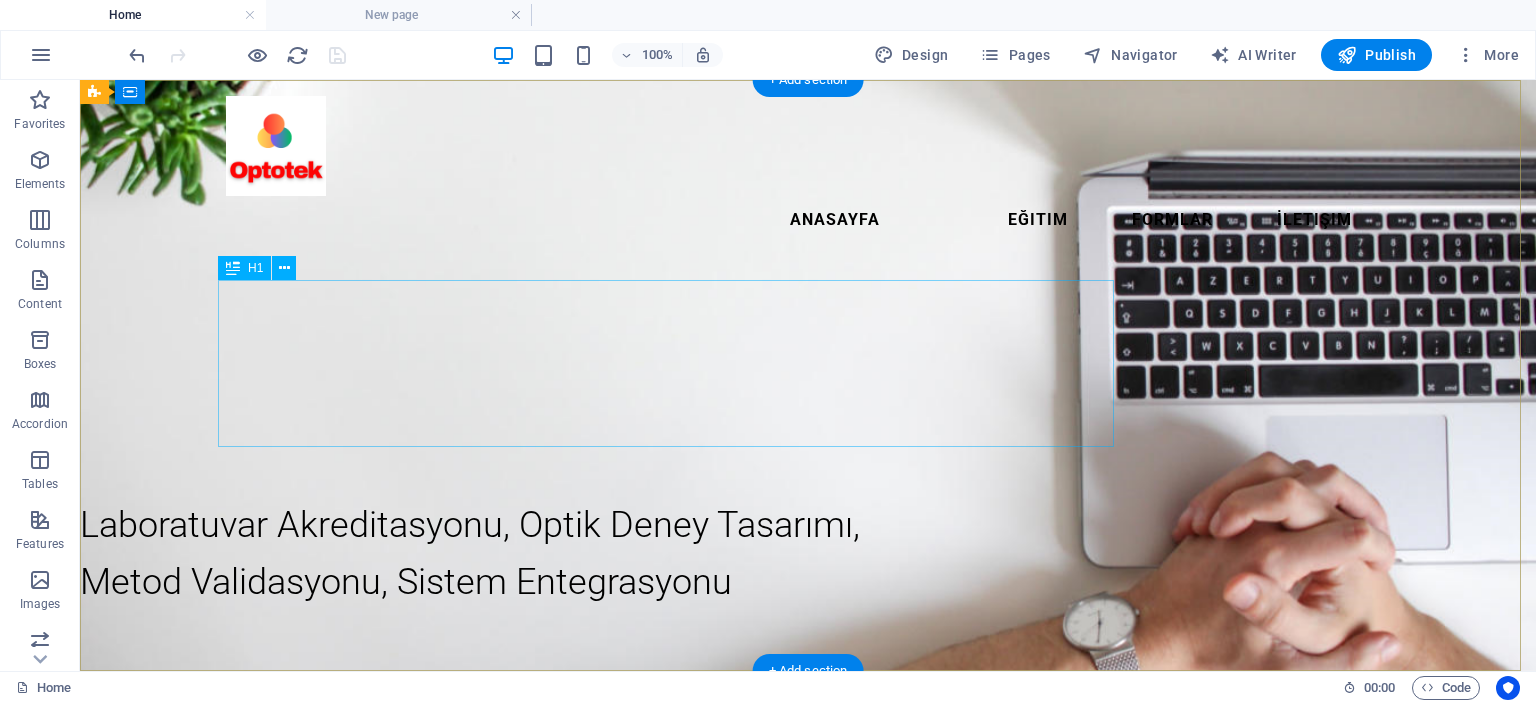 scroll, scrollTop: 0, scrollLeft: 0, axis: both 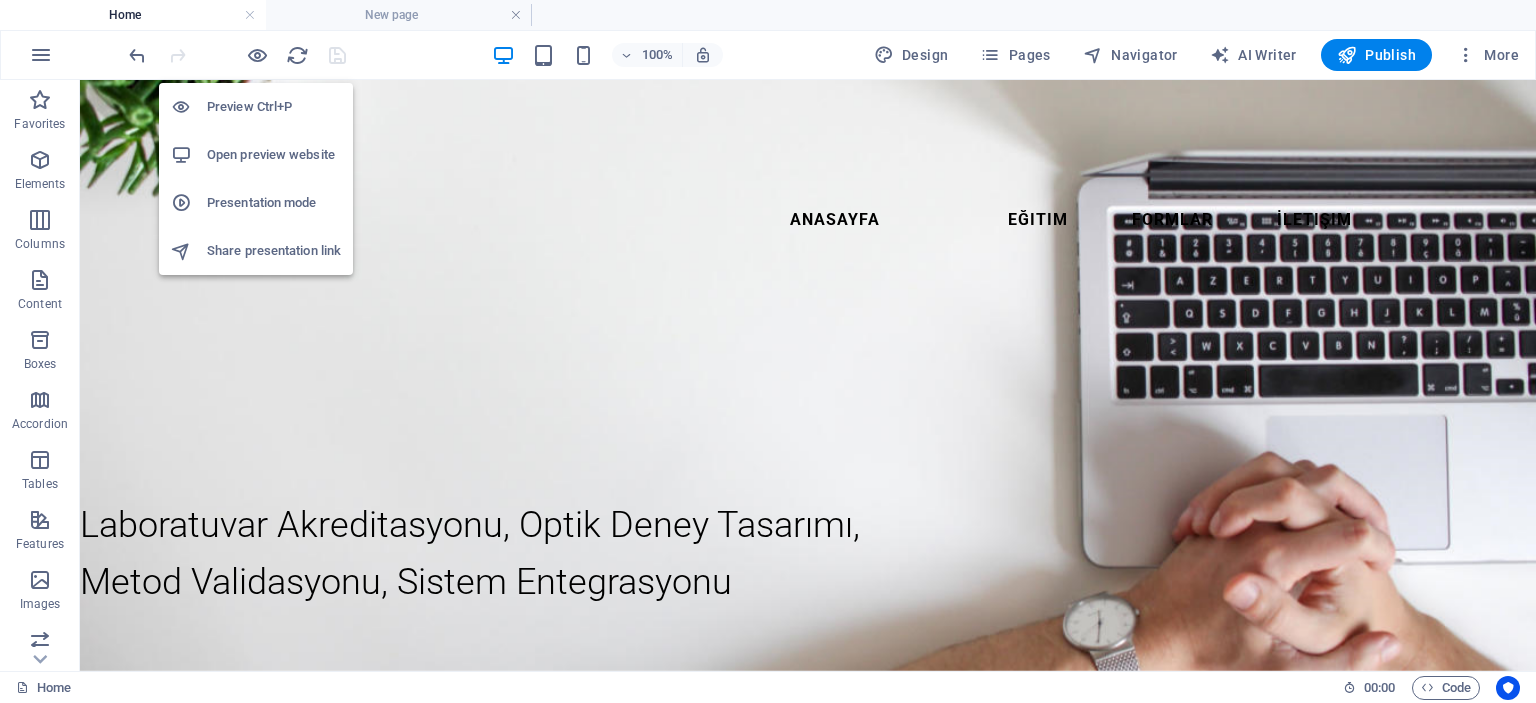 click on "Open preview website" at bounding box center [274, 155] 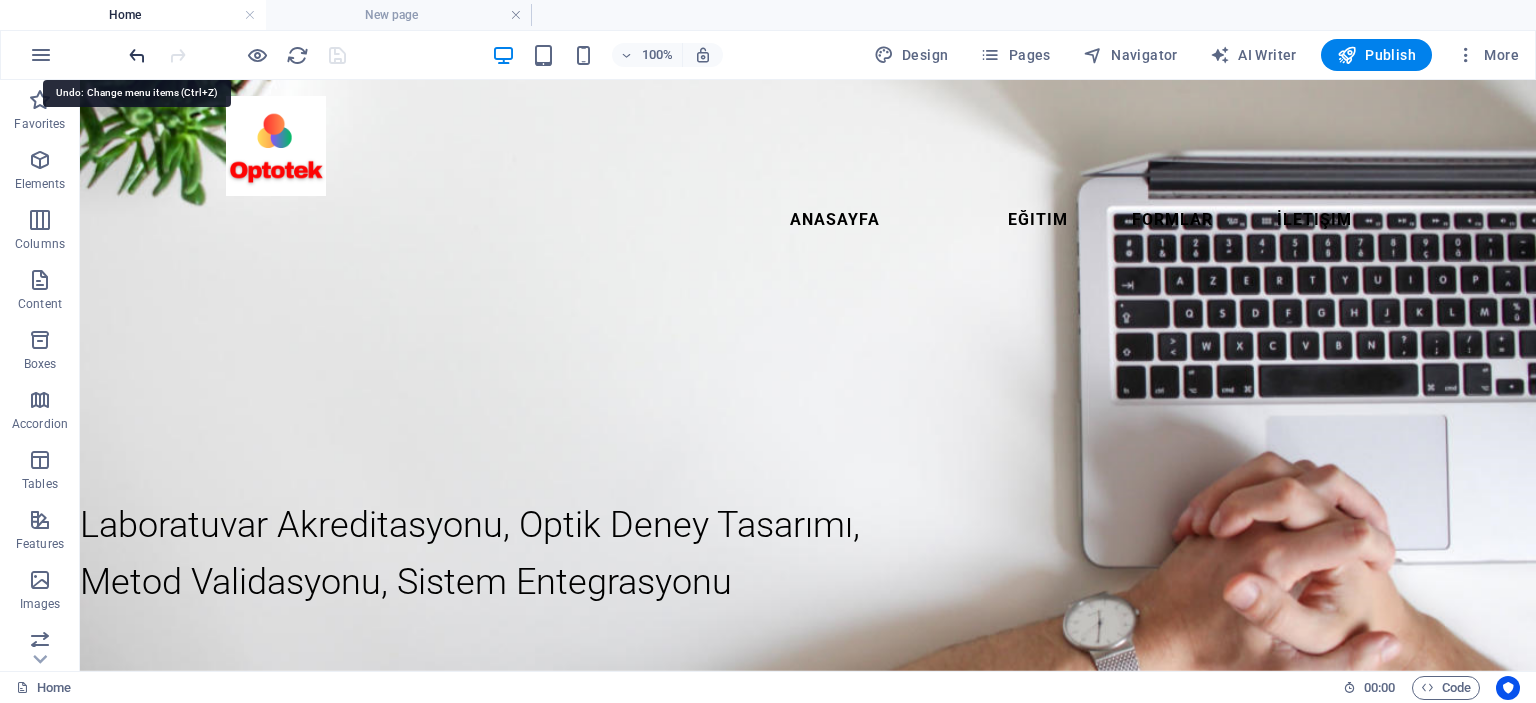 click at bounding box center (137, 55) 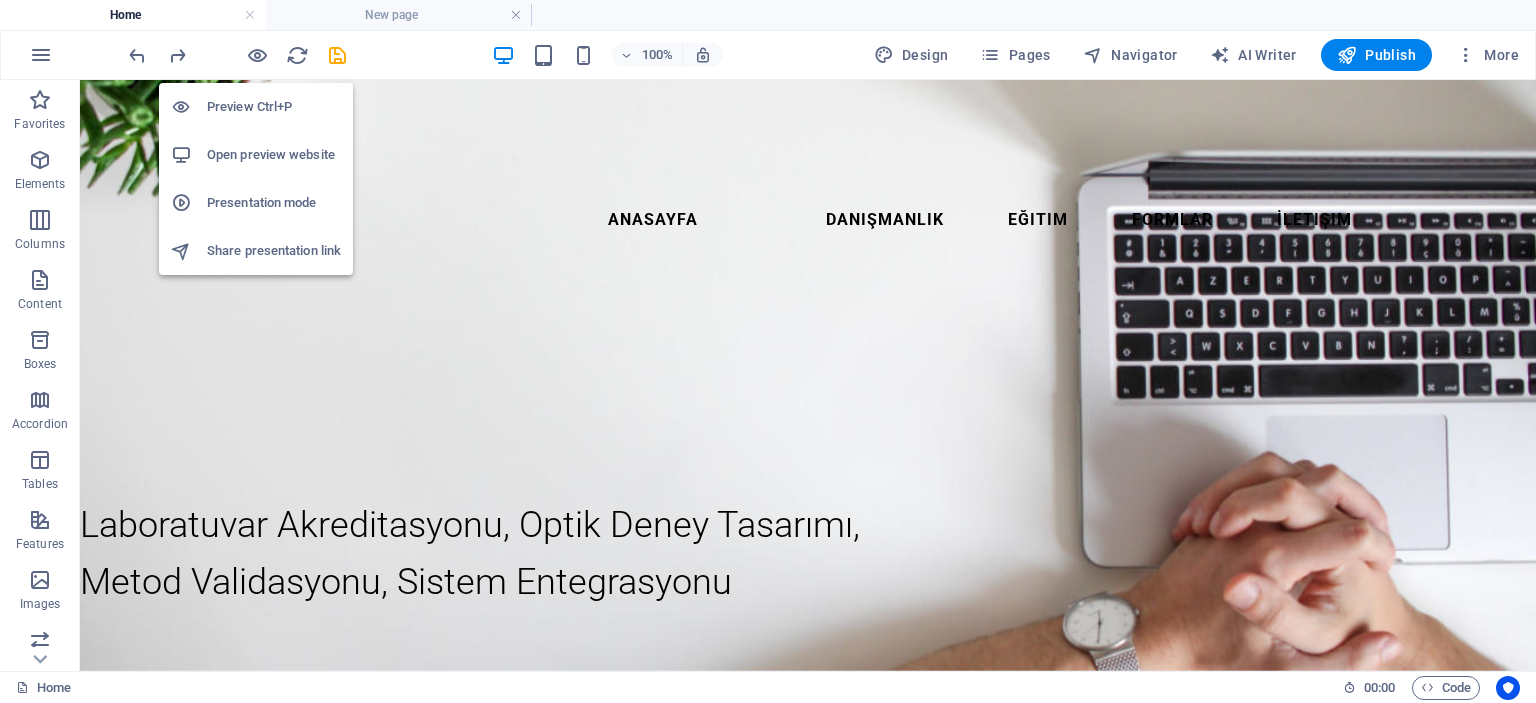 click on "Open preview website" at bounding box center [274, 155] 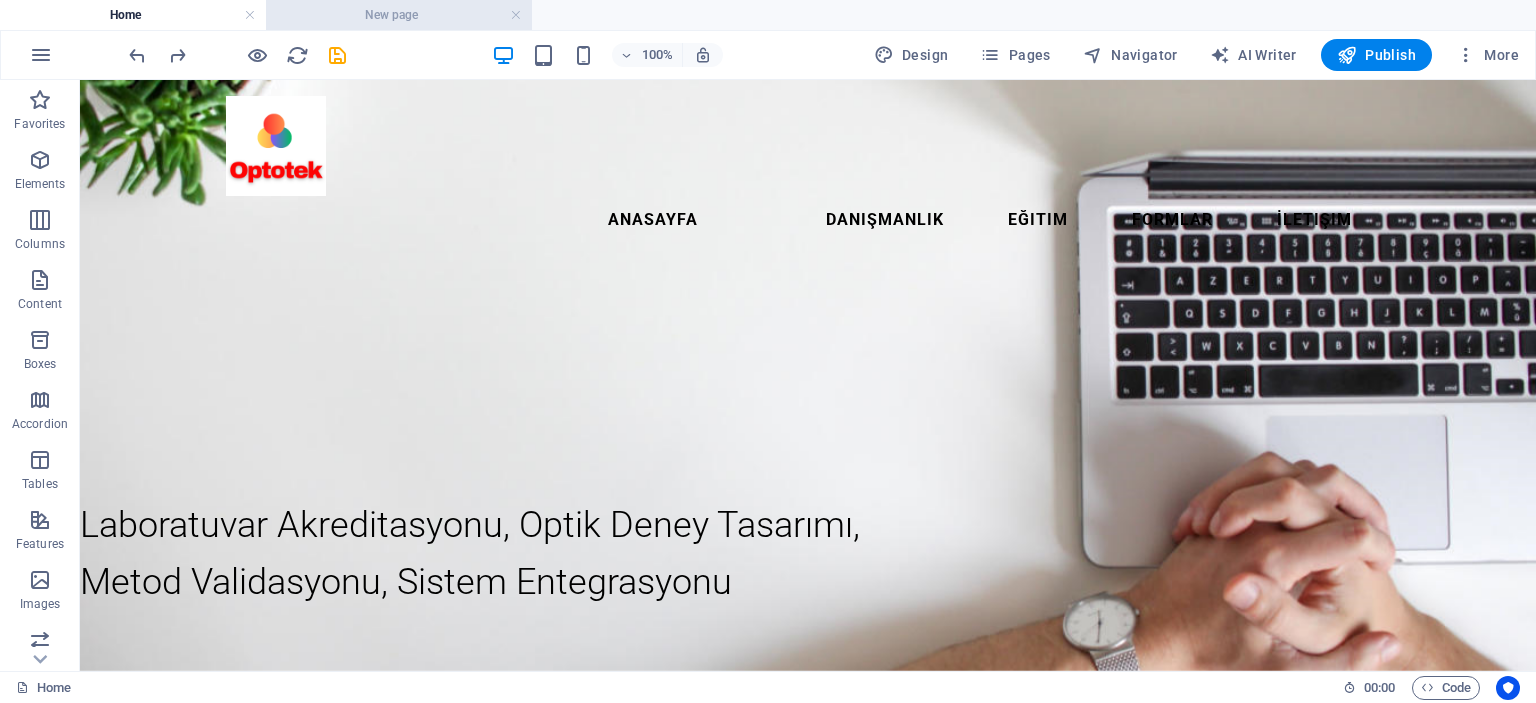 click on "New page" at bounding box center (399, 15) 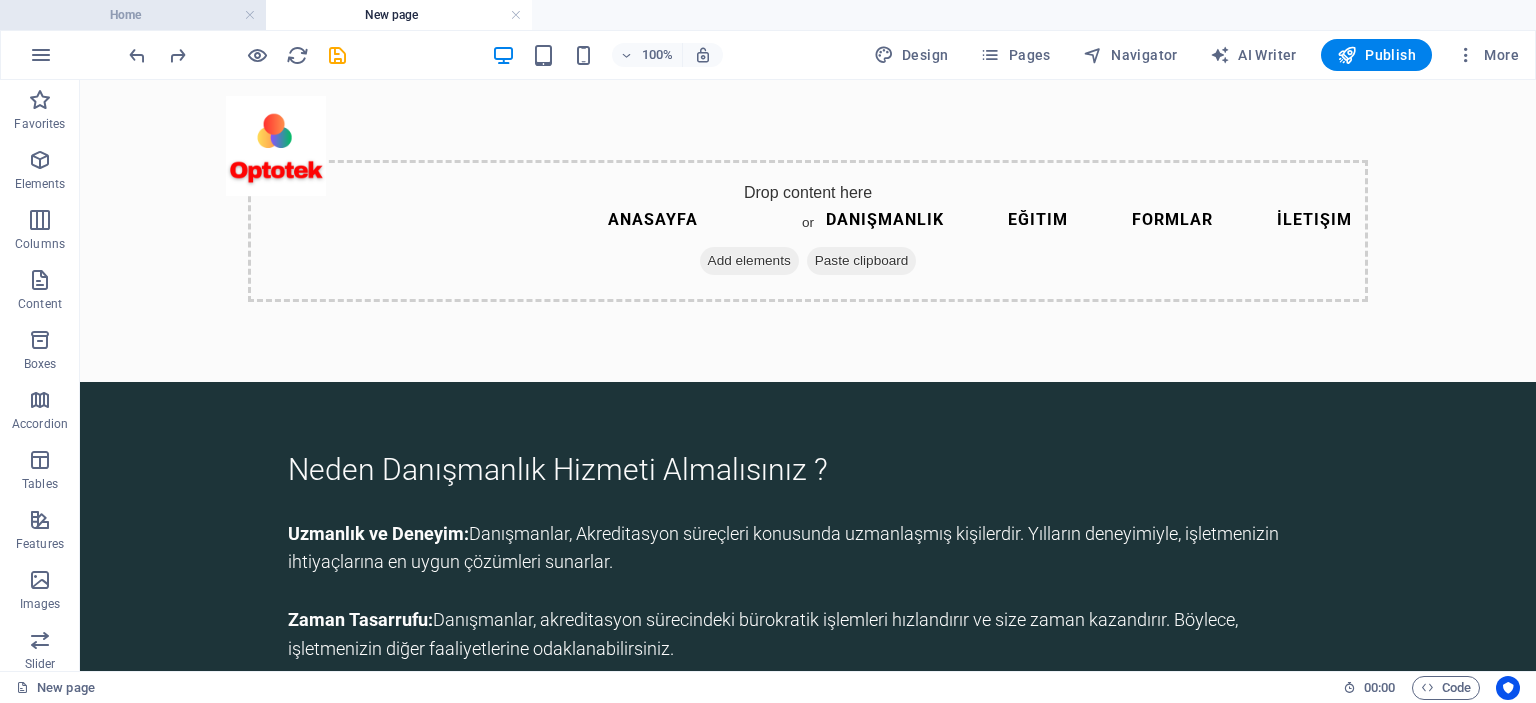 click on "Home" at bounding box center [133, 15] 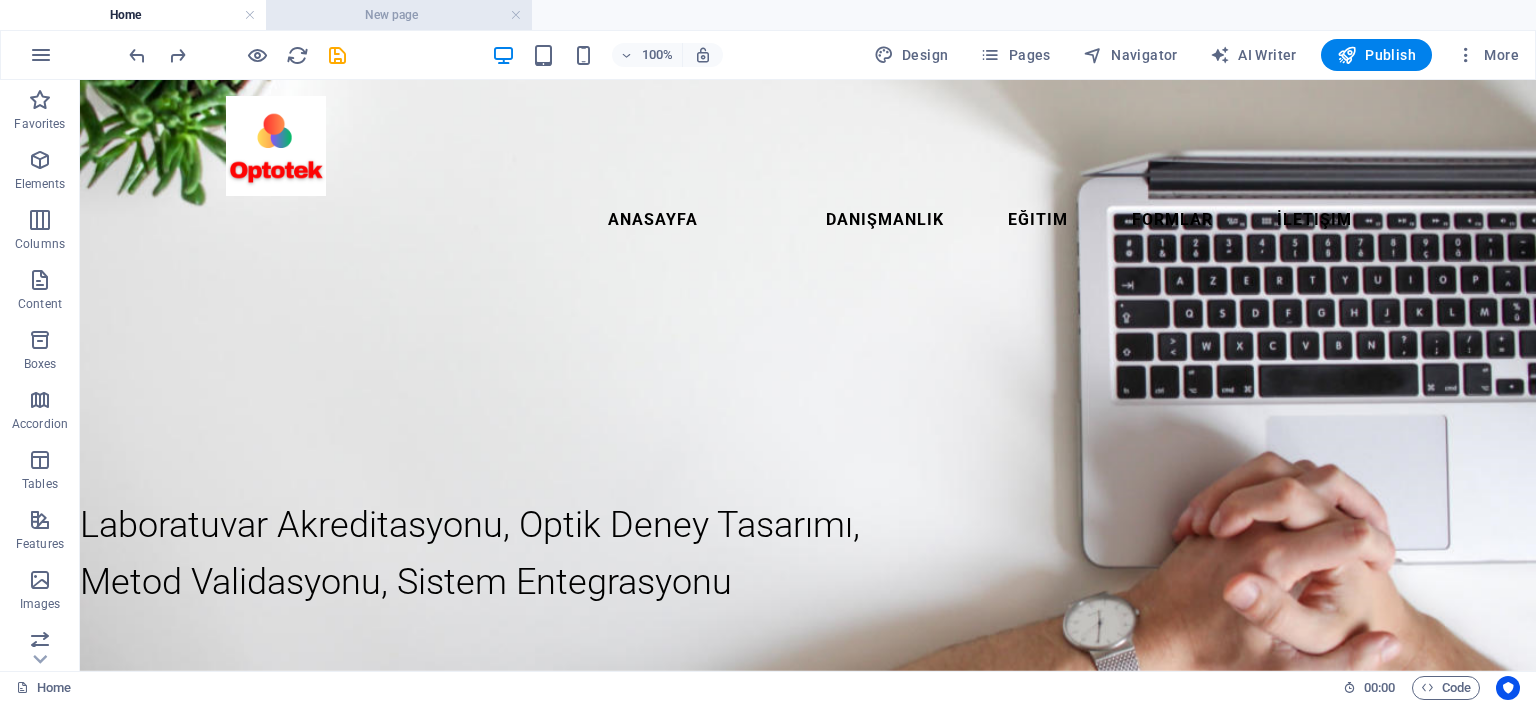click on "New page" at bounding box center (399, 15) 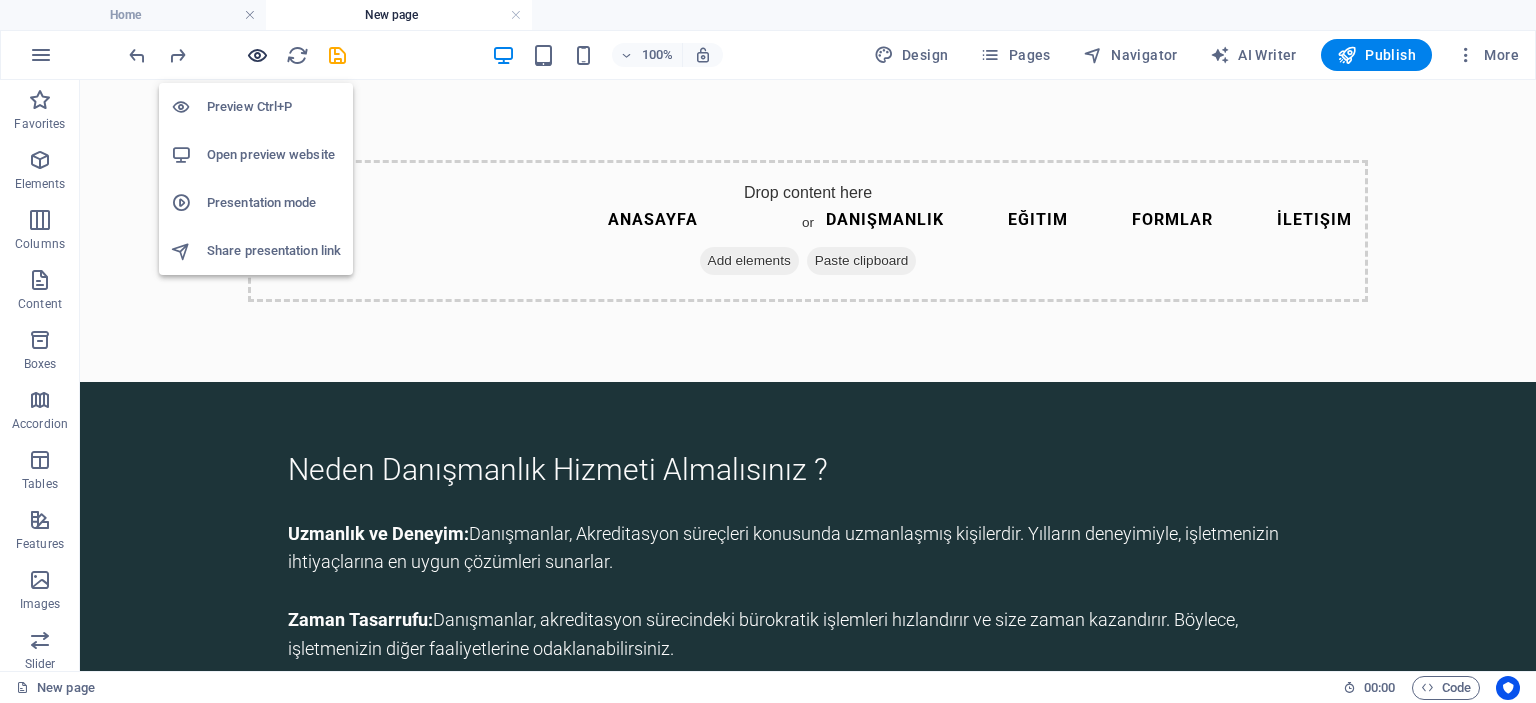 click at bounding box center (257, 55) 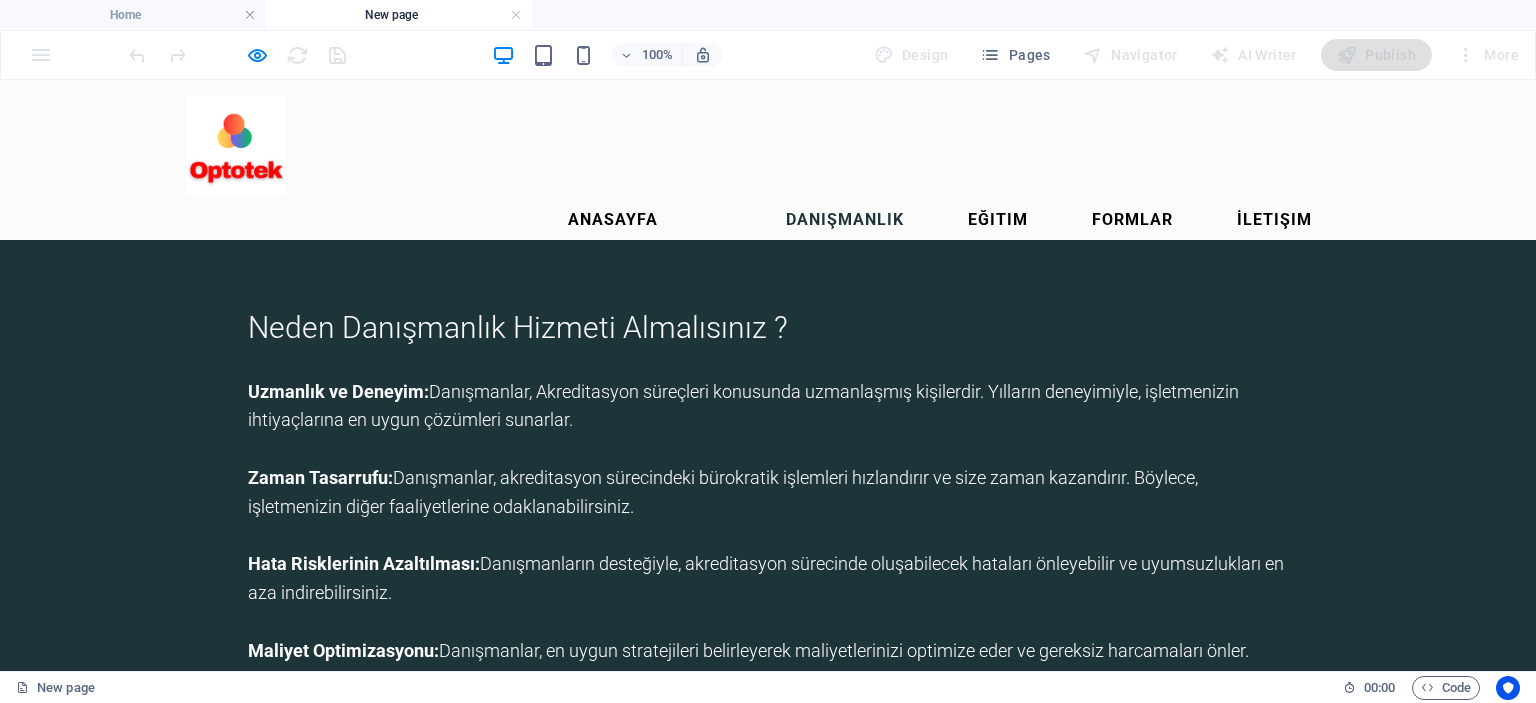 click on "Danışmanlık" at bounding box center [845, 220] 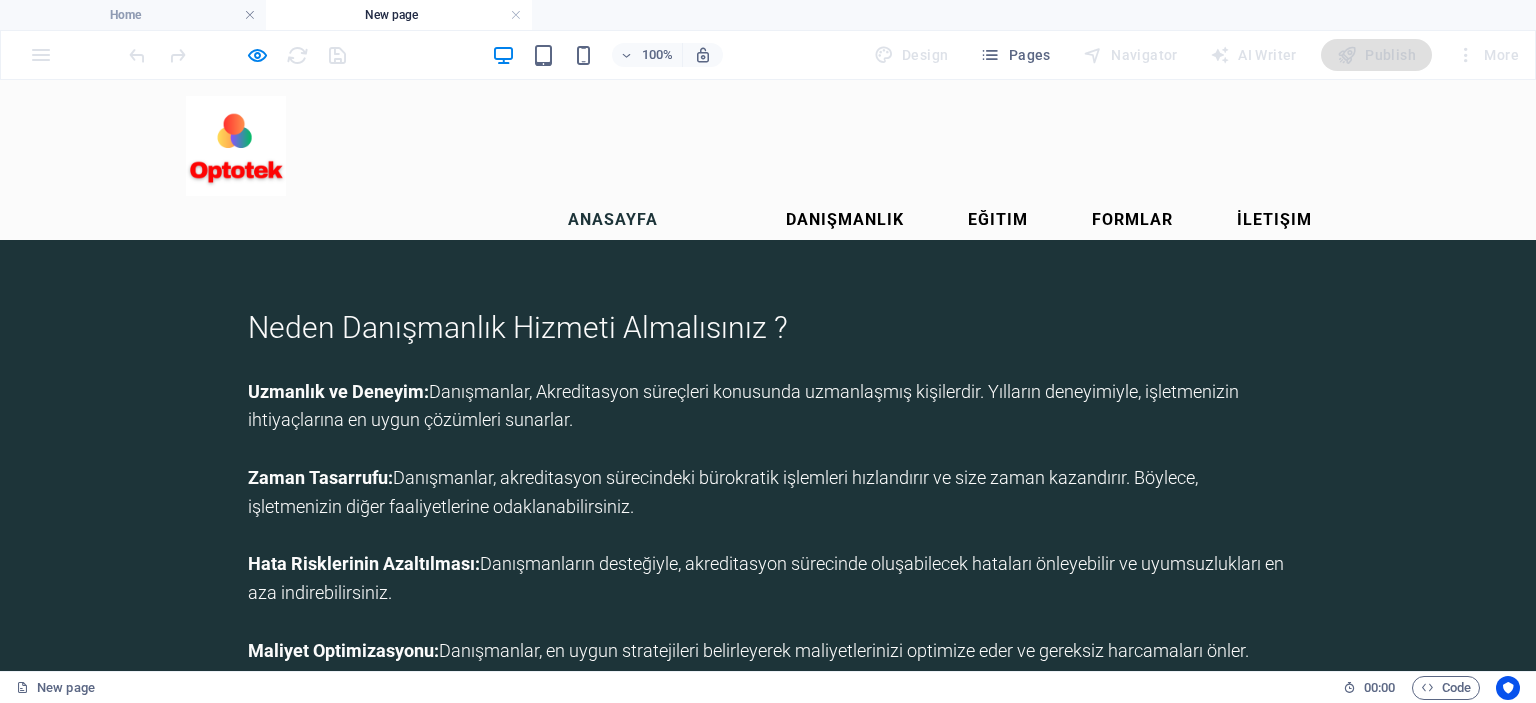 click on "Anasayfa" at bounding box center (613, 220) 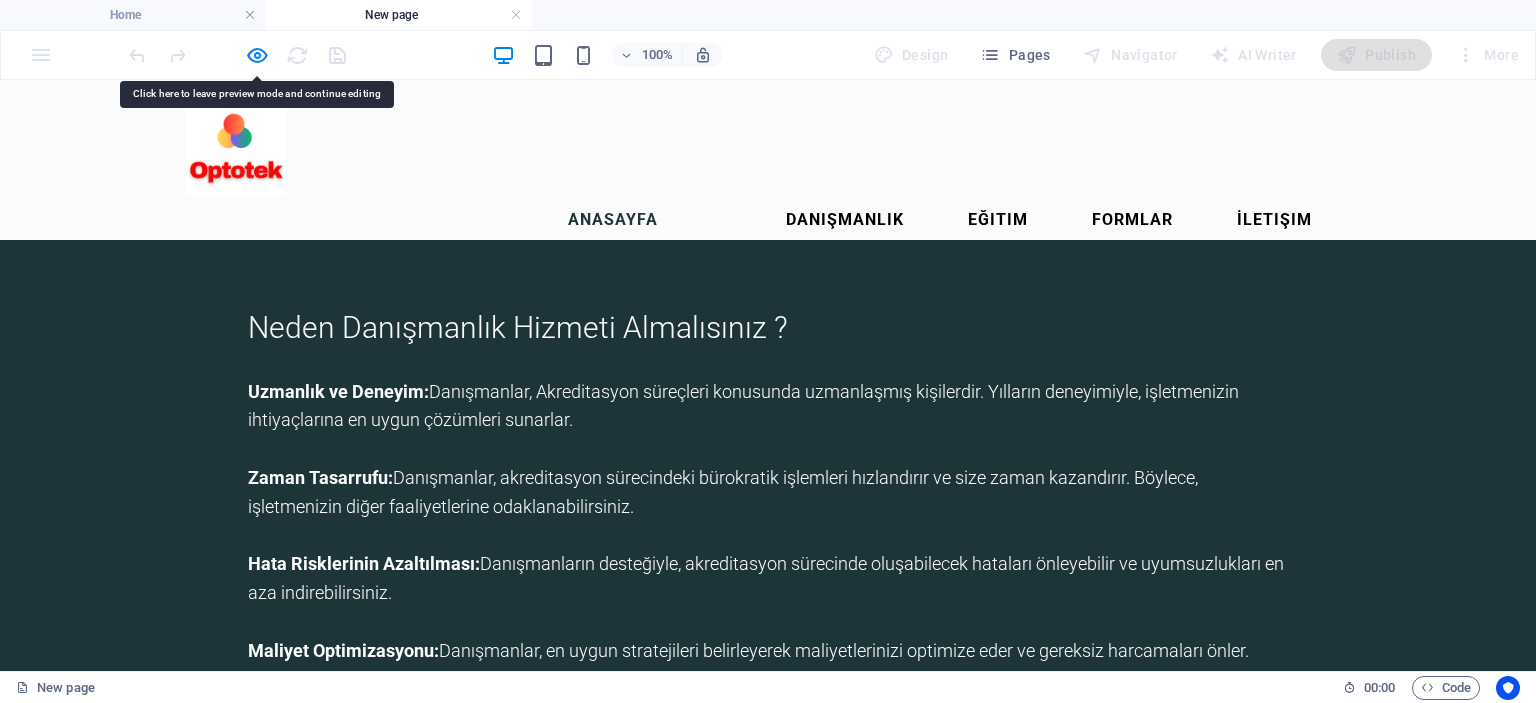 click on "Anasayfa" at bounding box center [613, 220] 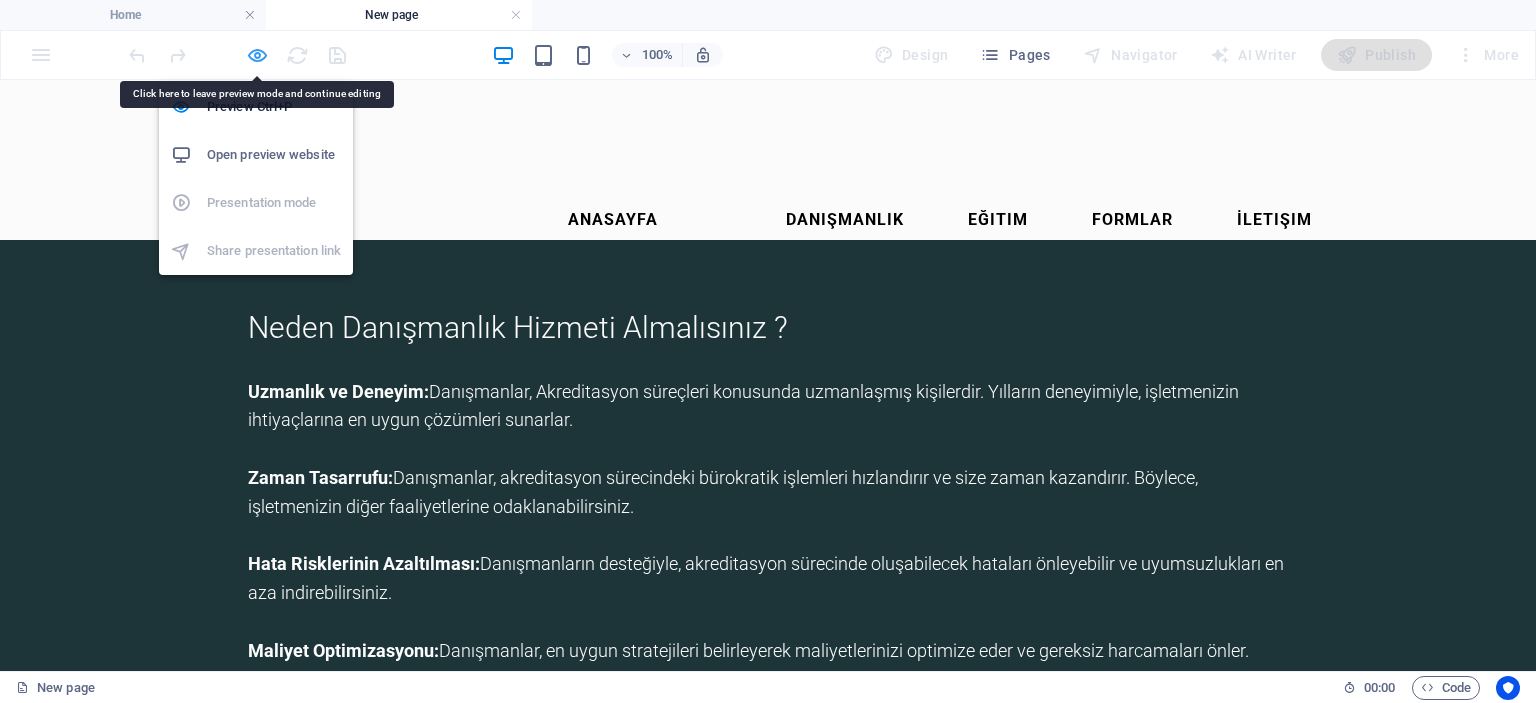 click at bounding box center [257, 55] 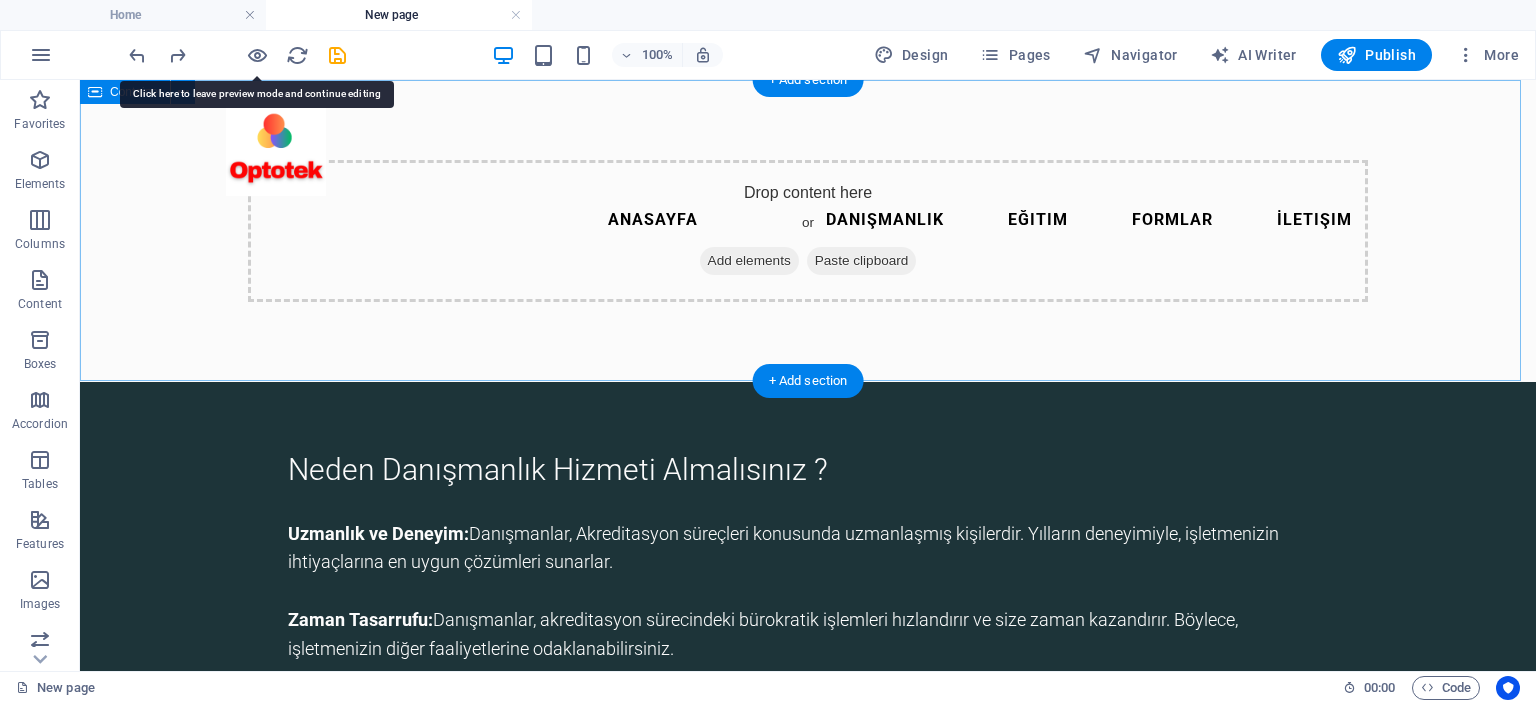 click on "Drop content here or  Add elements  Paste clipboard" at bounding box center (808, 231) 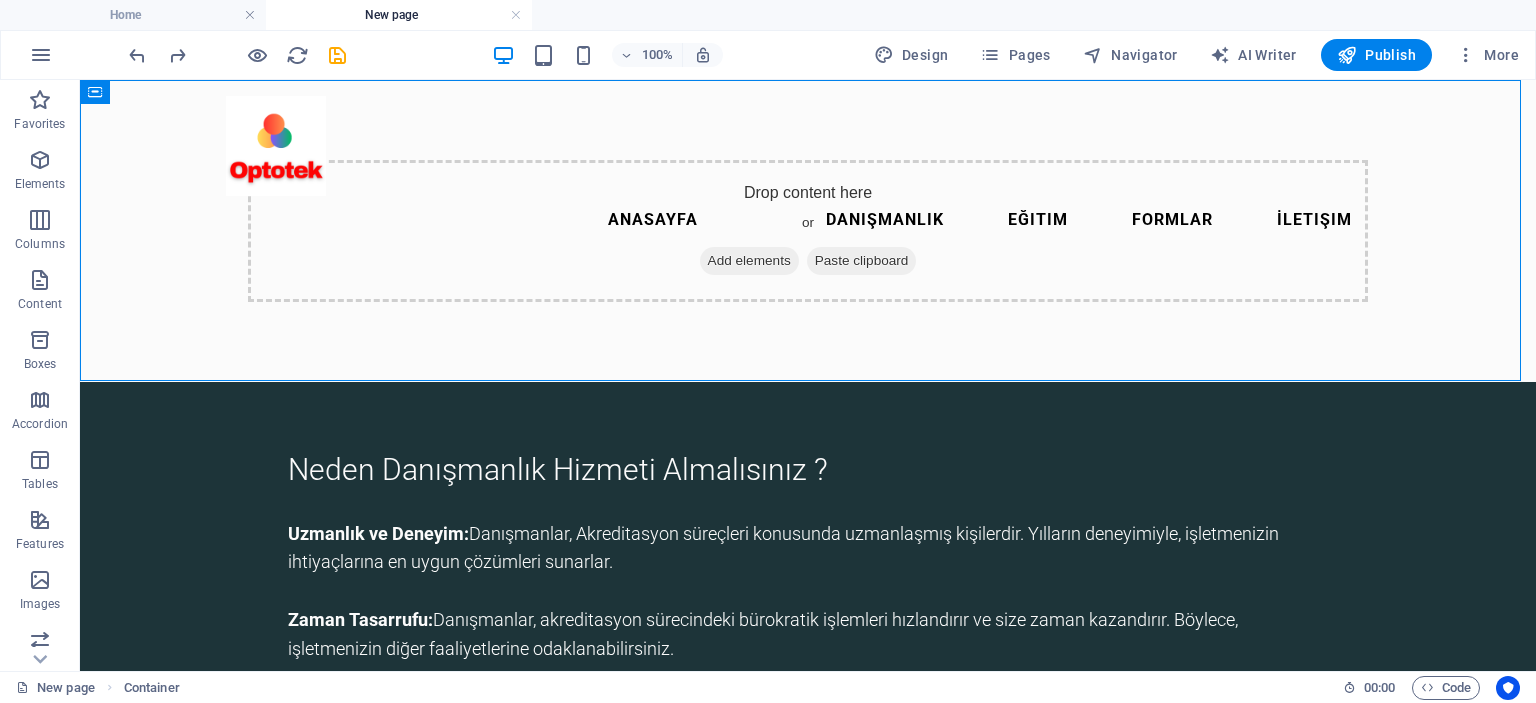 click on "New page" at bounding box center [399, 15] 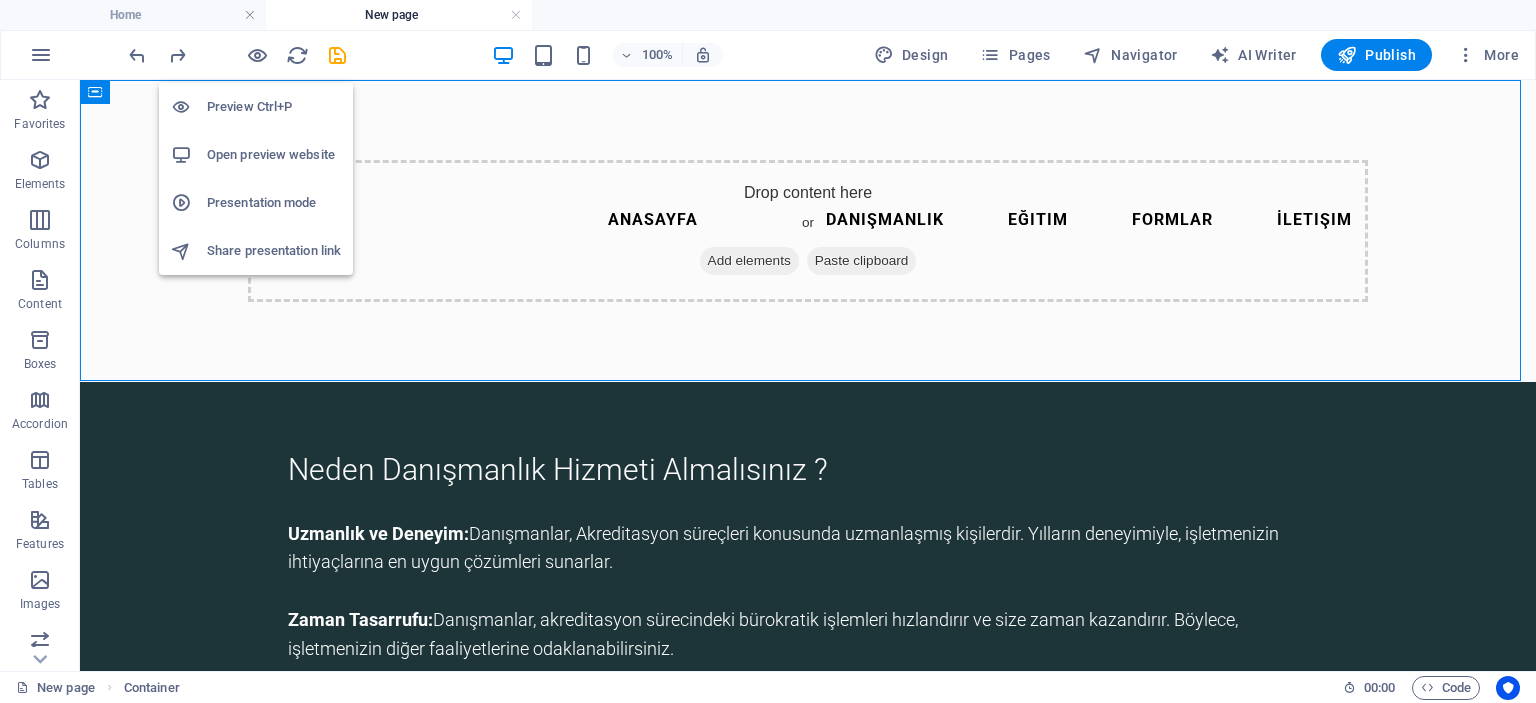 click on "Open preview website" at bounding box center (274, 155) 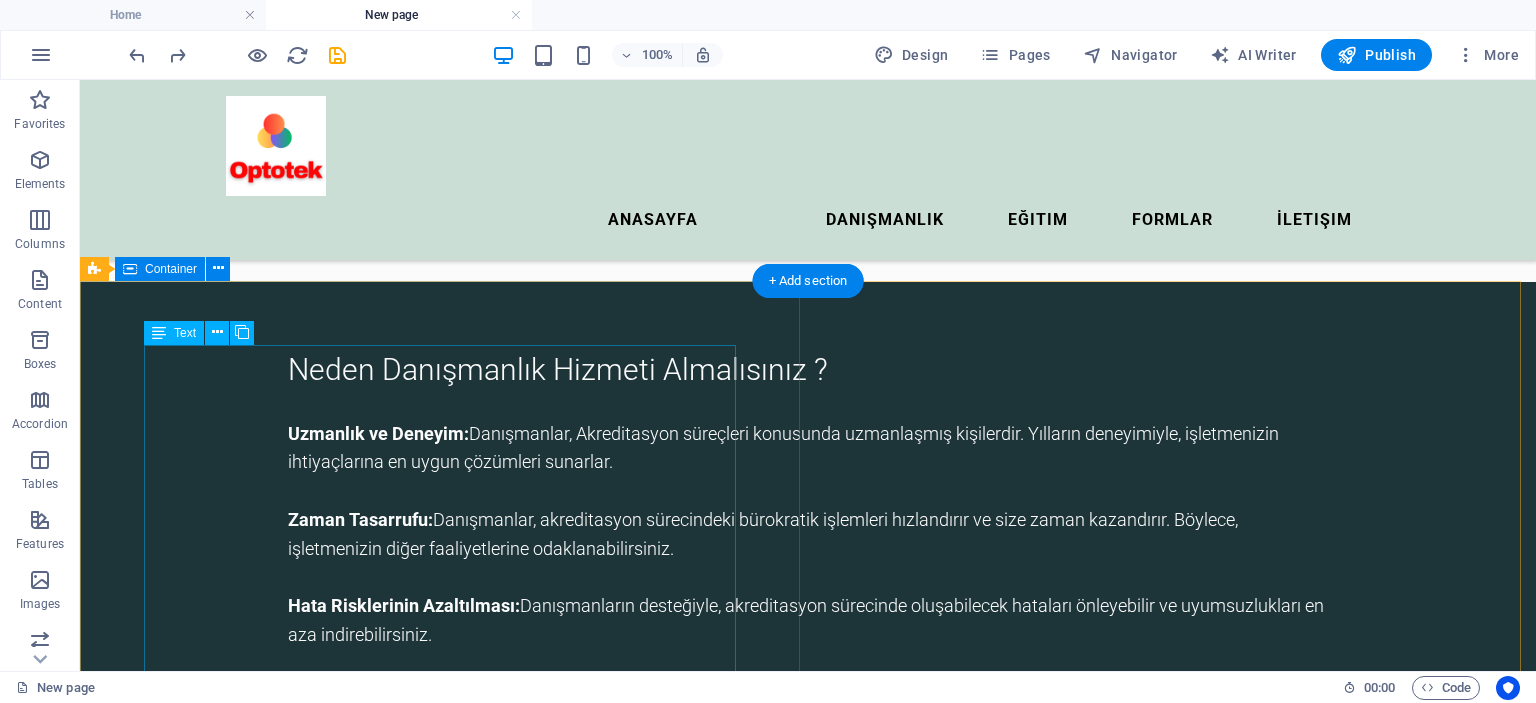 scroll, scrollTop: 0, scrollLeft: 0, axis: both 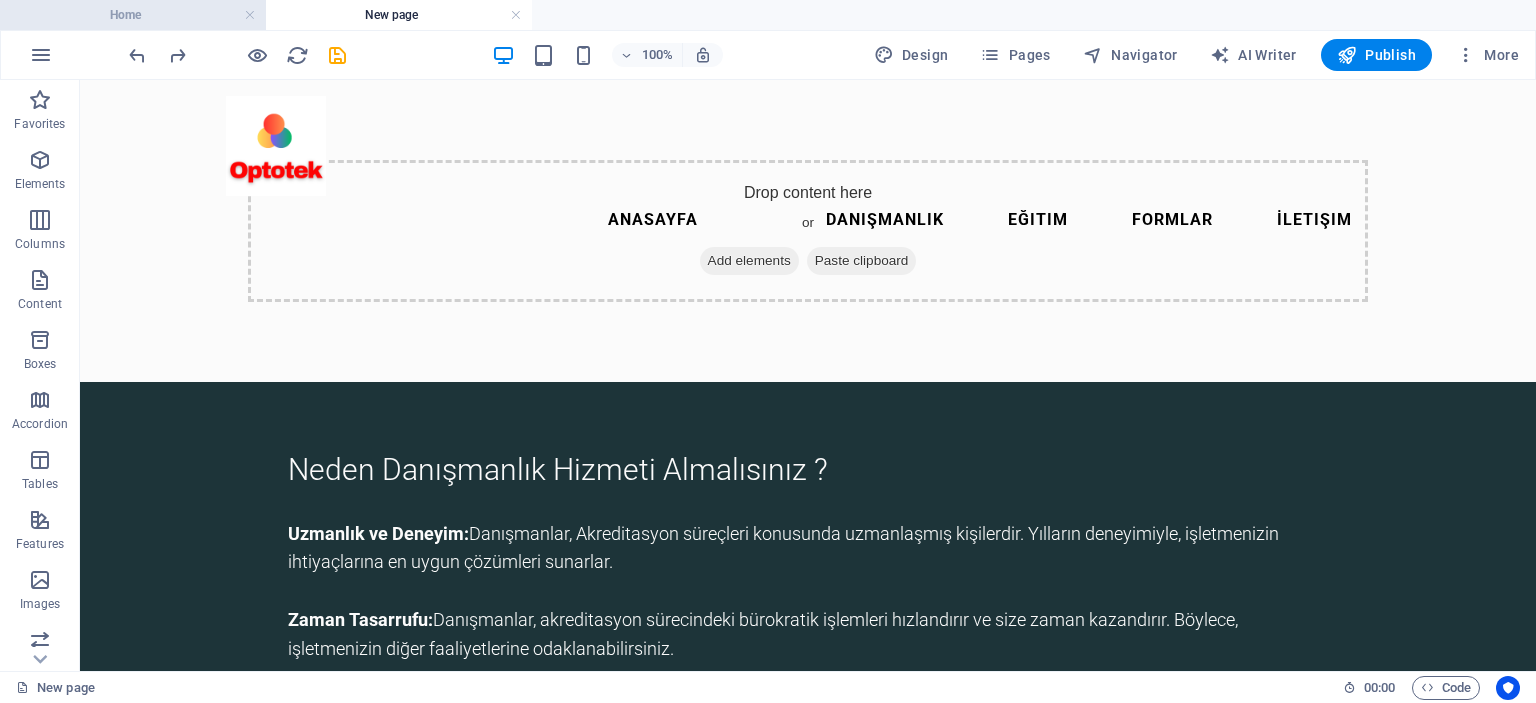 click on "Home" at bounding box center [133, 15] 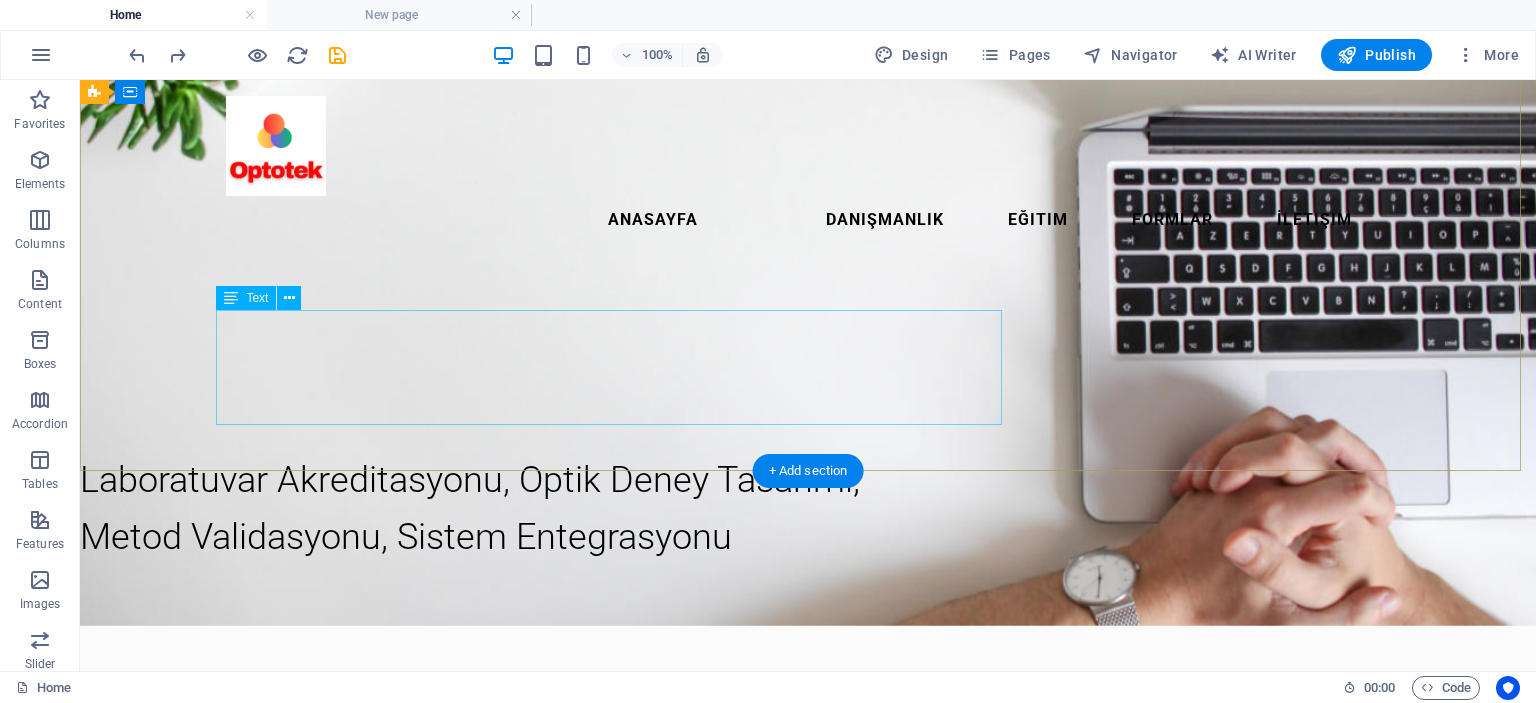 scroll, scrollTop: 0, scrollLeft: 0, axis: both 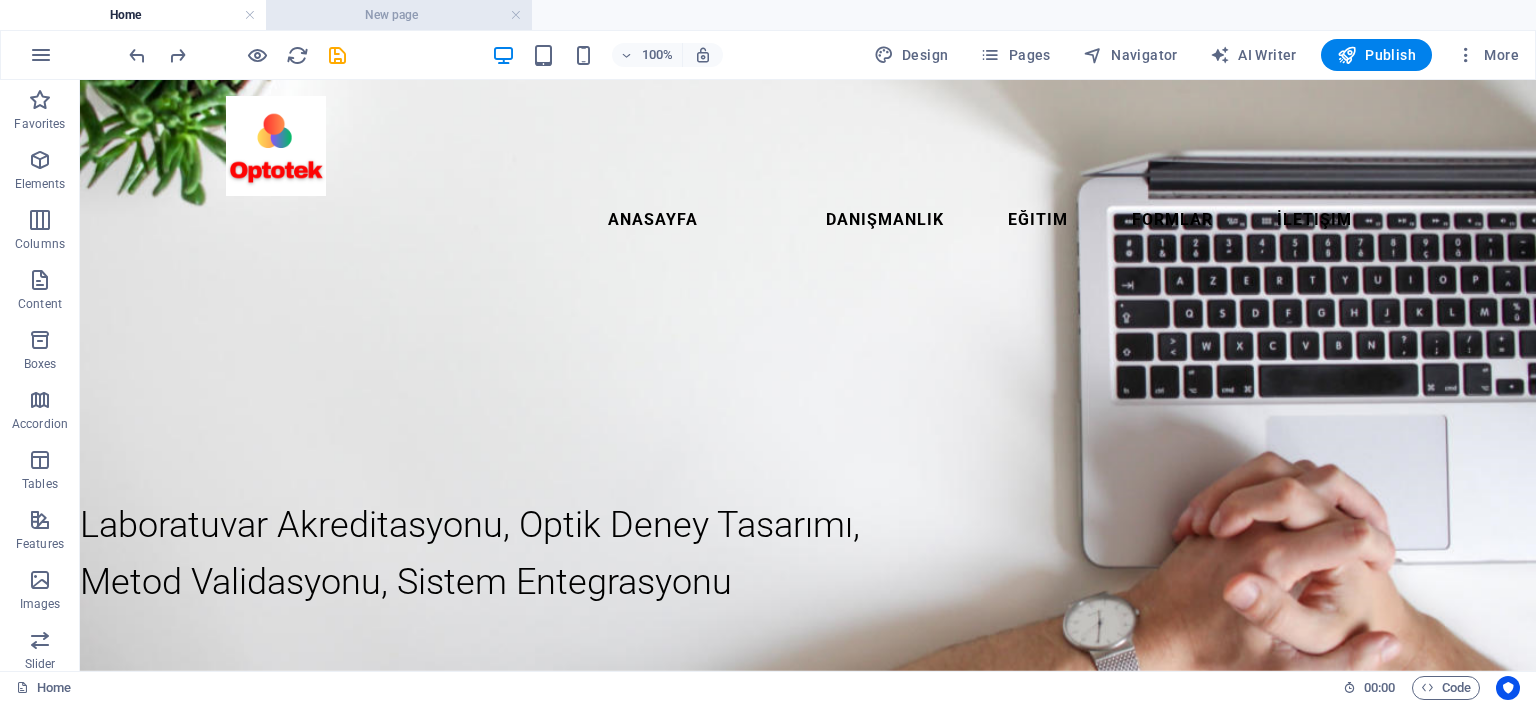 click on "New page" at bounding box center [399, 15] 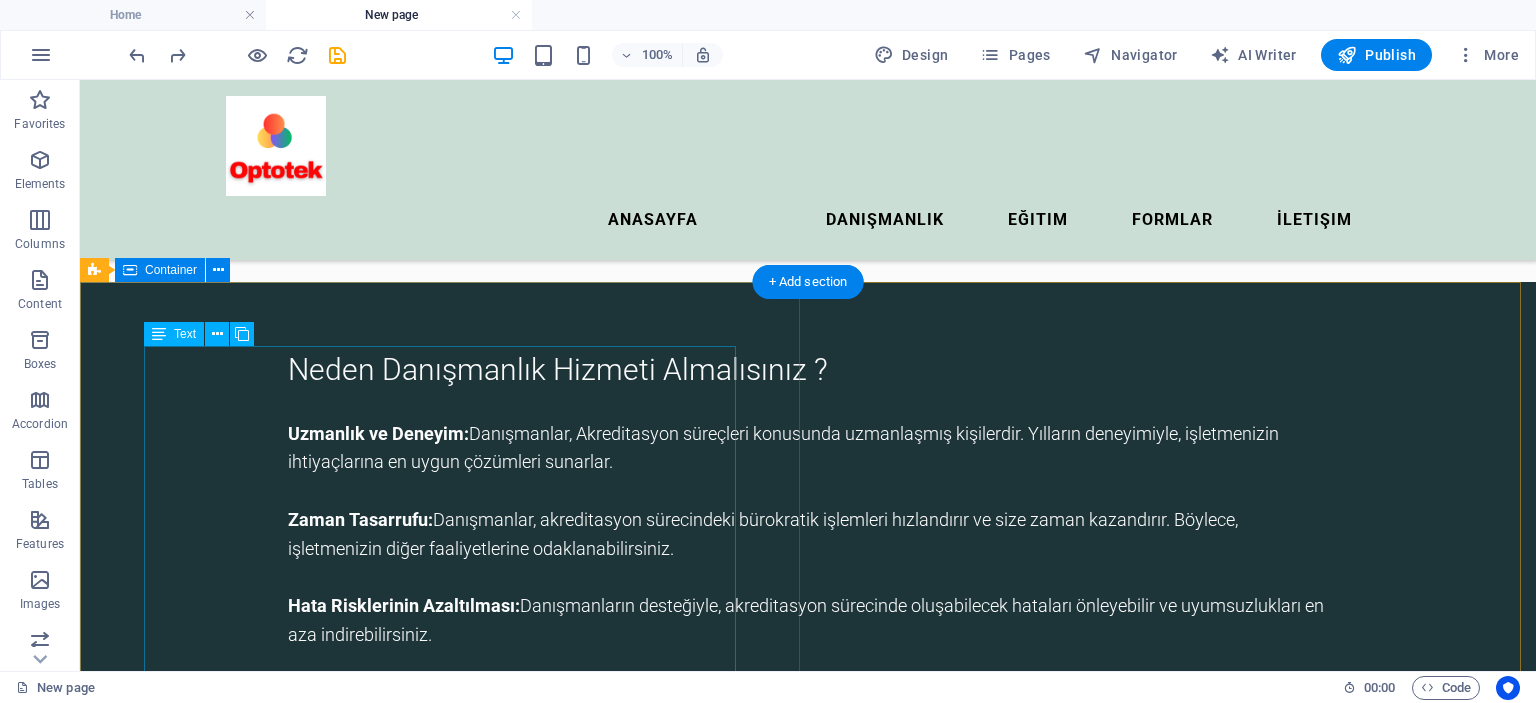 scroll, scrollTop: 0, scrollLeft: 0, axis: both 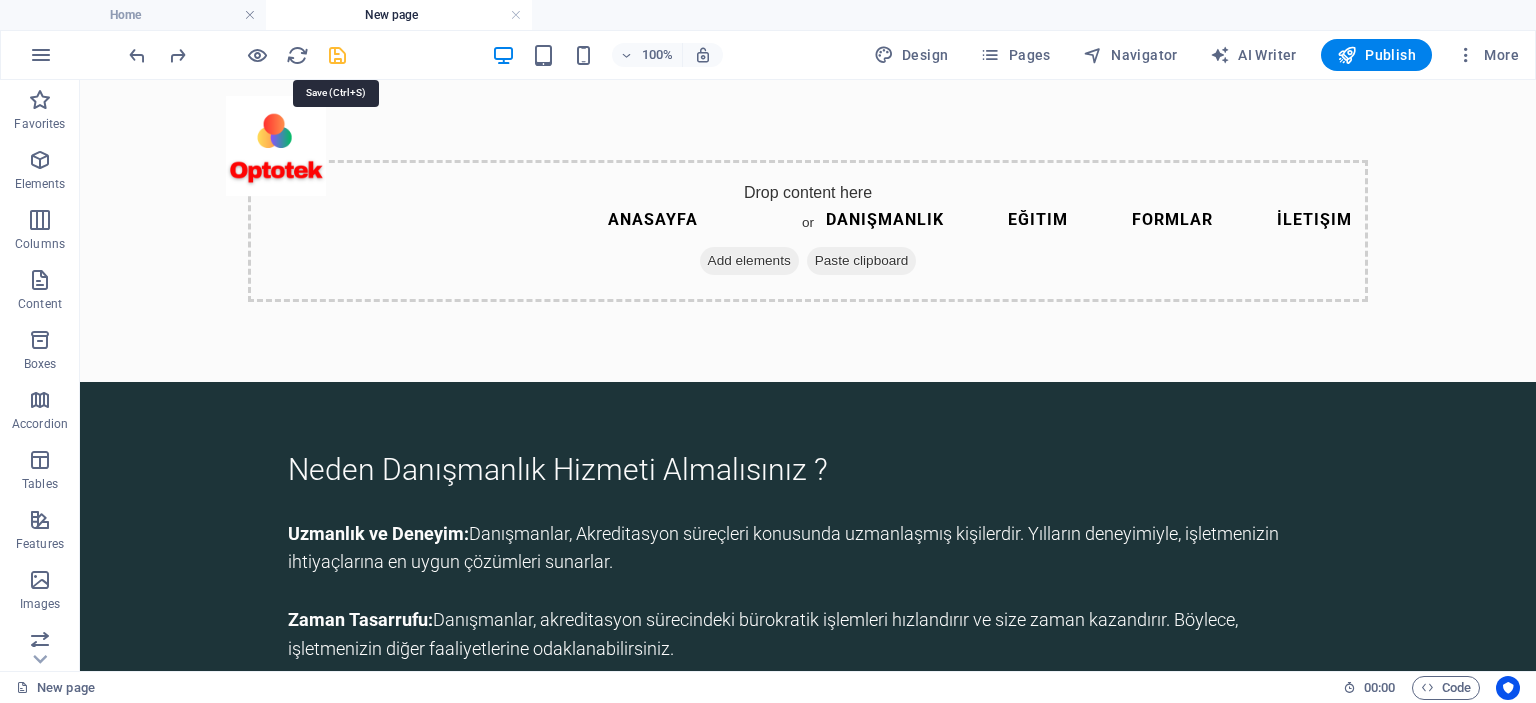 click at bounding box center [337, 55] 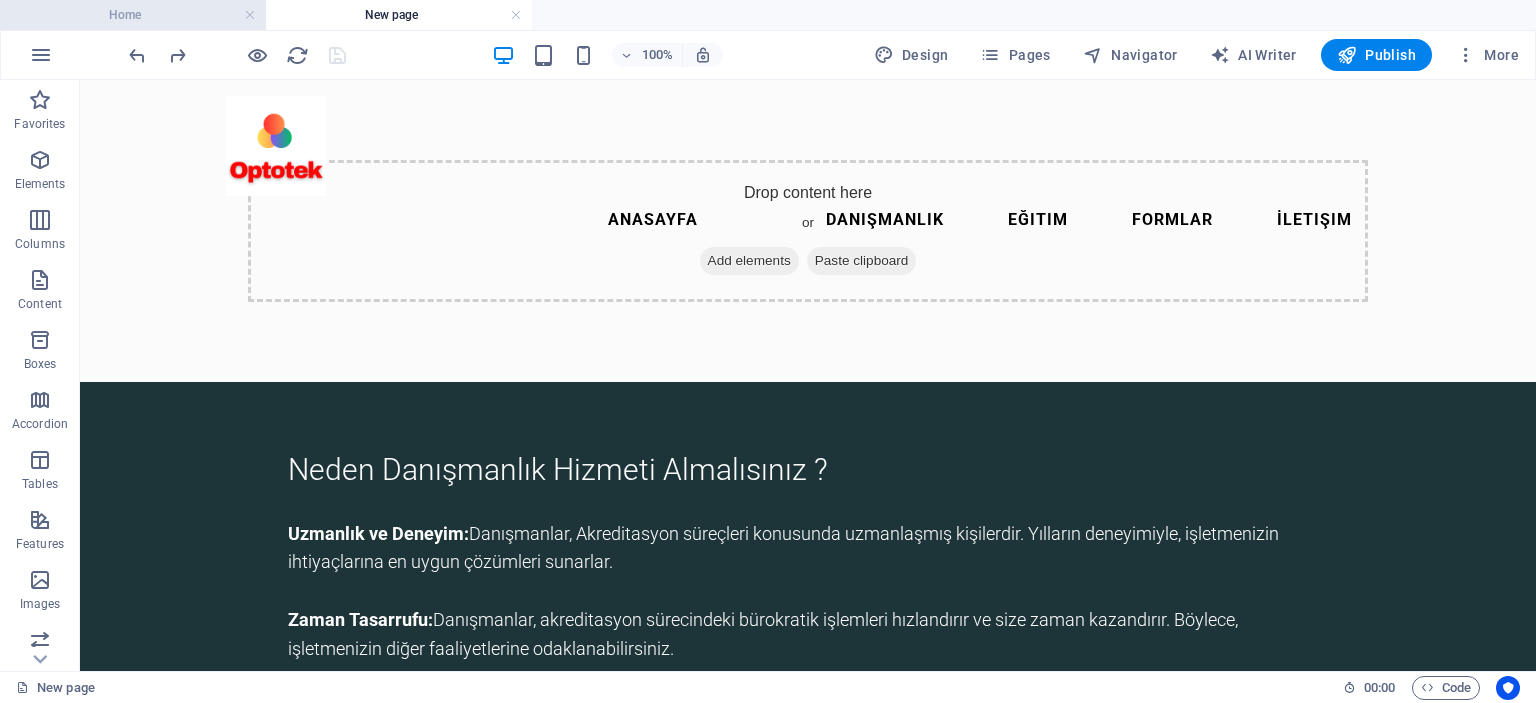 click on "Home" at bounding box center [133, 15] 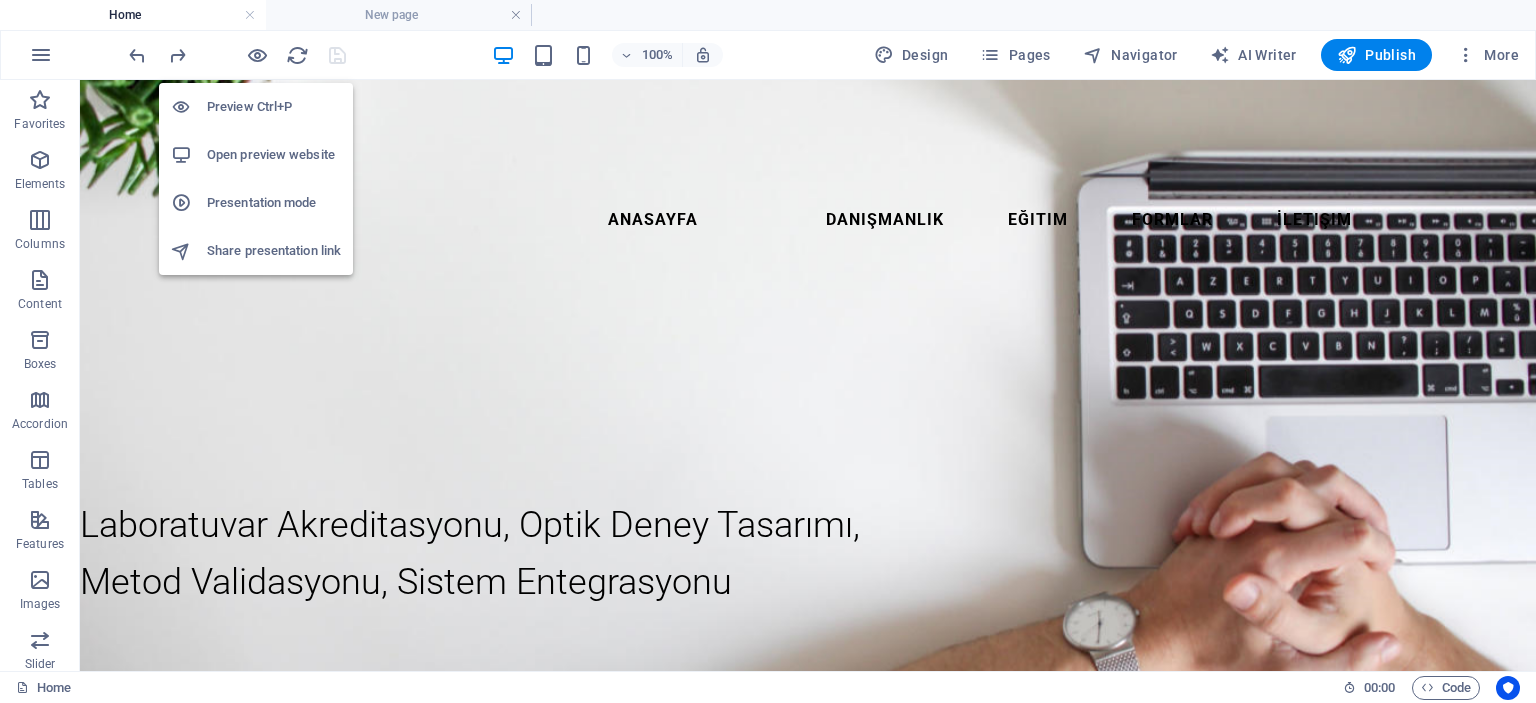 click on "Open preview website" at bounding box center (274, 155) 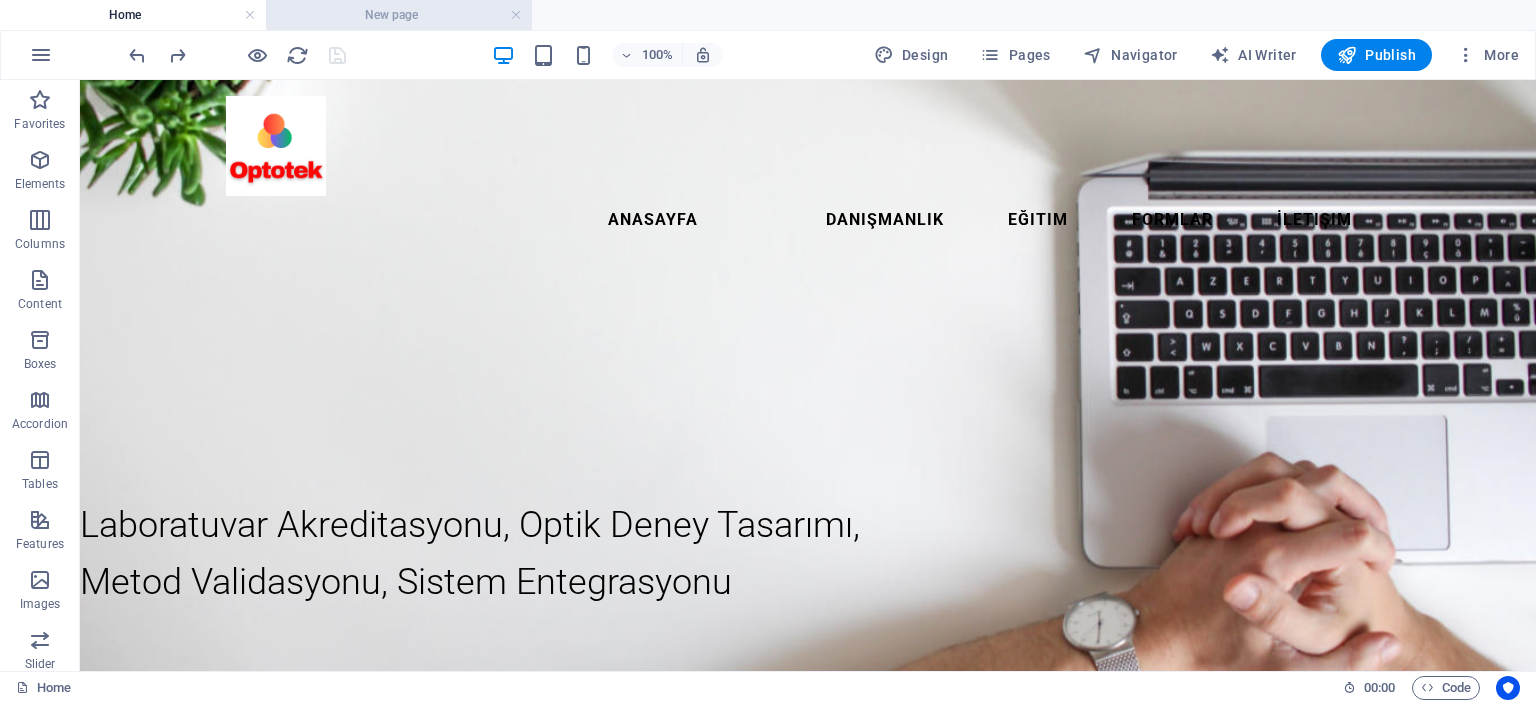 click on "New page" at bounding box center [399, 15] 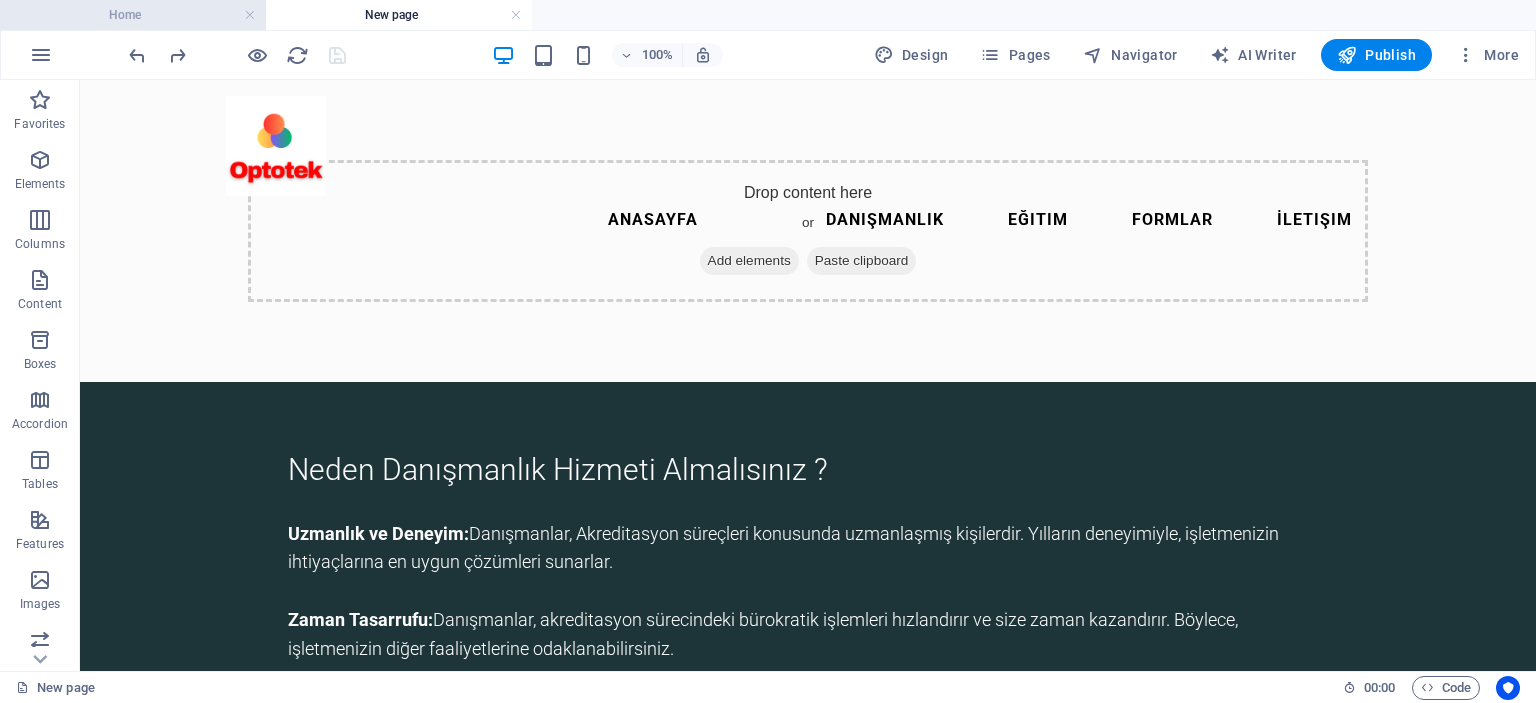 click on "Home" at bounding box center (133, 15) 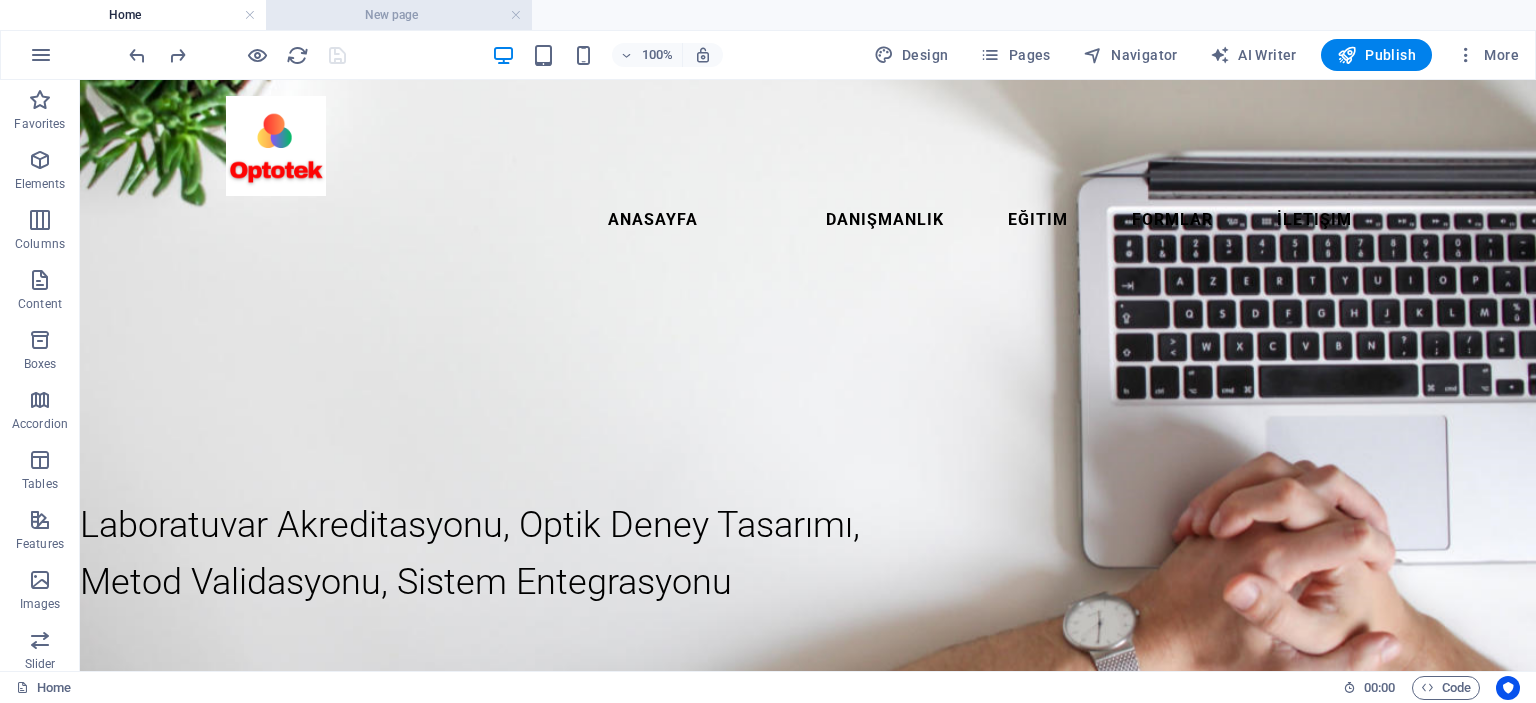click on "New page" at bounding box center [399, 15] 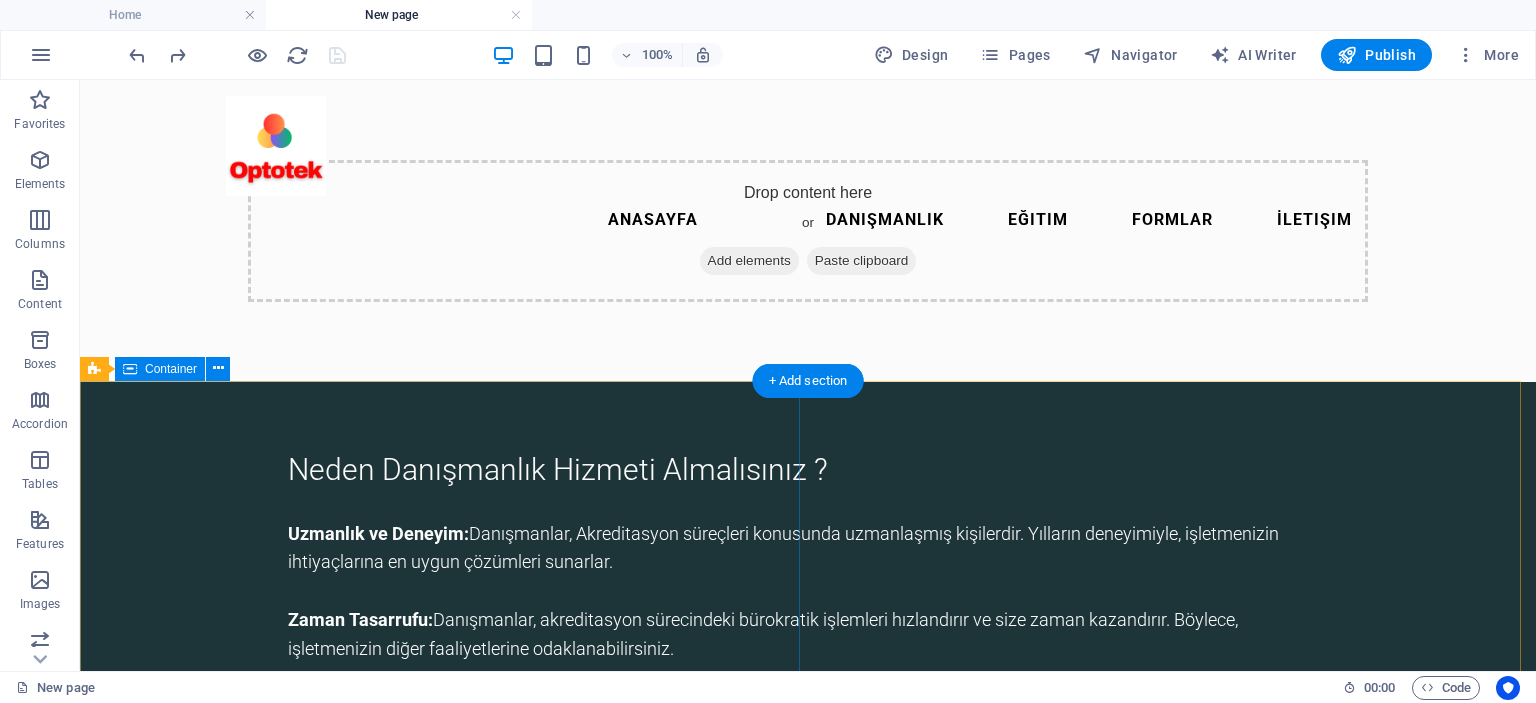 click on "Neden Danışmanlık Hizmeti Almalısınız ? Uzmanlık ve Deneyim:  Danışmanlar, Akreditasyon süreçleri konusunda uzmanlaşmış kişilerdir. Yılların deneyimiyle, işletmenizin ihtiyaçlarına en uygun çözümleri sunarlar. Zaman Tasarrufu:  Danışmanlar, akreditasyon sürecindeki bürokratik işlemleri hızlandırır ve size zaman kazandırır. Böylece, işletmenizin diğer faaliyetlerine odaklanabilirsiniz. Hata Risklerinin Azaltılması:  Danışmanların desteğiyle, akreditasyon sürecinde oluşabilecek hataları önleyebilir ve uyumsuzlukları en aza indirebilirsiniz. Maliyet Optimizasyonu:  Danışmanlar, en uygun stratejileri belirleyerek maliyetlerinizi optimize eder ve gereksiz harcamaları önler." at bounding box center [808, 639] 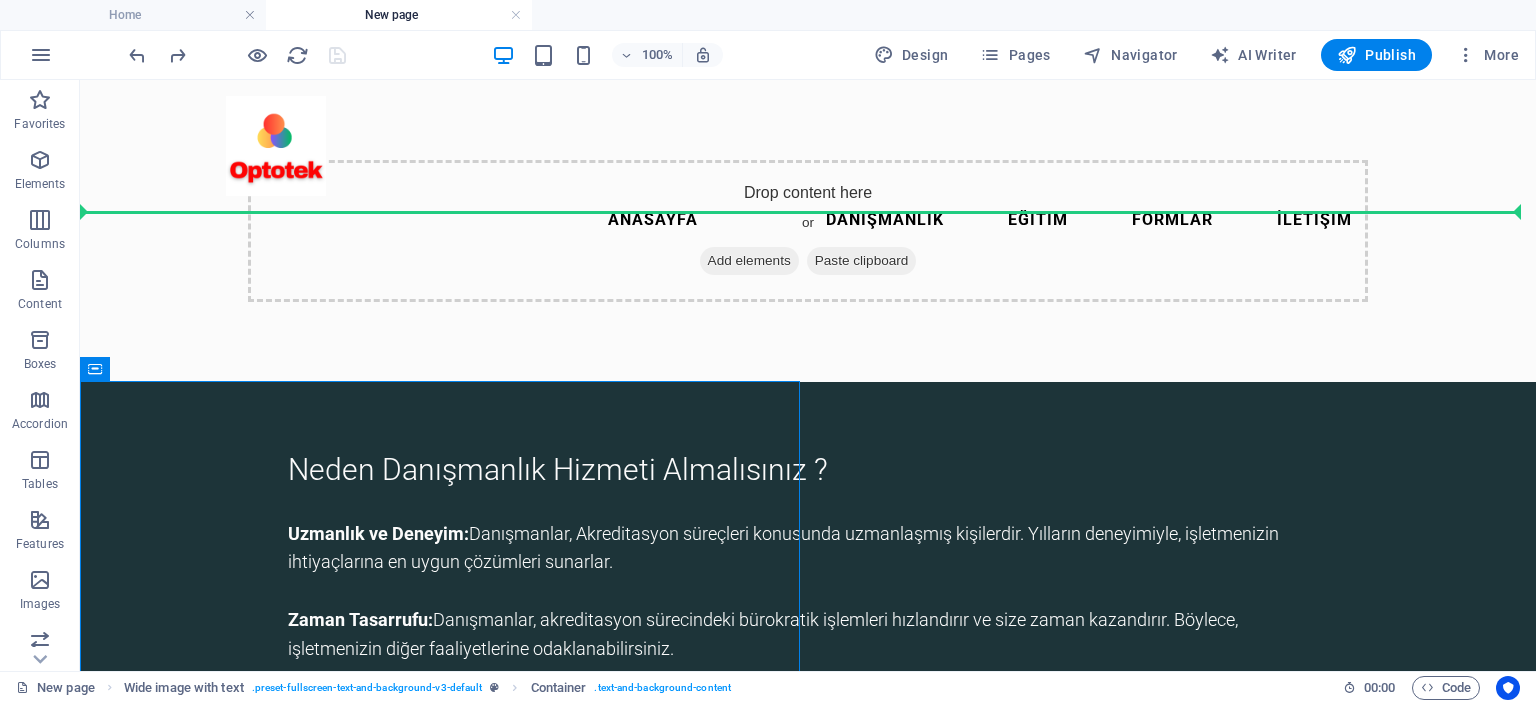 drag, startPoint x: 260, startPoint y: 452, endPoint x: 193, endPoint y: 199, distance: 261.72122 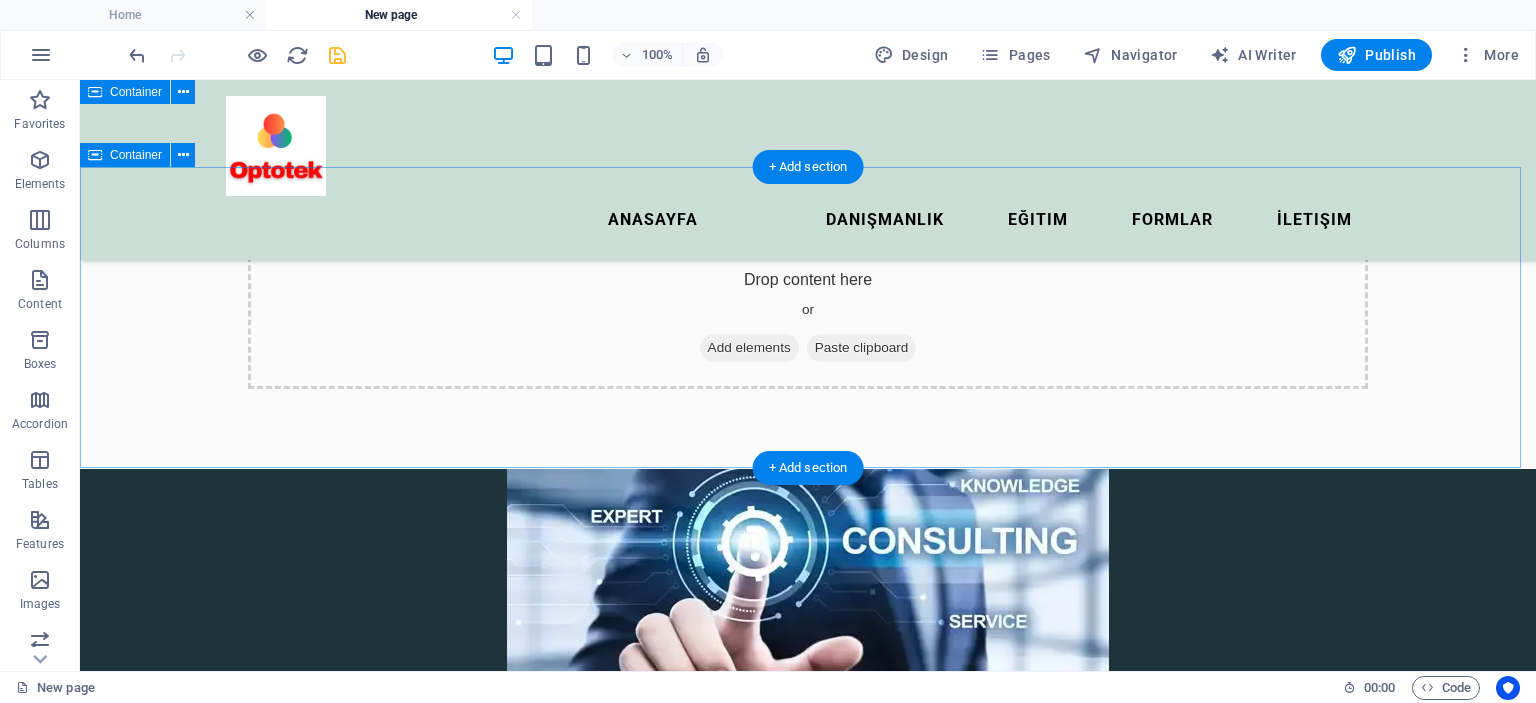 scroll, scrollTop: 532, scrollLeft: 0, axis: vertical 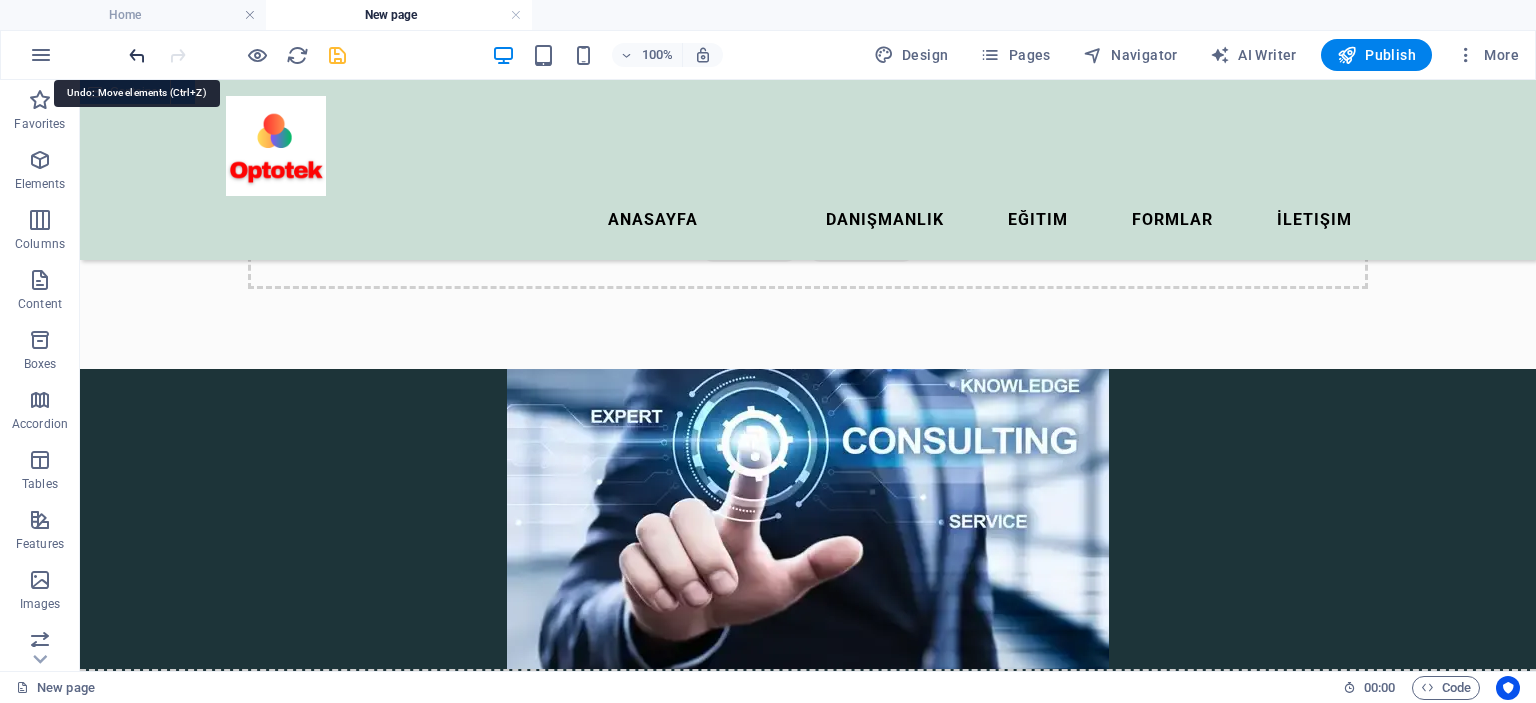 click at bounding box center [137, 55] 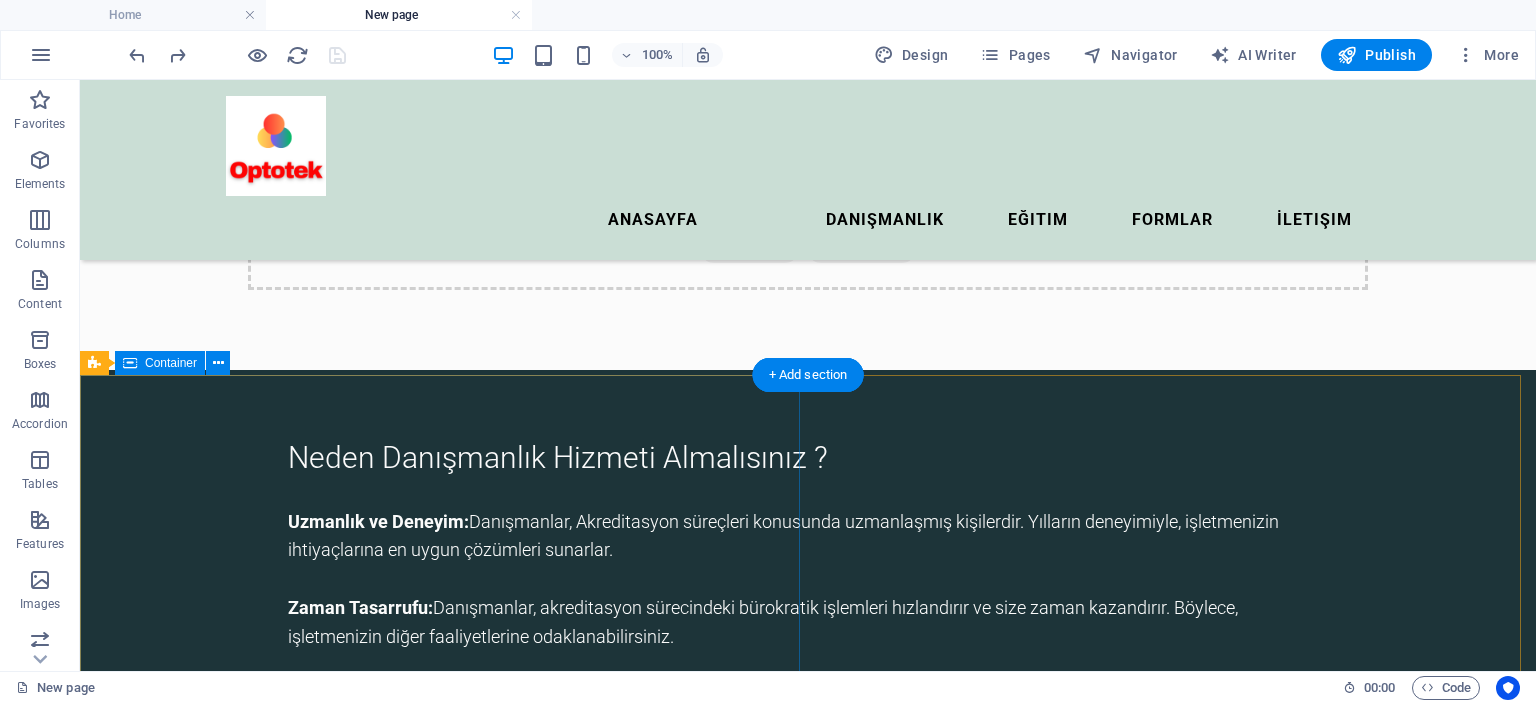 scroll, scrollTop: 0, scrollLeft: 0, axis: both 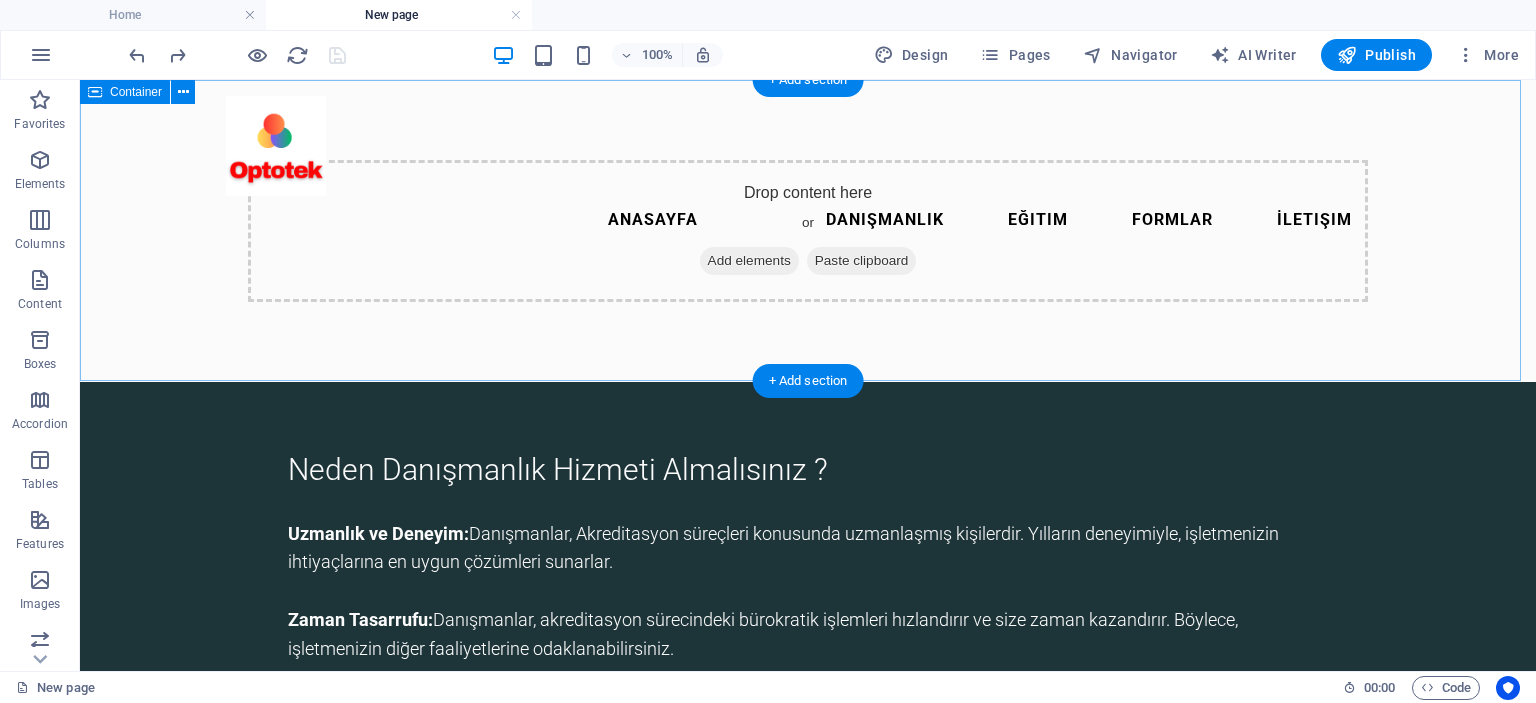 click on "Drop content here or  Add elements  Paste clipboard" at bounding box center (808, 231) 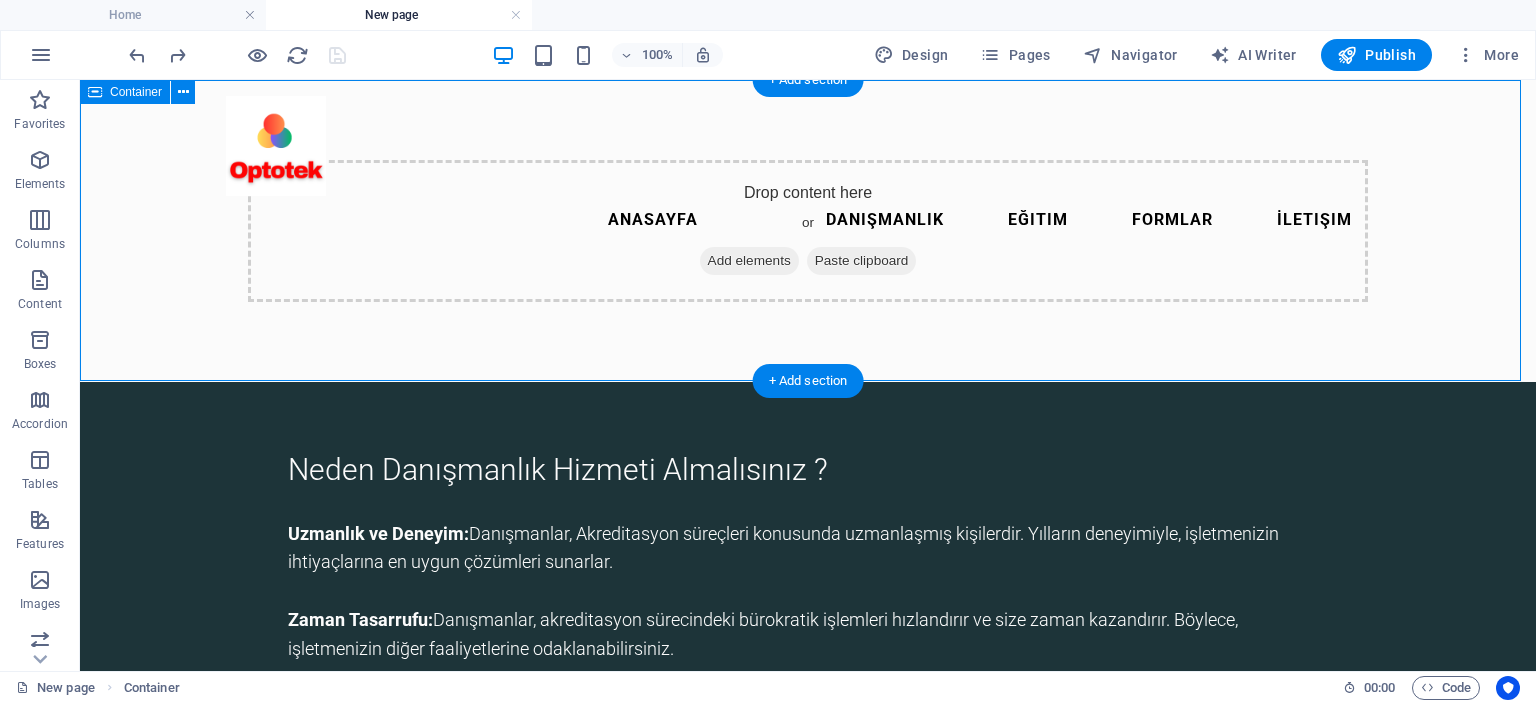 click on "Drop content here or  Add elements  Paste clipboard" at bounding box center [808, 231] 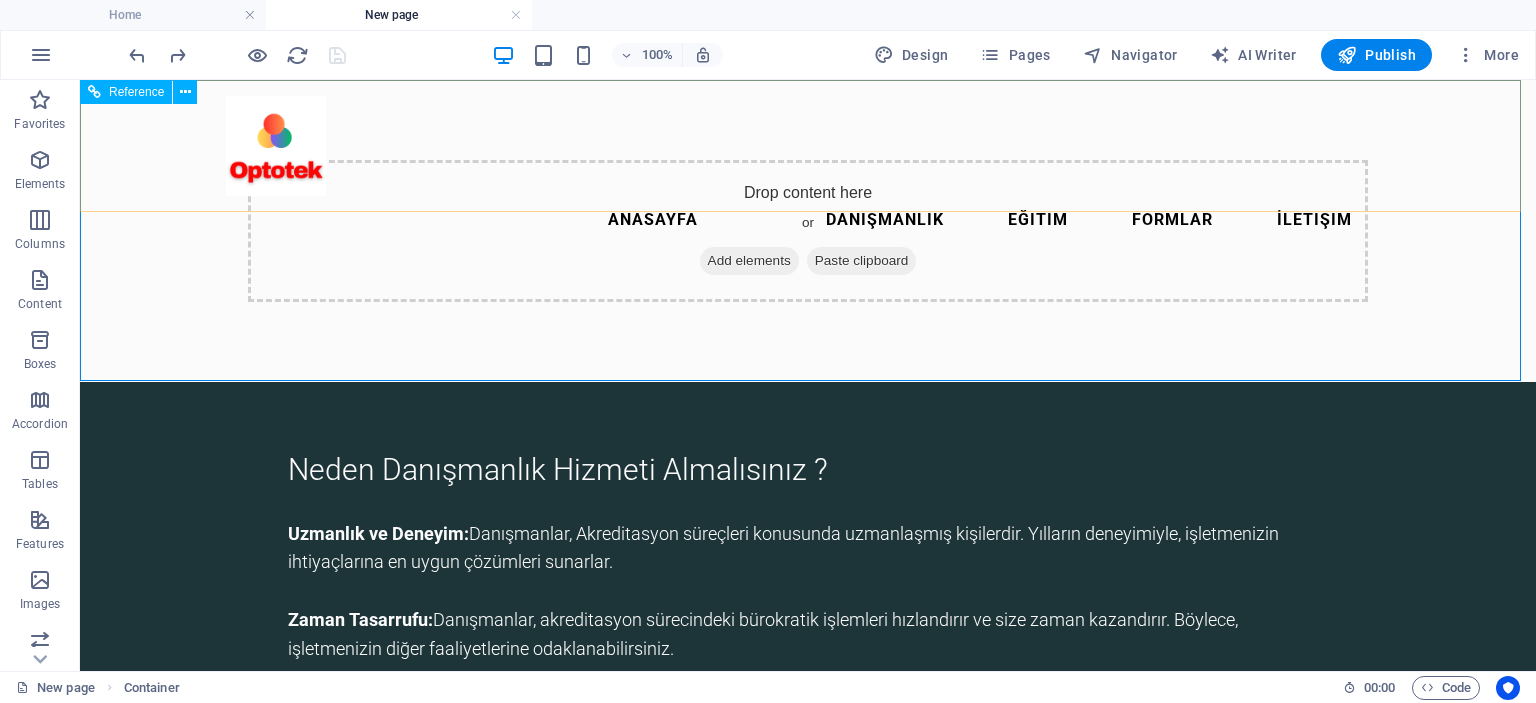 click on "Anasayfa Danışmanlık Eğitim Formlar İletişim" at bounding box center (808, 170) 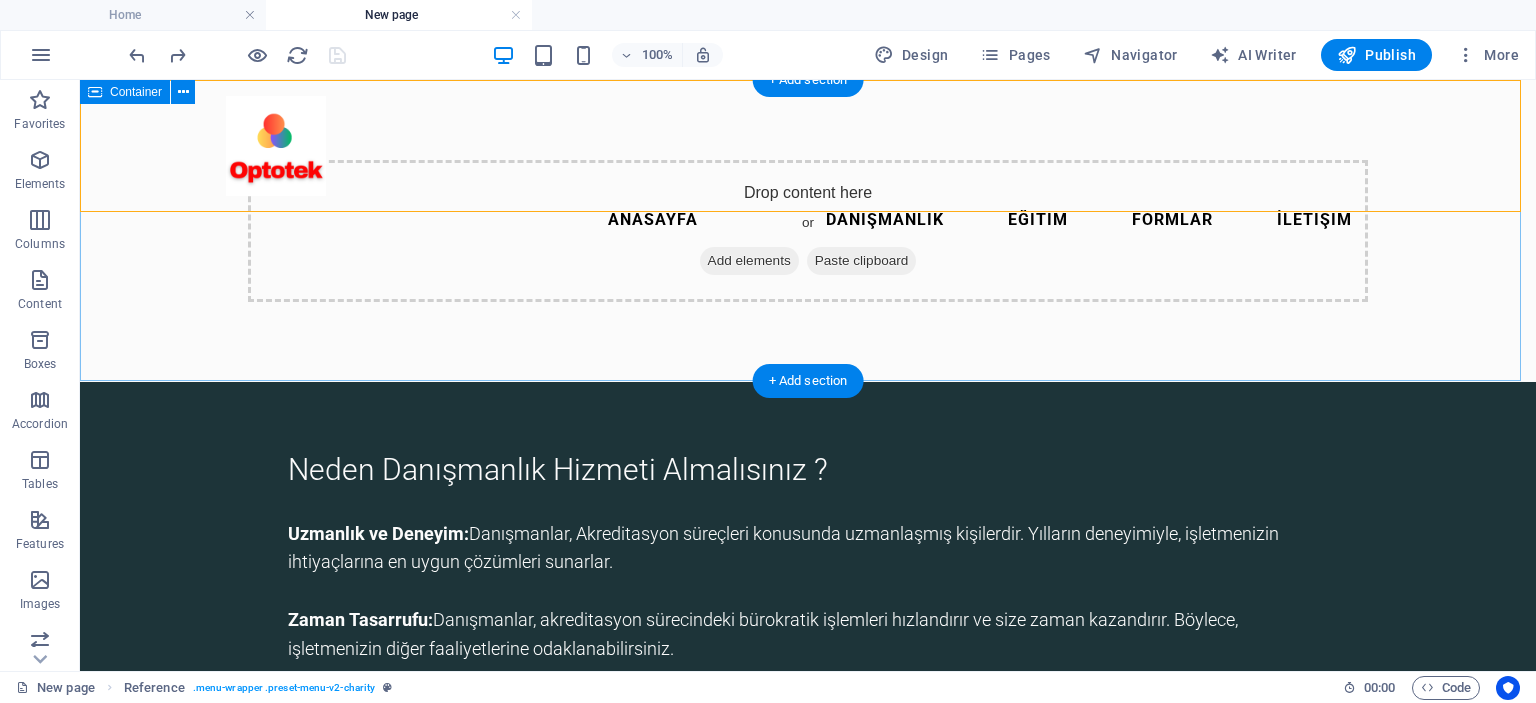 click on "Drop content here or  Add elements  Paste clipboard" at bounding box center (808, 231) 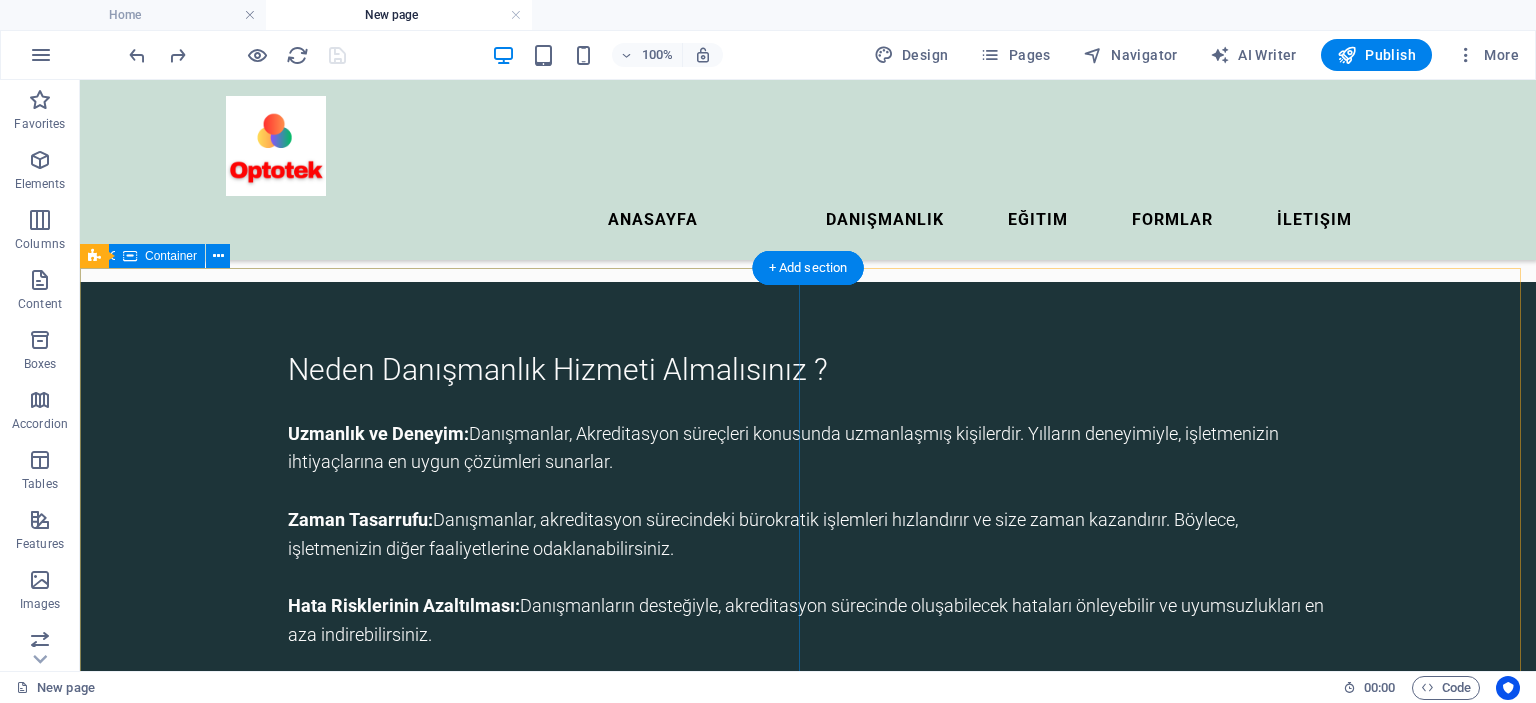scroll, scrollTop: 0, scrollLeft: 0, axis: both 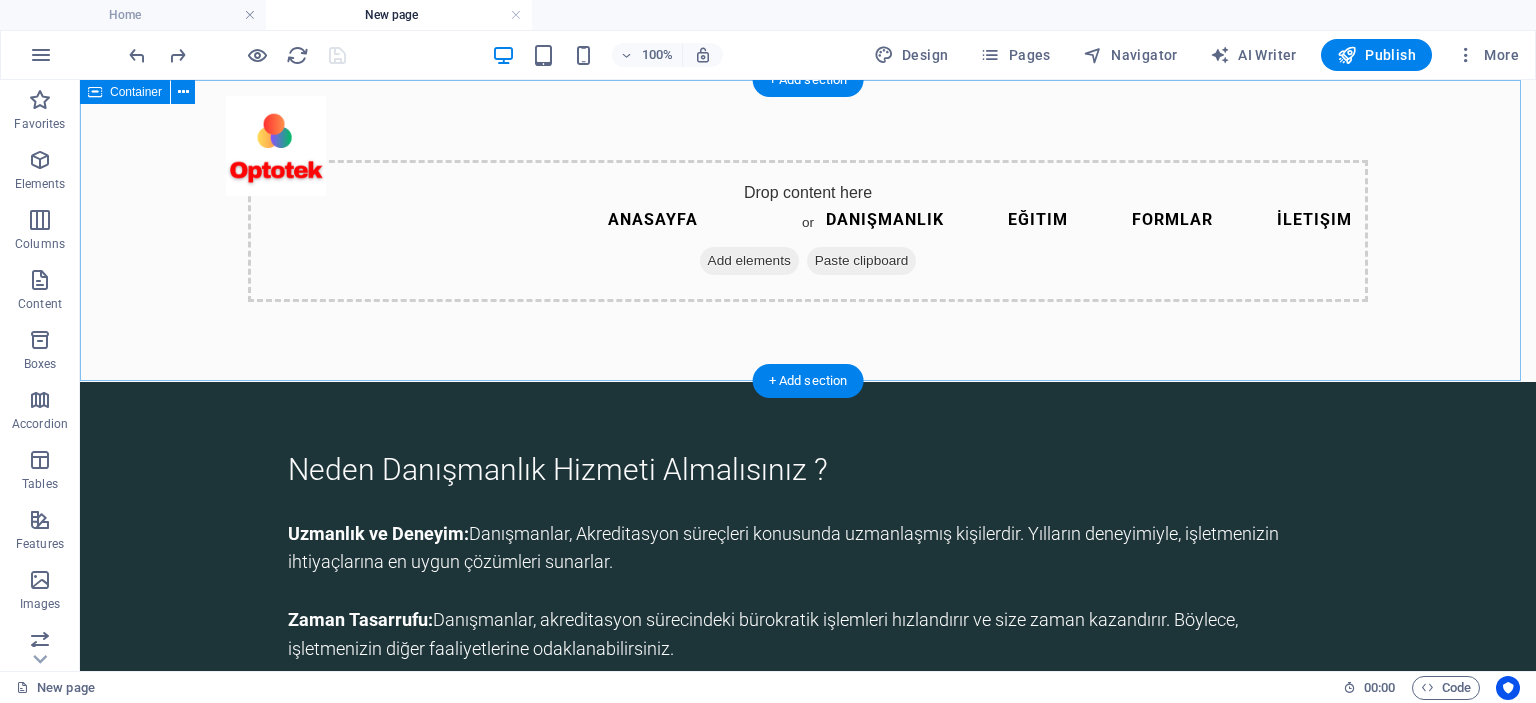 click on "Drop content here or  Add elements  Paste clipboard" at bounding box center [808, 231] 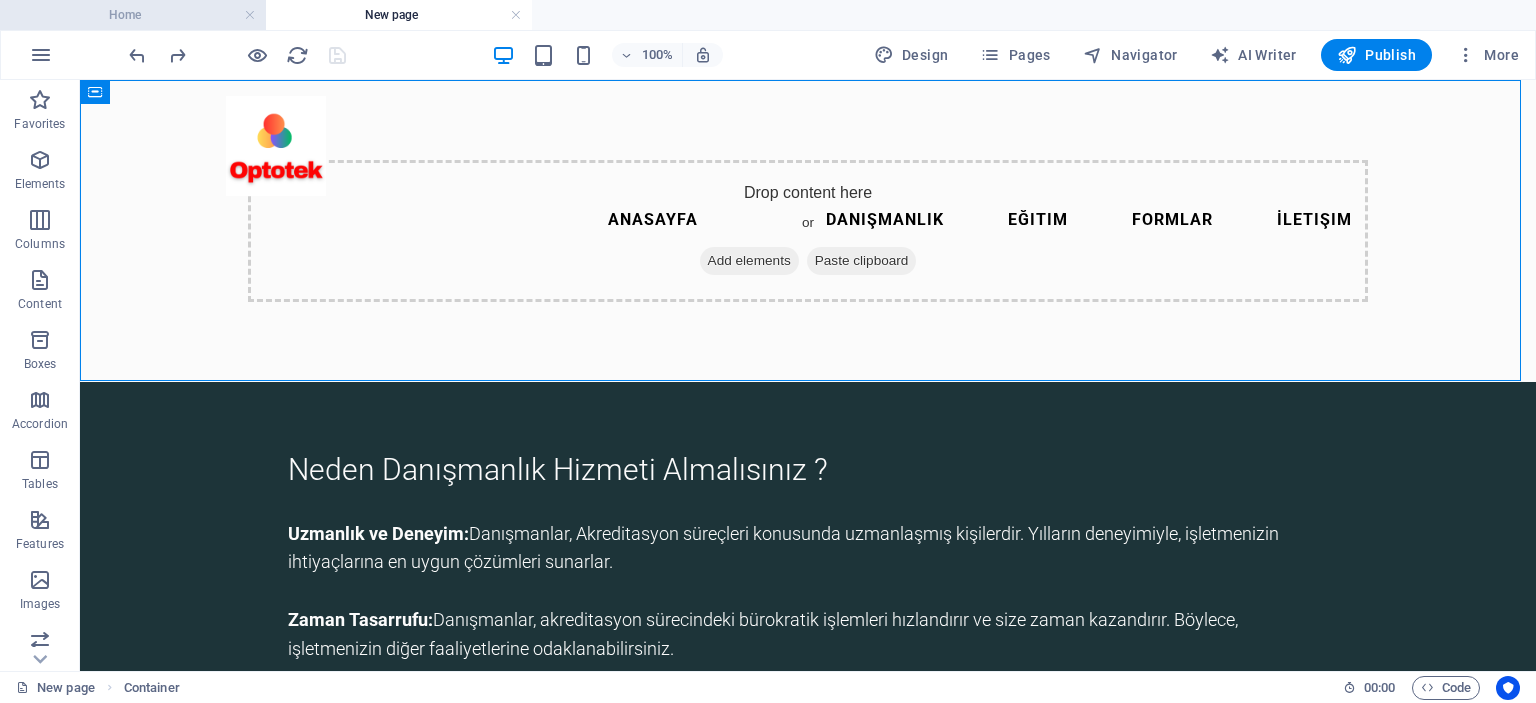 click on "Home" at bounding box center (133, 15) 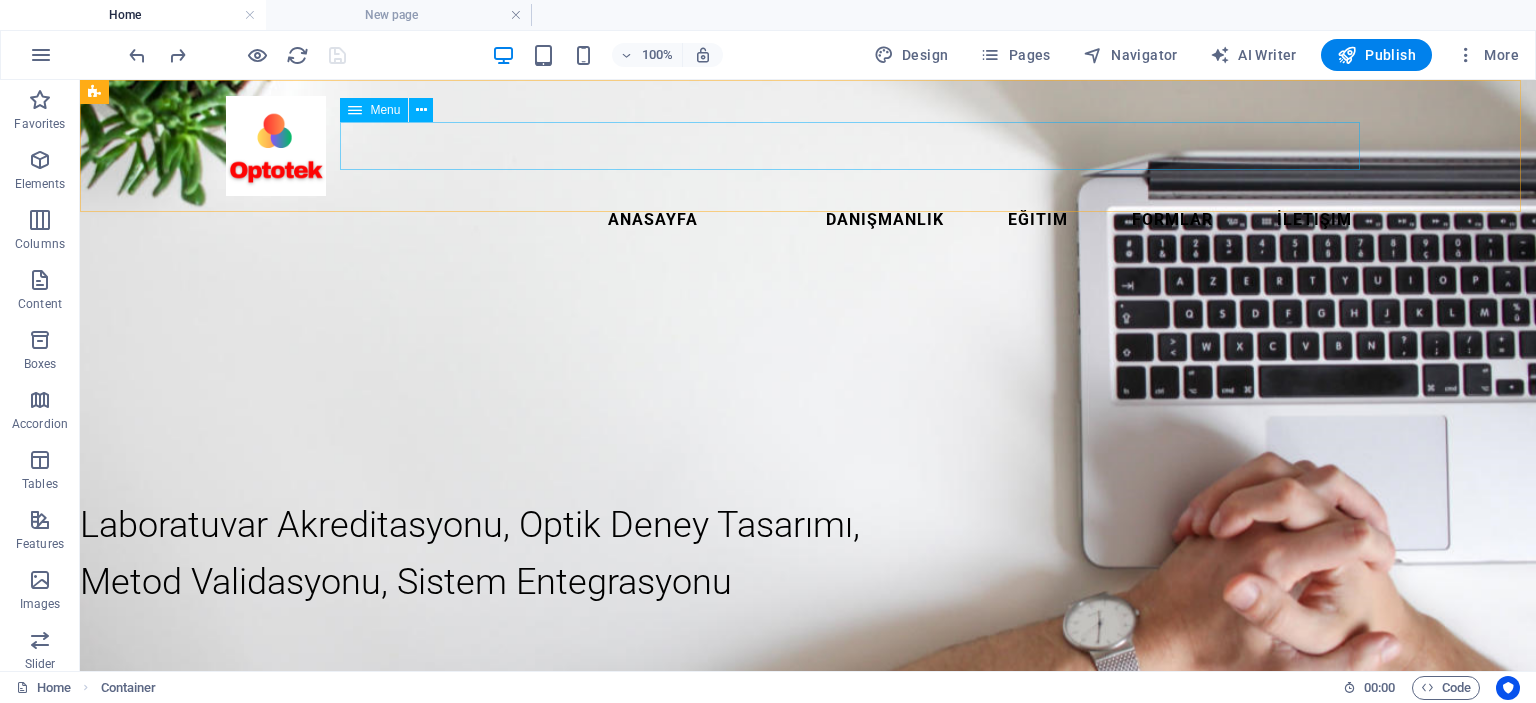 click on "Anasayfa Danışmanlık Eğitim Formlar İletişim" at bounding box center (808, 220) 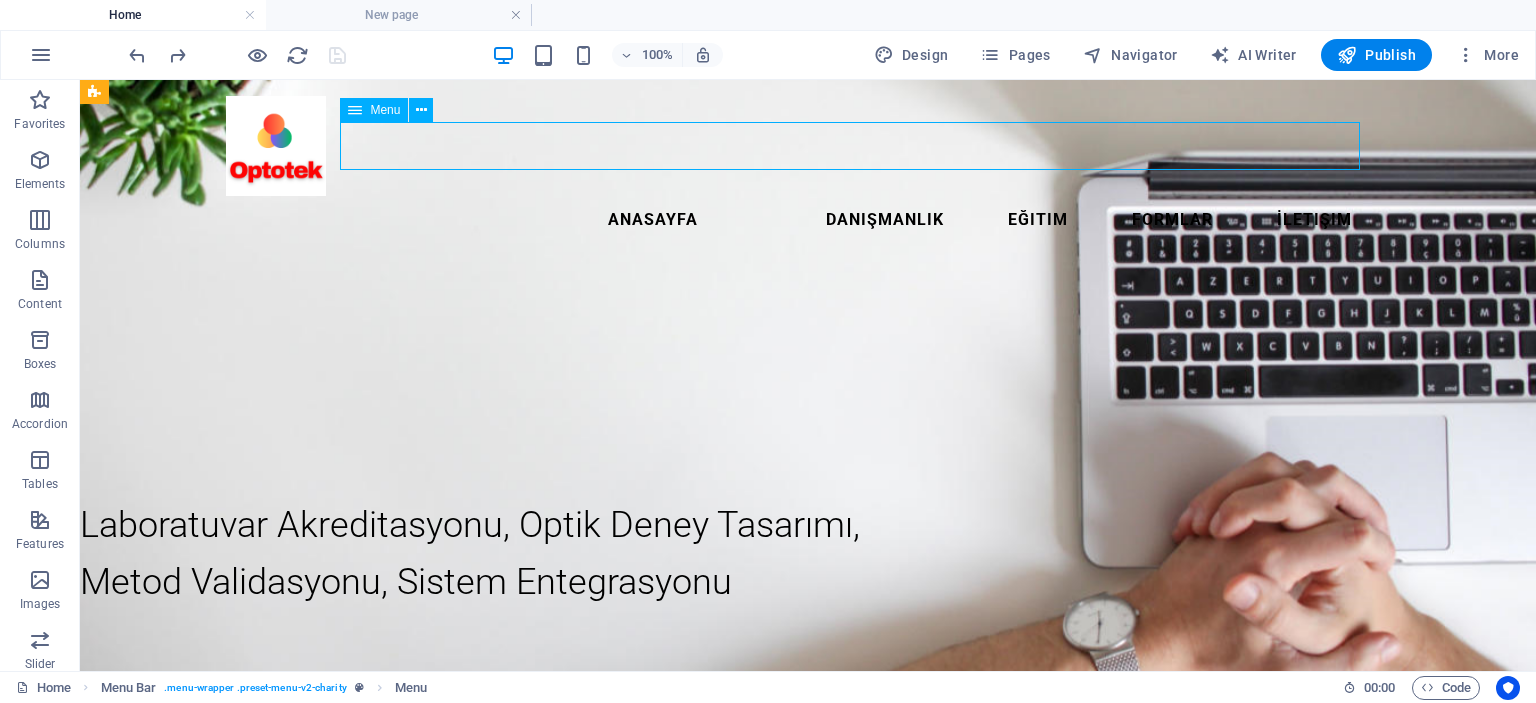 click on "Anasayfa Danışmanlık Eğitim Formlar İletişim" at bounding box center (808, 220) 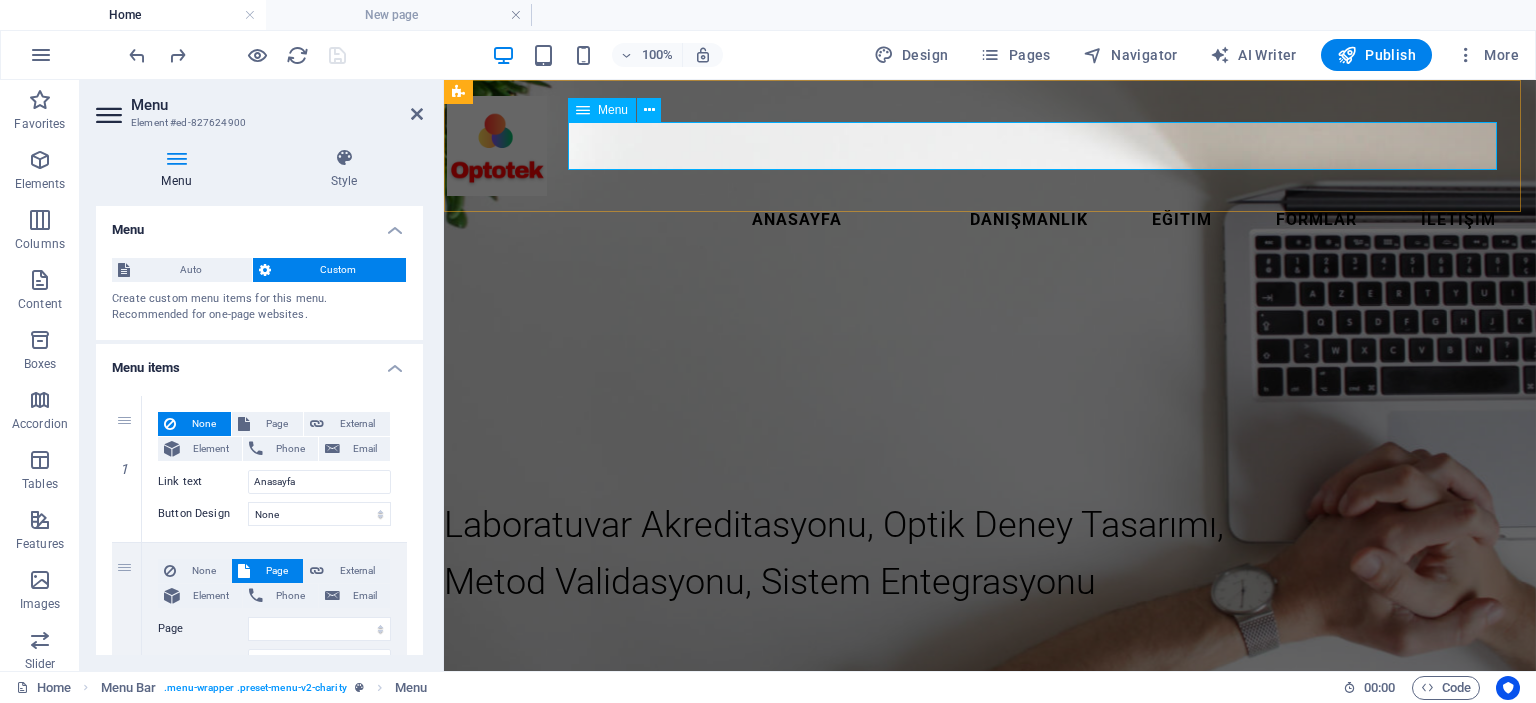 click on "Anasayfa Danışmanlık Eğitim Formlar İletişim" at bounding box center (990, 220) 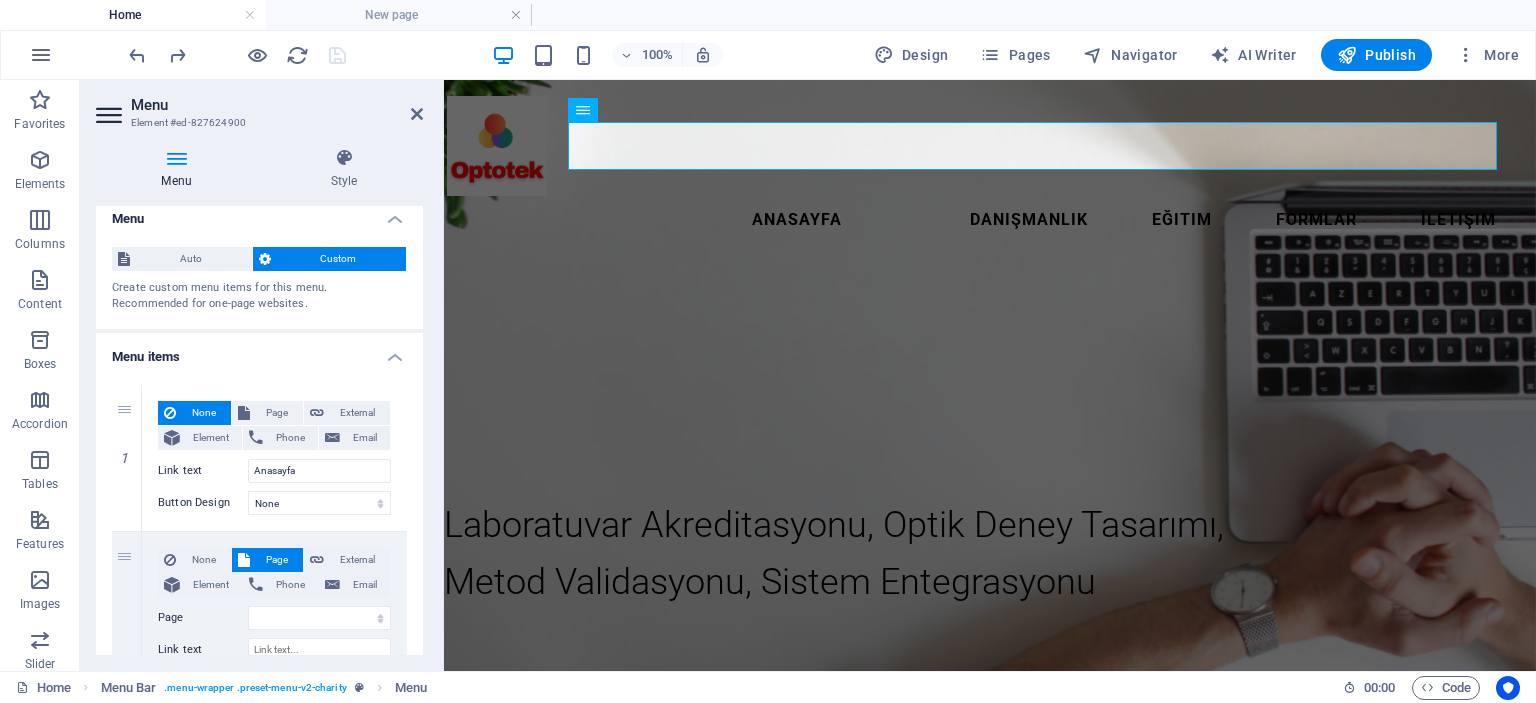 scroll, scrollTop: 0, scrollLeft: 0, axis: both 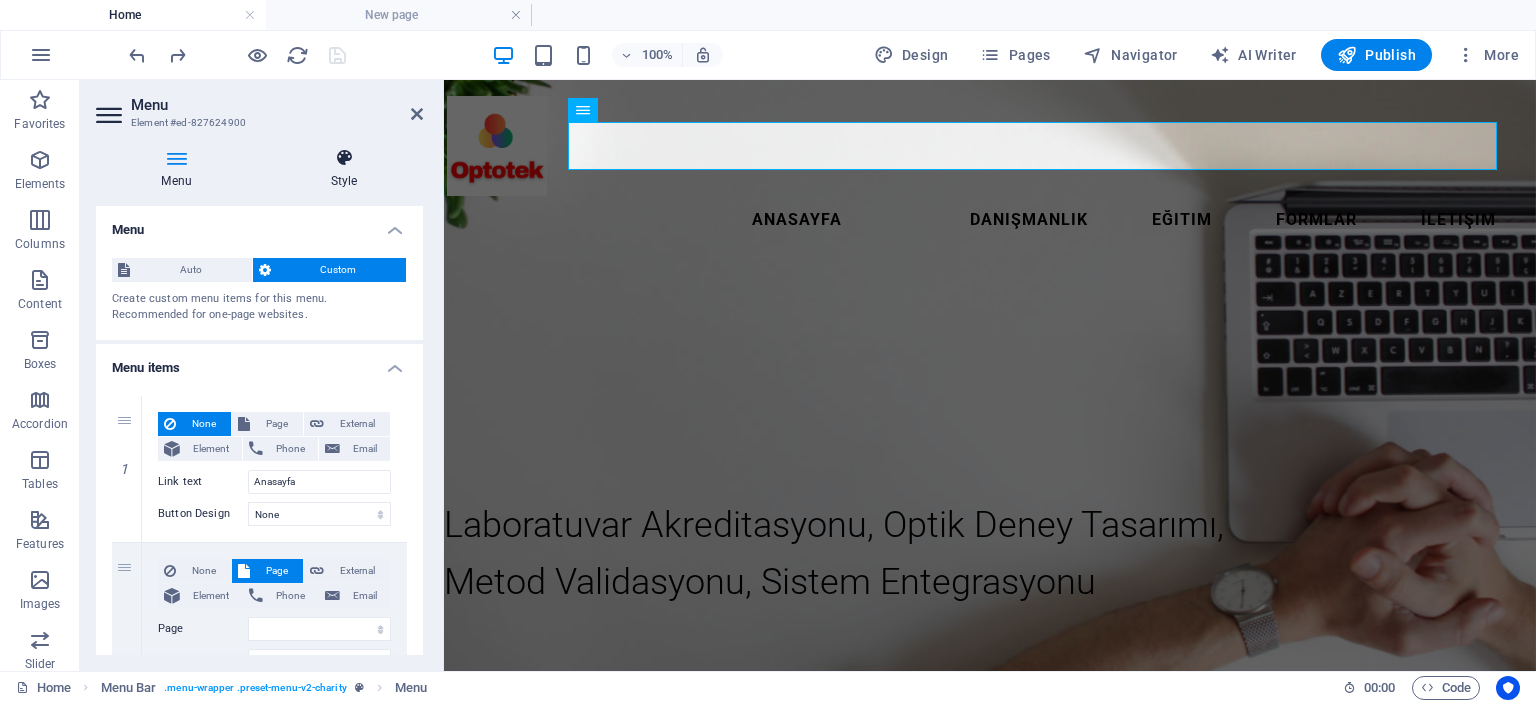 click on "Style" at bounding box center (344, 169) 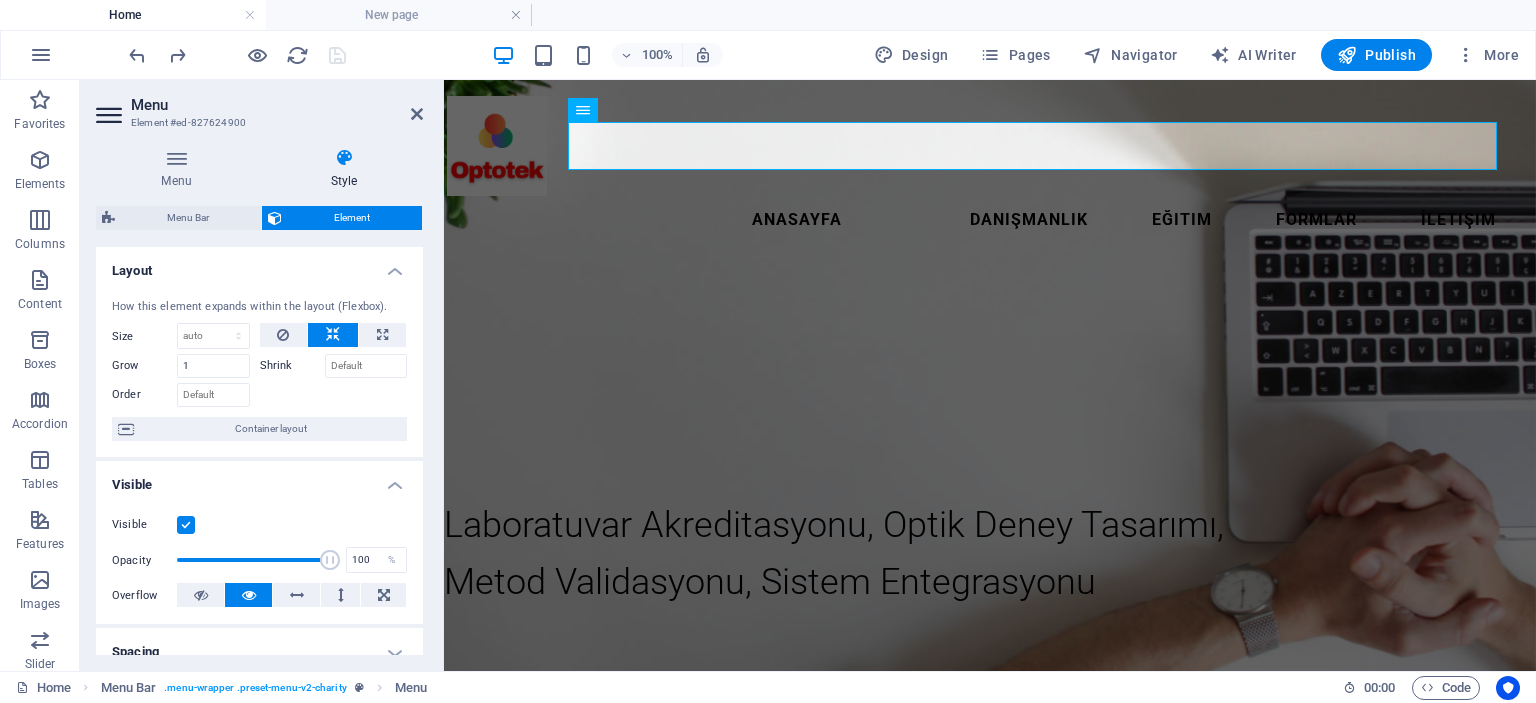 click on "Layout" at bounding box center (259, 265) 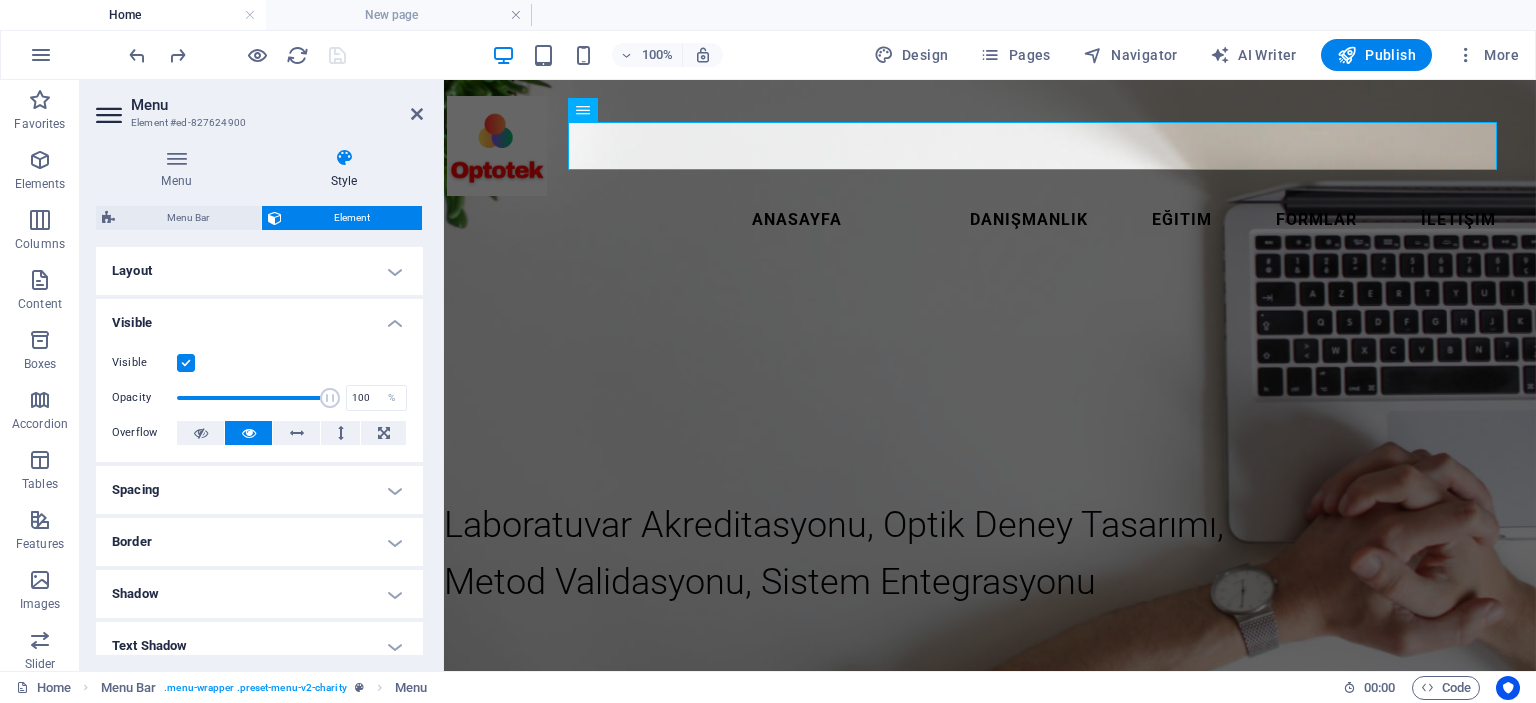 click on "Layout" at bounding box center (259, 271) 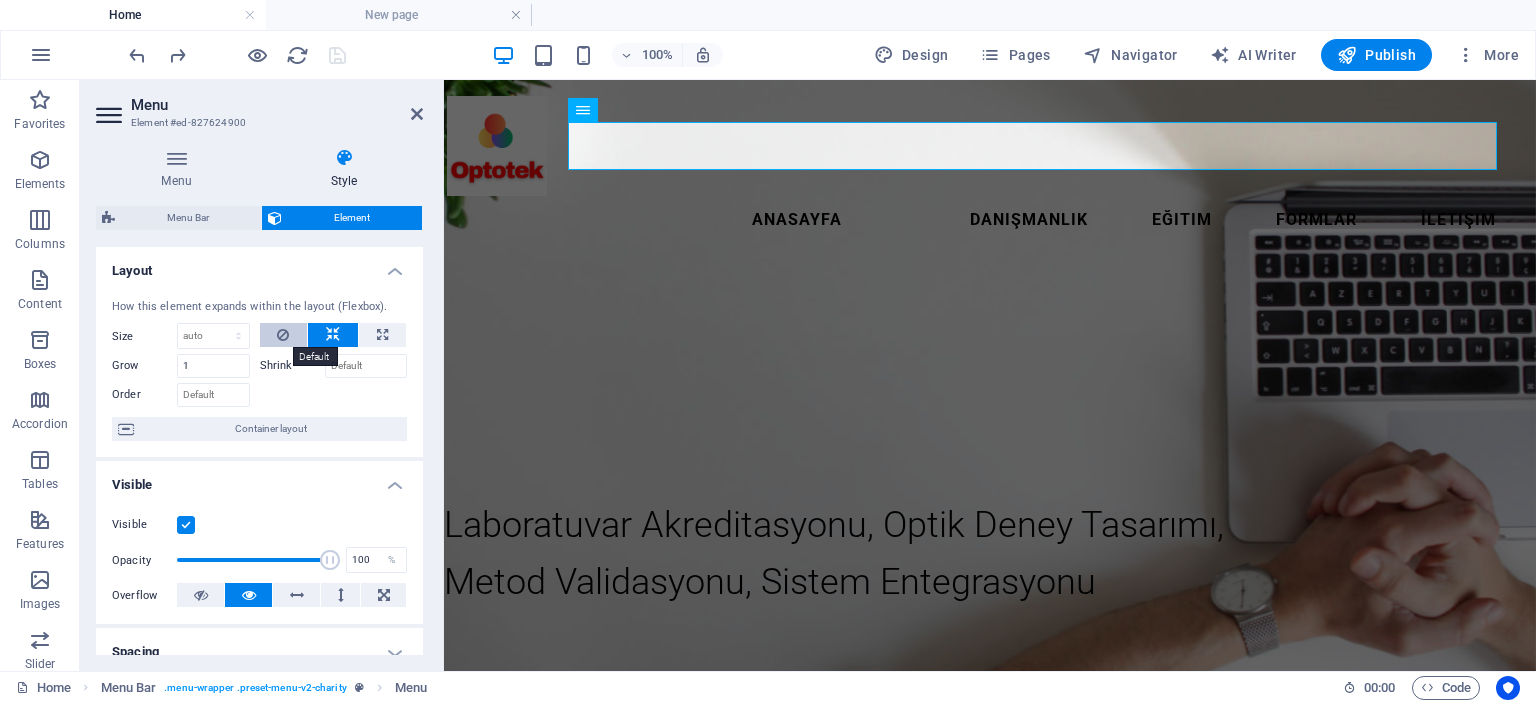 click at bounding box center [283, 335] 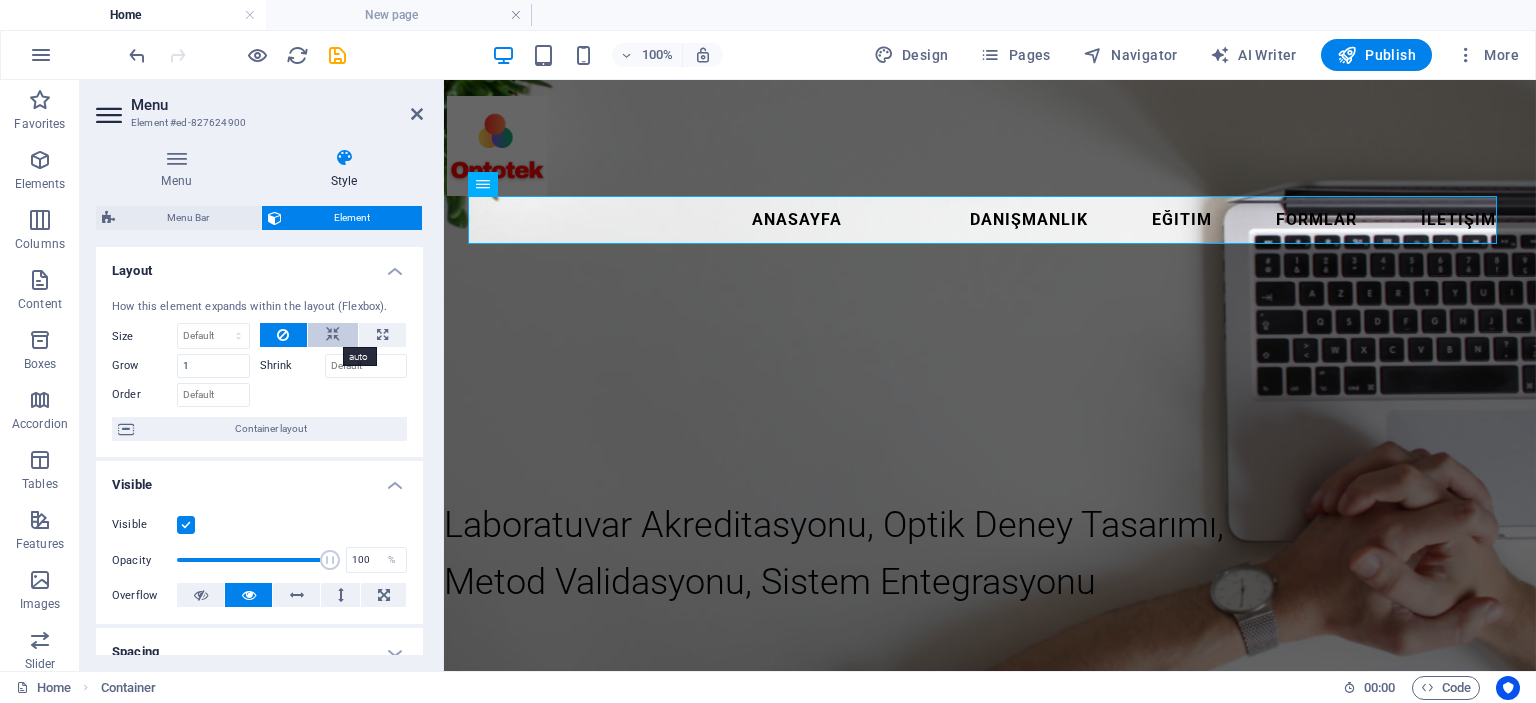 click at bounding box center [333, 335] 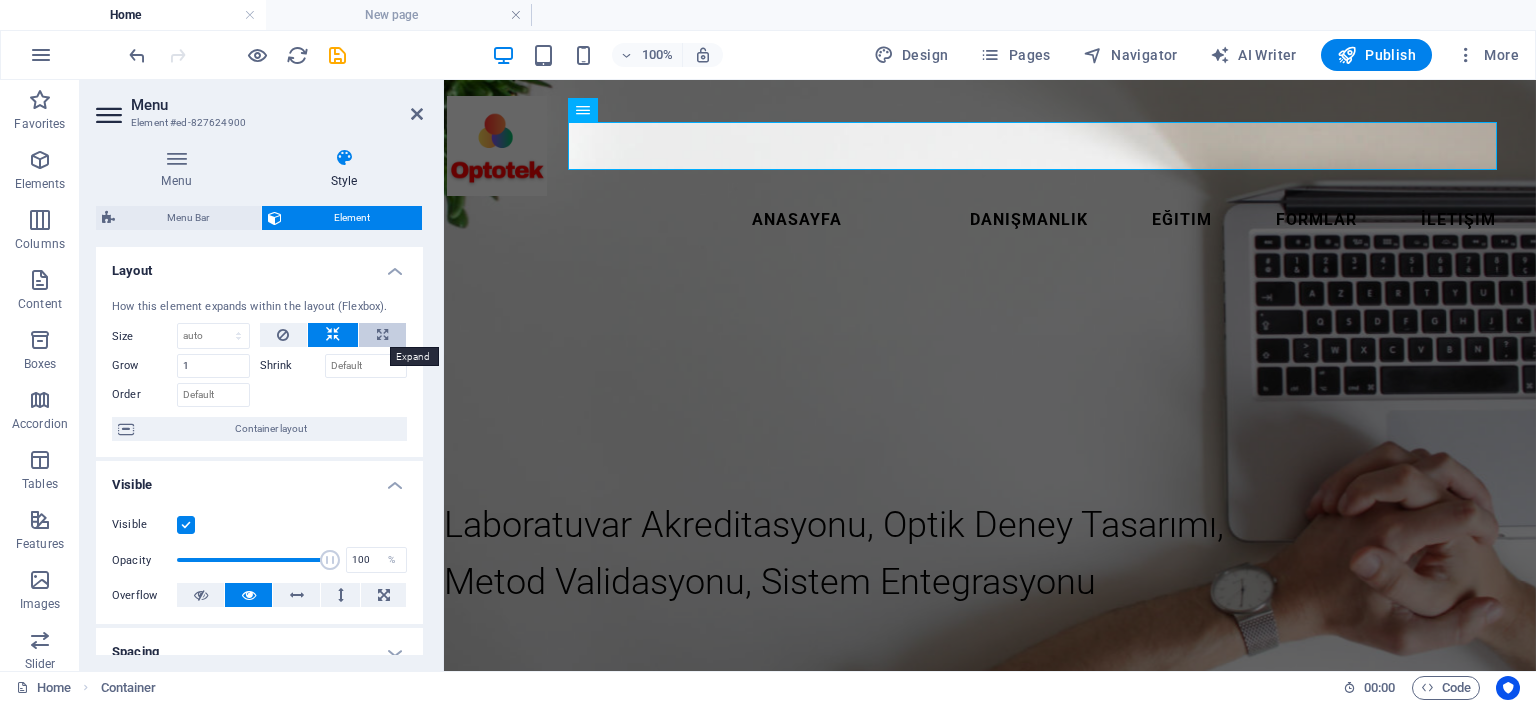 click at bounding box center (382, 335) 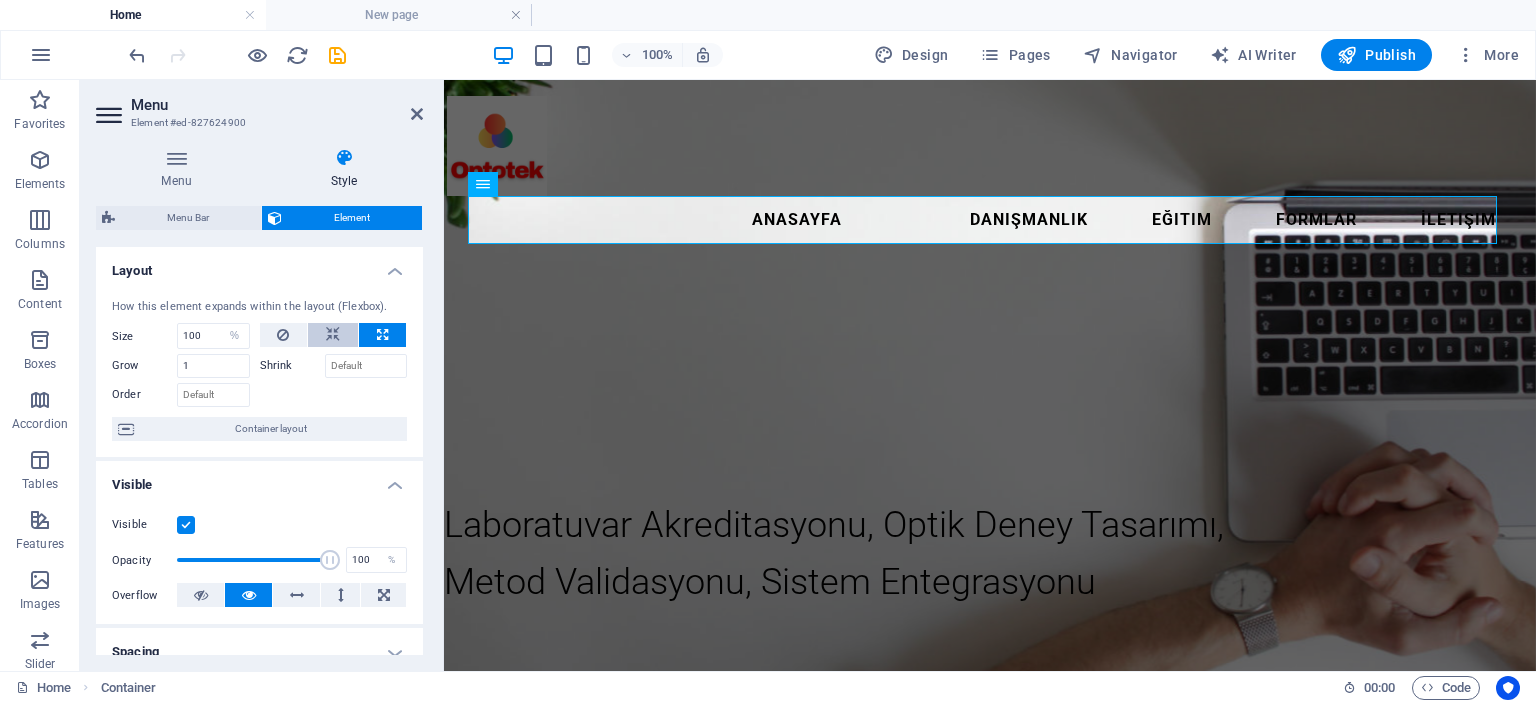click at bounding box center (333, 335) 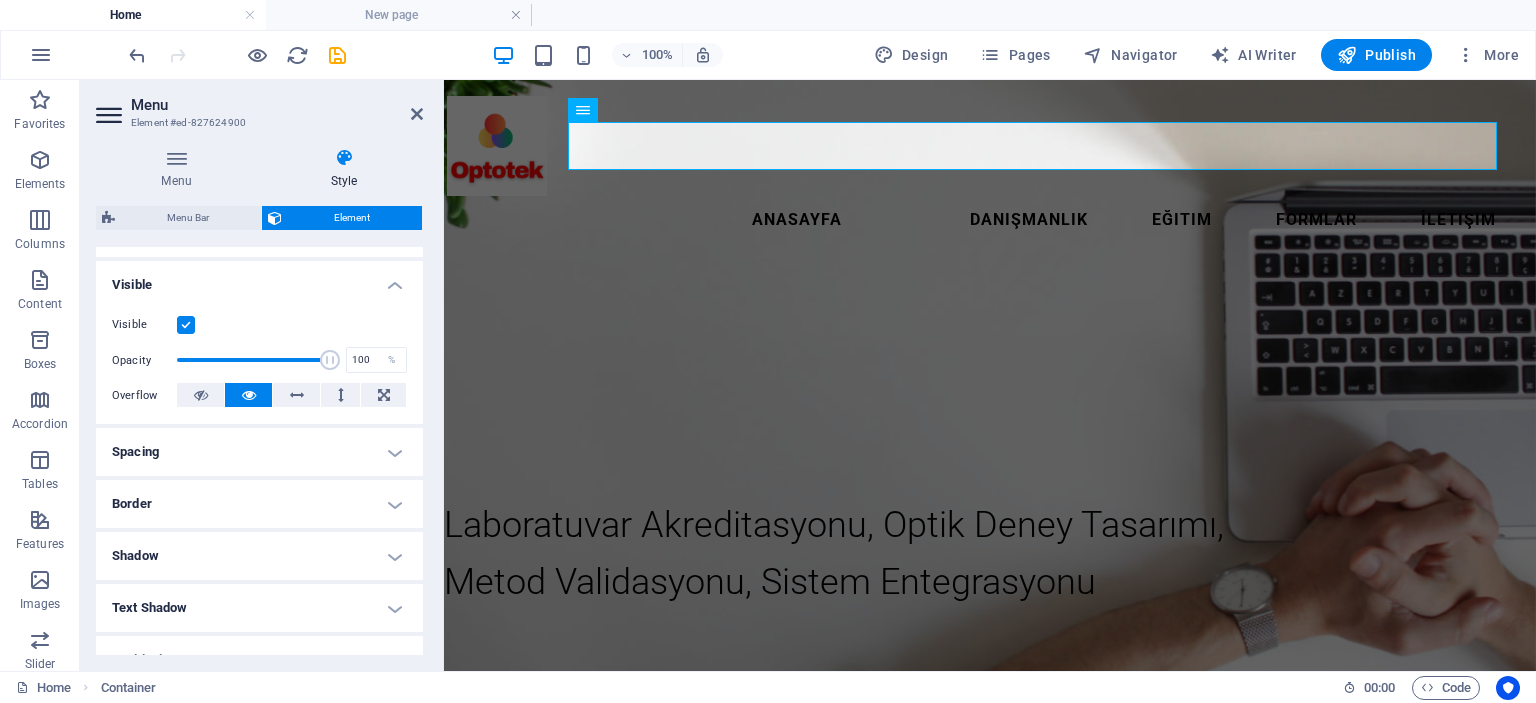 scroll, scrollTop: 300, scrollLeft: 0, axis: vertical 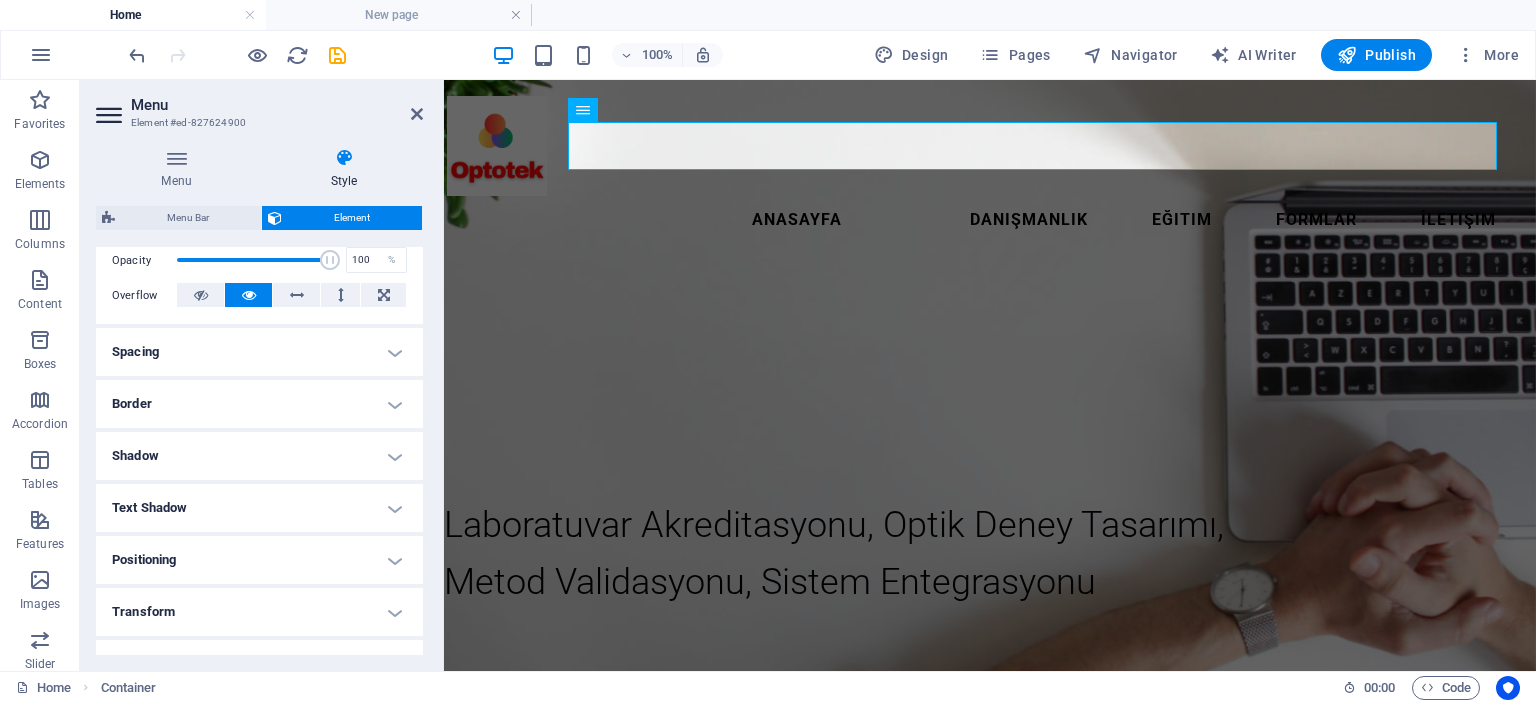 click on "Spacing" at bounding box center [259, 352] 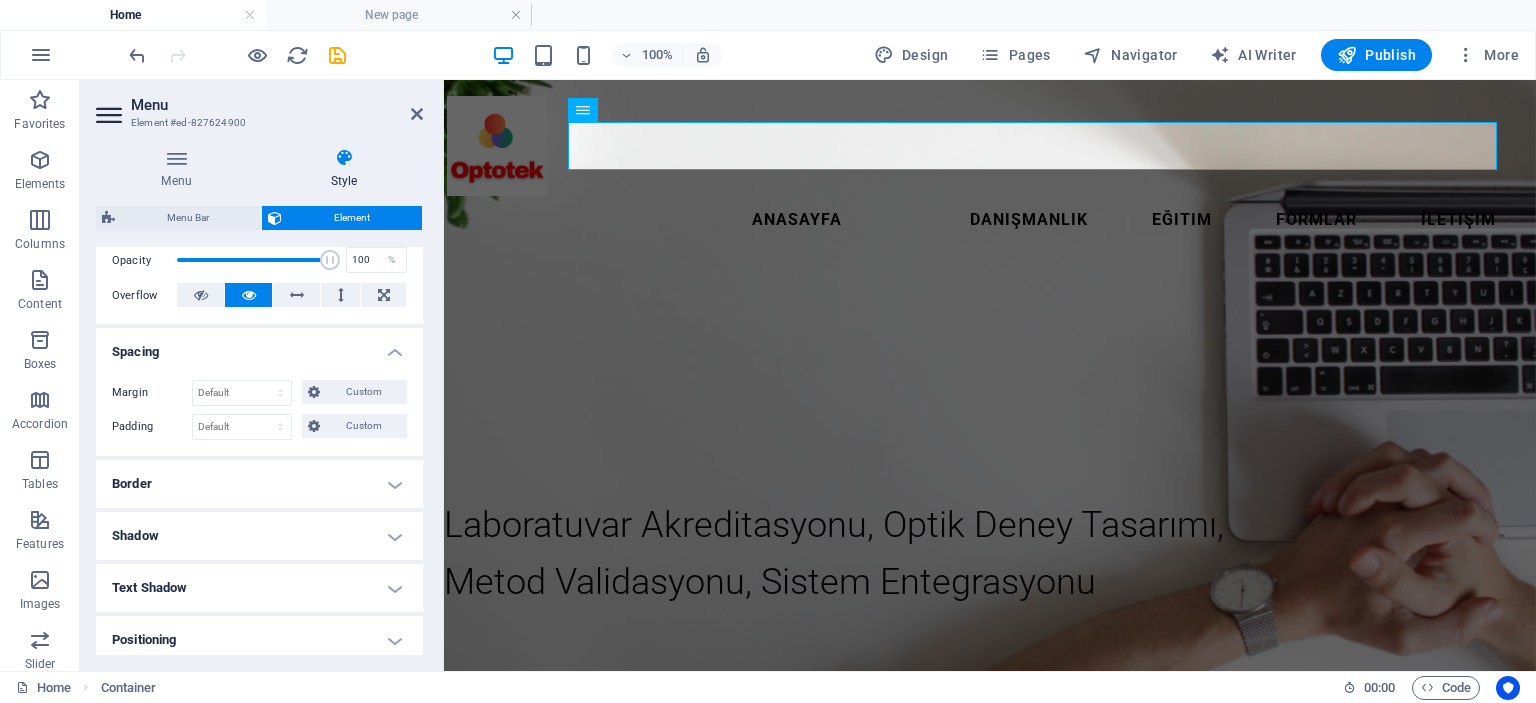 click on "Spacing" at bounding box center (259, 346) 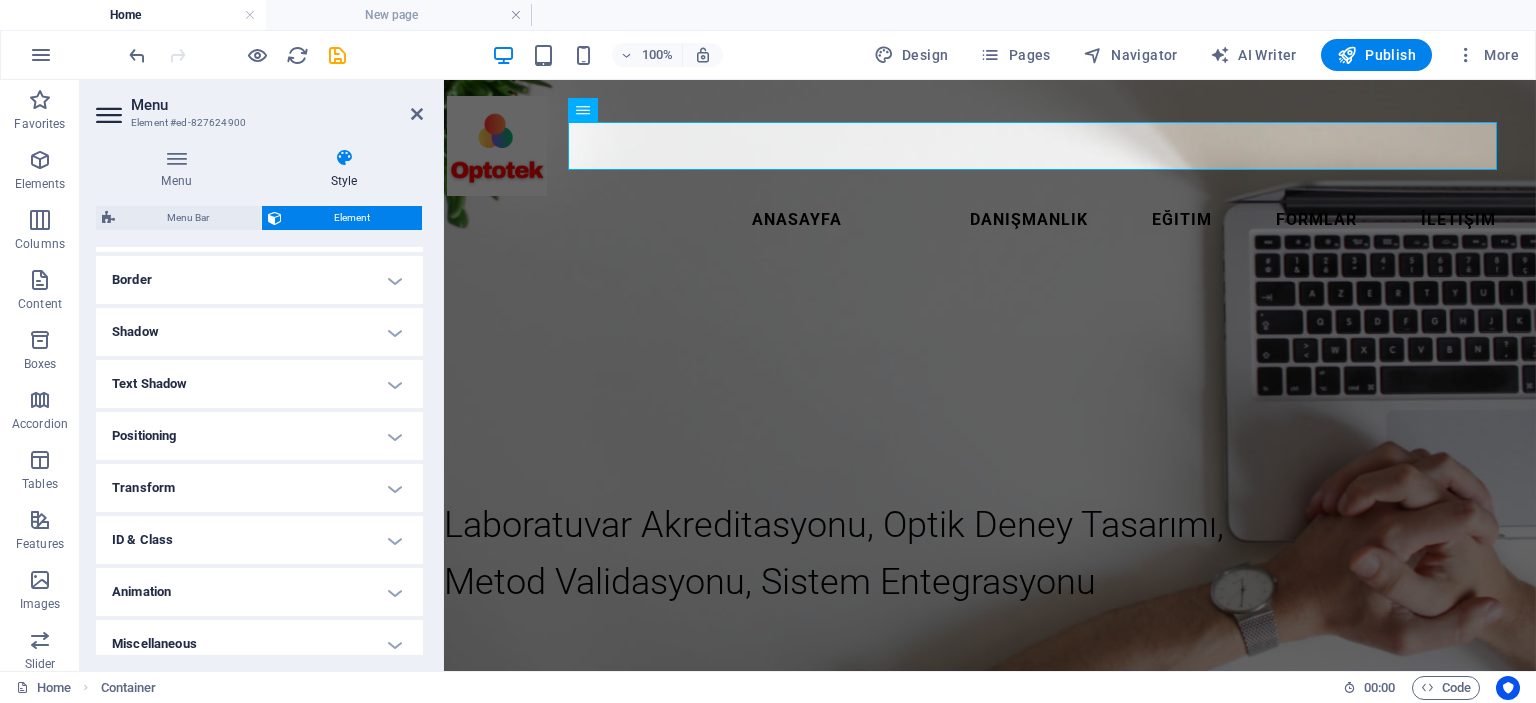 scroll, scrollTop: 436, scrollLeft: 0, axis: vertical 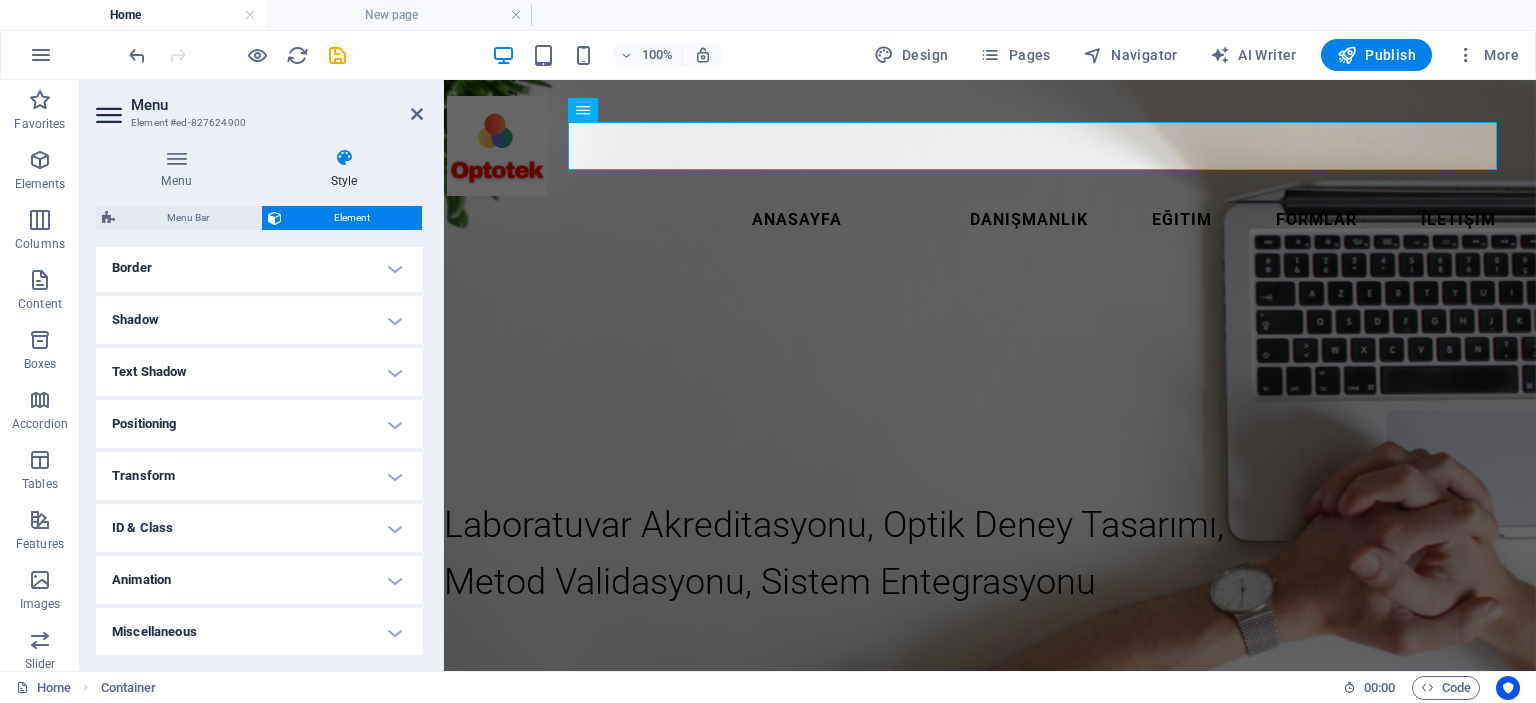 click on "Transform" at bounding box center (259, 476) 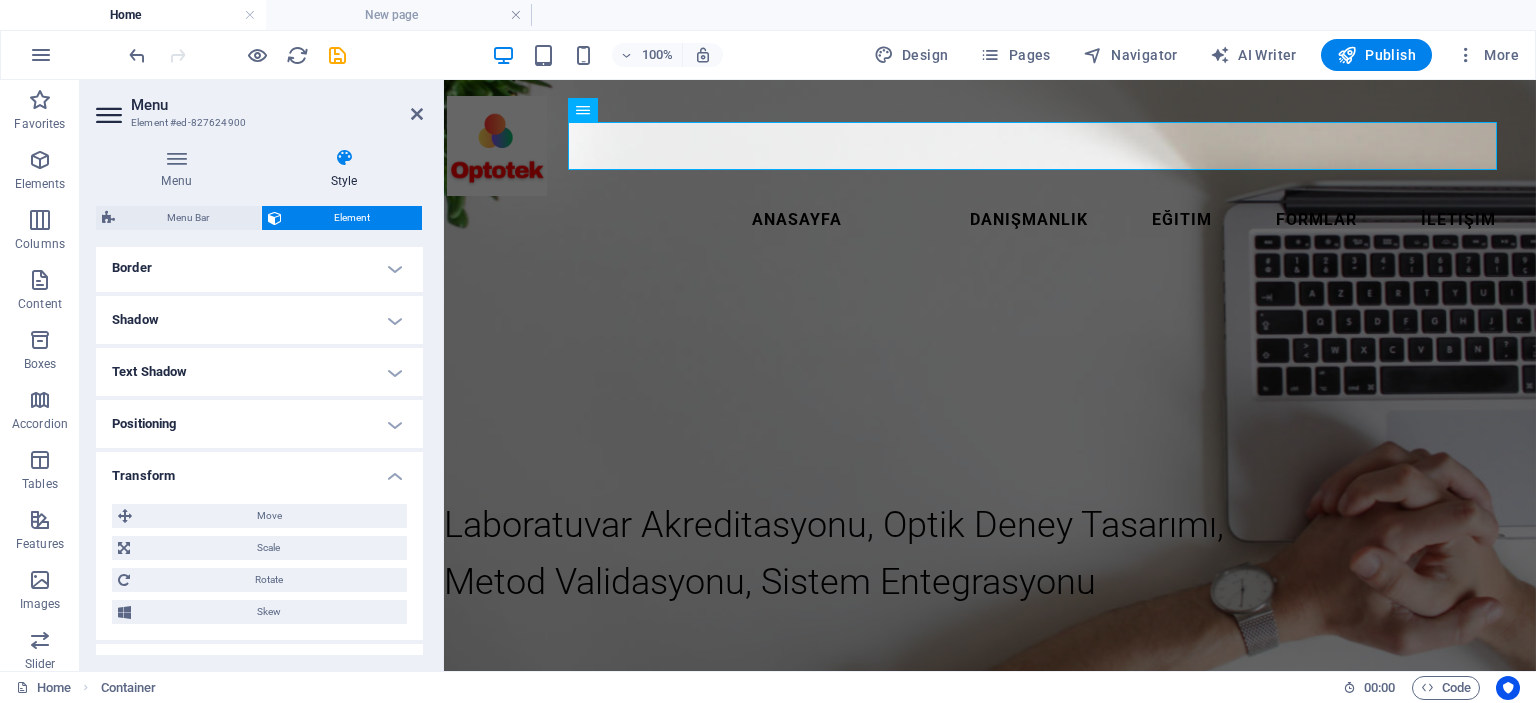 click on "Transform" at bounding box center (259, 470) 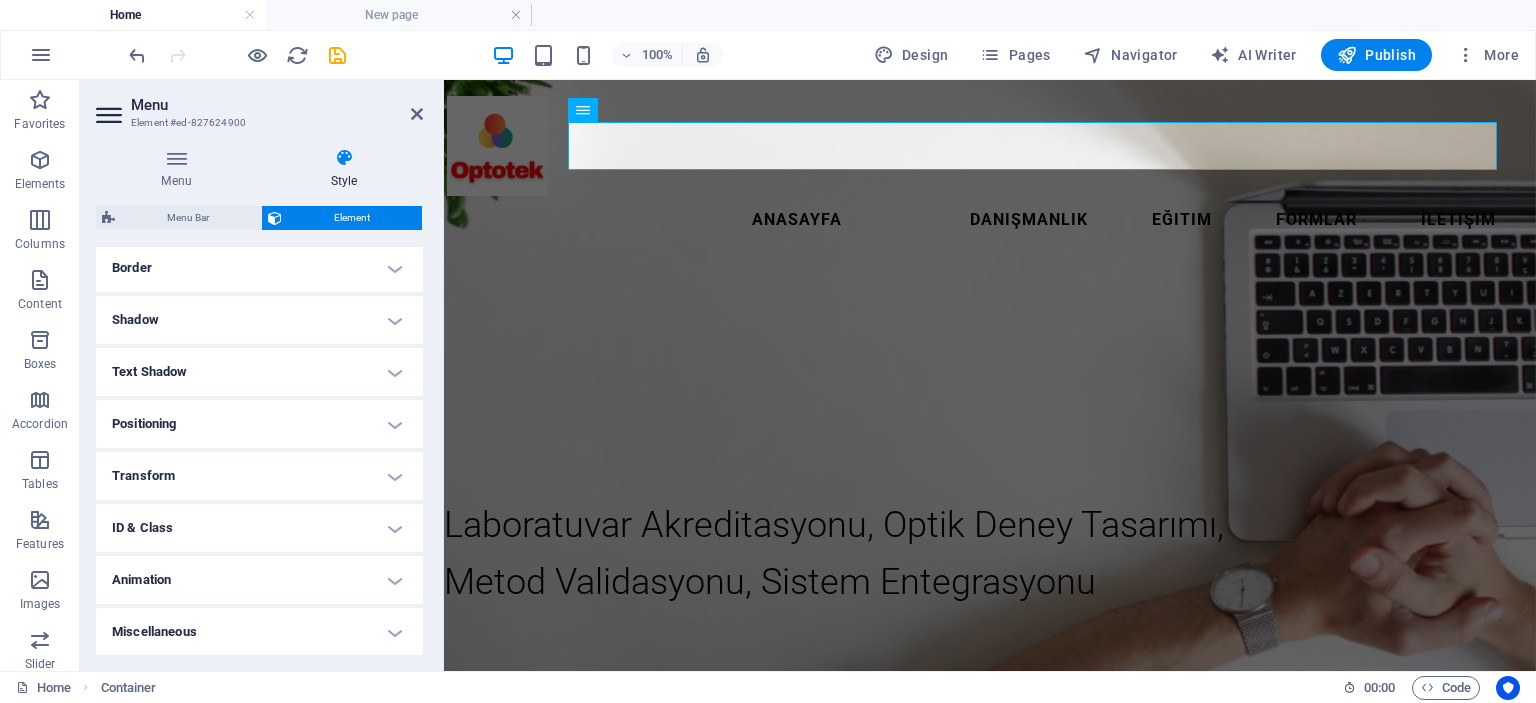 click on "Transform" at bounding box center (259, 476) 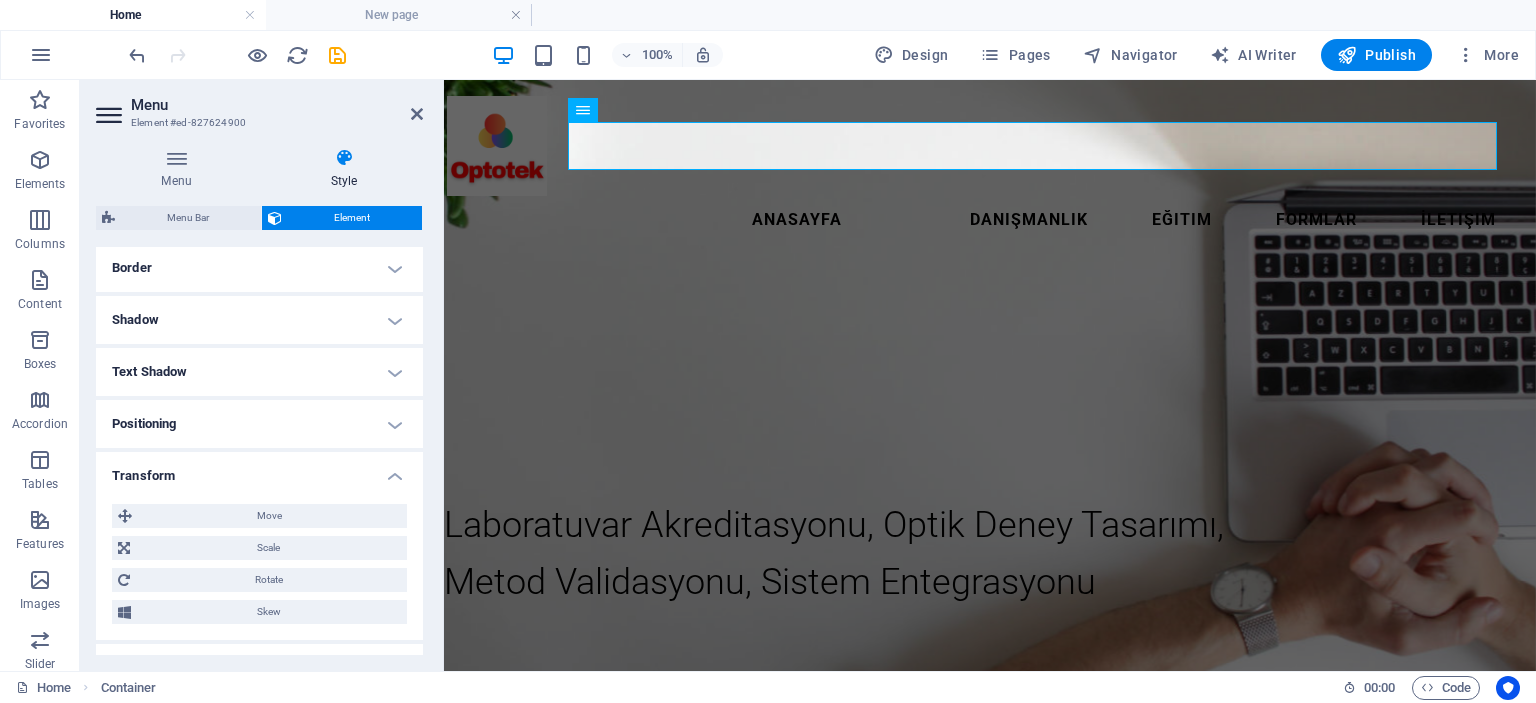 click on "Transform" at bounding box center (259, 470) 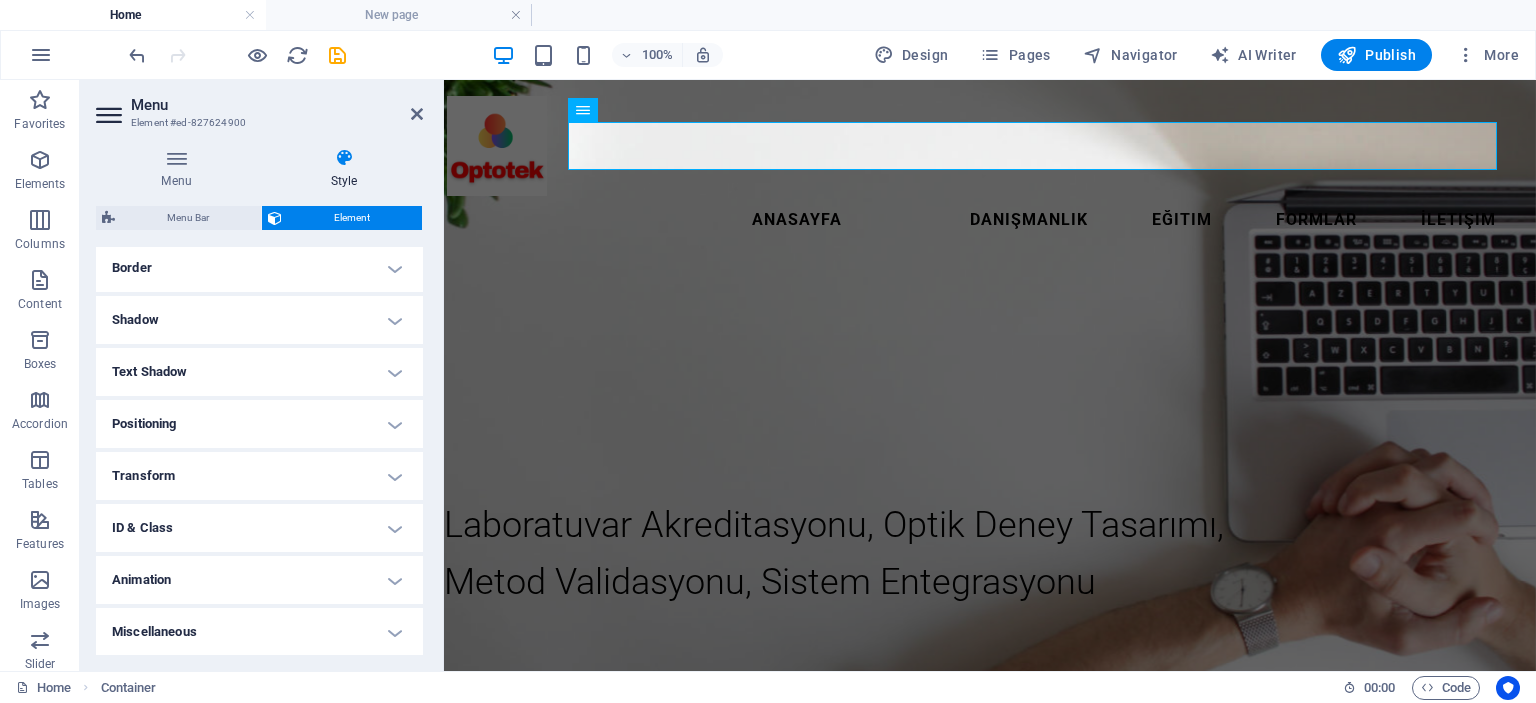 click on "Animation" at bounding box center (259, 580) 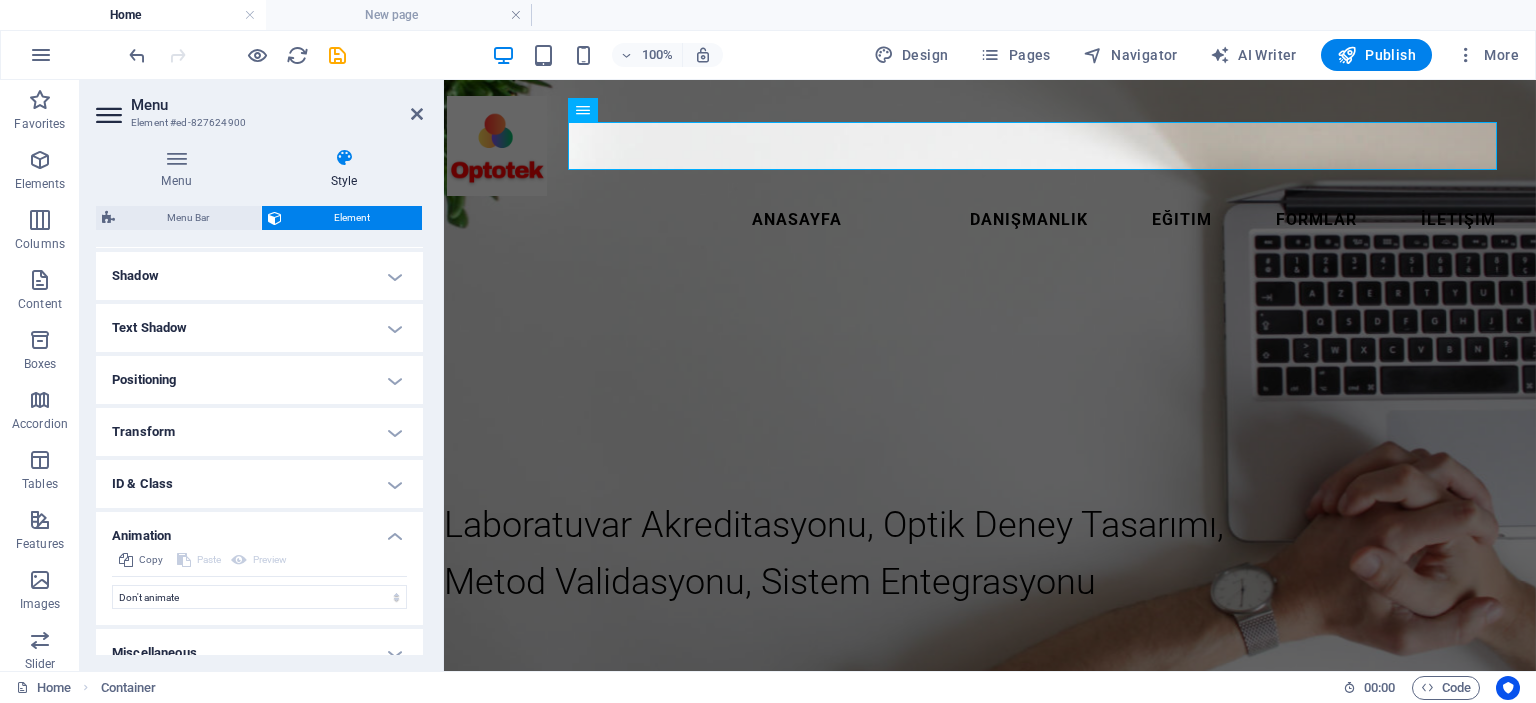 scroll, scrollTop: 500, scrollLeft: 0, axis: vertical 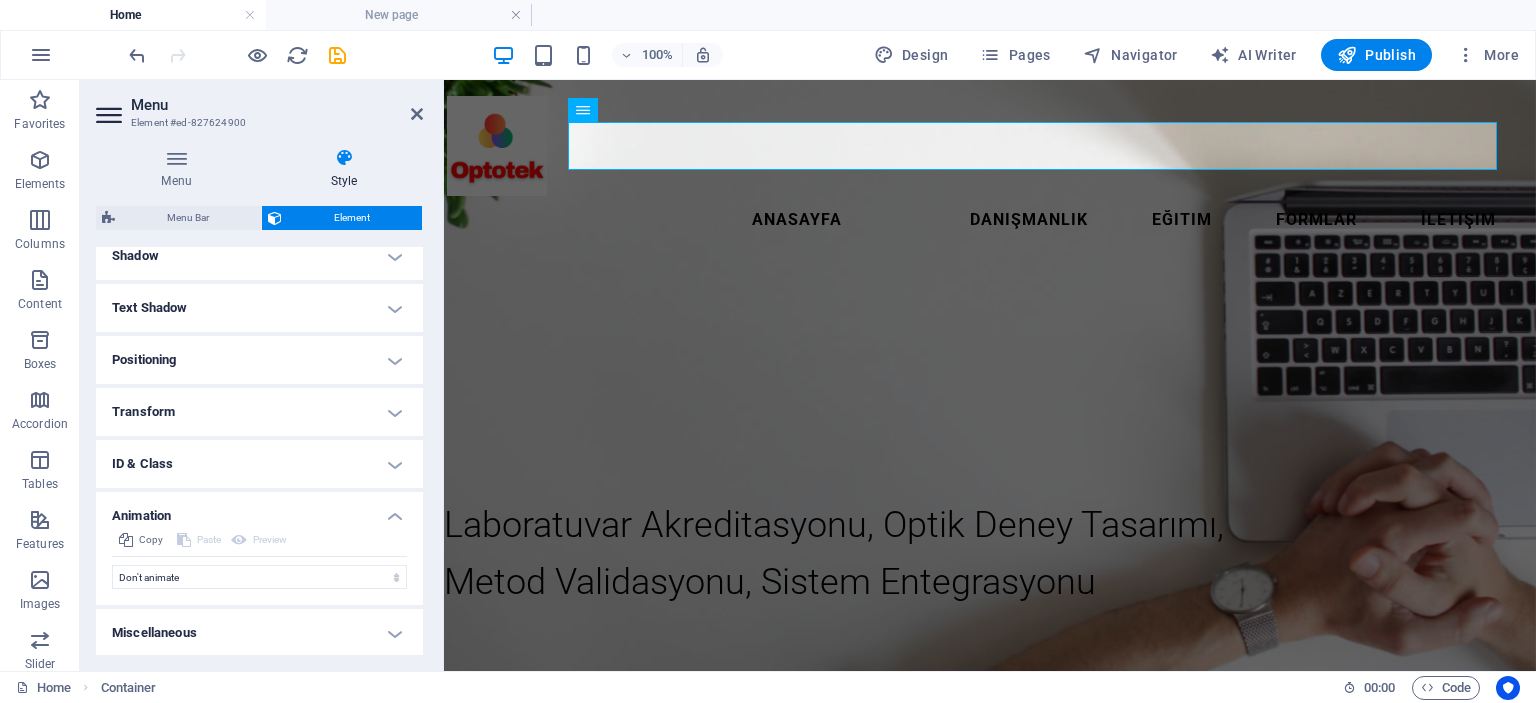 click on "Animation" at bounding box center [259, 510] 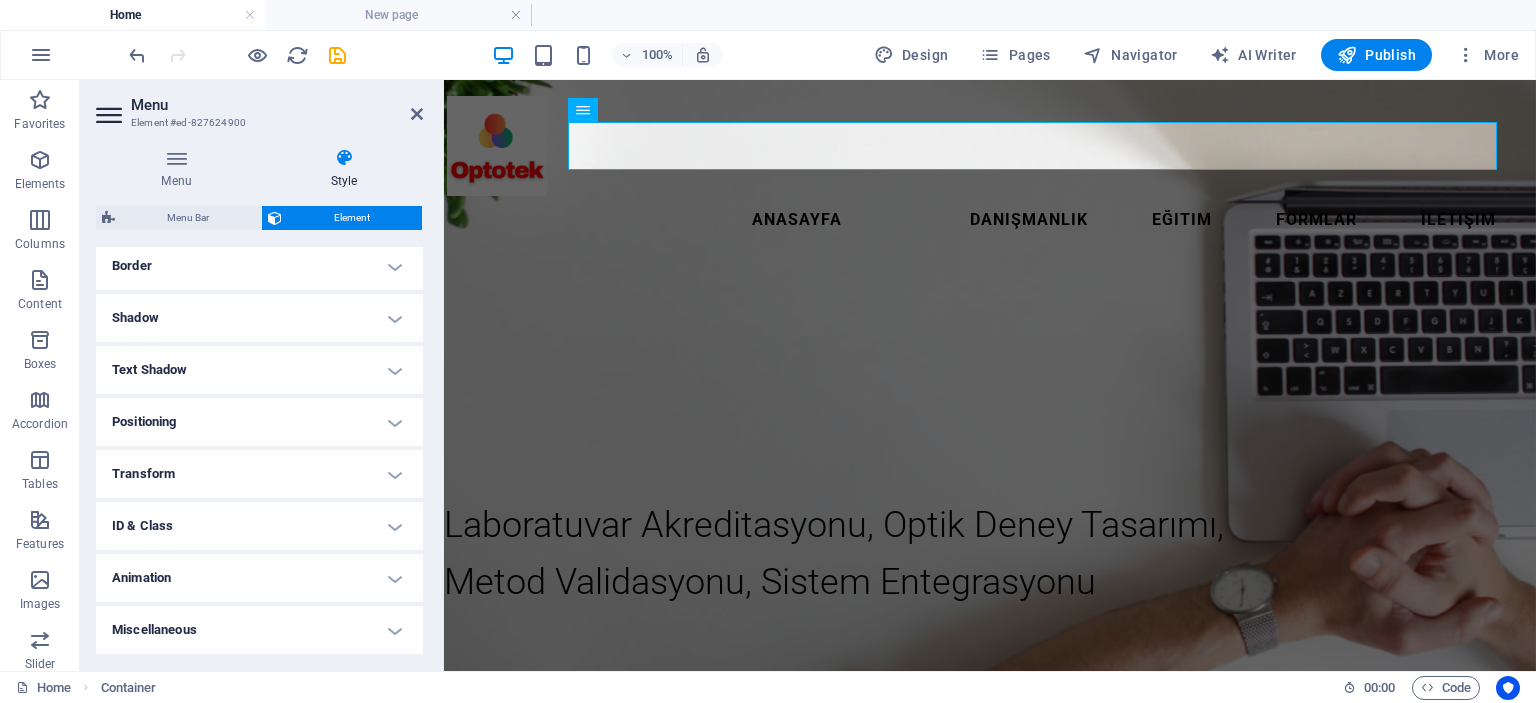 scroll, scrollTop: 436, scrollLeft: 0, axis: vertical 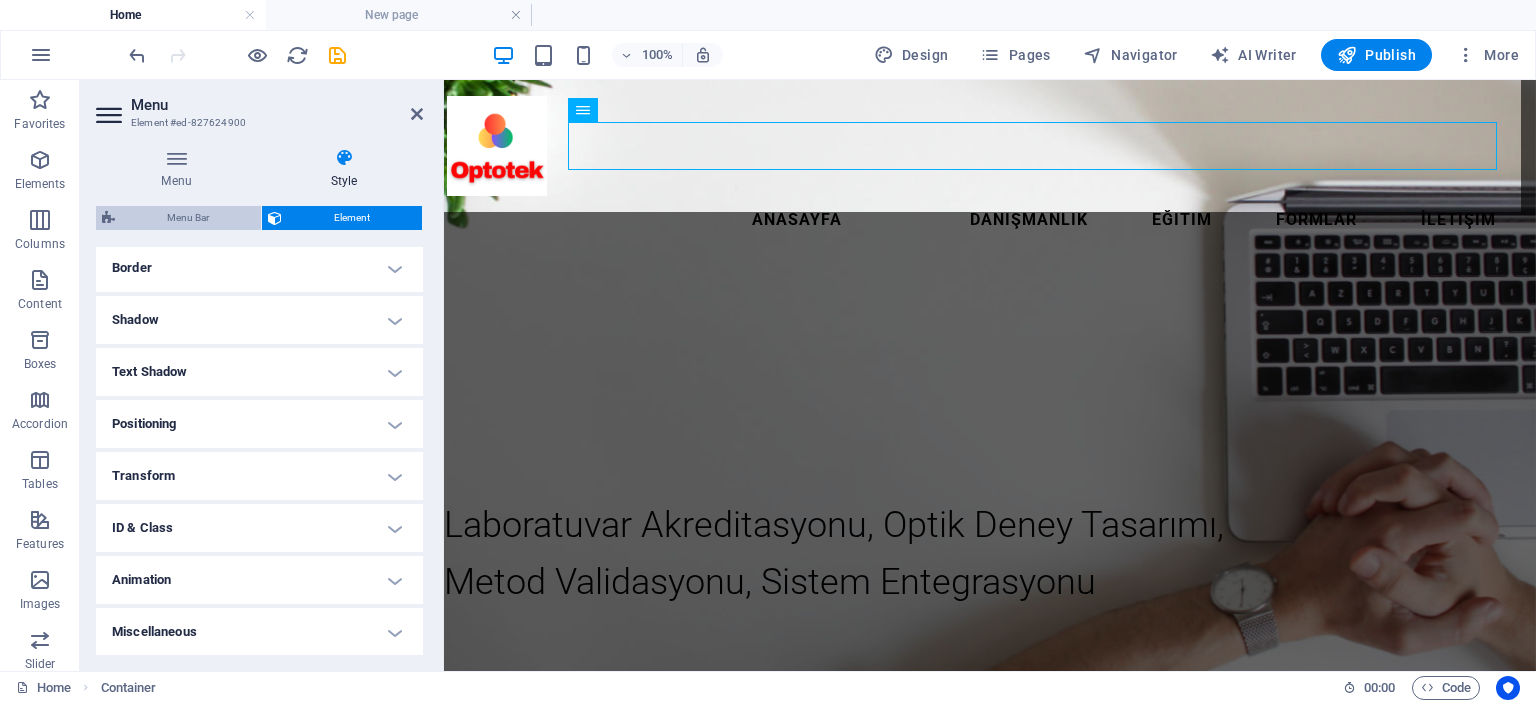 click on "Menu Bar" at bounding box center [188, 218] 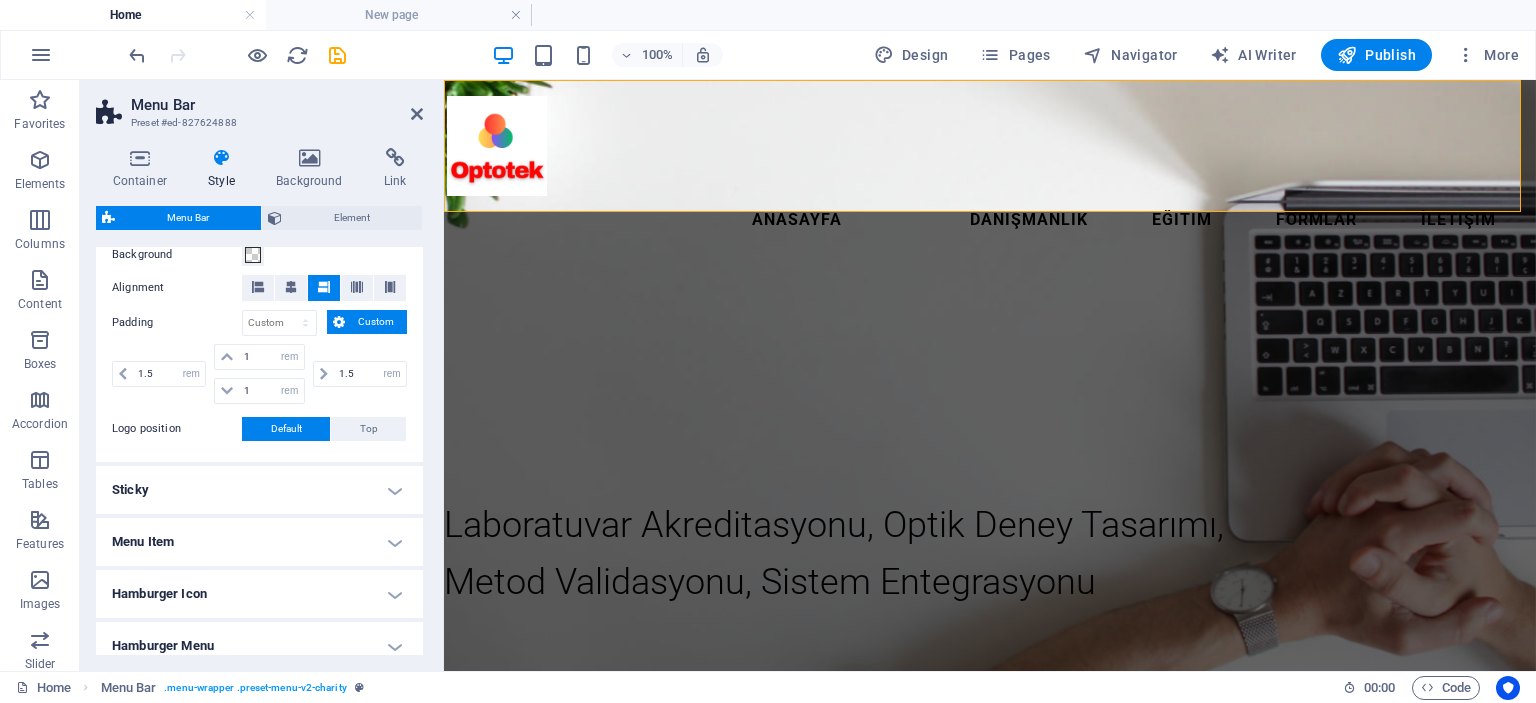 scroll, scrollTop: 500, scrollLeft: 0, axis: vertical 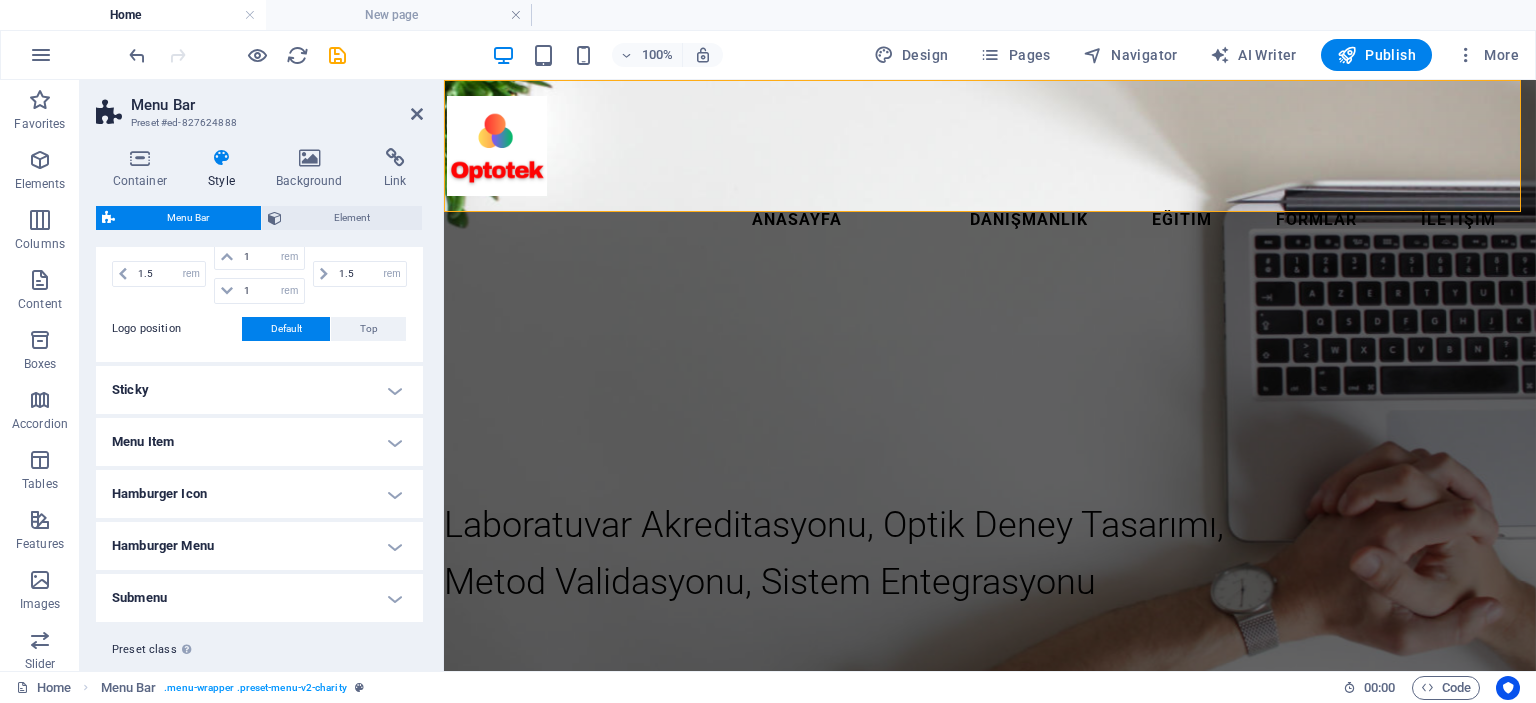 click on "Menu Item" at bounding box center (259, 442) 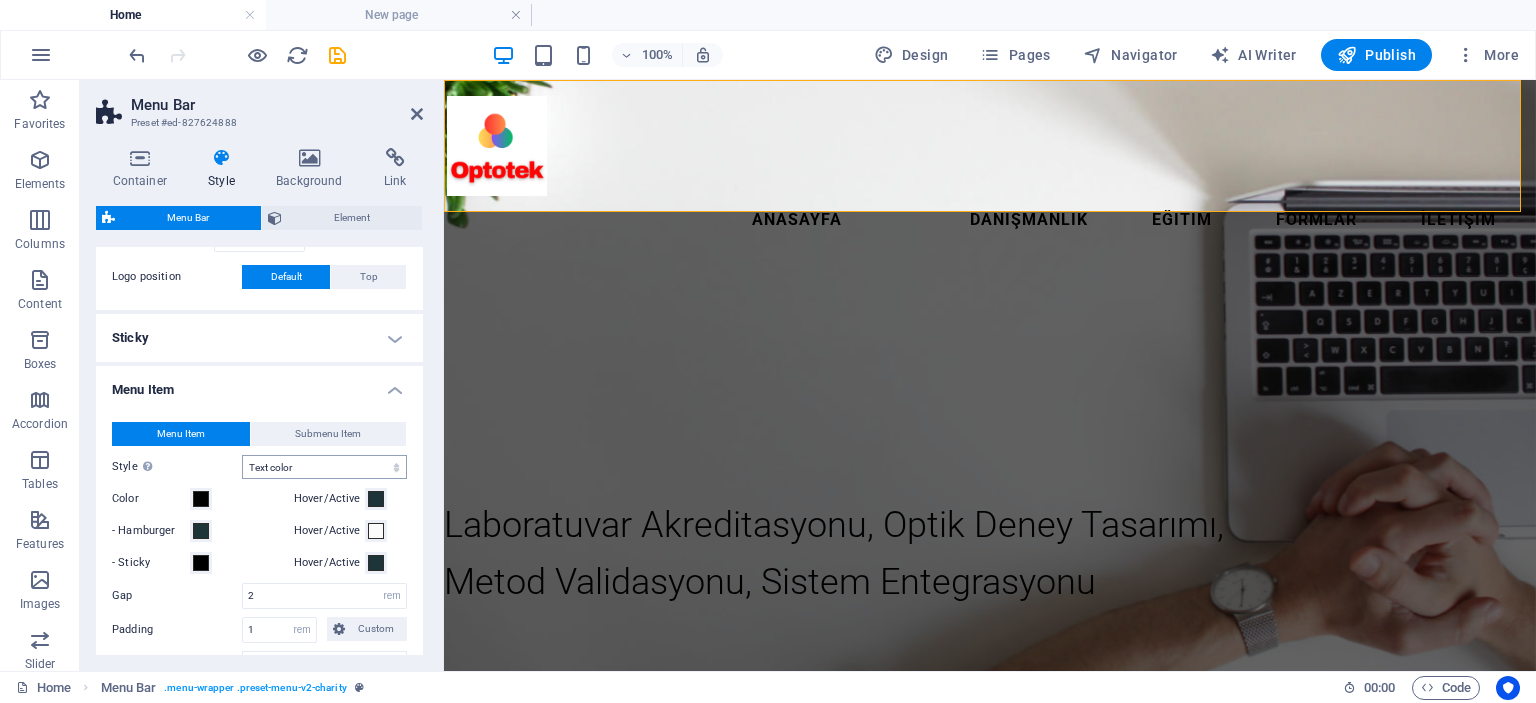 scroll, scrollTop: 600, scrollLeft: 0, axis: vertical 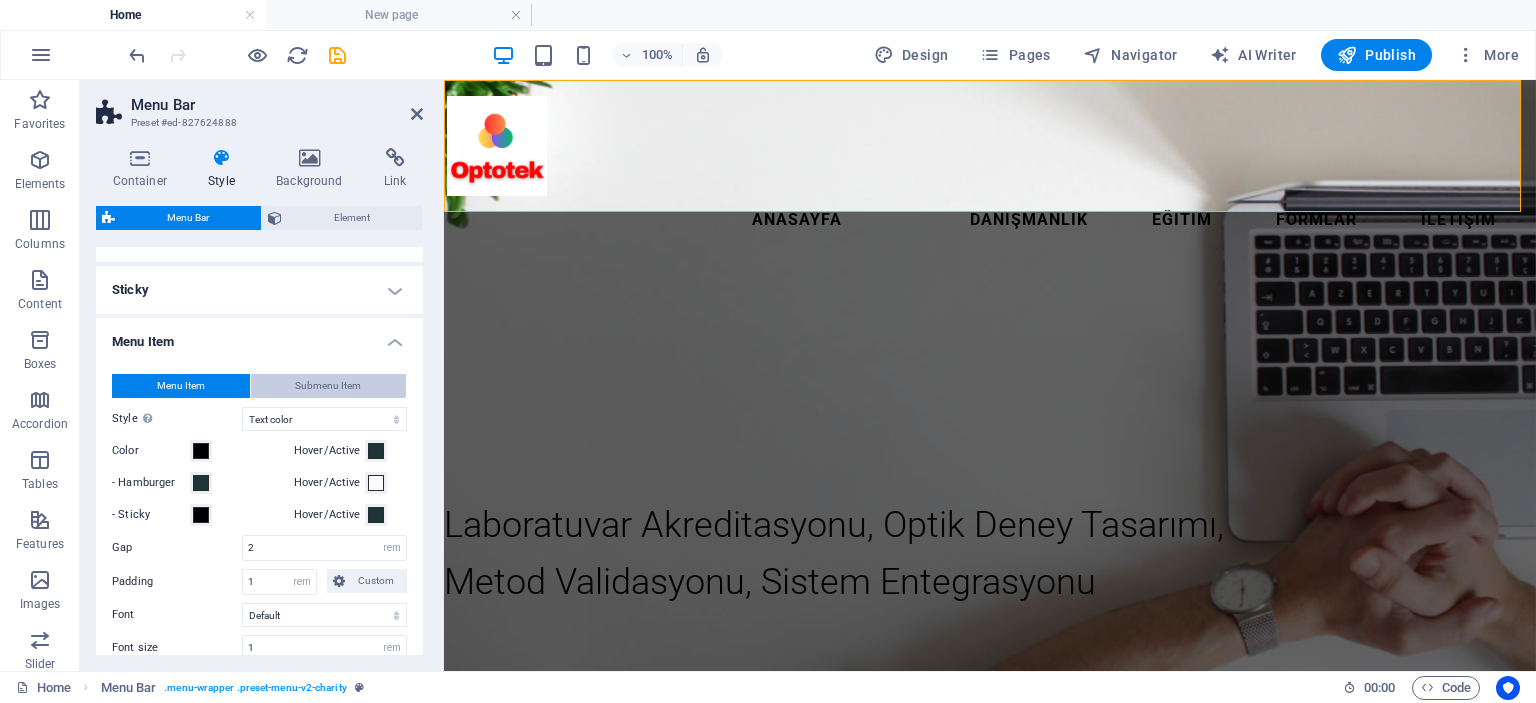 click on "Submenu Item" at bounding box center (328, 386) 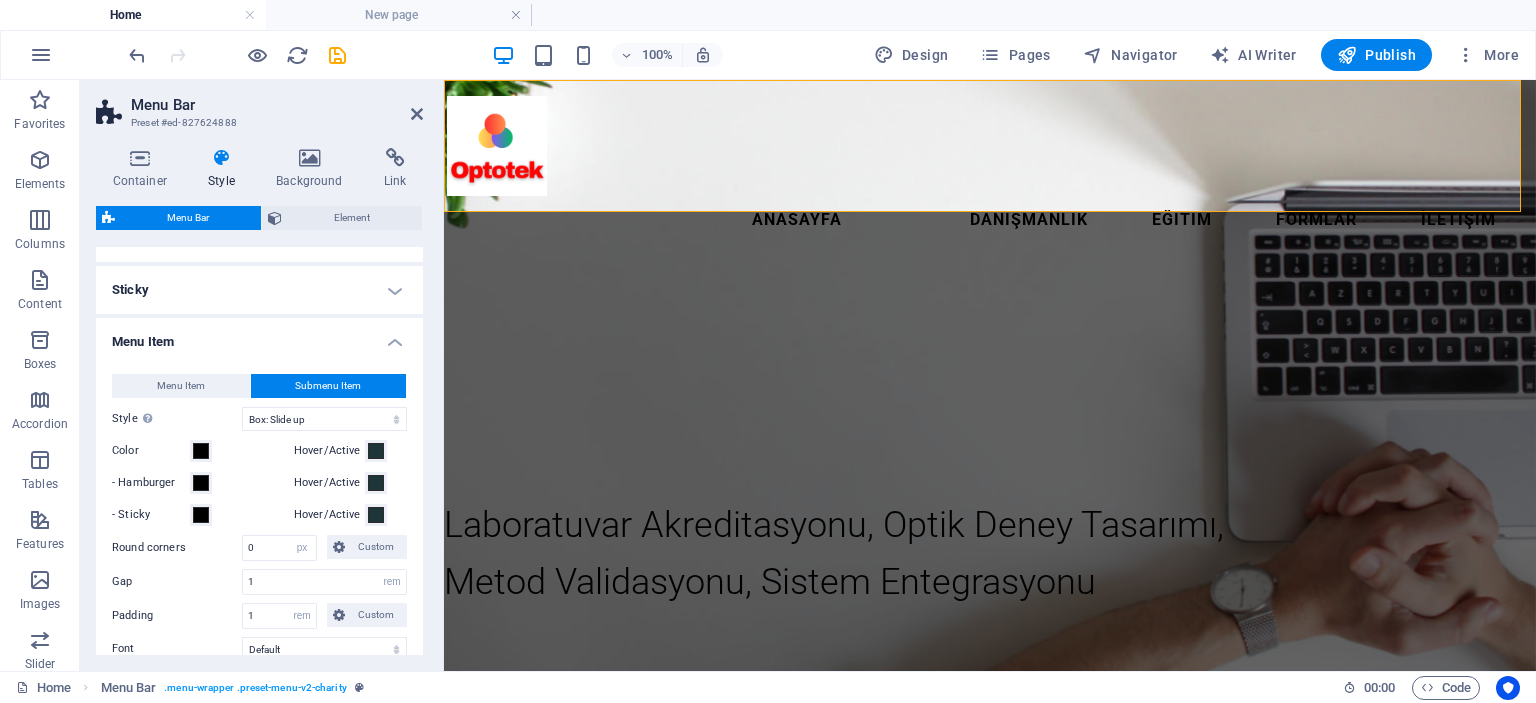 select 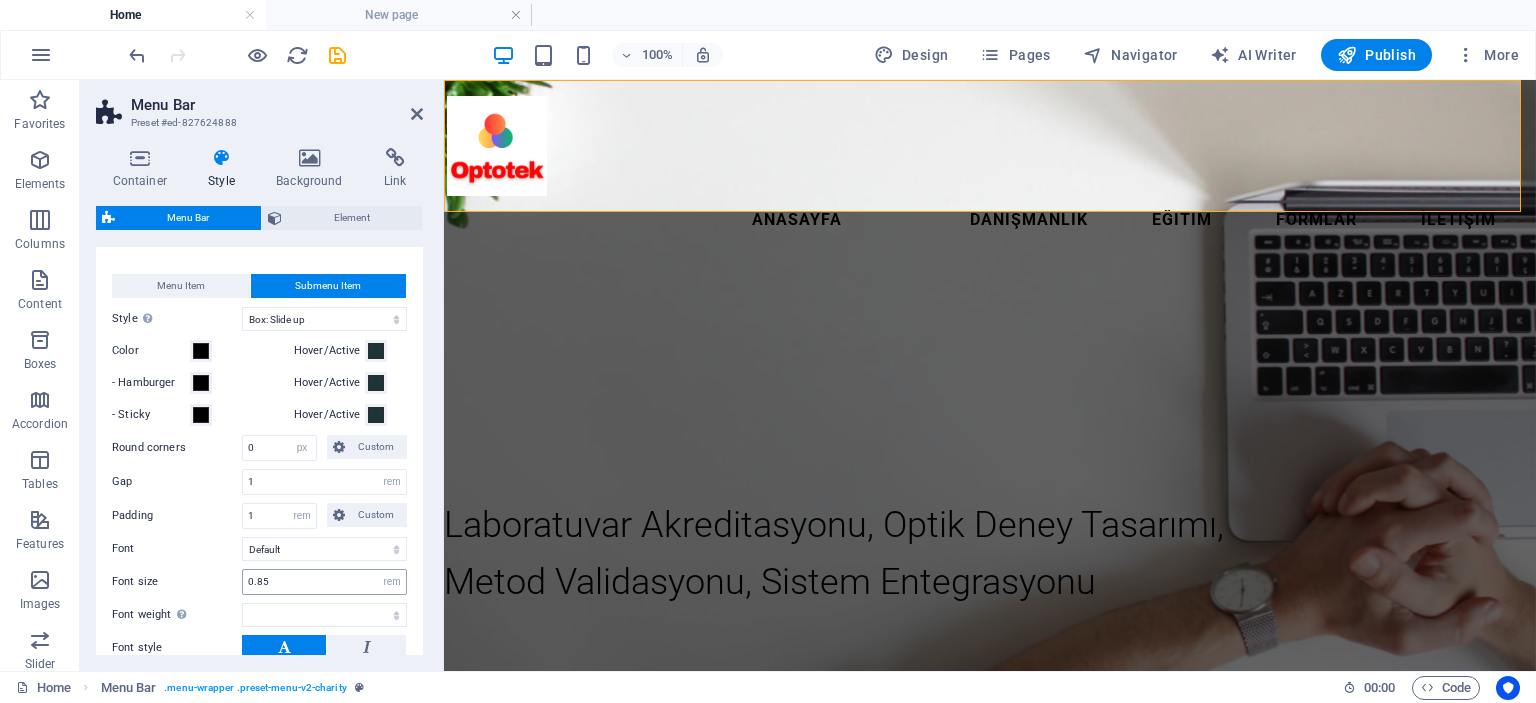 scroll, scrollTop: 600, scrollLeft: 0, axis: vertical 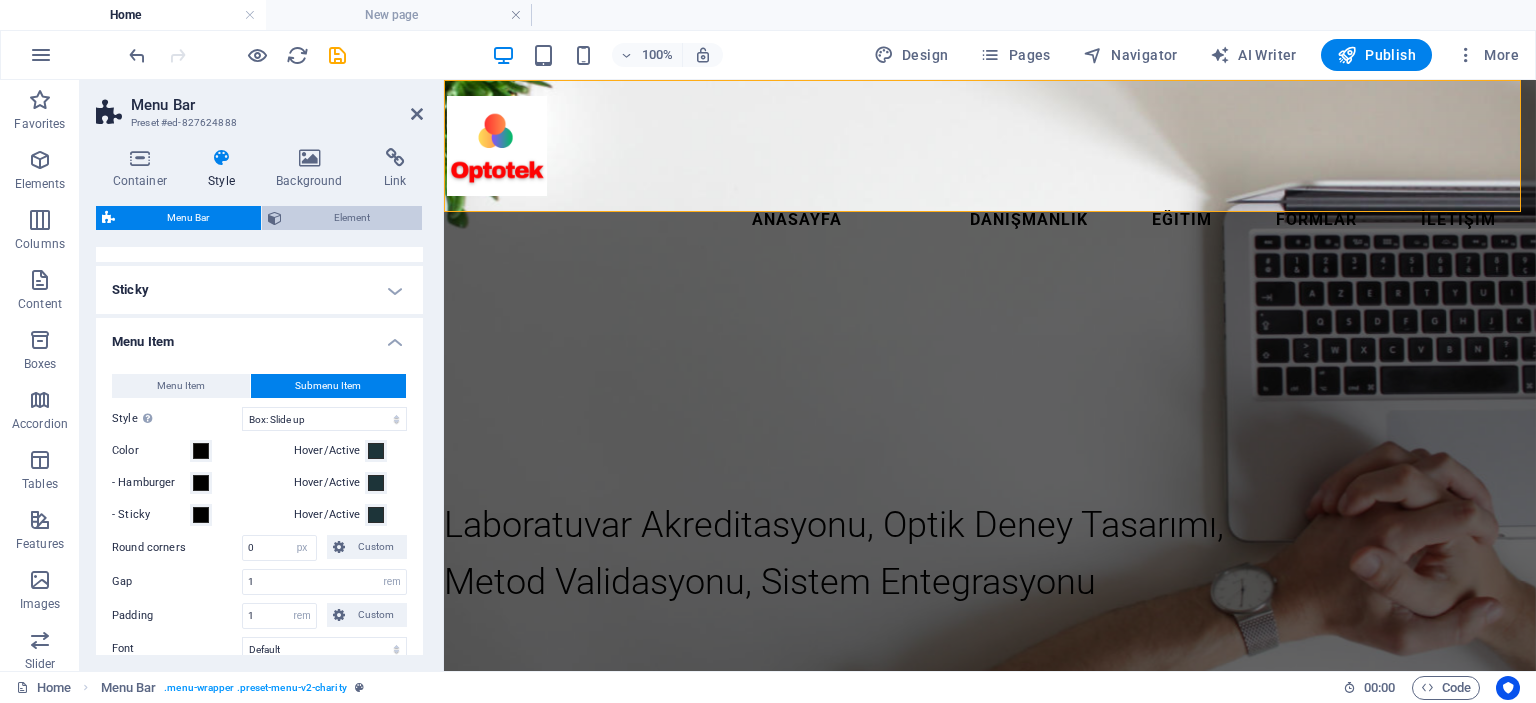 click on "Element" at bounding box center [352, 218] 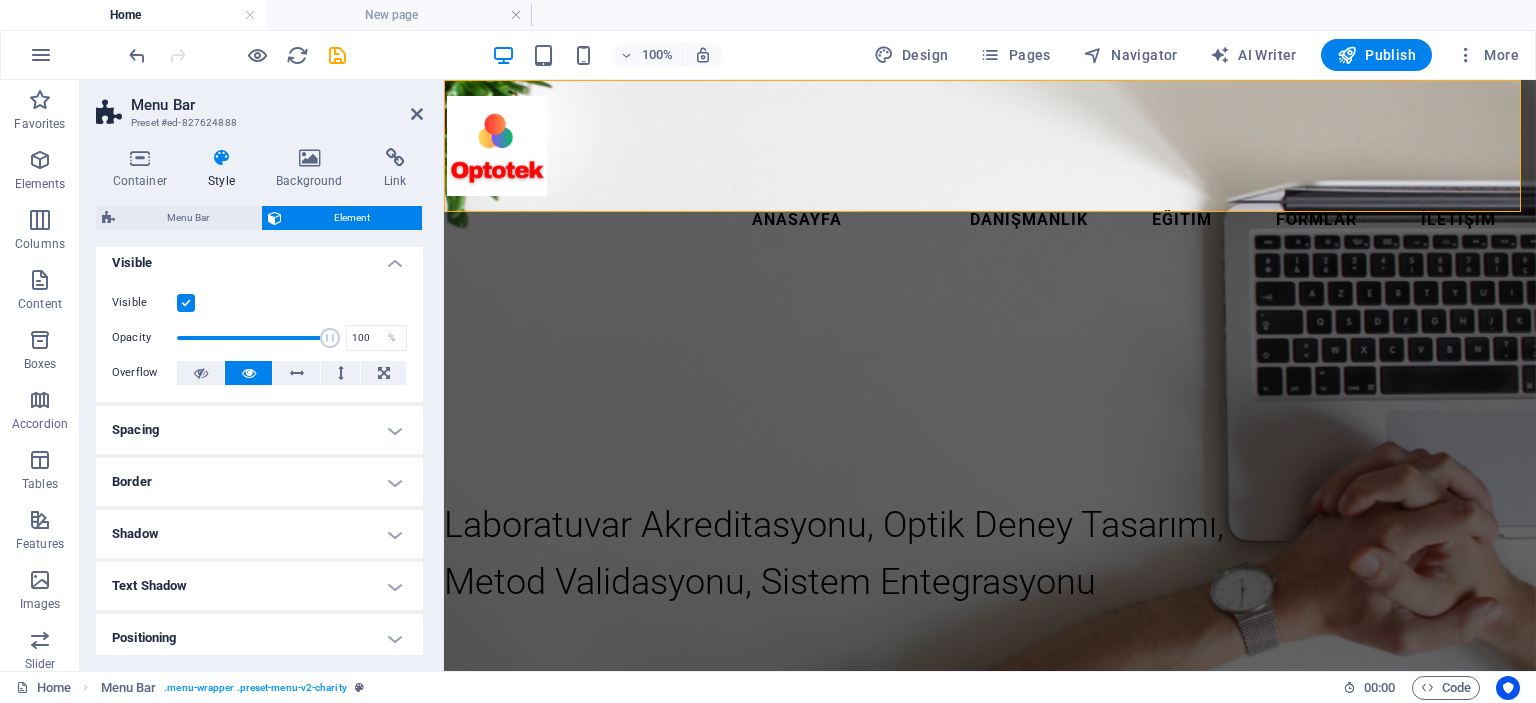 scroll, scrollTop: 0, scrollLeft: 0, axis: both 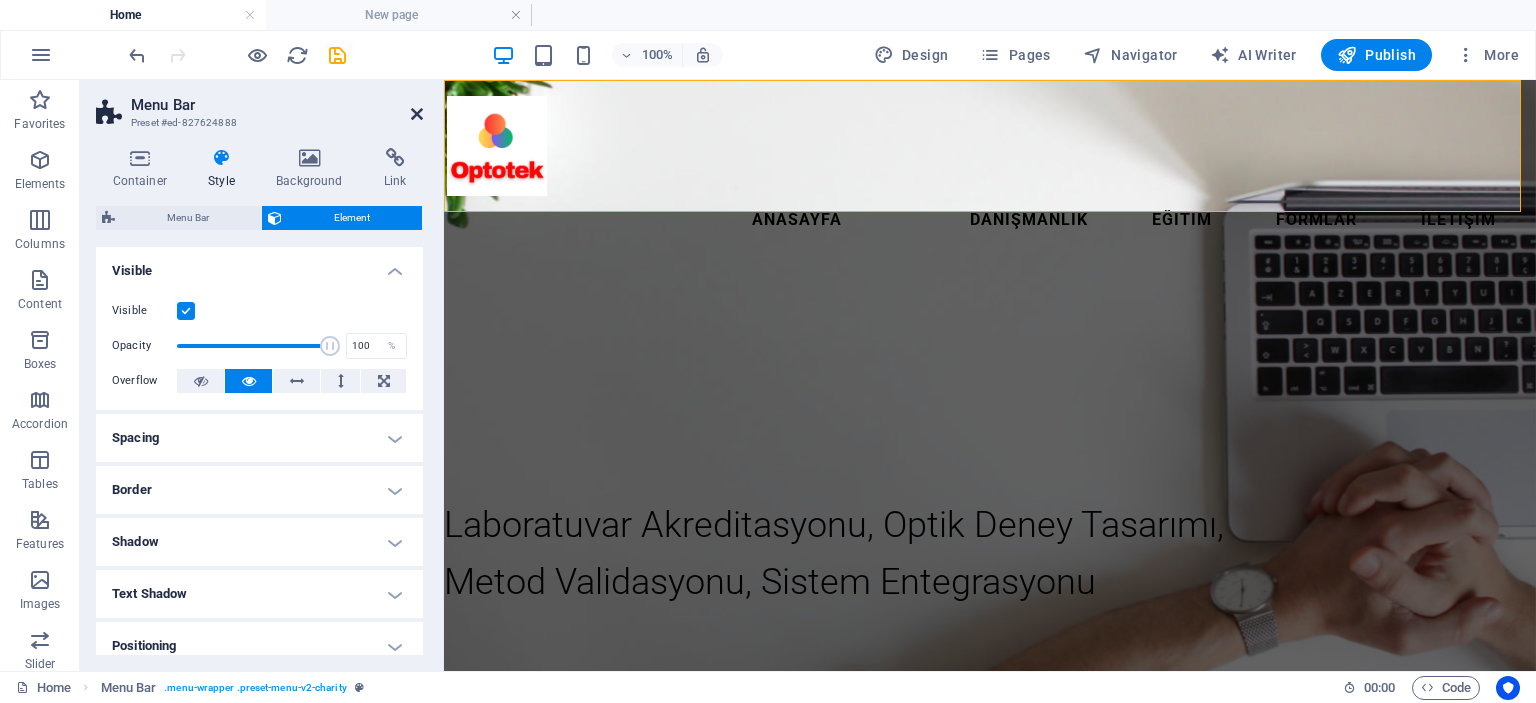 click at bounding box center [417, 114] 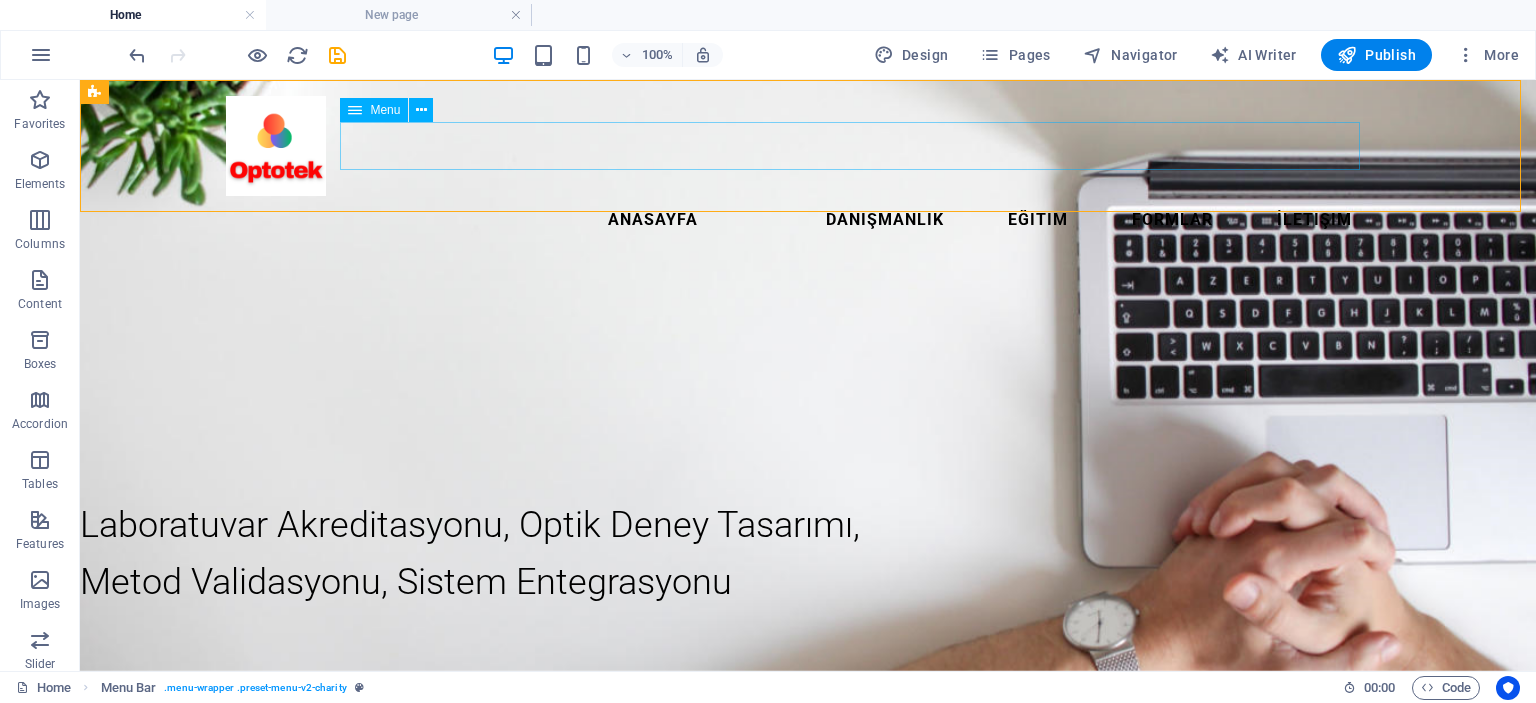 click on "Anasayfa Danışmanlık Eğitim Formlar İletişim" at bounding box center [808, 220] 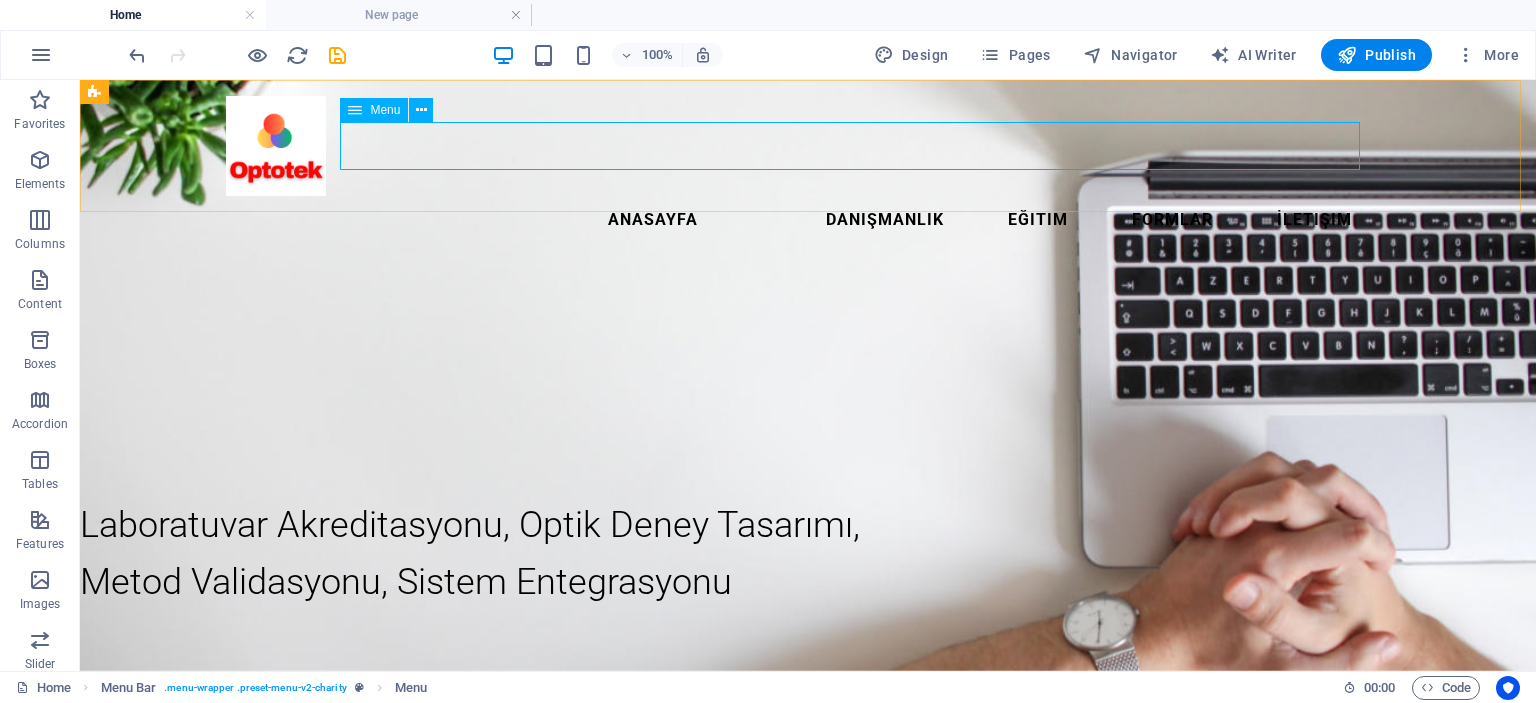 click on "Anasayfa Danışmanlık Eğitim Formlar İletişim" at bounding box center [808, 220] 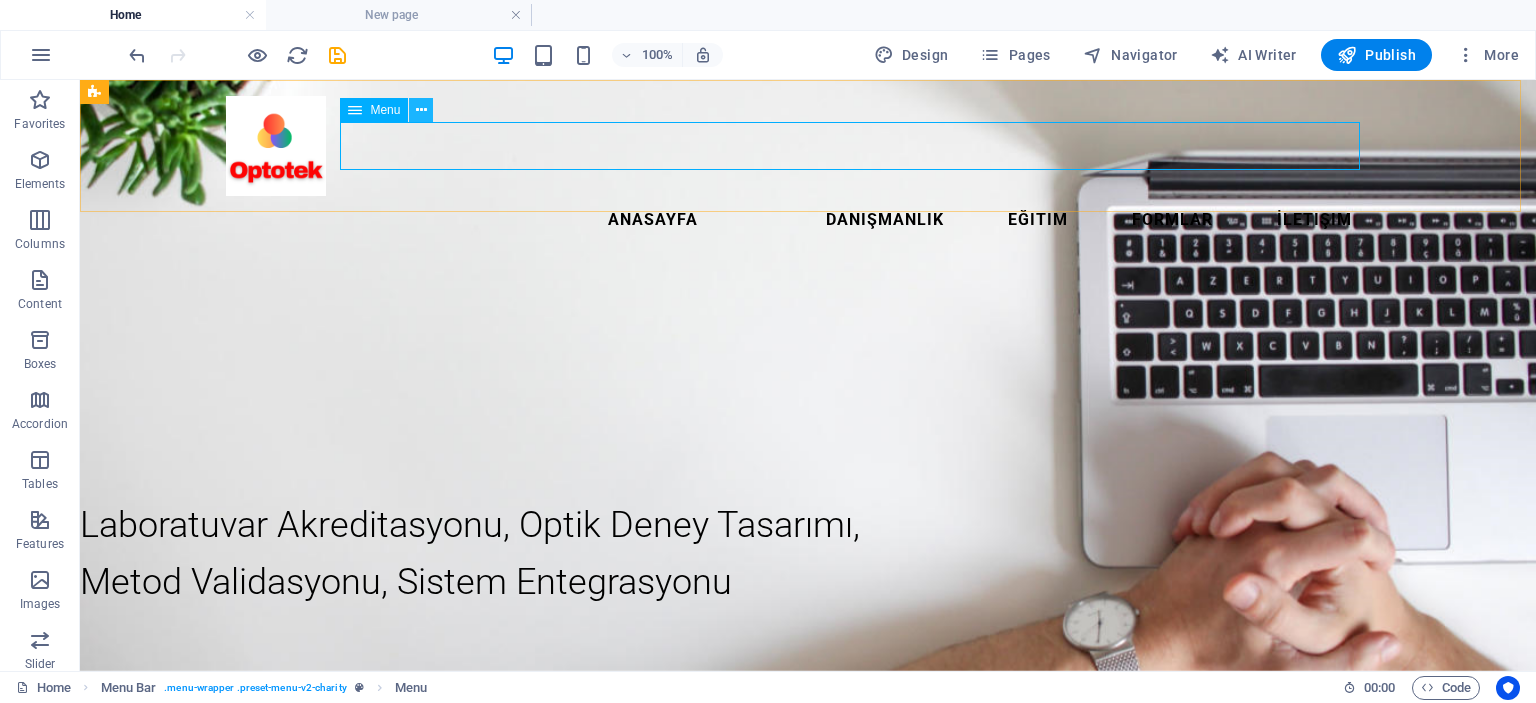 click at bounding box center [421, 110] 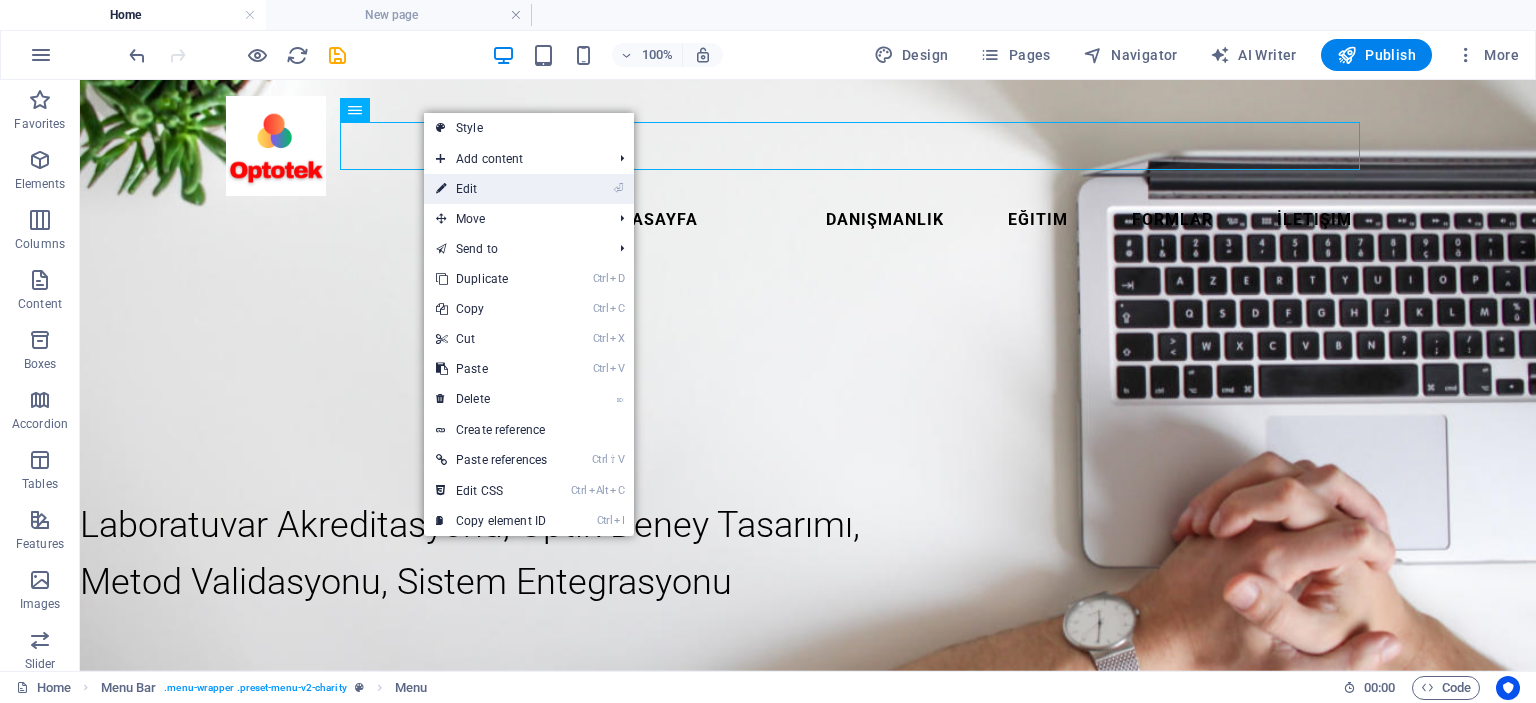click on "⏎  Edit" at bounding box center [491, 189] 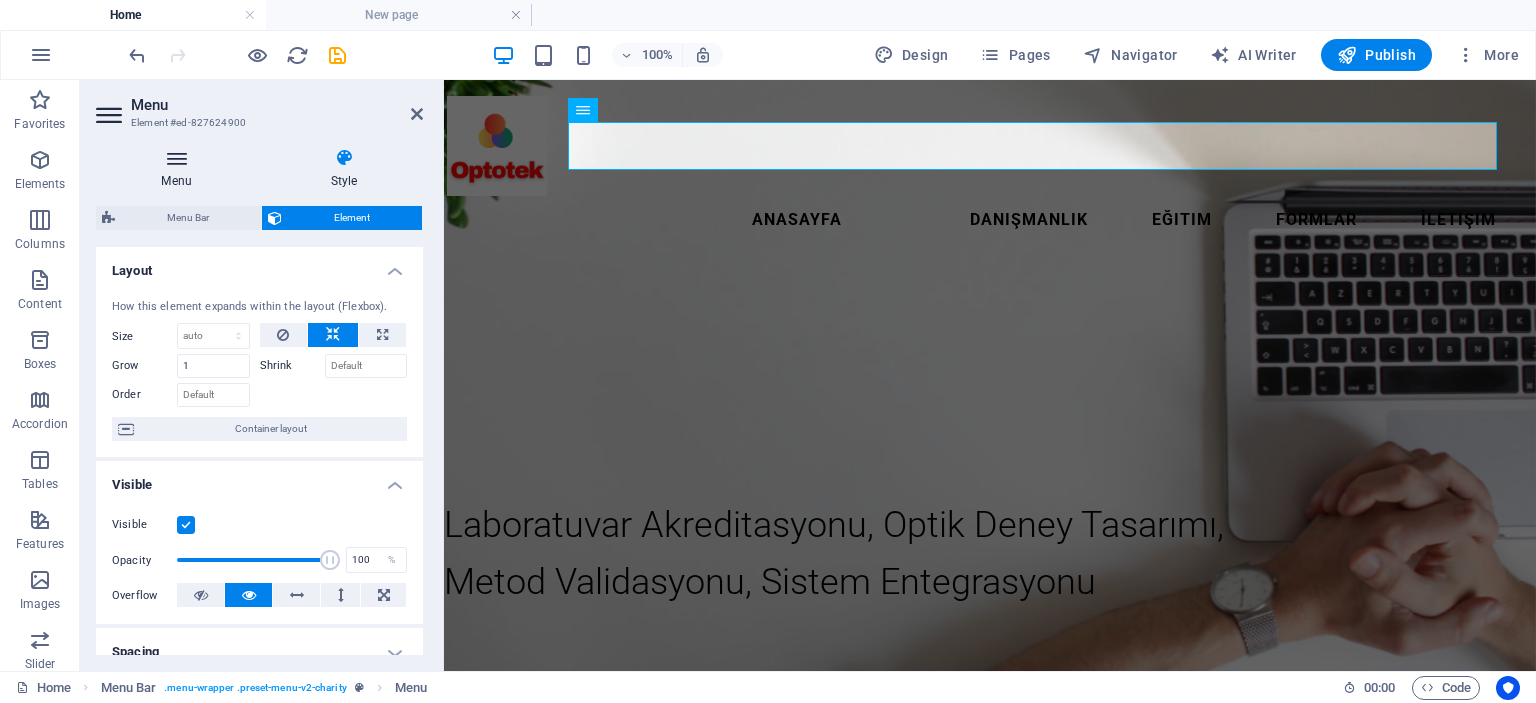 click on "Menu" at bounding box center [180, 169] 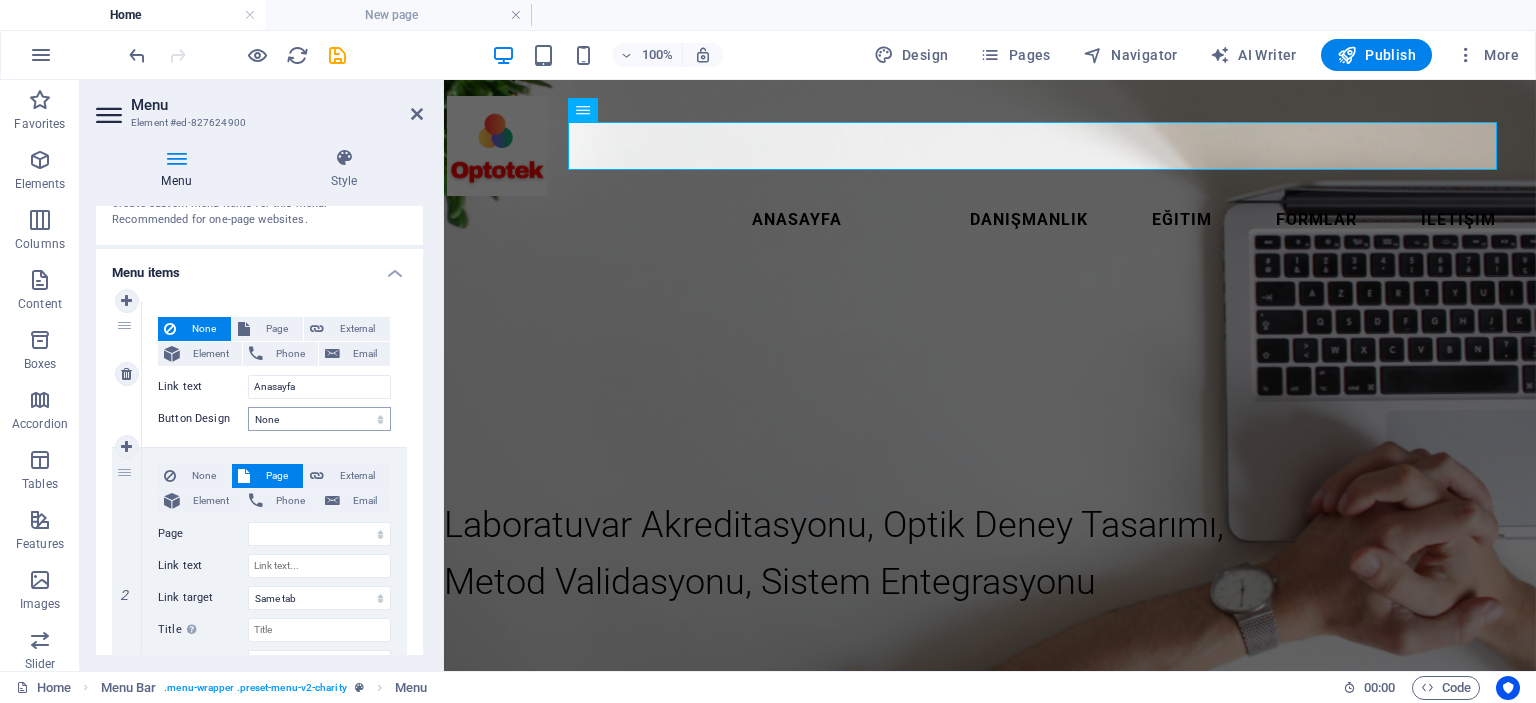 scroll, scrollTop: 200, scrollLeft: 0, axis: vertical 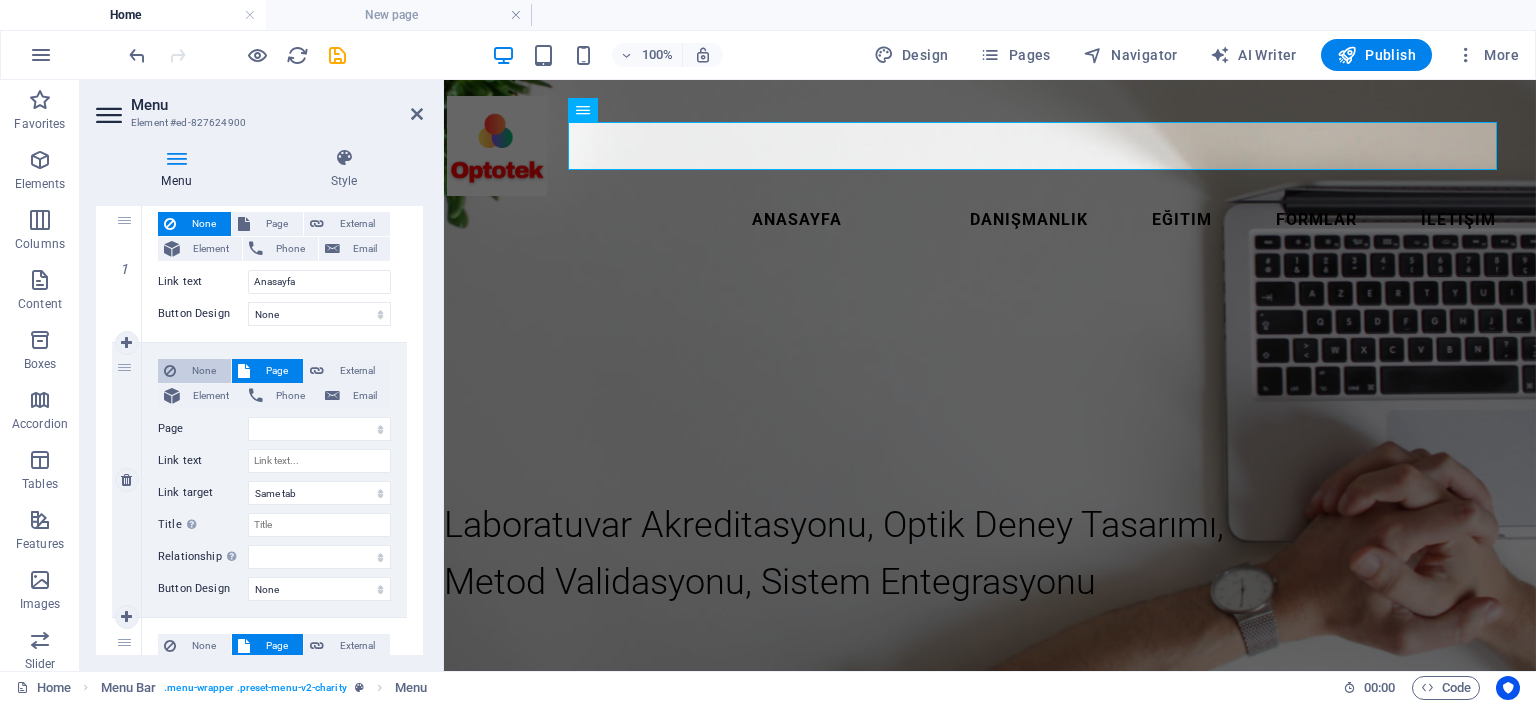 click on "None" at bounding box center [203, 371] 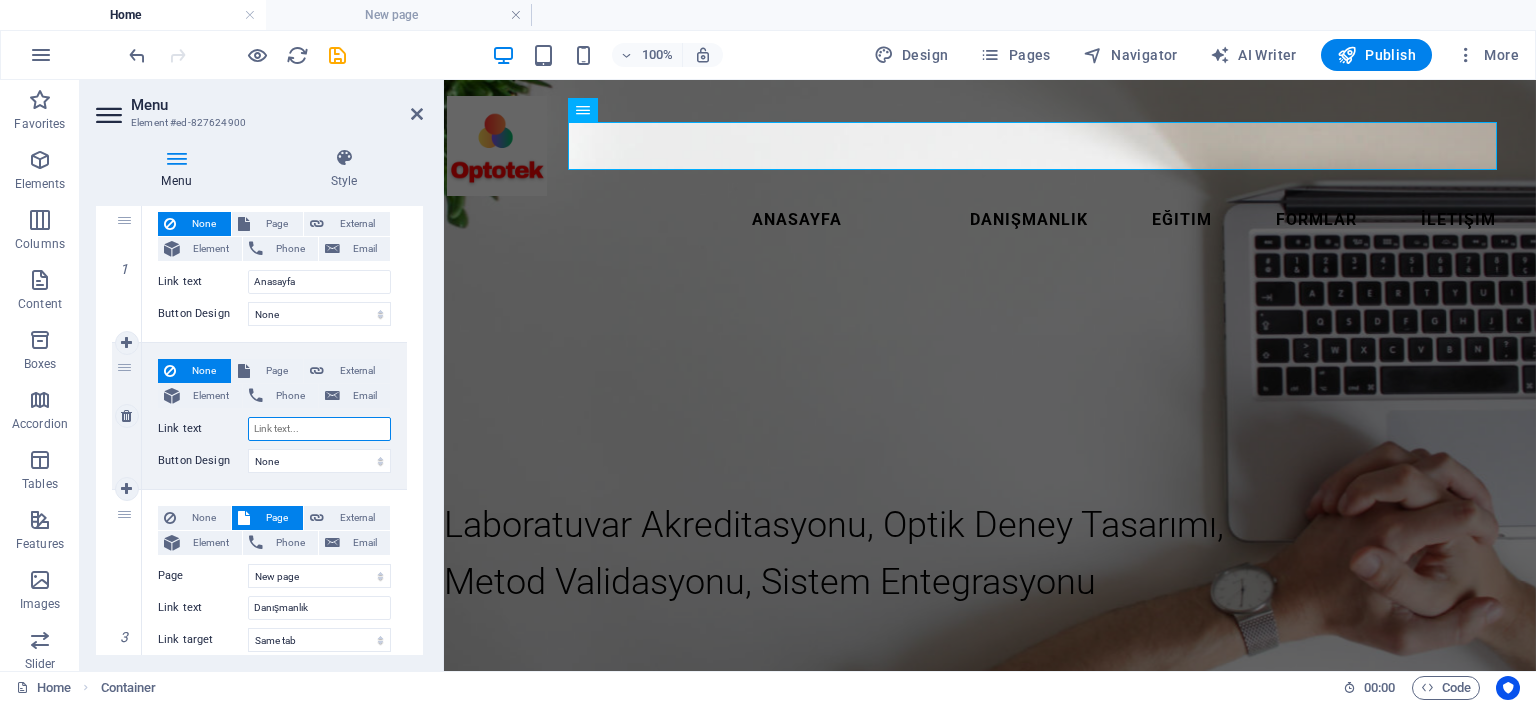 click on "Link text" at bounding box center [319, 429] 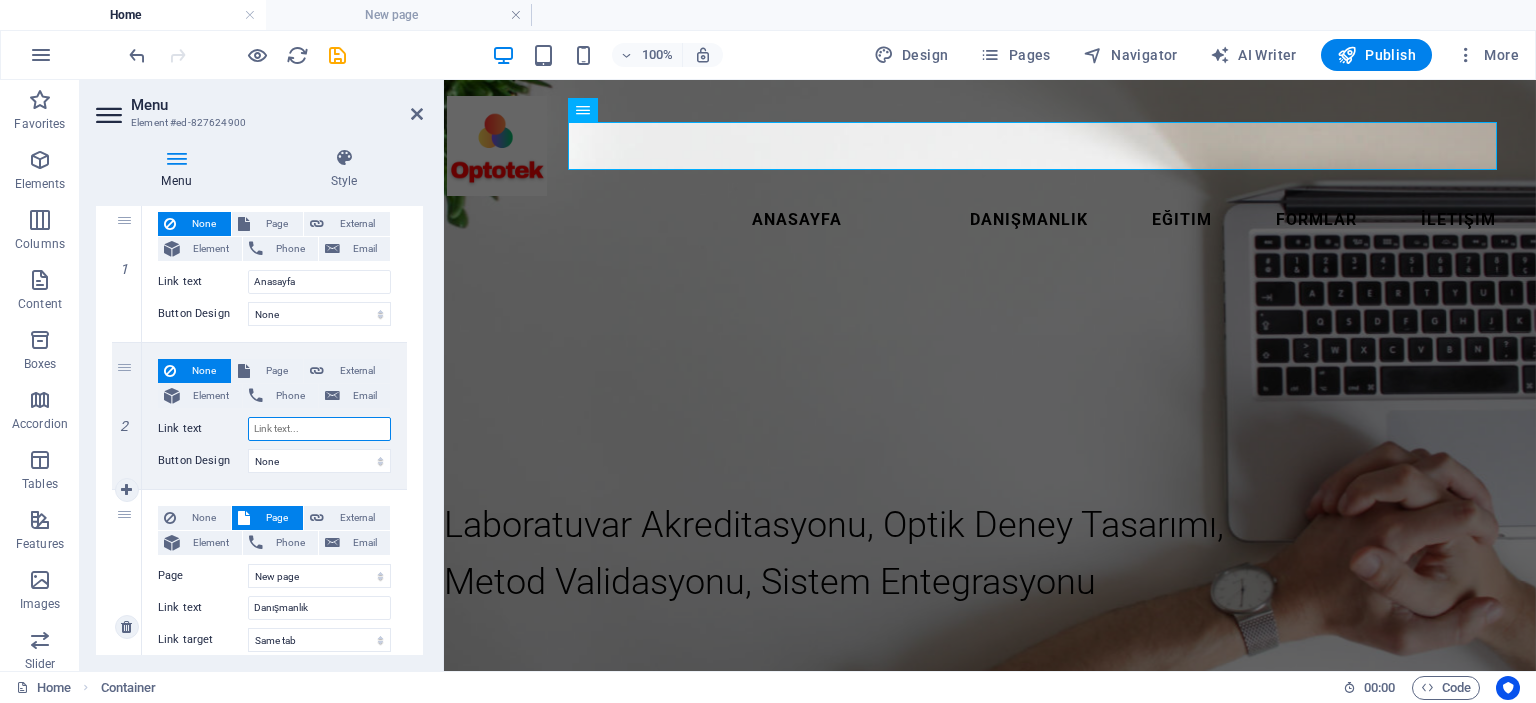 type on "Danışmanlık" 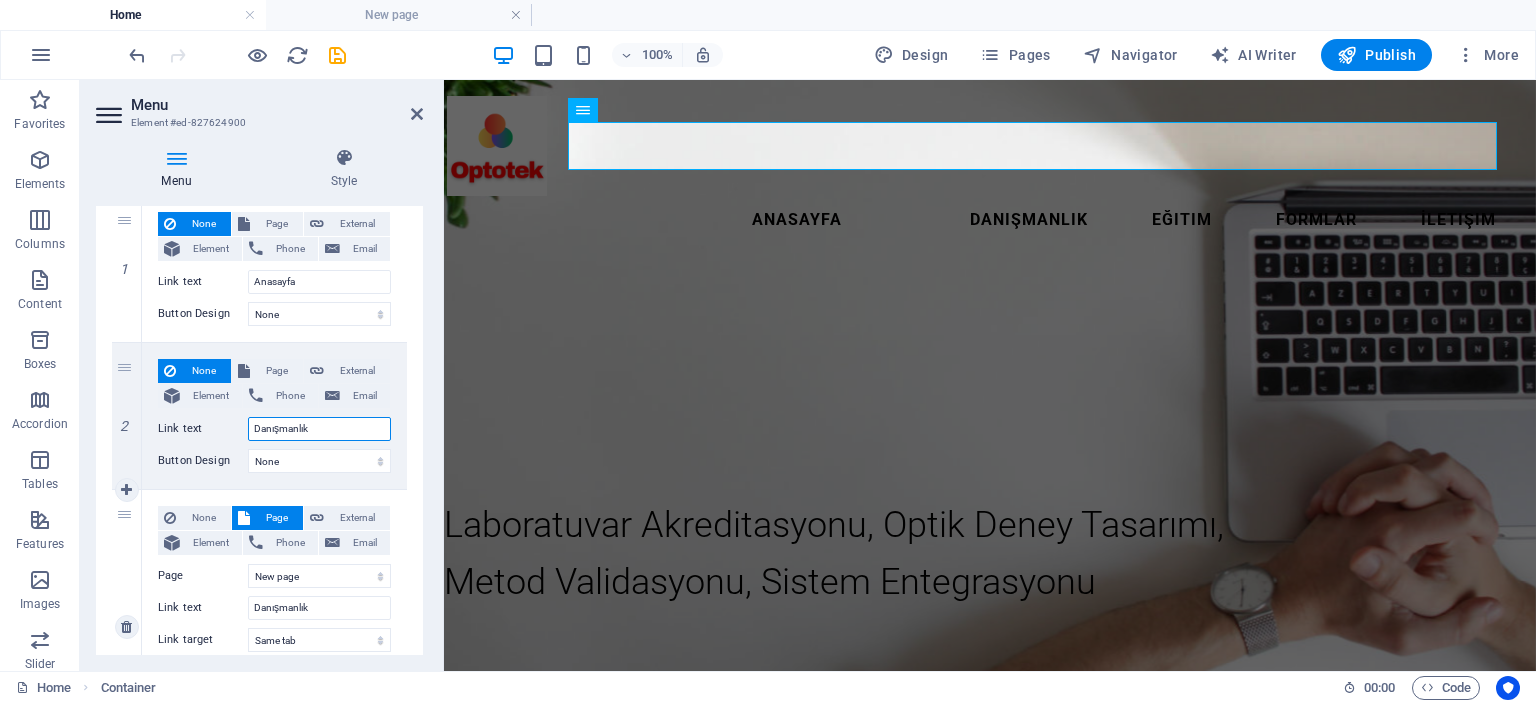 select 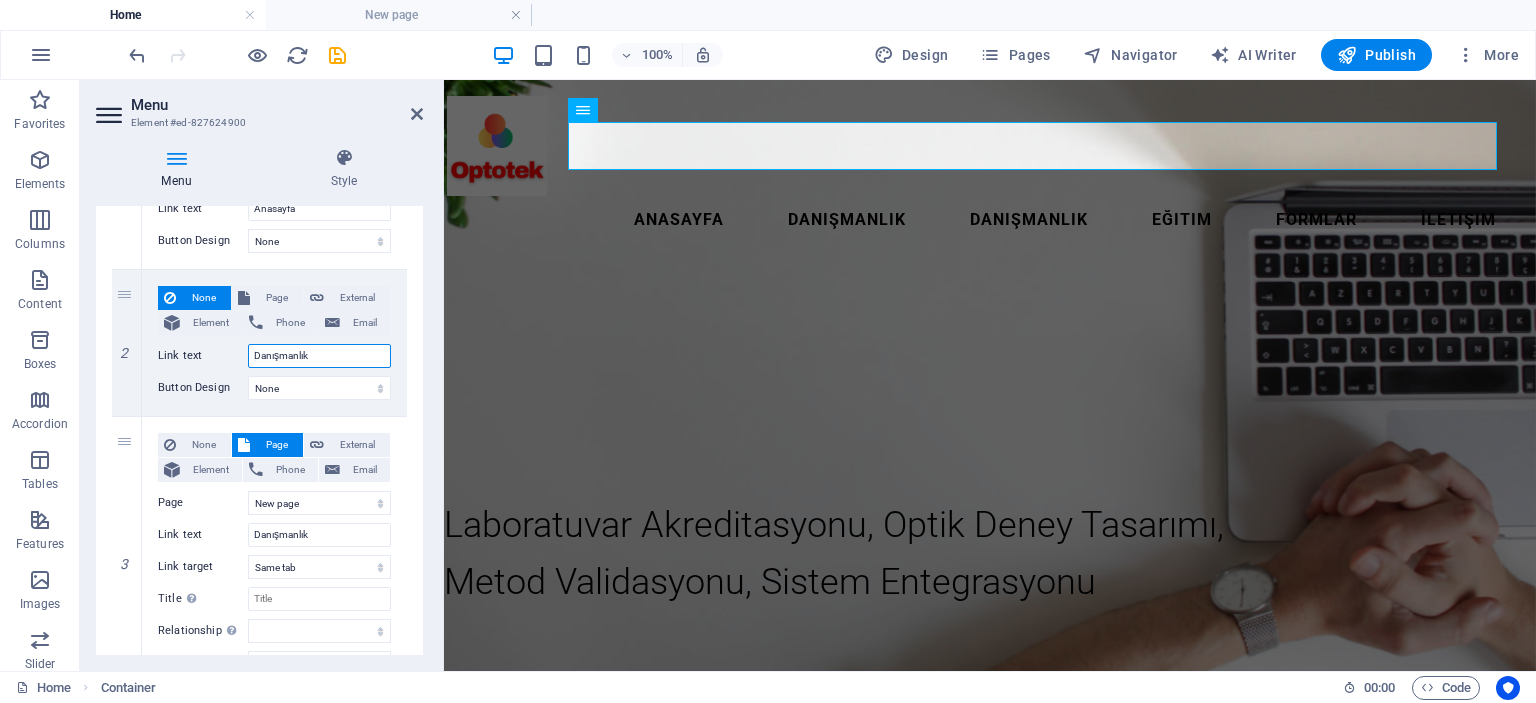 scroll, scrollTop: 300, scrollLeft: 0, axis: vertical 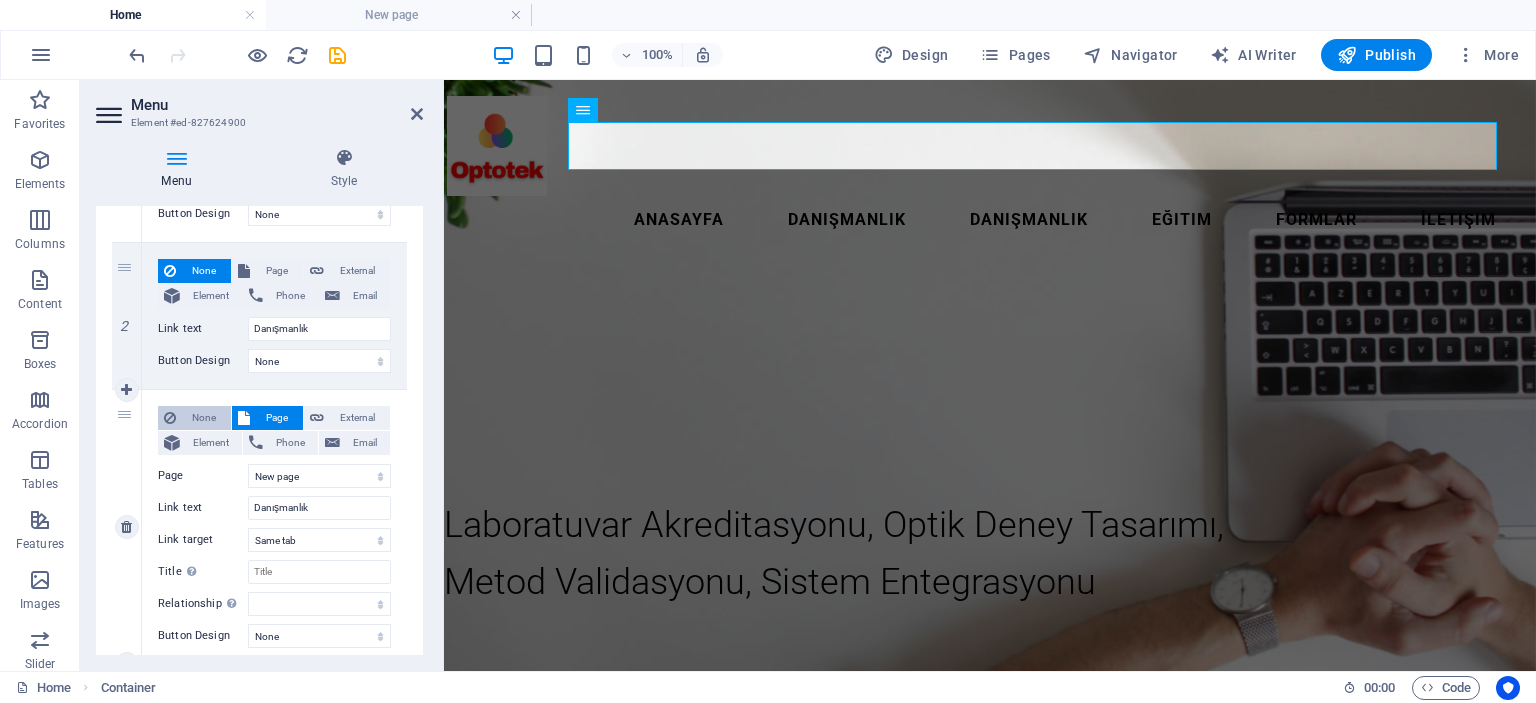 click on "None" at bounding box center (203, 418) 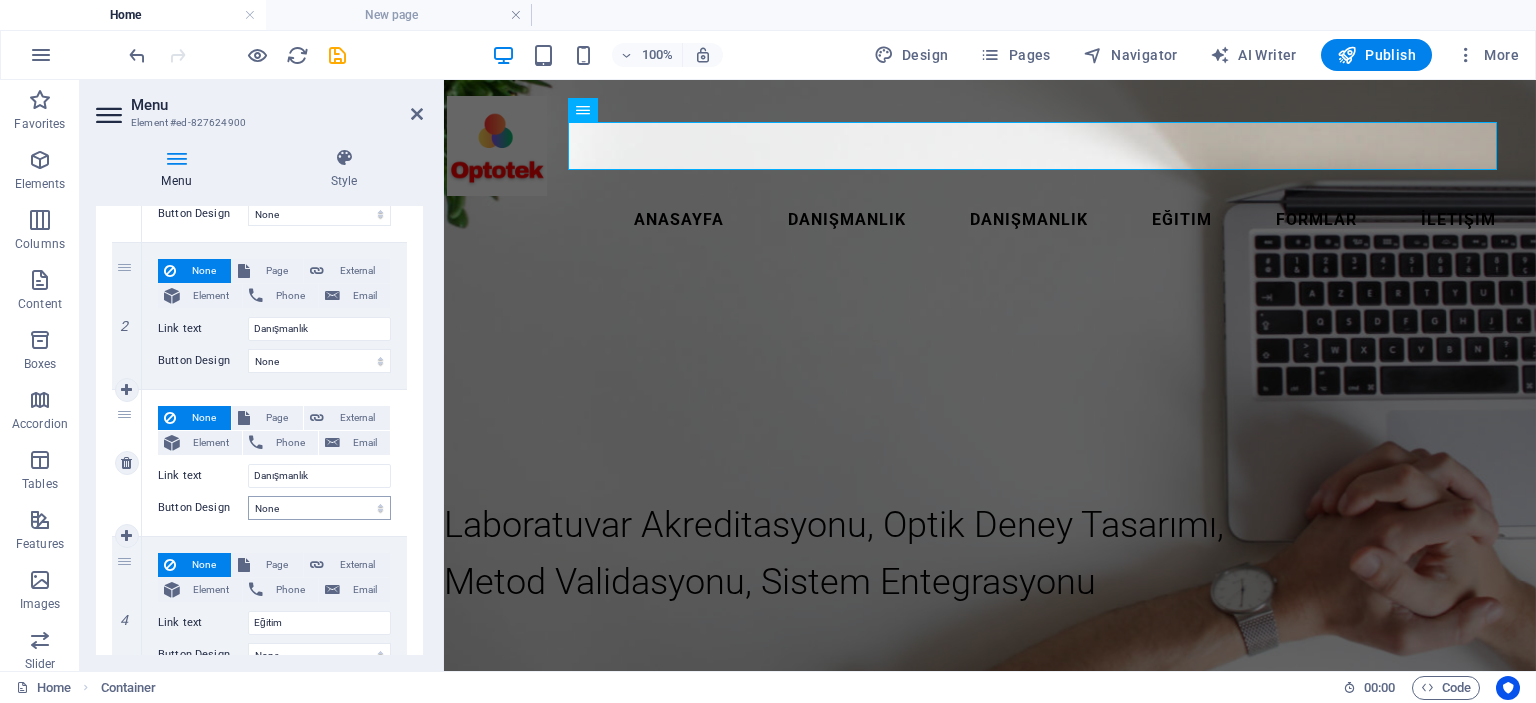 scroll, scrollTop: 200, scrollLeft: 0, axis: vertical 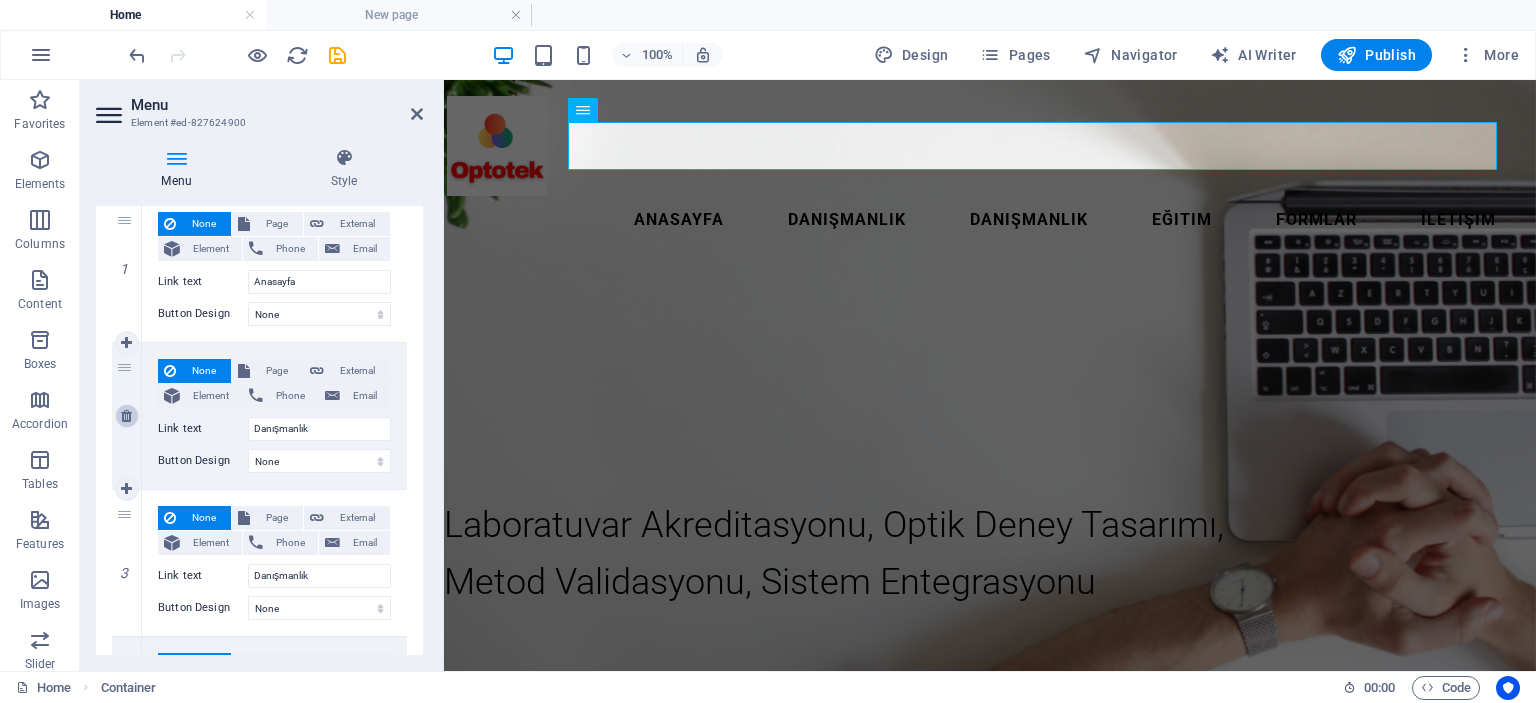 click at bounding box center (126, 416) 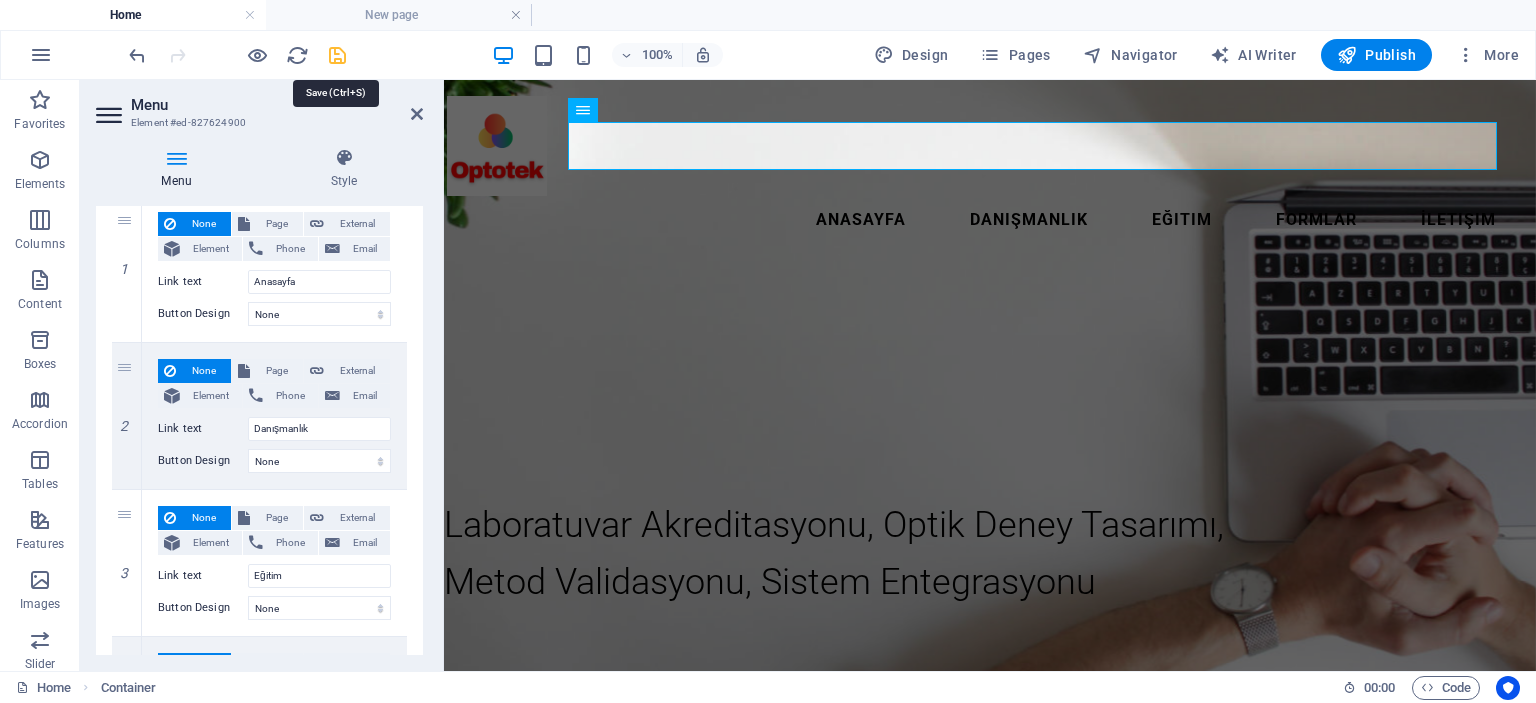 click at bounding box center [337, 55] 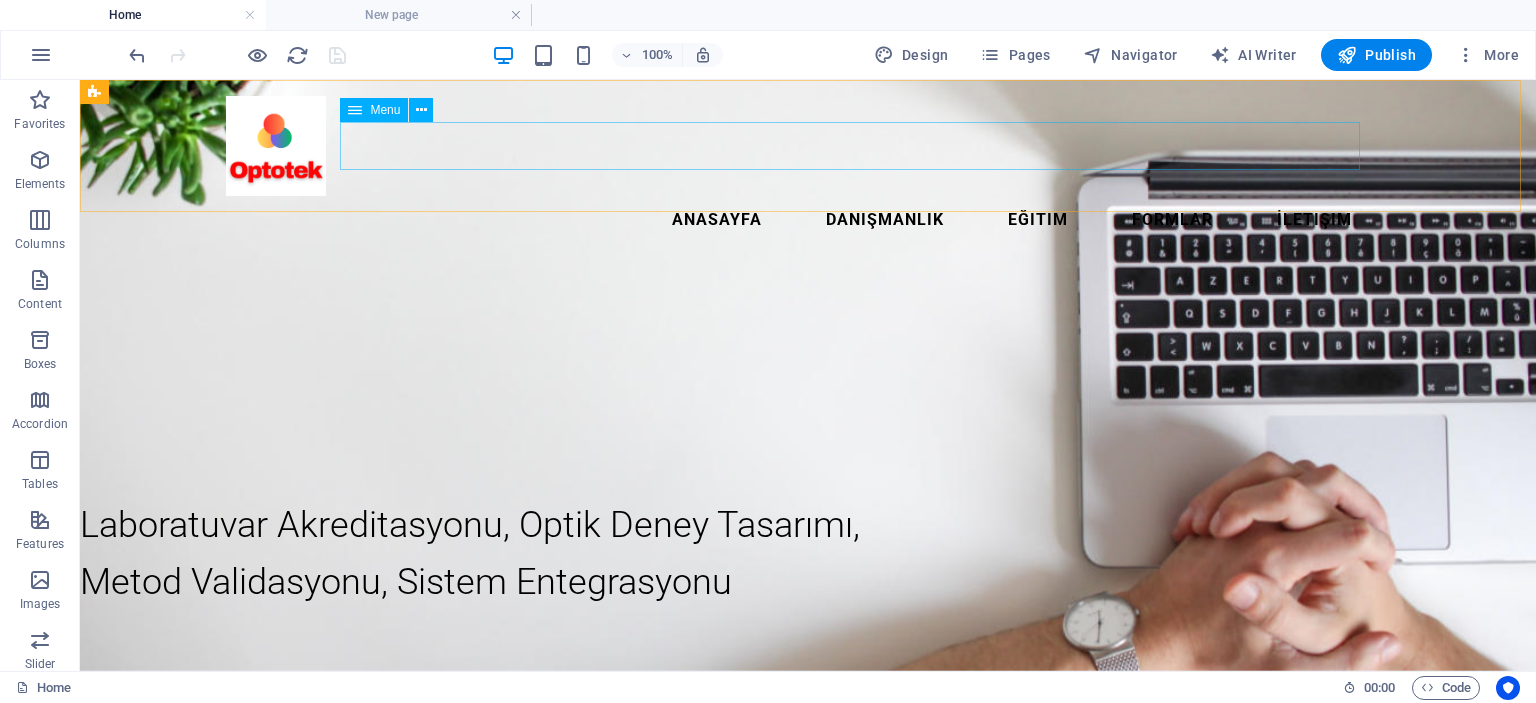 click on "Anasayfa Danışmanlık Eğitim Formlar İletişim" at bounding box center [808, 220] 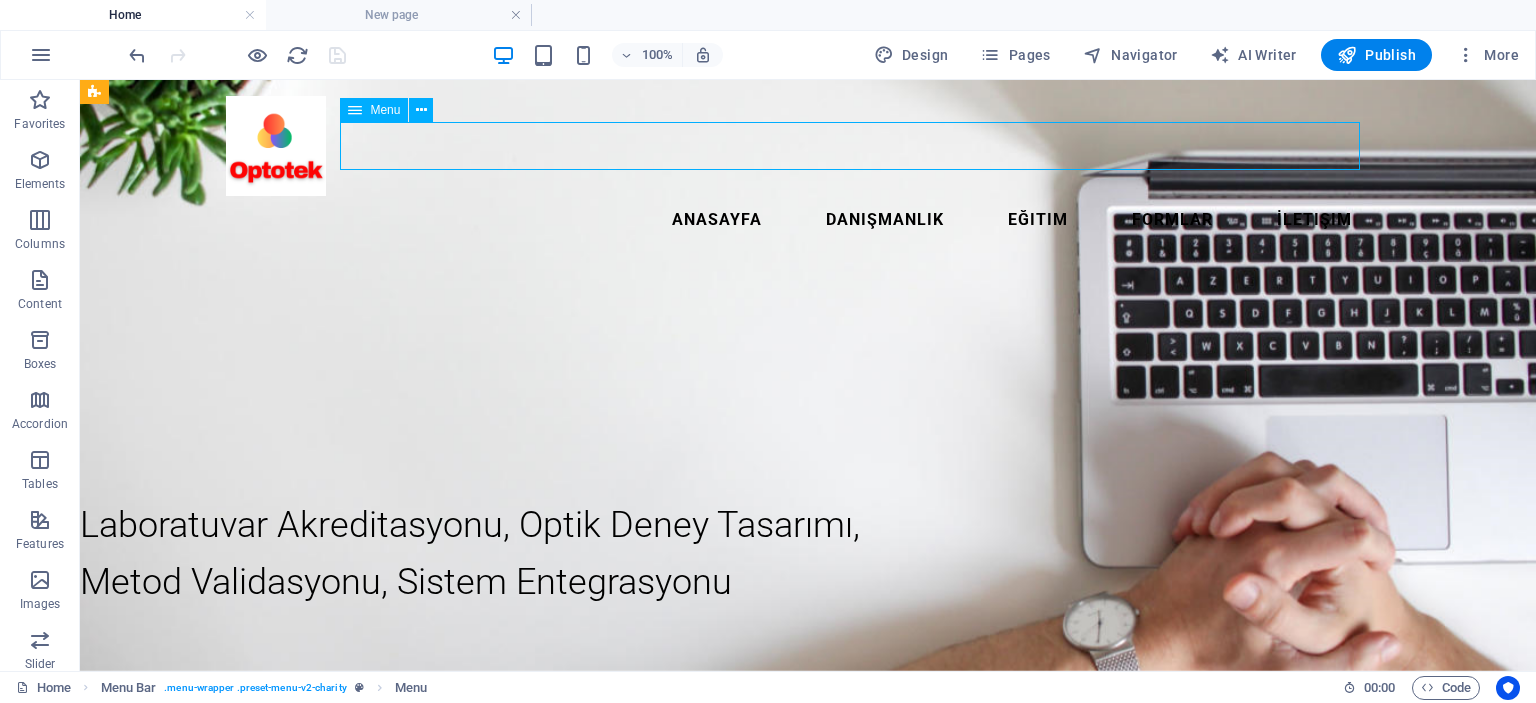 click on "Anasayfa Danışmanlık Eğitim Formlar İletişim" at bounding box center (808, 220) 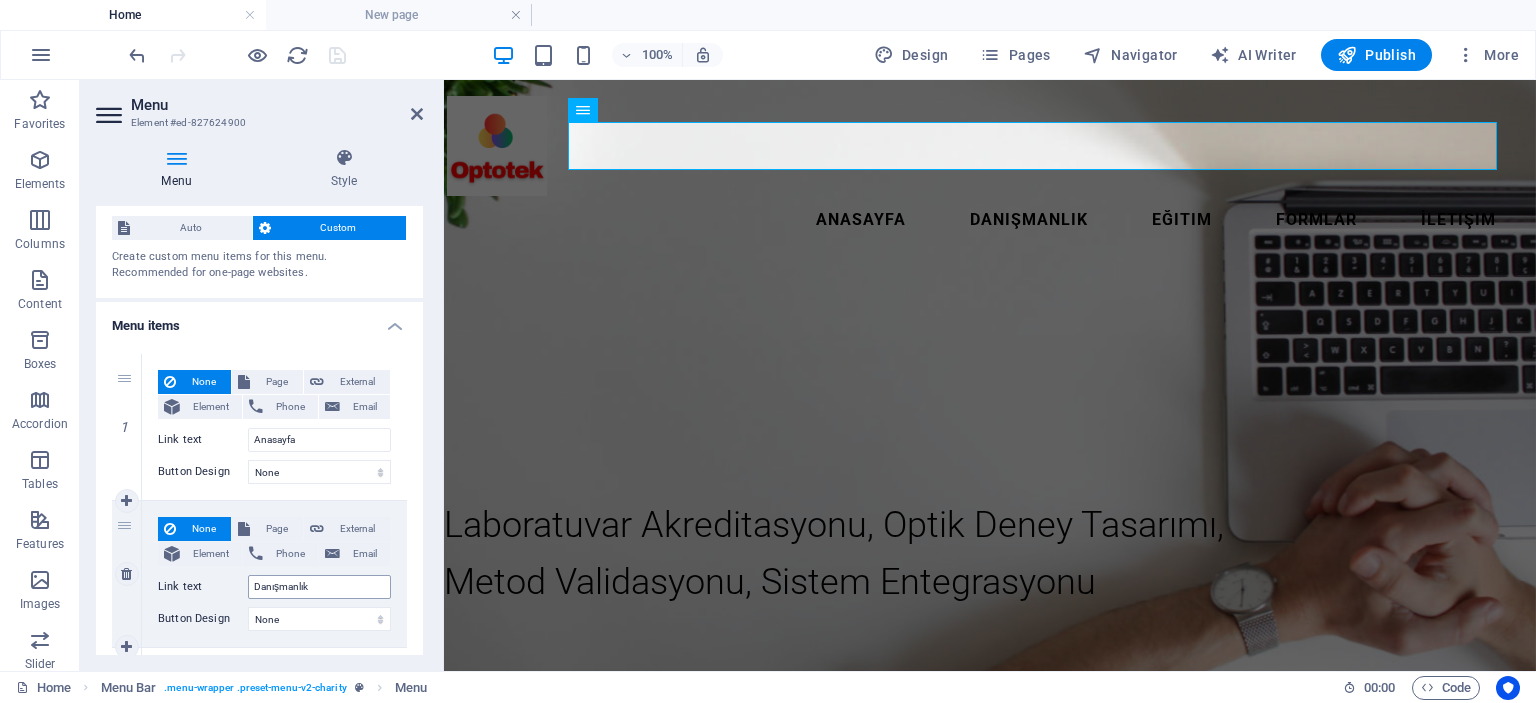 scroll, scrollTop: 0, scrollLeft: 0, axis: both 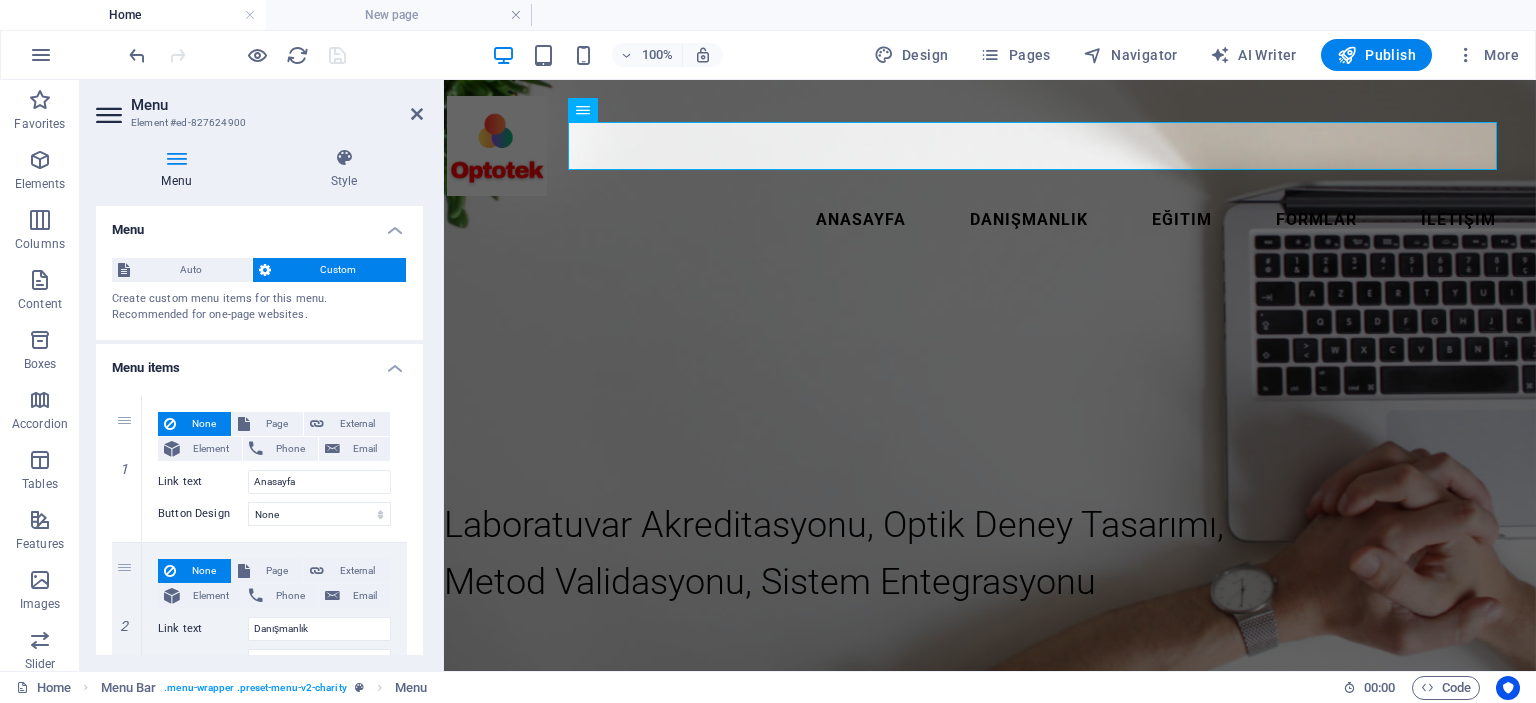 click on "Custom" at bounding box center (339, 270) 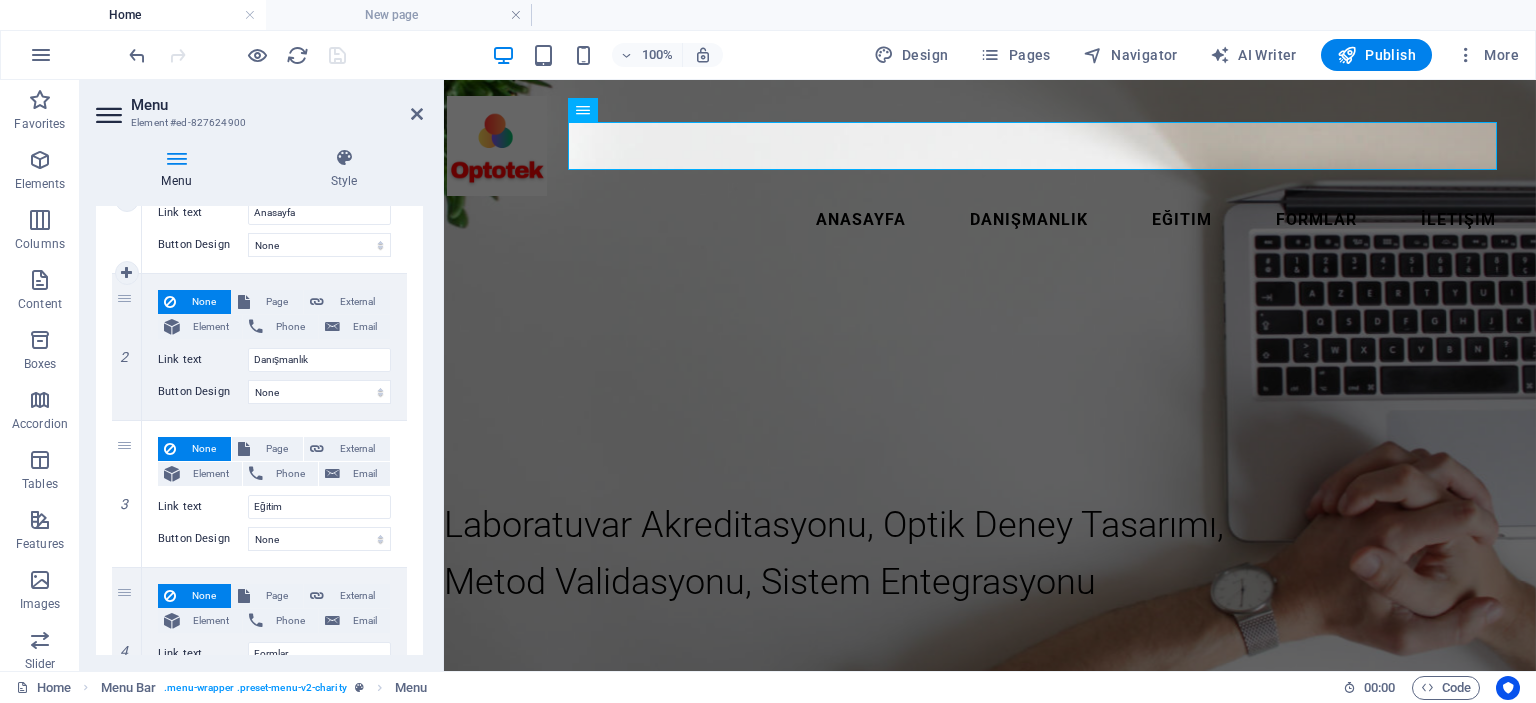 scroll, scrollTop: 300, scrollLeft: 0, axis: vertical 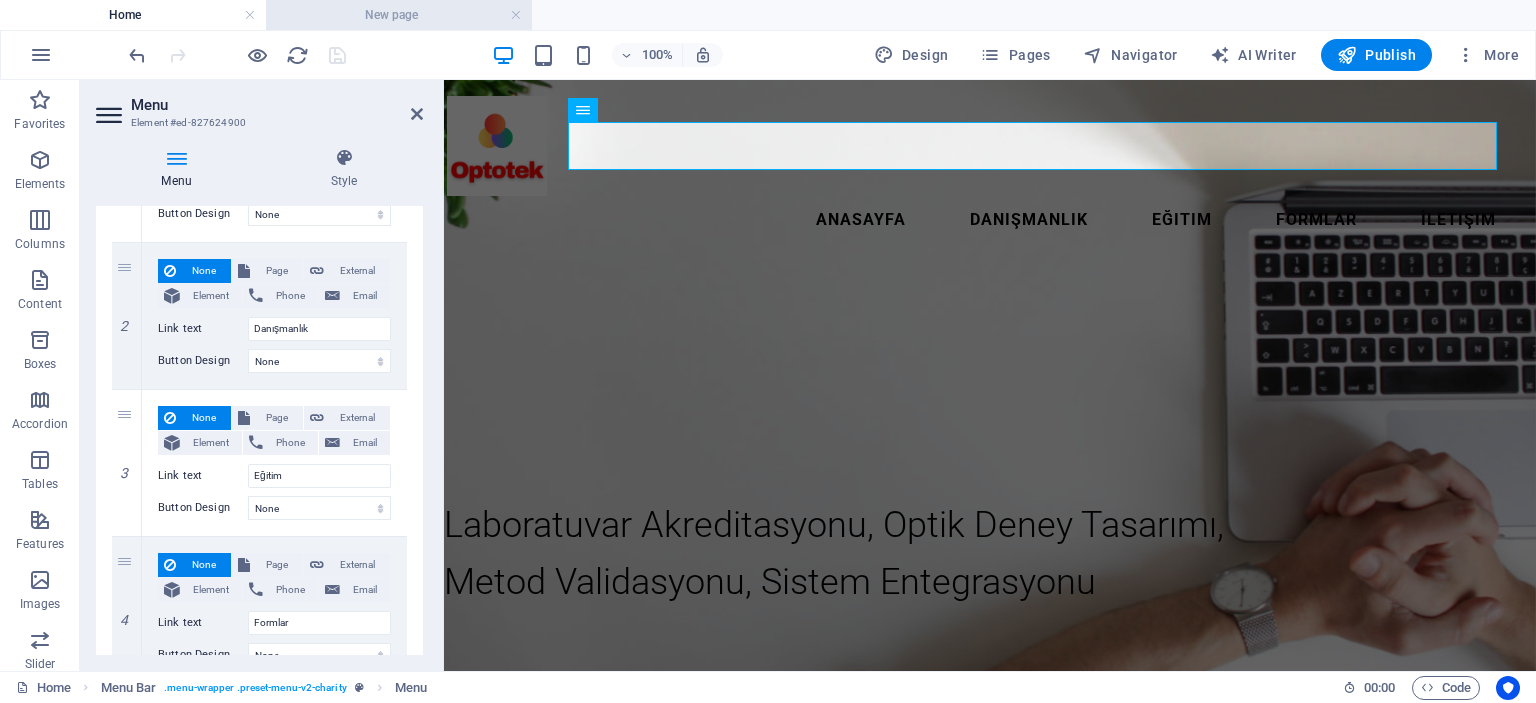 click on "New page" at bounding box center (399, 15) 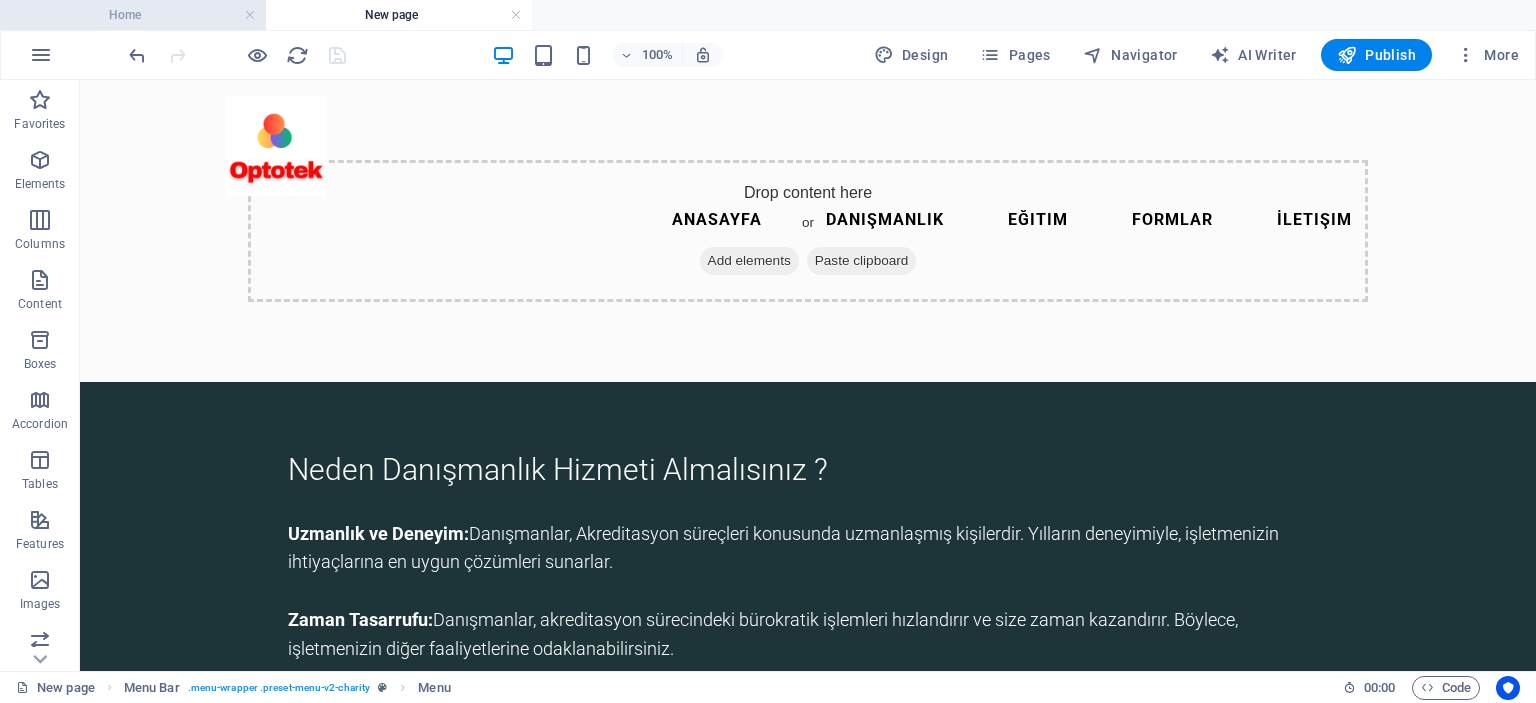click on "Home" at bounding box center [133, 15] 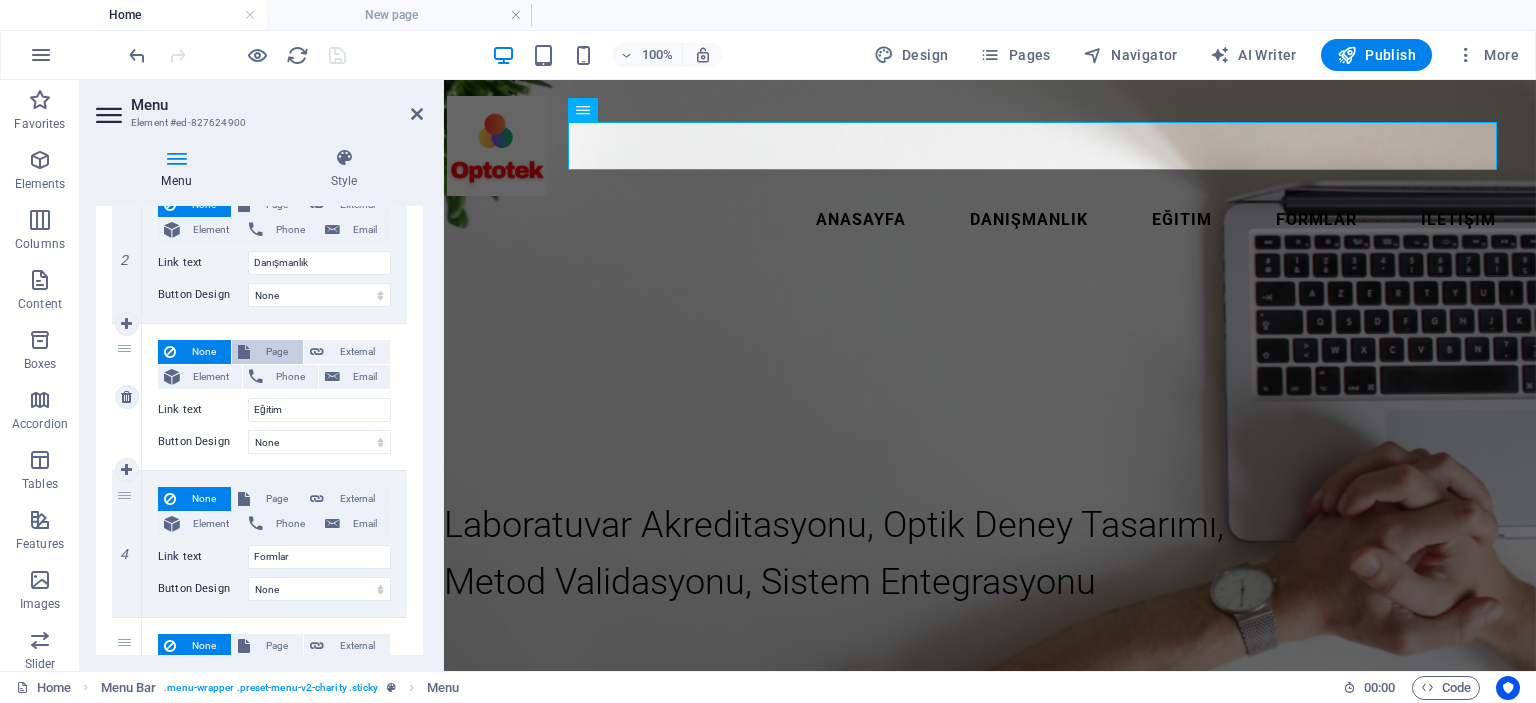 scroll, scrollTop: 400, scrollLeft: 0, axis: vertical 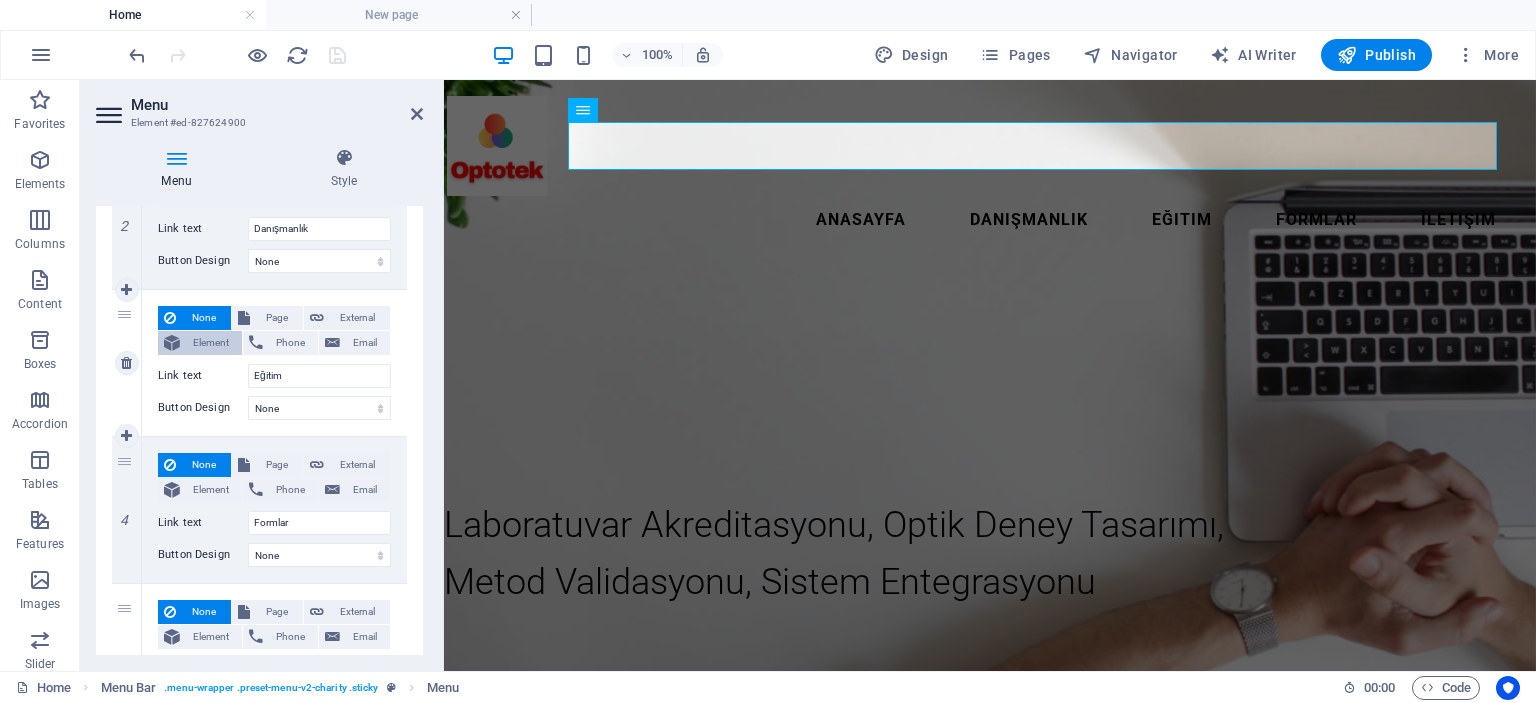 click on "Element" at bounding box center [211, 343] 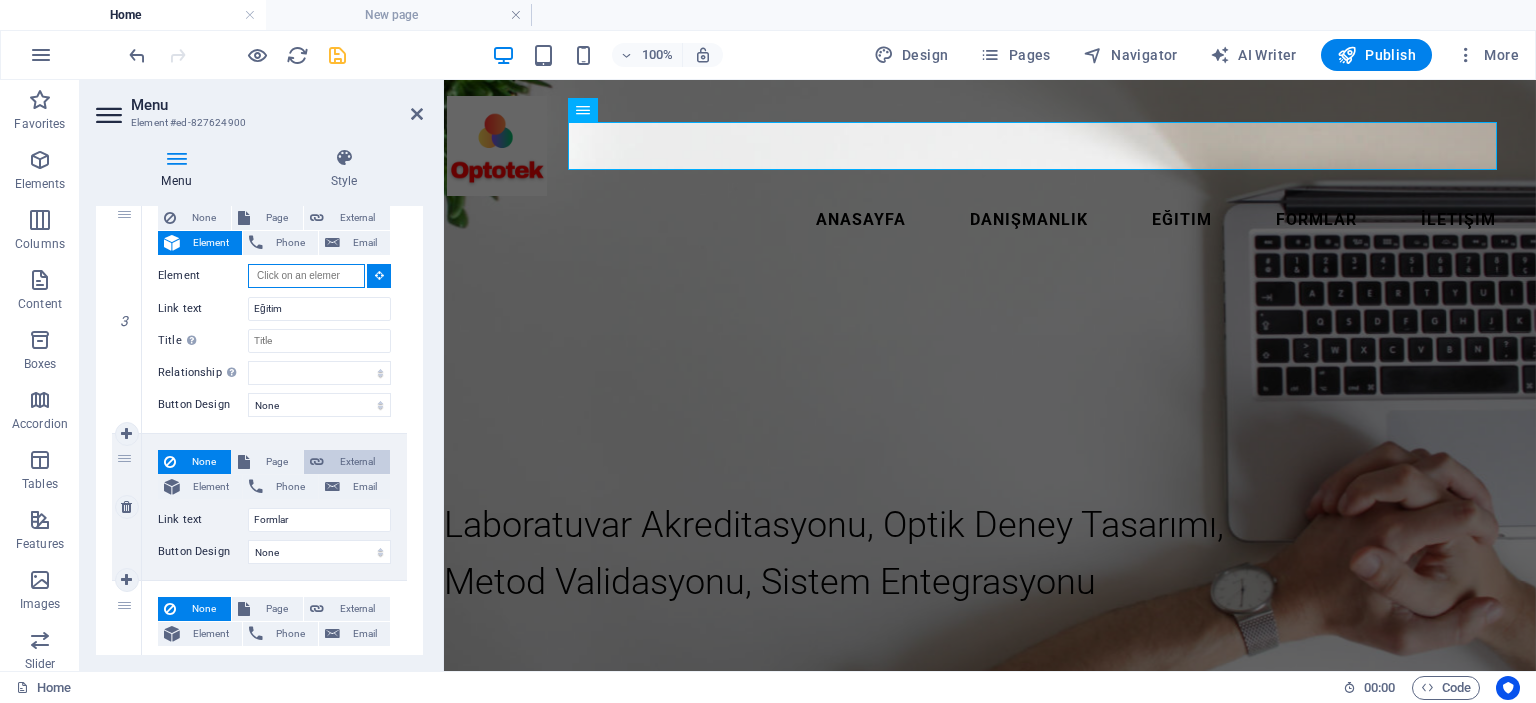 scroll, scrollTop: 400, scrollLeft: 0, axis: vertical 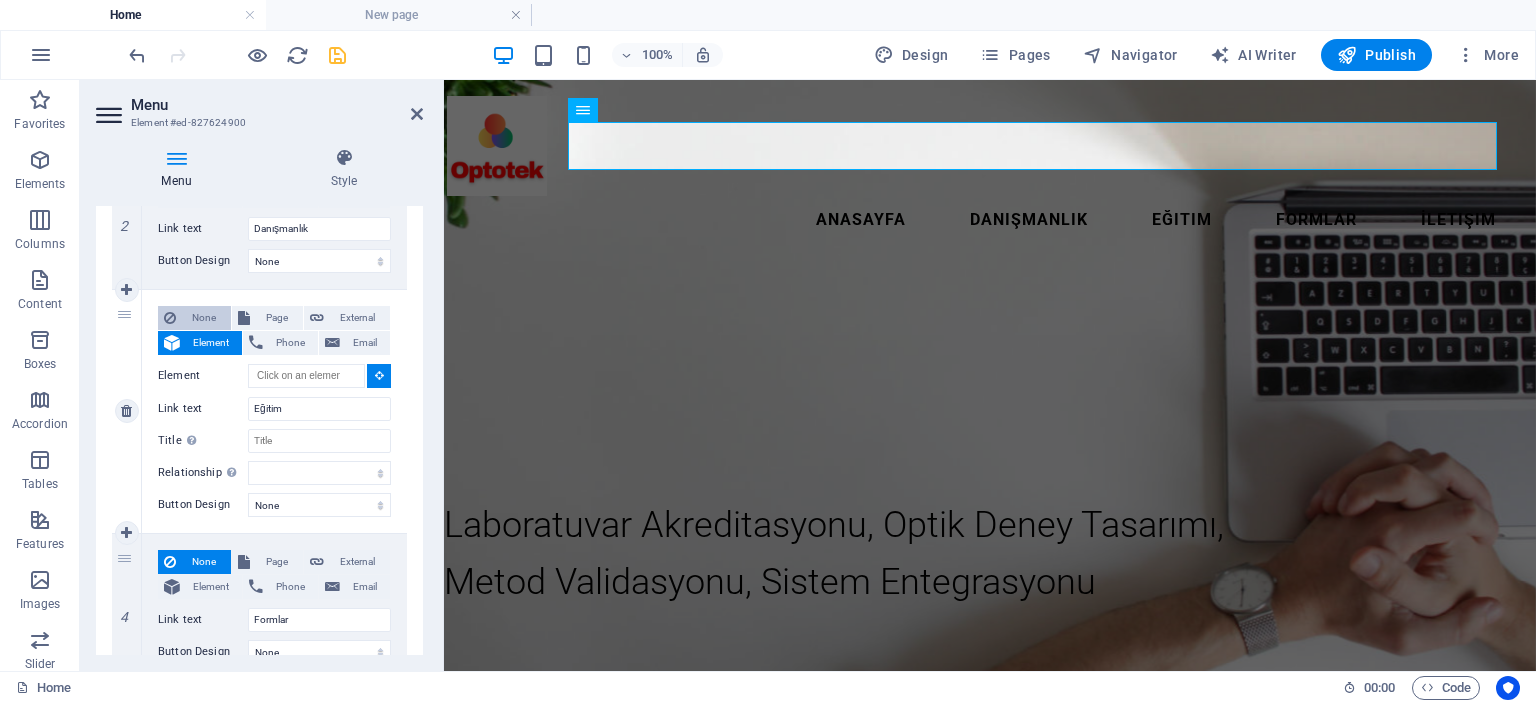 click on "None" at bounding box center (203, 318) 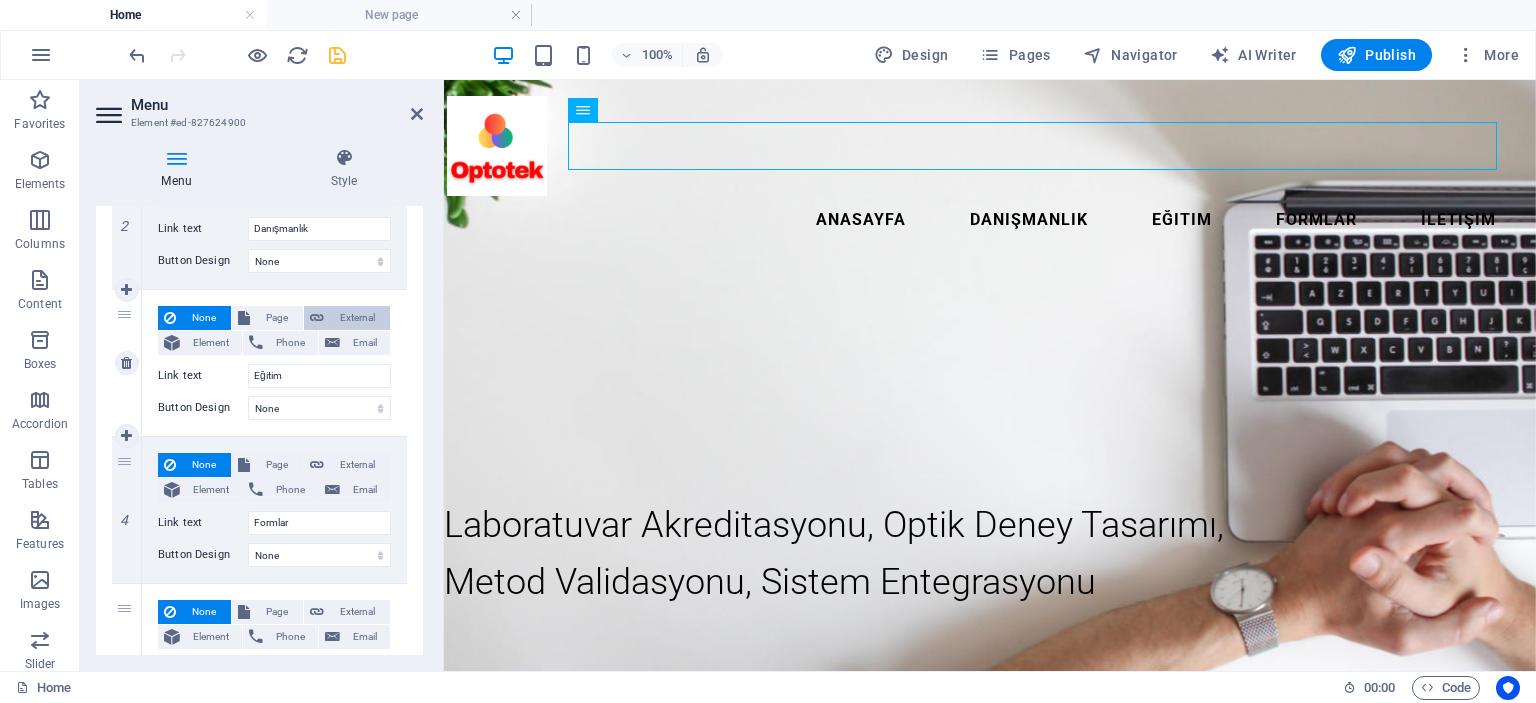 click on "External" at bounding box center (357, 318) 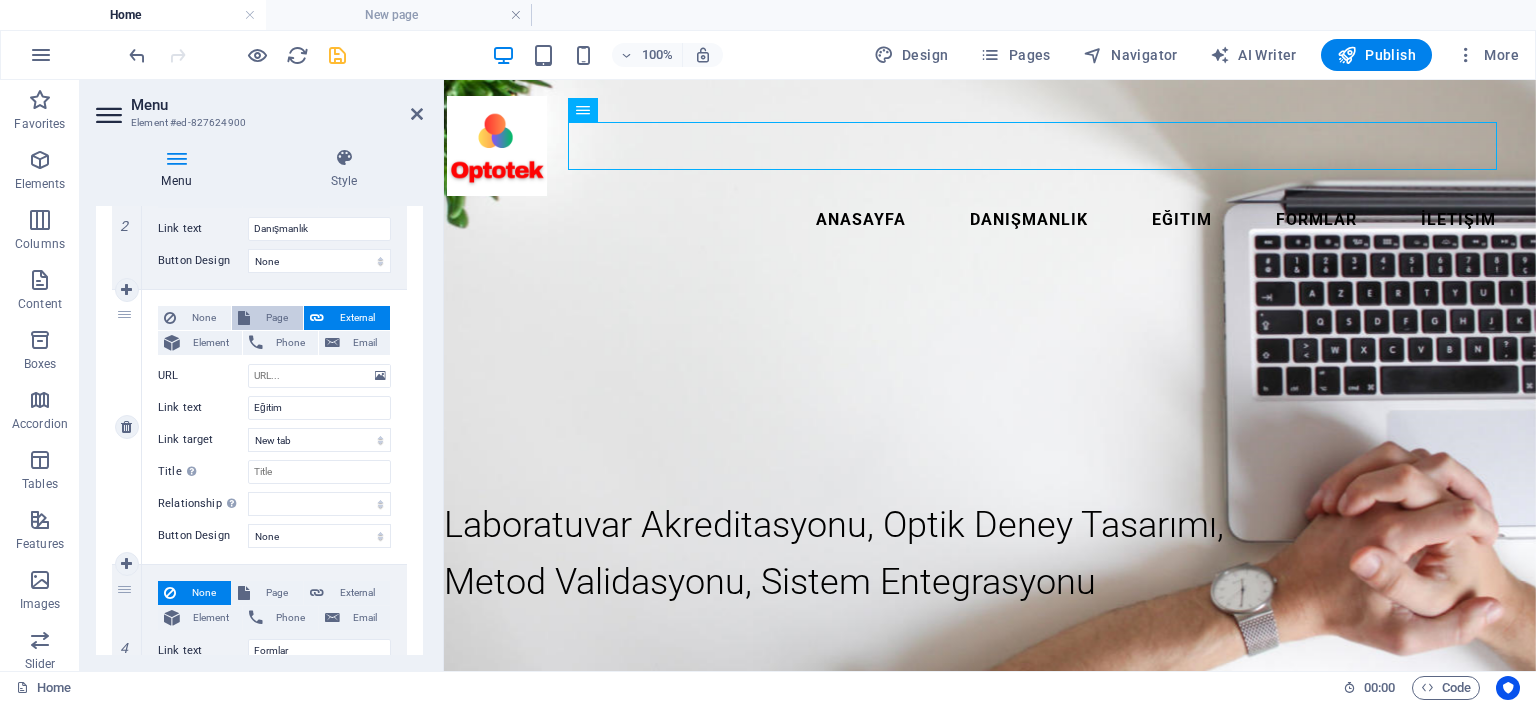click on "Page" at bounding box center [276, 318] 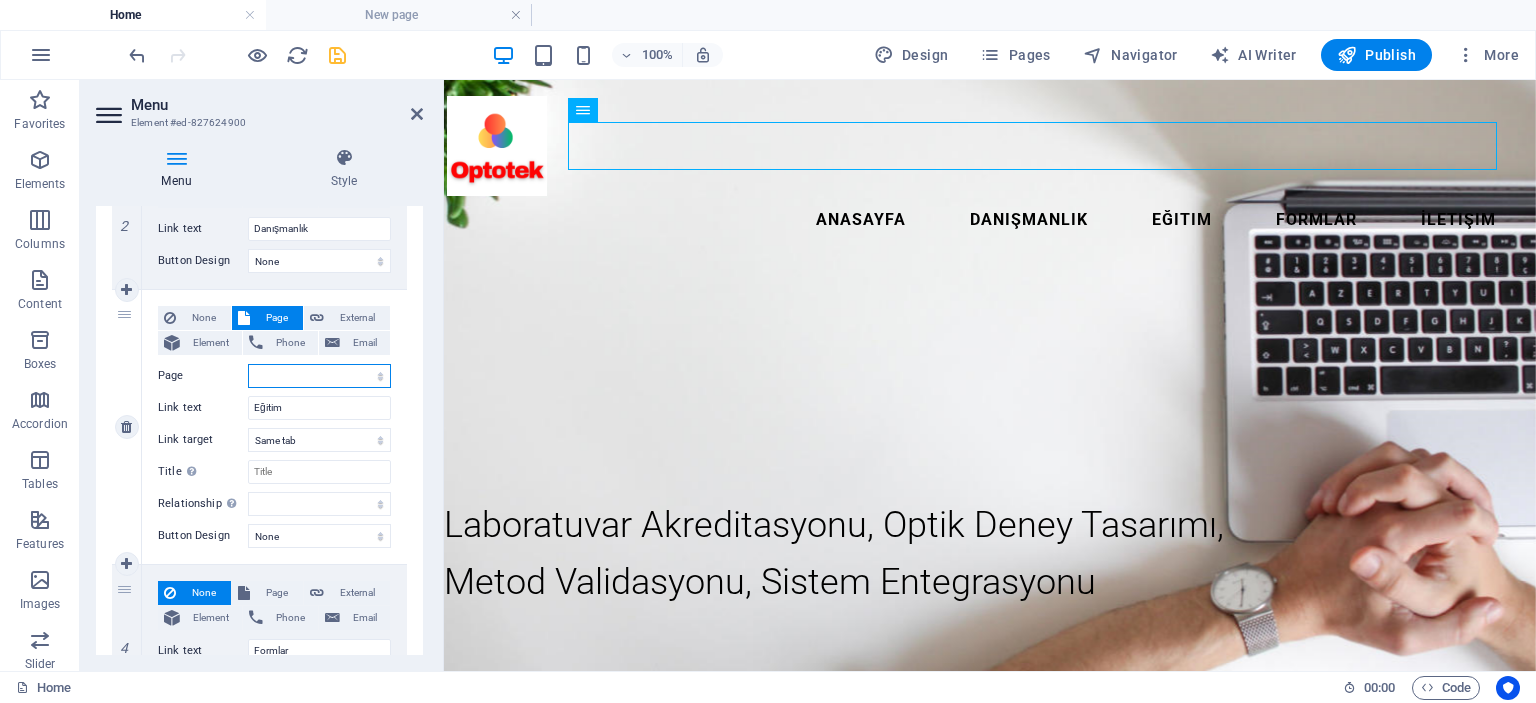 click on "Home New page" at bounding box center [319, 376] 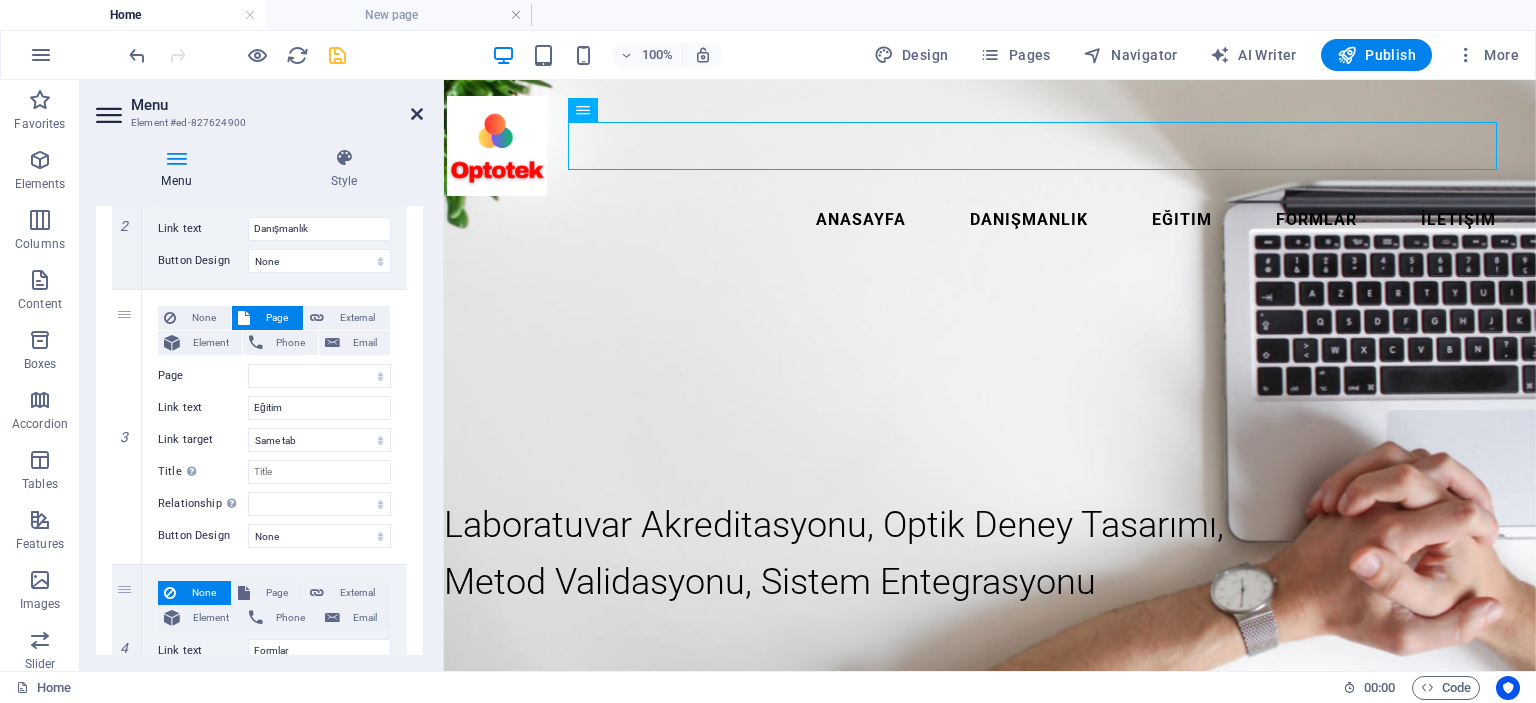 click at bounding box center [417, 114] 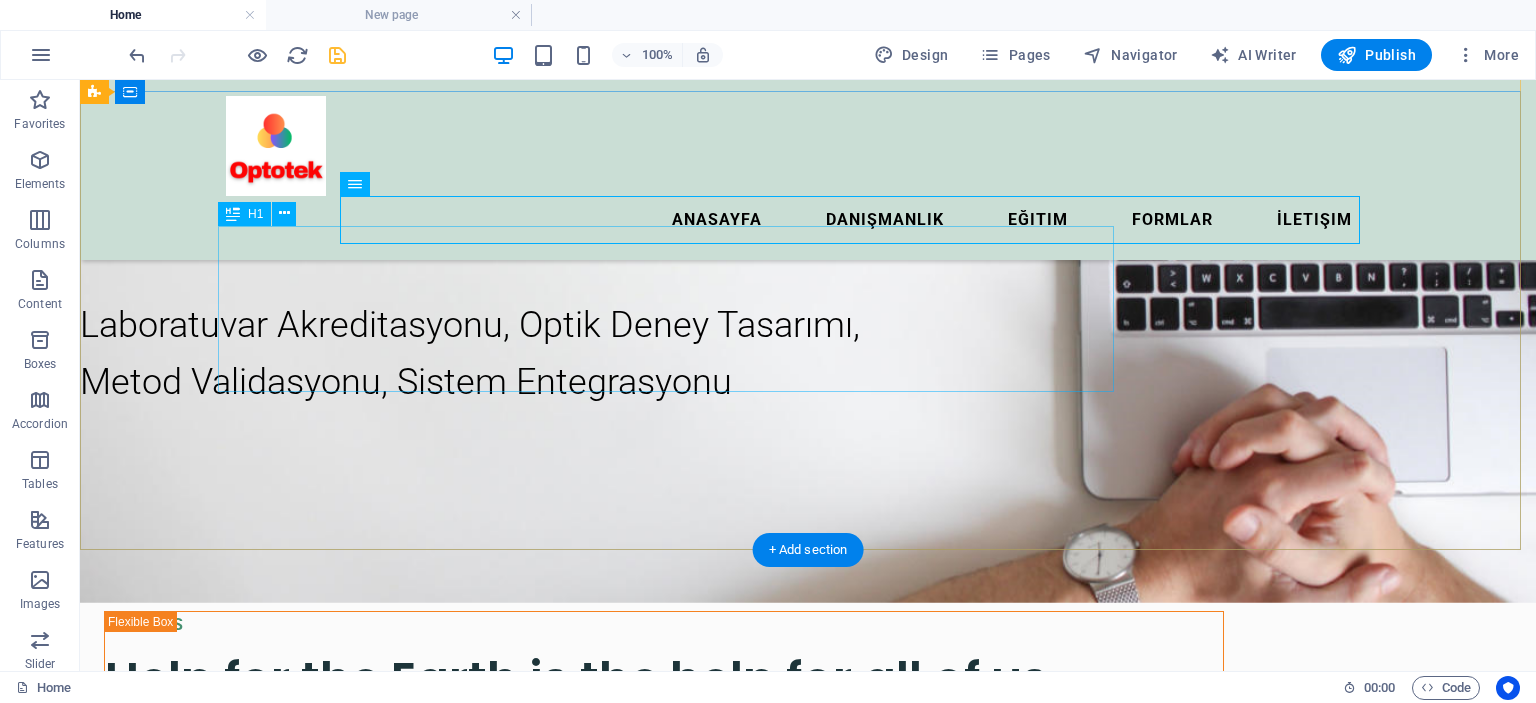 scroll, scrollTop: 0, scrollLeft: 0, axis: both 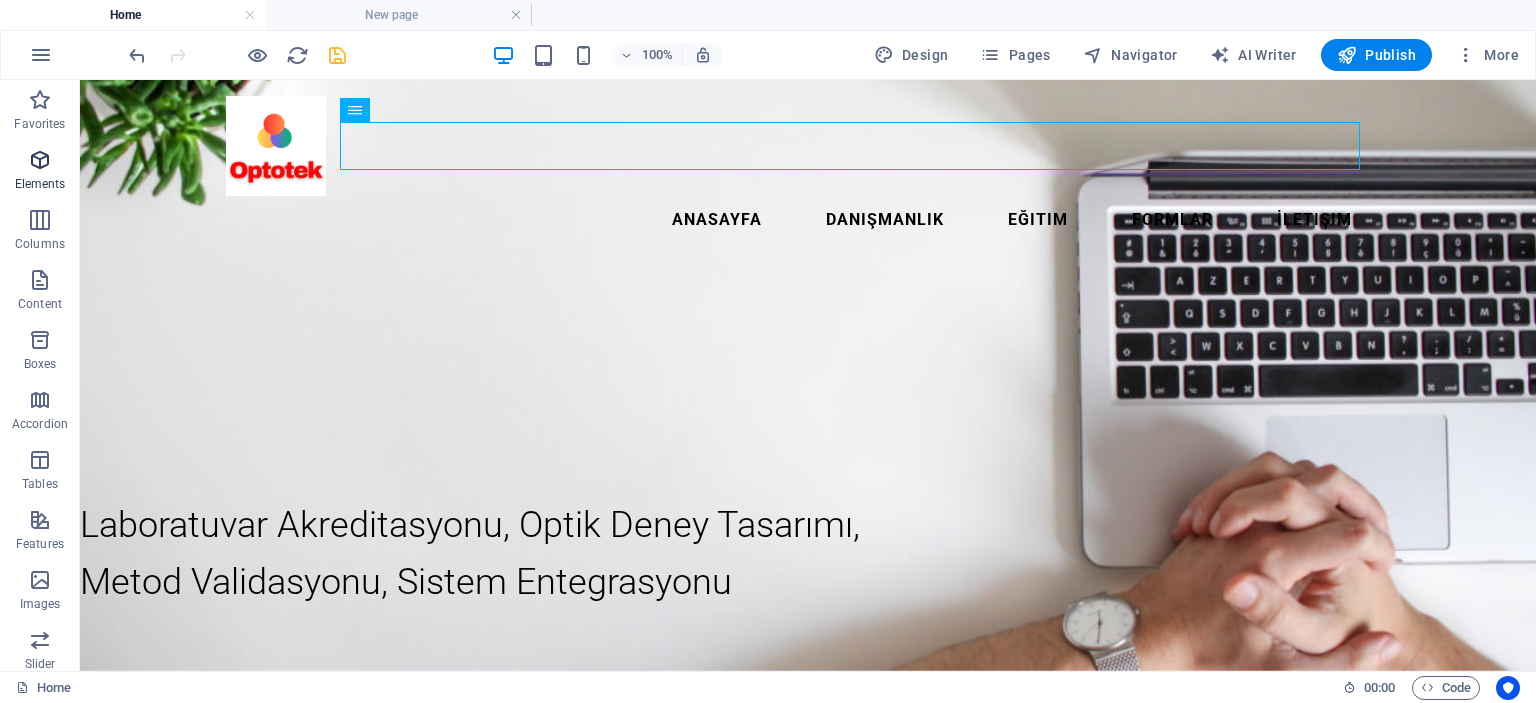 click on "Elements" at bounding box center (40, 184) 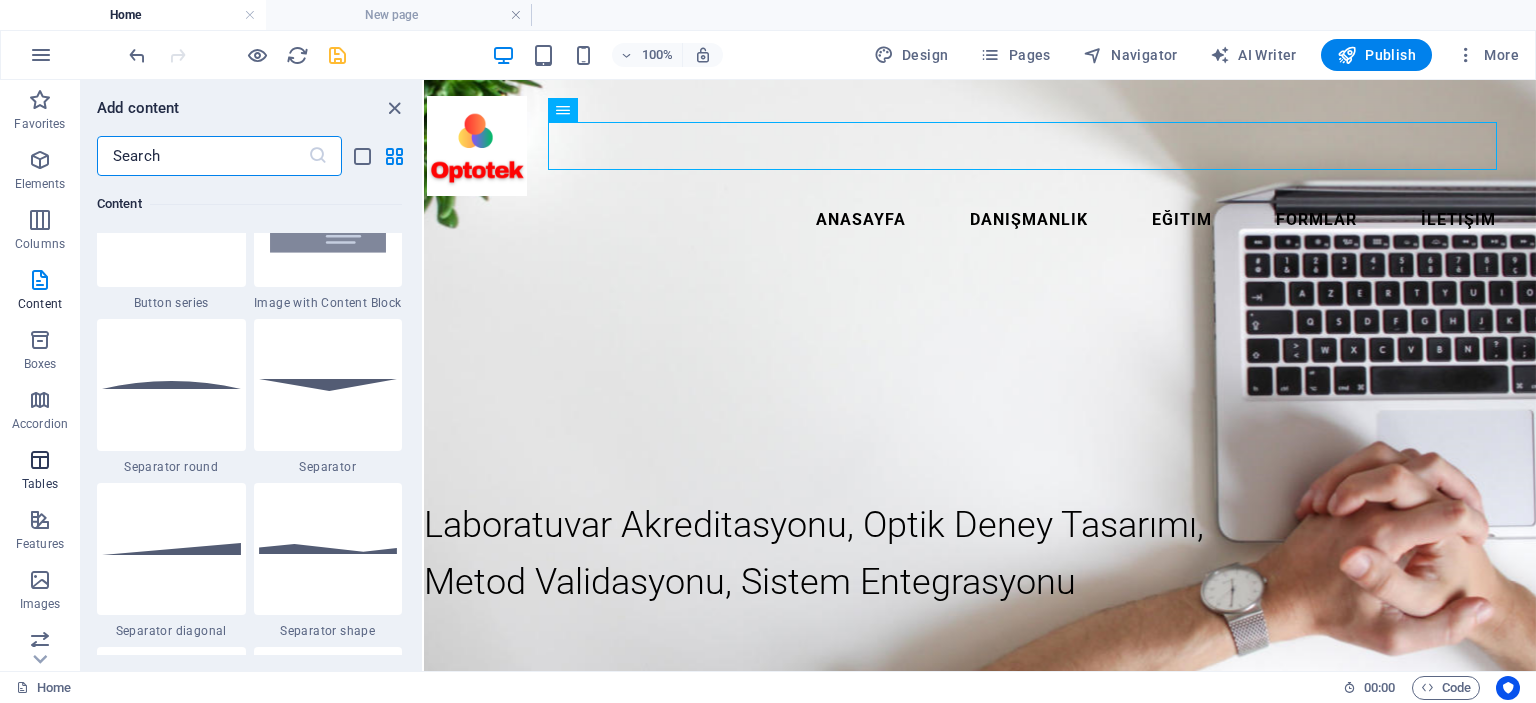 scroll, scrollTop: 4712, scrollLeft: 0, axis: vertical 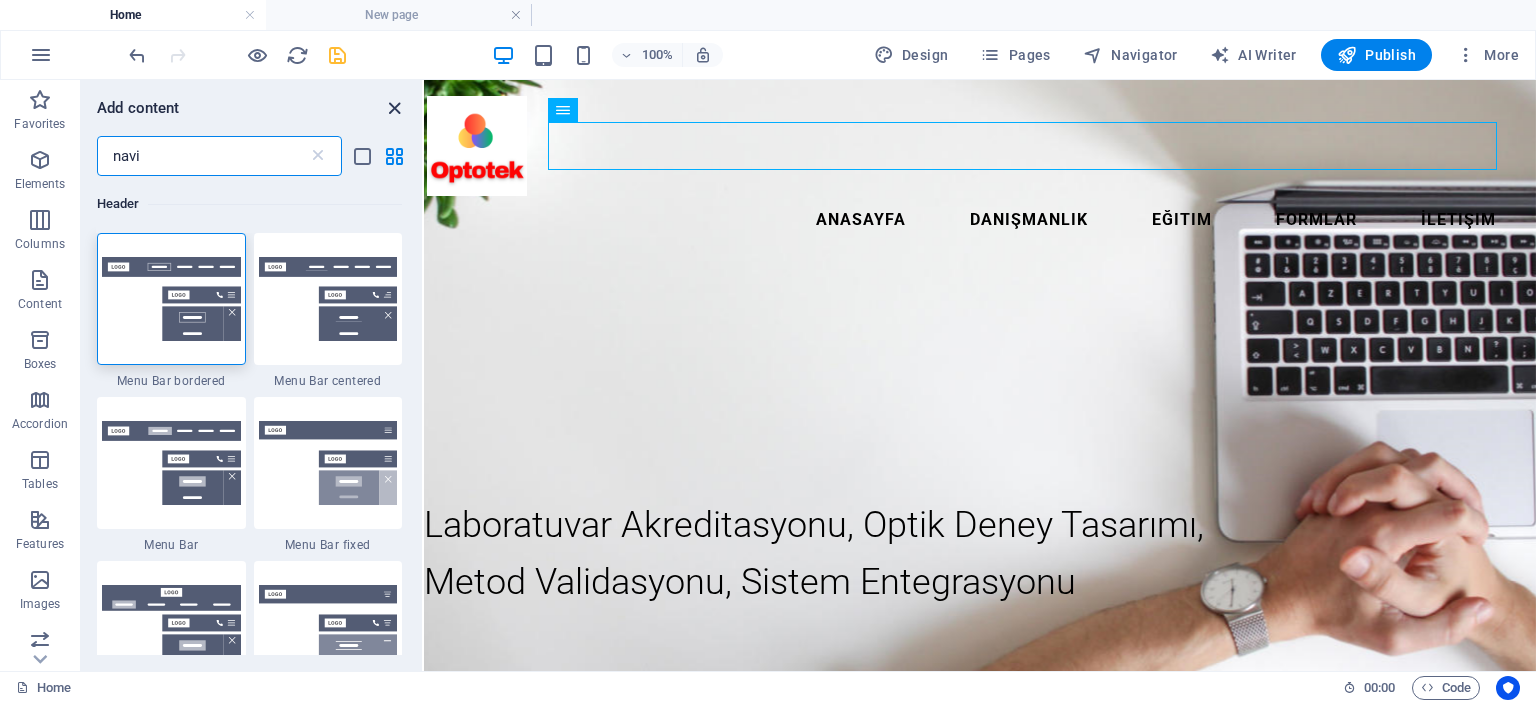 type on "navi" 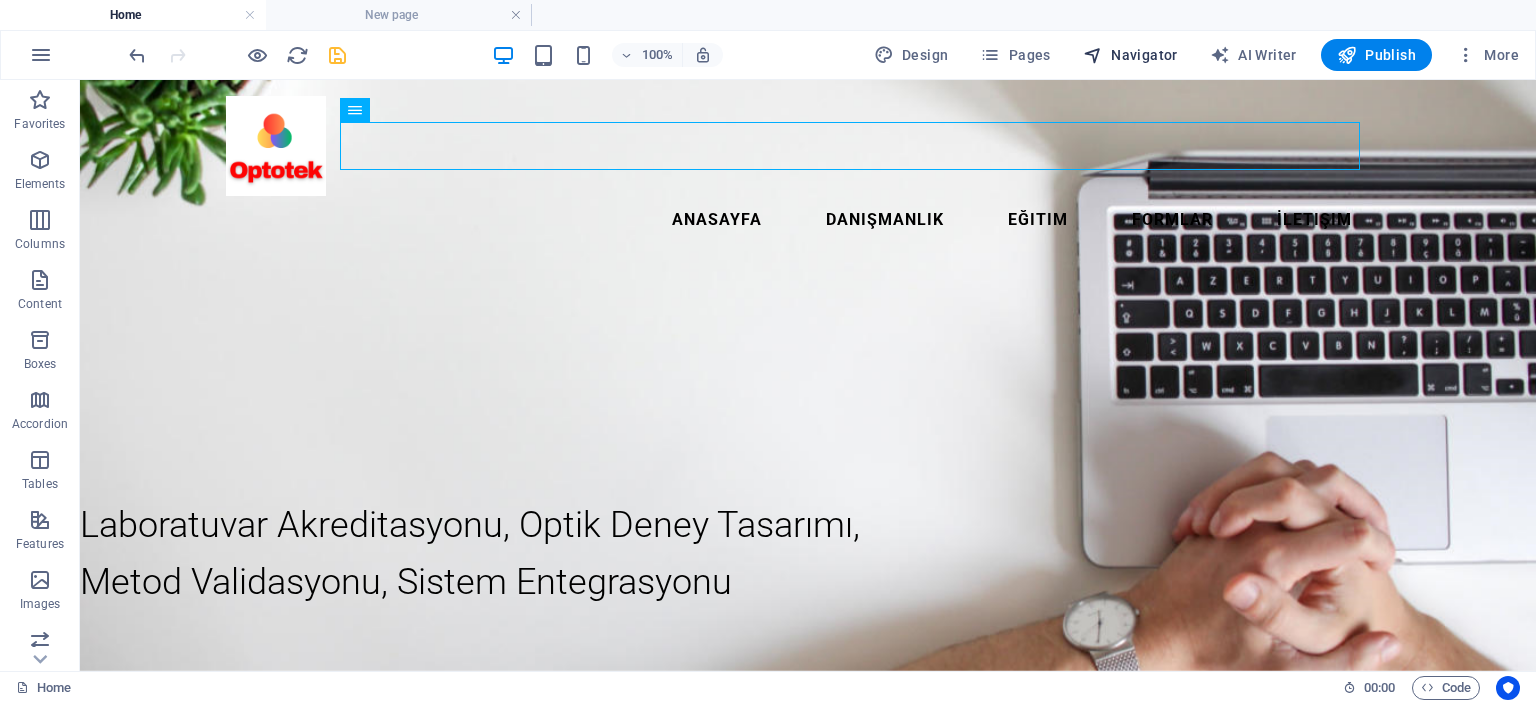 click on "Navigator" at bounding box center (1130, 55) 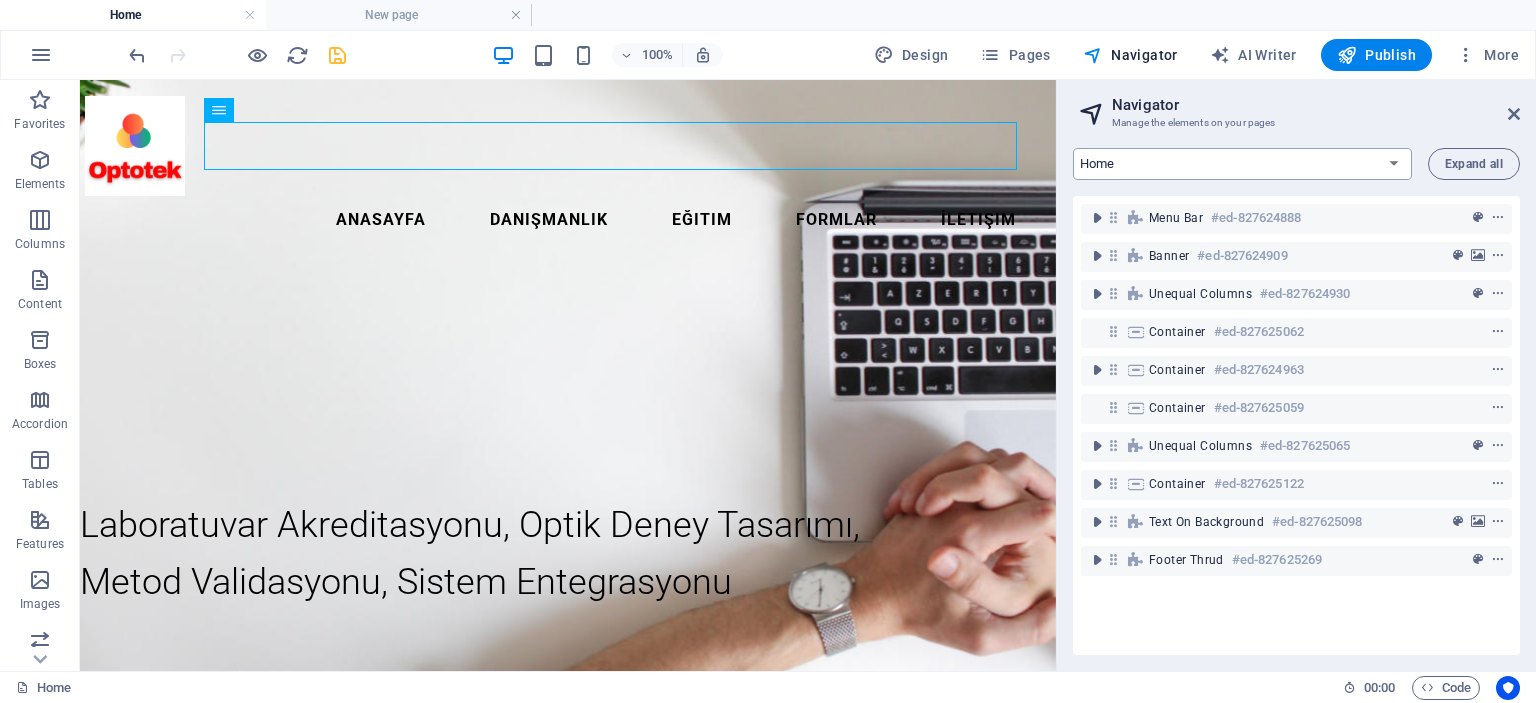 click on "Home  New page" at bounding box center (1242, 164) 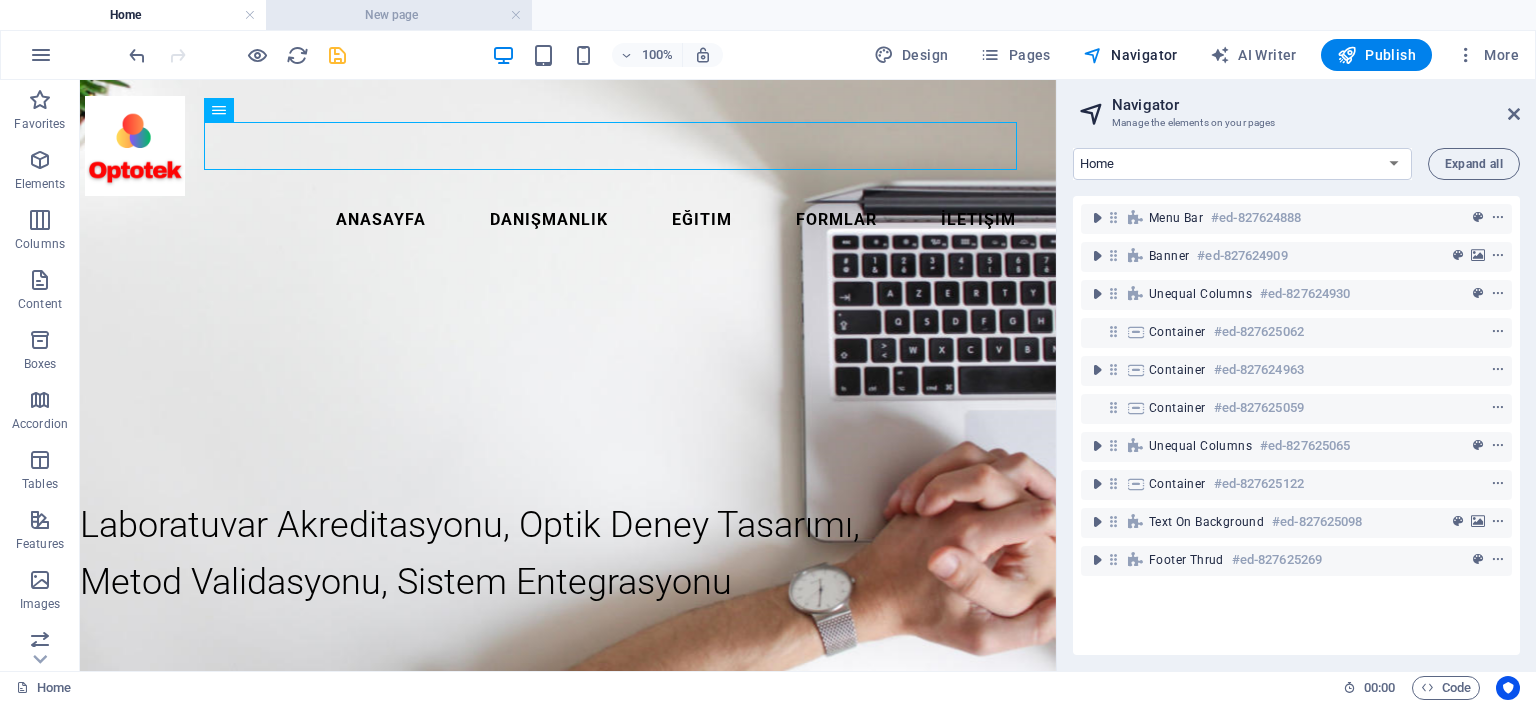 click on "New page" at bounding box center (399, 15) 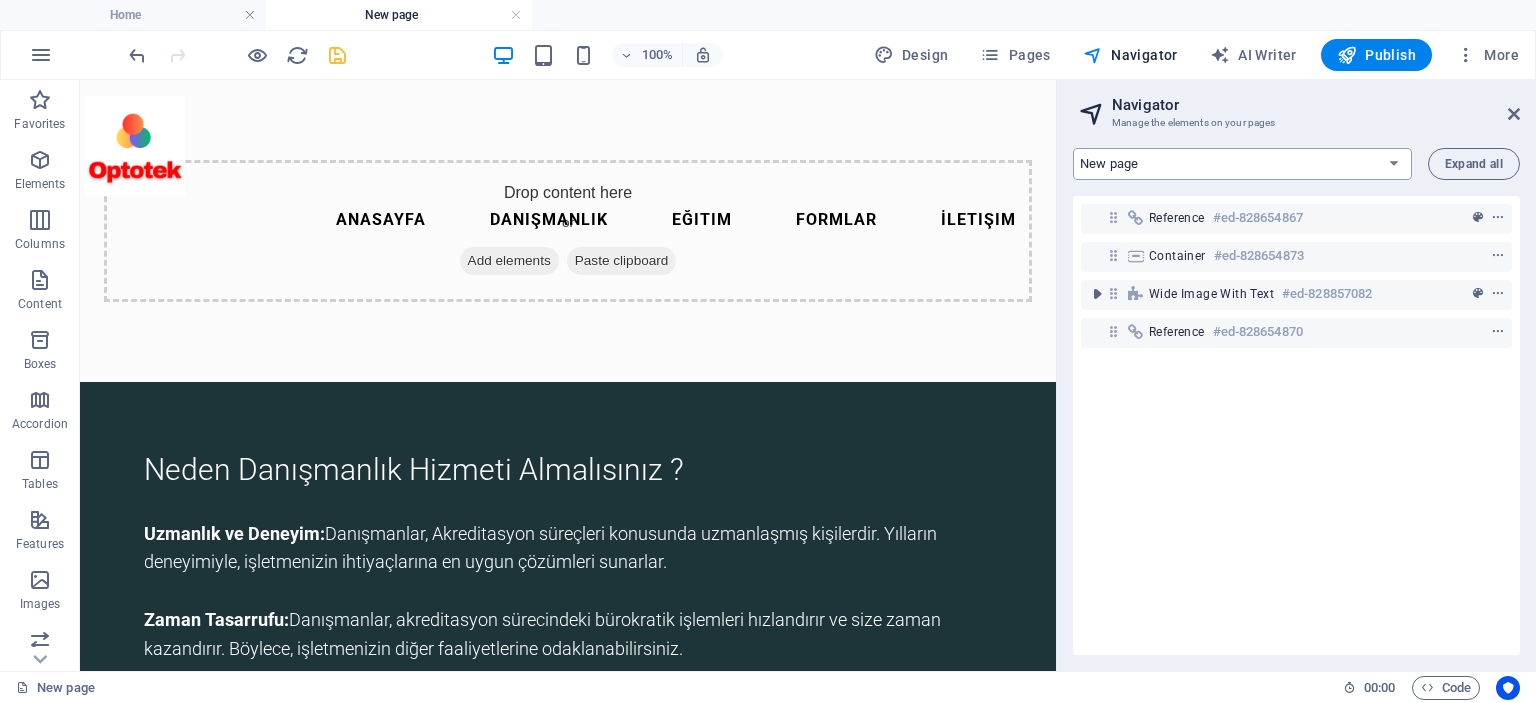 click on "Home  New page" at bounding box center [1242, 164] 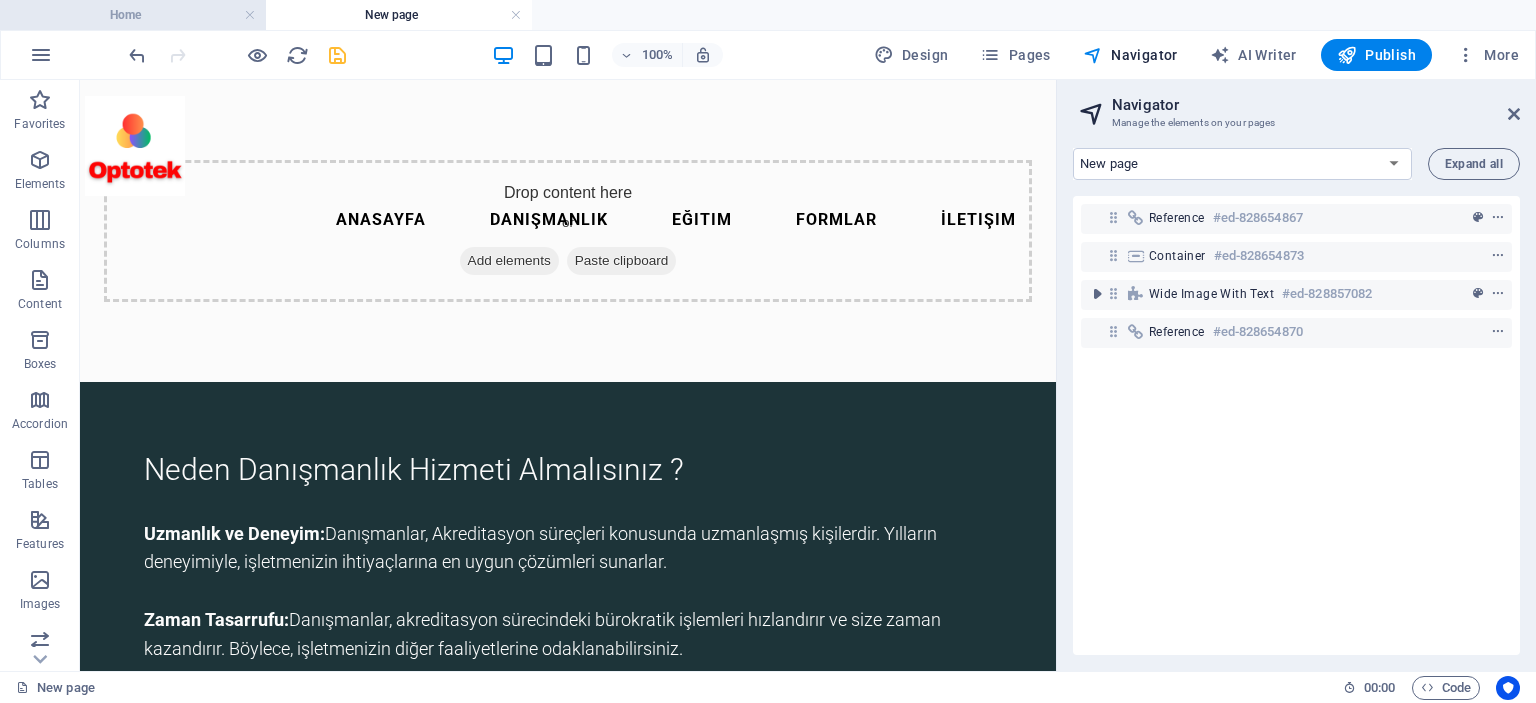 click on "Home" at bounding box center [133, 15] 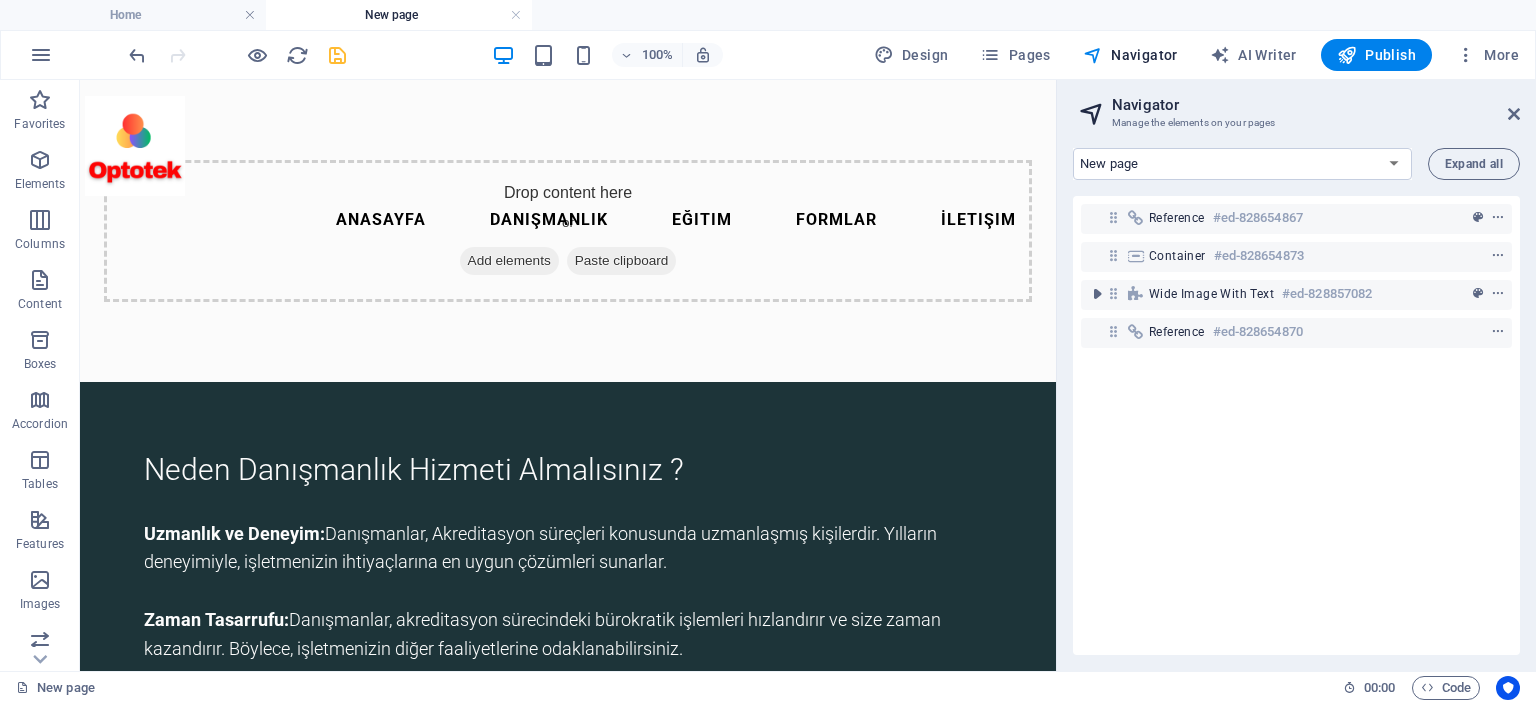 select on "15925469-en" 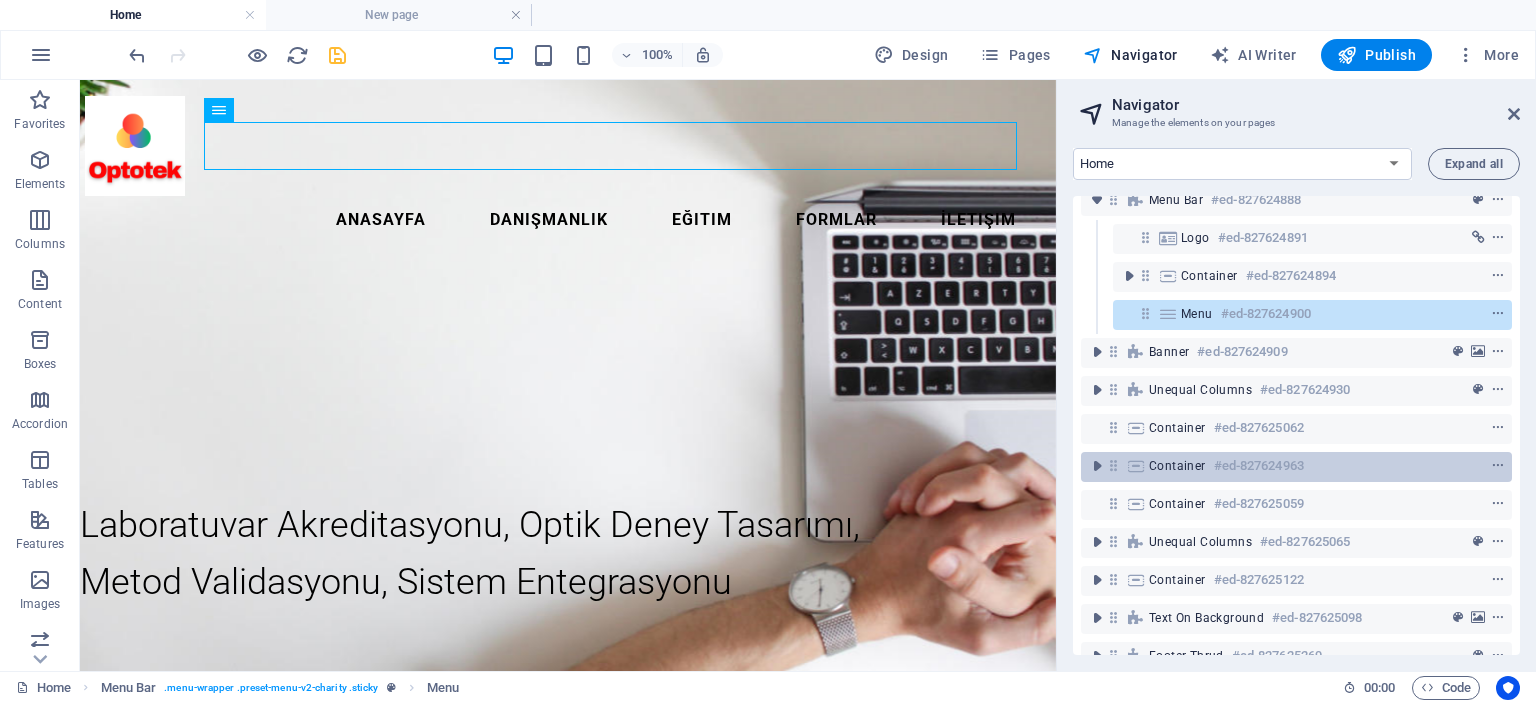 scroll, scrollTop: 0, scrollLeft: 0, axis: both 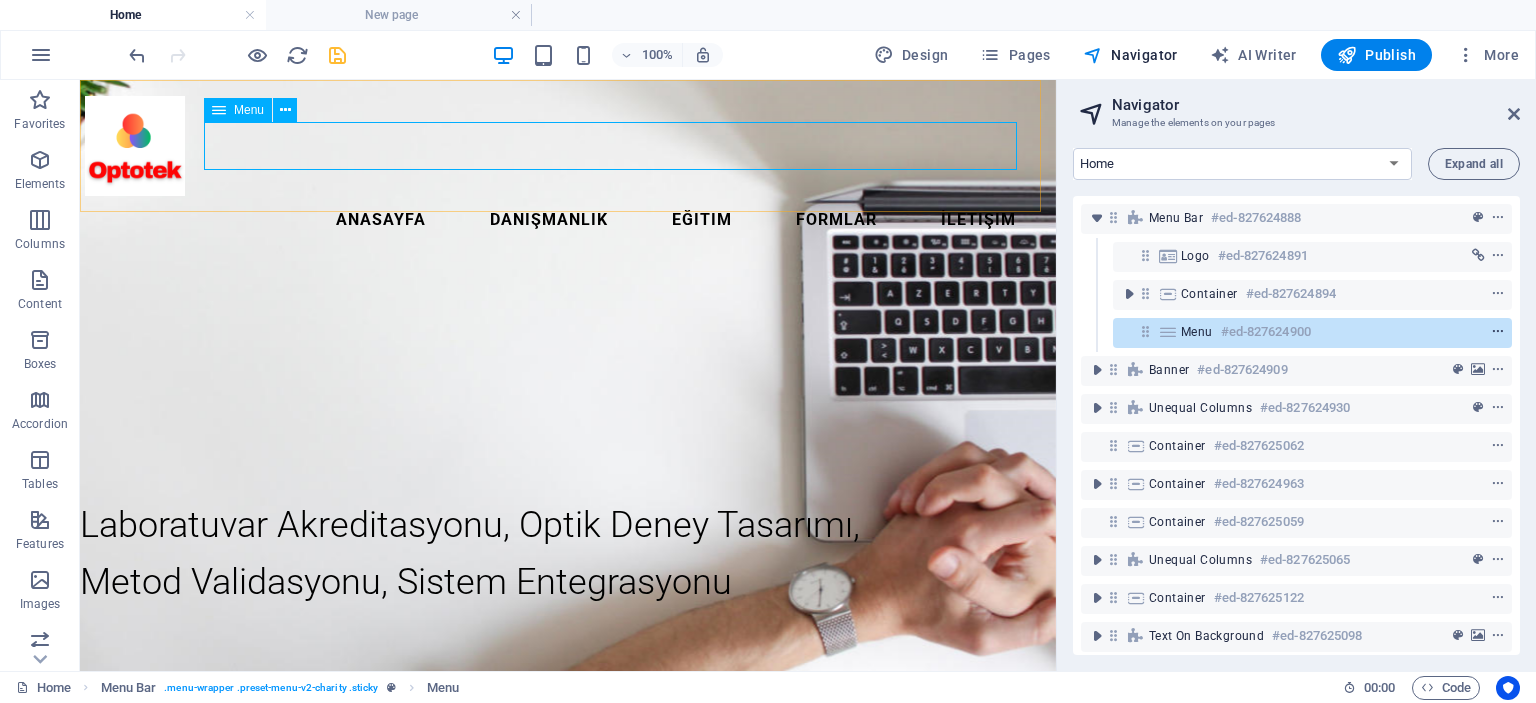 click at bounding box center (1498, 332) 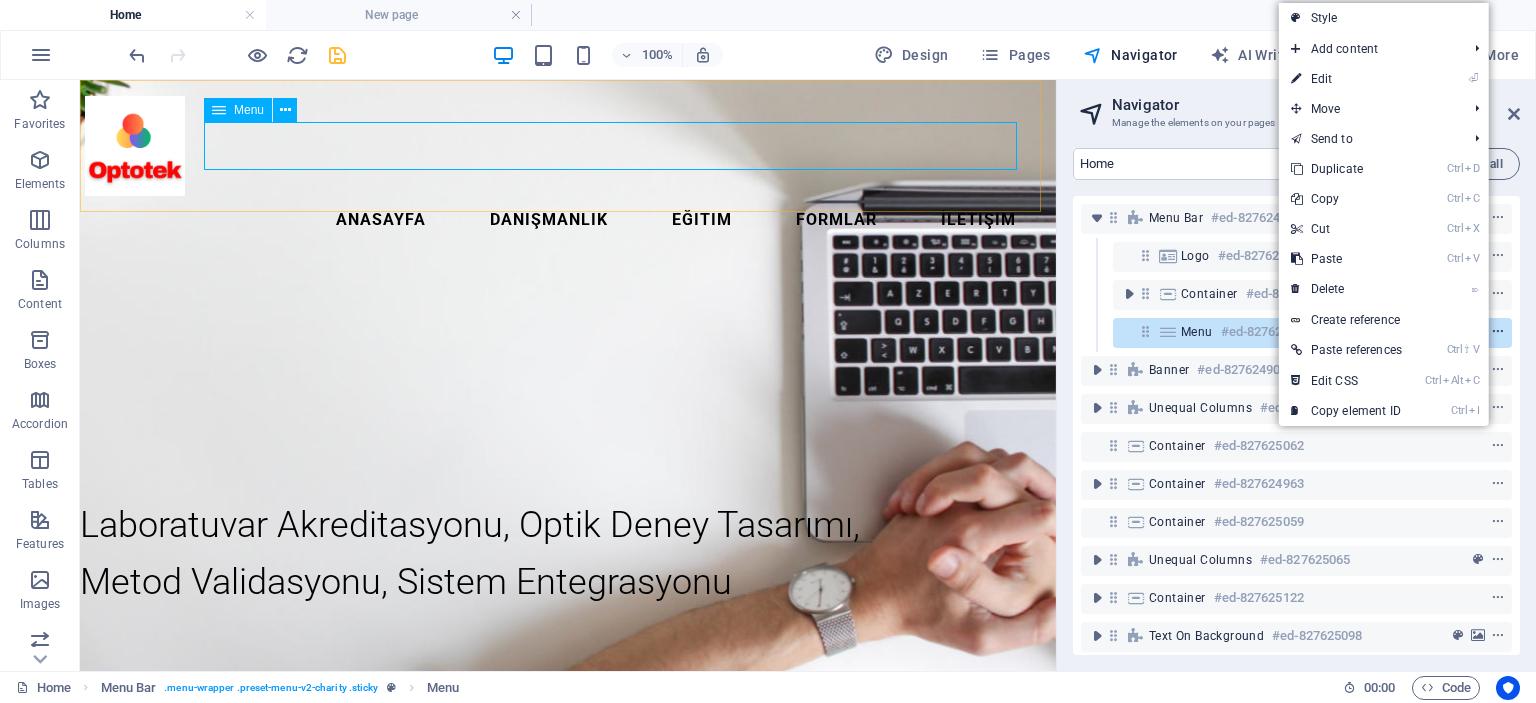 click at bounding box center [1498, 332] 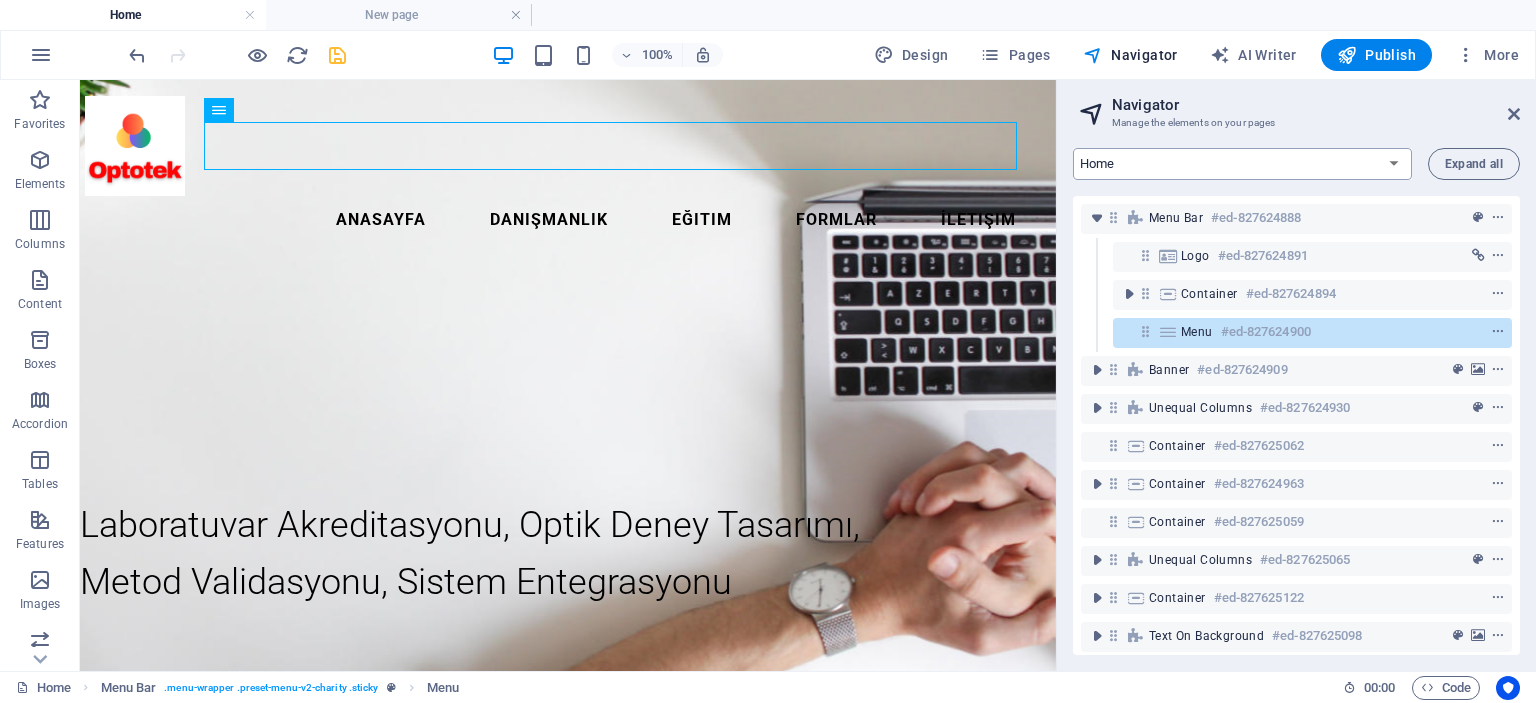 click on "Home  New page" at bounding box center [1242, 164] 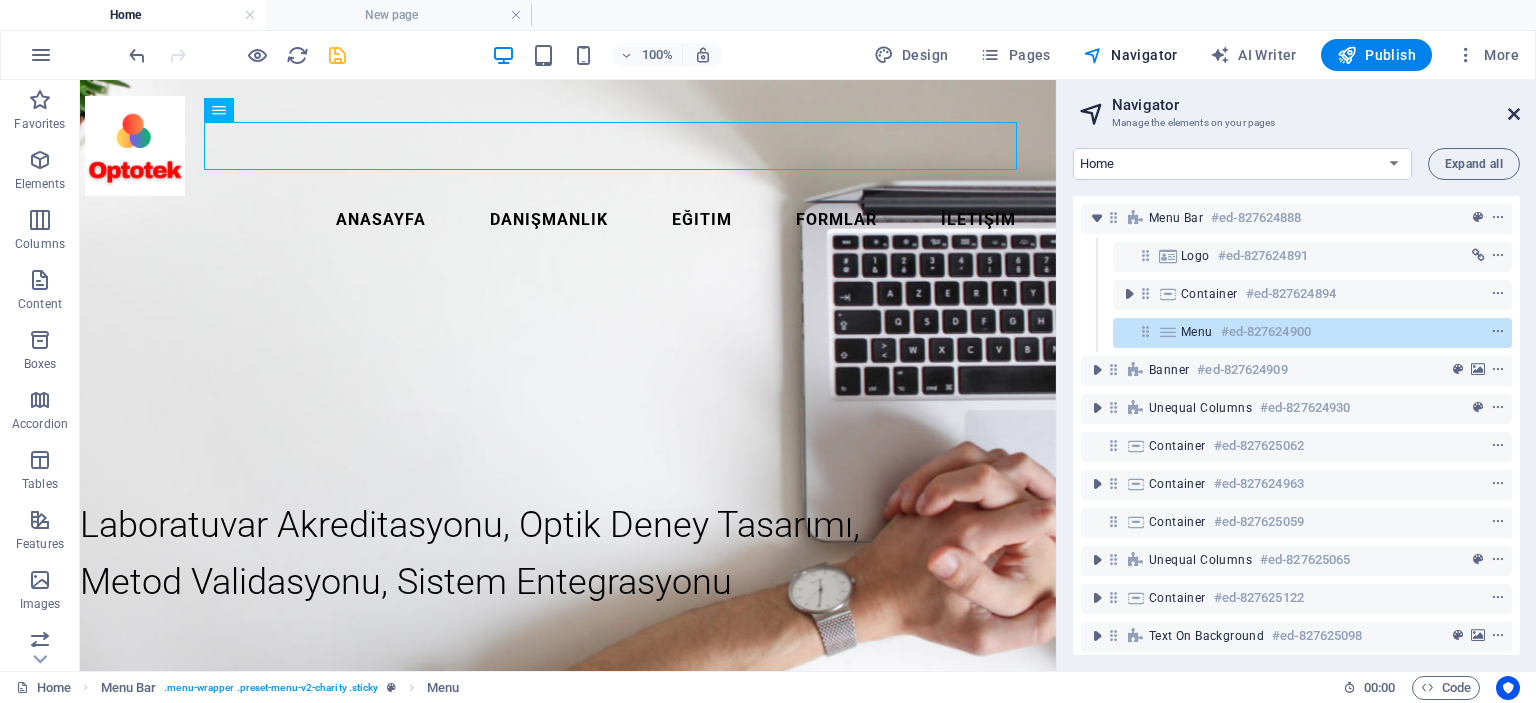 click at bounding box center [1514, 114] 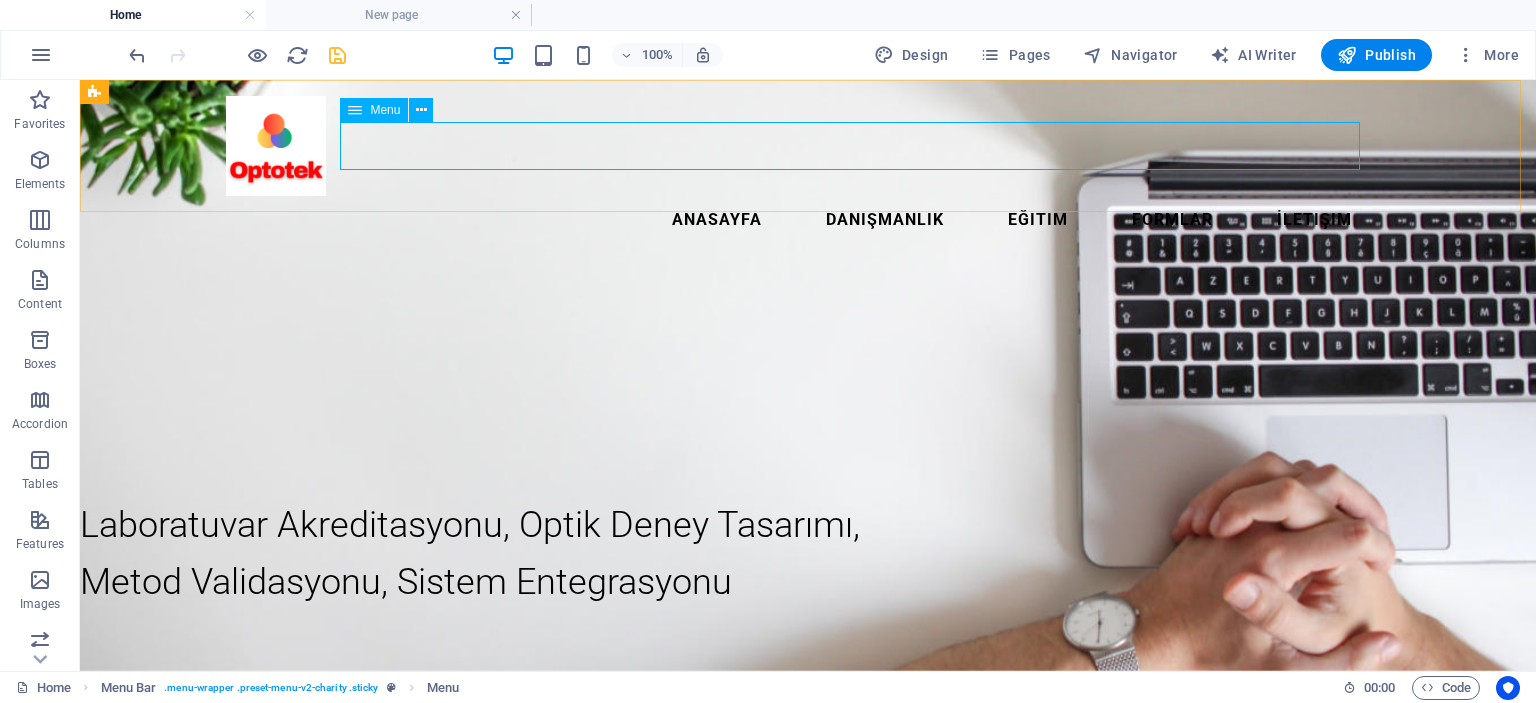 click on "Anasayfa Danışmanlık Eğitim Formlar İletişim" at bounding box center [808, 220] 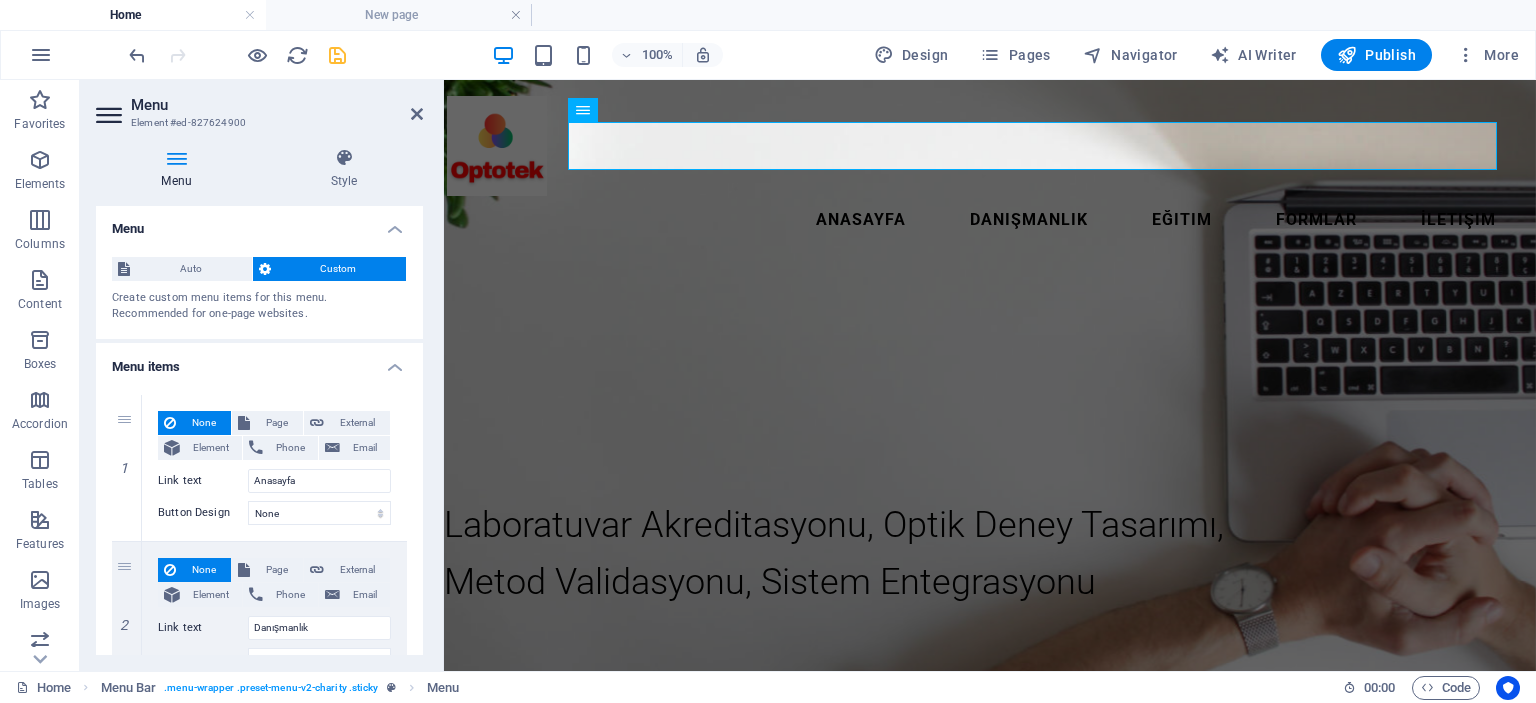 scroll, scrollTop: 0, scrollLeft: 0, axis: both 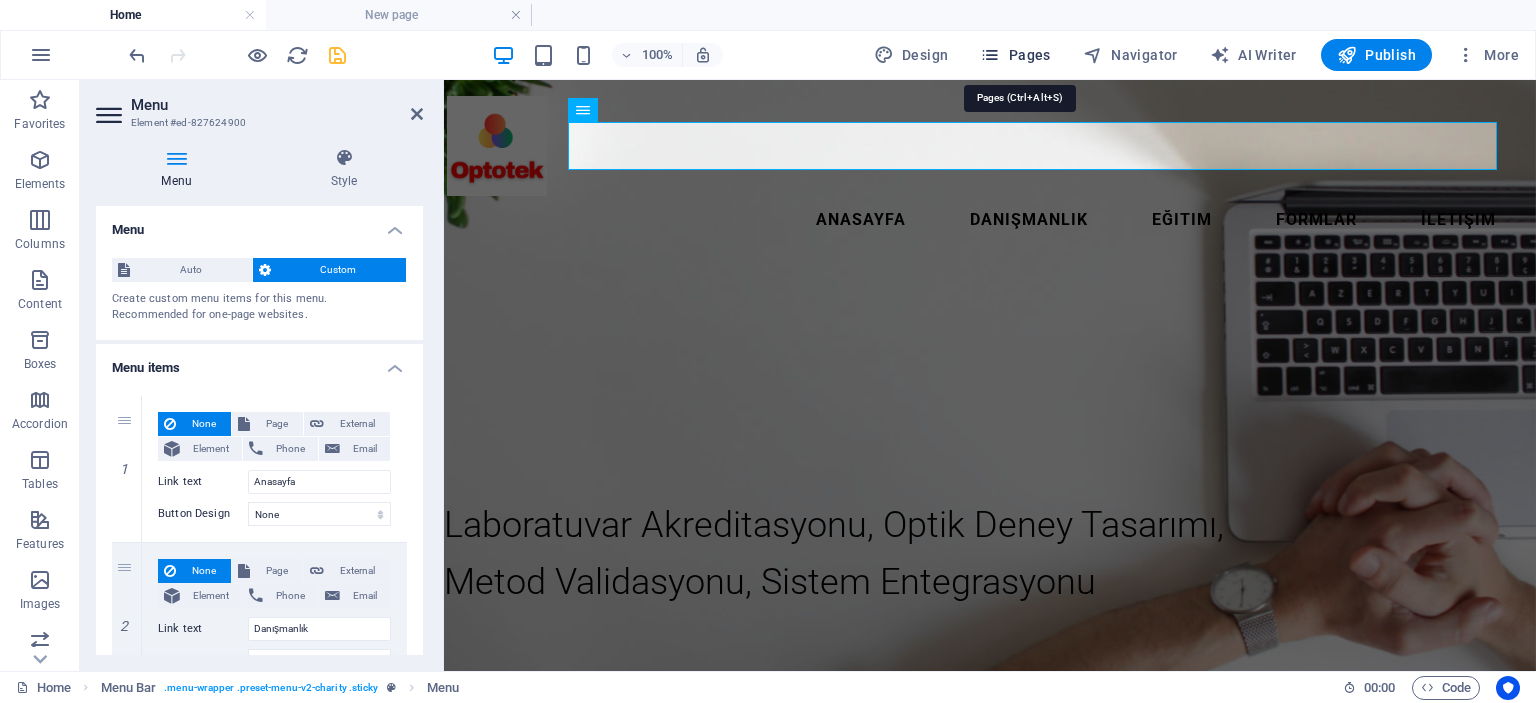 click on "Pages" at bounding box center [1015, 55] 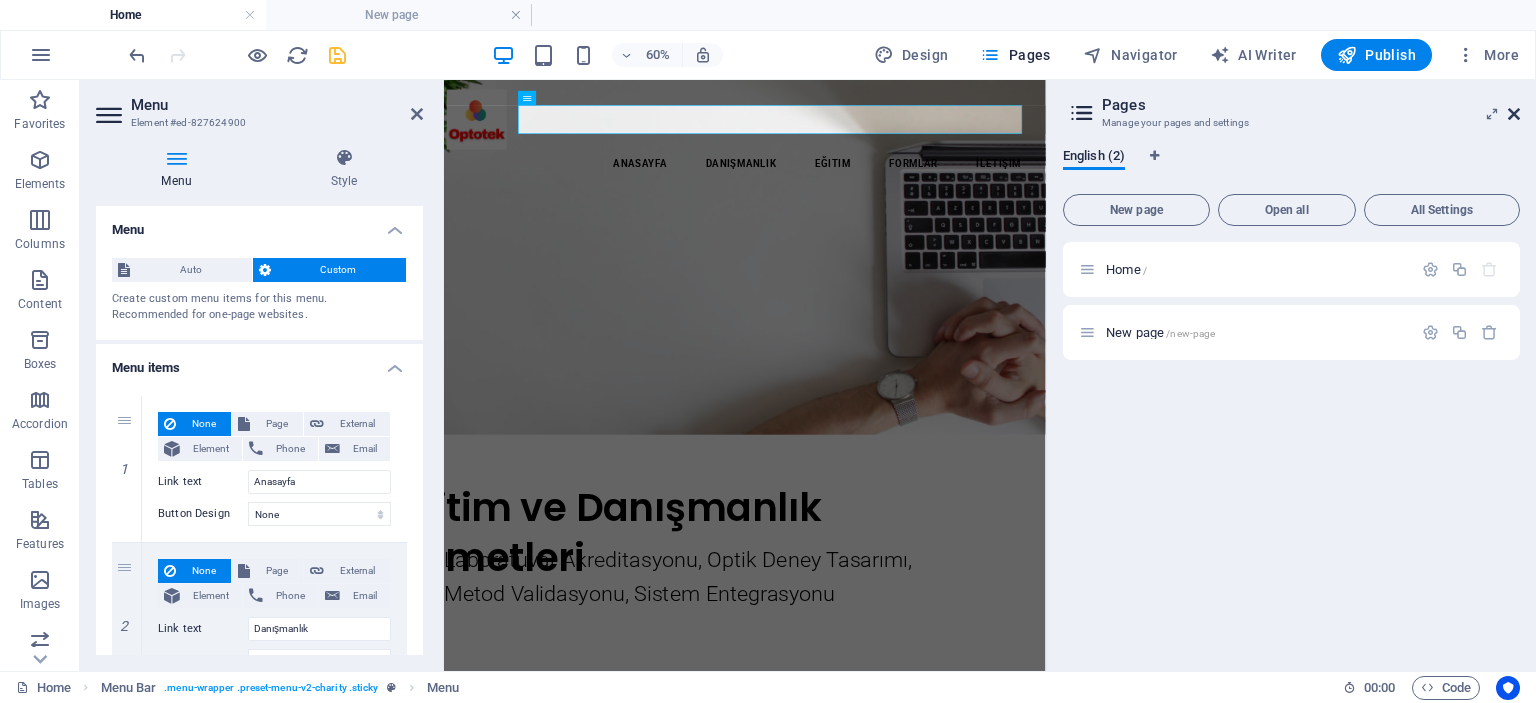 click at bounding box center (1514, 114) 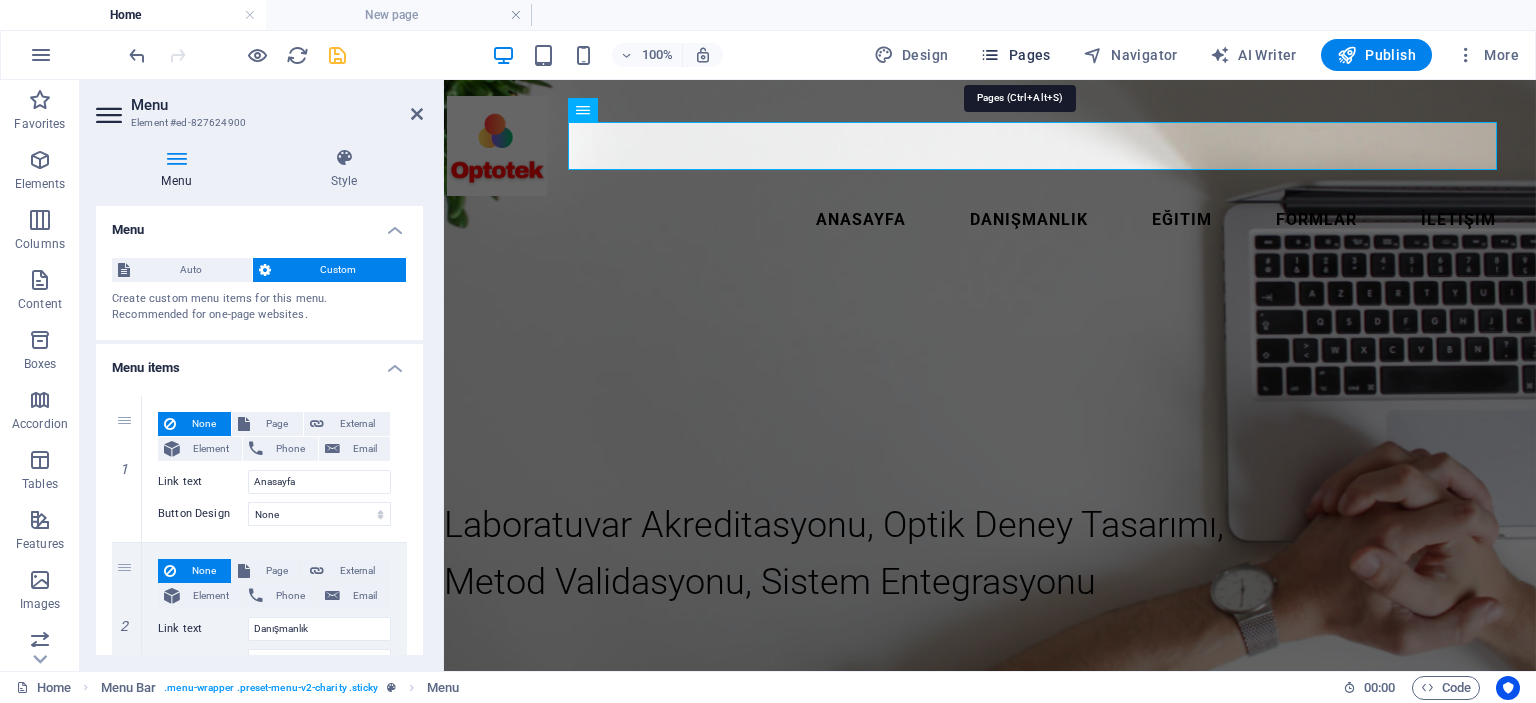 click on "Pages" at bounding box center [1015, 55] 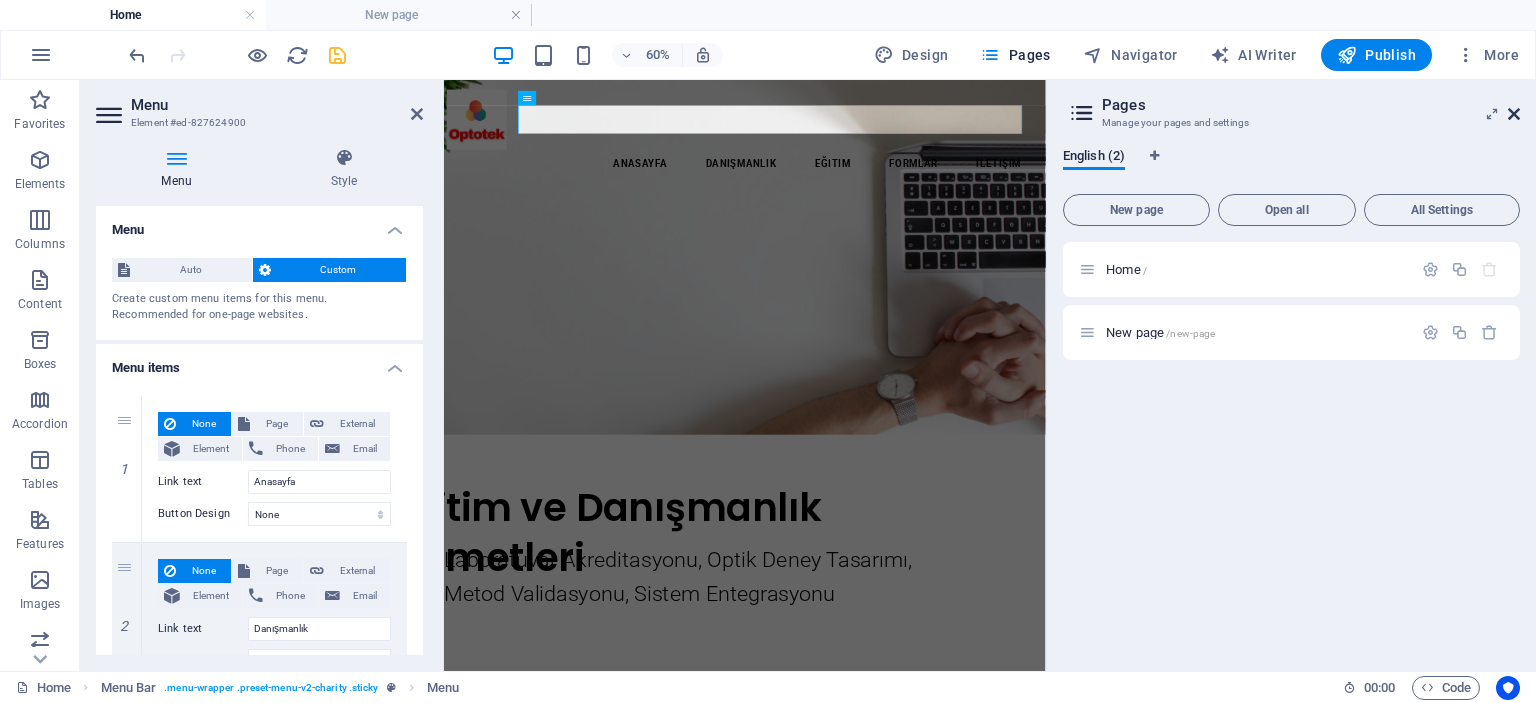 click at bounding box center [1514, 114] 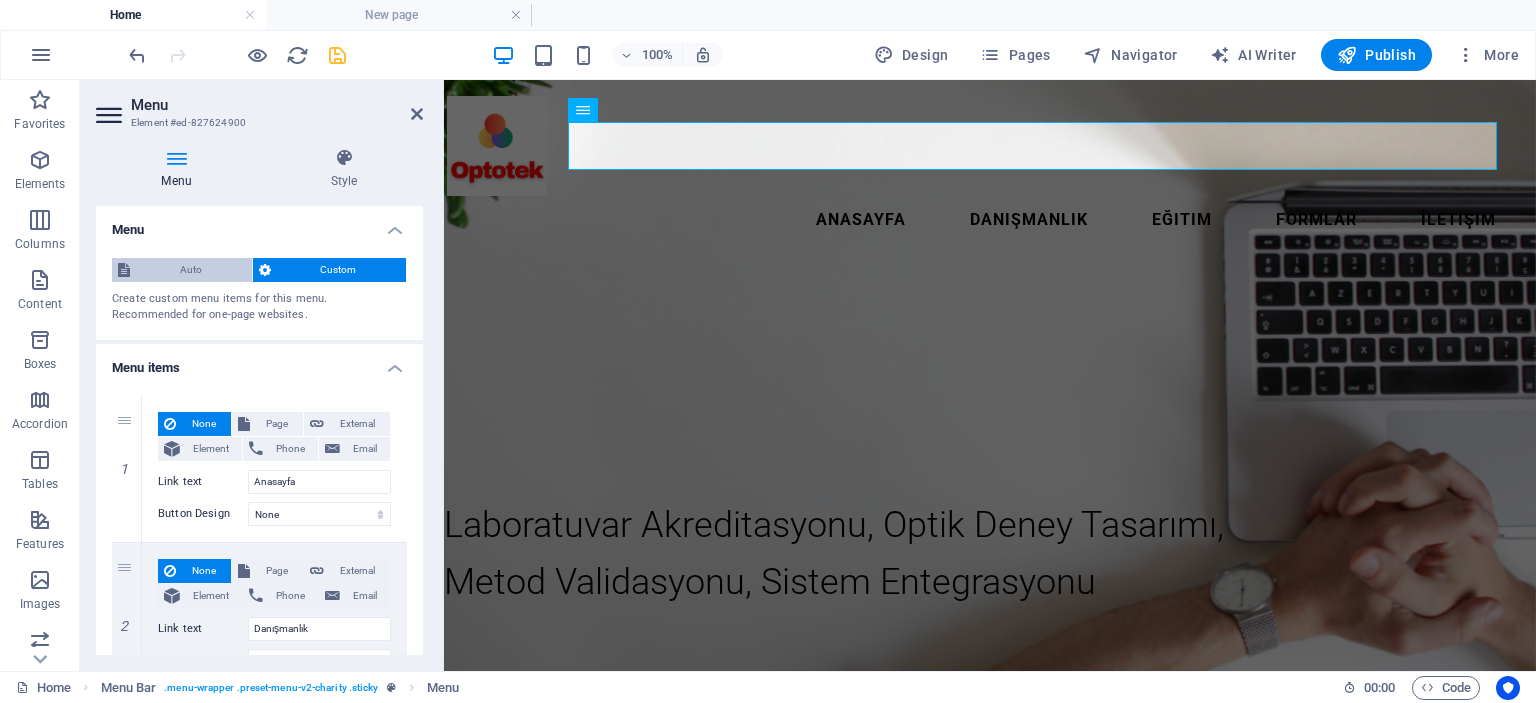 click on "Auto" at bounding box center [191, 270] 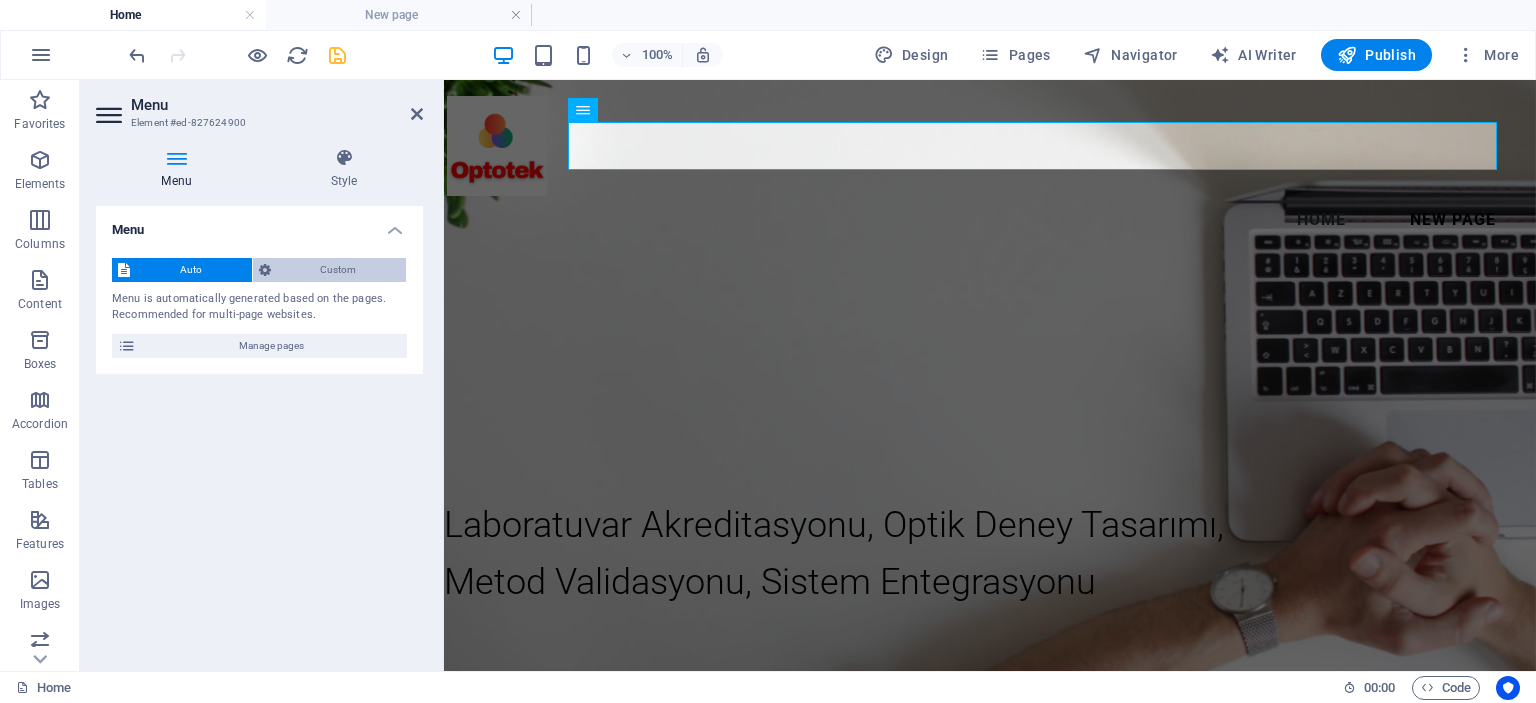 click on "Custom" at bounding box center (339, 270) 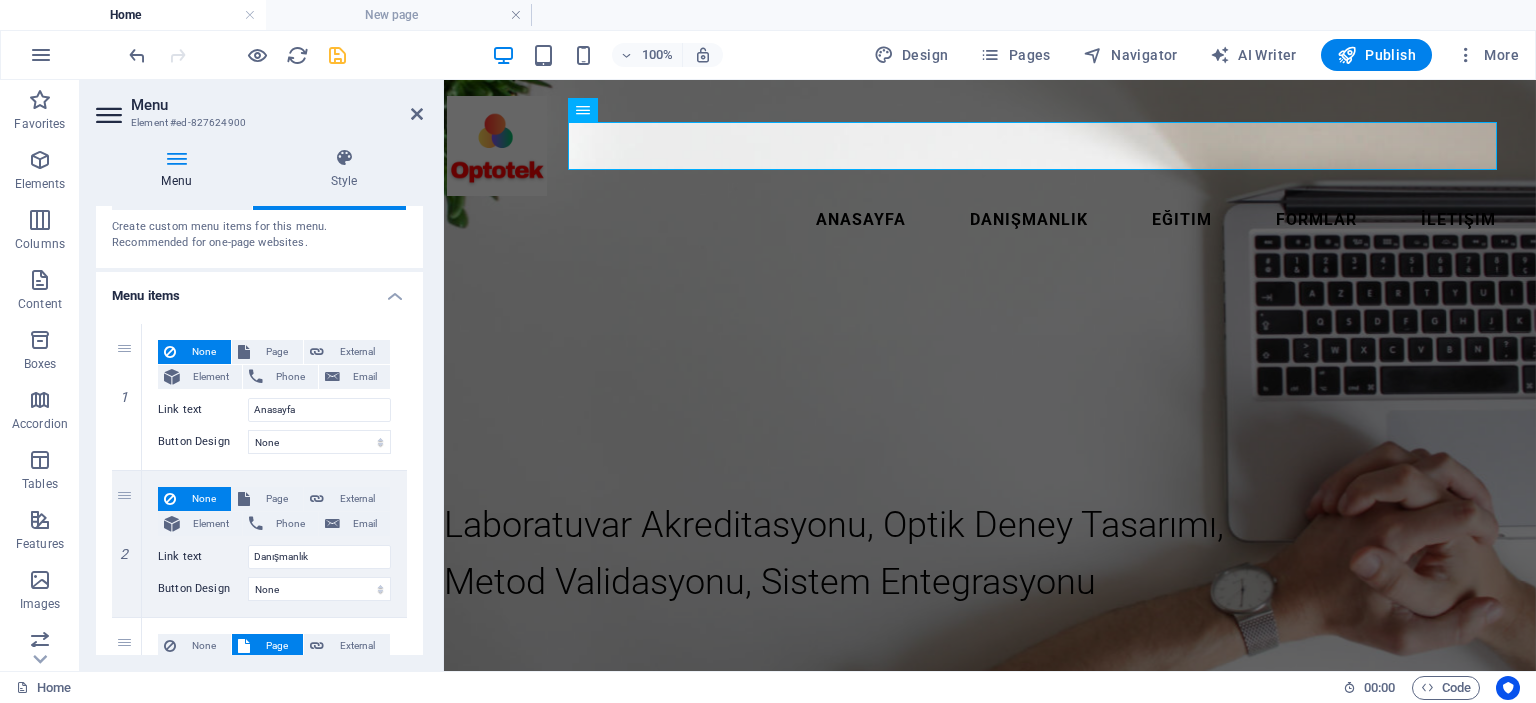 scroll, scrollTop: 100, scrollLeft: 0, axis: vertical 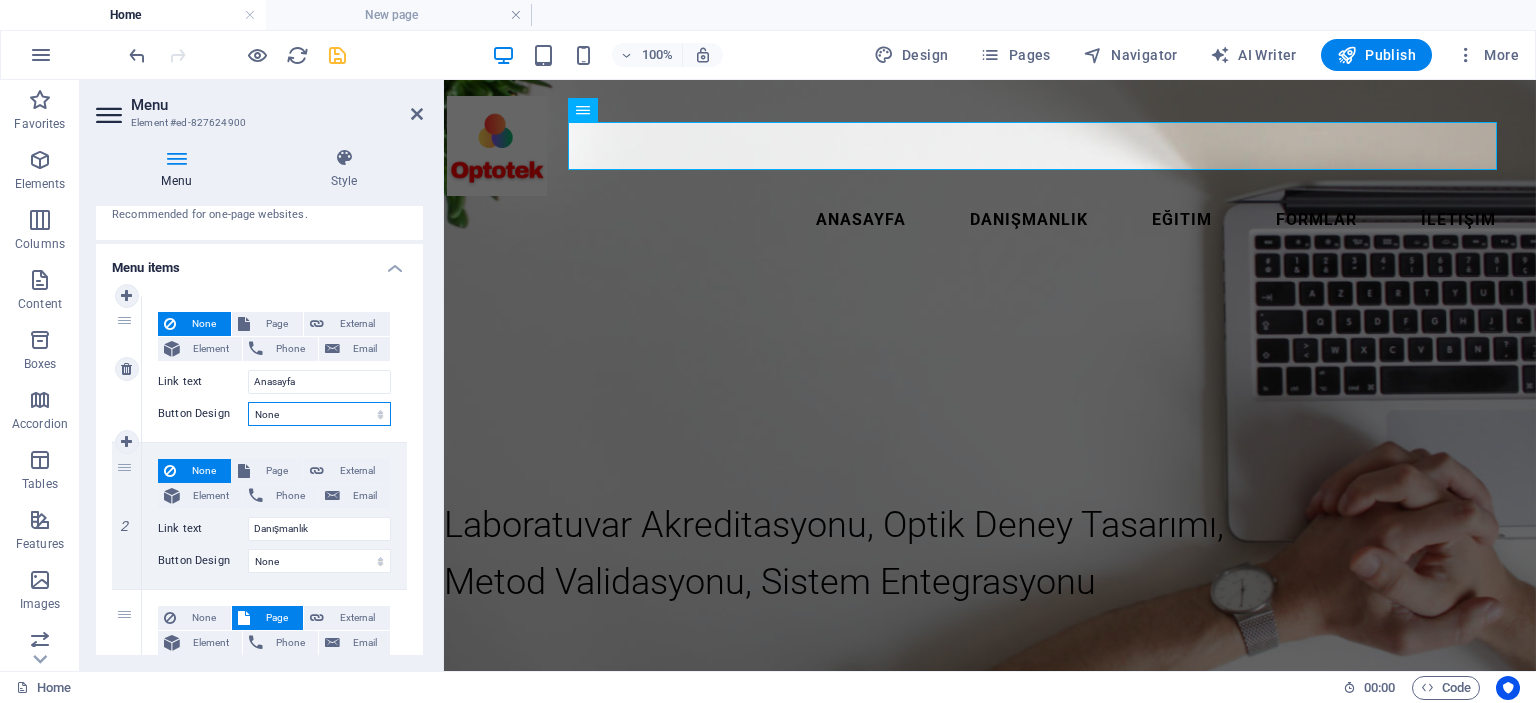 click on "None Default Primary Secondary" at bounding box center (319, 414) 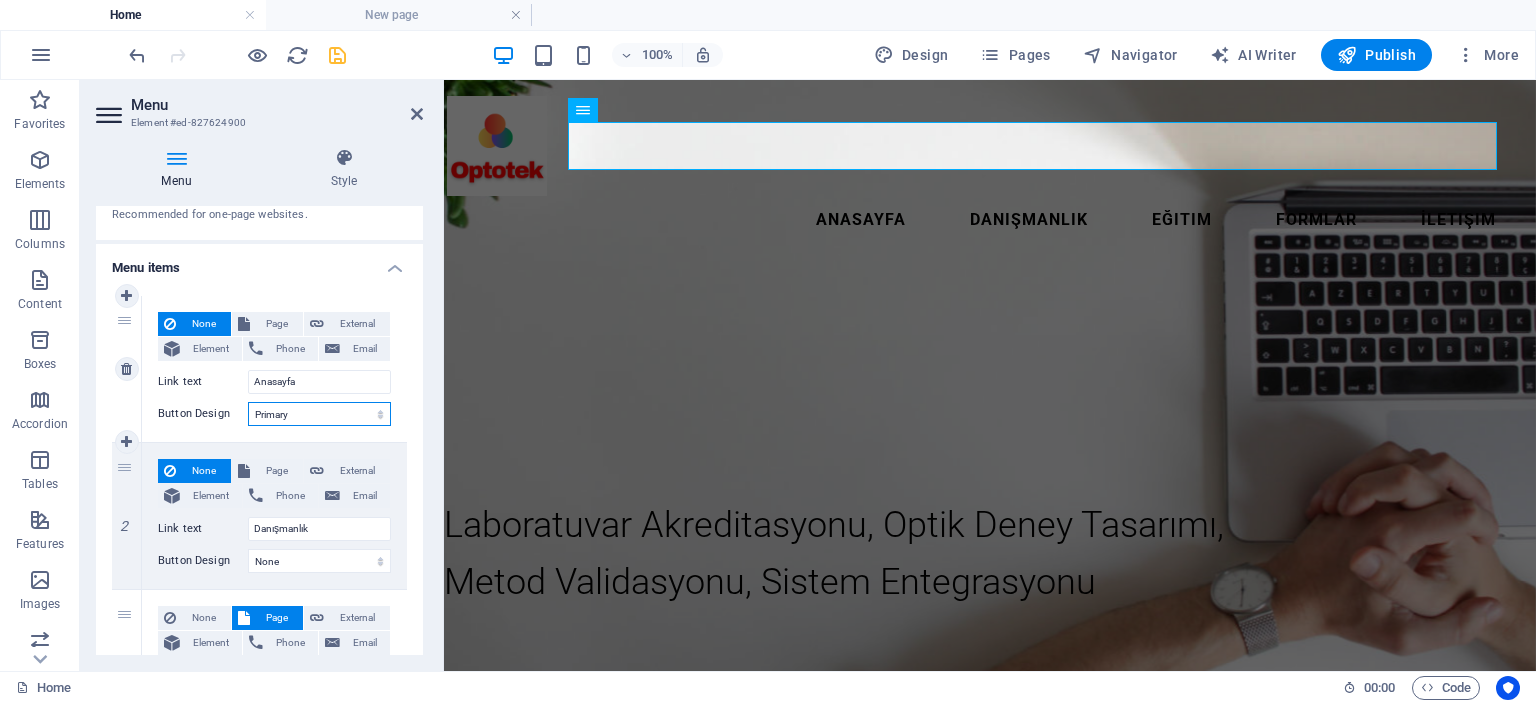 click on "None Default Primary Secondary" at bounding box center (319, 414) 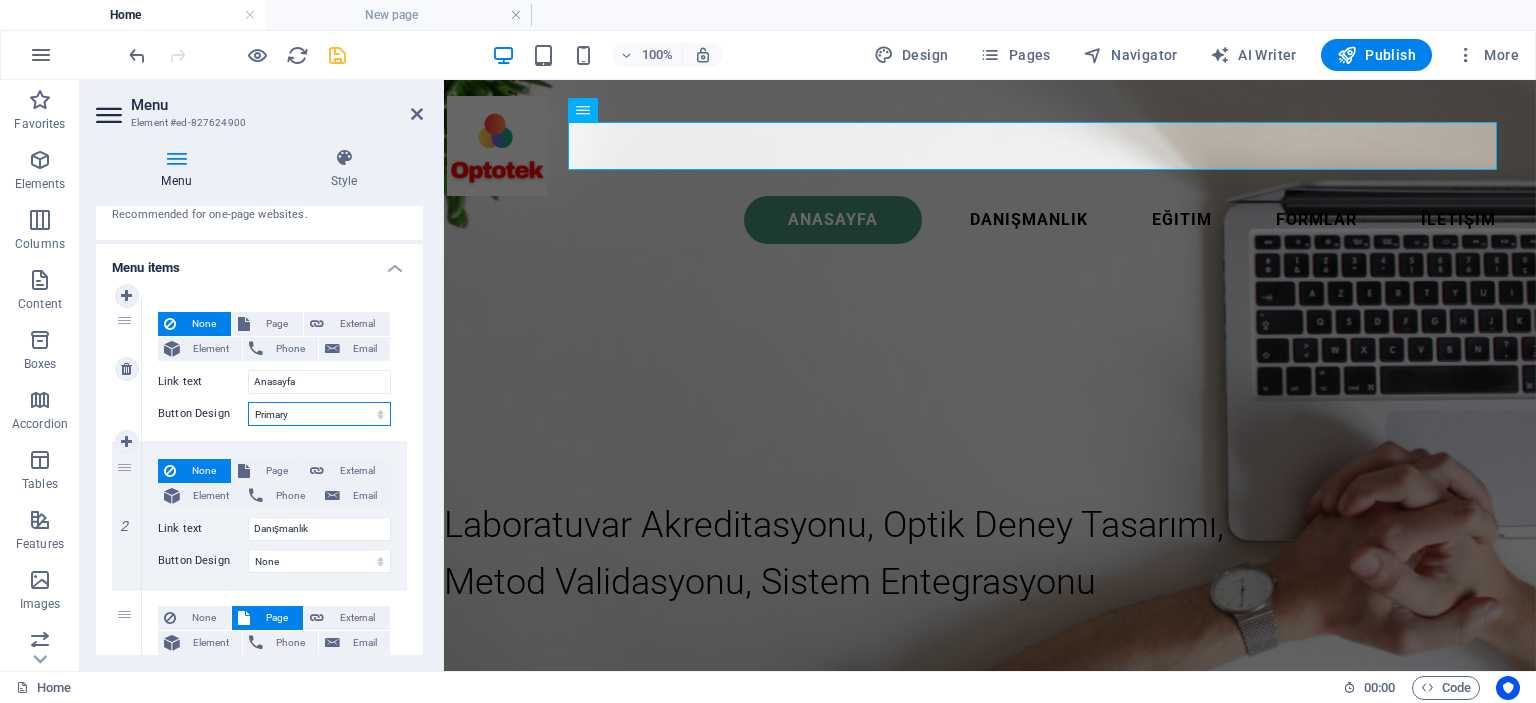 click on "None Default Primary Secondary" at bounding box center (319, 414) 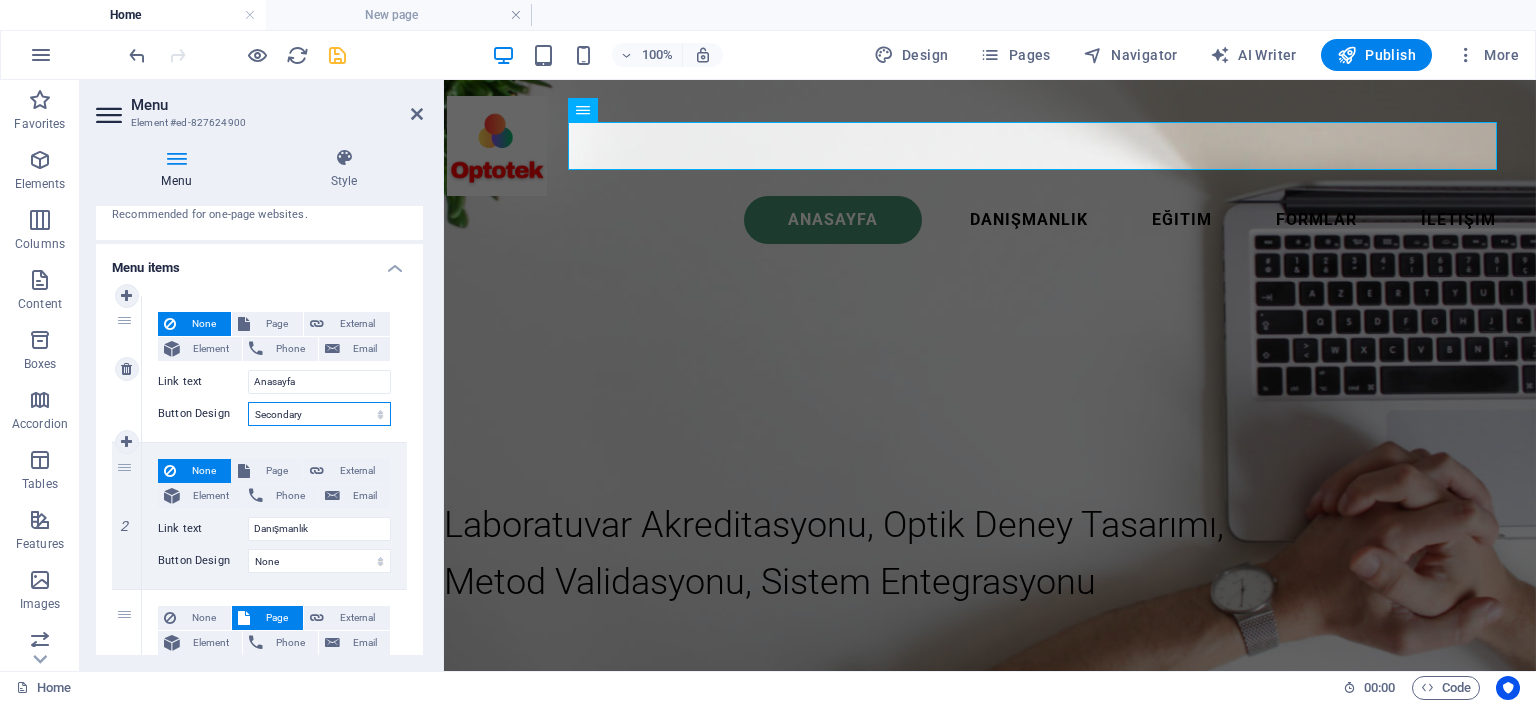 click on "None Default Primary Secondary" at bounding box center (319, 414) 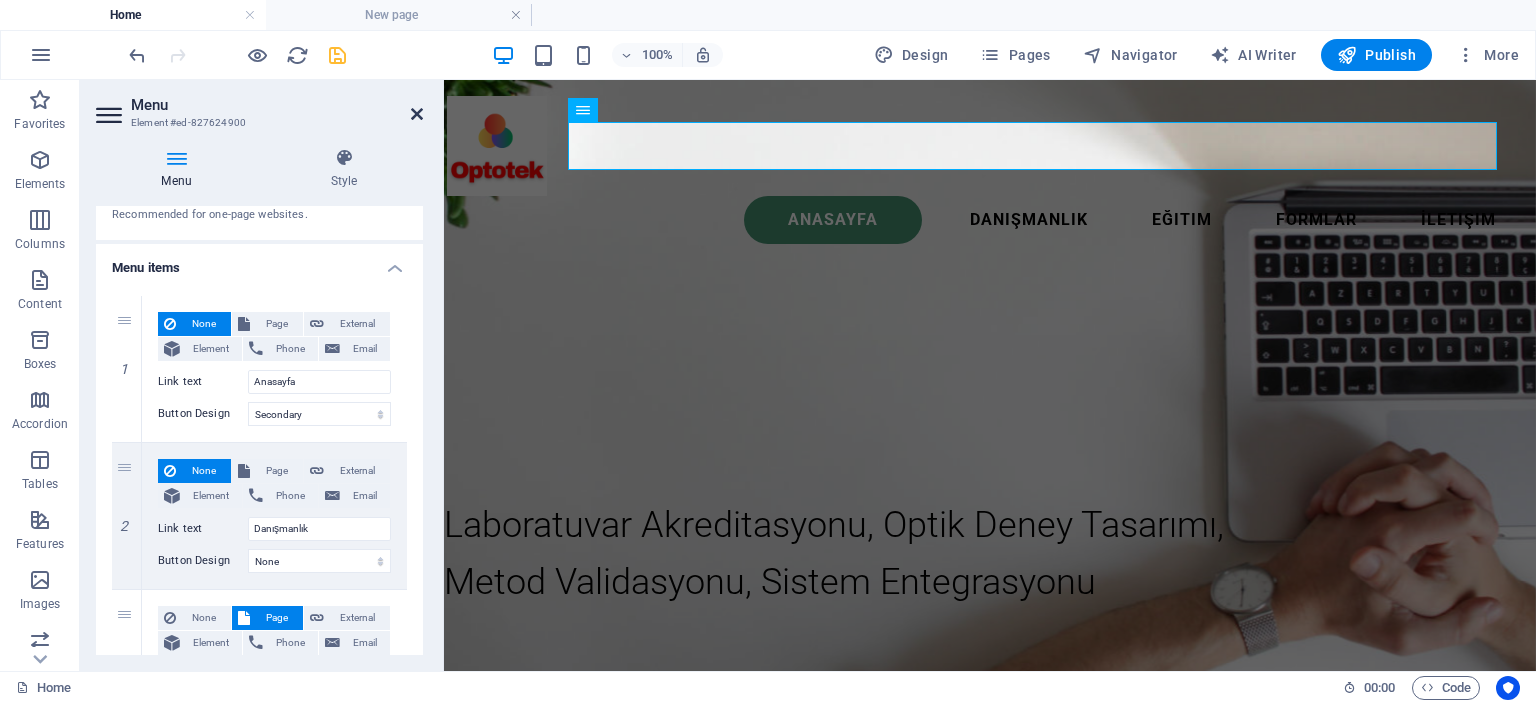 click at bounding box center (417, 114) 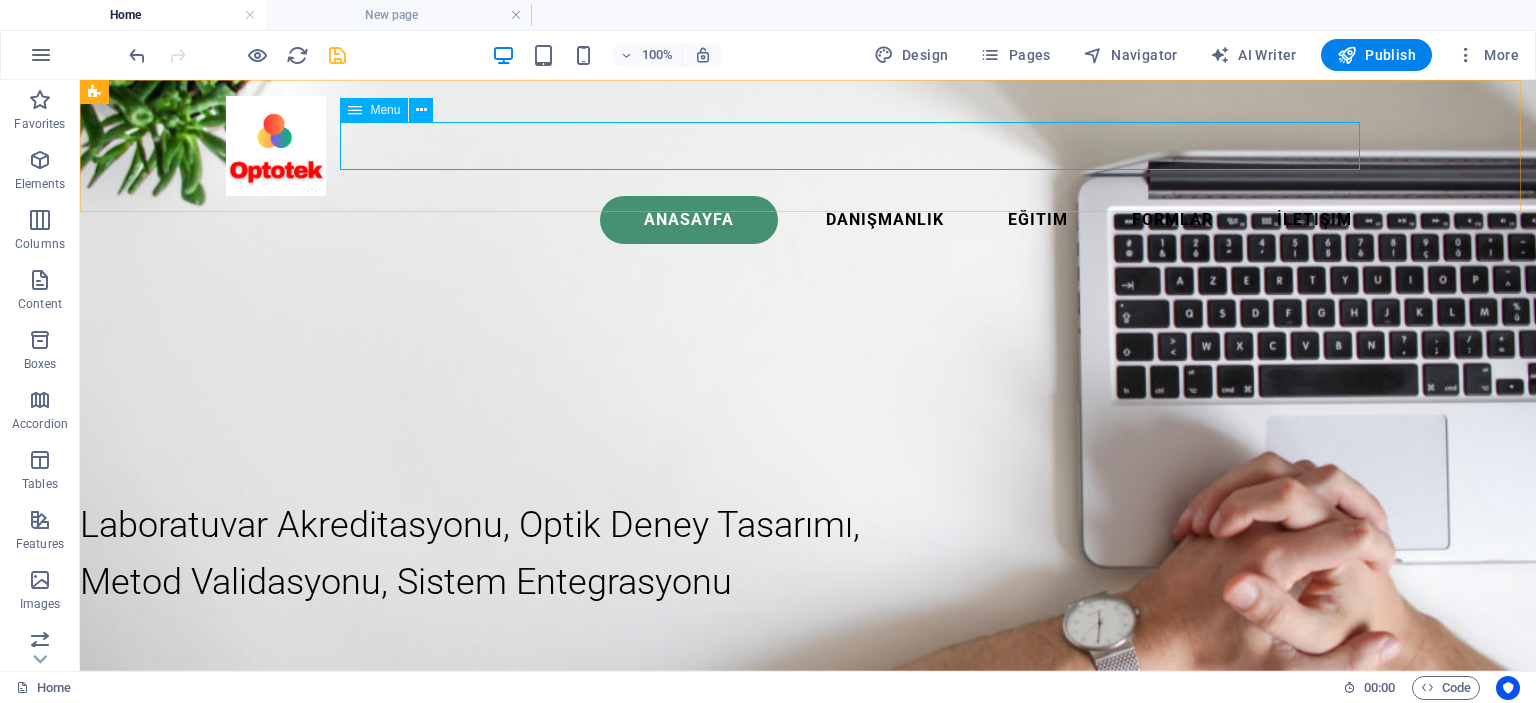 click on "Anasayfa Danışmanlık Eğitim Formlar İletişim" at bounding box center (808, 220) 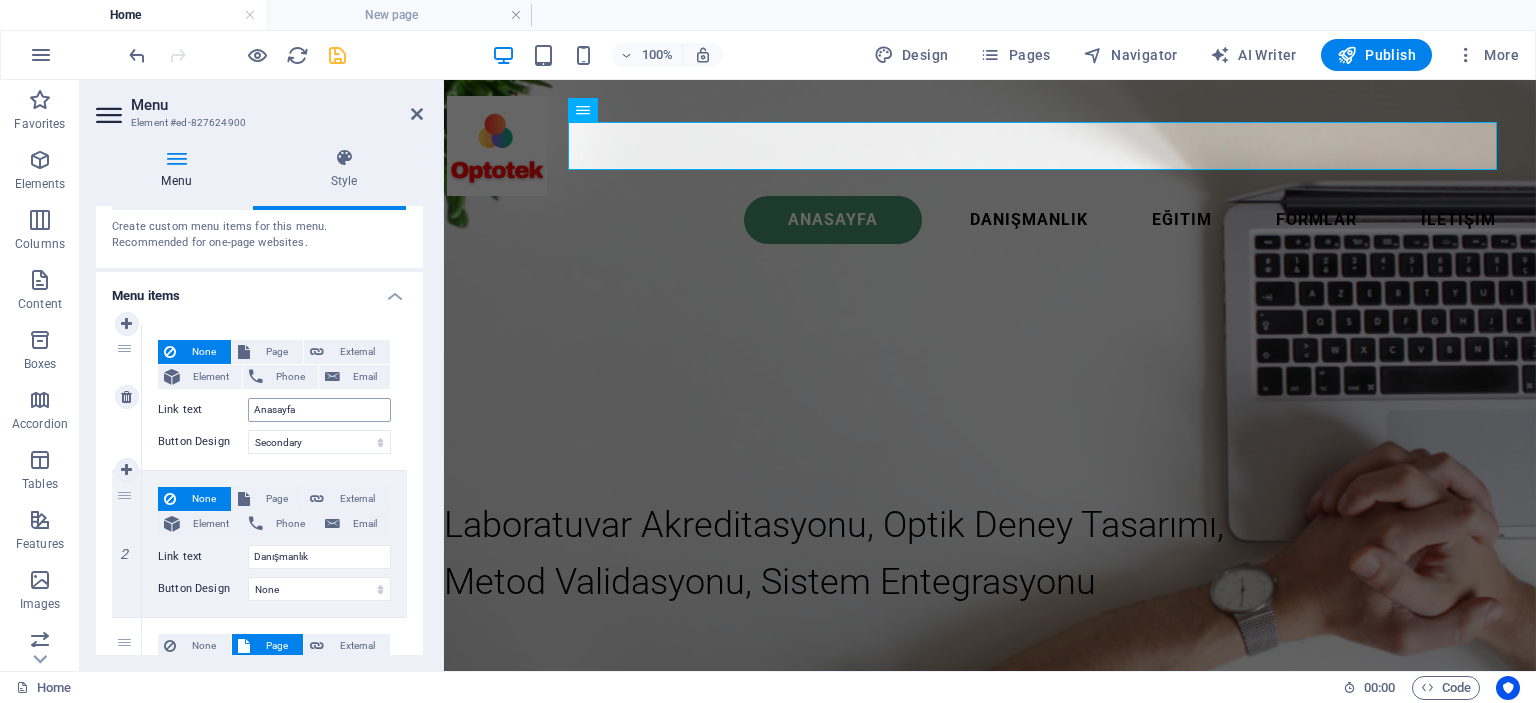 scroll, scrollTop: 100, scrollLeft: 0, axis: vertical 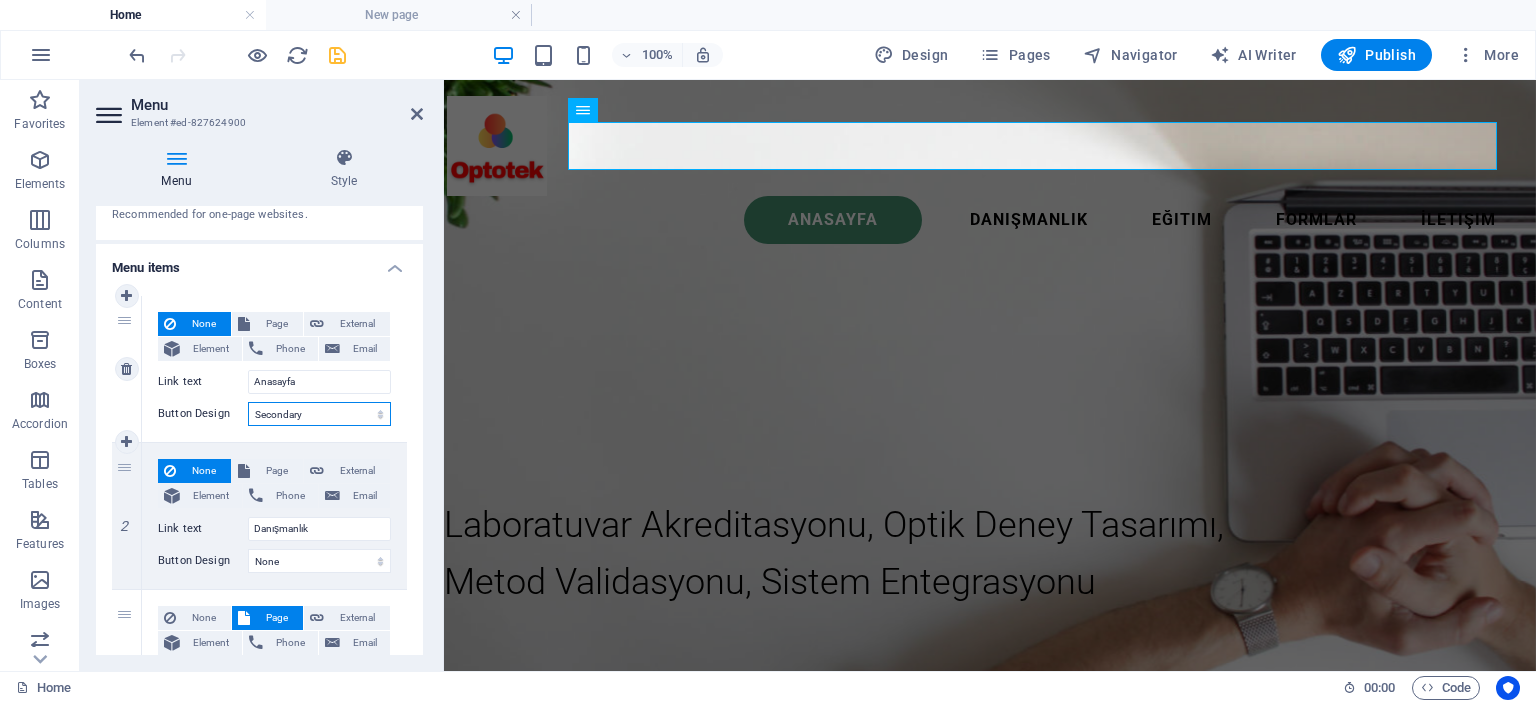 click on "None Default Primary Secondary" at bounding box center [319, 414] 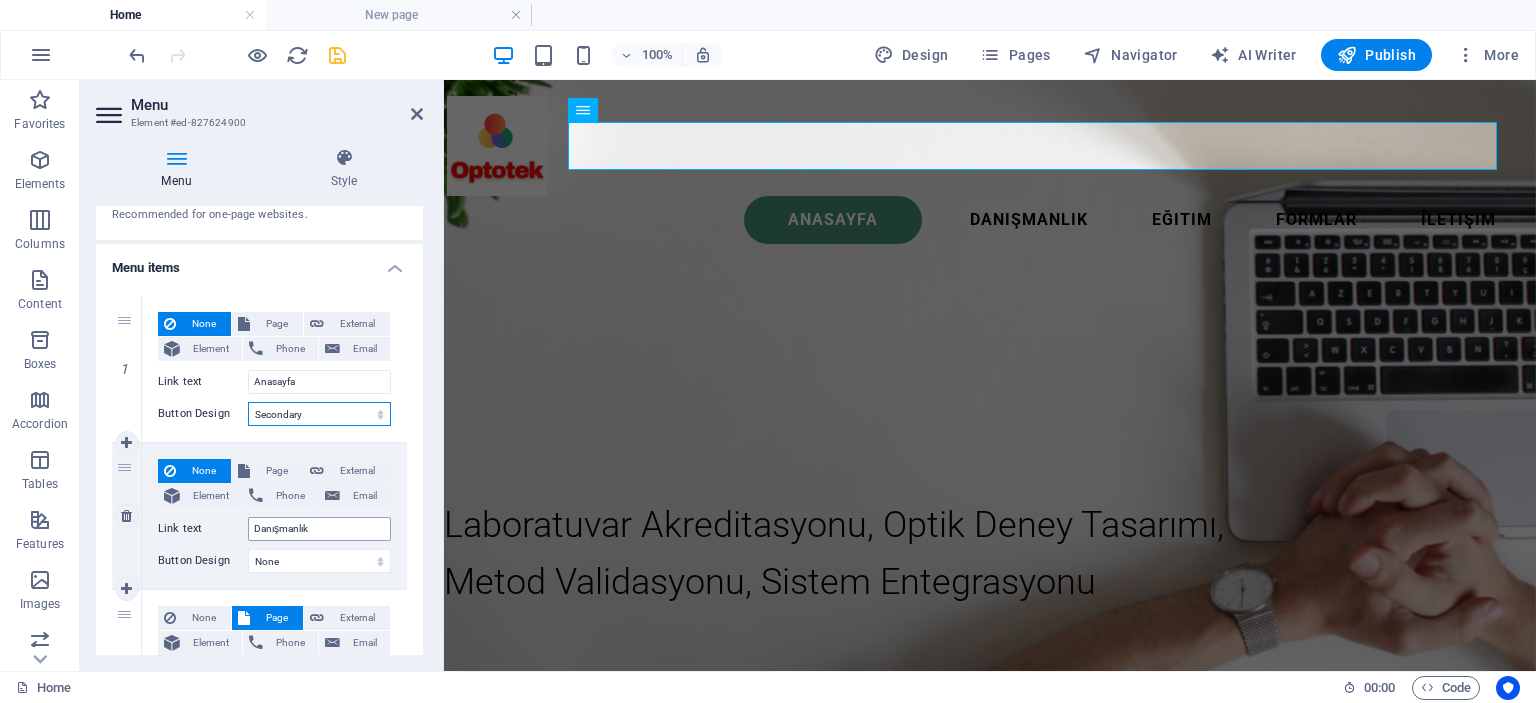 select on "default" 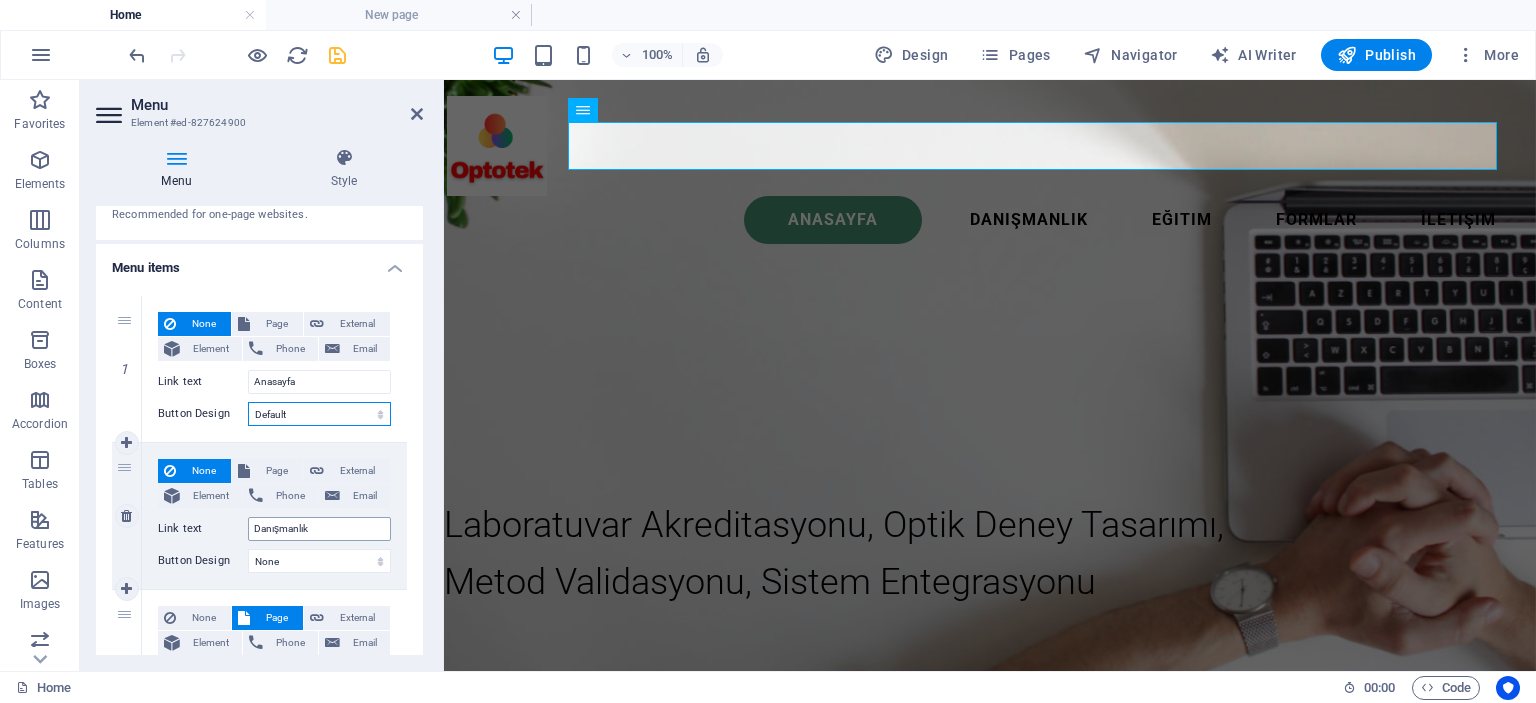 click on "None Default Primary Secondary" at bounding box center [319, 414] 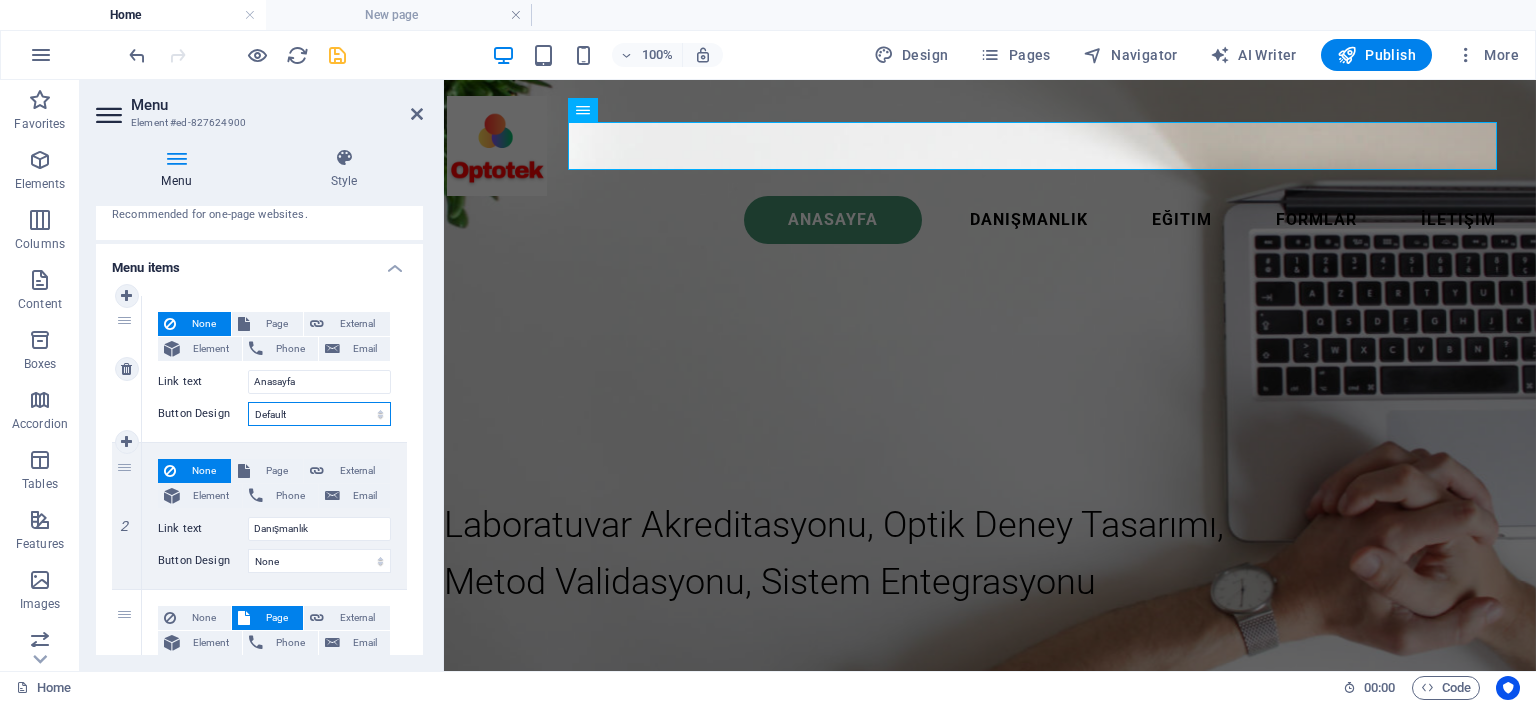 click on "None Default Primary Secondary" at bounding box center (319, 414) 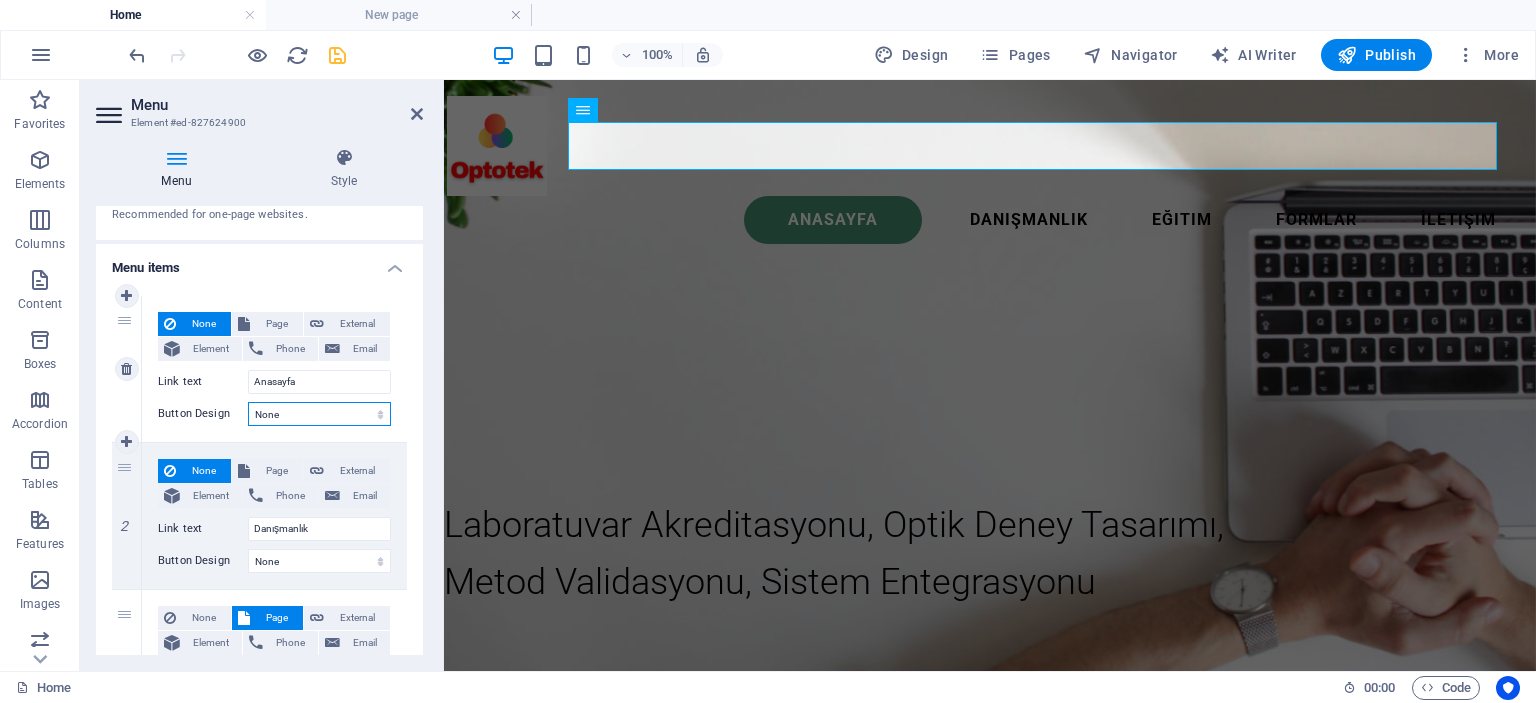 click on "None Default Primary Secondary" at bounding box center [319, 414] 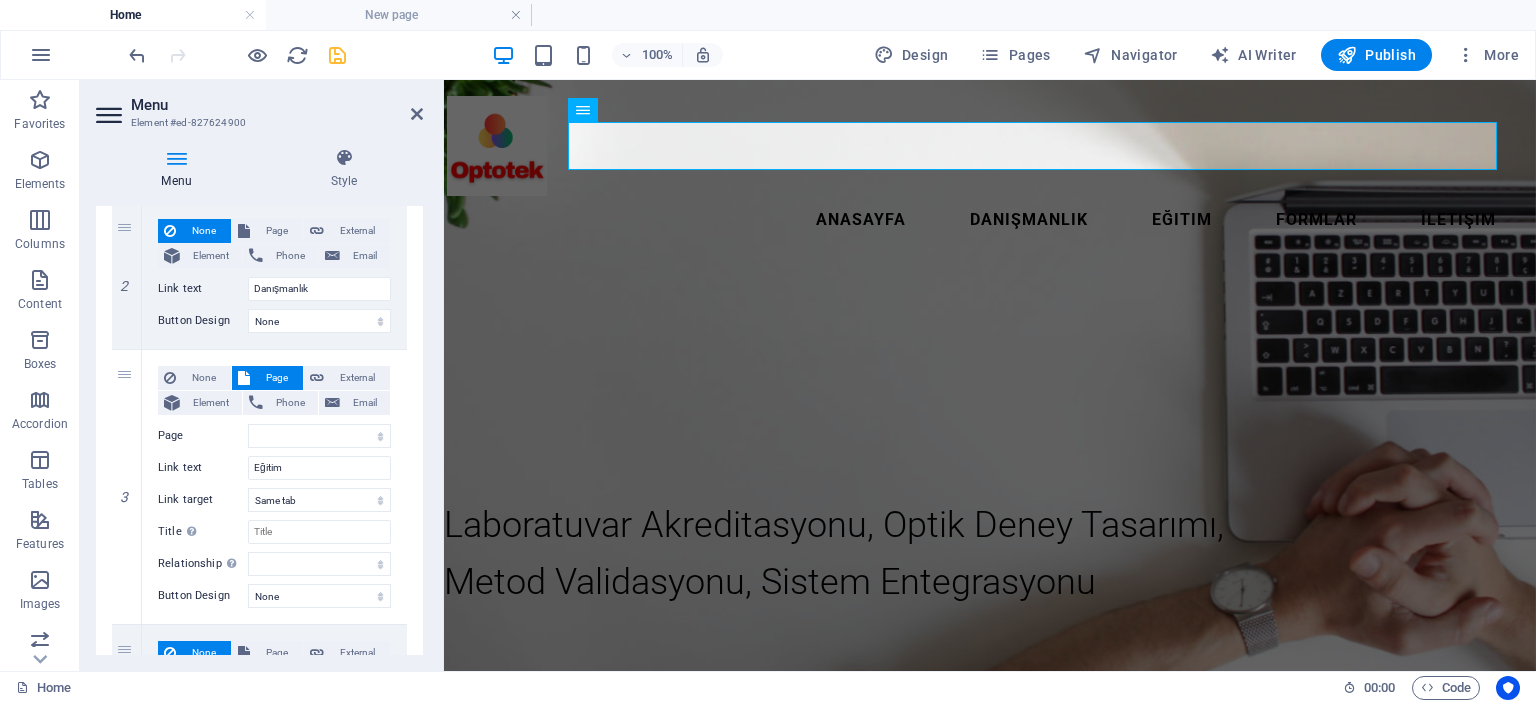 scroll, scrollTop: 300, scrollLeft: 0, axis: vertical 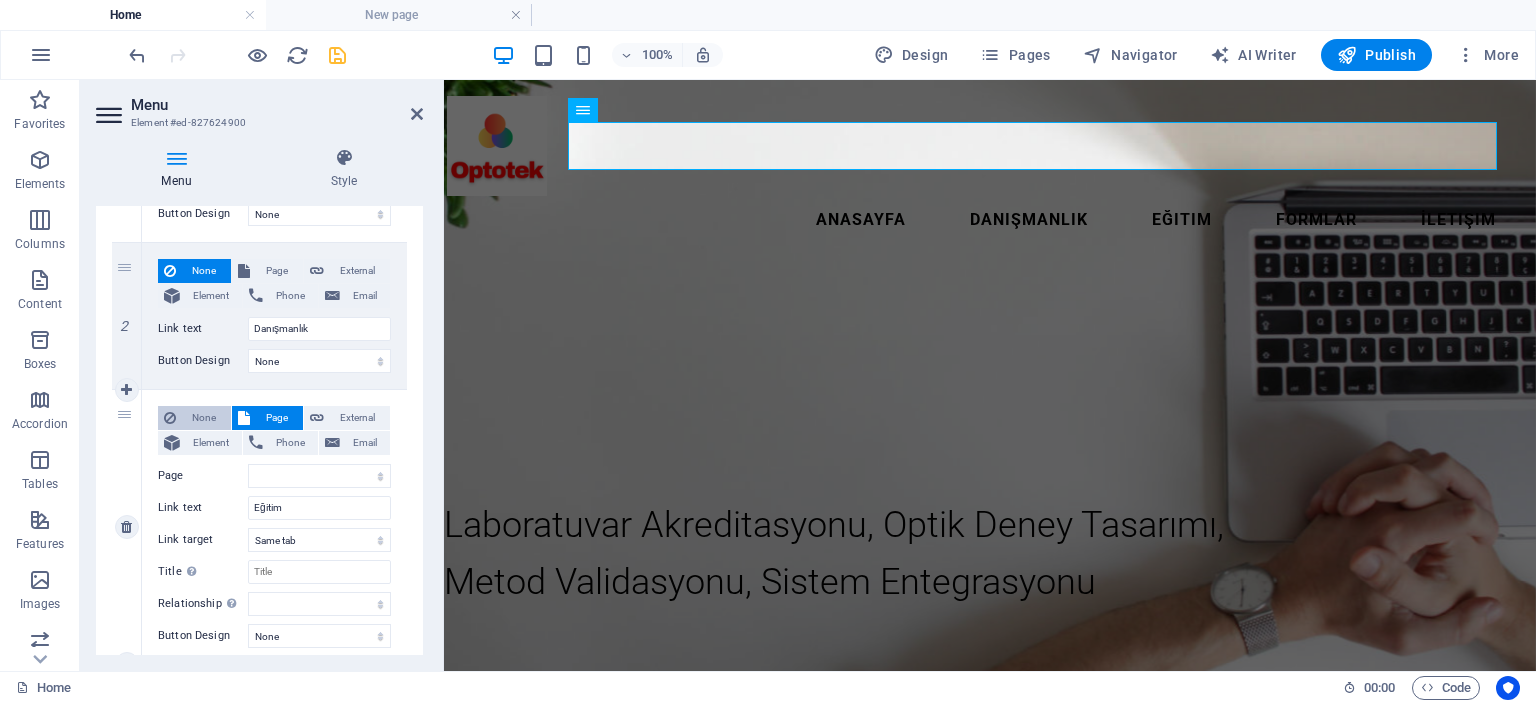 click on "None" at bounding box center (203, 418) 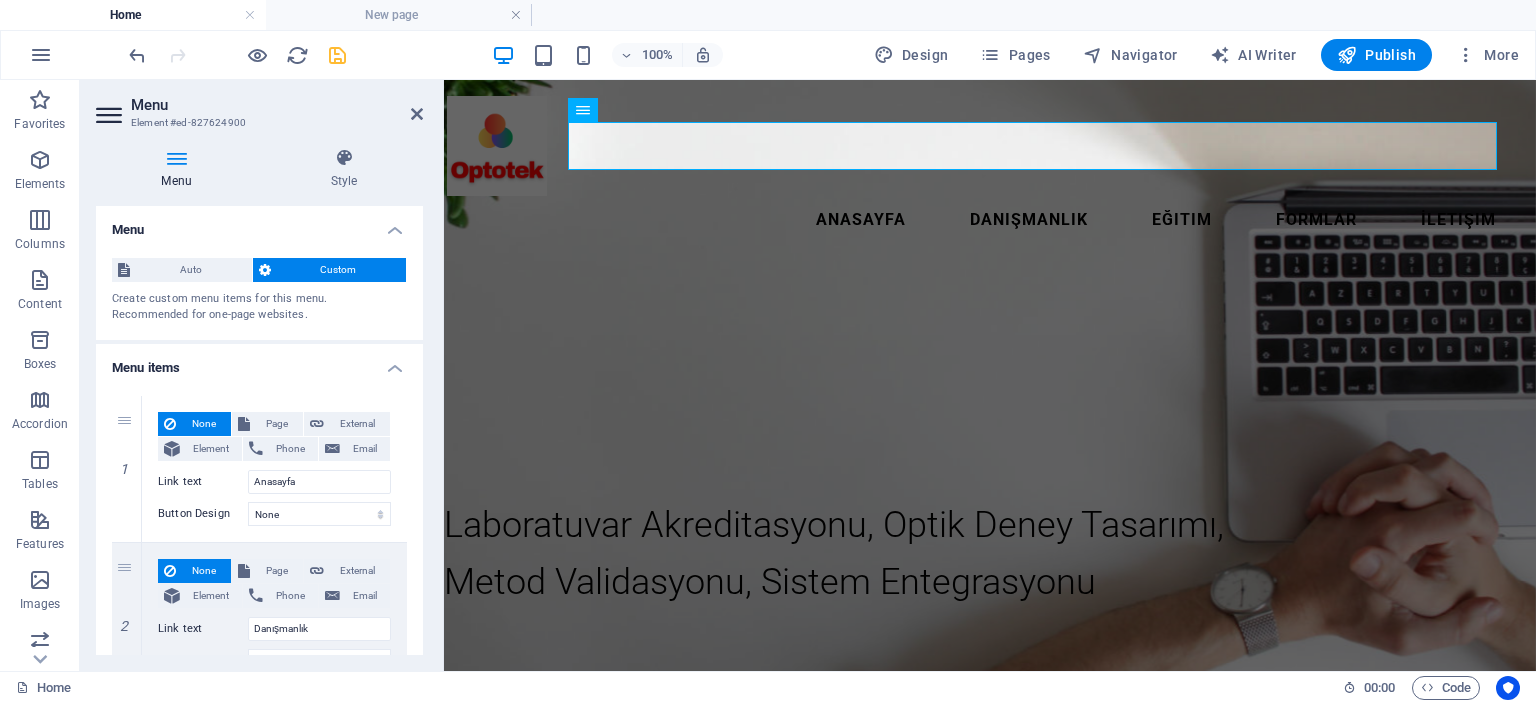 scroll, scrollTop: 0, scrollLeft: 0, axis: both 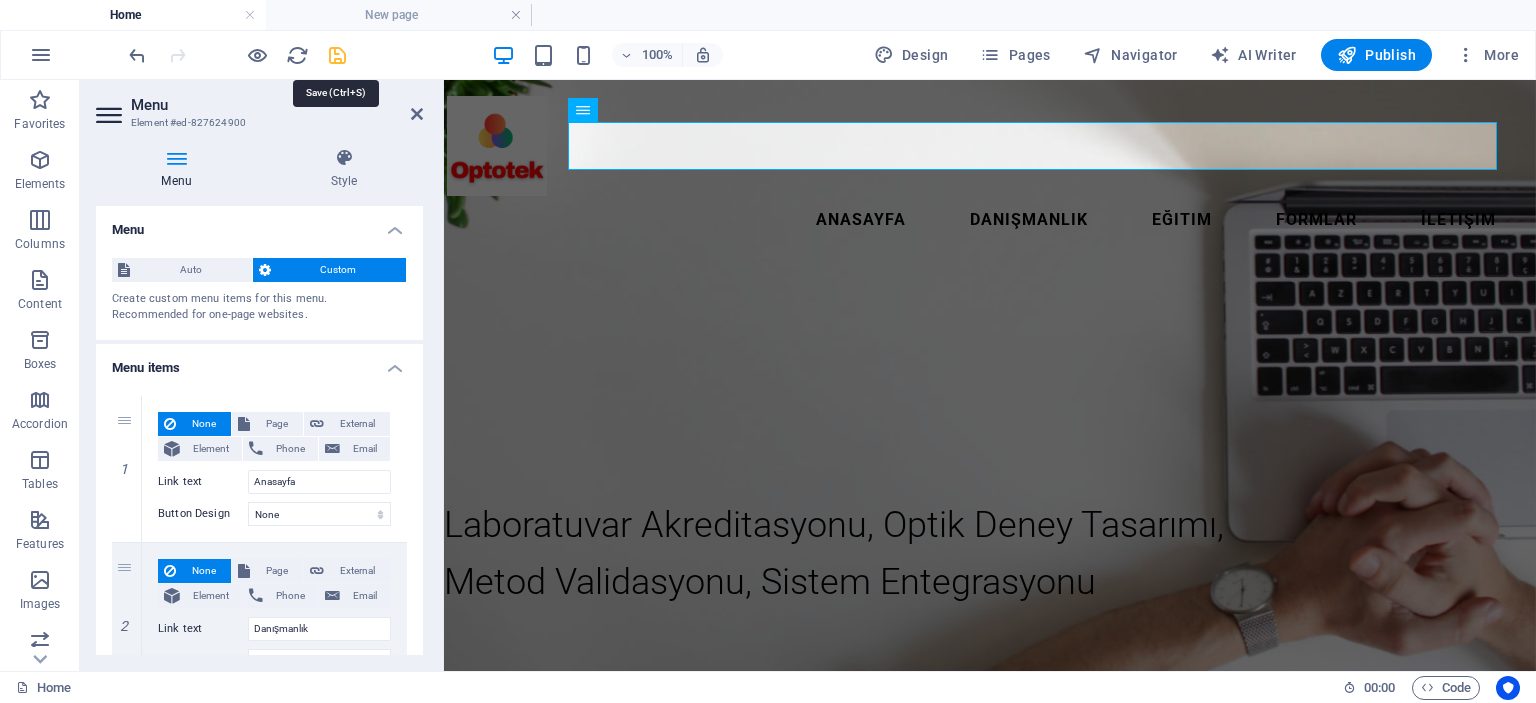 click at bounding box center [337, 55] 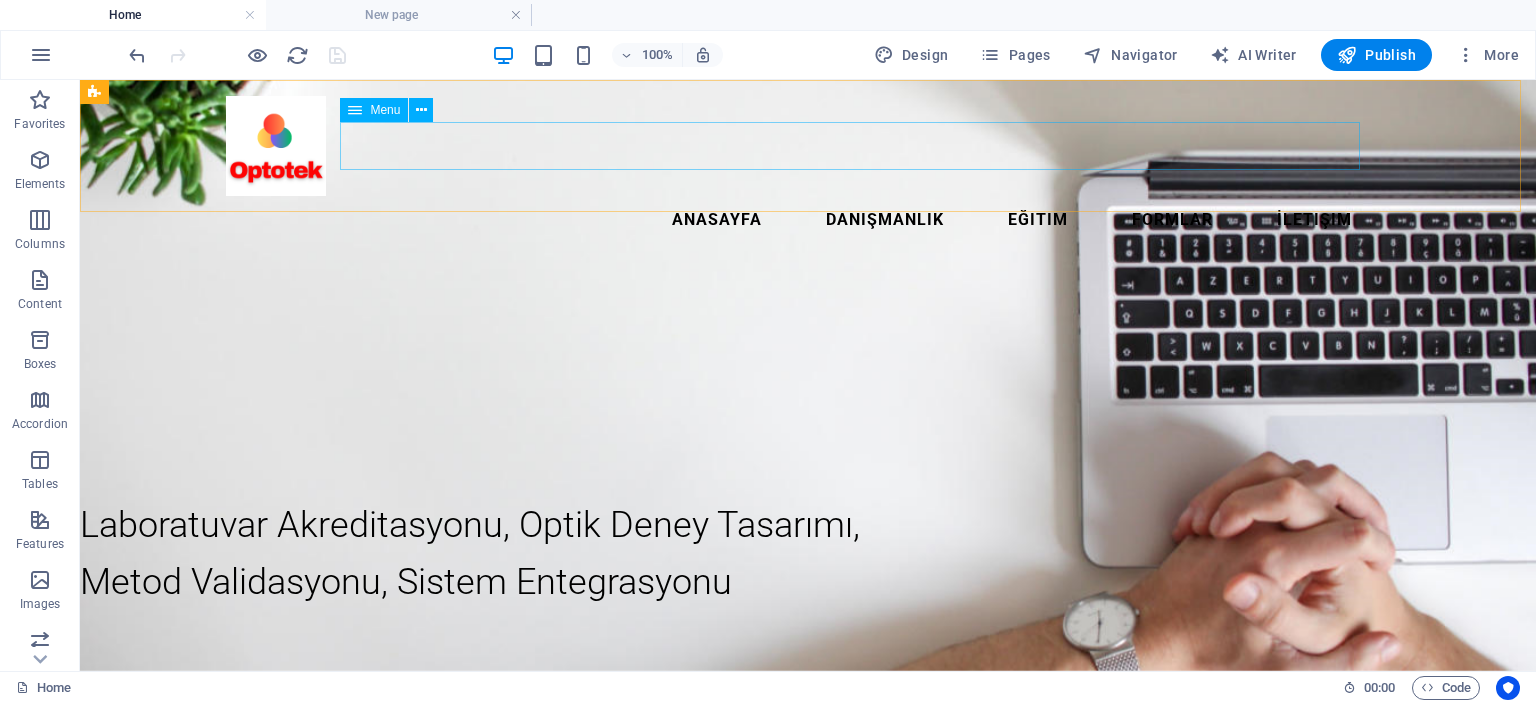 click on "Anasayfa Danışmanlık Eğitim Formlar İletişim" at bounding box center (808, 220) 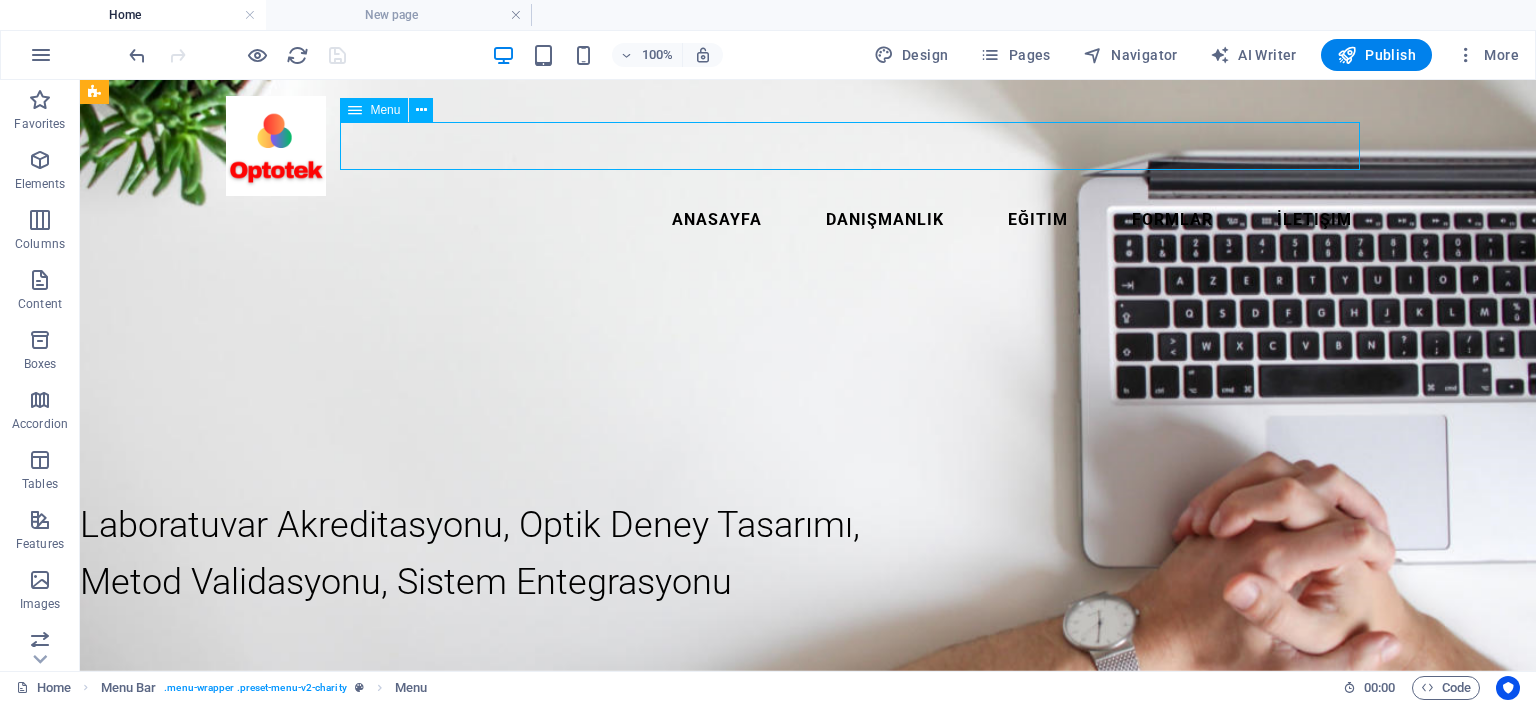 click on "Anasayfa Danışmanlık Eğitim Formlar İletişim" at bounding box center [808, 220] 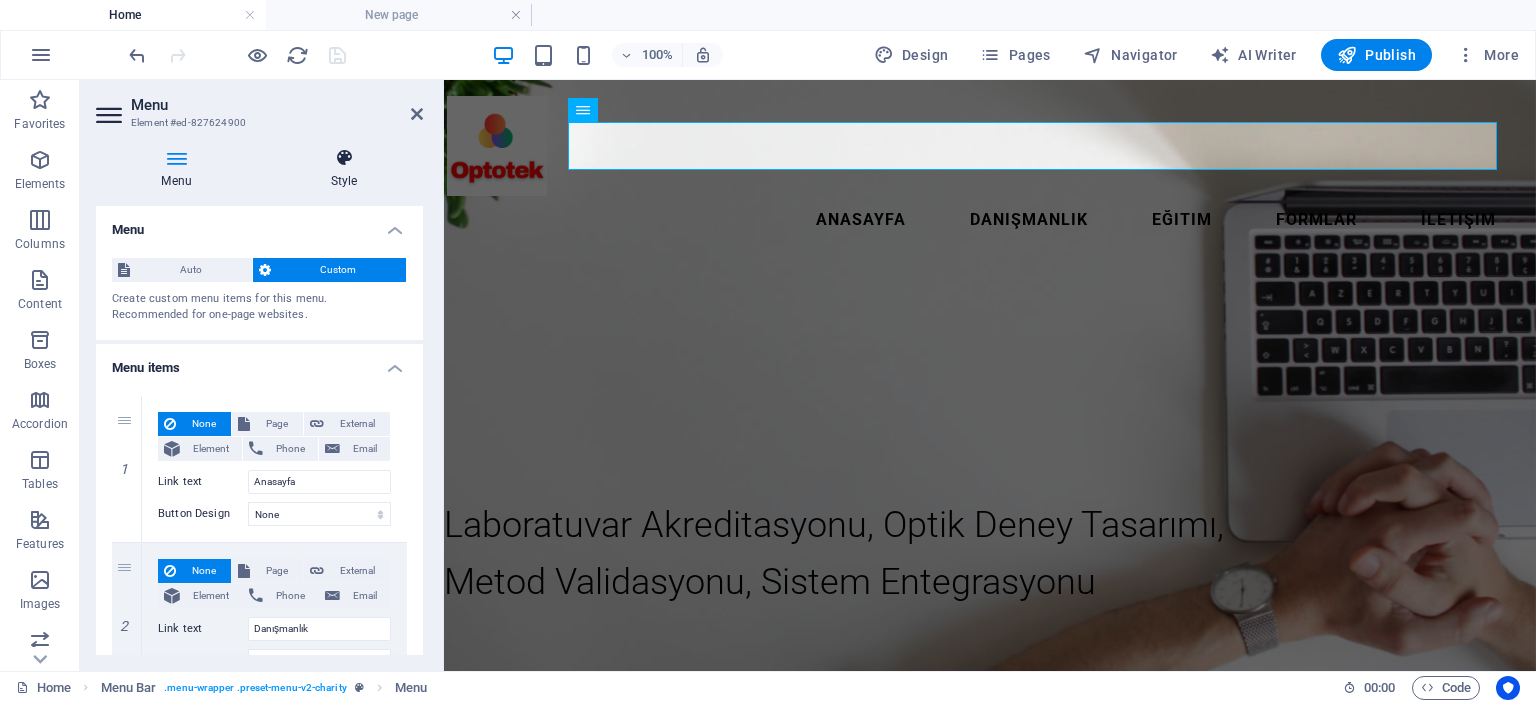 click at bounding box center [344, 158] 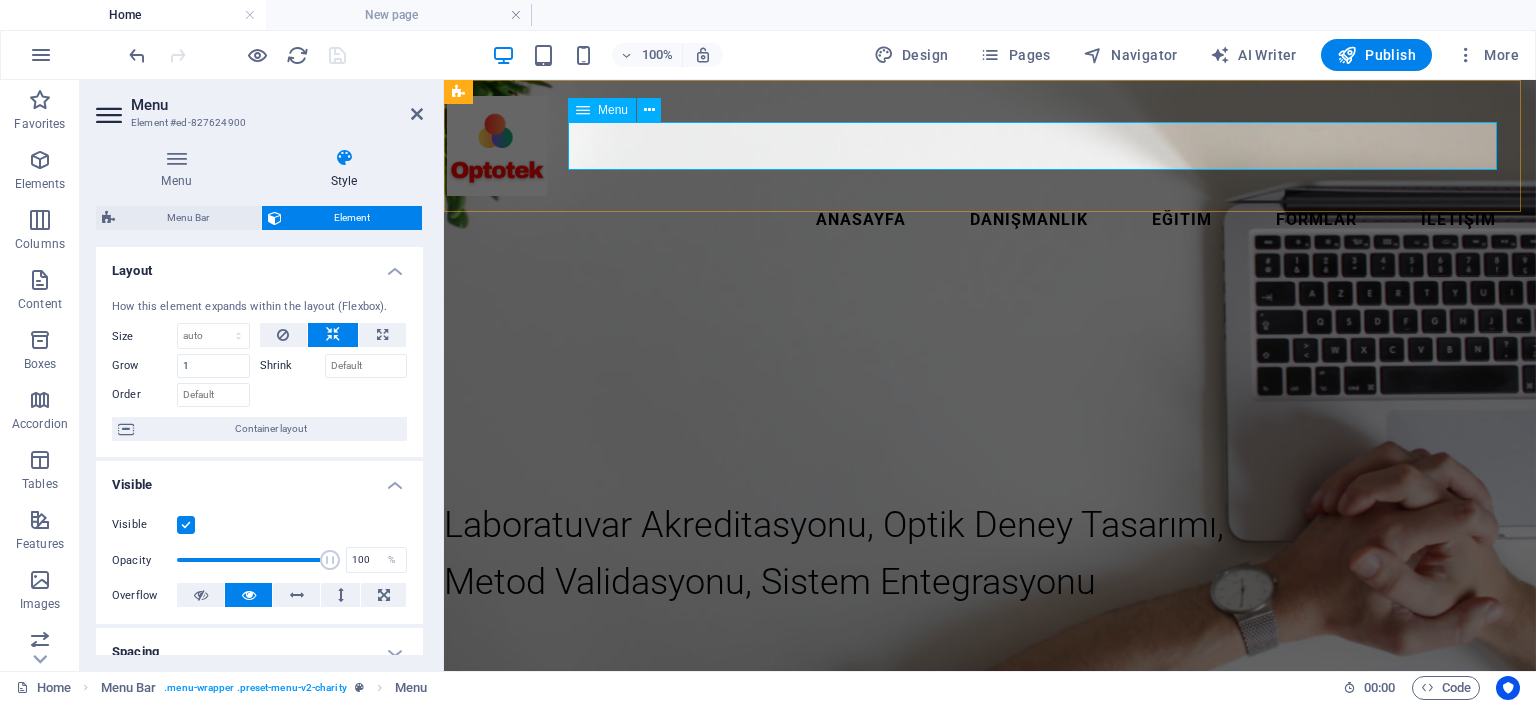 click on "Anasayfa Danışmanlık Eğitim Formlar İletişim" at bounding box center [990, 220] 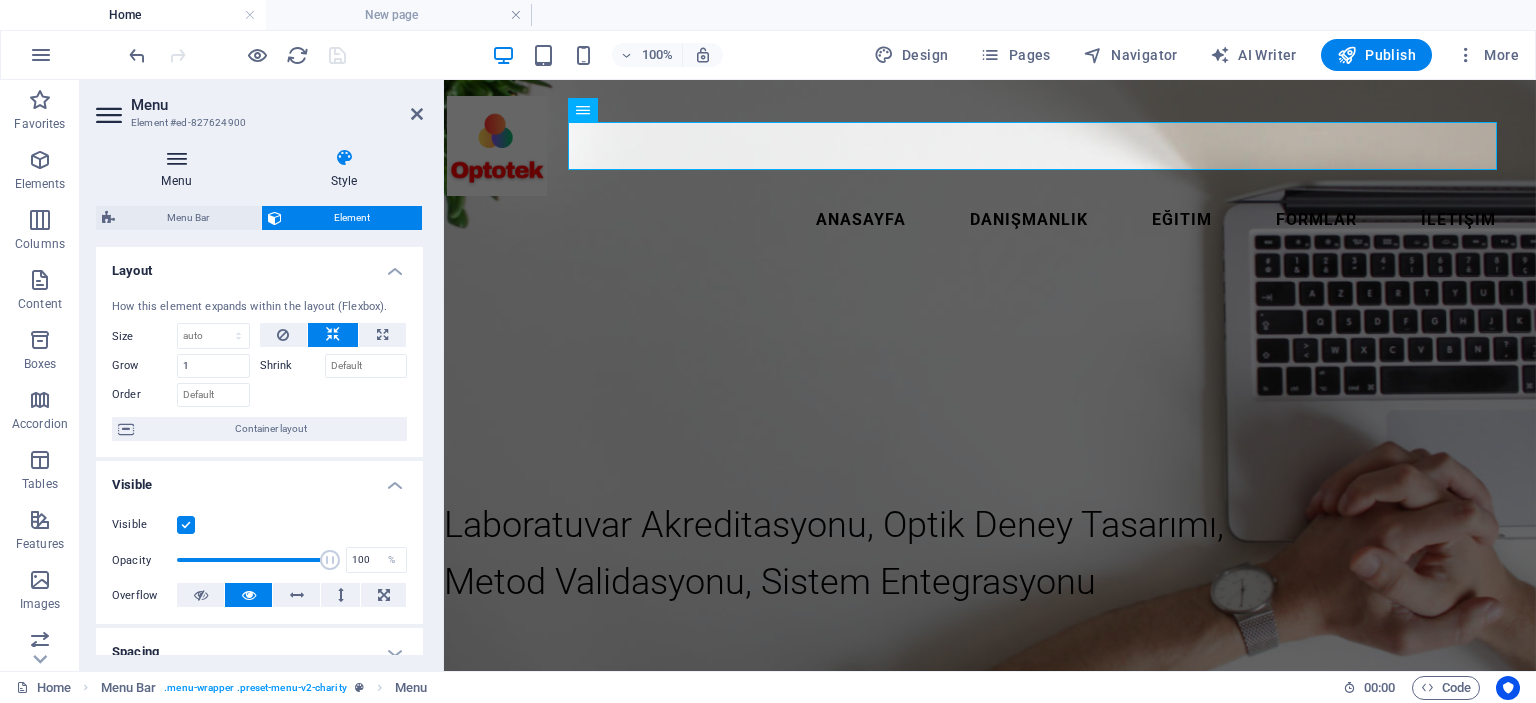 click on "Menu" at bounding box center (180, 169) 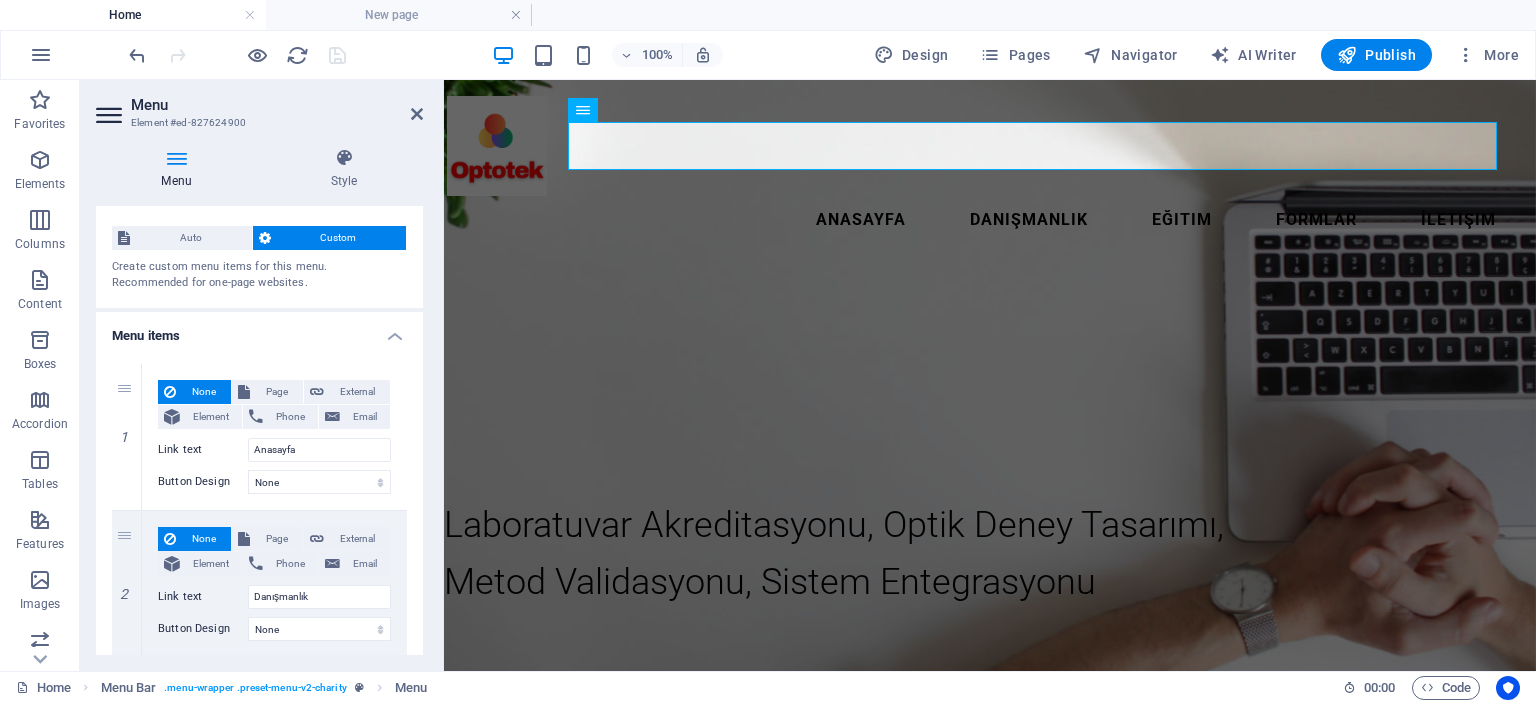 scroll, scrollTop: 0, scrollLeft: 0, axis: both 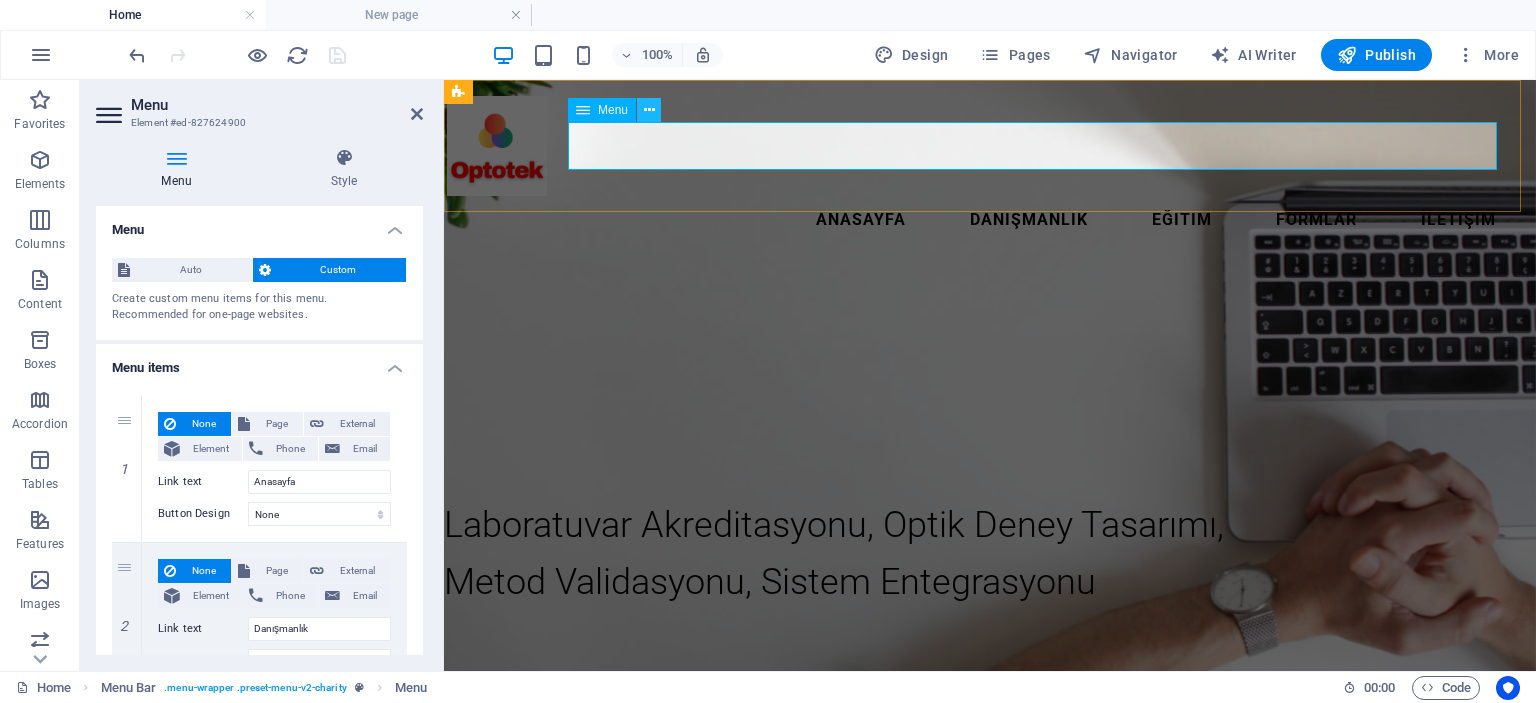 click at bounding box center (649, 110) 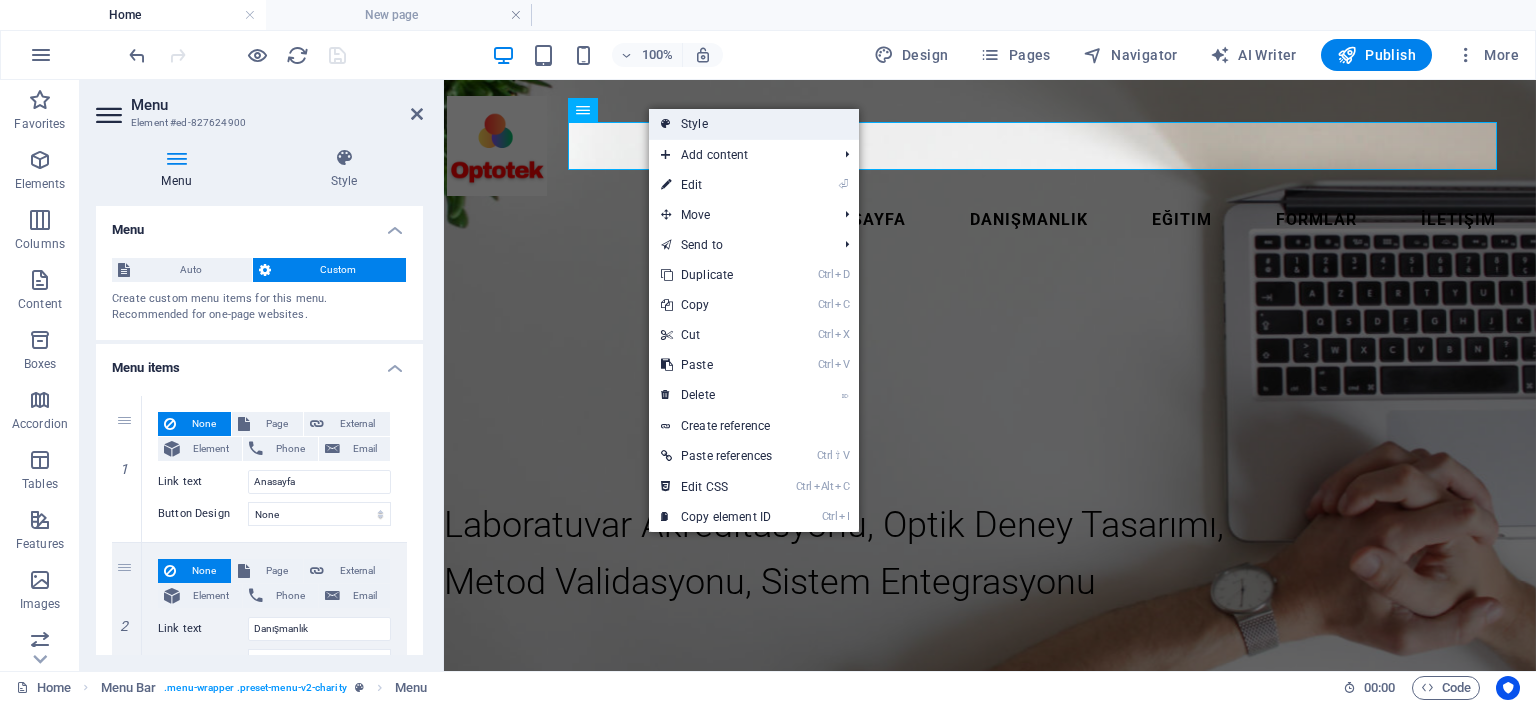click on "Style" at bounding box center (754, 124) 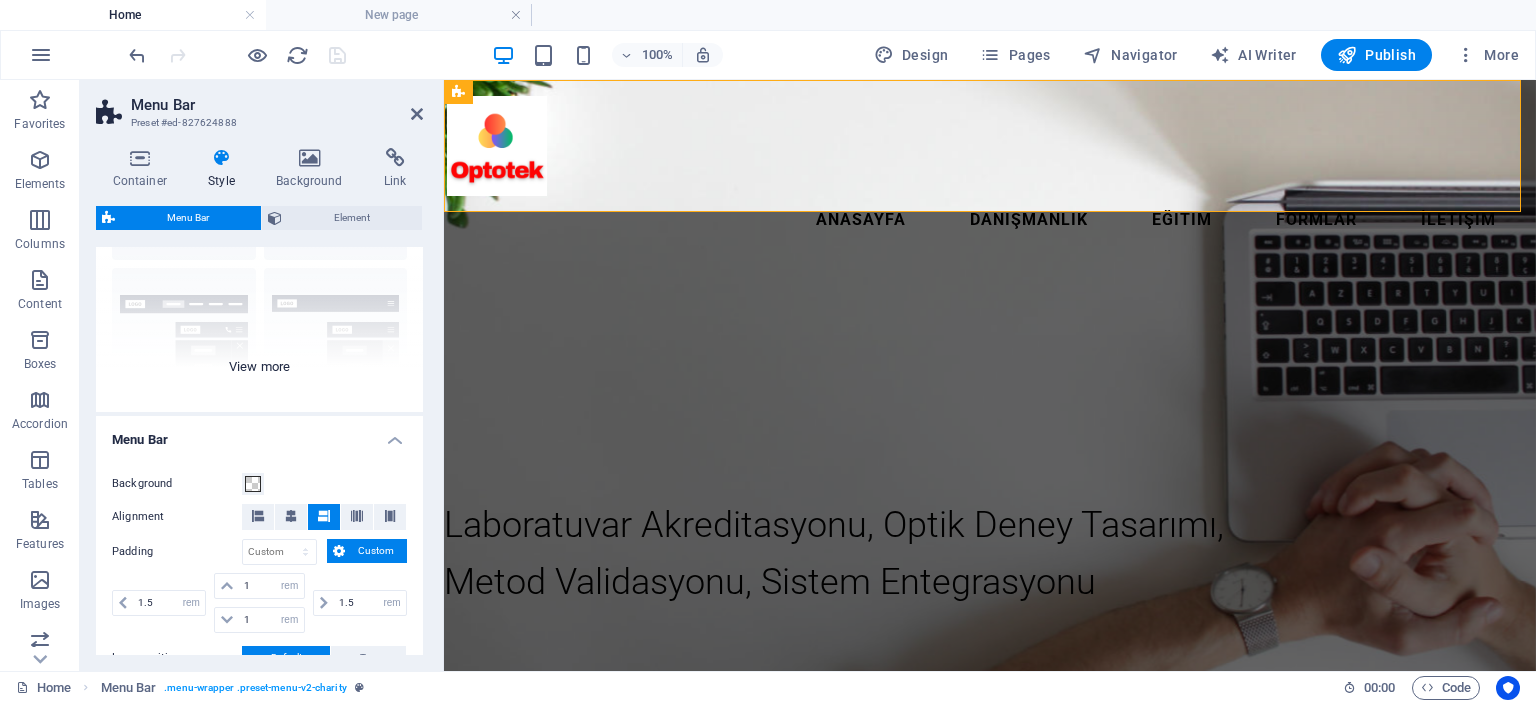 scroll, scrollTop: 200, scrollLeft: 0, axis: vertical 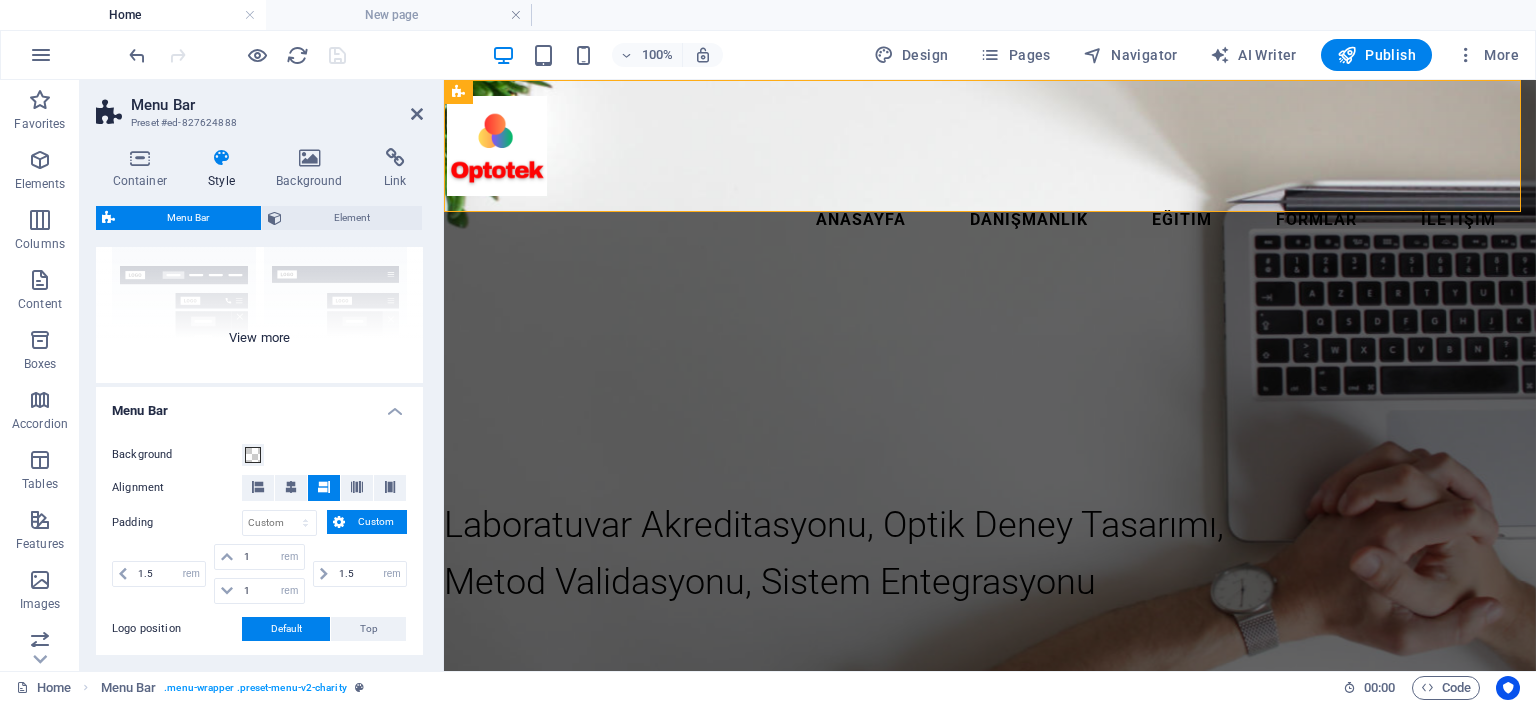 click on "Border Centered Default Fixed Loki Trigger Wide XXL" at bounding box center (259, 233) 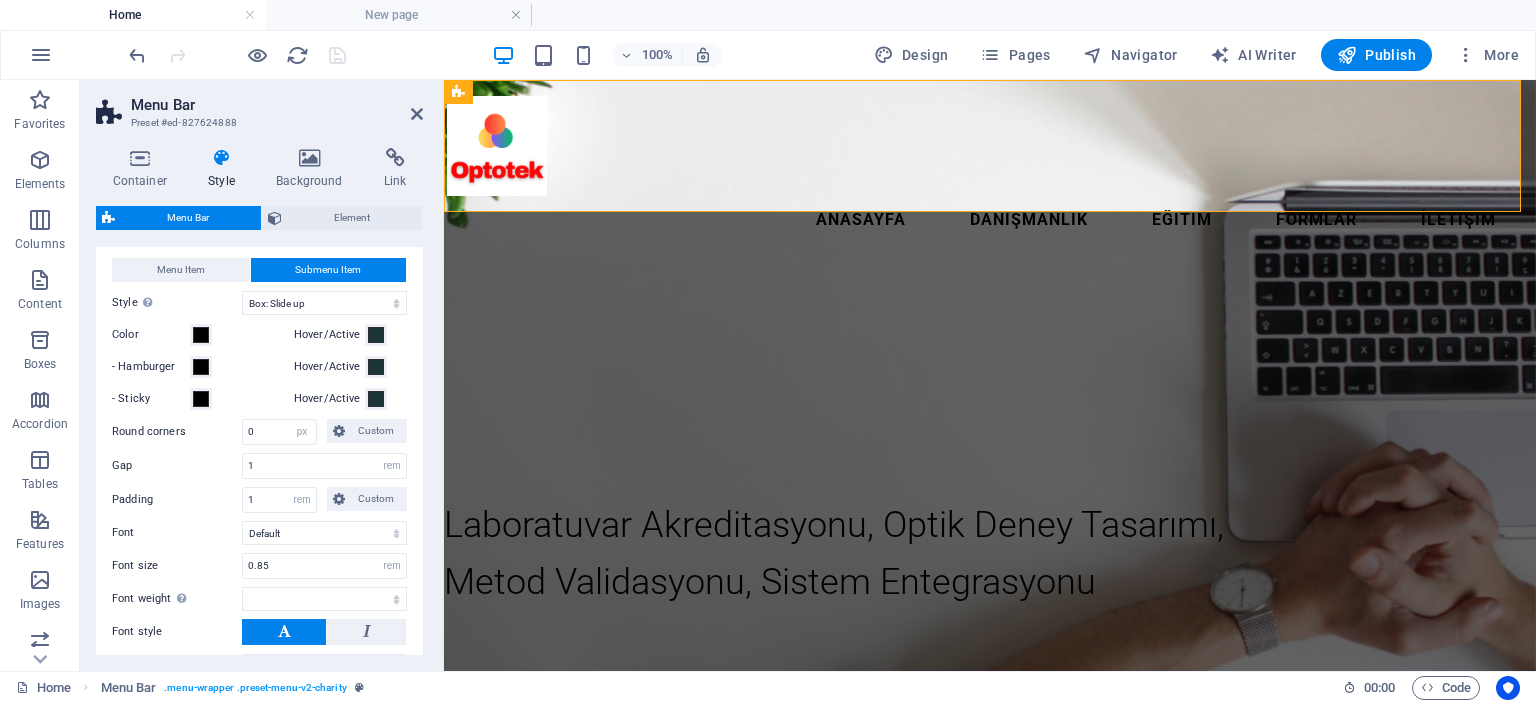 scroll, scrollTop: 900, scrollLeft: 0, axis: vertical 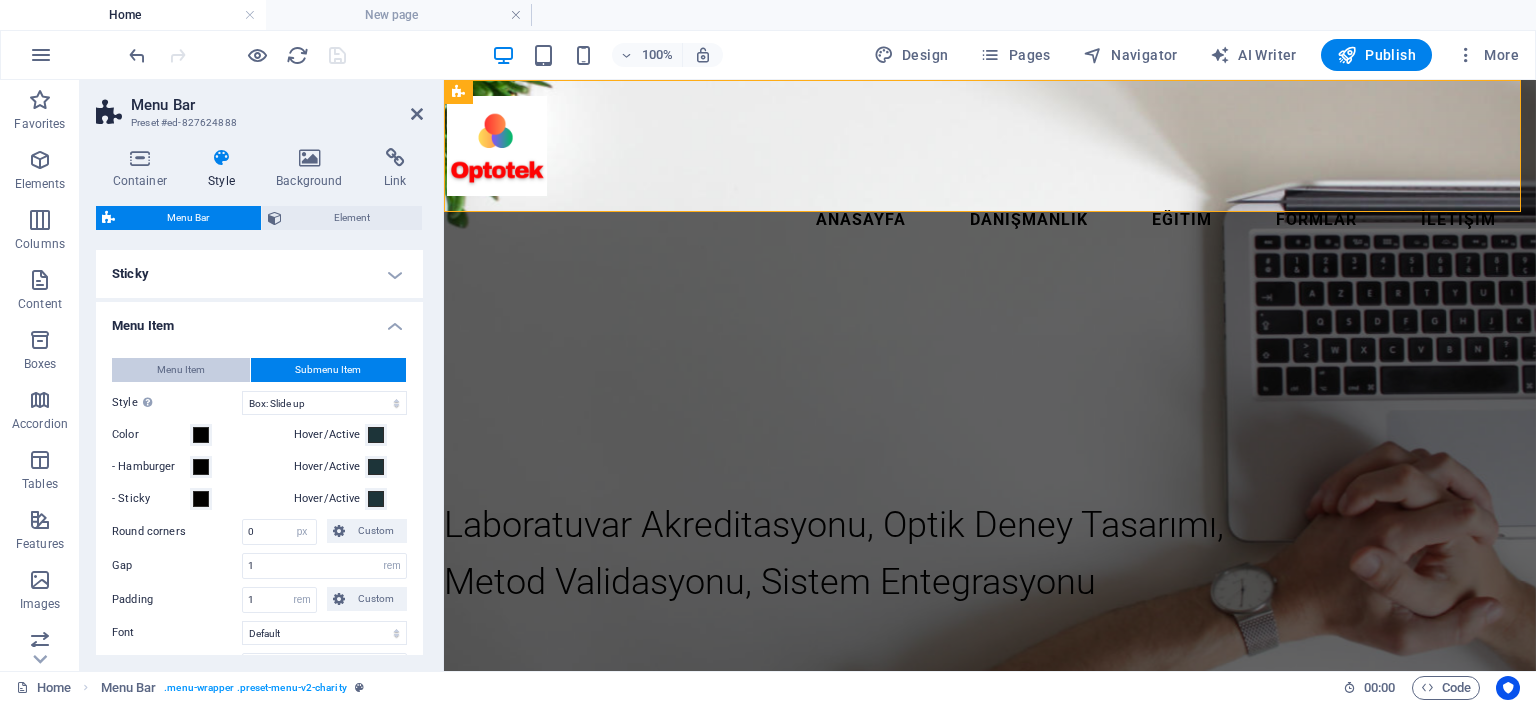 click on "Menu Item" at bounding box center (181, 370) 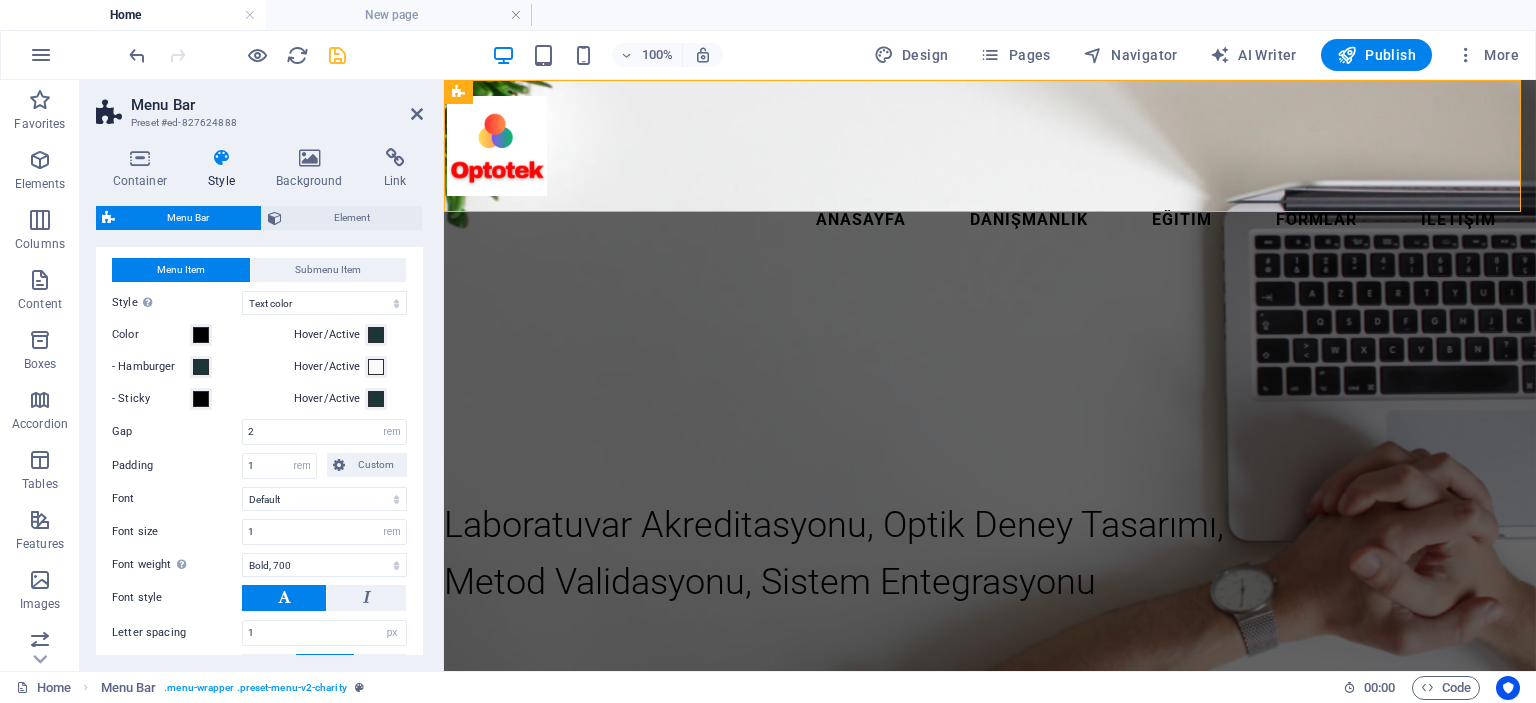 scroll, scrollTop: 900, scrollLeft: 0, axis: vertical 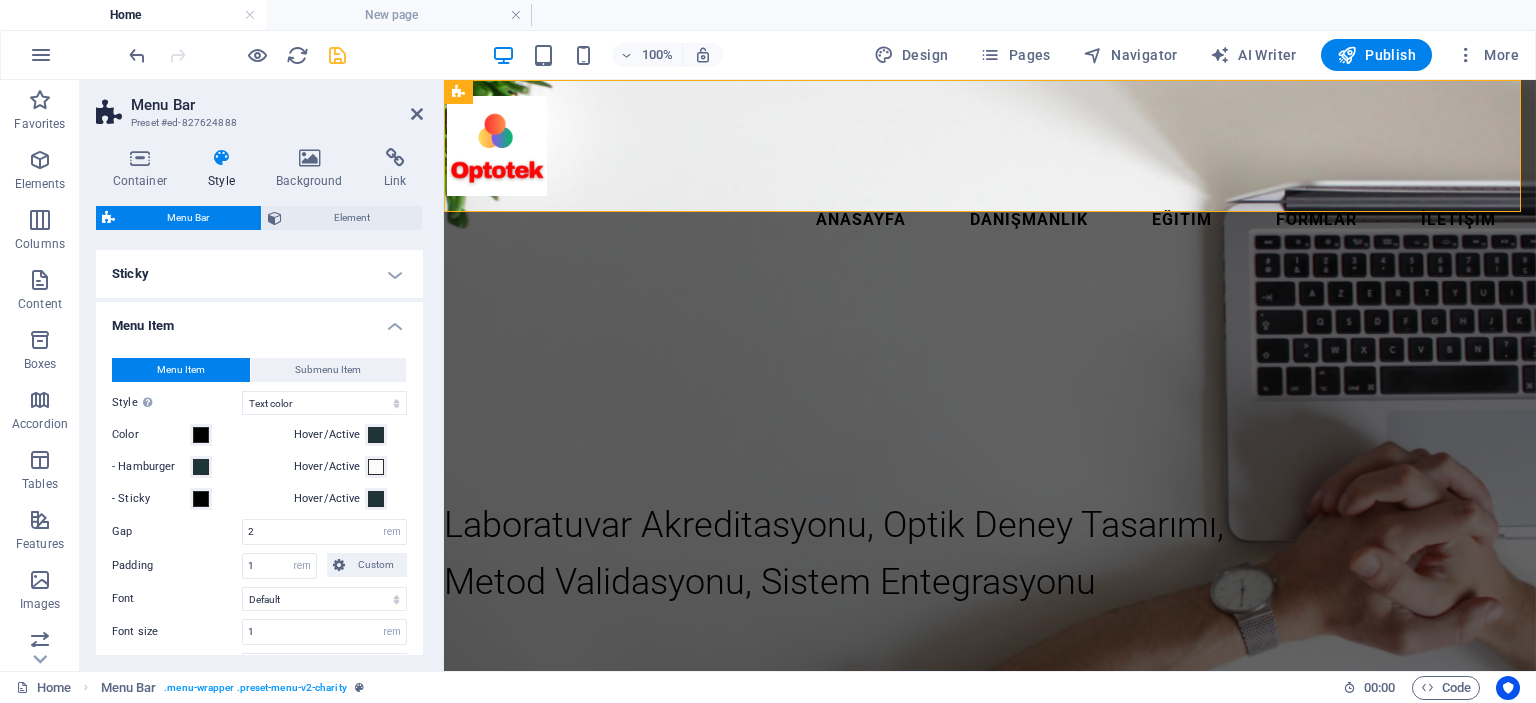 click on "Menu Item" at bounding box center [259, 320] 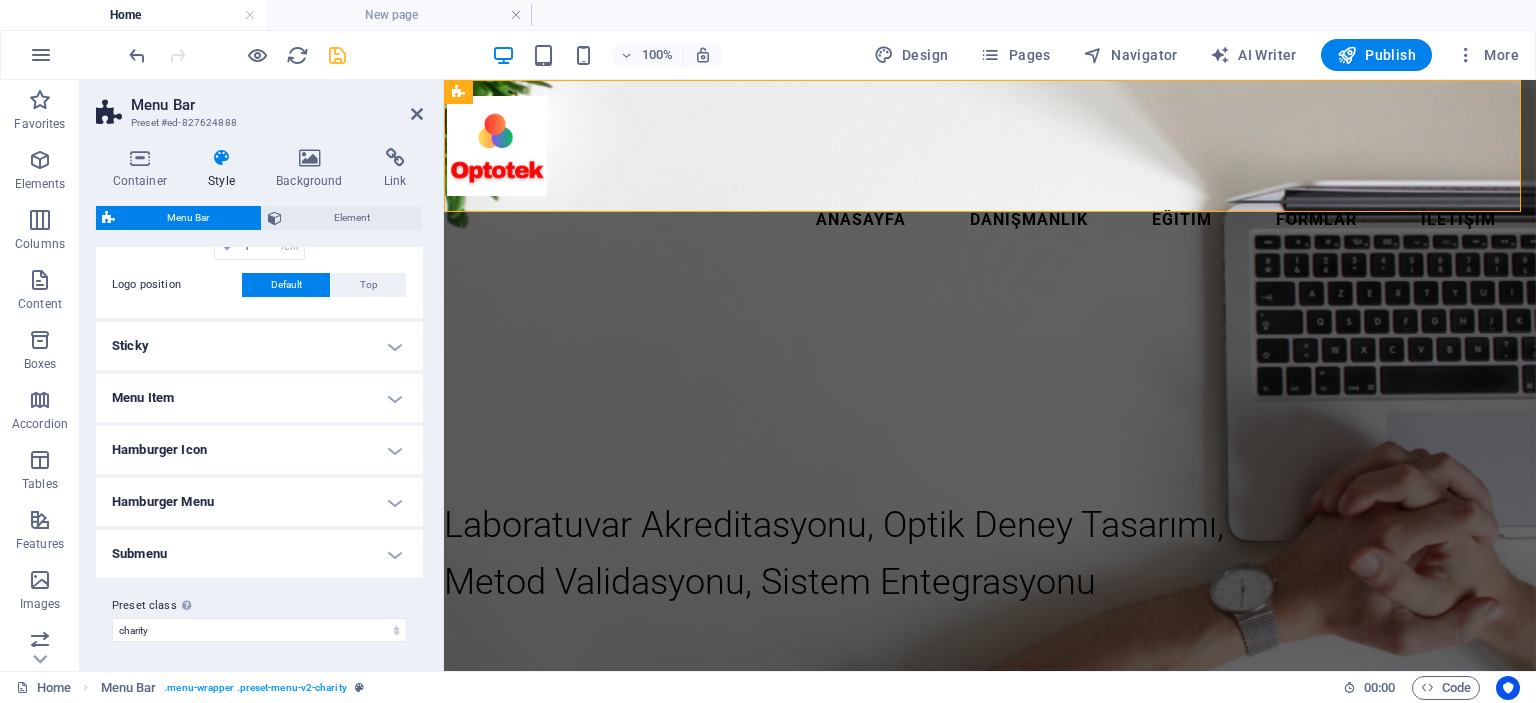 click on "Submenu" at bounding box center (259, 554) 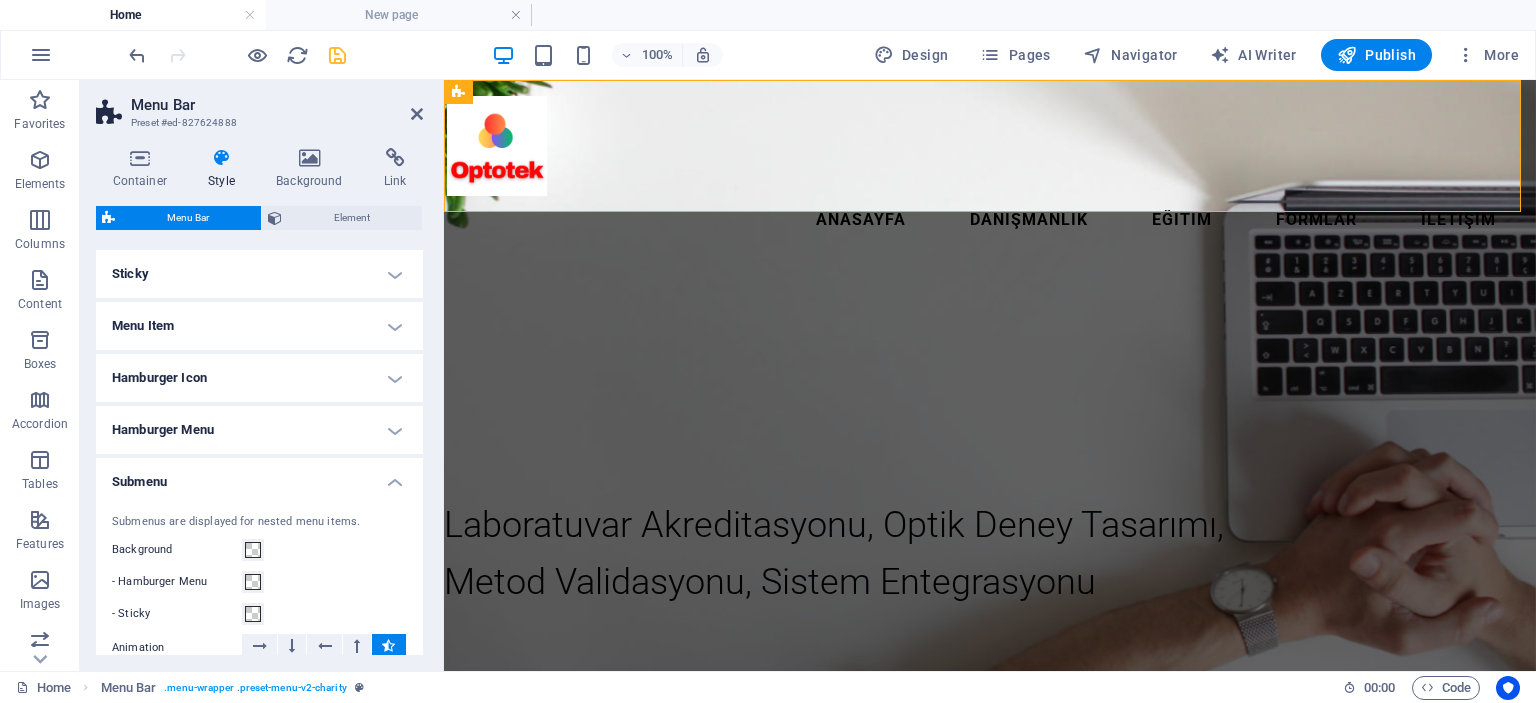 click on "Submenu" at bounding box center [259, 476] 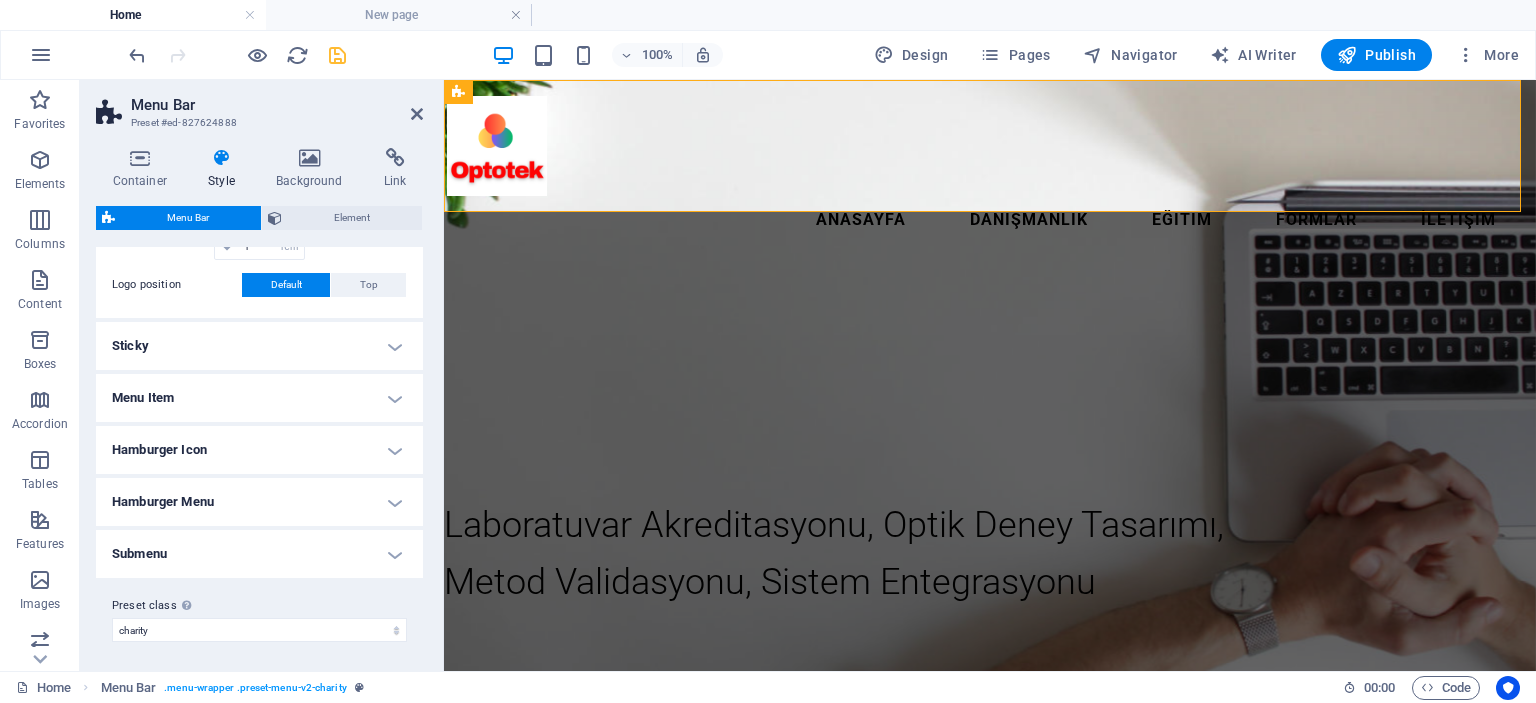 click on "Hamburger Menu" at bounding box center [259, 502] 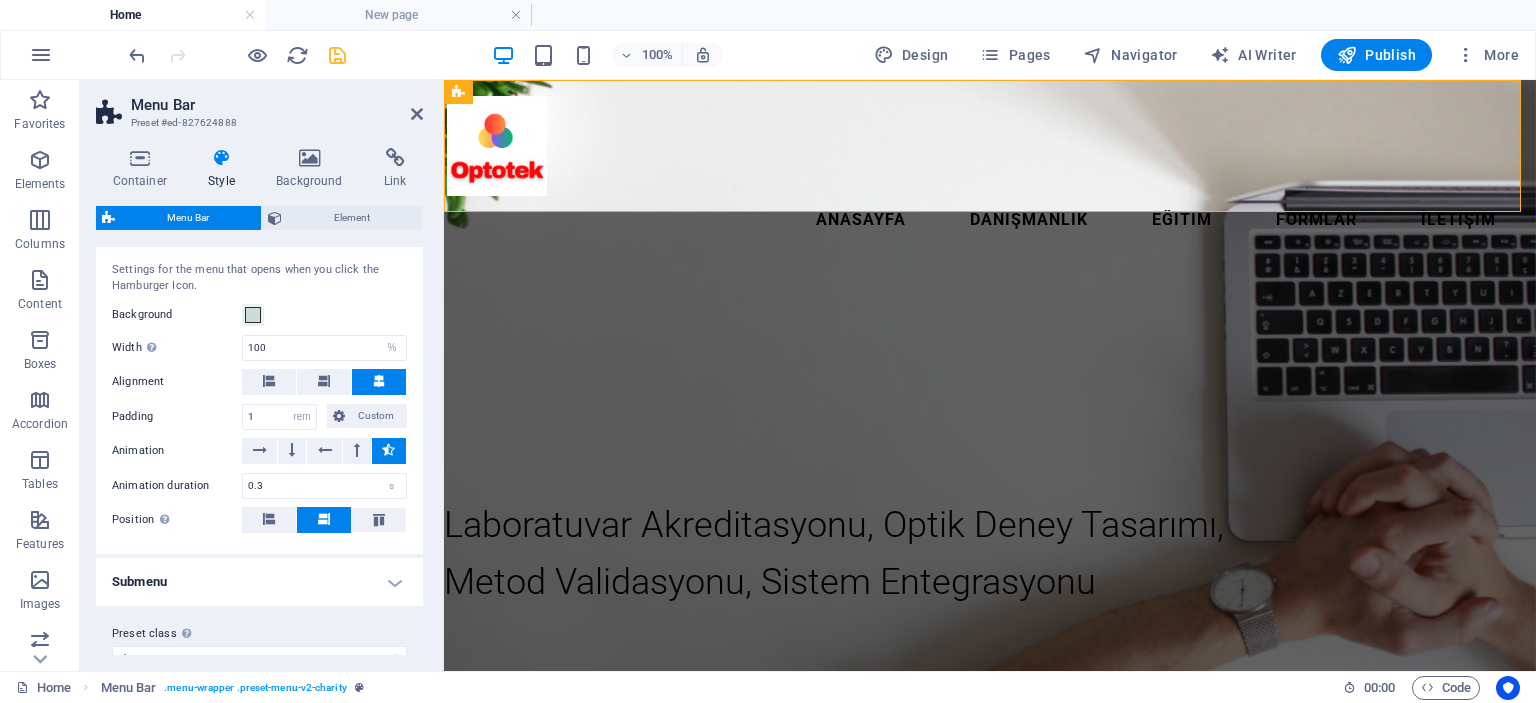 scroll, scrollTop: 1000, scrollLeft: 0, axis: vertical 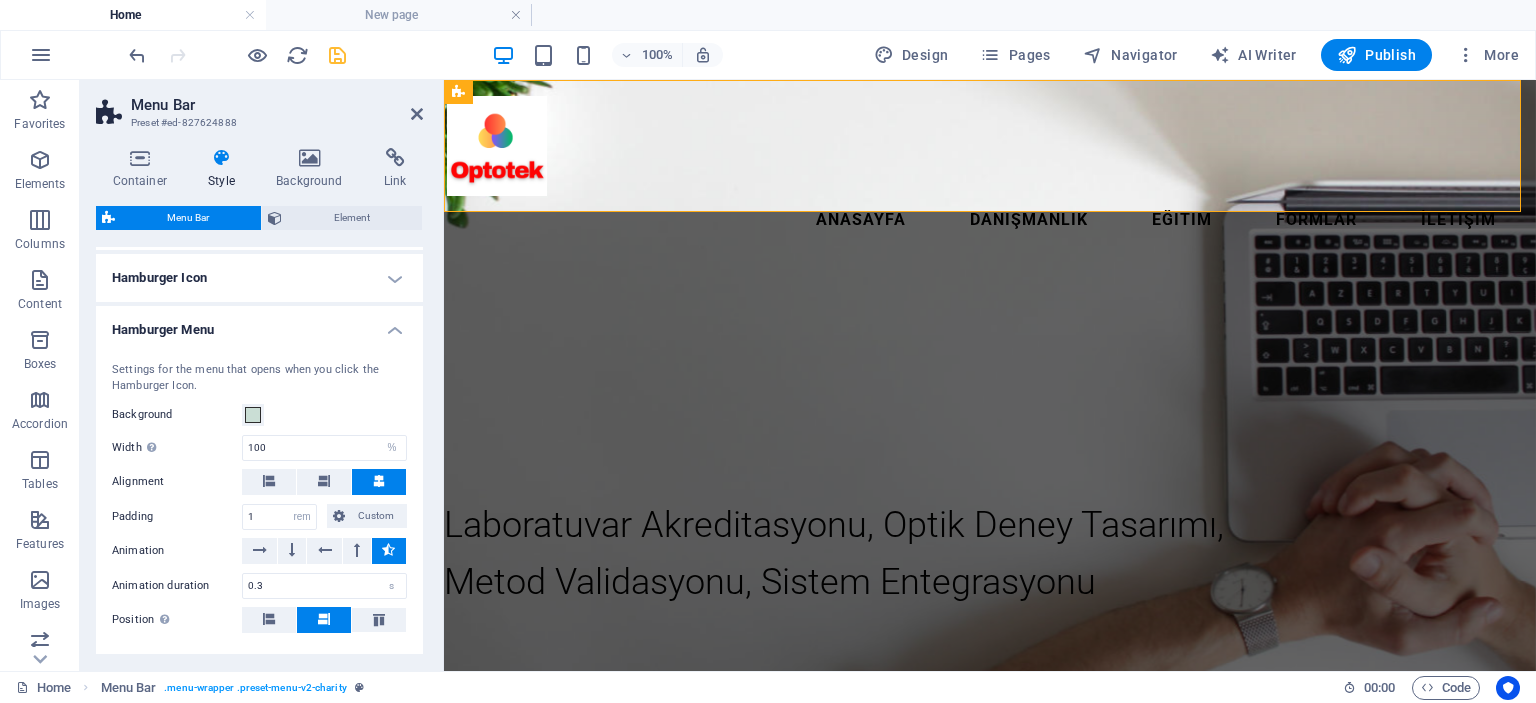 click on "Hamburger Menu" at bounding box center (259, 324) 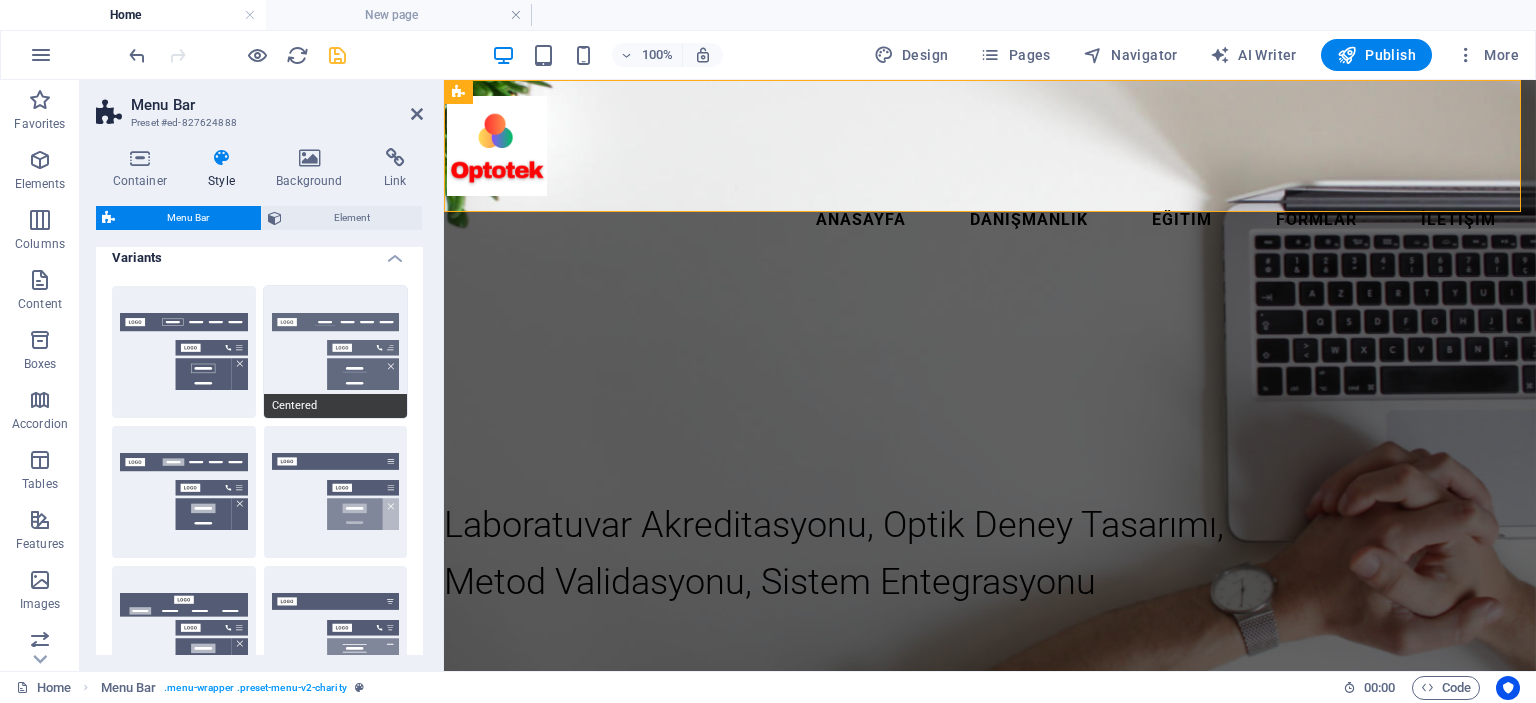 scroll, scrollTop: 0, scrollLeft: 0, axis: both 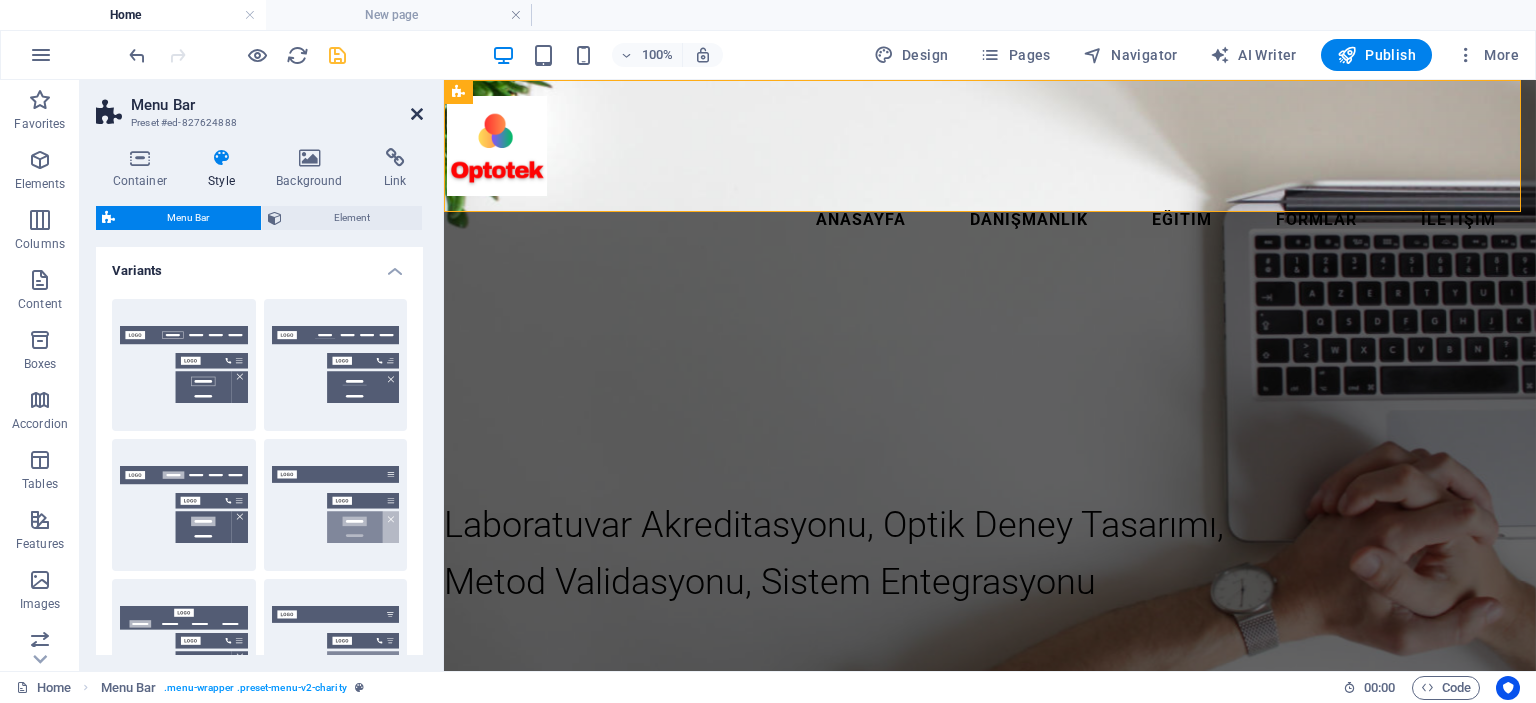 click at bounding box center (417, 114) 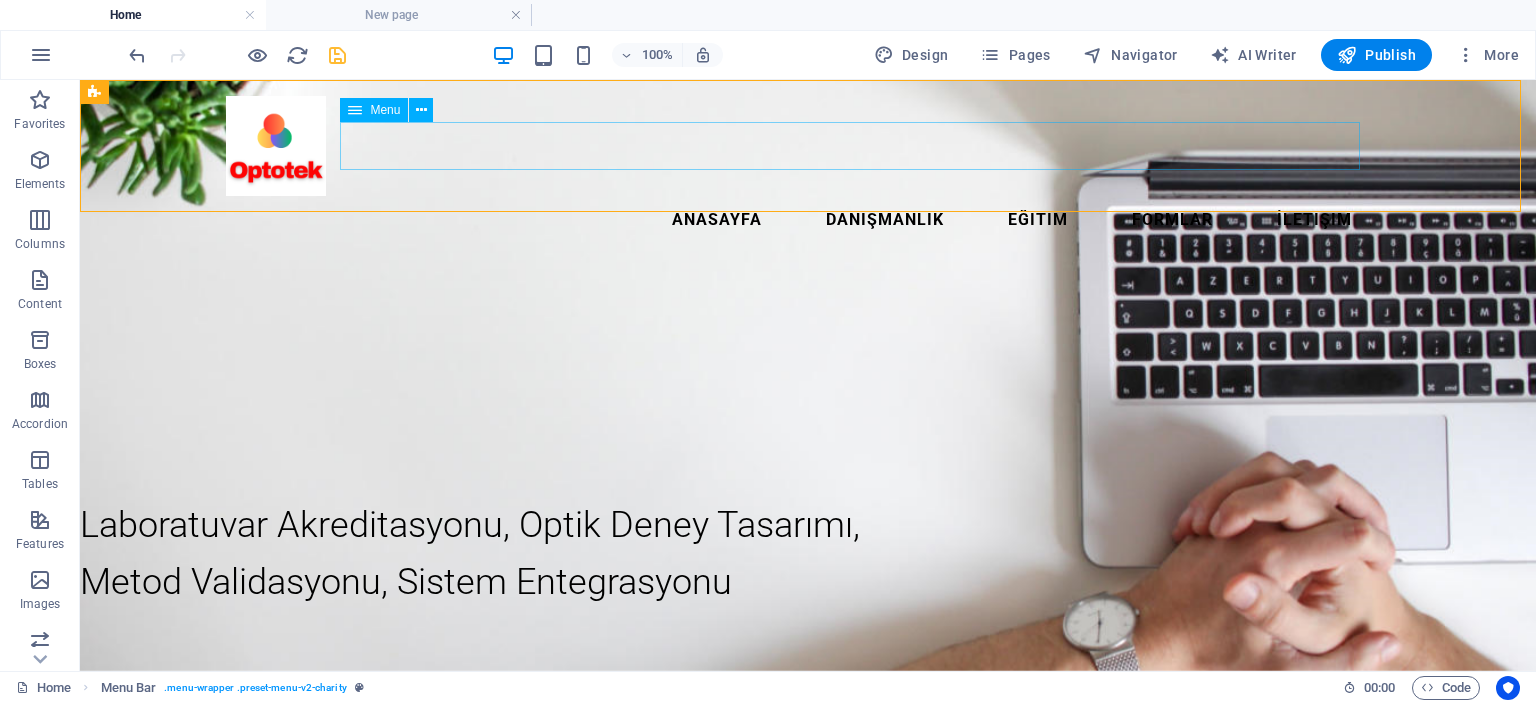 click on "Anasayfa Danışmanlık Eğitim Formlar İletişim" at bounding box center (808, 220) 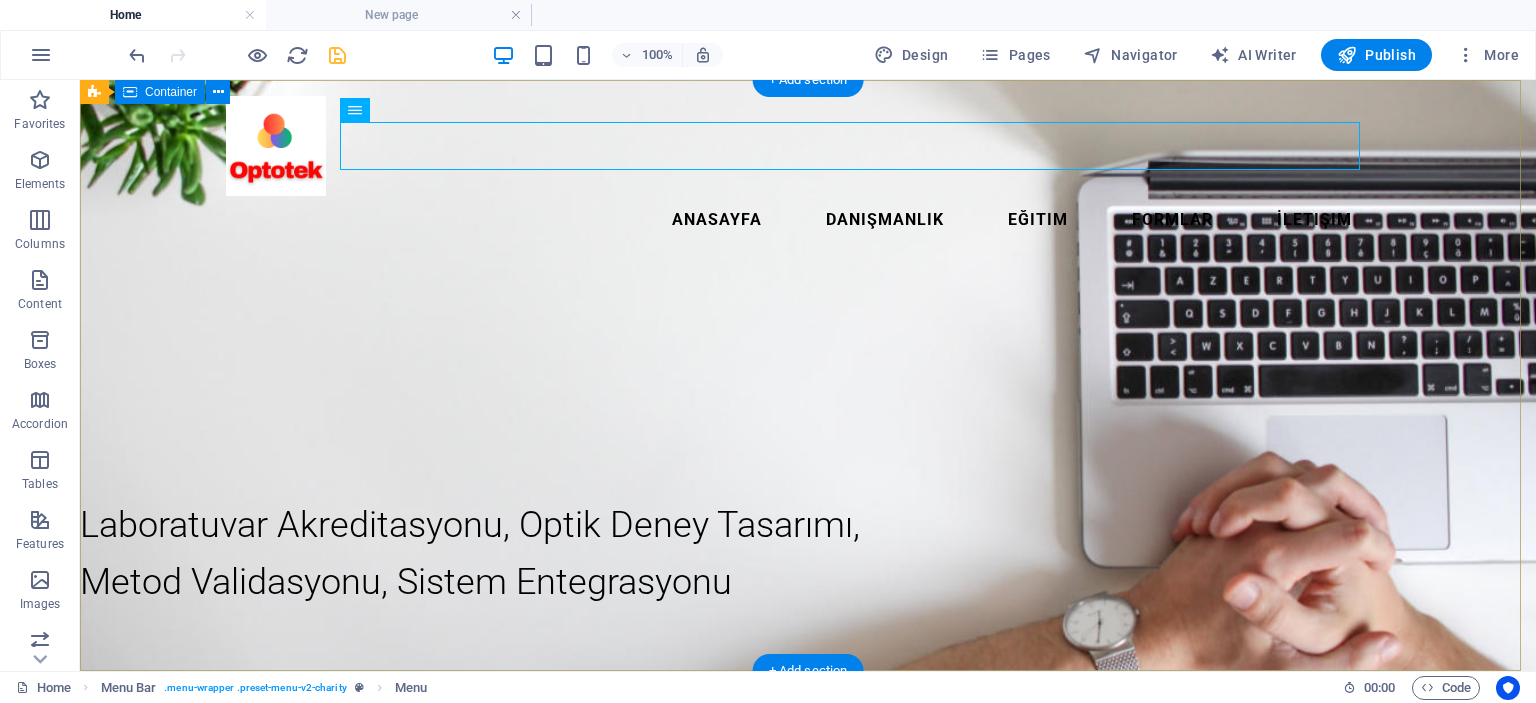click on "Eğitim ve Danışmanlık Hizmetleri Laboratuvar Akreditasyonu, Optik Deney Tasarımı,  Metod Validasyonu, Sistem Entegrasyonu" at bounding box center [808, 804] 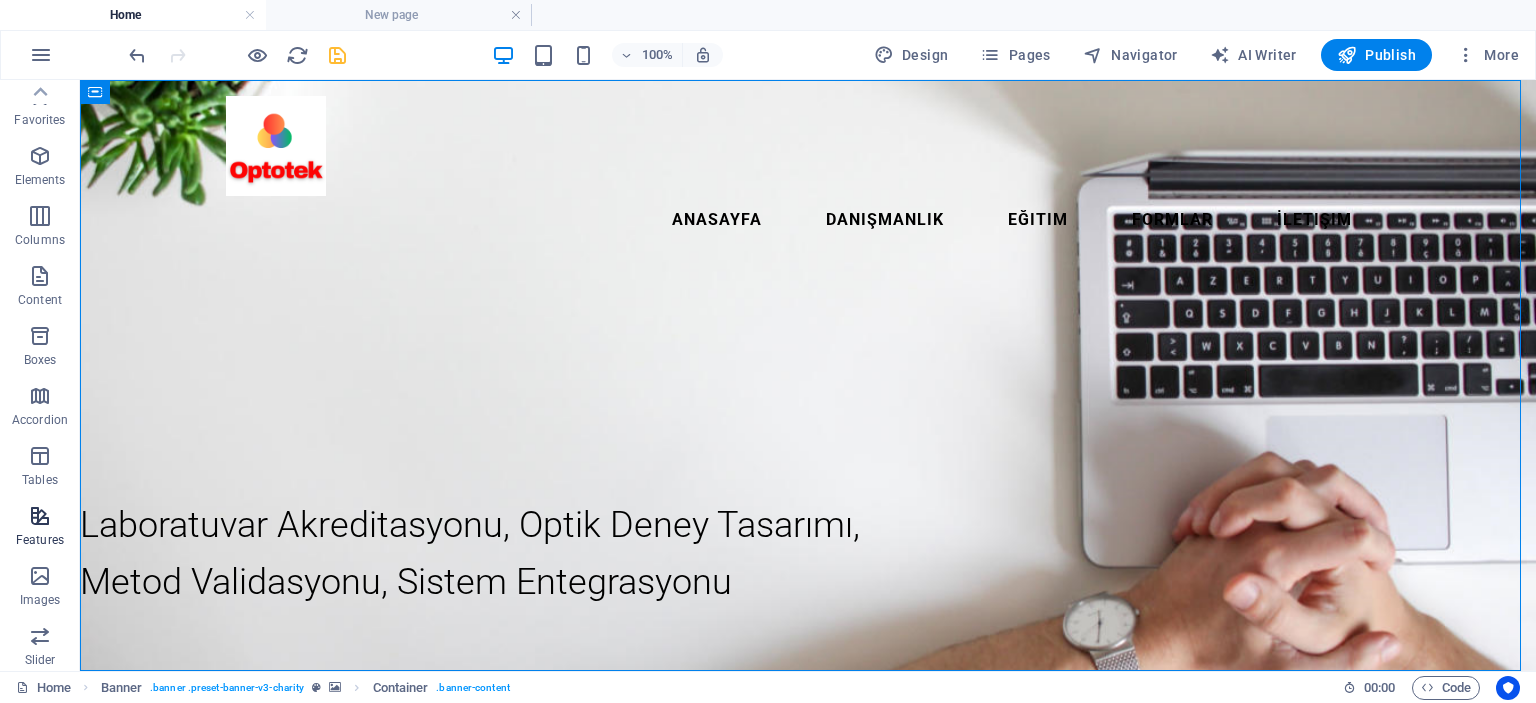 scroll, scrollTop: 0, scrollLeft: 0, axis: both 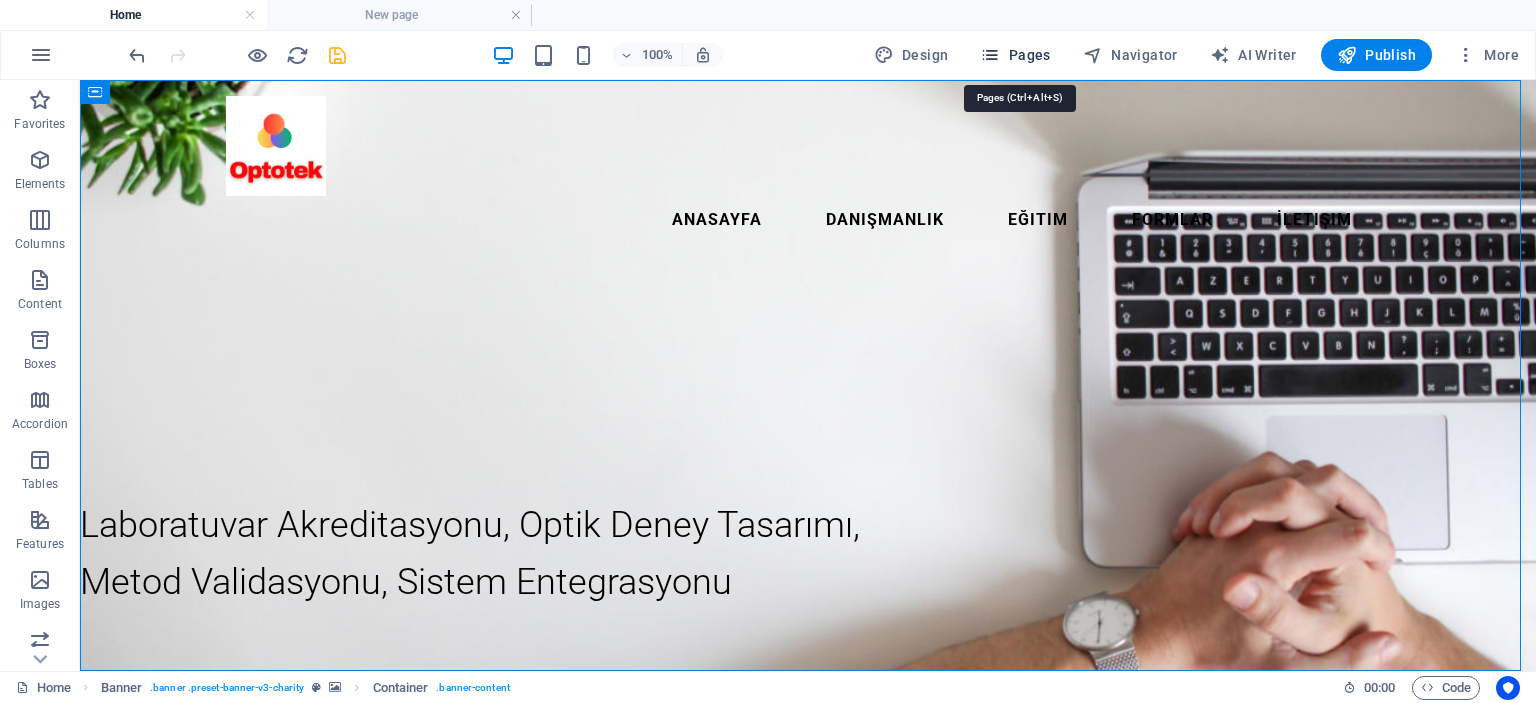click on "Pages" at bounding box center (1015, 55) 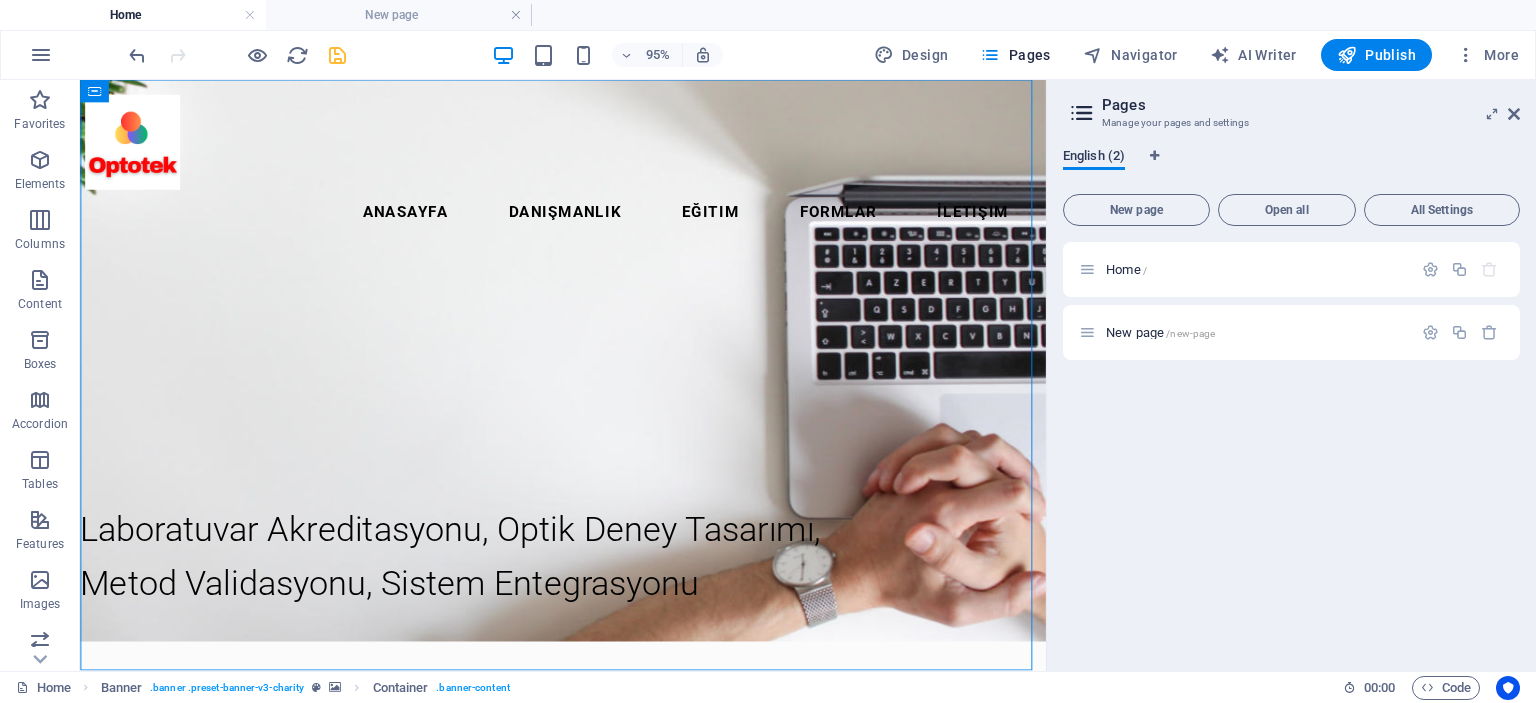 click on "English (2)" at bounding box center (1094, 158) 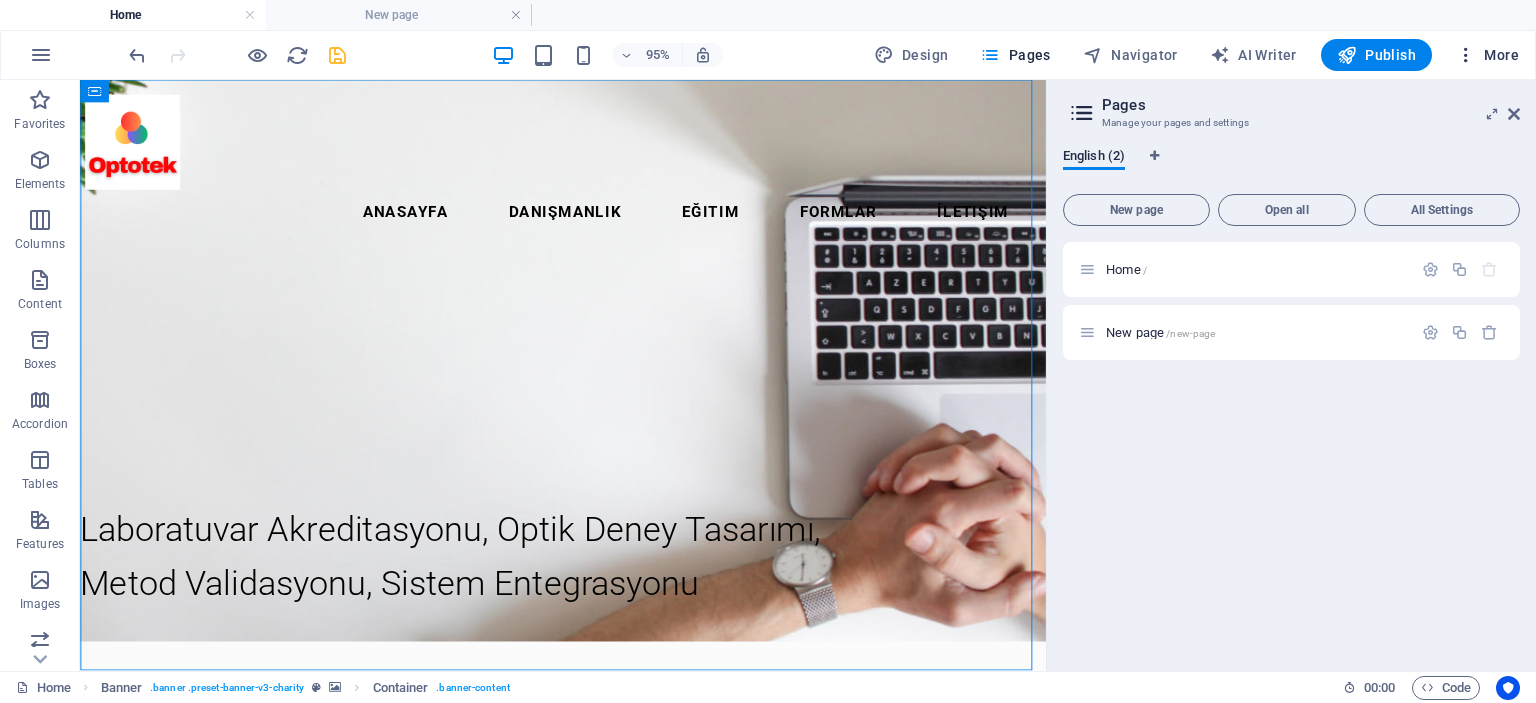 click on "More" at bounding box center [1487, 55] 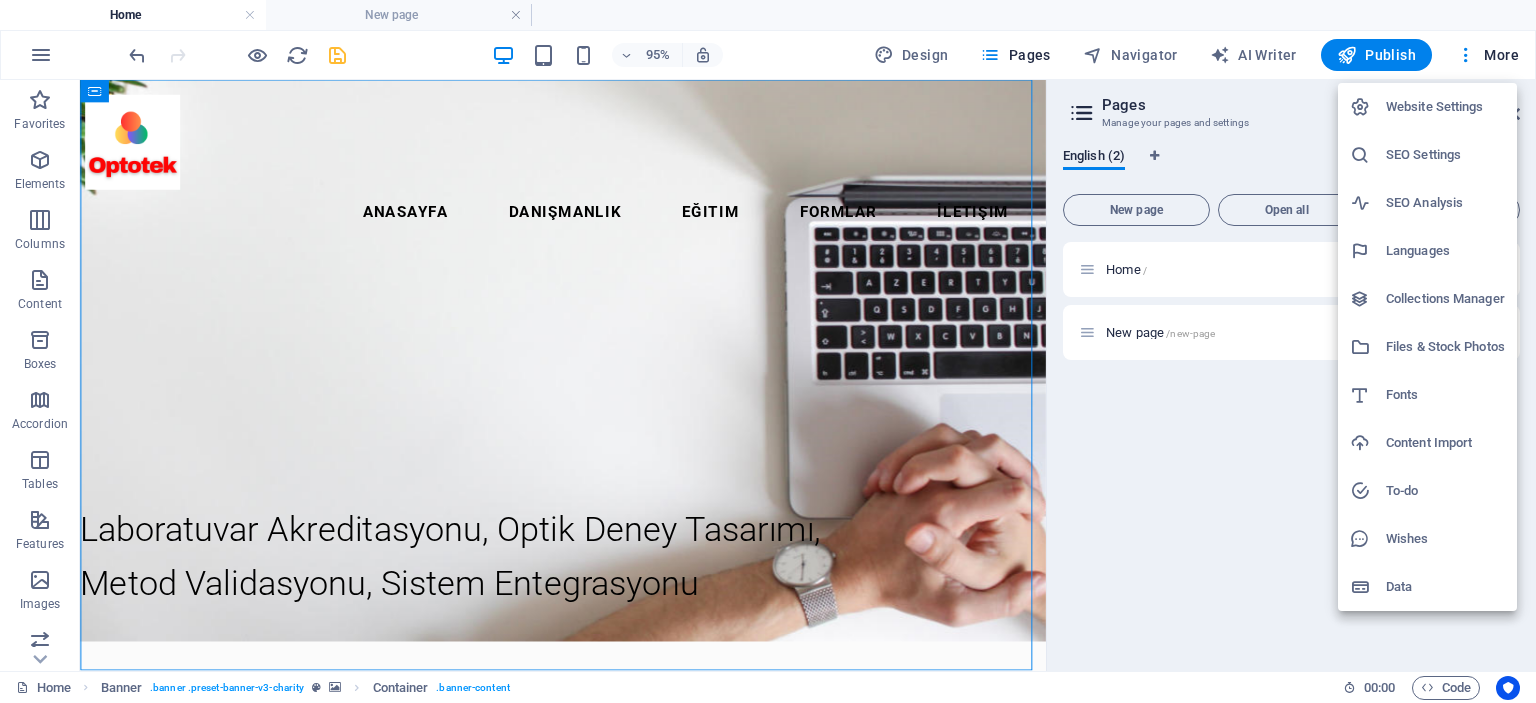 click on "Languages" at bounding box center (1445, 251) 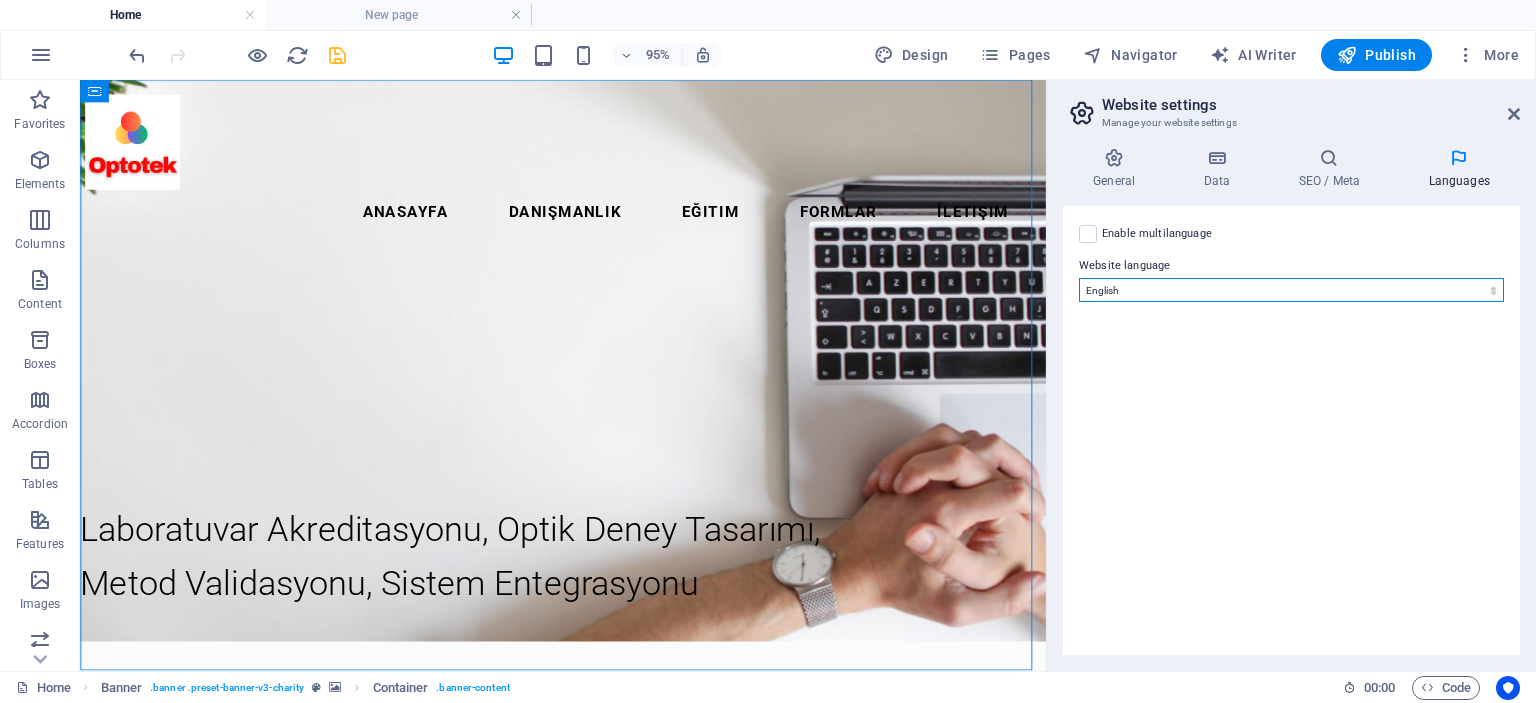 click on "Abkhazian Afar Afrikaans Akan Albanian Amharic Arabic Aragonese Armenian Assamese Avaric Avestan Aymara Azerbaijani Bambara Bashkir Basque Belarusian Bengali Bihari languages Bislama Bokmål Bosnian Breton Bulgarian Burmese Catalan Central Khmer Chamorro Chechen Chinese Church Slavic Chuvash Cornish Corsican Cree Croatian Czech Danish Dutch Dzongkha English Esperanto Estonian Ewe Faroese Farsi (Persian) Fijian Finnish French Fulah Gaelic Galician Ganda Georgian German Greek Greenlandic Guaraní Gujarati Haitian Creole Hausa Hebrew Herero Hindi Hiri Motu Hungarian Icelandic Ido Igbo Indonesian Interlingua Interlingue Inuktitut Inupiaq Irish Italian Japanese Javanese Kannada Kanuri Kashmiri Kazakh Kikuyu Kinyarwanda Komi Kongo Korean Kurdish Kwanyama Kyrgyz Lao Latin Latvian Limburgish Lingala Lithuanian Luba-Katanga Luxembourgish Macedonian Malagasy Malay Malayalam Maldivian Maltese Manx Maori Marathi Marshallese Mongolian Nauru Navajo Ndonga Nepali North Ndebele Northern Sami Norwegian Norwegian Nynorsk Nuosu" at bounding box center [1291, 290] 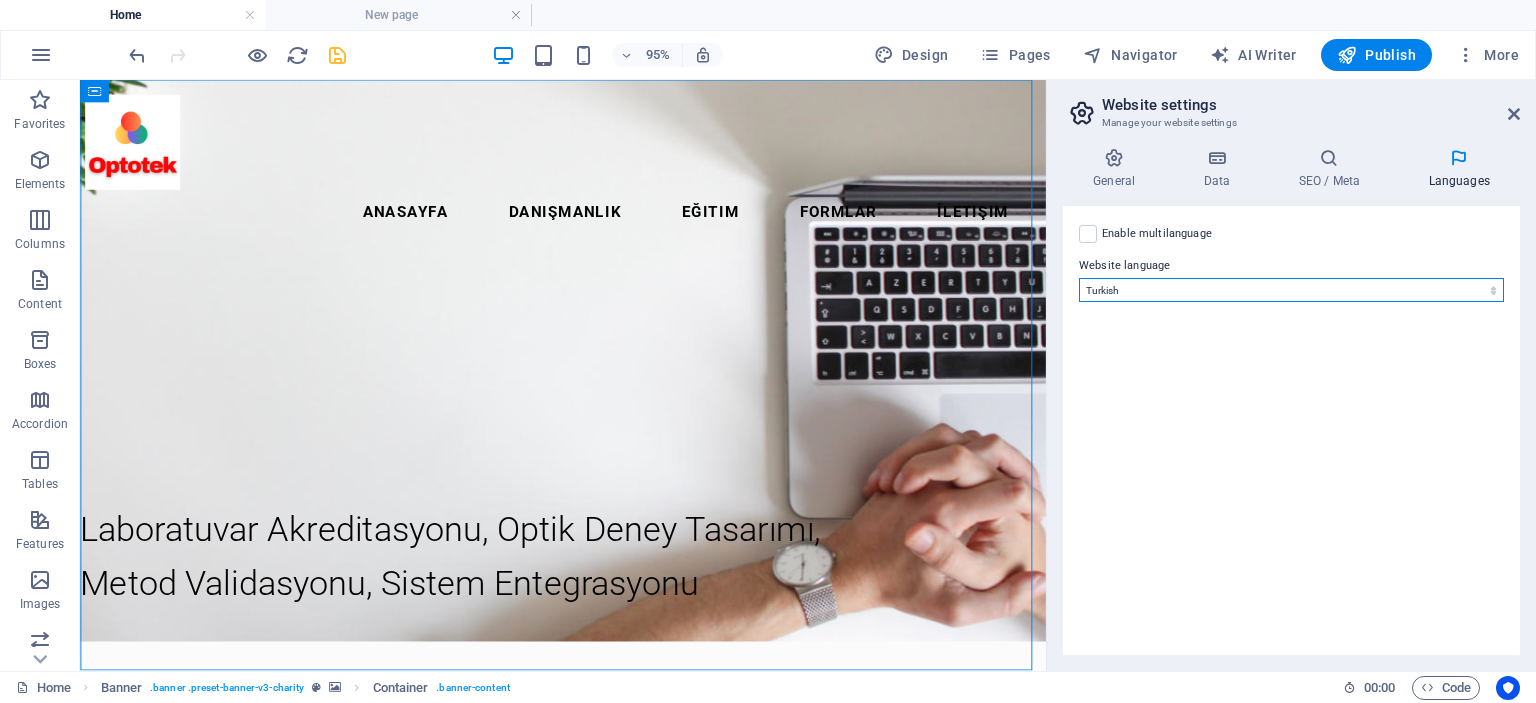 click on "Abkhazian Afar Afrikaans Akan Albanian Amharic Arabic Aragonese Armenian Assamese Avaric Avestan Aymara Azerbaijani Bambara Bashkir Basque Belarusian Bengali Bihari languages Bislama Bokmål Bosnian Breton Bulgarian Burmese Catalan Central Khmer Chamorro Chechen Chinese Church Slavic Chuvash Cornish Corsican Cree Croatian Czech Danish Dutch Dzongkha English Esperanto Estonian Ewe Faroese Farsi (Persian) Fijian Finnish French Fulah Gaelic Galician Ganda Georgian German Greek Greenlandic Guaraní Gujarati Haitian Creole Hausa Hebrew Herero Hindi Hiri Motu Hungarian Icelandic Ido Igbo Indonesian Interlingua Interlingue Inuktitut Inupiaq Irish Italian Japanese Javanese Kannada Kanuri Kashmiri Kazakh Kikuyu Kinyarwanda Komi Kongo Korean Kurdish Kwanyama Kyrgyz Lao Latin Latvian Limburgish Lingala Lithuanian Luba-Katanga Luxembourgish Macedonian Malagasy Malay Malayalam Maldivian Maltese Manx Maori Marathi Marshallese Mongolian Nauru Navajo Ndonga Nepali North Ndebele Northern Sami Norwegian Norwegian Nynorsk Nuosu" at bounding box center (1291, 290) 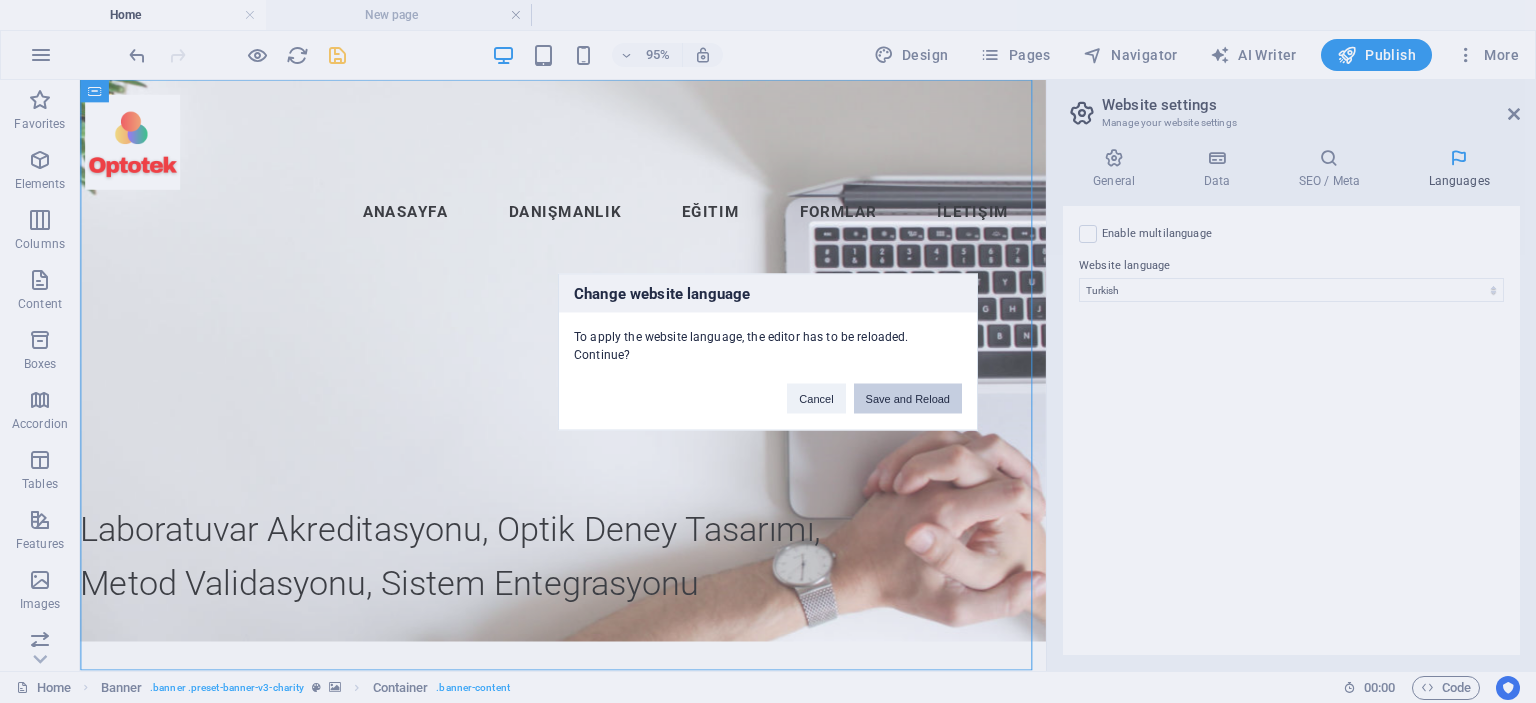drag, startPoint x: 924, startPoint y: 392, endPoint x: 916, endPoint y: 344, distance: 48.6621 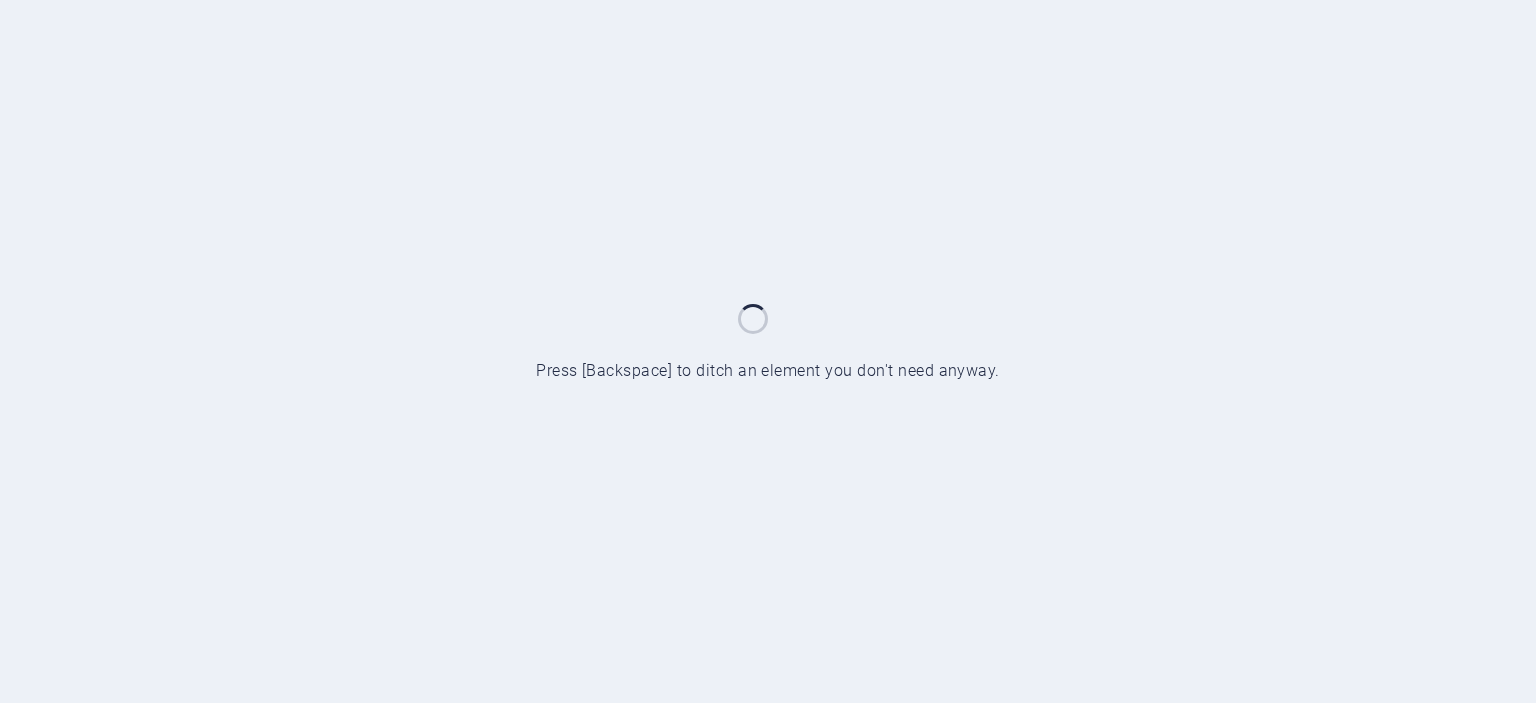 scroll, scrollTop: 0, scrollLeft: 0, axis: both 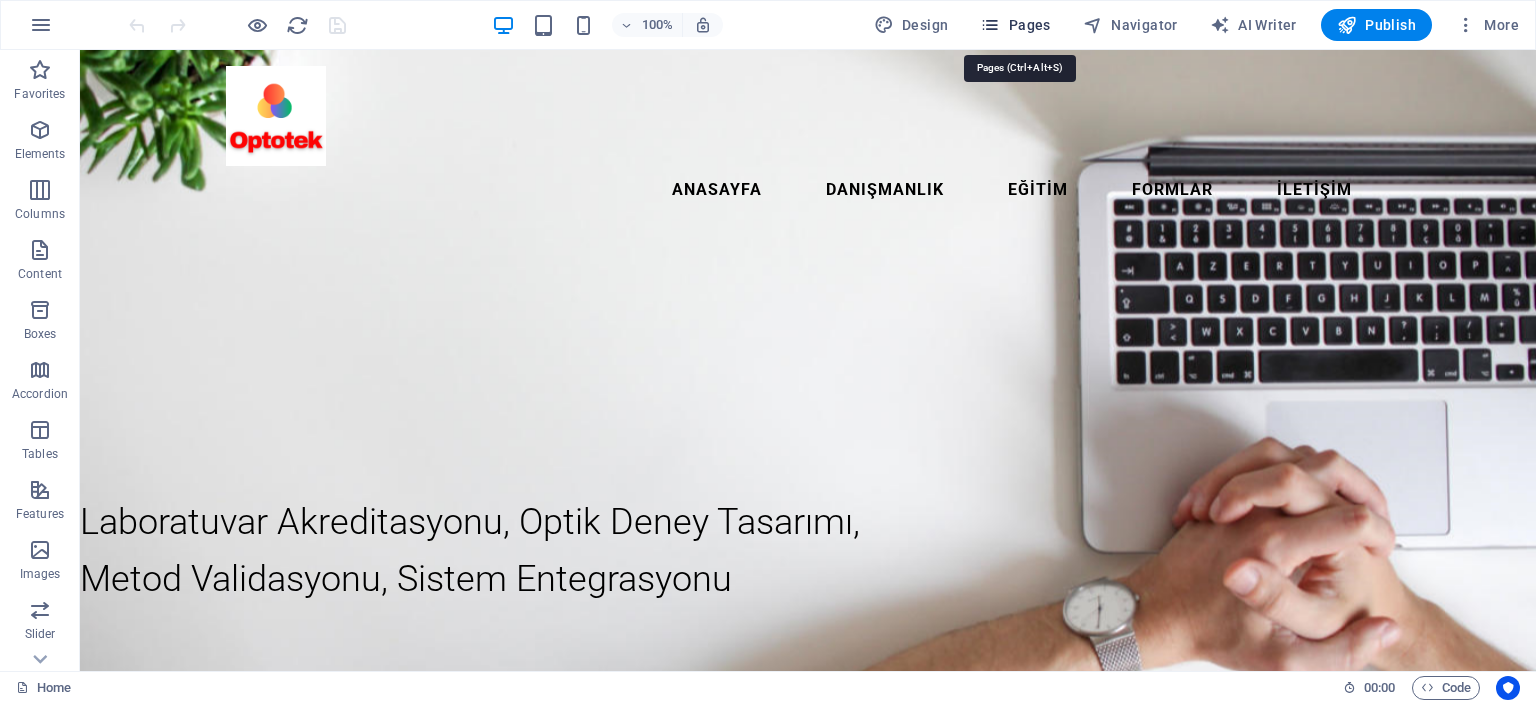 click on "Pages" at bounding box center (1015, 25) 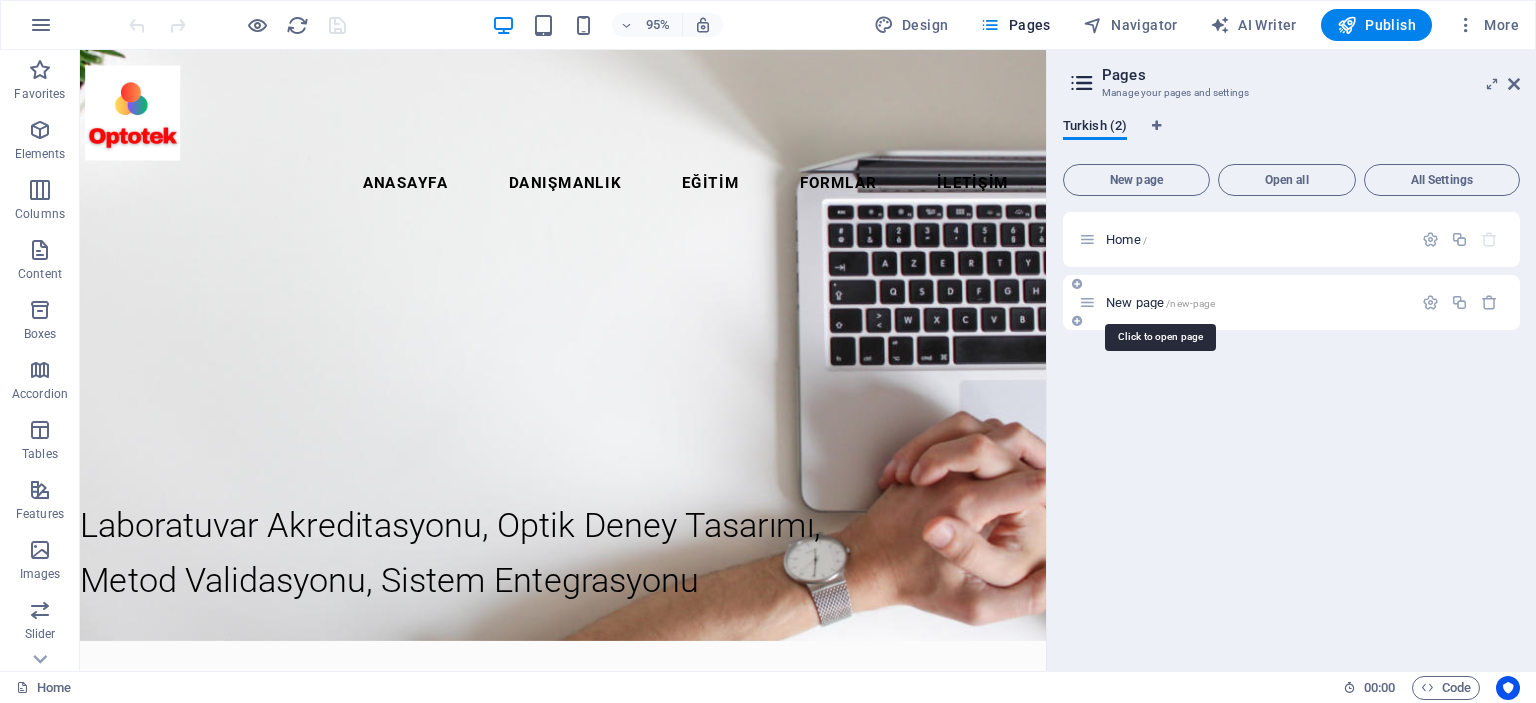 click on "New page /new-page" at bounding box center (1160, 302) 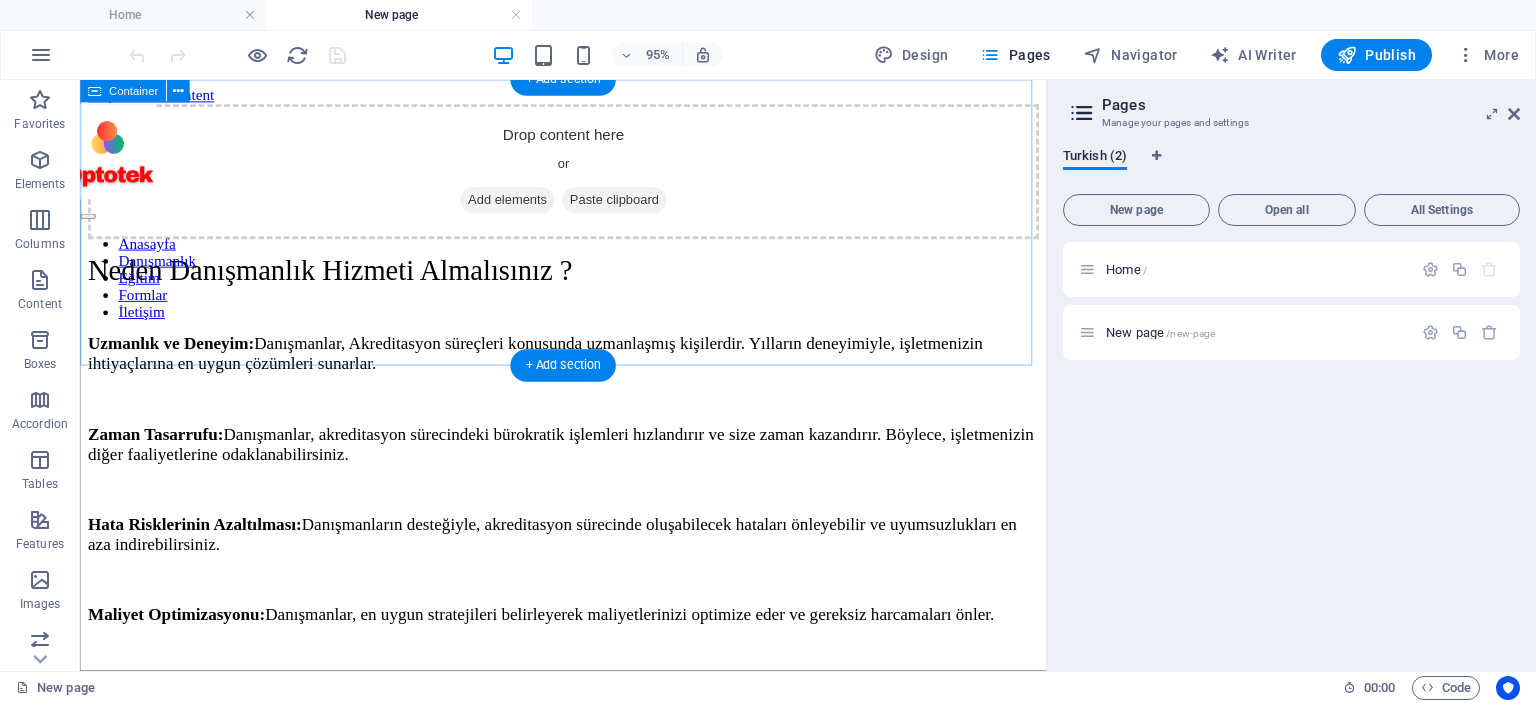 scroll, scrollTop: 0, scrollLeft: 0, axis: both 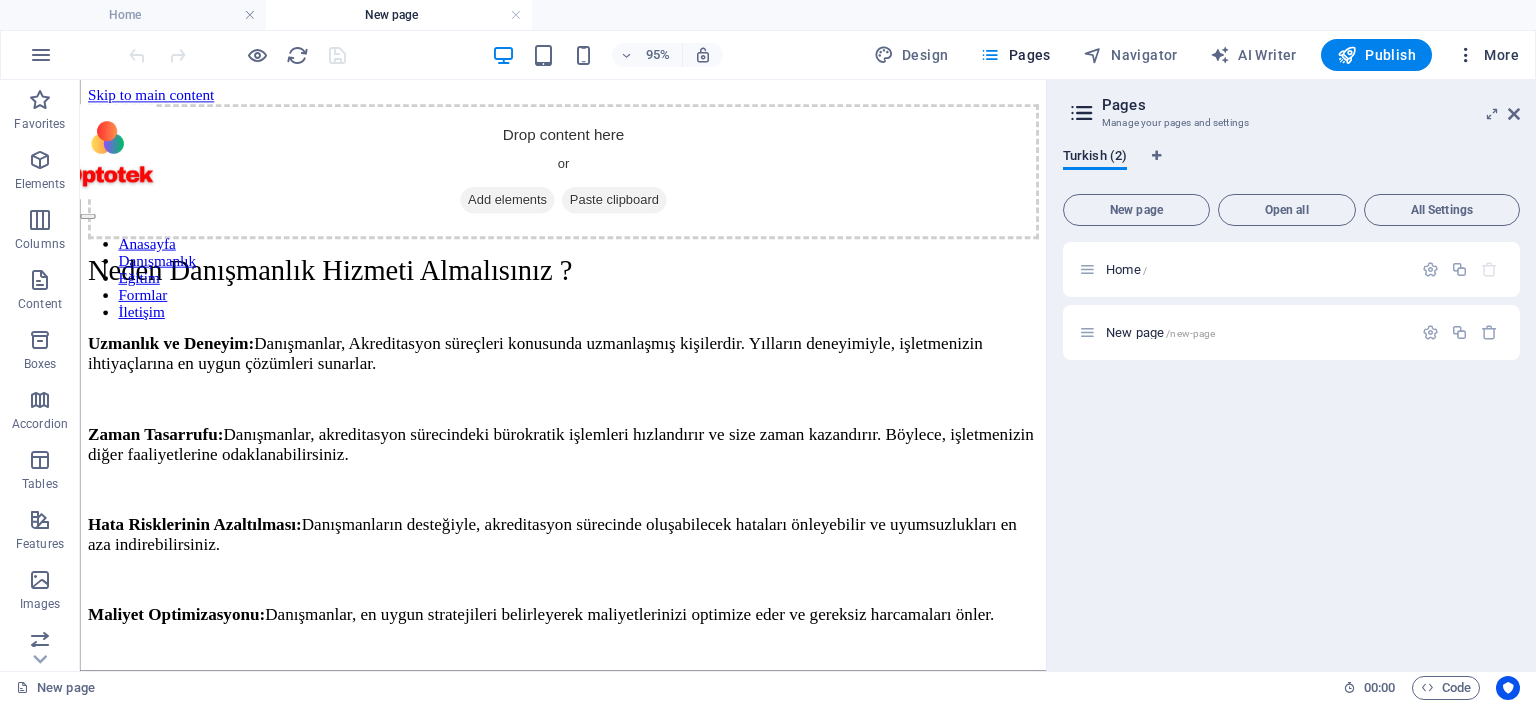 click on "More" at bounding box center [1487, 55] 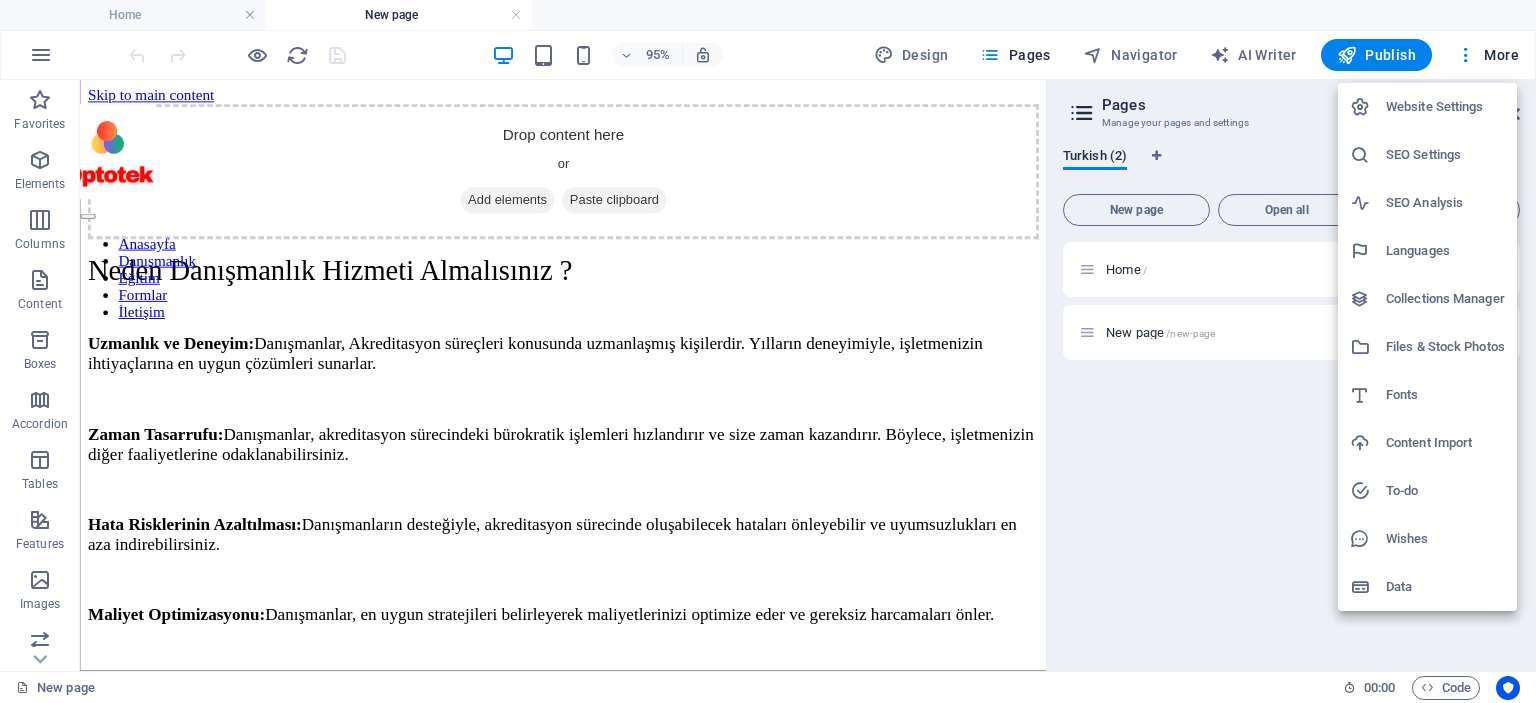 click on "Languages" at bounding box center [1445, 251] 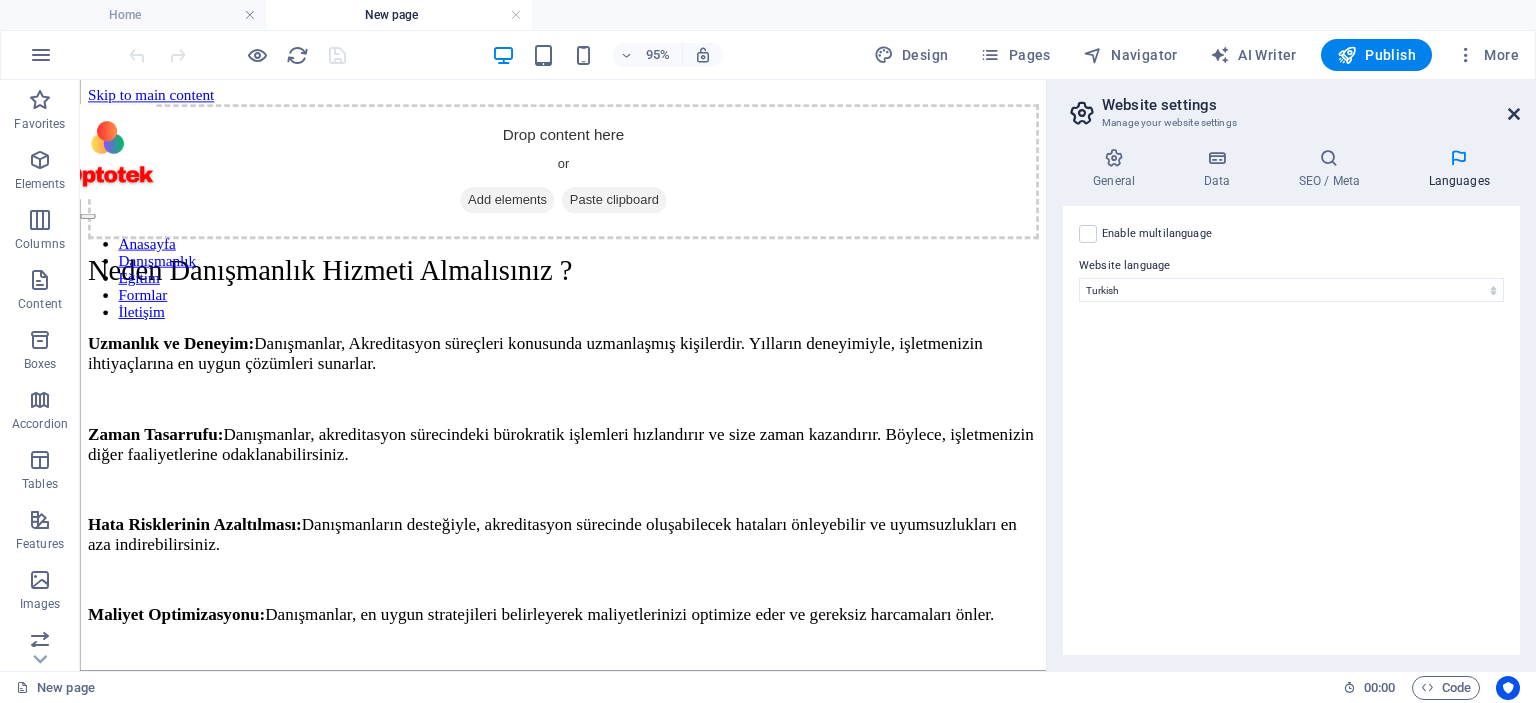 click at bounding box center (1514, 114) 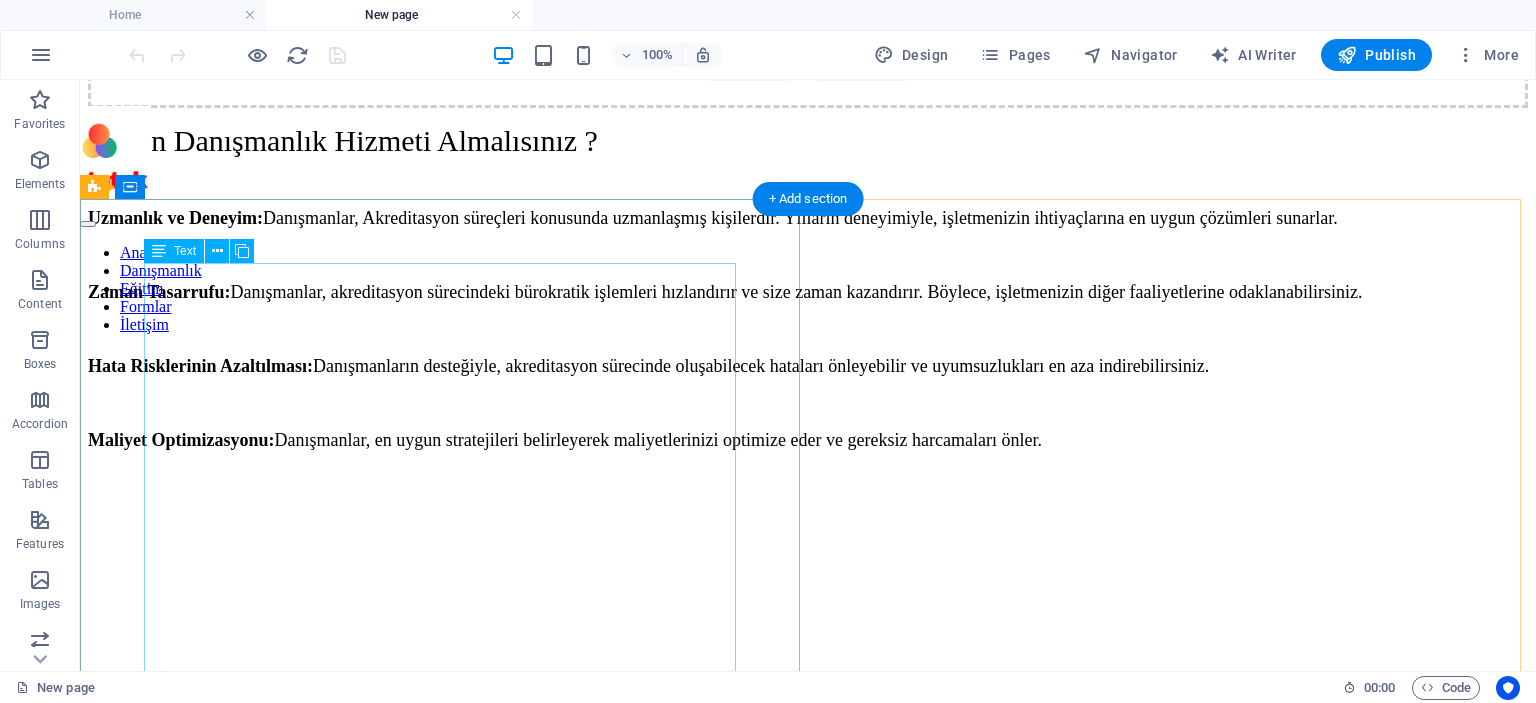 scroll, scrollTop: 0, scrollLeft: 0, axis: both 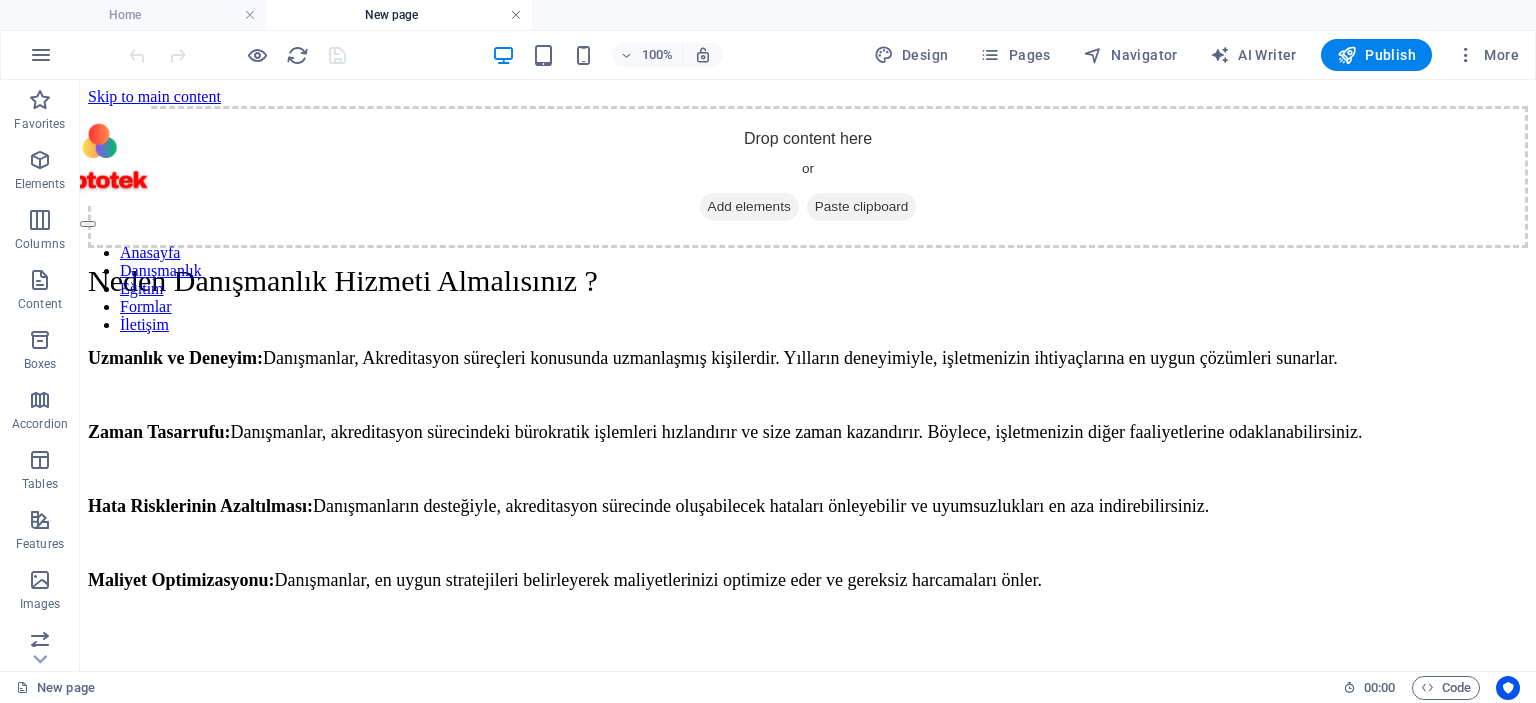 click at bounding box center [516, 15] 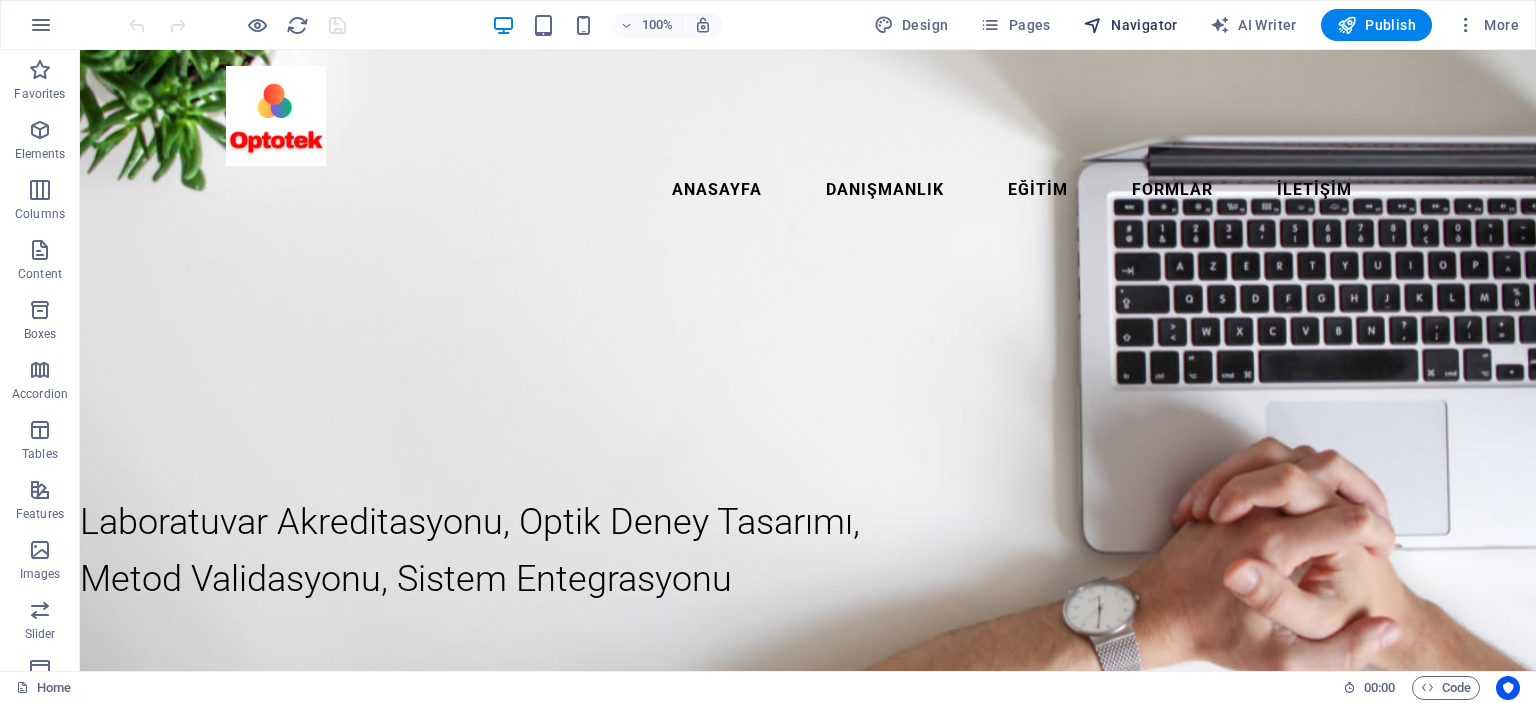 click on "Navigator" at bounding box center [1130, 25] 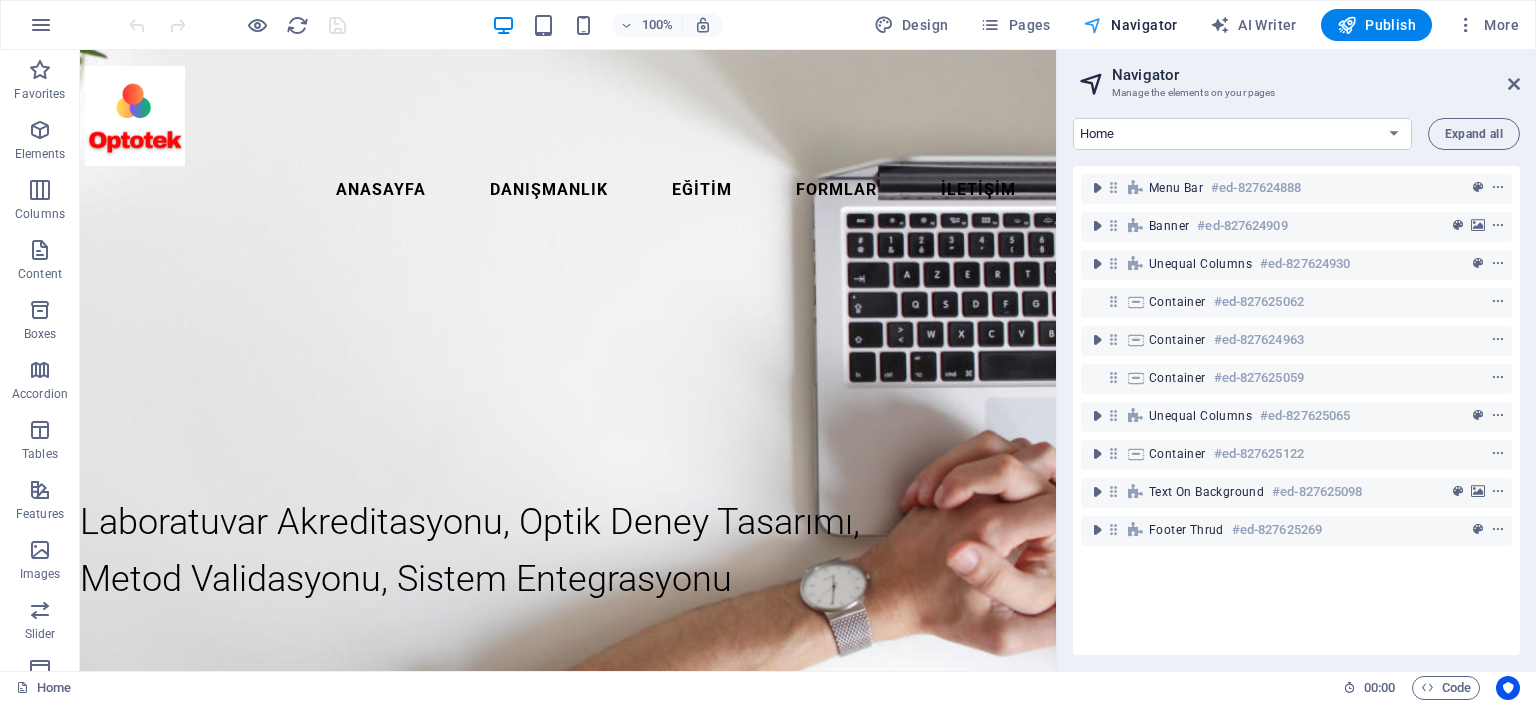 click on "Navigator" at bounding box center [1130, 25] 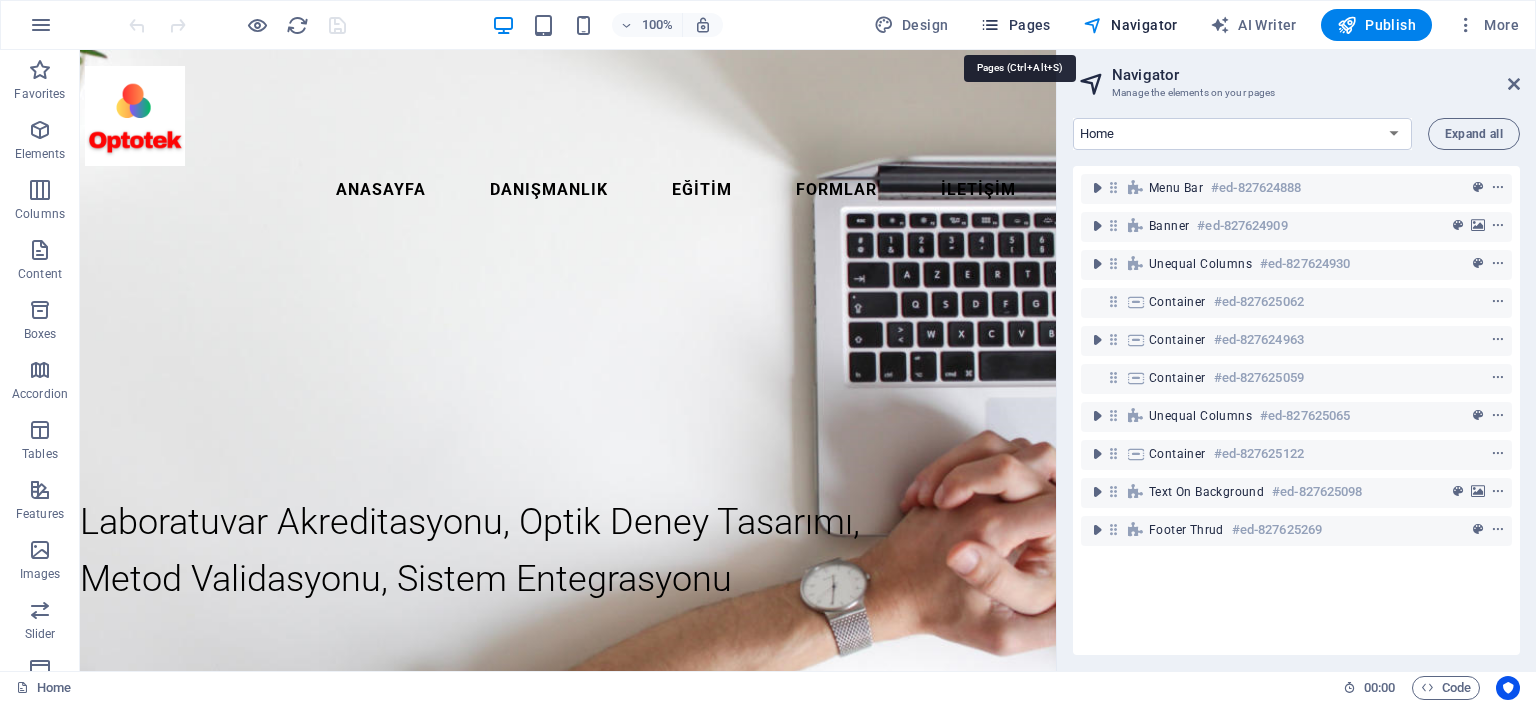 click on "Pages" at bounding box center (1015, 25) 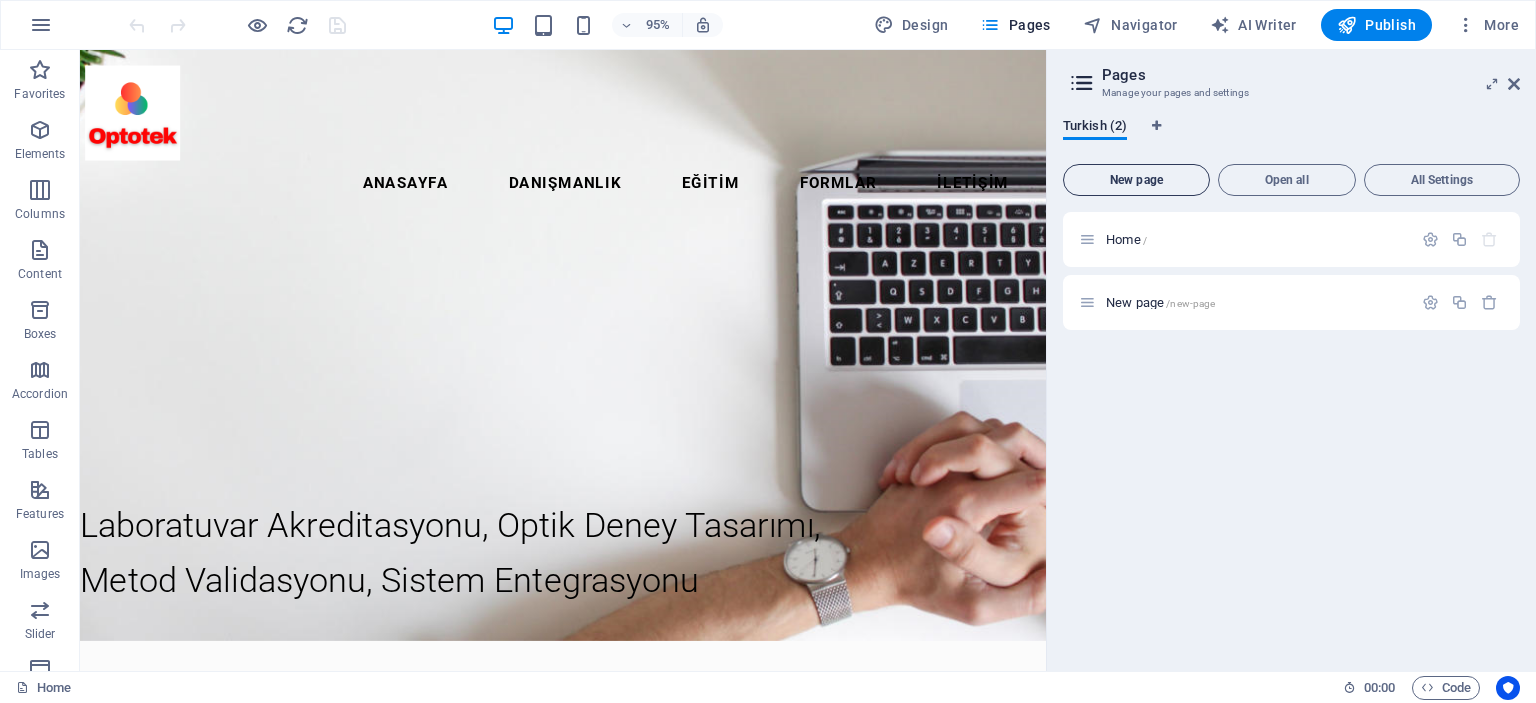 click on "New page" at bounding box center (1136, 180) 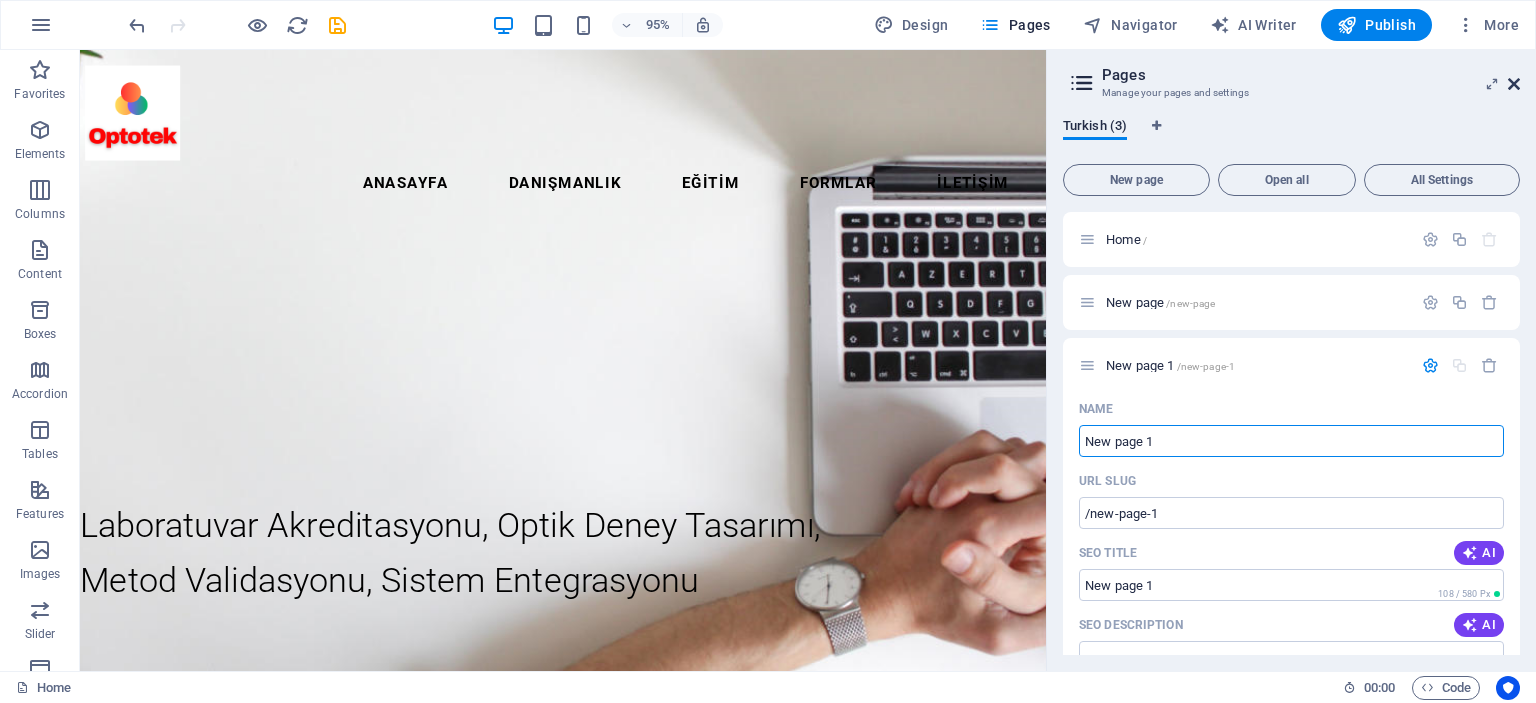 click at bounding box center [1514, 84] 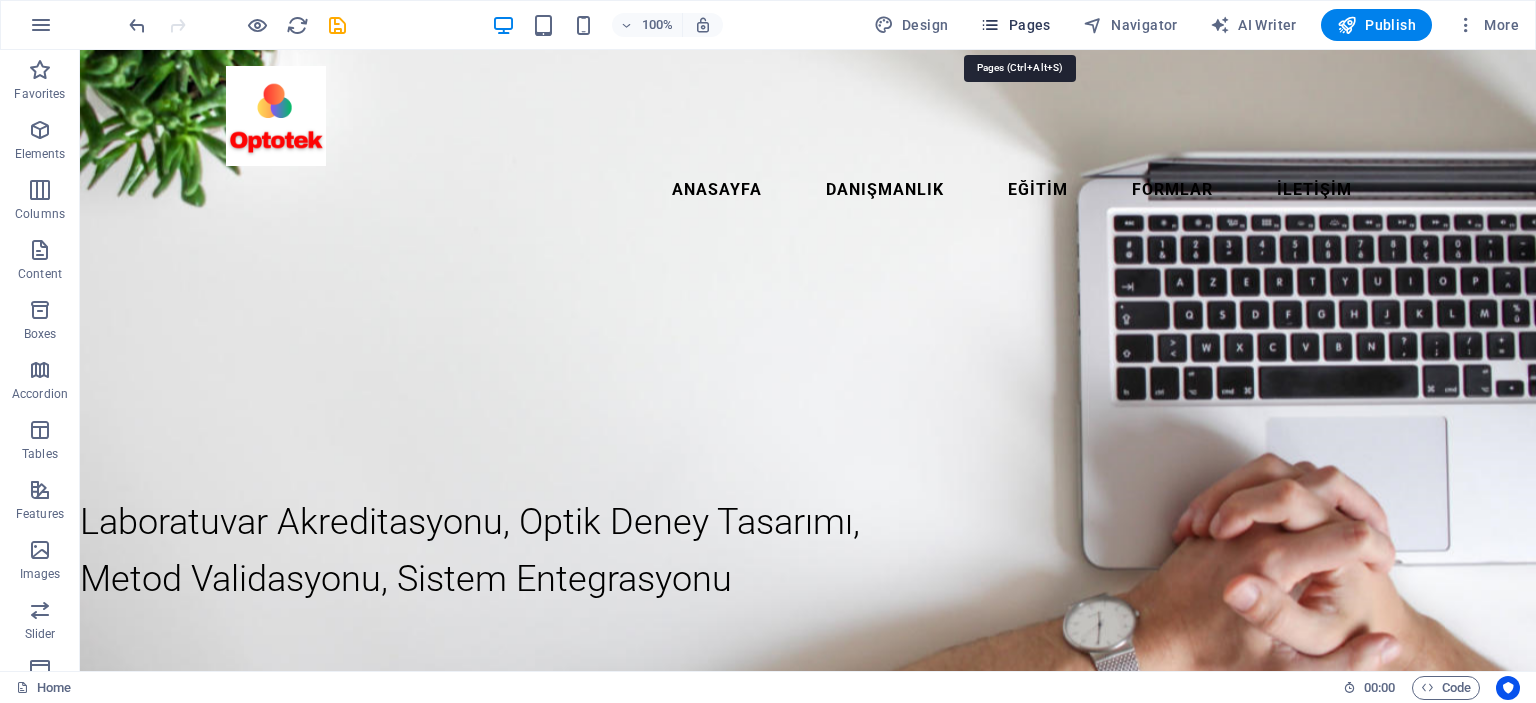 click on "Pages" at bounding box center [1015, 25] 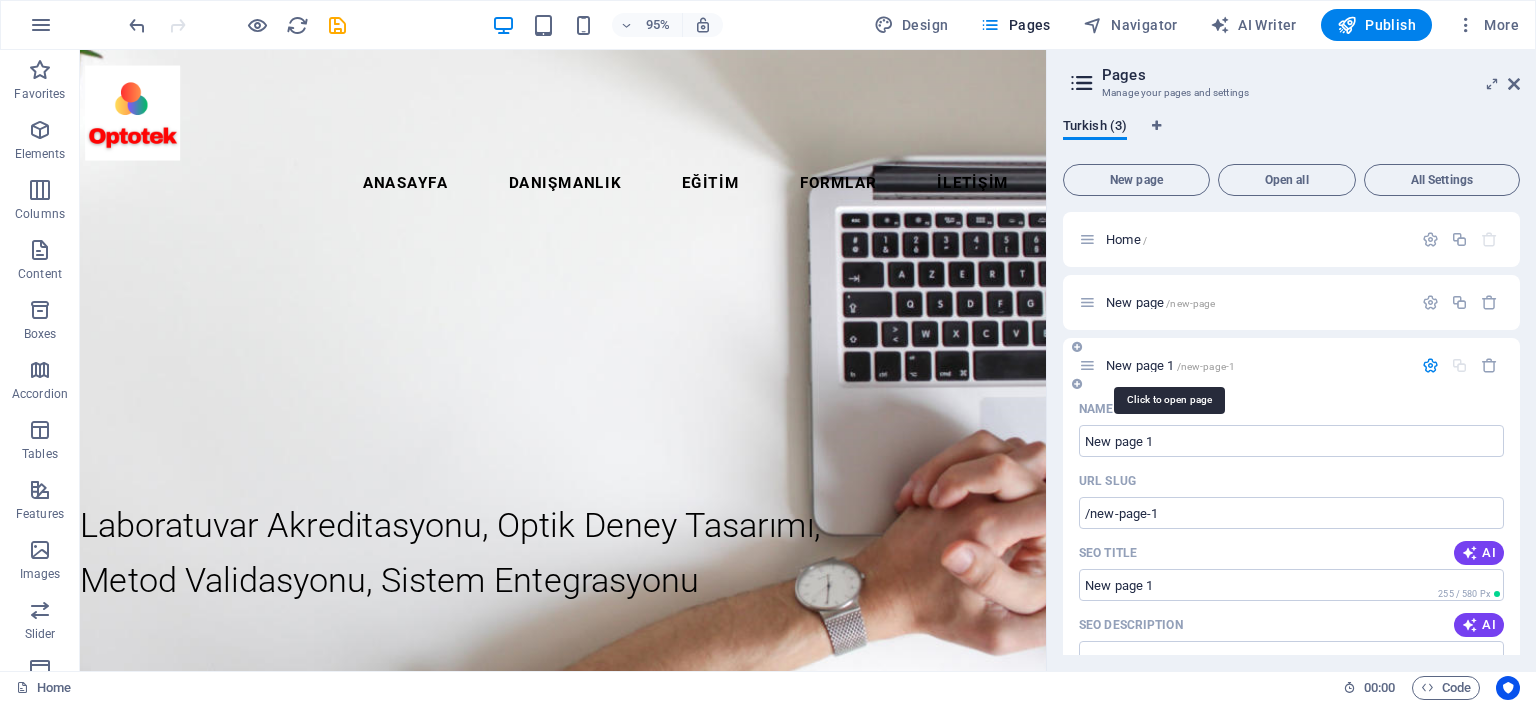 click on "New page 1 /new-page-1" at bounding box center (1170, 365) 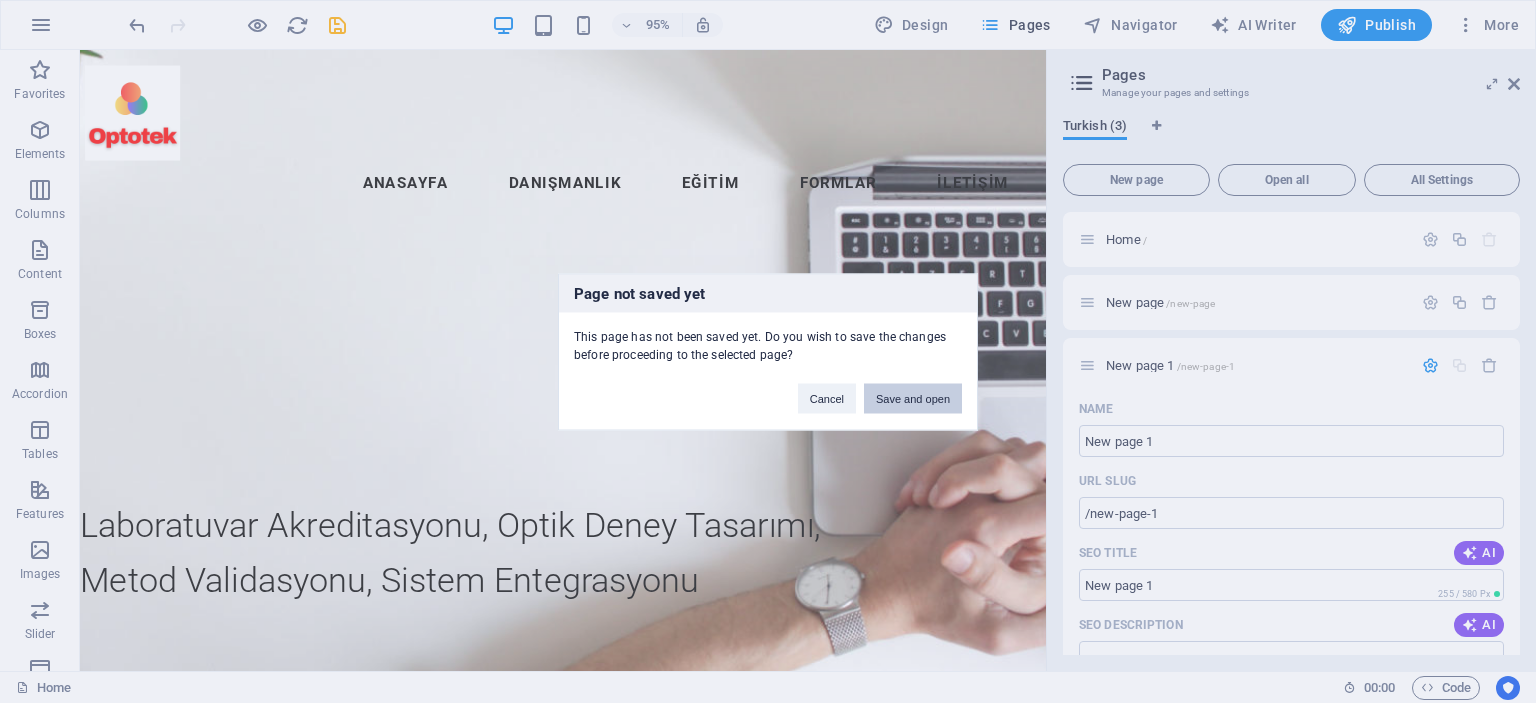 click on "Save and open" at bounding box center (913, 398) 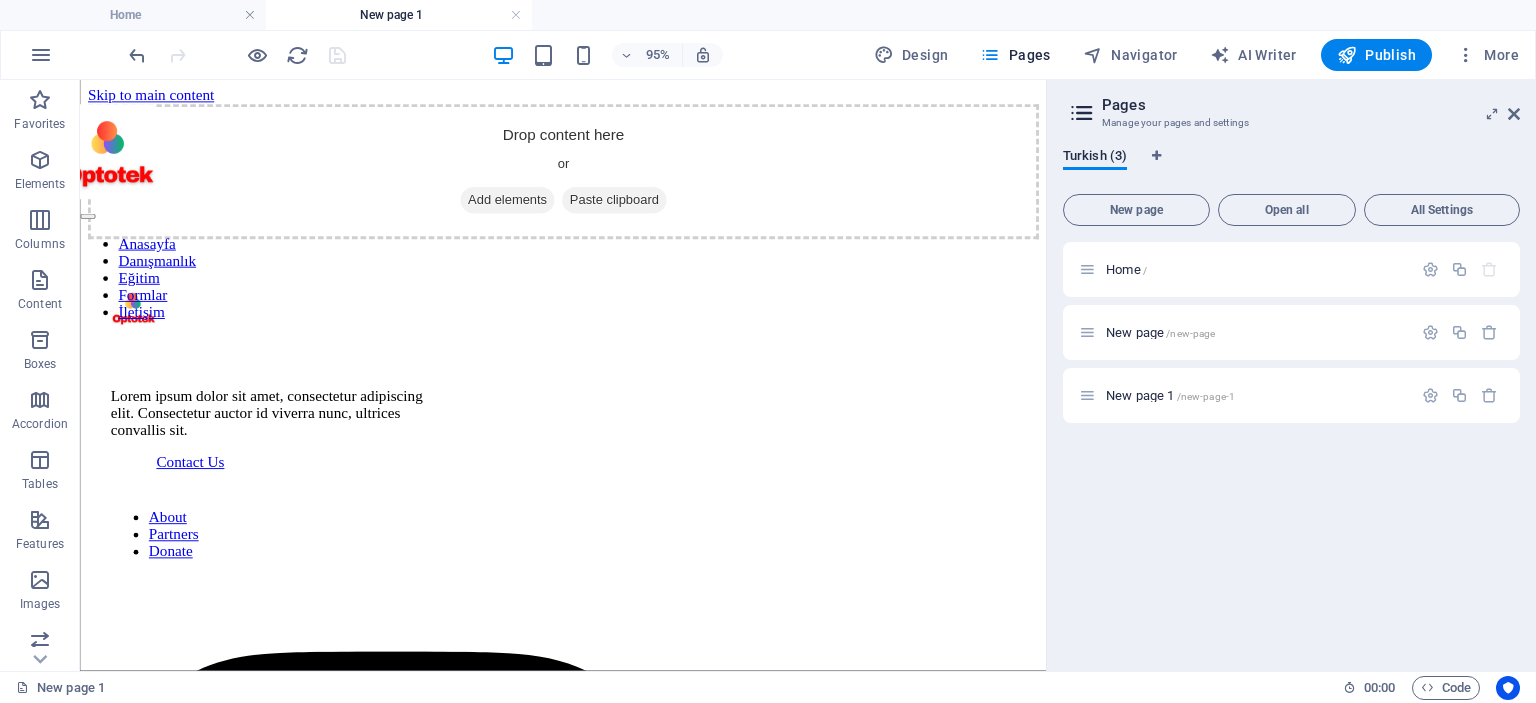 scroll, scrollTop: 0, scrollLeft: 0, axis: both 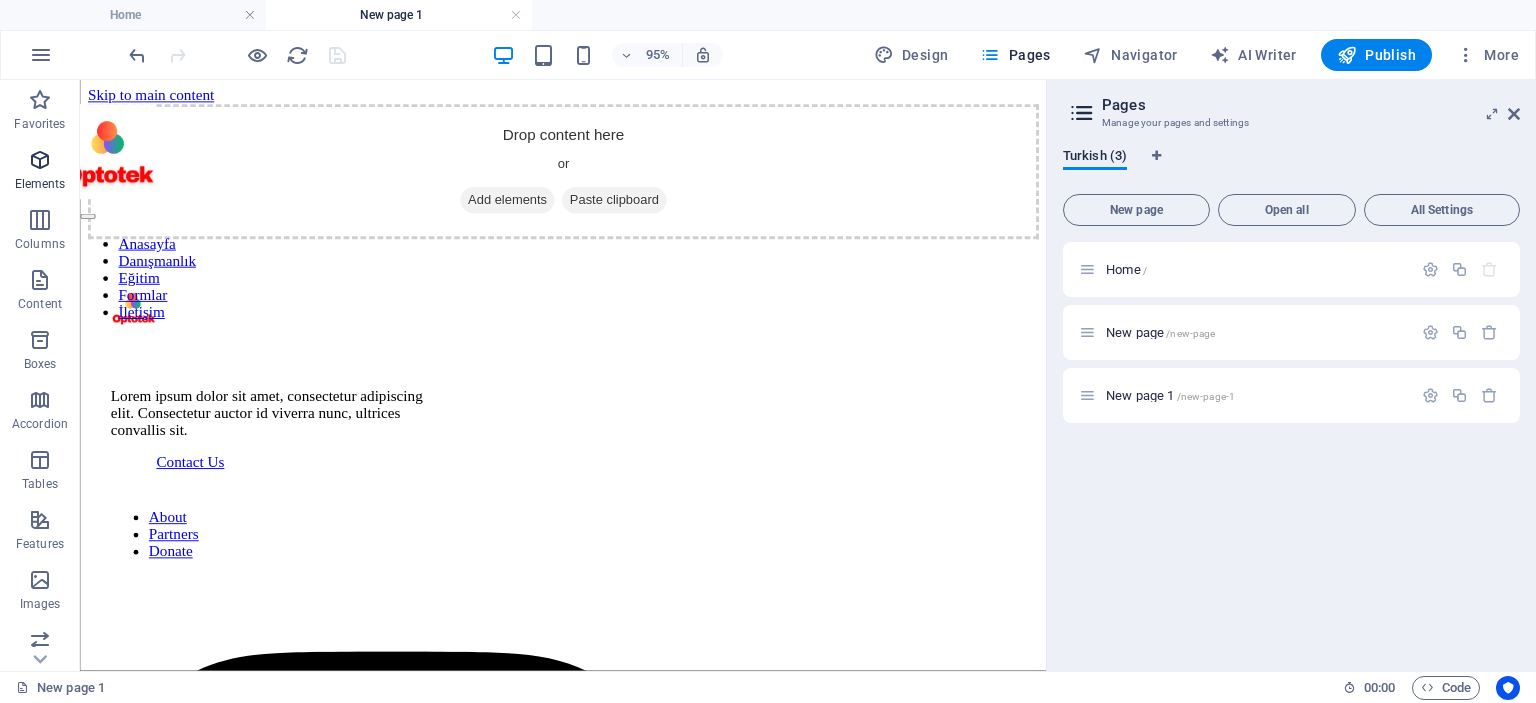 click at bounding box center (40, 160) 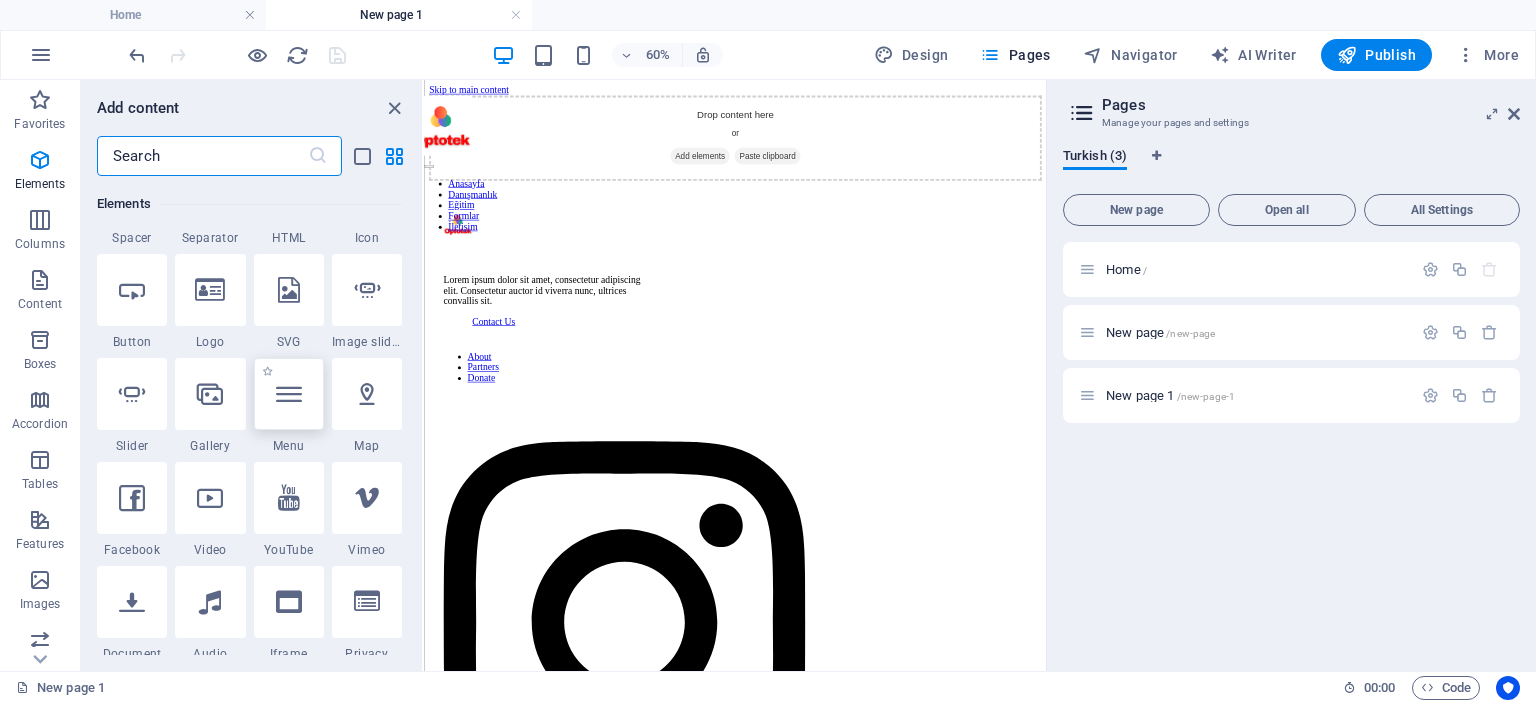 scroll, scrollTop: 412, scrollLeft: 0, axis: vertical 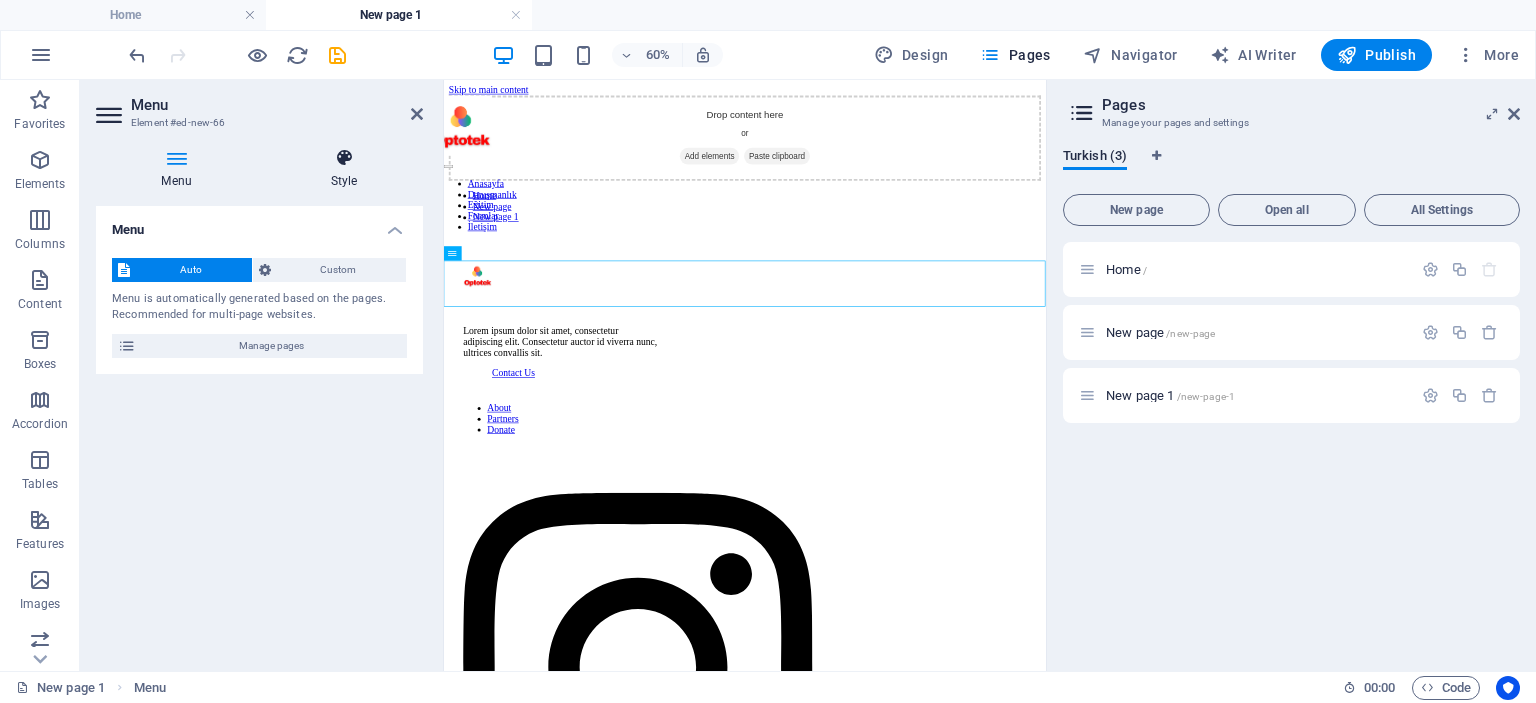 click on "Style" at bounding box center [344, 169] 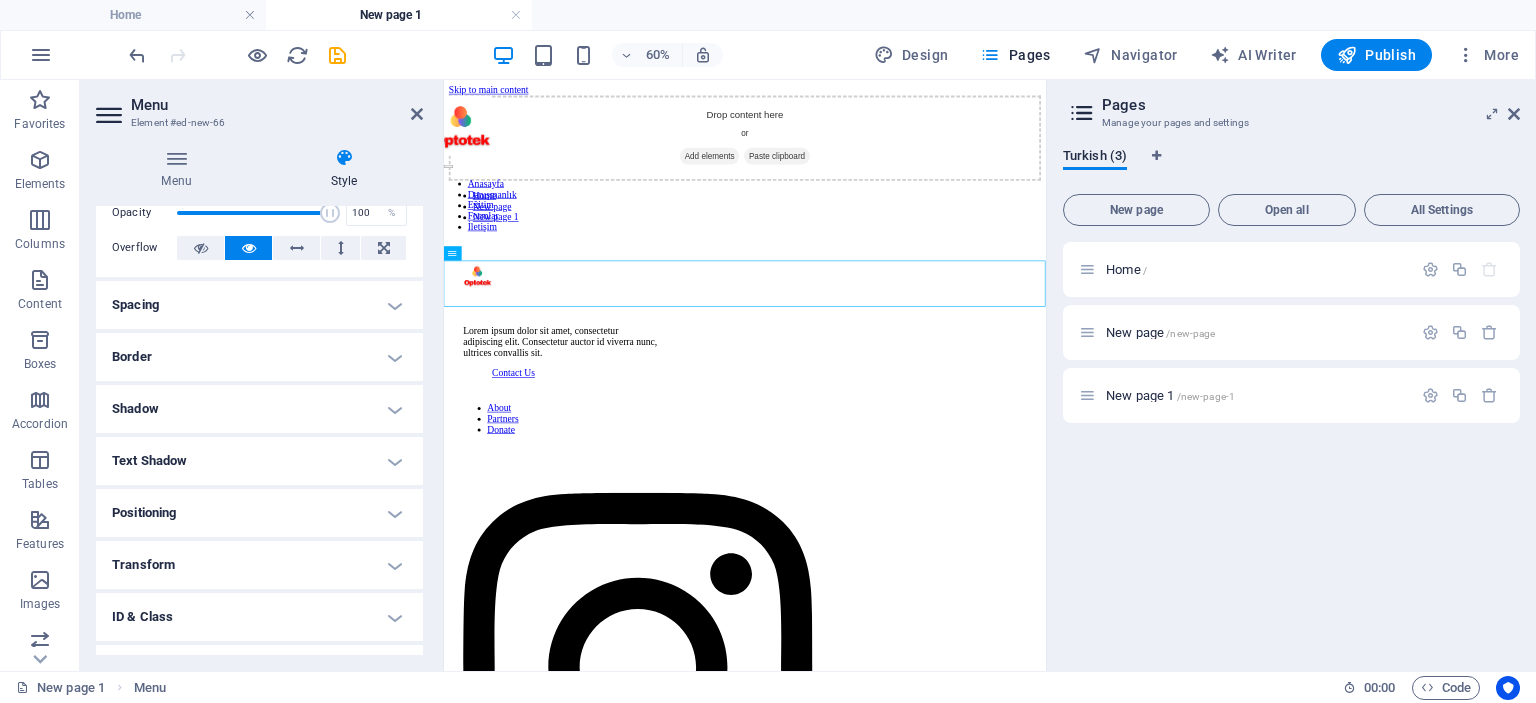 scroll, scrollTop: 0, scrollLeft: 0, axis: both 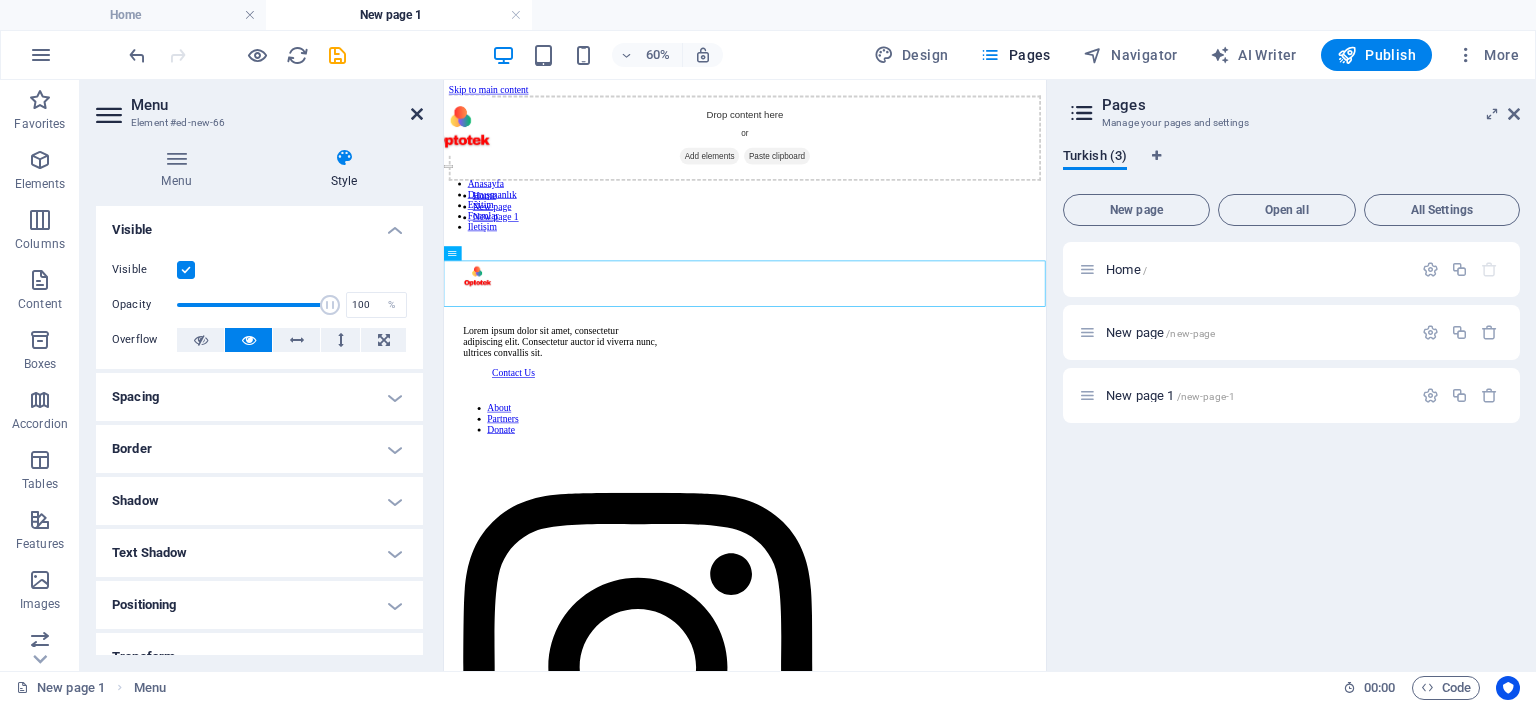 click at bounding box center (417, 114) 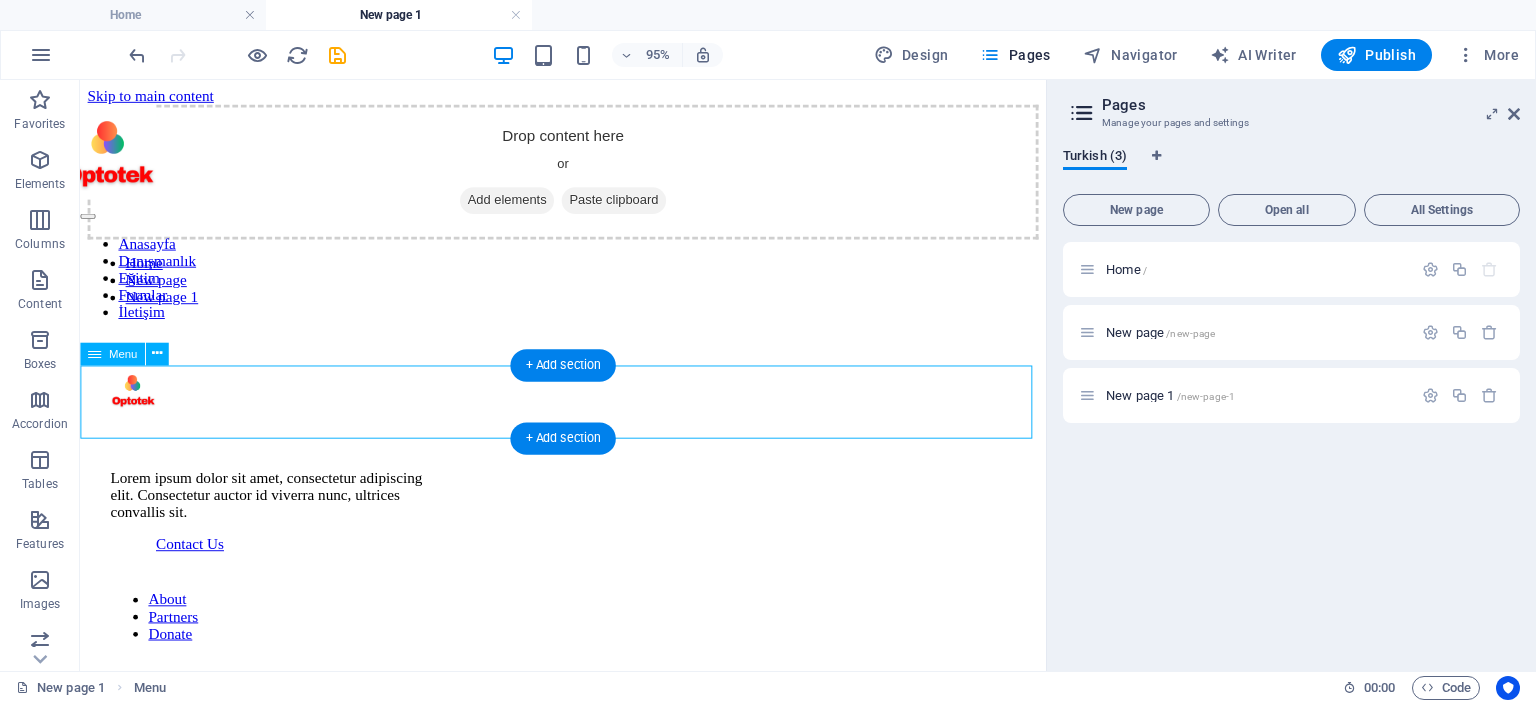 click on "Home New page New page 1" at bounding box center (588, 291) 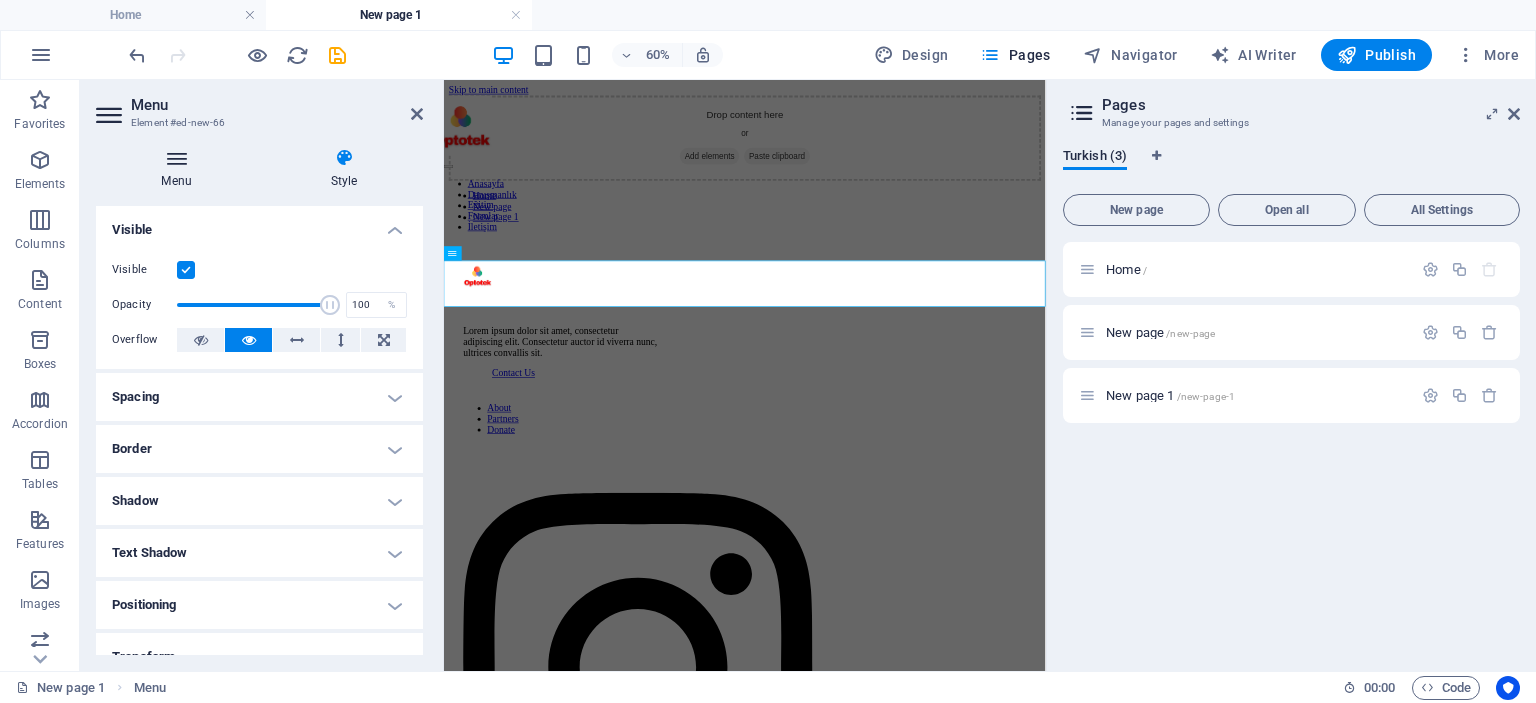 click on "Menu" at bounding box center [180, 169] 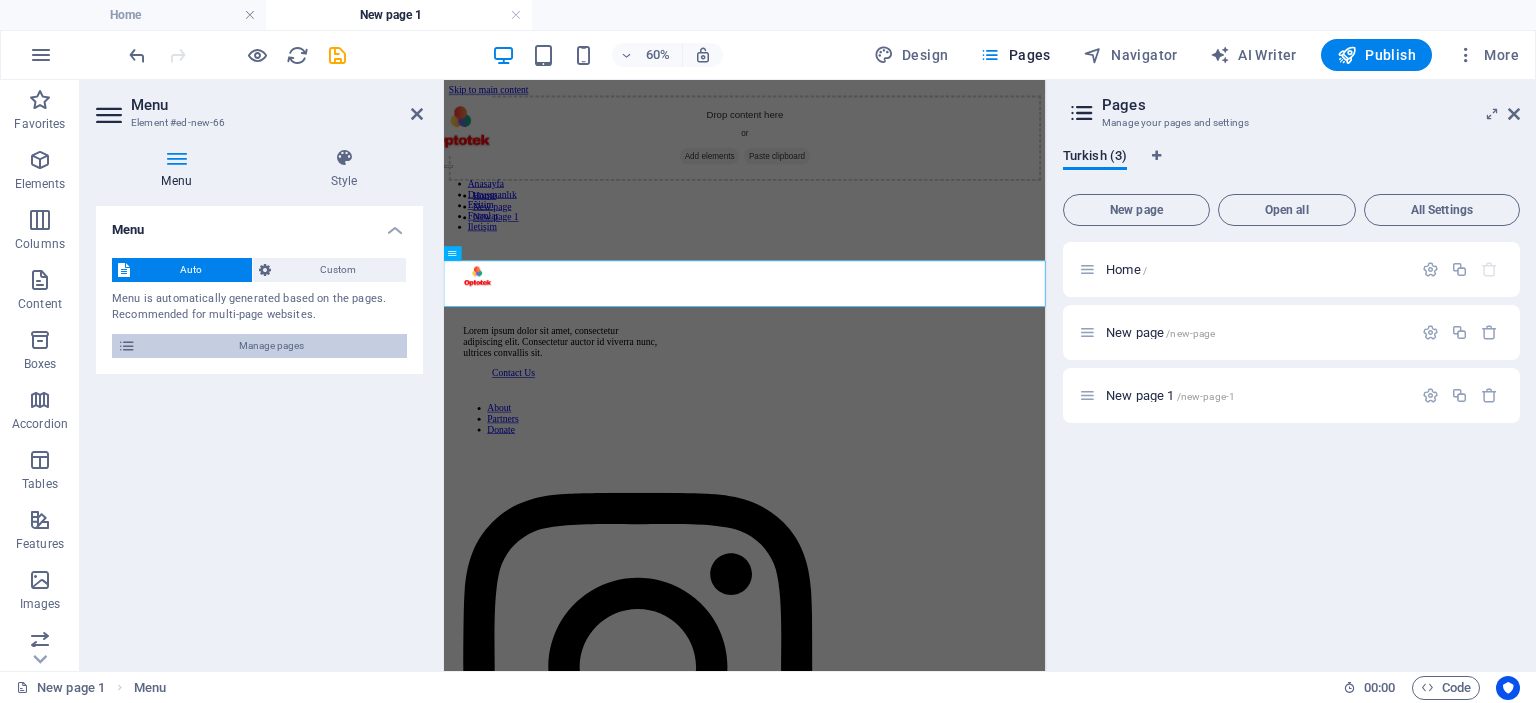 click on "Manage pages" at bounding box center [271, 346] 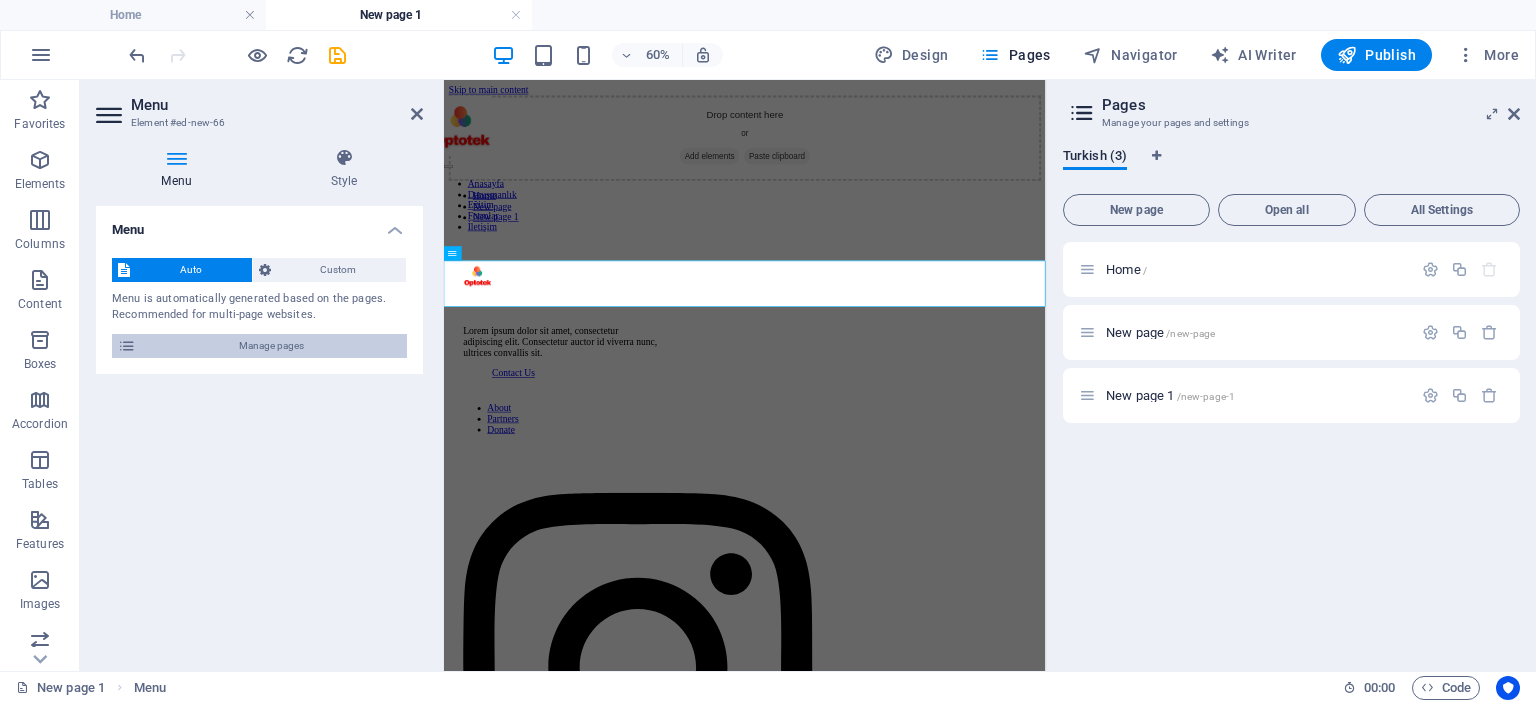 click on "Manage pages" at bounding box center (271, 346) 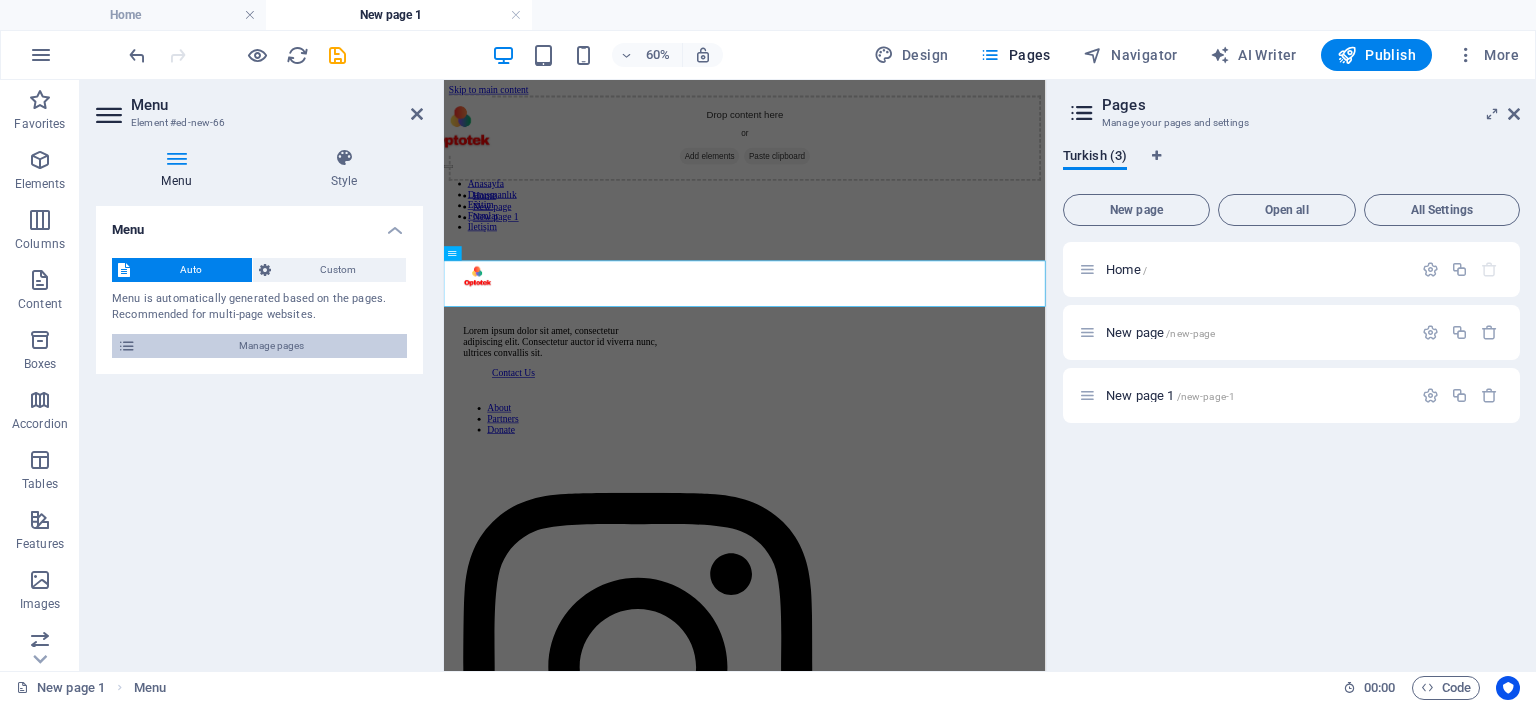 click on "Manage pages" at bounding box center [271, 346] 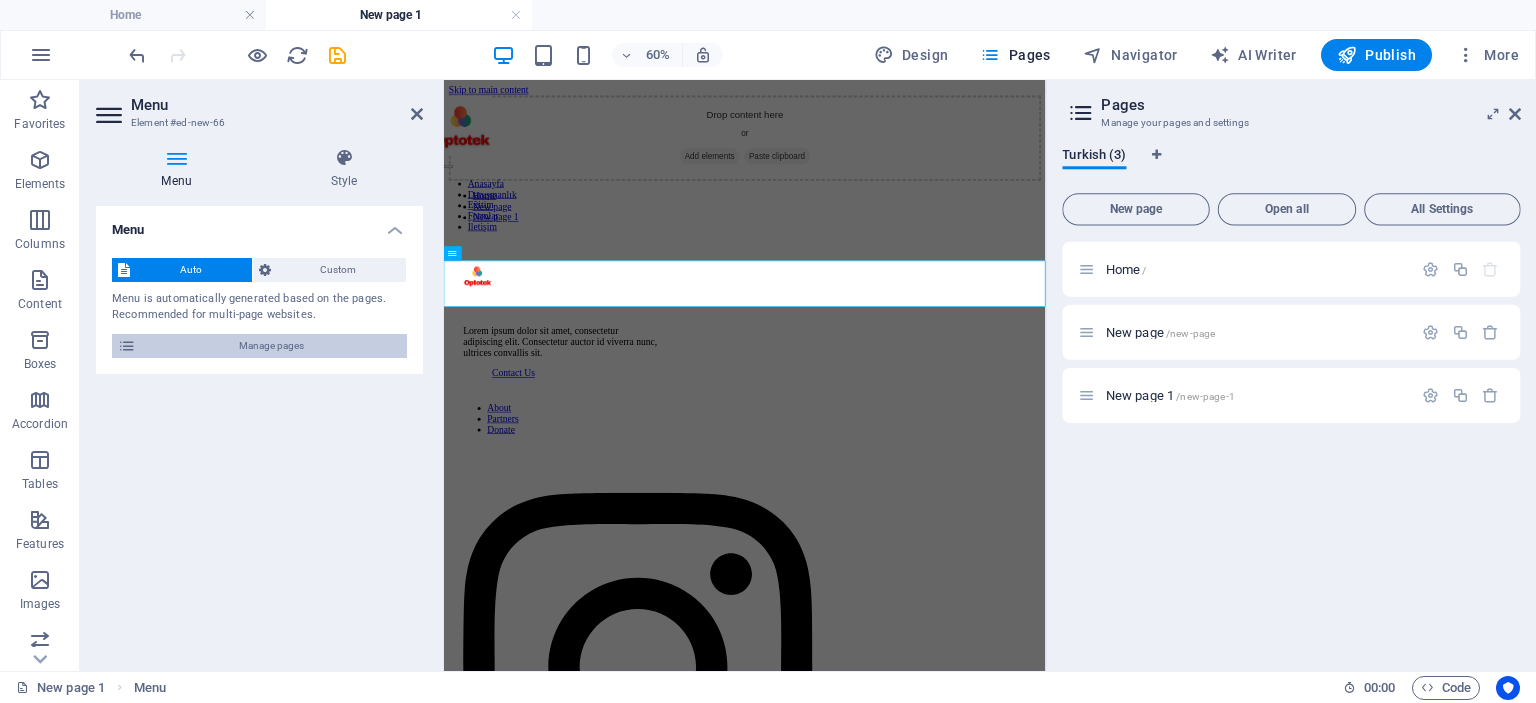 click on "Manage pages" at bounding box center [271, 346] 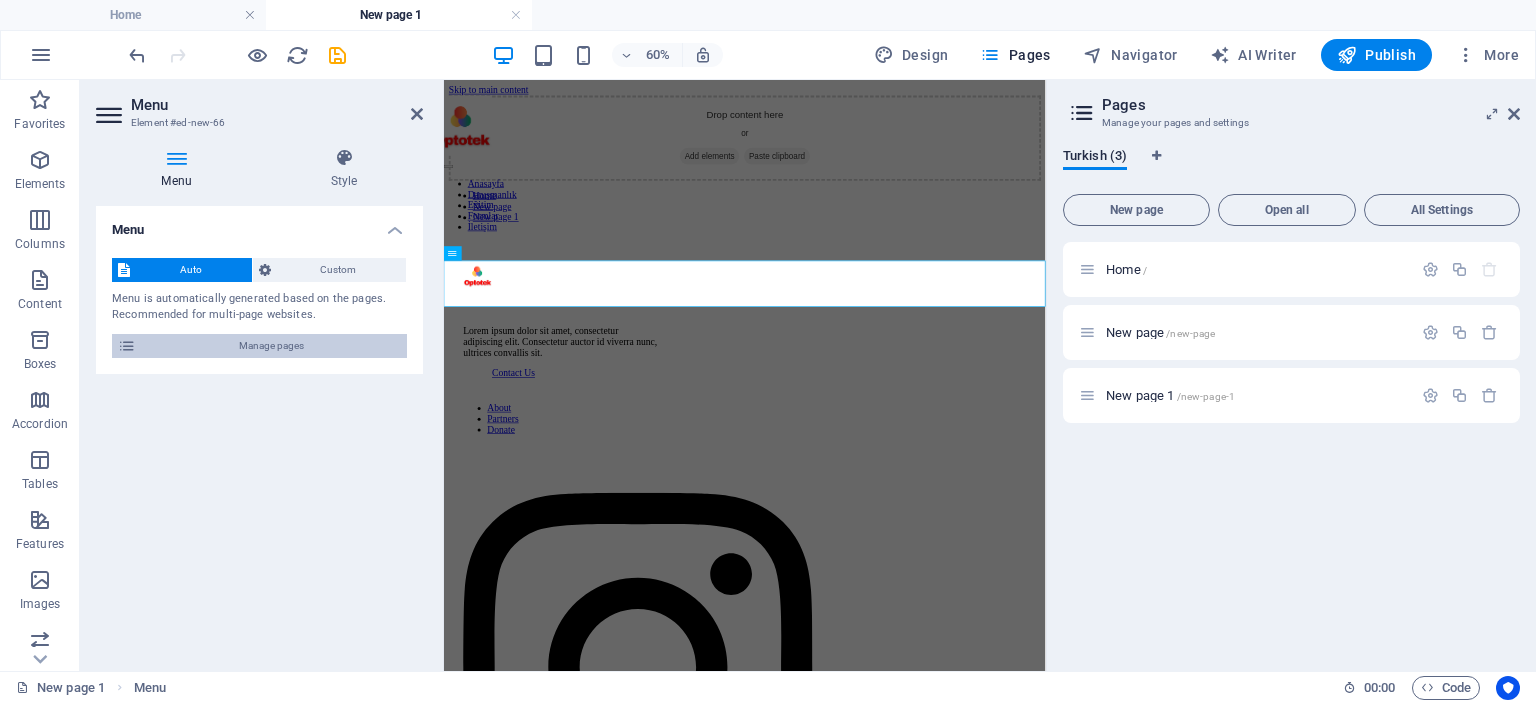 click on "Manage pages" at bounding box center [271, 346] 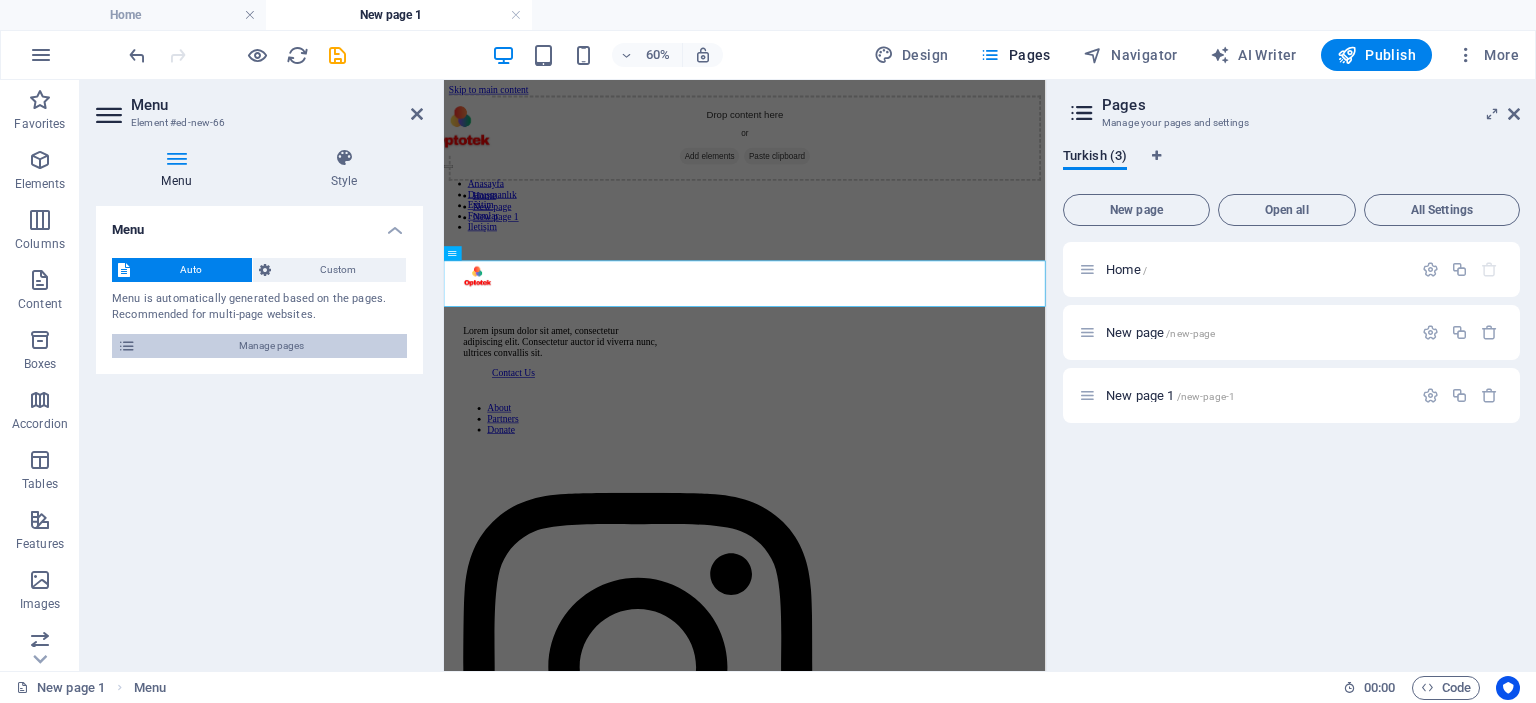 click on "Manage pages" at bounding box center (271, 346) 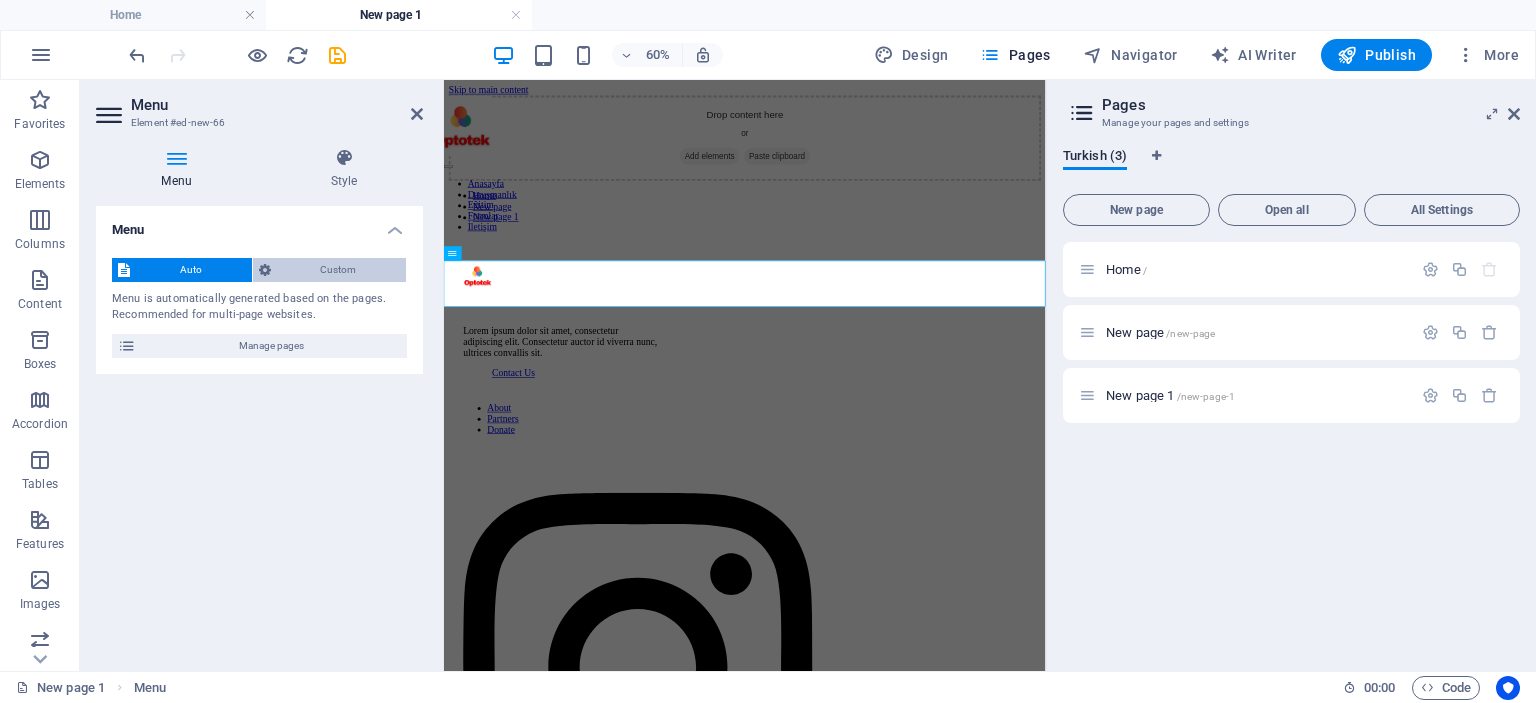 click on "Custom" at bounding box center (339, 270) 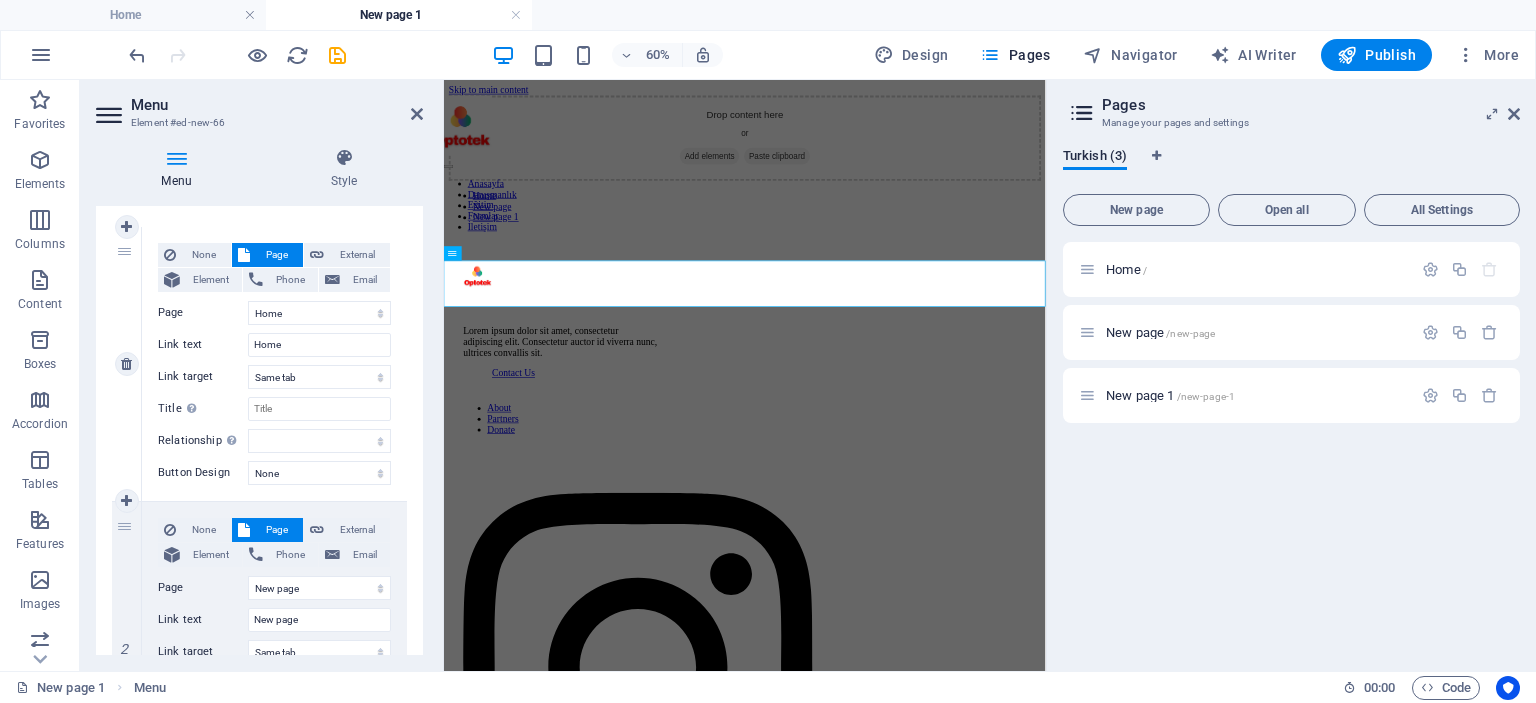 scroll, scrollTop: 0, scrollLeft: 0, axis: both 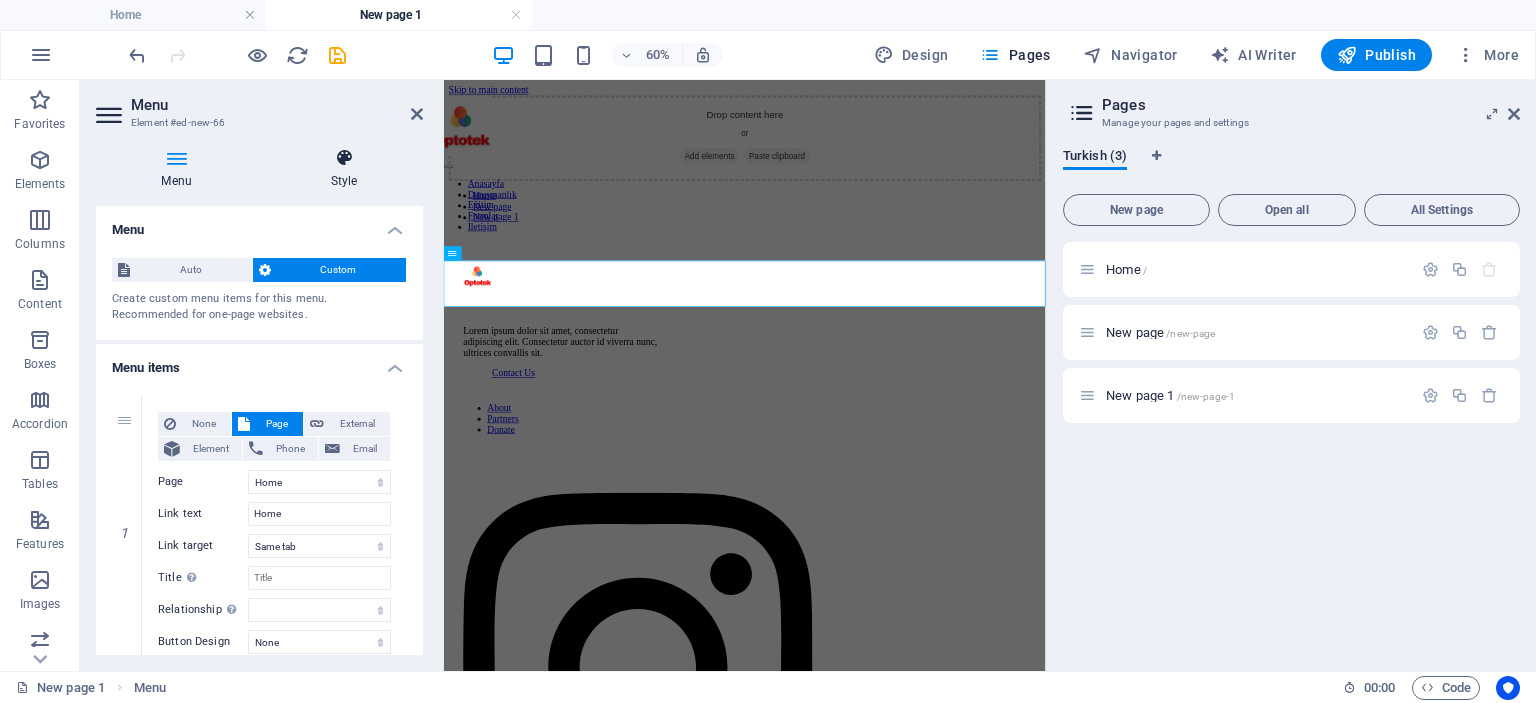click on "Style" at bounding box center (344, 169) 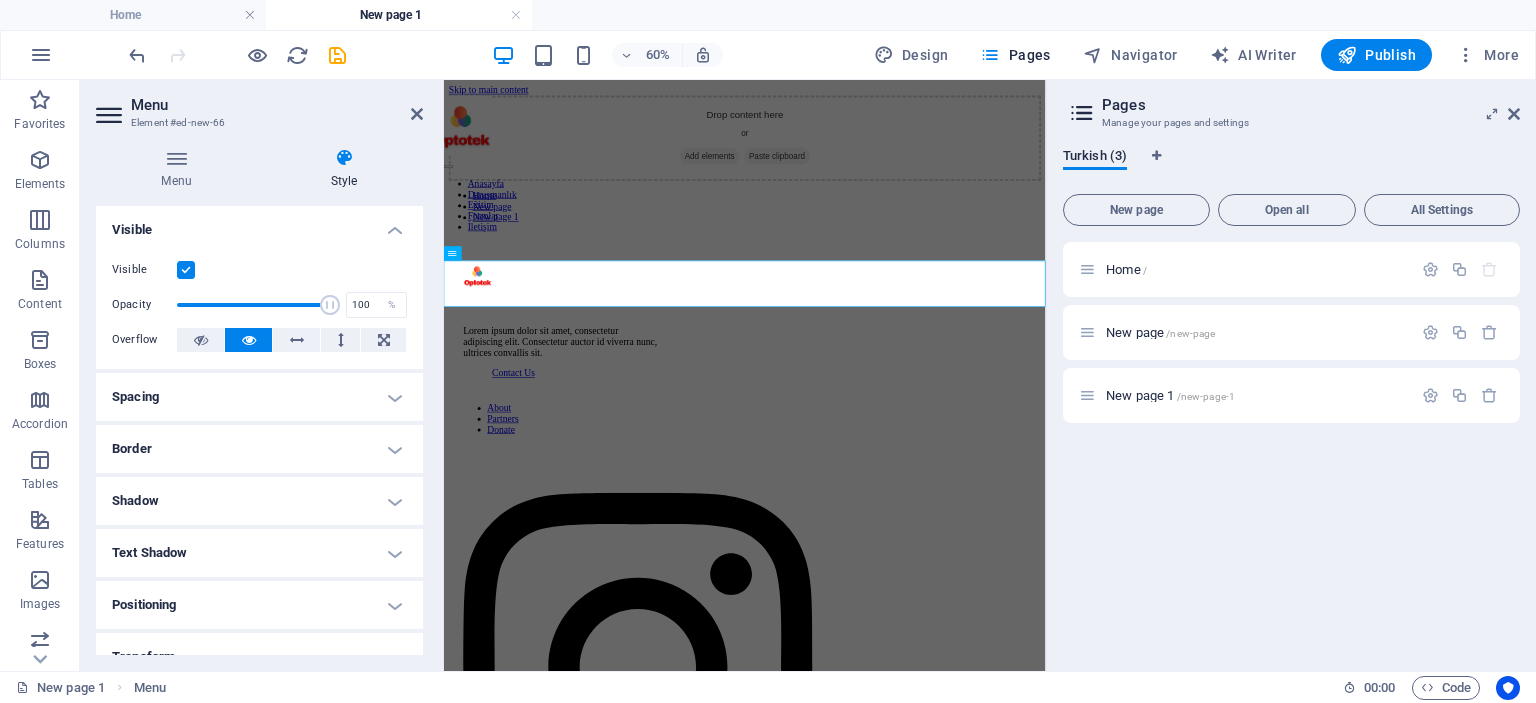 click on "Visible" at bounding box center (259, 224) 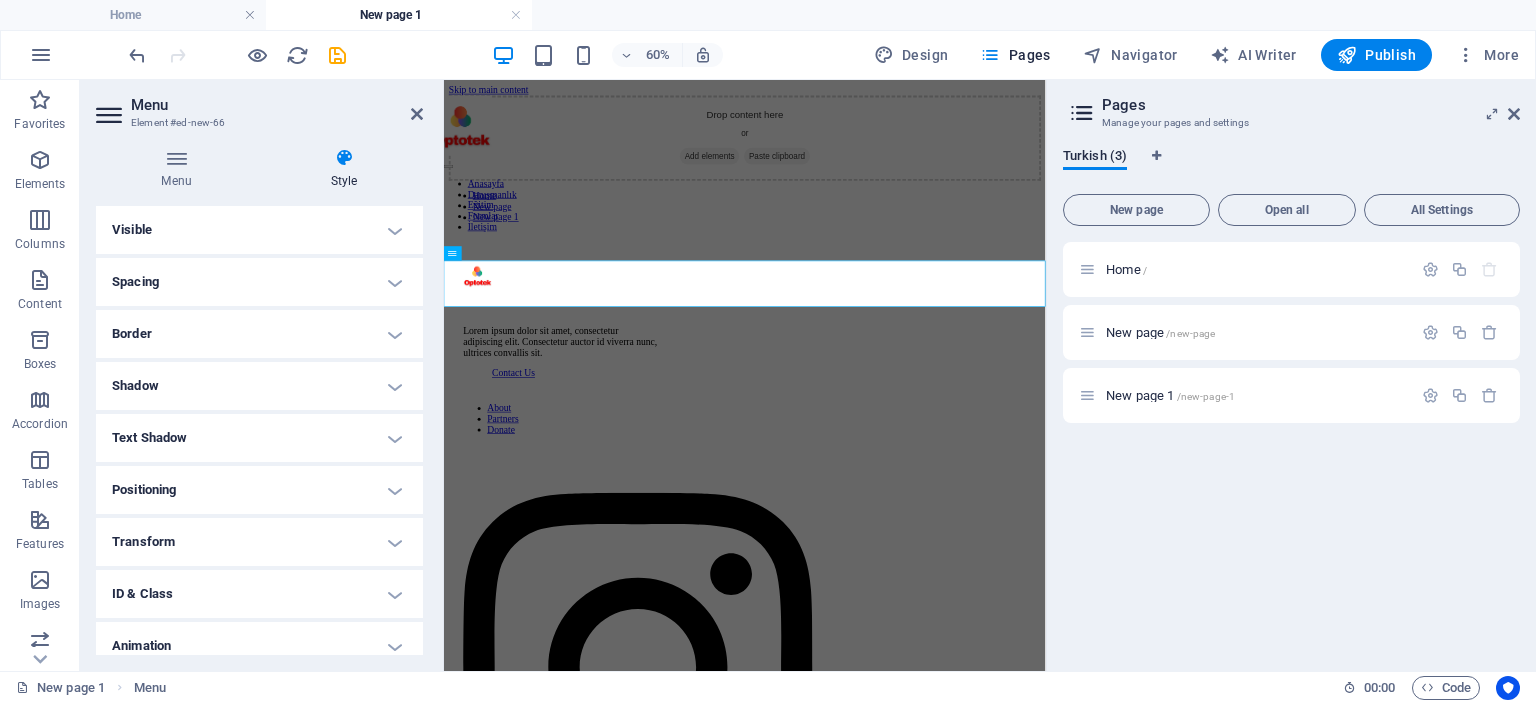 click on "Spacing" at bounding box center [259, 282] 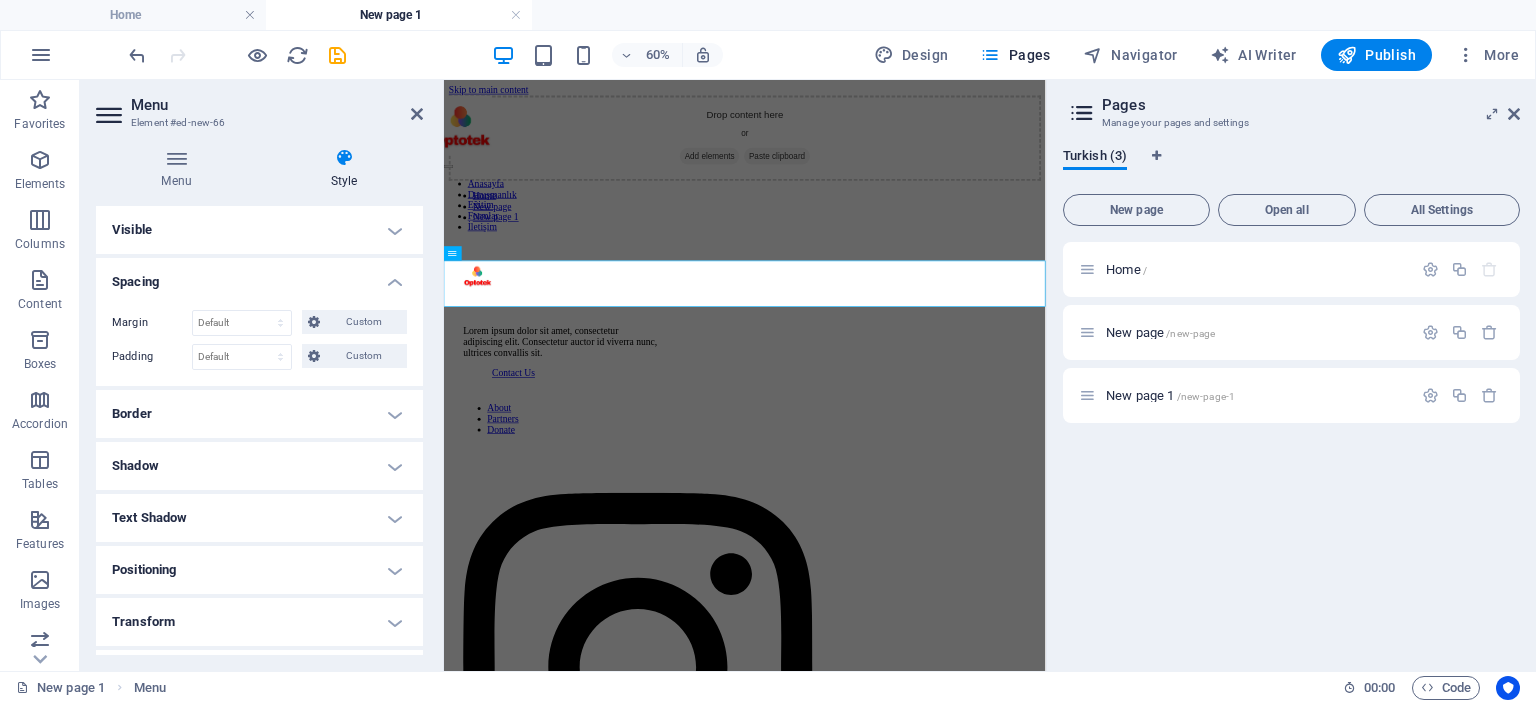 click on "Spacing" at bounding box center [259, 276] 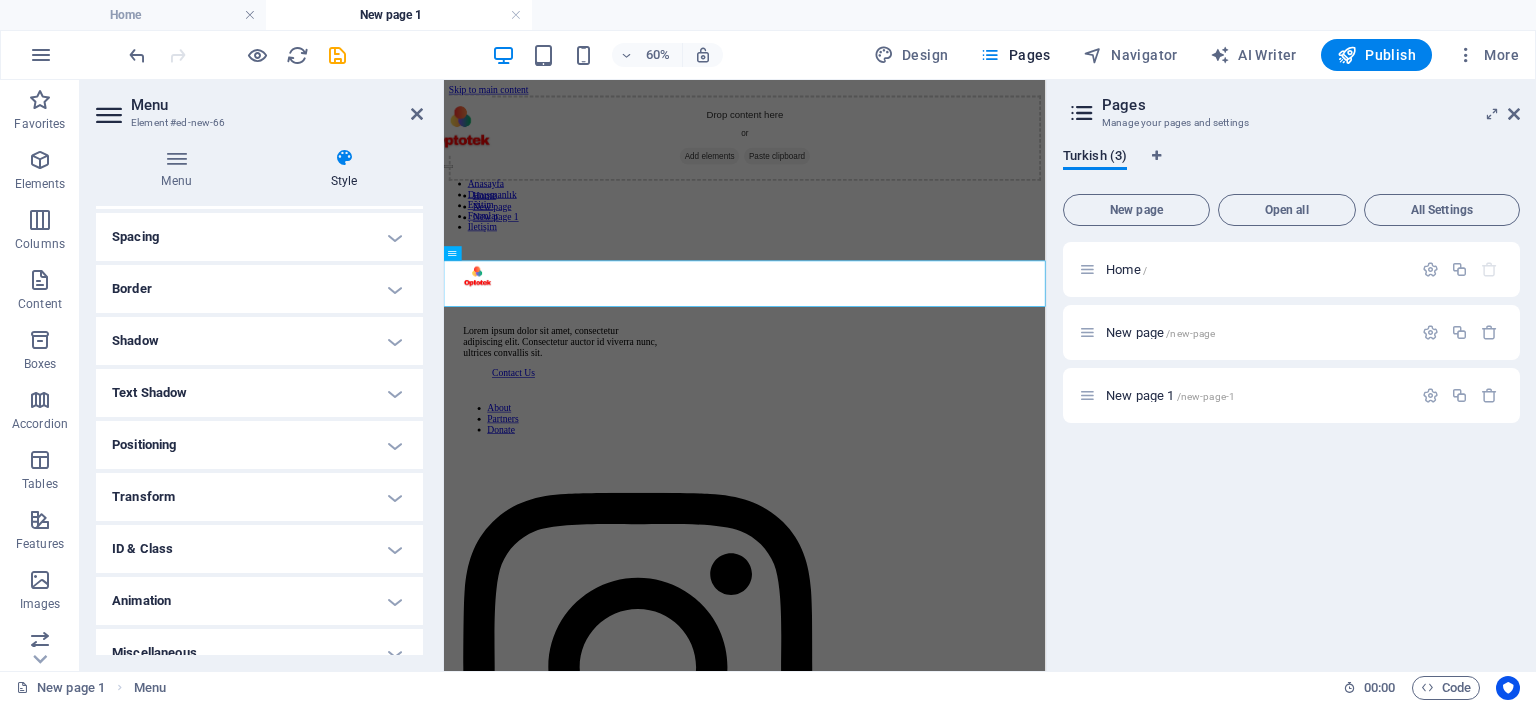 scroll, scrollTop: 66, scrollLeft: 0, axis: vertical 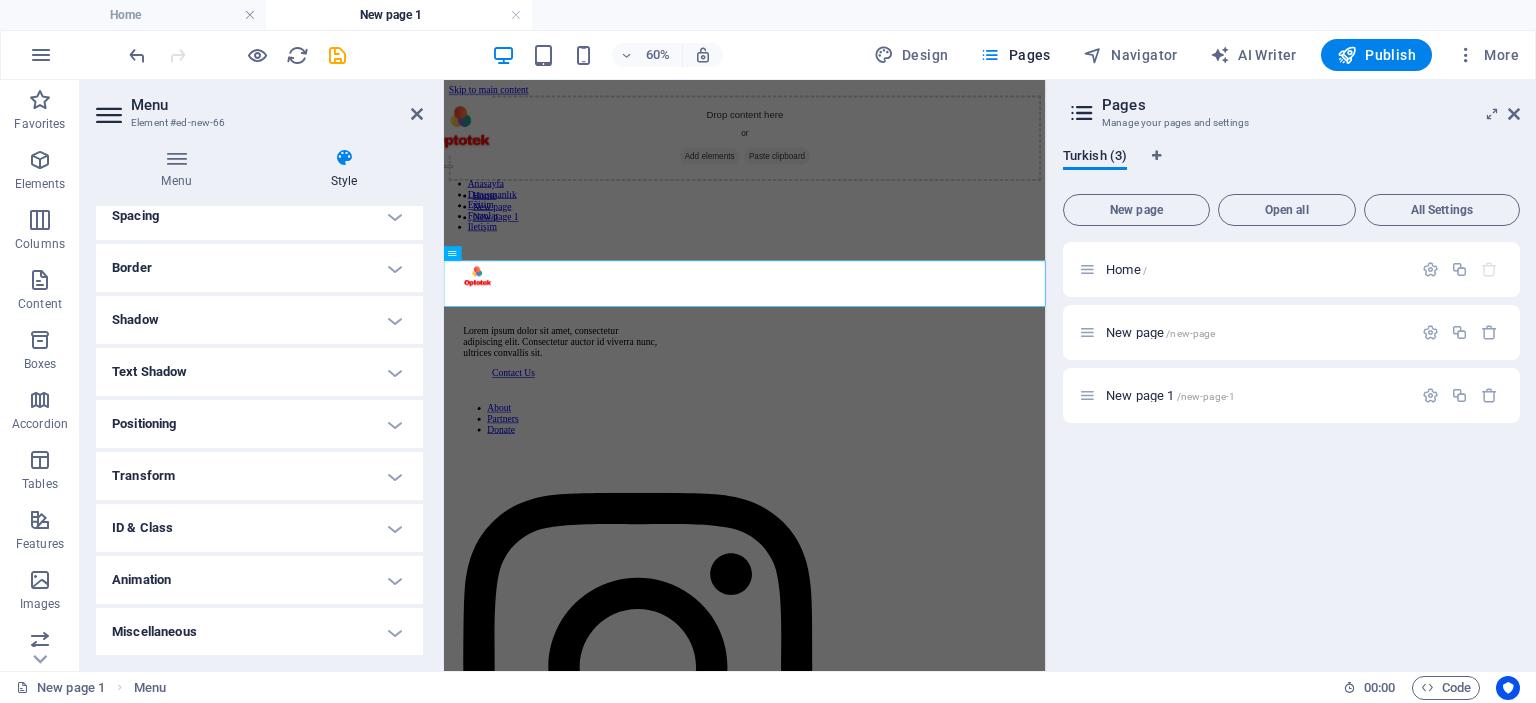 click on "Miscellaneous" at bounding box center (259, 632) 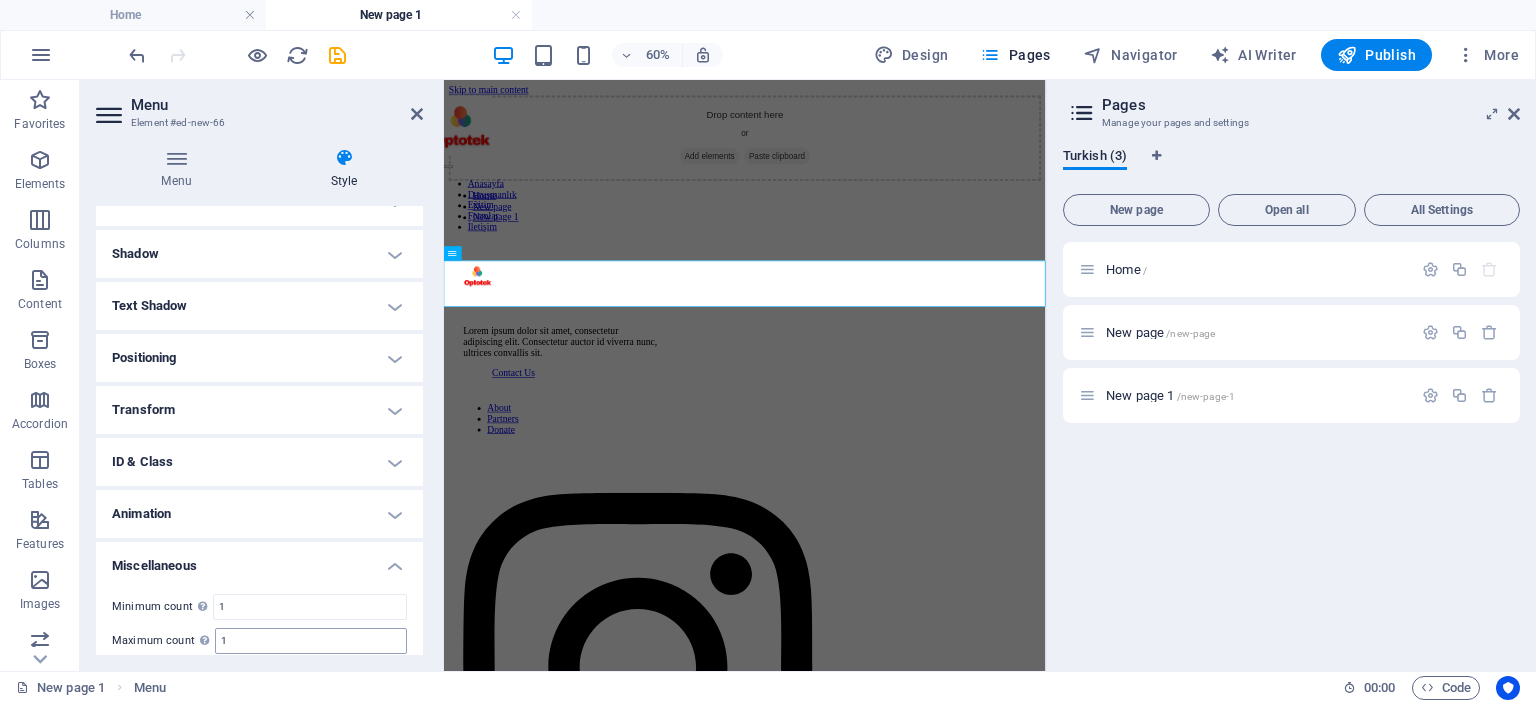 scroll, scrollTop: 189, scrollLeft: 0, axis: vertical 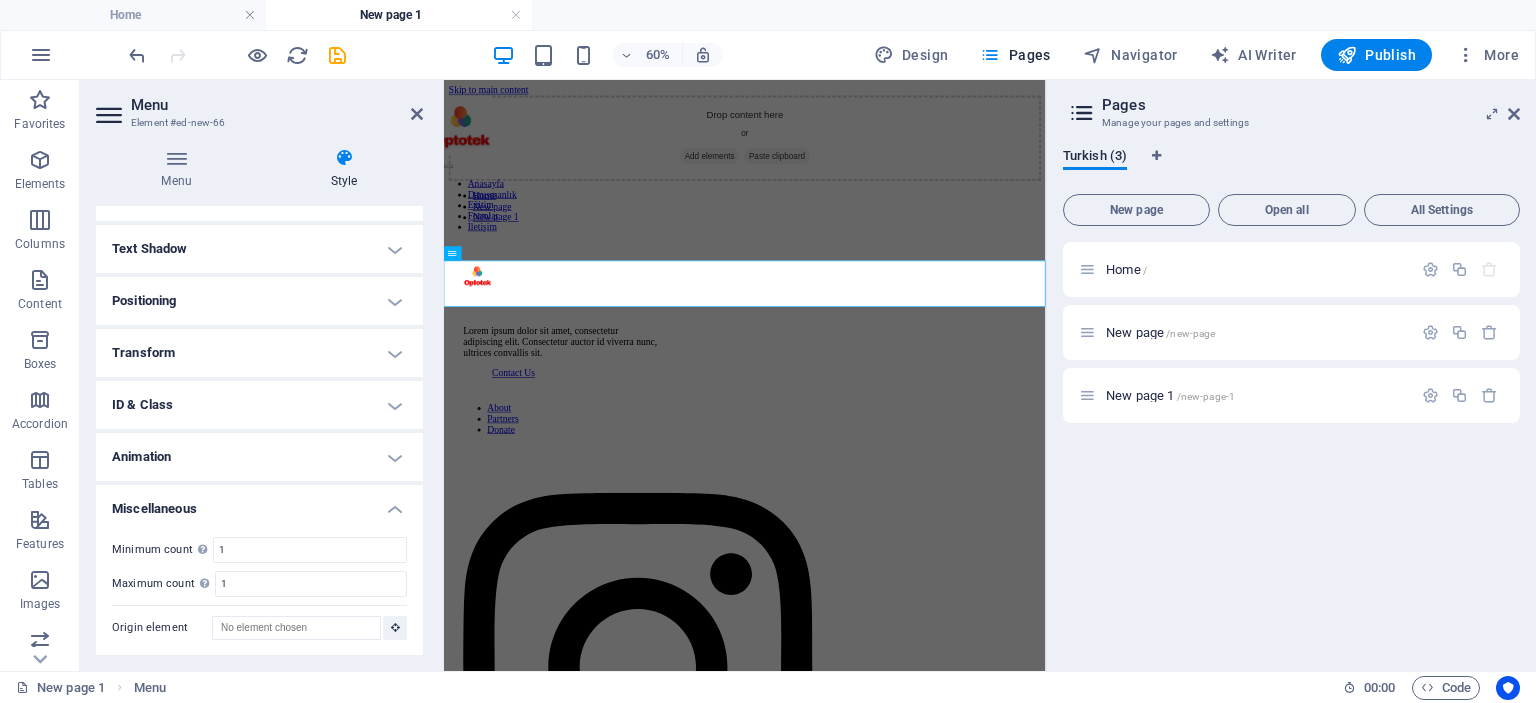 click on "Miscellaneous" at bounding box center (259, 503) 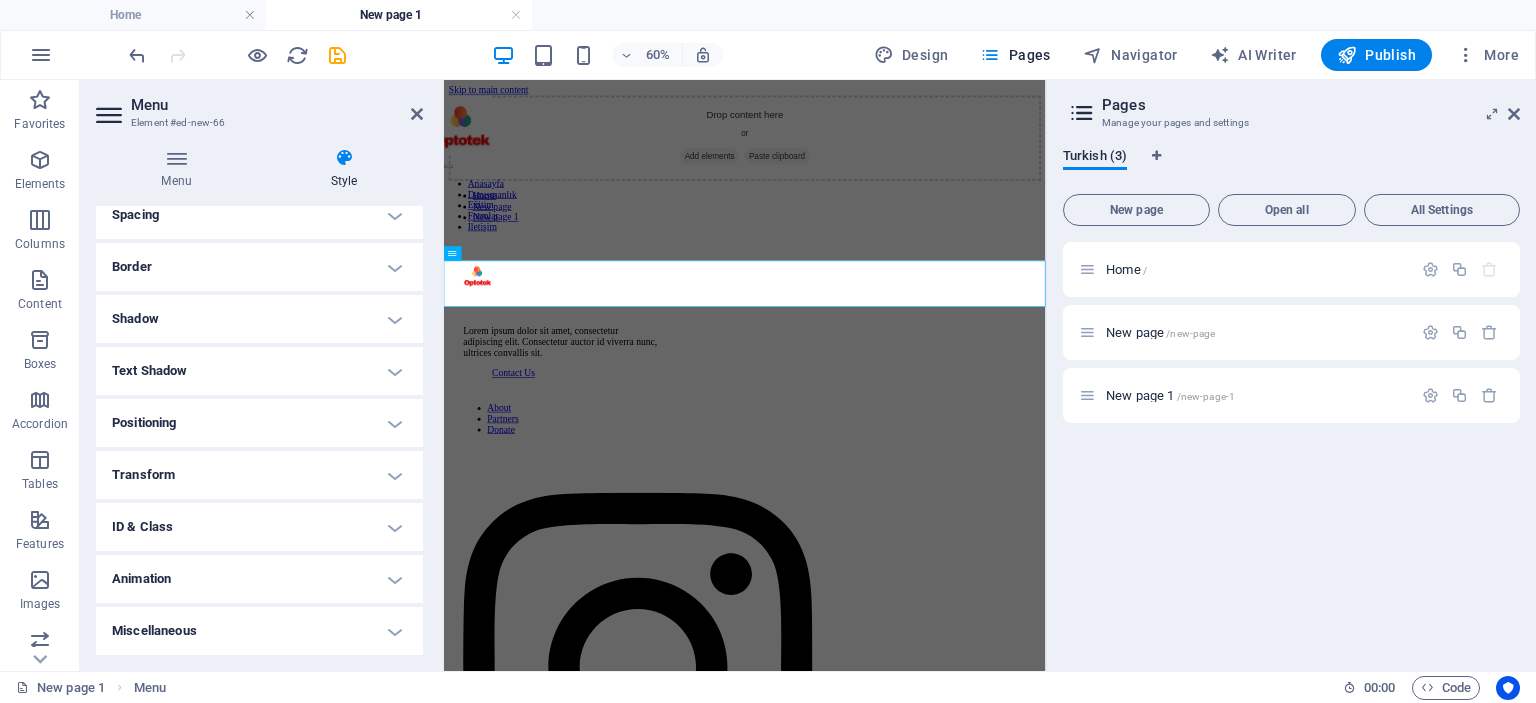 scroll, scrollTop: 66, scrollLeft: 0, axis: vertical 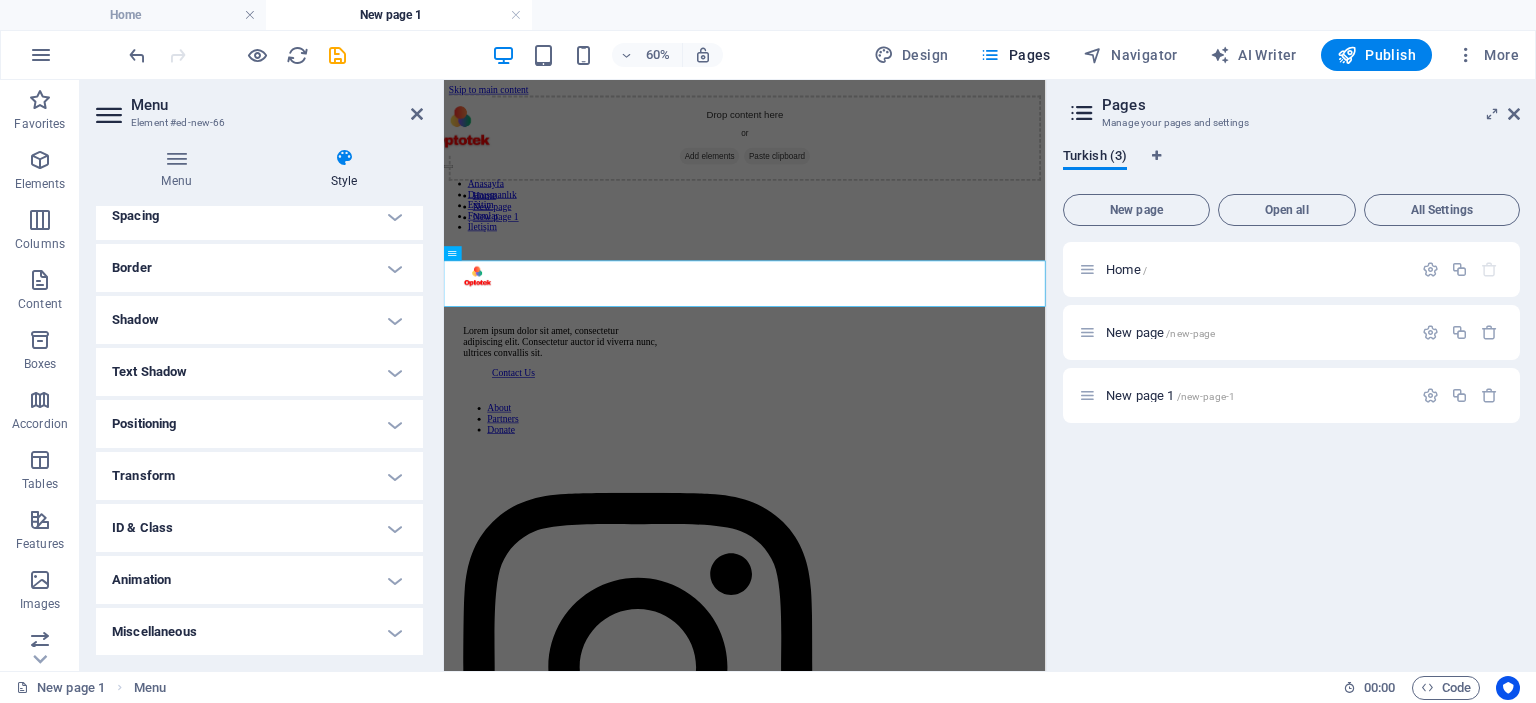 click on "Transform" at bounding box center [259, 476] 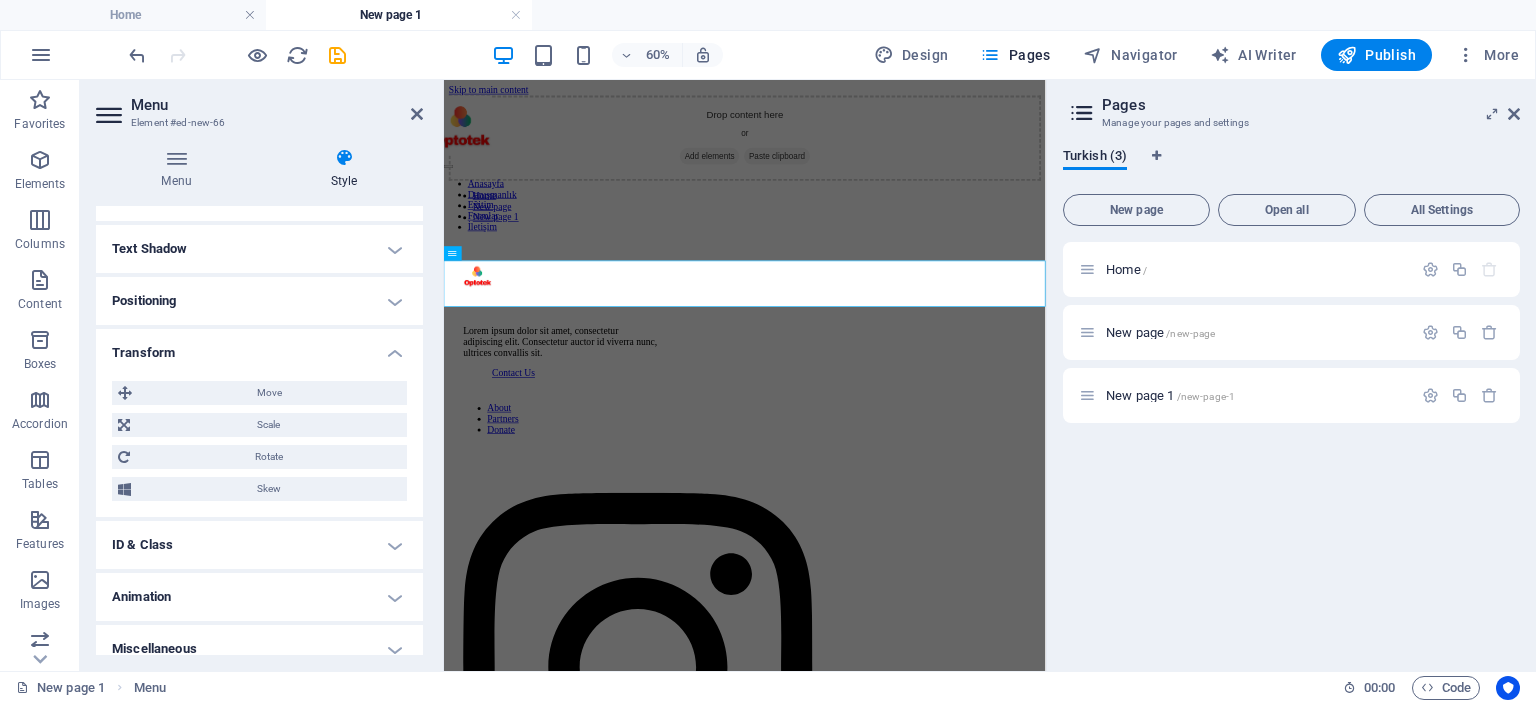 click on "Transform" at bounding box center (259, 347) 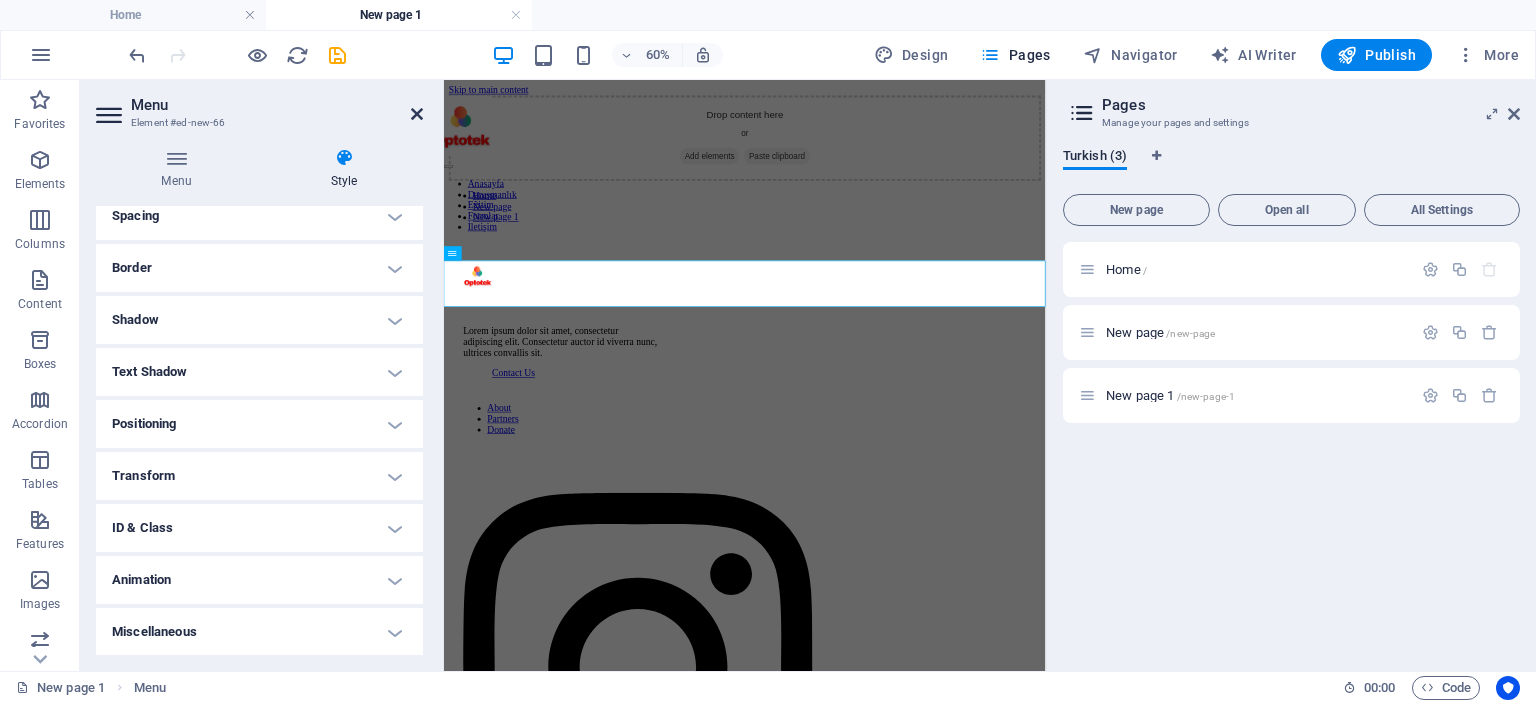 click at bounding box center (417, 114) 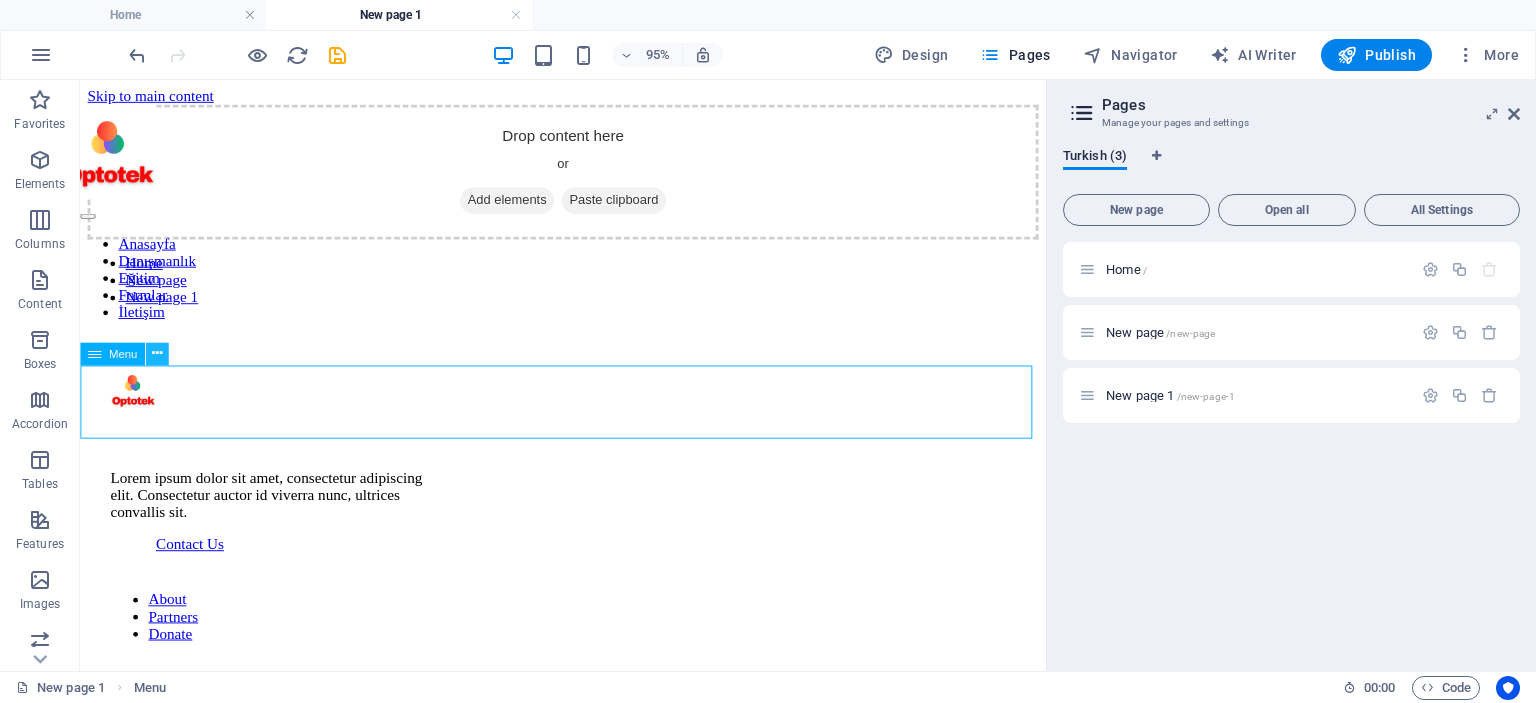click at bounding box center (157, 354) 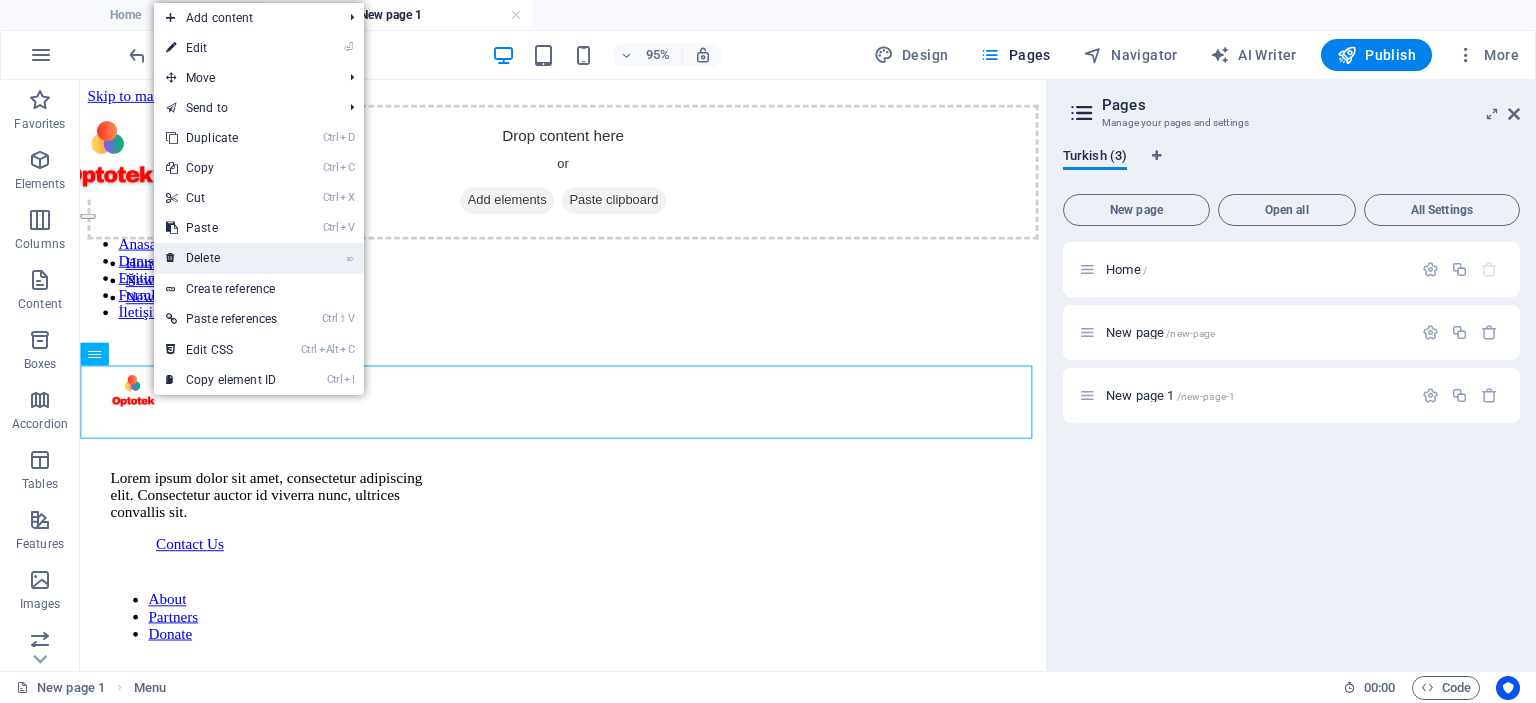 click on "⌦  Delete" at bounding box center (221, 258) 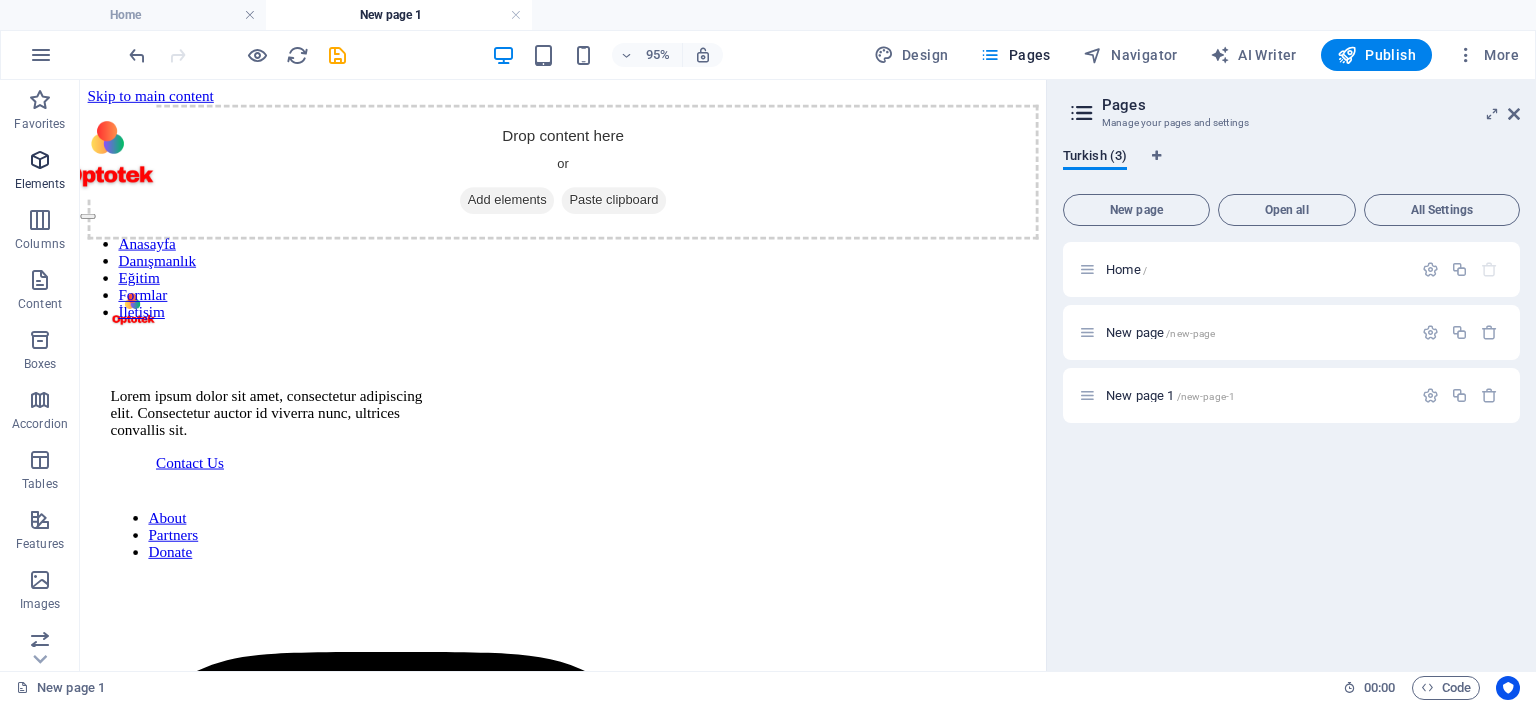 click at bounding box center [40, 160] 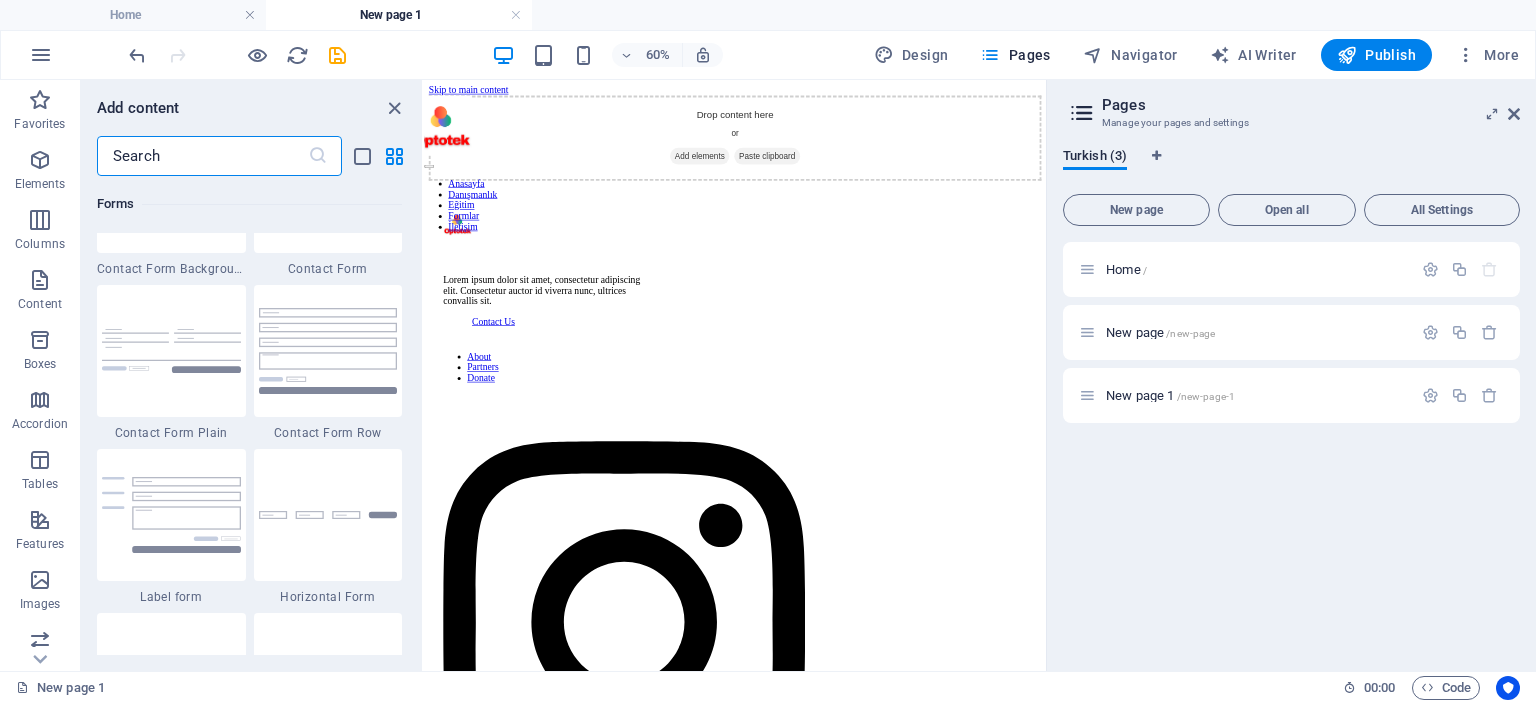 scroll, scrollTop: 15112, scrollLeft: 0, axis: vertical 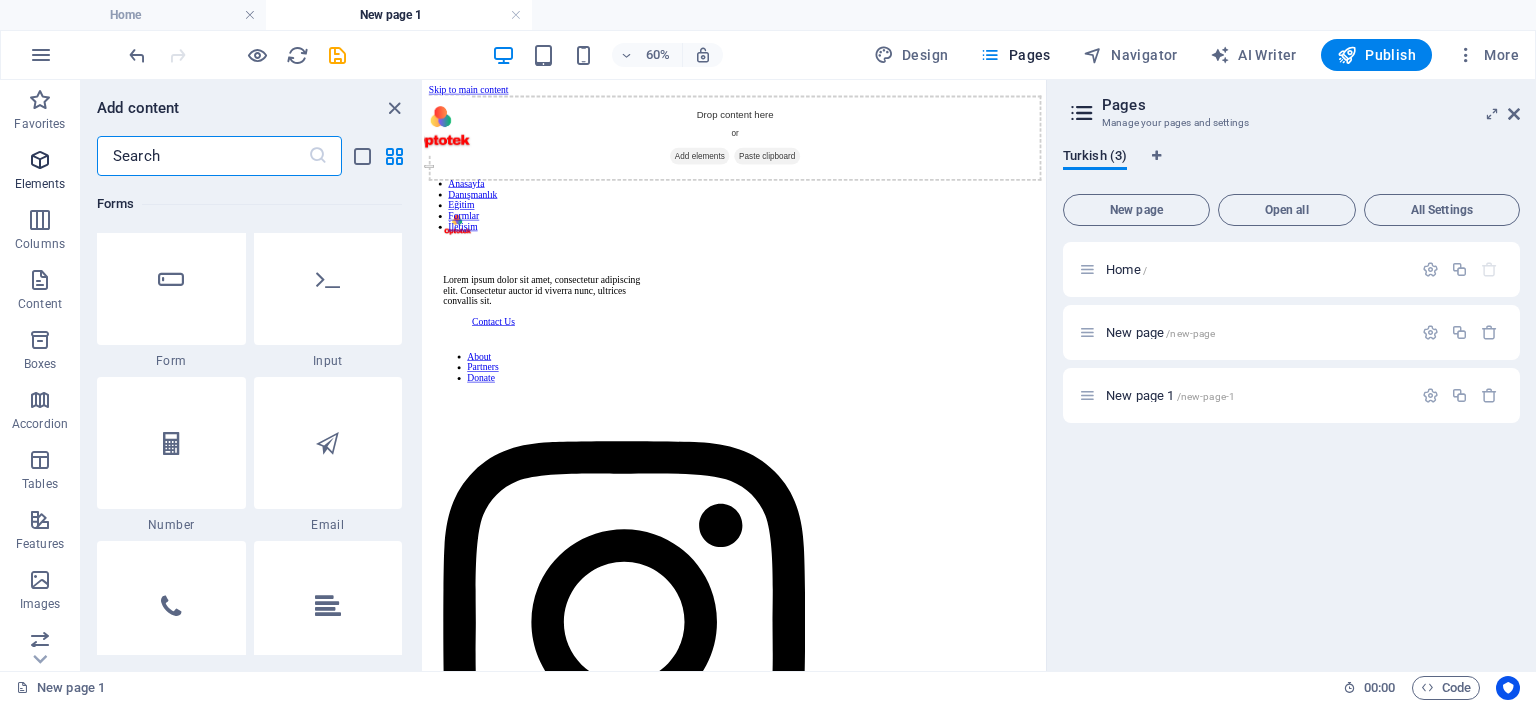 click on "Elements" at bounding box center [40, 184] 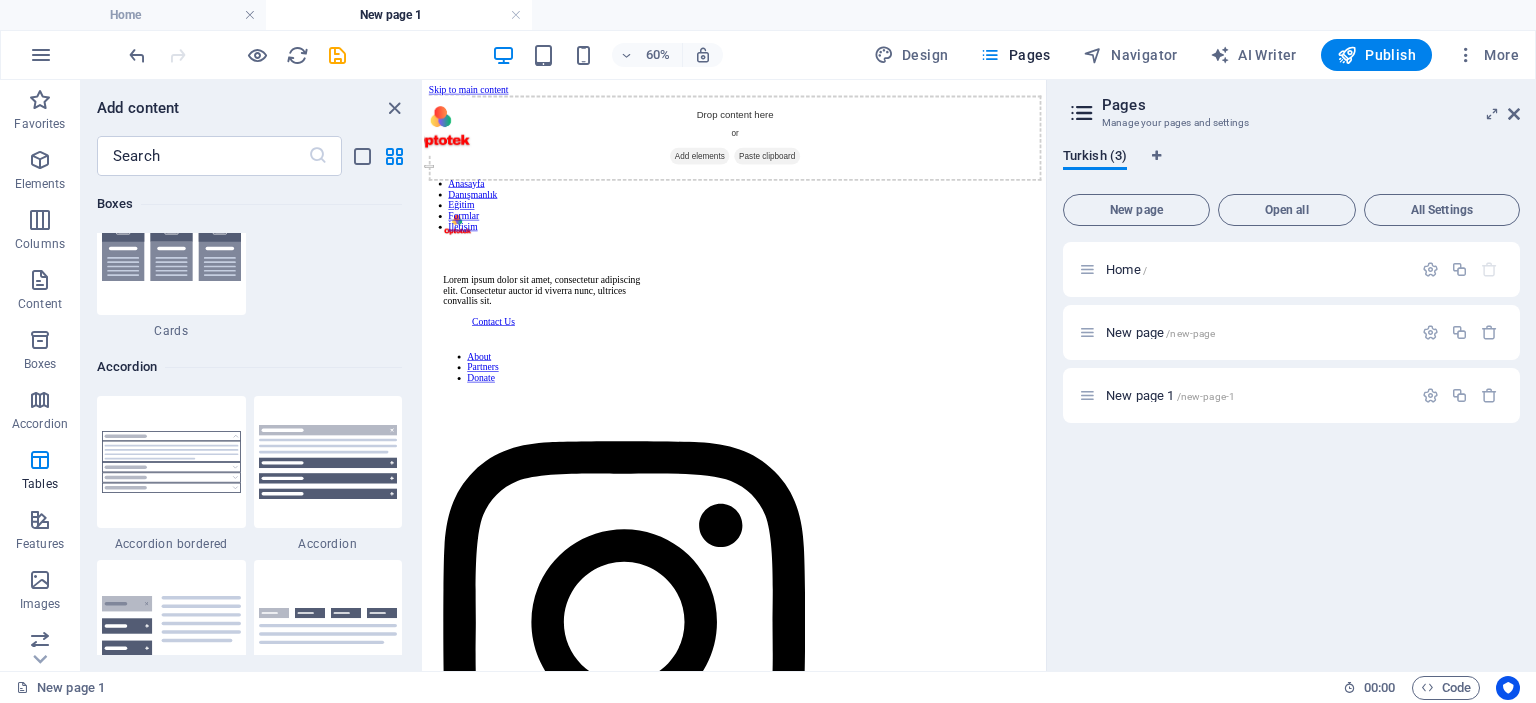 scroll, scrollTop: 6112, scrollLeft: 0, axis: vertical 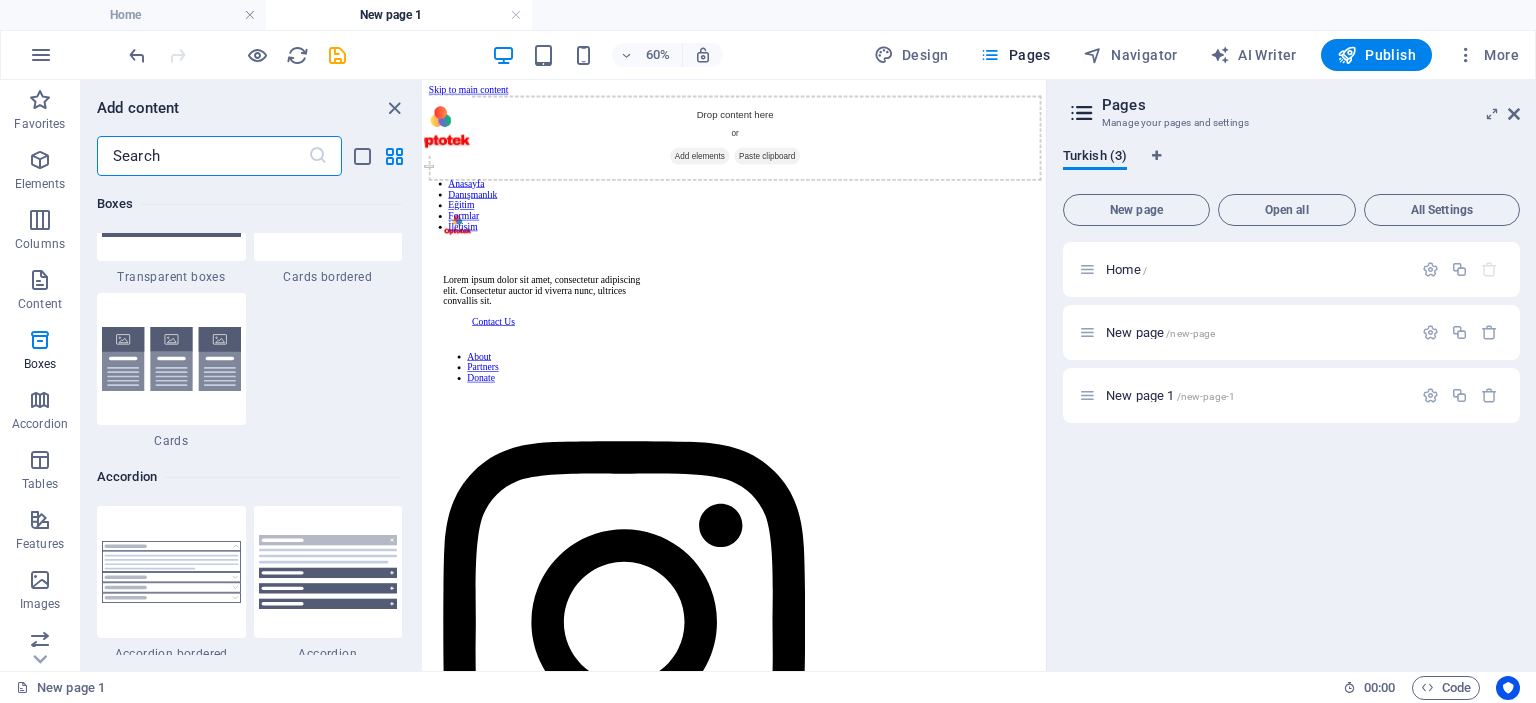click at bounding box center (202, 156) 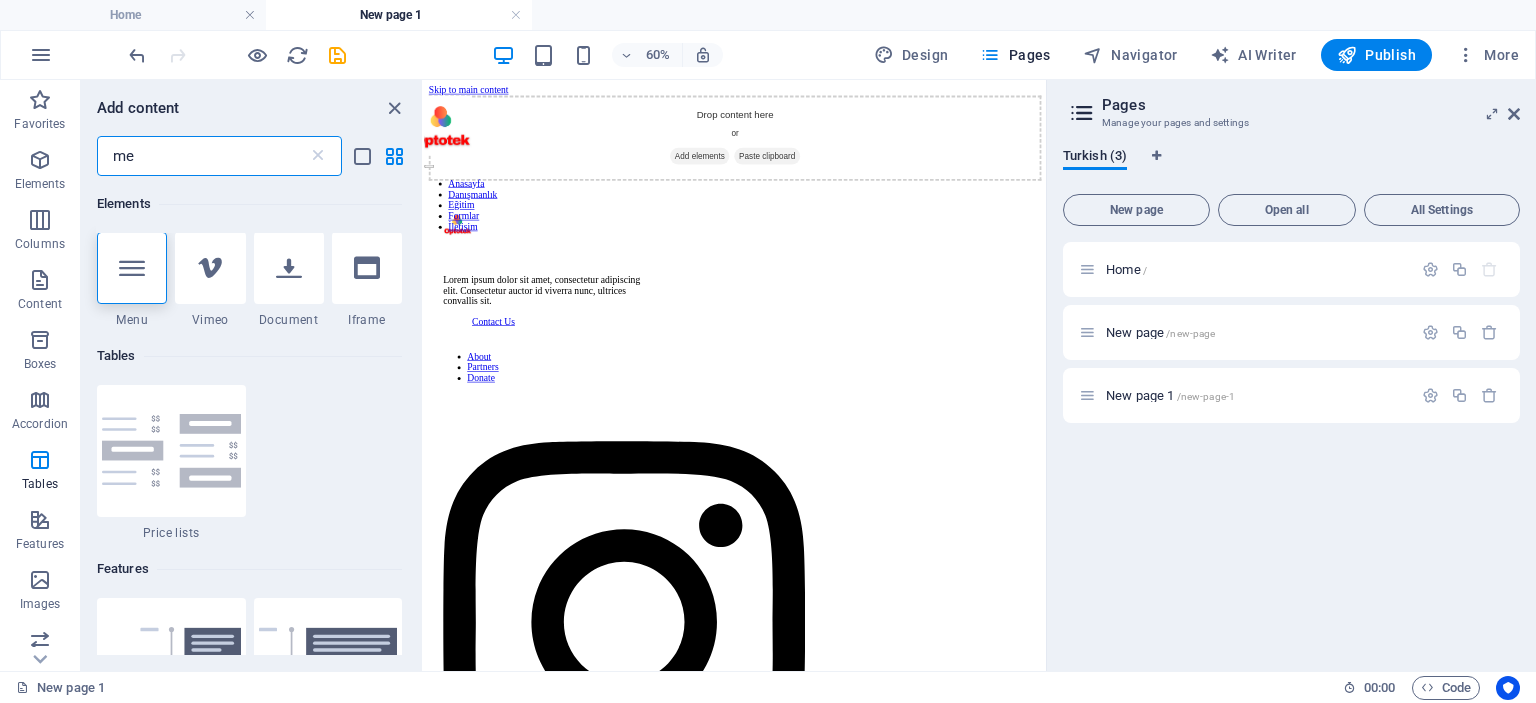 scroll, scrollTop: 0, scrollLeft: 0, axis: both 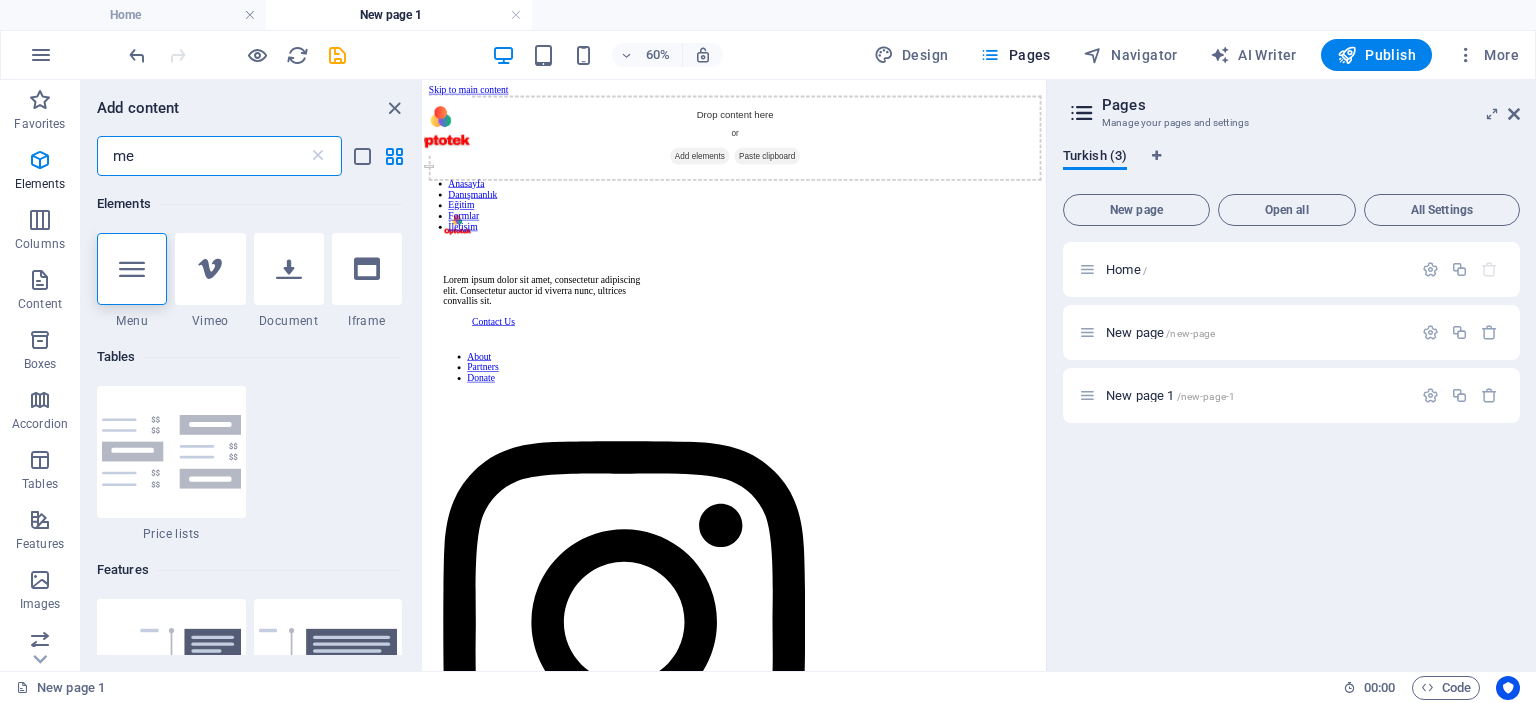 type on "m" 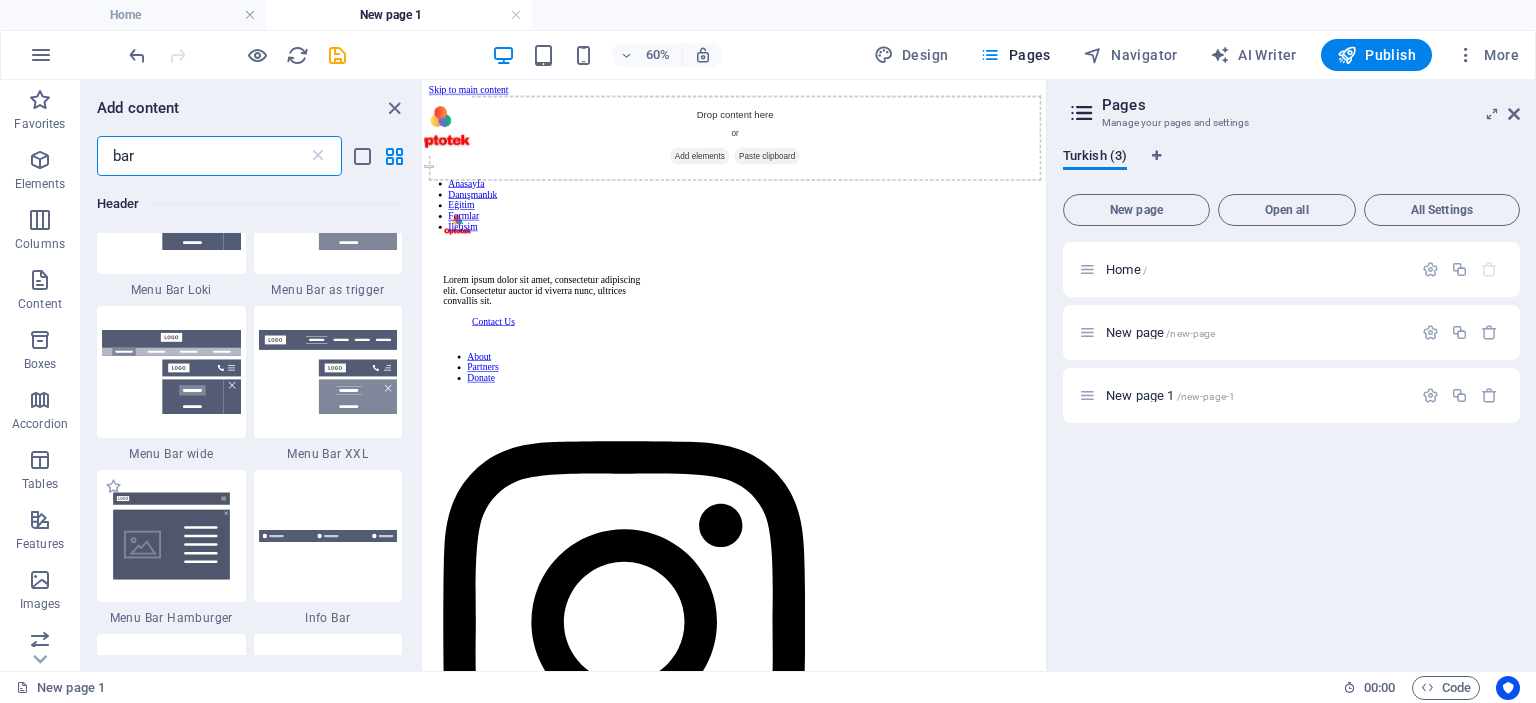 scroll, scrollTop: 500, scrollLeft: 0, axis: vertical 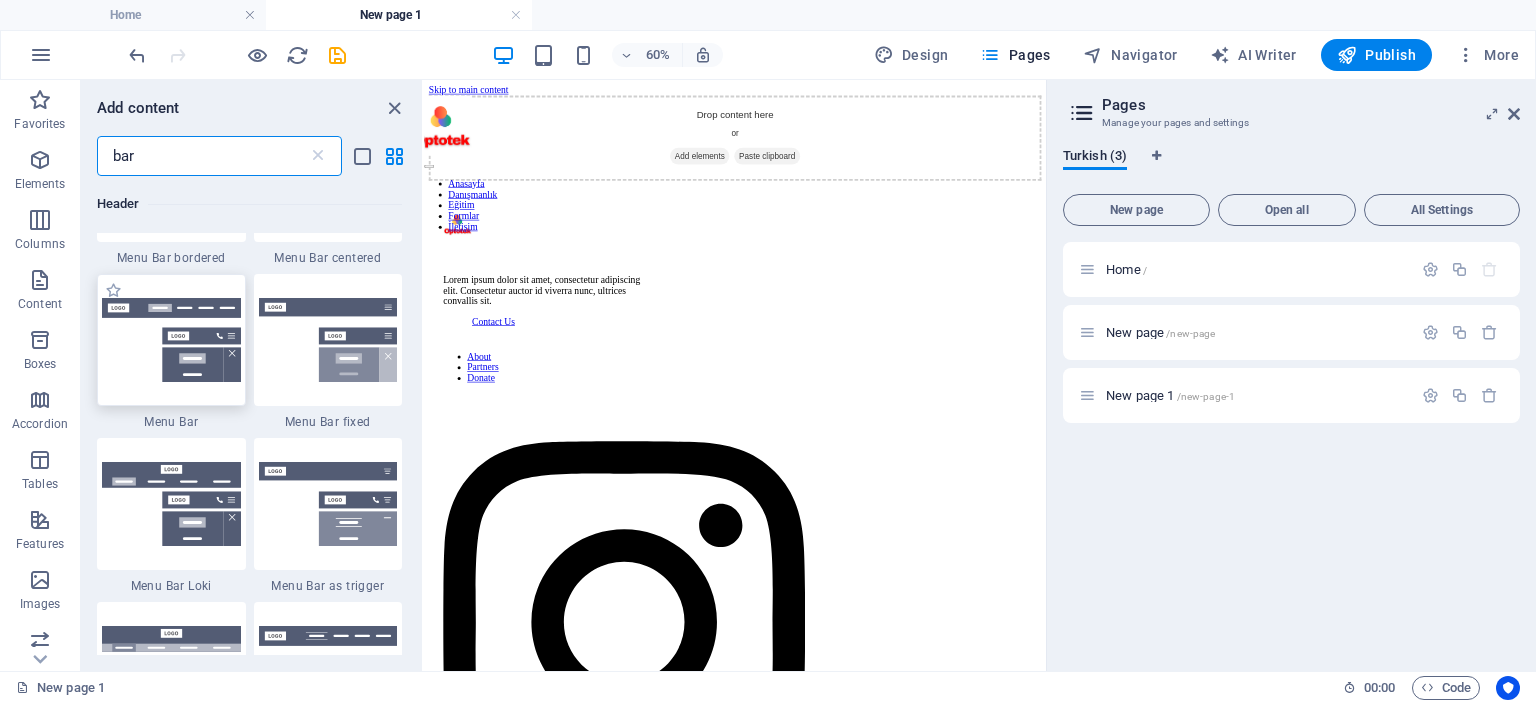 type on "bar" 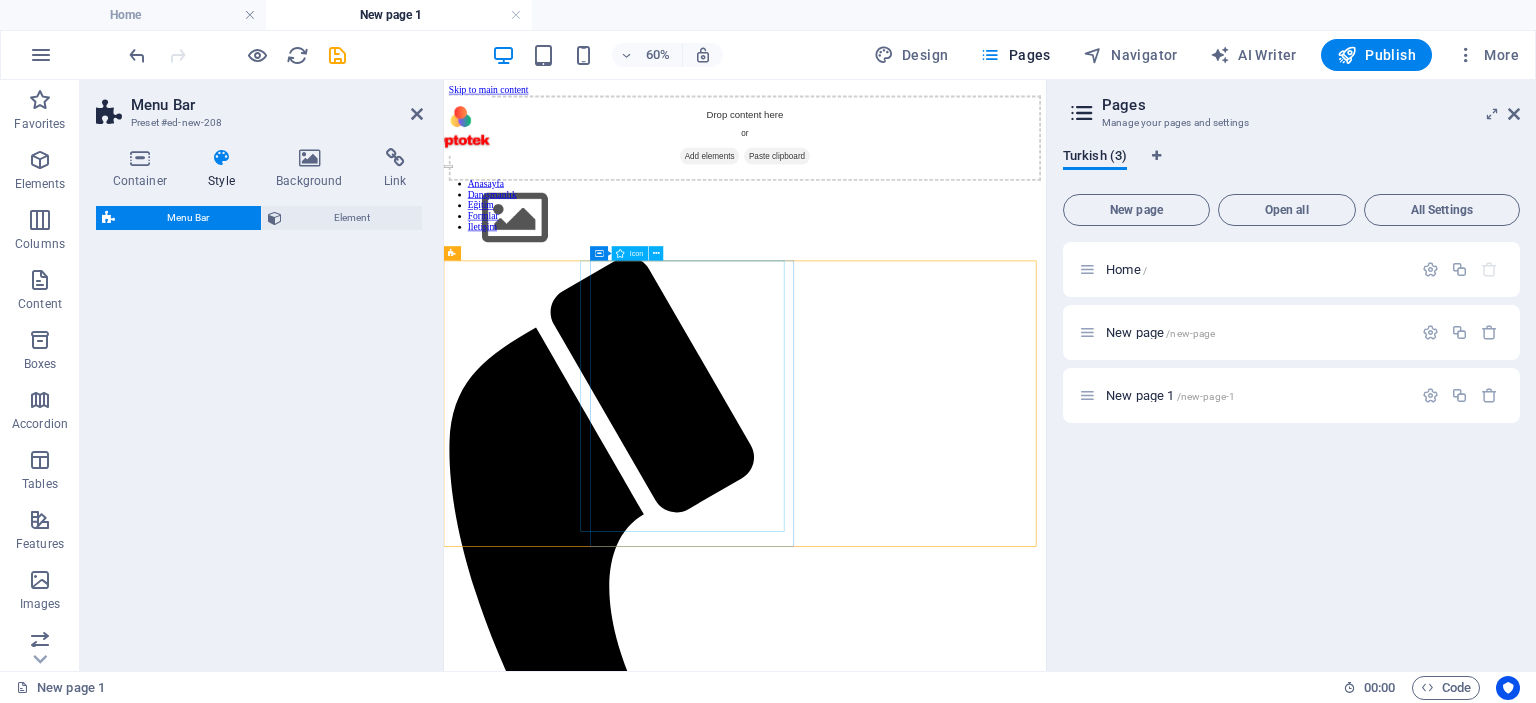select on "rem" 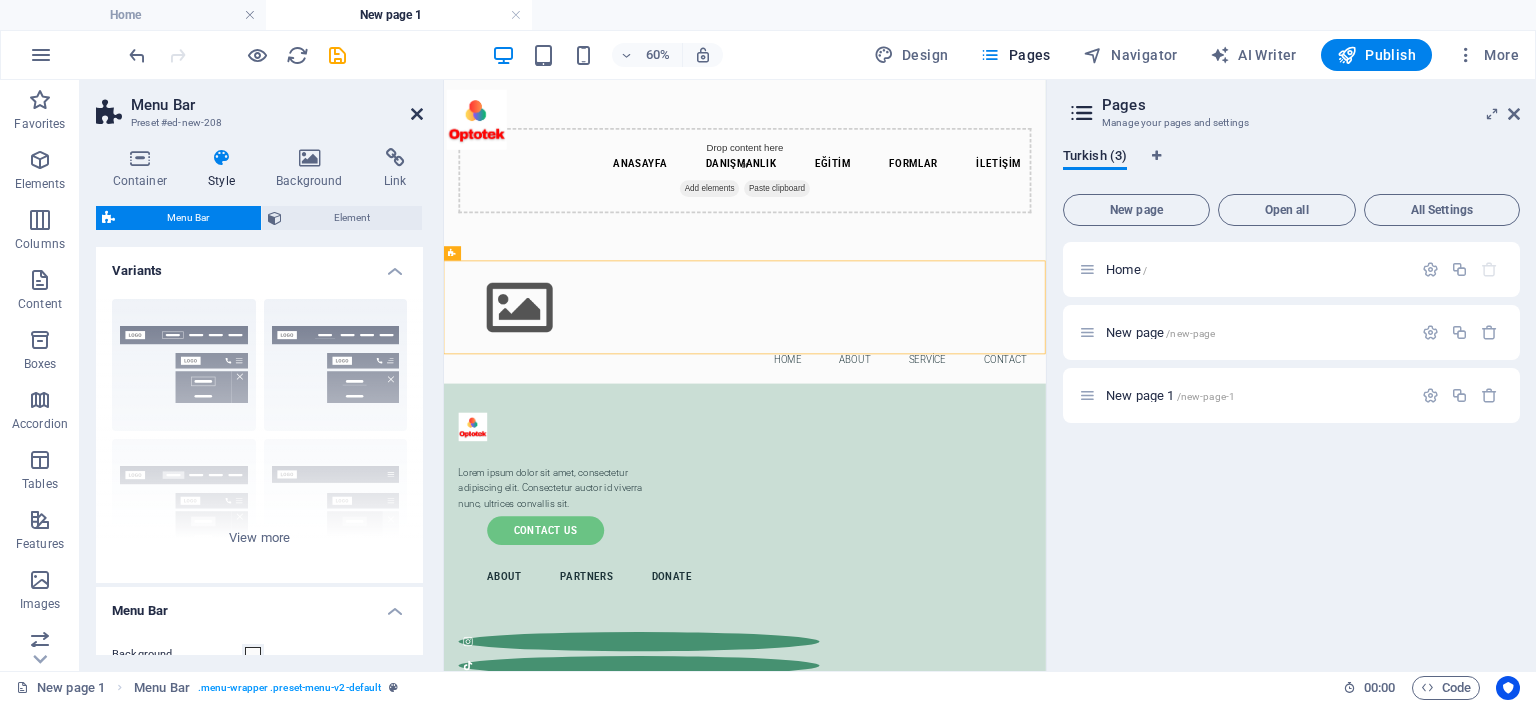drag, startPoint x: 417, startPoint y: 115, endPoint x: 358, endPoint y: 48, distance: 89.27486 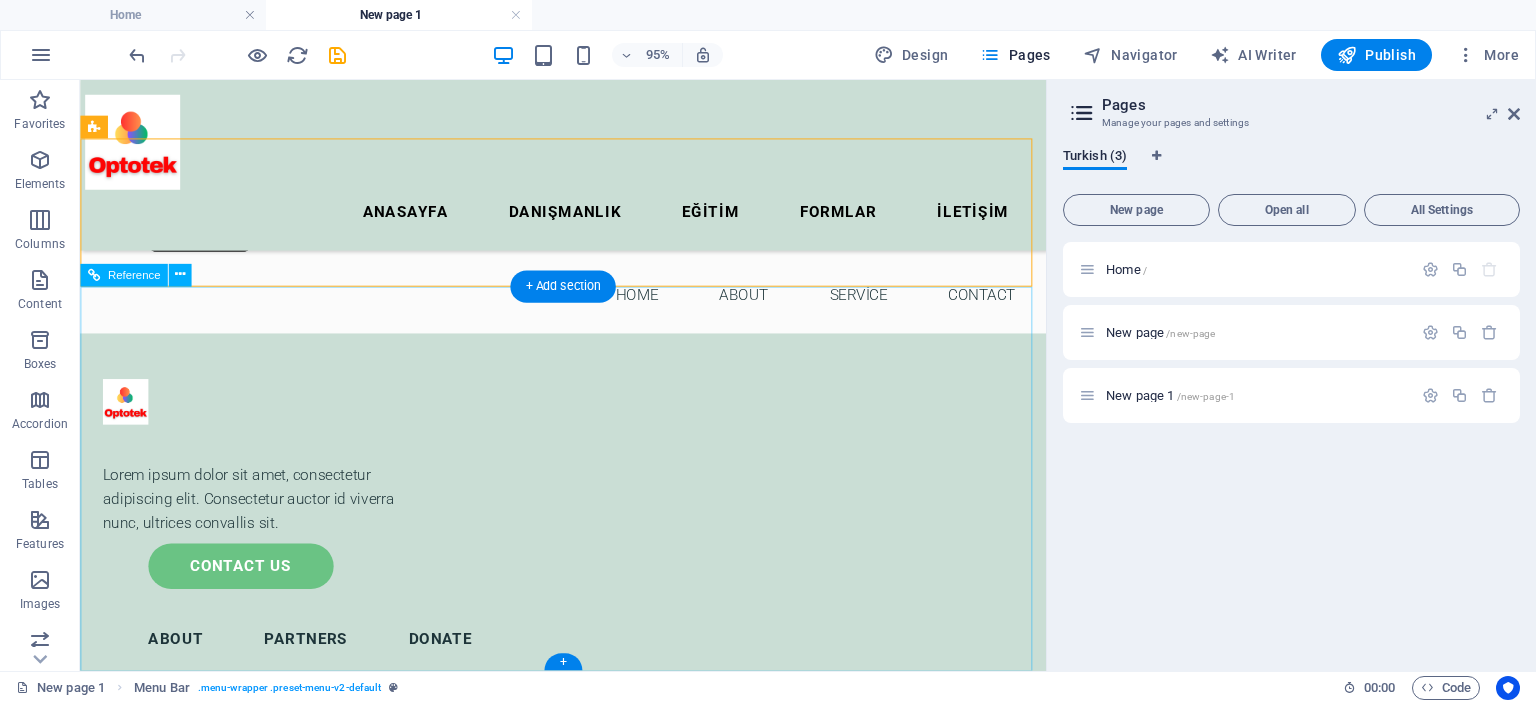 scroll, scrollTop: 0, scrollLeft: 0, axis: both 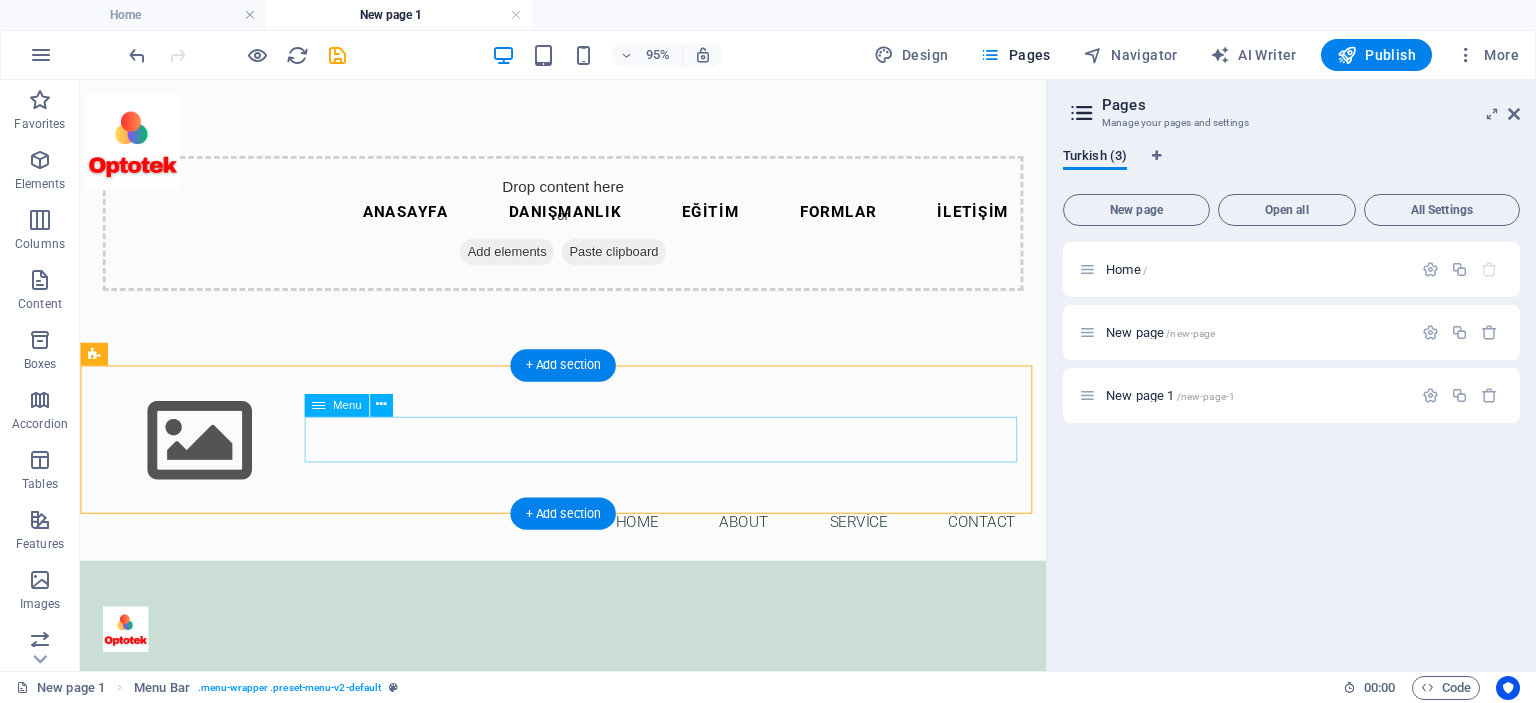 click on "Home About Service Contact" at bounding box center [588, 546] 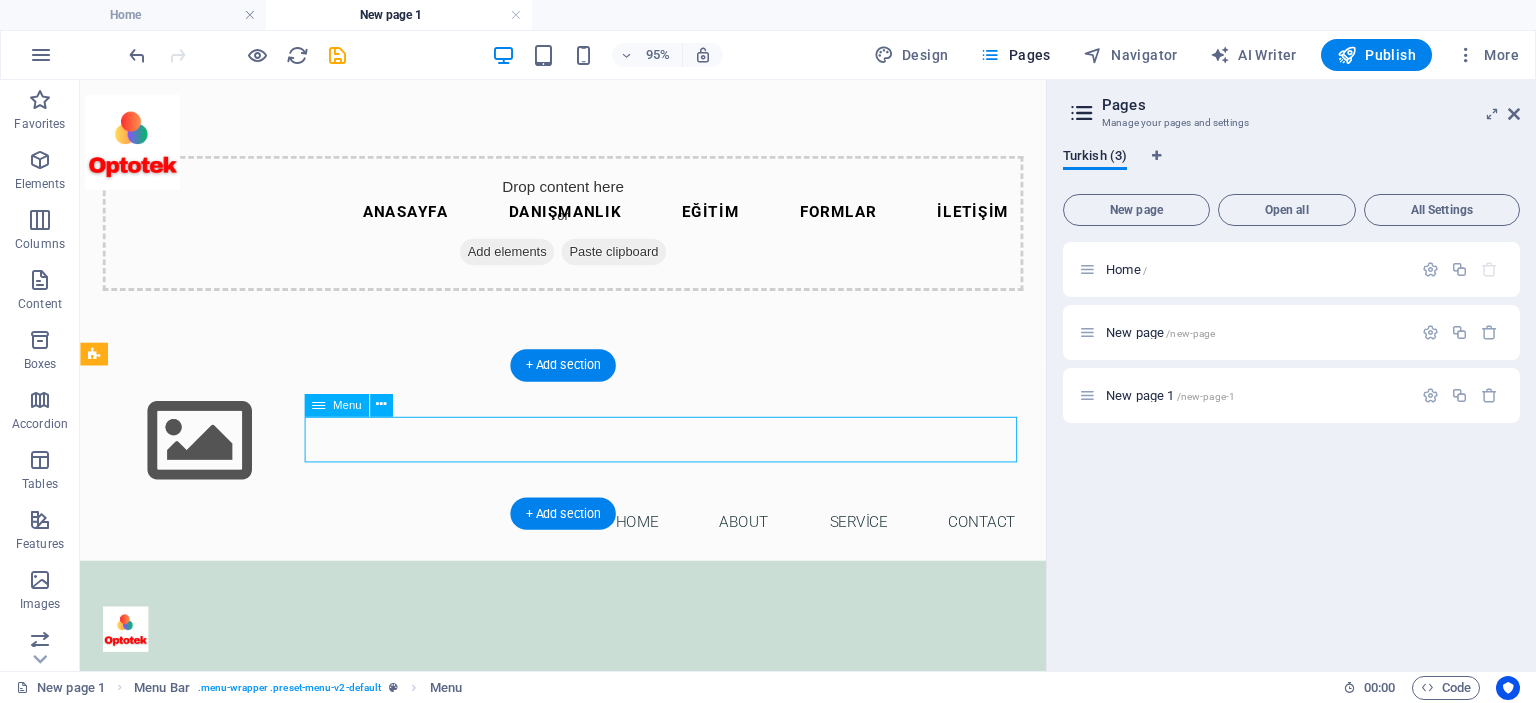 click on "Home About Service Contact" at bounding box center (588, 546) 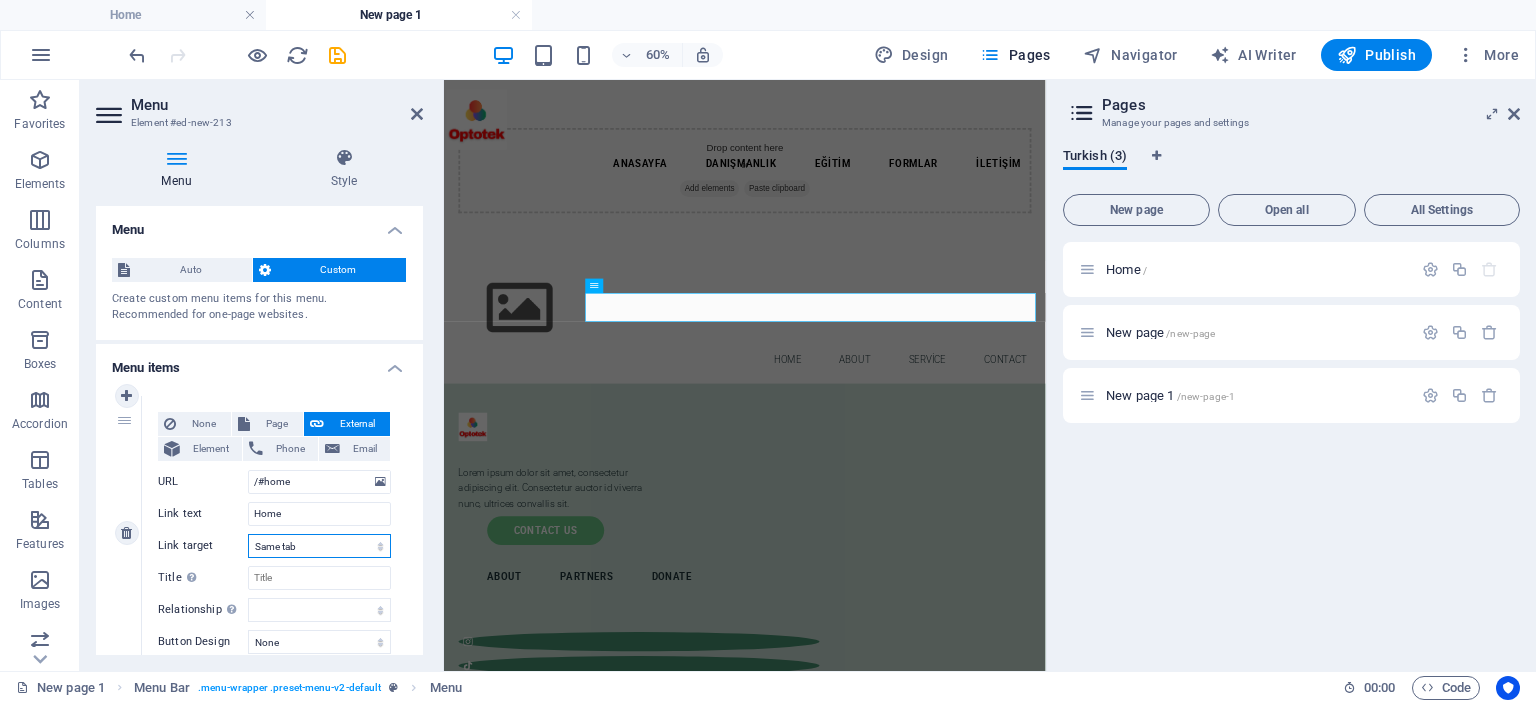 click on "New tab Same tab Overlay" at bounding box center (319, 546) 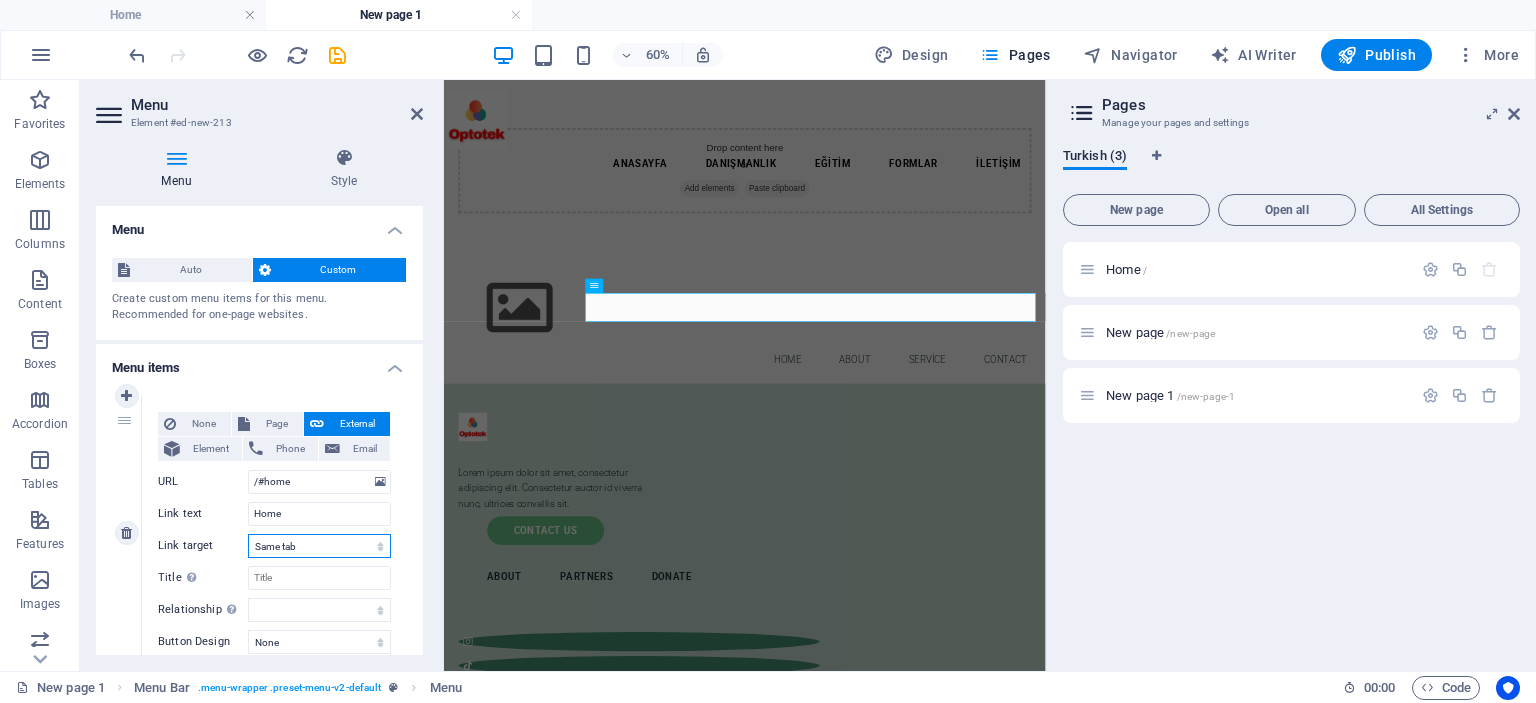 click on "New tab Same tab Overlay" at bounding box center (319, 546) 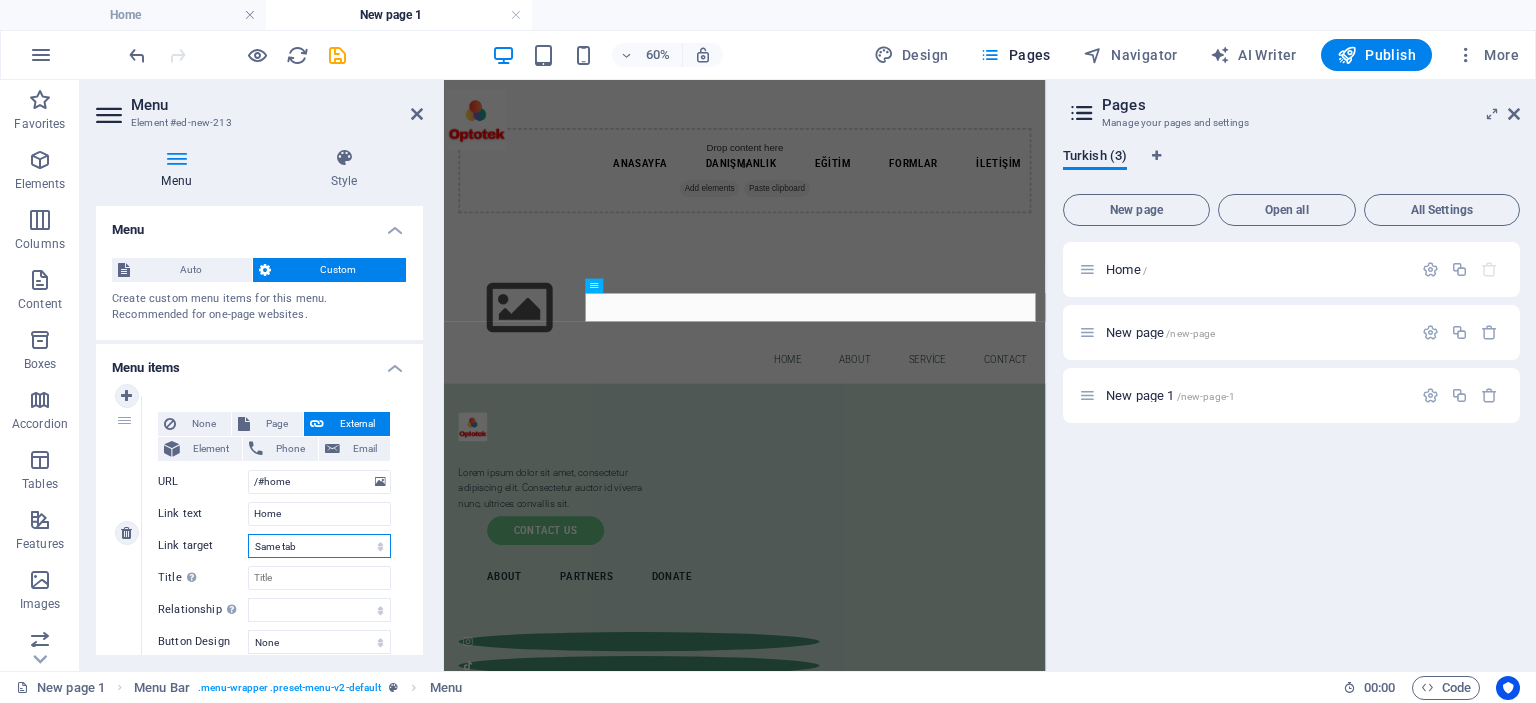 click on "New tab Same tab Overlay" at bounding box center (319, 546) 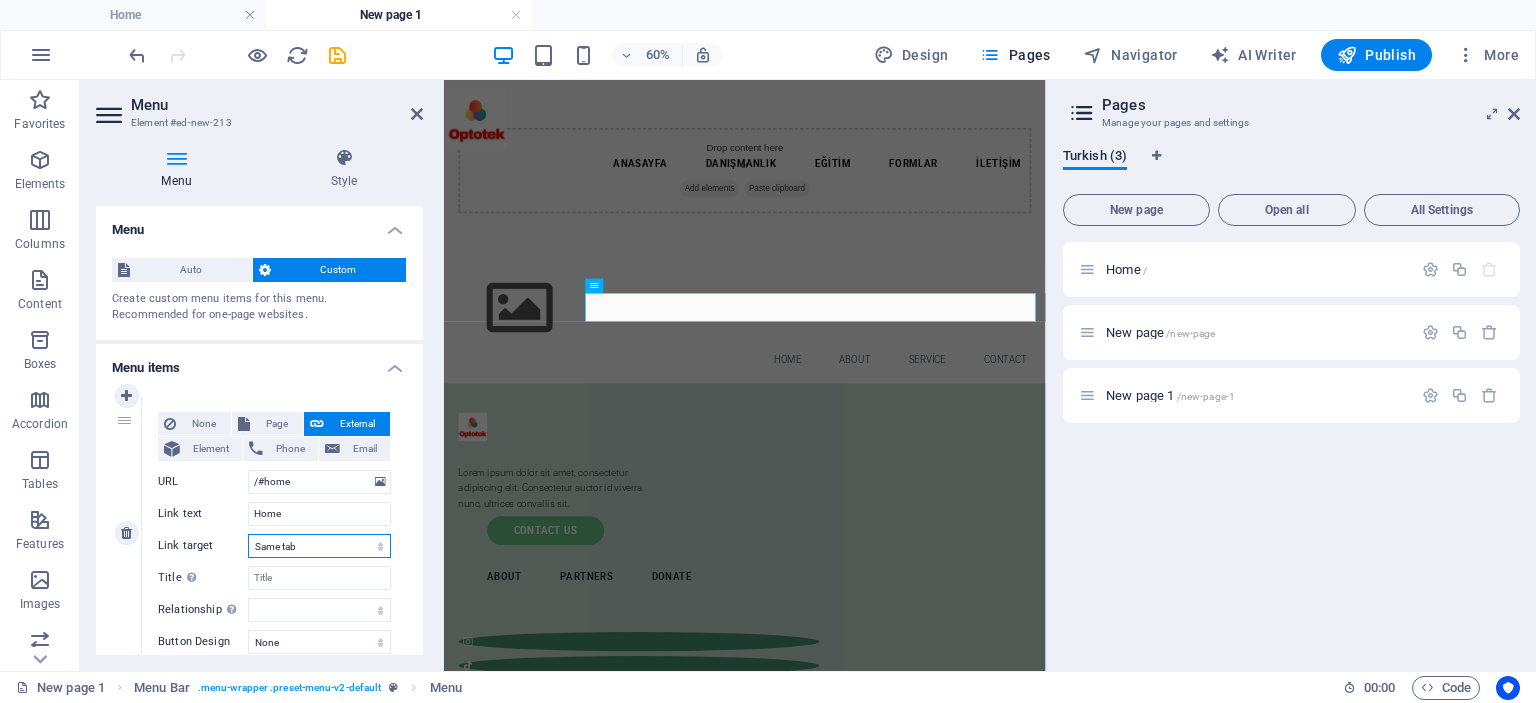 select on "blank" 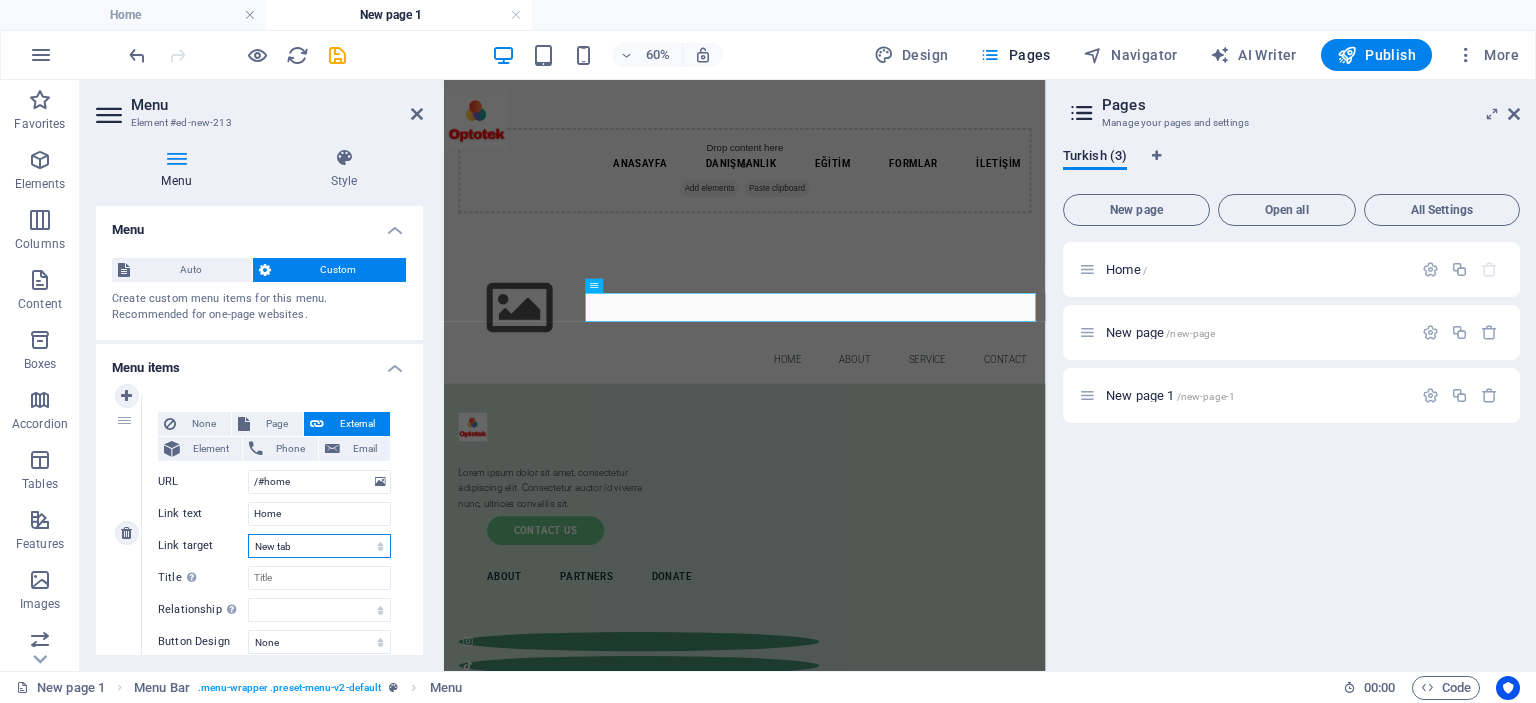 click on "New tab Same tab Overlay" at bounding box center [319, 546] 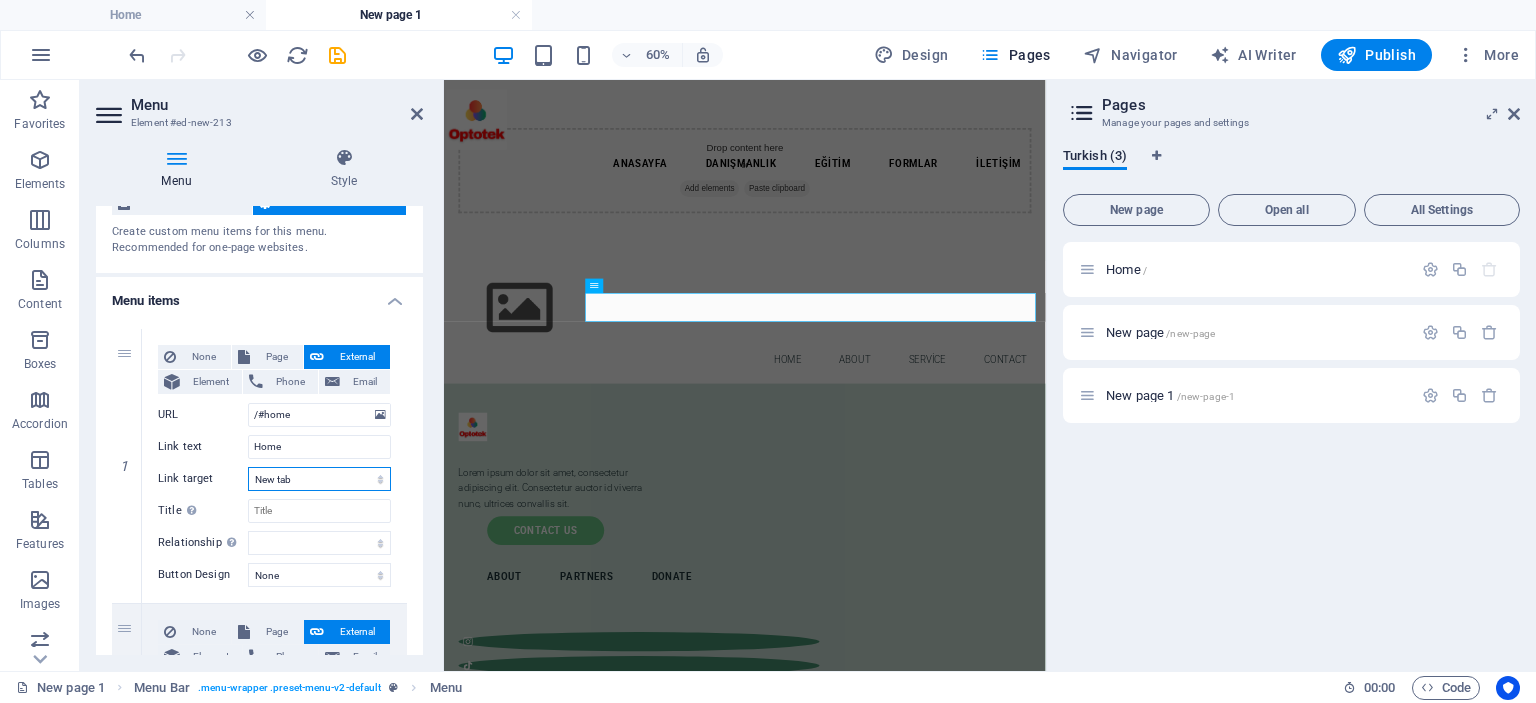 scroll, scrollTop: 100, scrollLeft: 0, axis: vertical 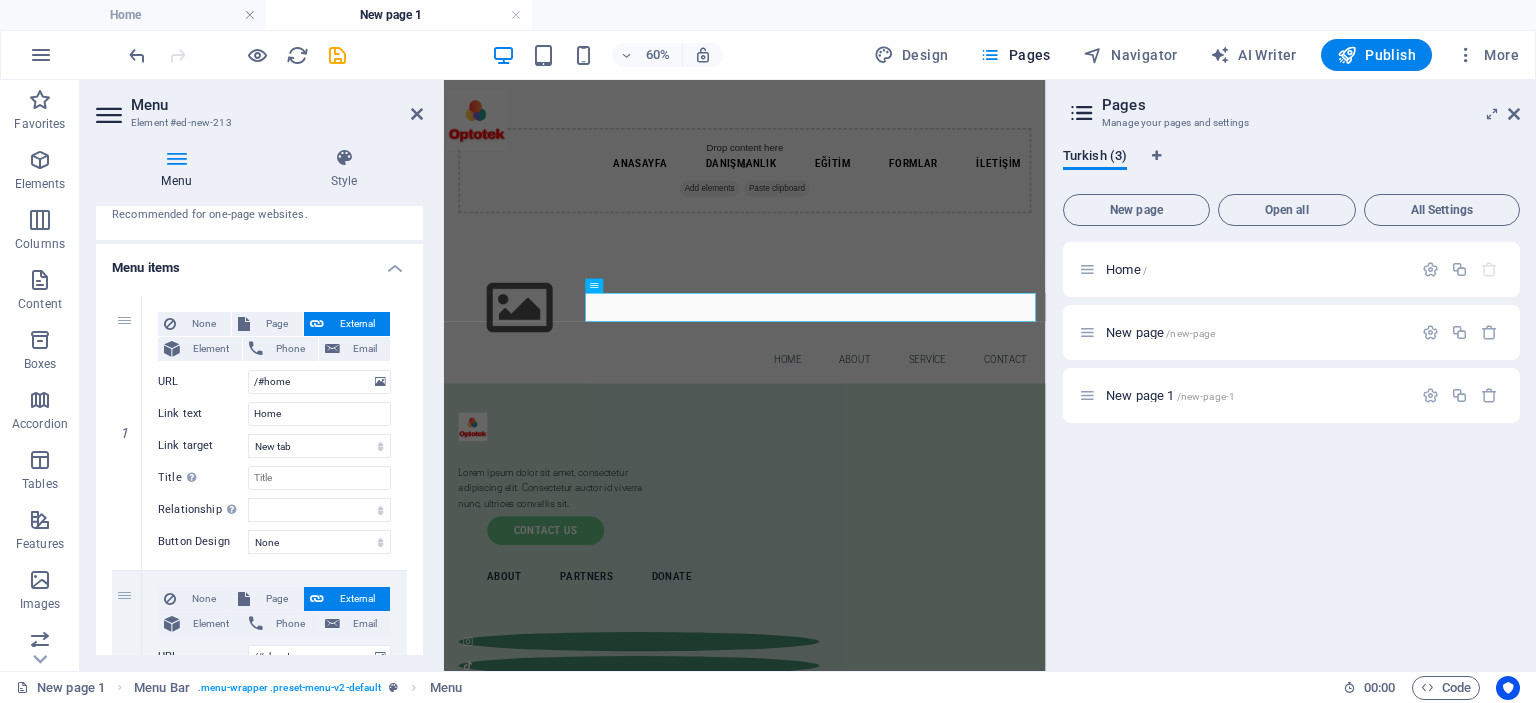 click on "1 None Page External Element Phone Email Page Home New page New page 1 Element
URL /#home Phone Email Link text Home Link target New tab Same tab Overlay Title Additional link description, should not be the same as the link text. The title is most often shown as a tooltip text when the mouse moves over the element. Leave empty if uncertain. Relationship Sets the  relationship of this link to the link target . For example, the value "nofollow" instructs search engines not to follow the link. Can be left empty. alternate author bookmark external help license next nofollow noreferrer noopener prev search tag Button Design None Default Primary Secondary 2 None Page External Element Phone Email Page Home New page New page 1 Element
URL /#about-us Phone Email Link text About Link target New tab Same tab Overlay Title Relationship Sets the  relationship of this link to the link target alternate author bookmark external help license next nofollow noreferrer noopener tag" at bounding box center [259, 845] 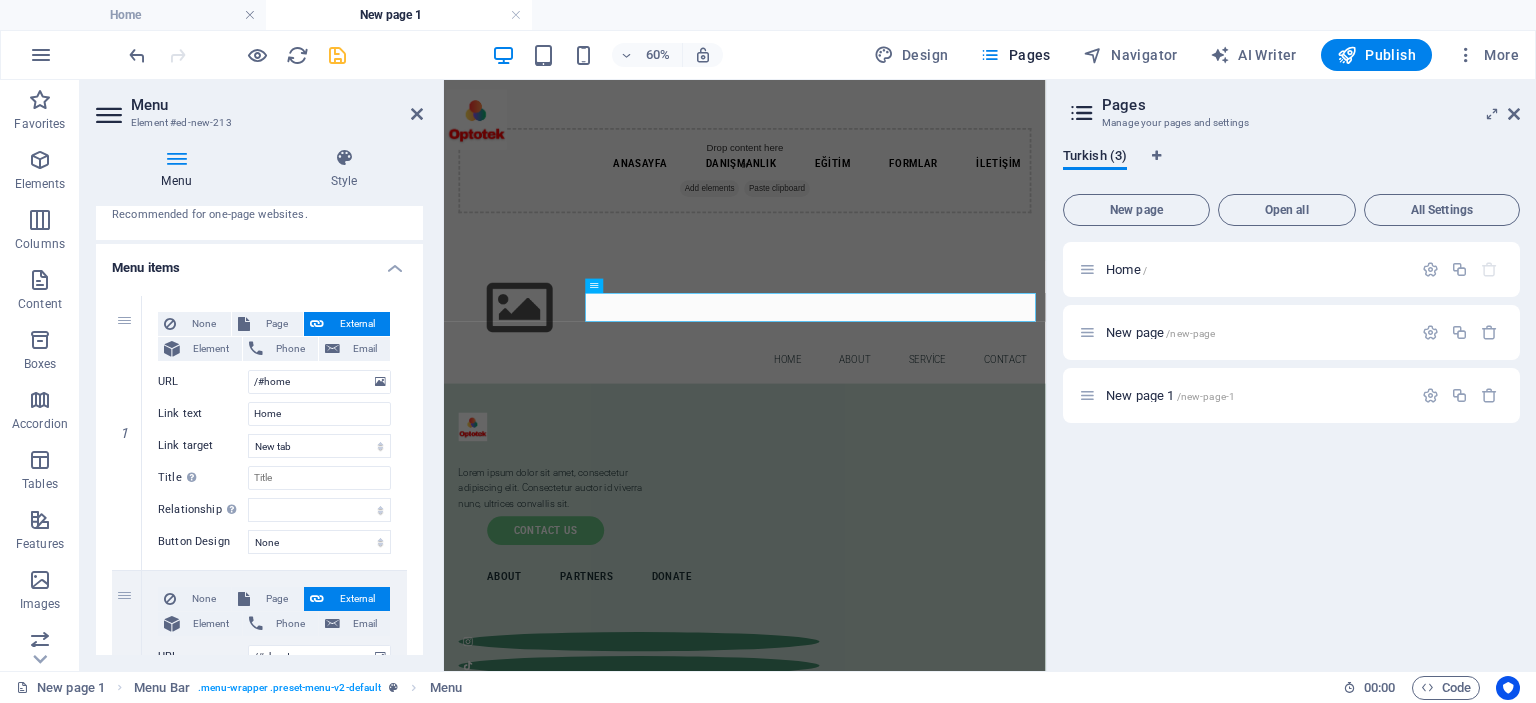 click at bounding box center (337, 55) 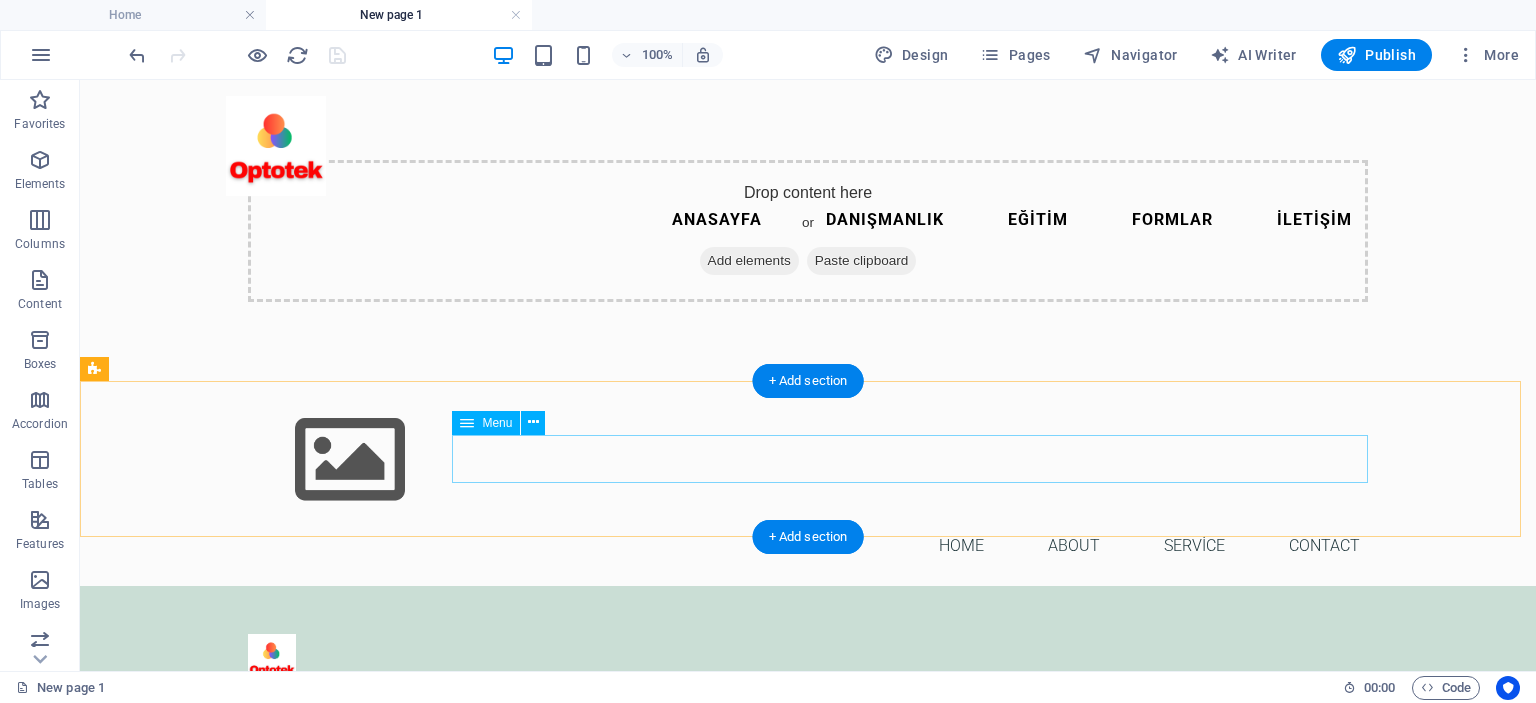 click on "Home About Service Contact" at bounding box center [808, 546] 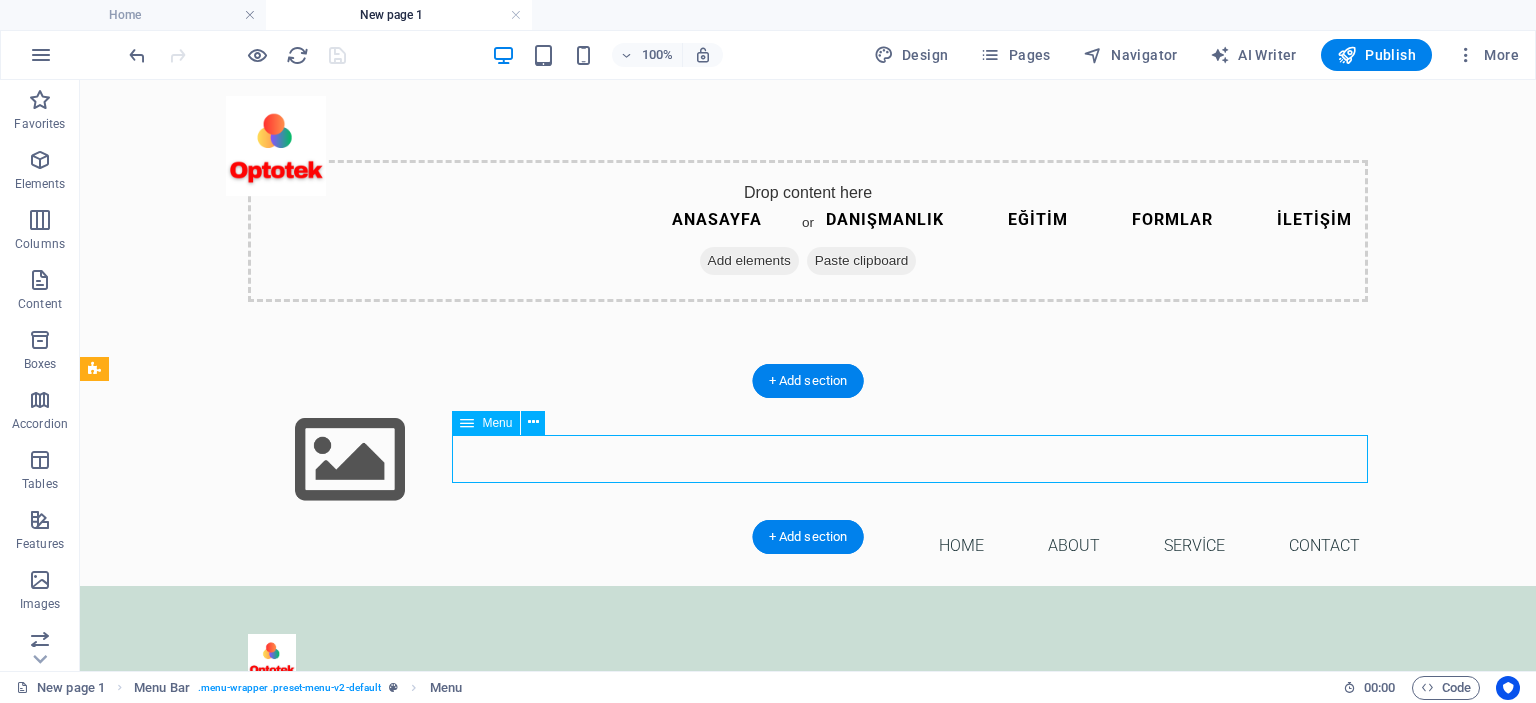 click on "Home About Service Contact" at bounding box center [808, 546] 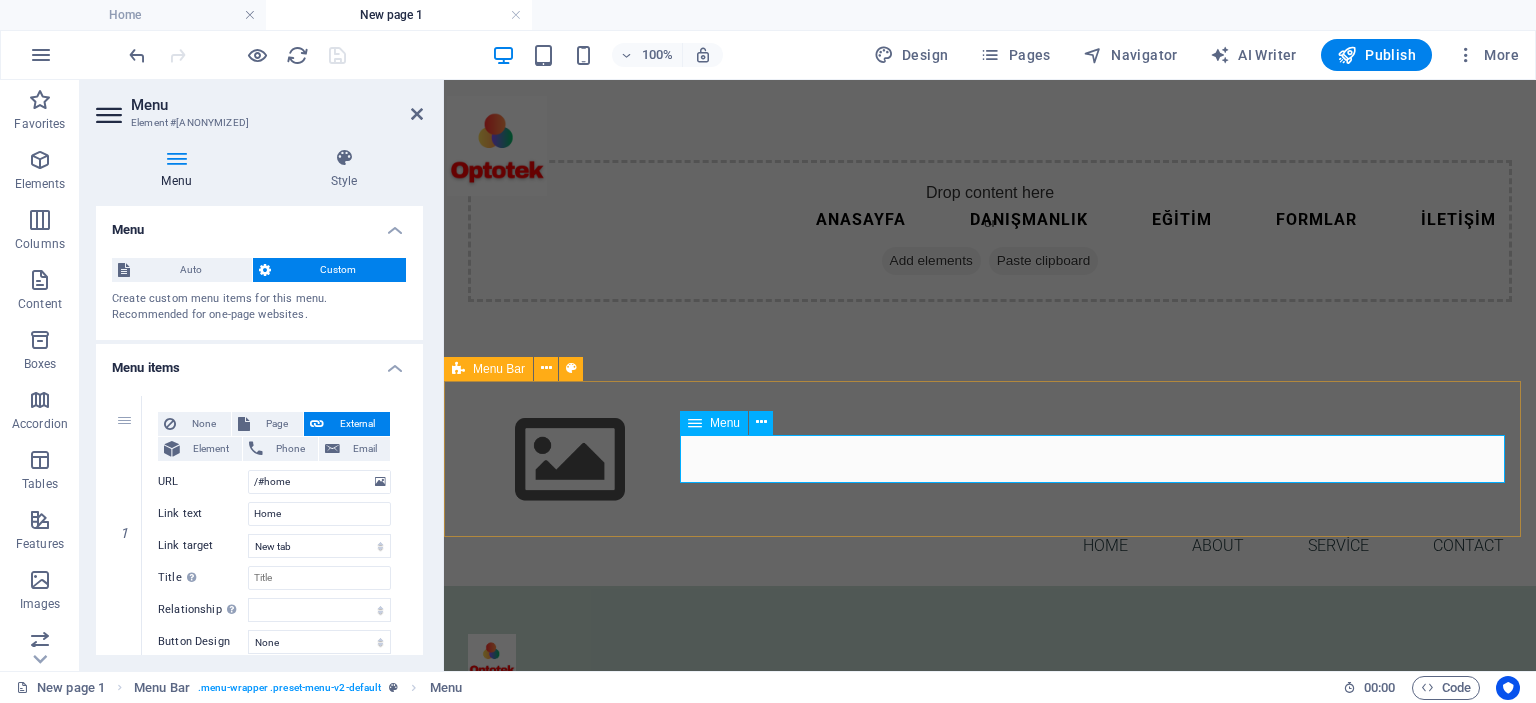 click on "Home About Service Contact" at bounding box center (990, 546) 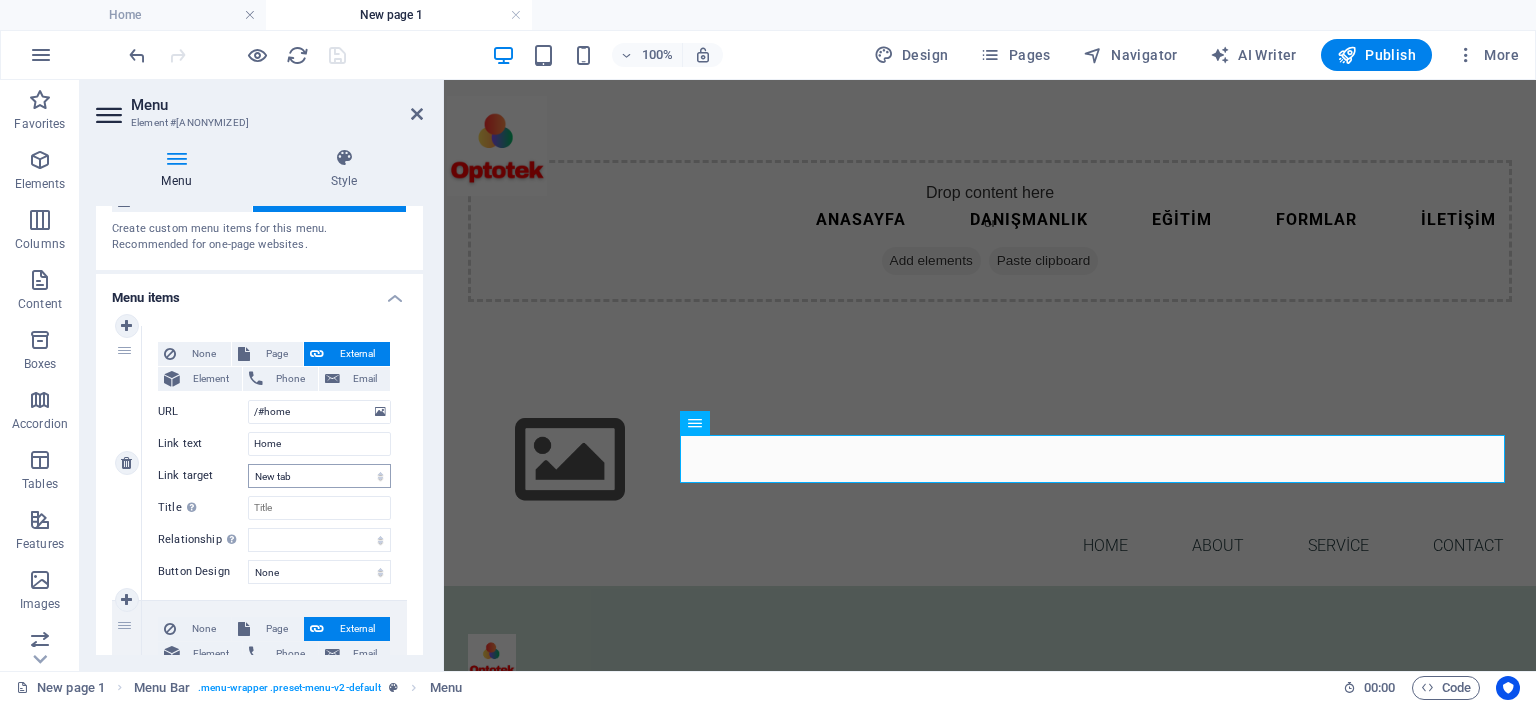 scroll, scrollTop: 100, scrollLeft: 0, axis: vertical 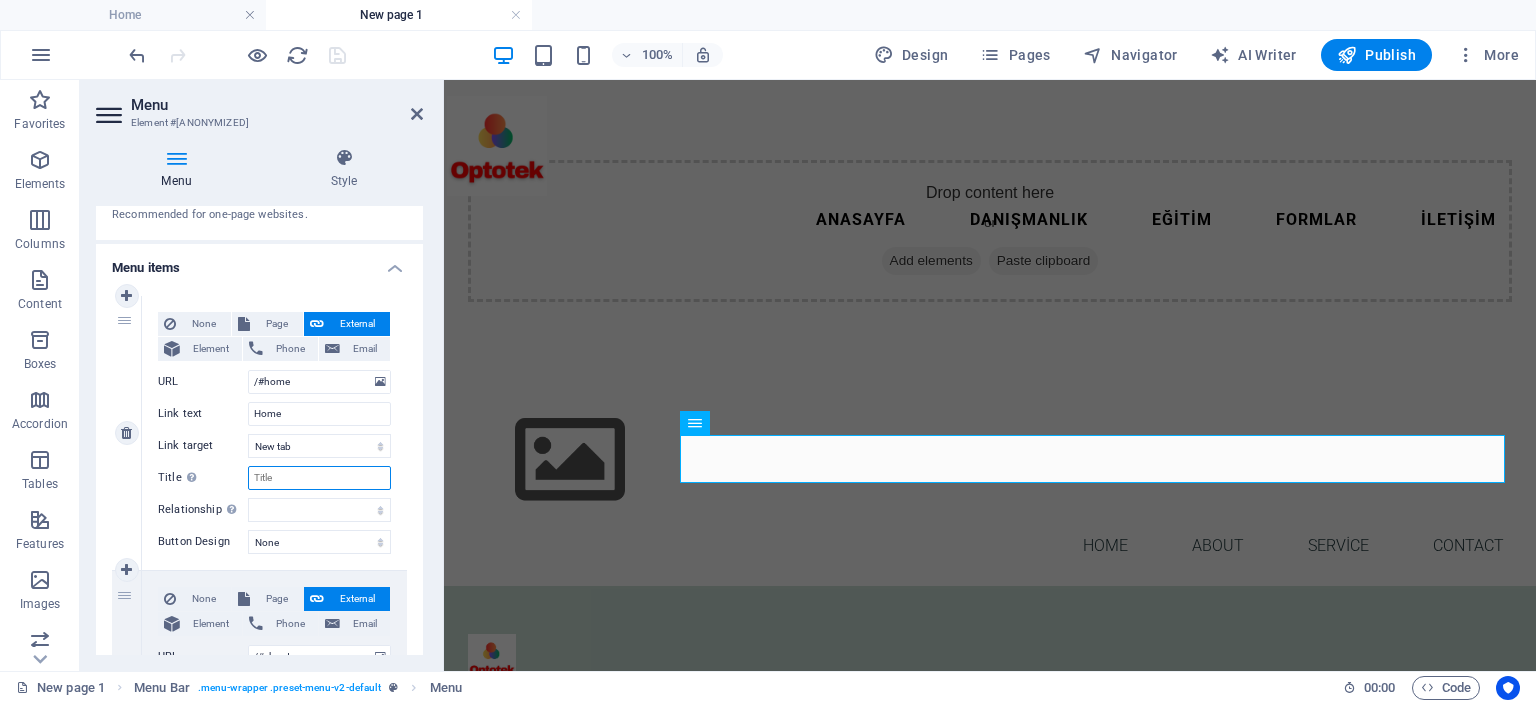 click on "Title Additional link description, should not be the same as the link text. The title is most often shown as a tooltip text when the mouse moves over the element. Leave empty if uncertain." at bounding box center [319, 478] 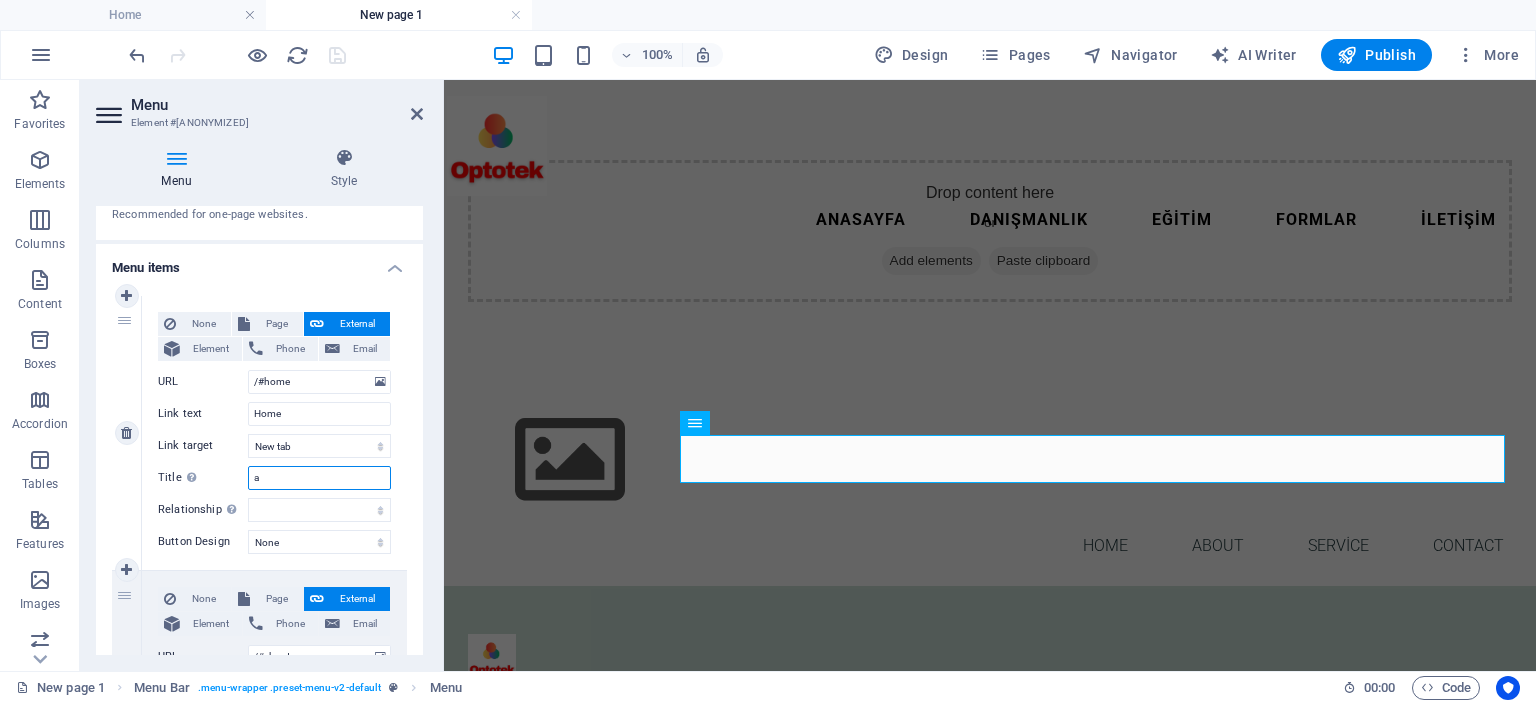 type on "aa" 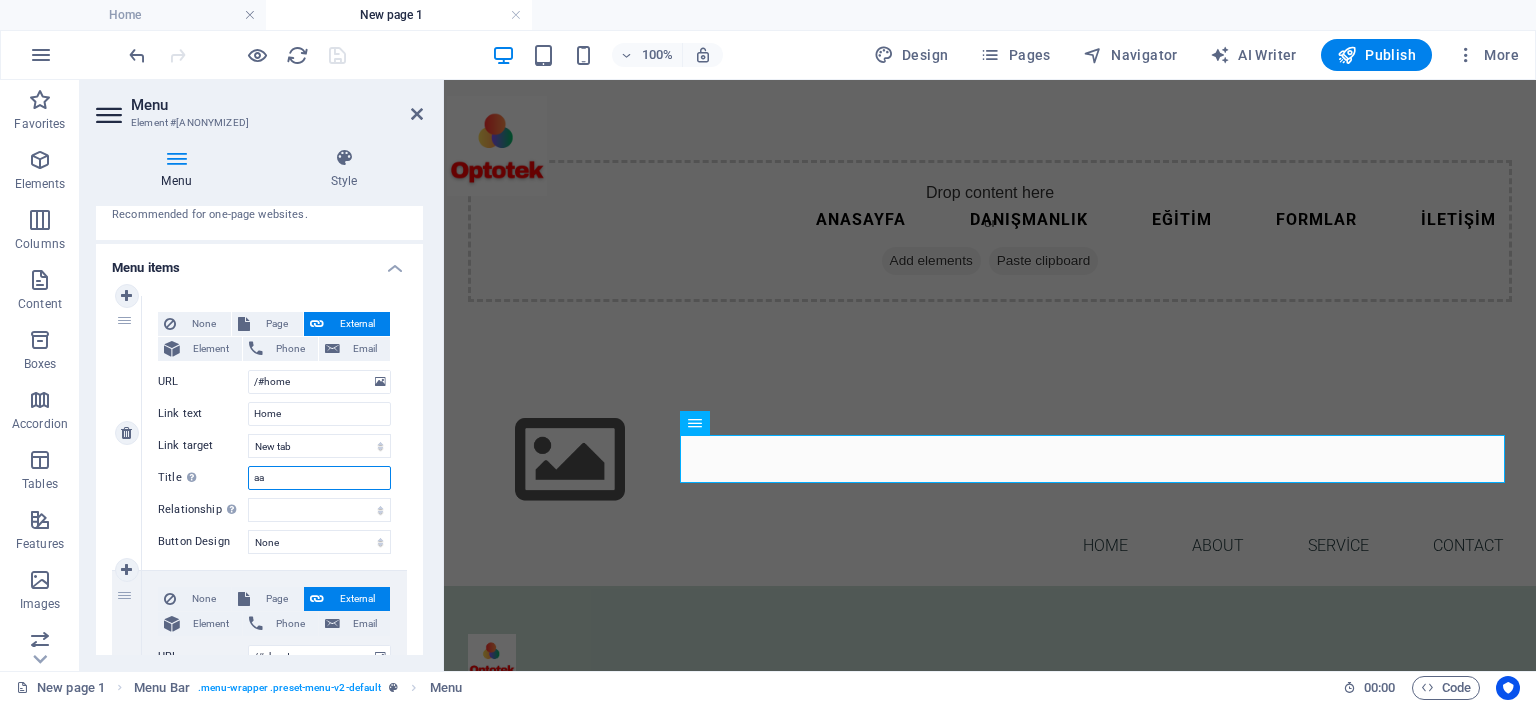 select 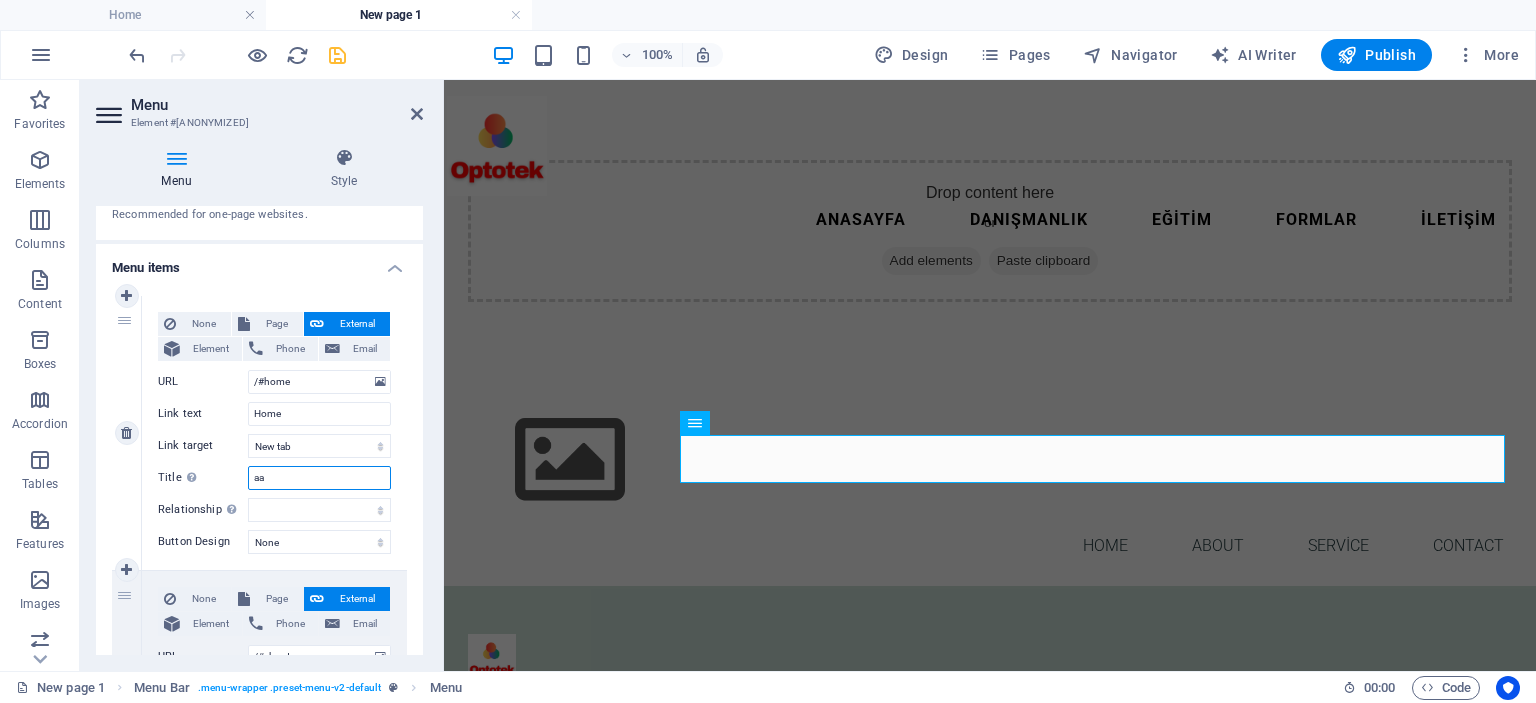 type on "aa" 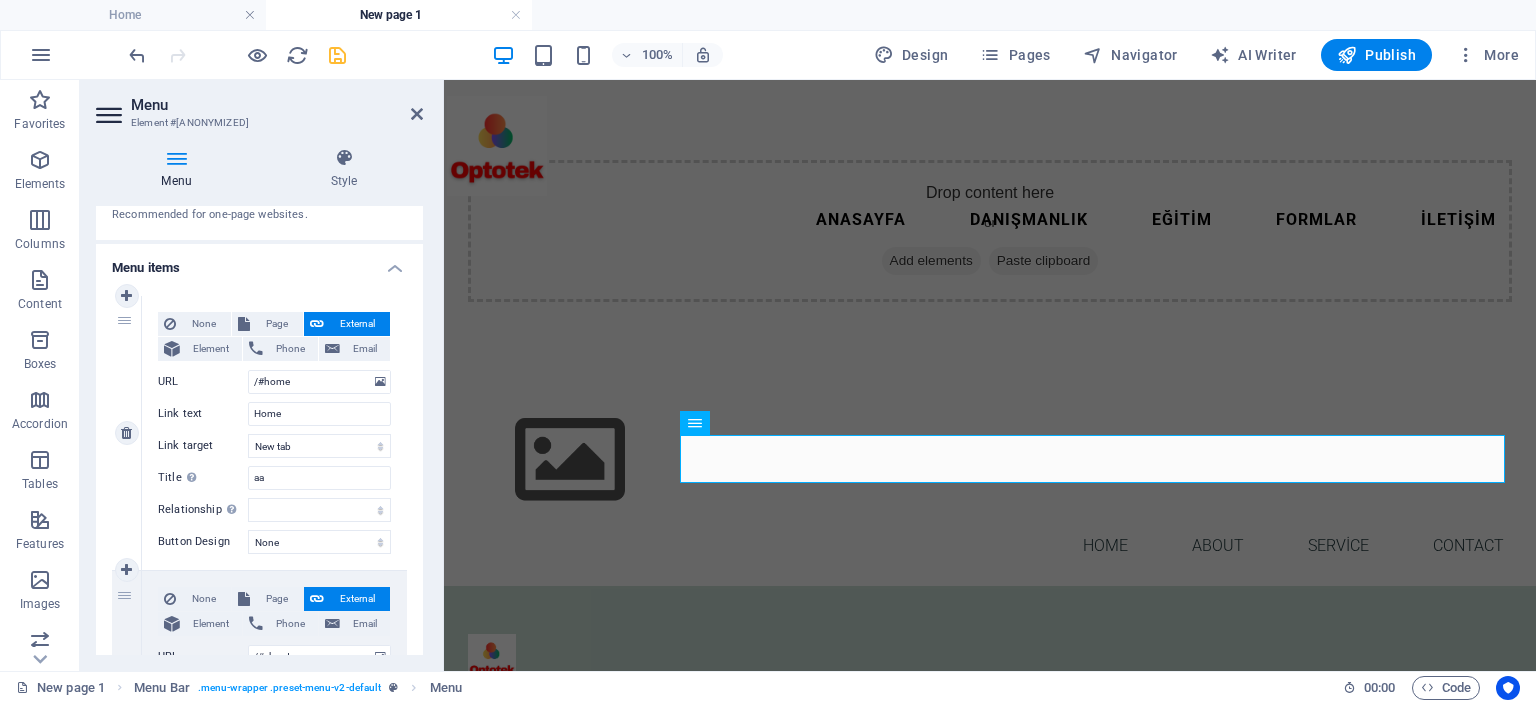 click on "None Page External Element Phone Email Page Home New page New page 1 Element
URL /#home Phone Email Link text Home Link target New tab Same tab Overlay Title Additional link description, should not be the same as the link text. The title is most often shown as a tooltip text when the mouse moves over the element. Leave empty if uncertain. aa Relationship Sets the  relationship of this link to the link target . For example, the value "nofollow" instructs search engines not to follow the link. Can be left empty. alternate author bookmark external help license next nofollow noreferrer noopener prev search tag Button Design None Default Primary Secondary" at bounding box center (274, 433) 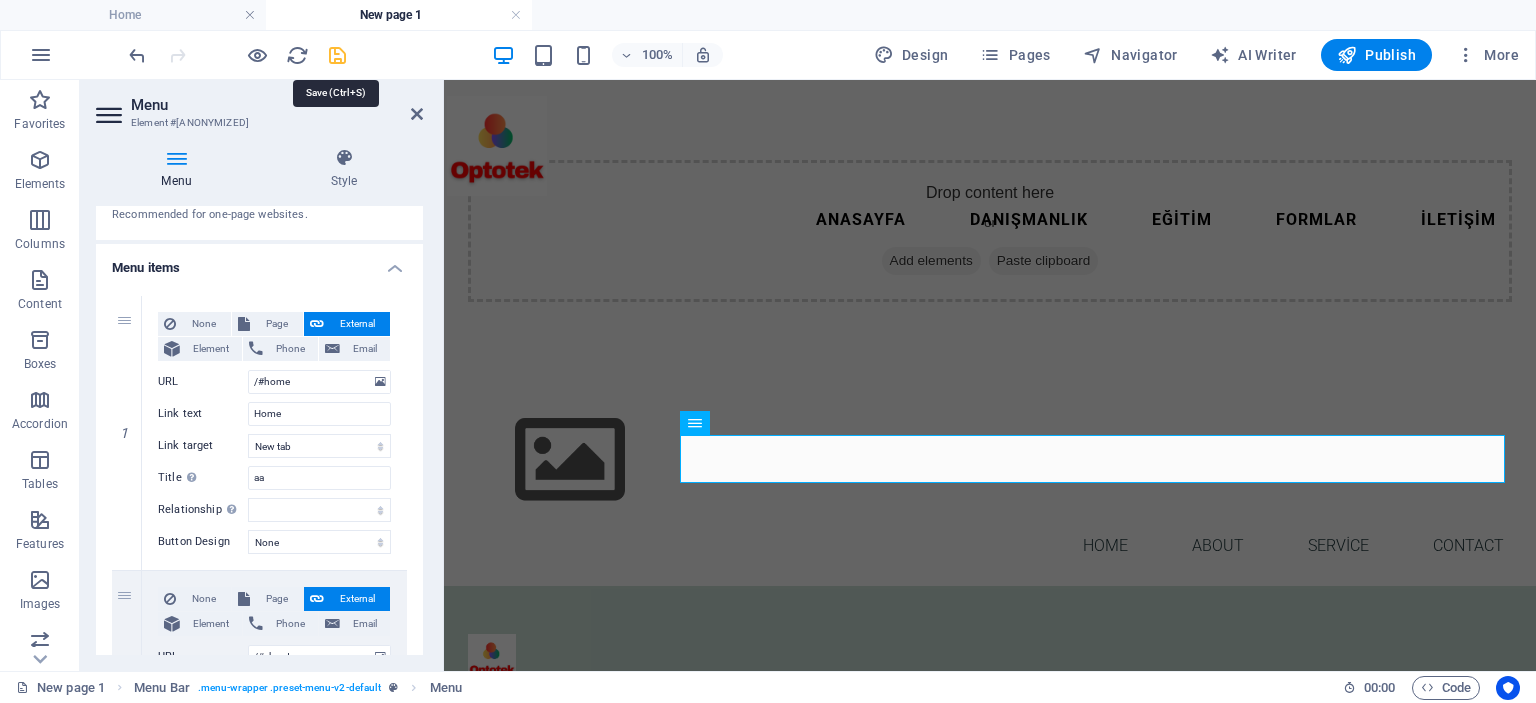 drag, startPoint x: 336, startPoint y: 55, endPoint x: 328, endPoint y: 13, distance: 42.755116 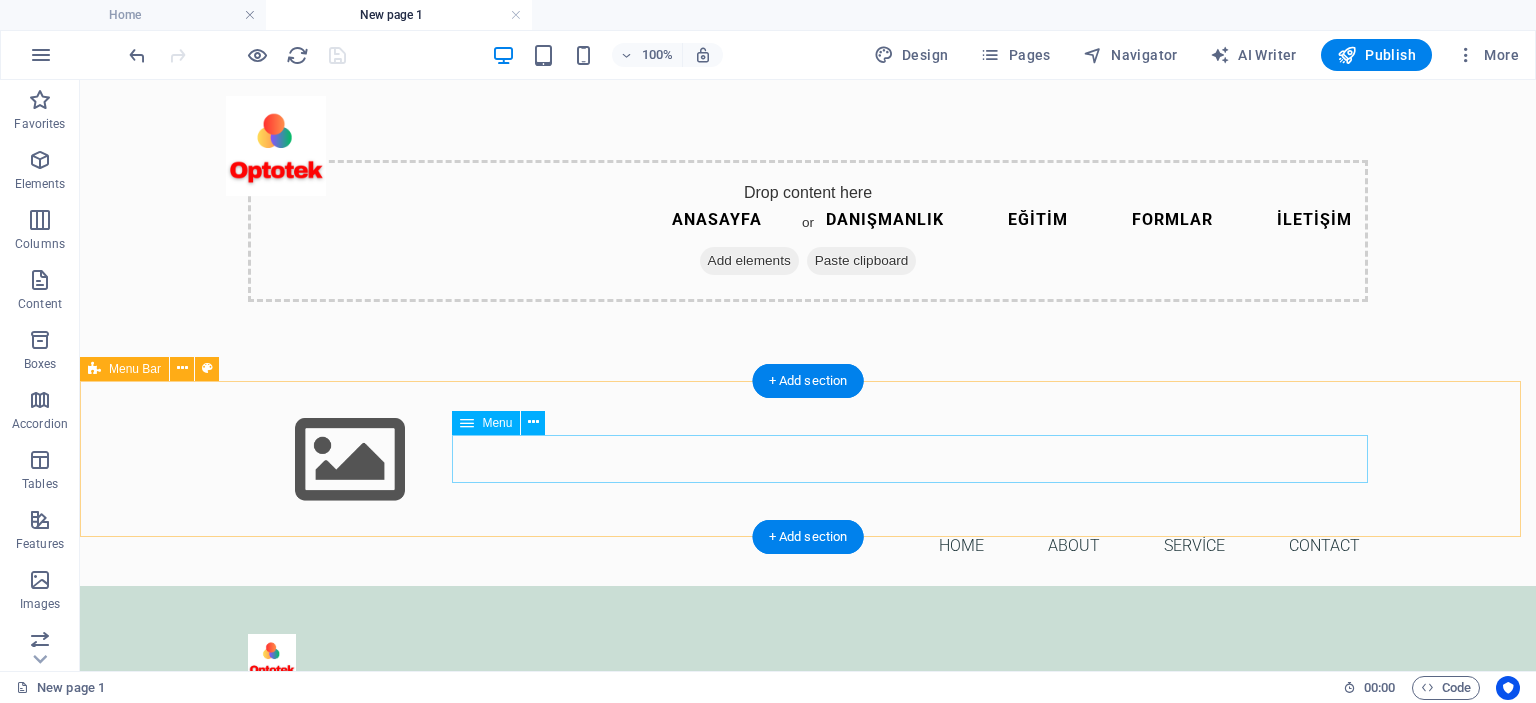 click on "Home About Service Contact" at bounding box center [808, 546] 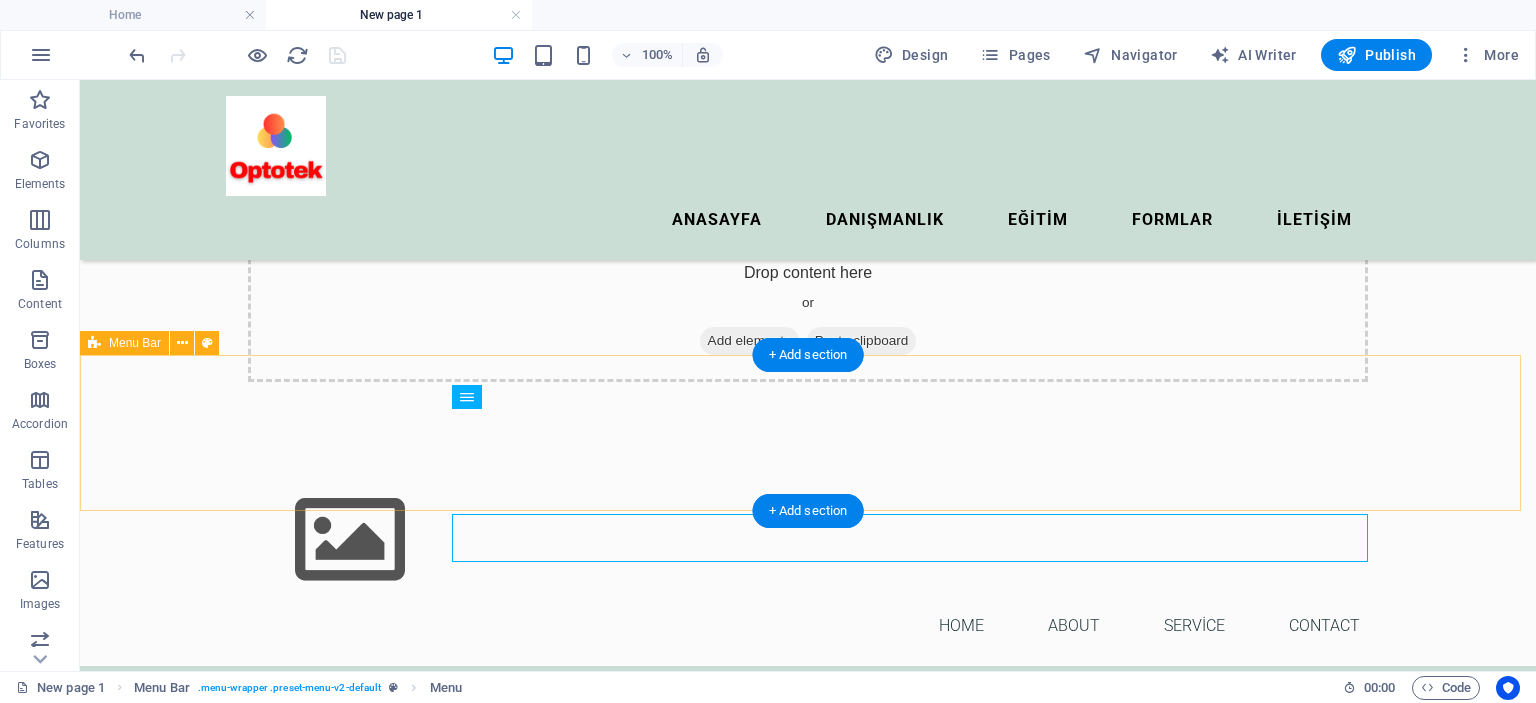 scroll, scrollTop: 0, scrollLeft: 0, axis: both 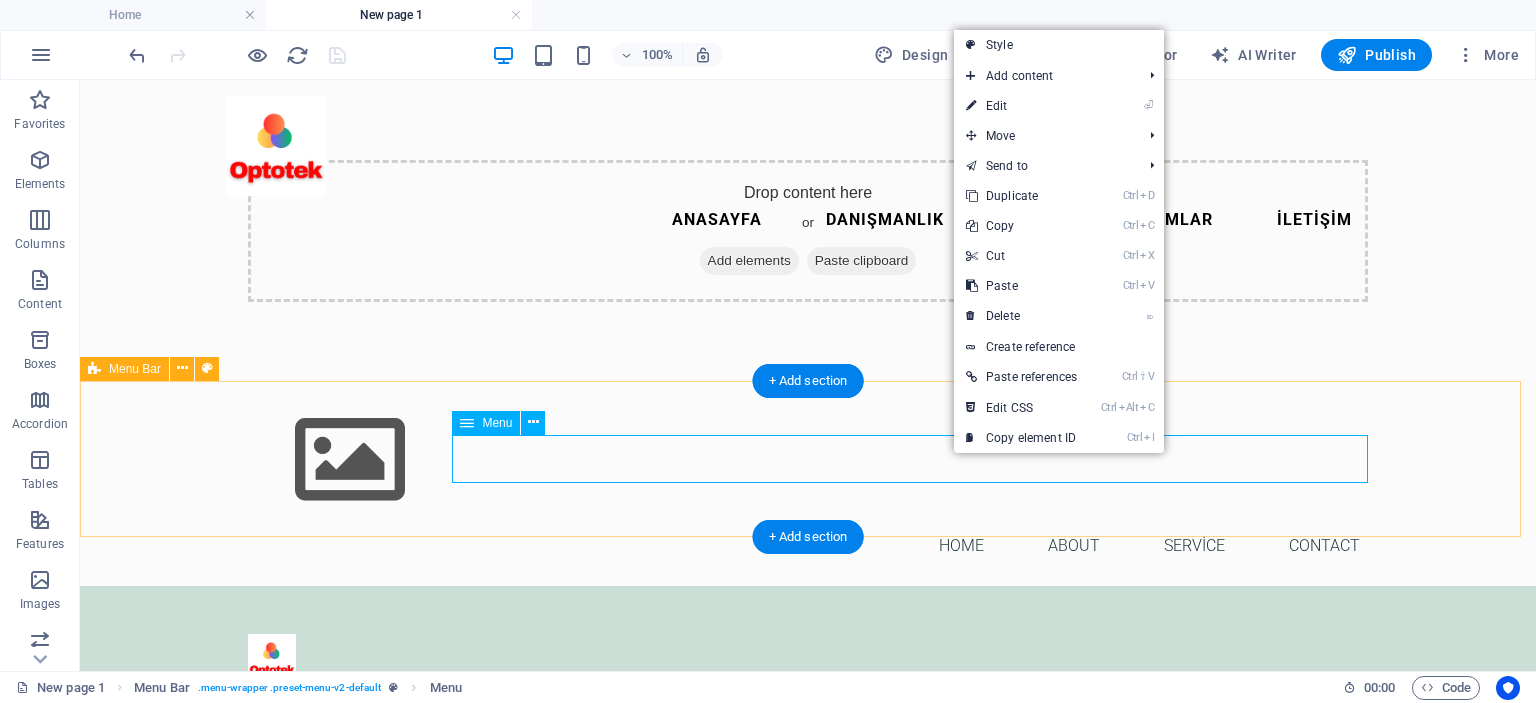 click on "Home About Service Contact" at bounding box center [808, 546] 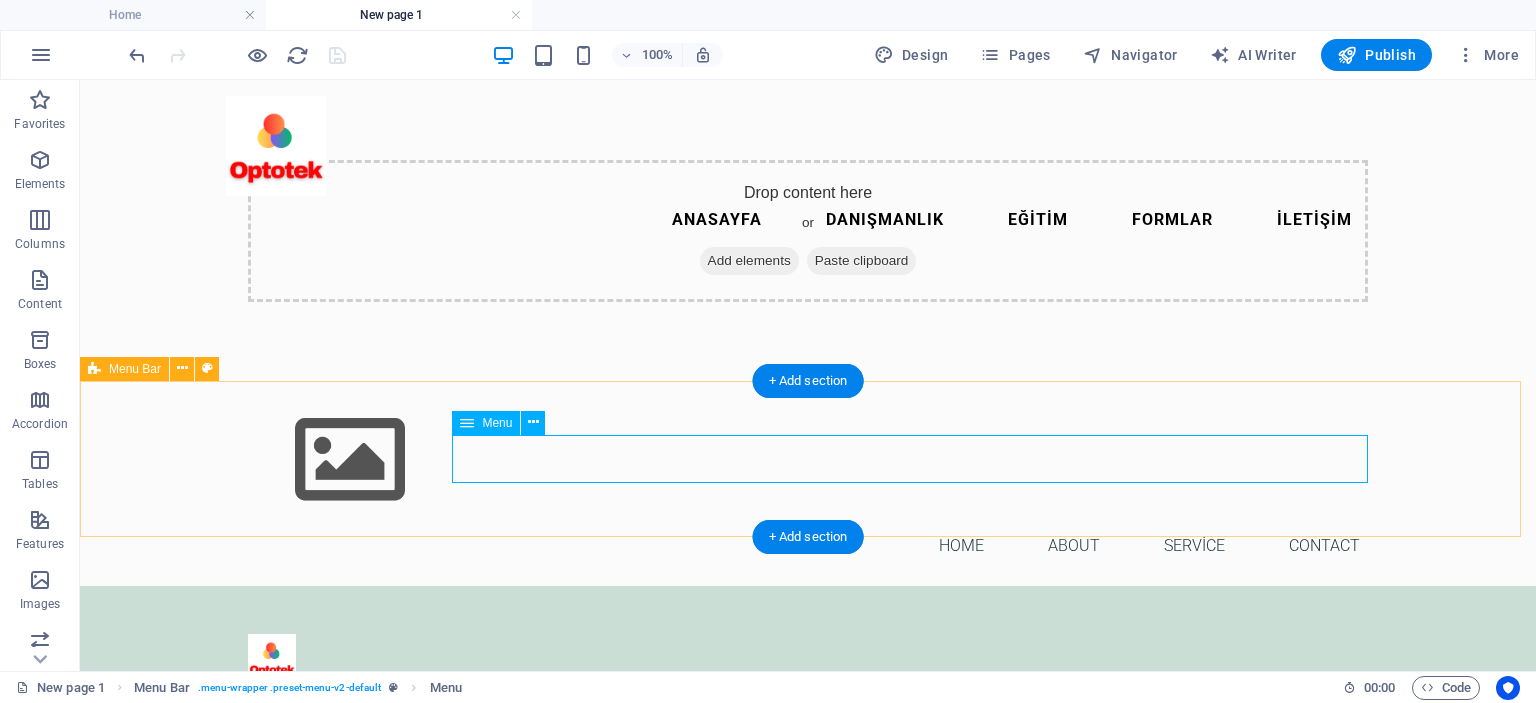 click on "Home About Service Contact" at bounding box center [808, 546] 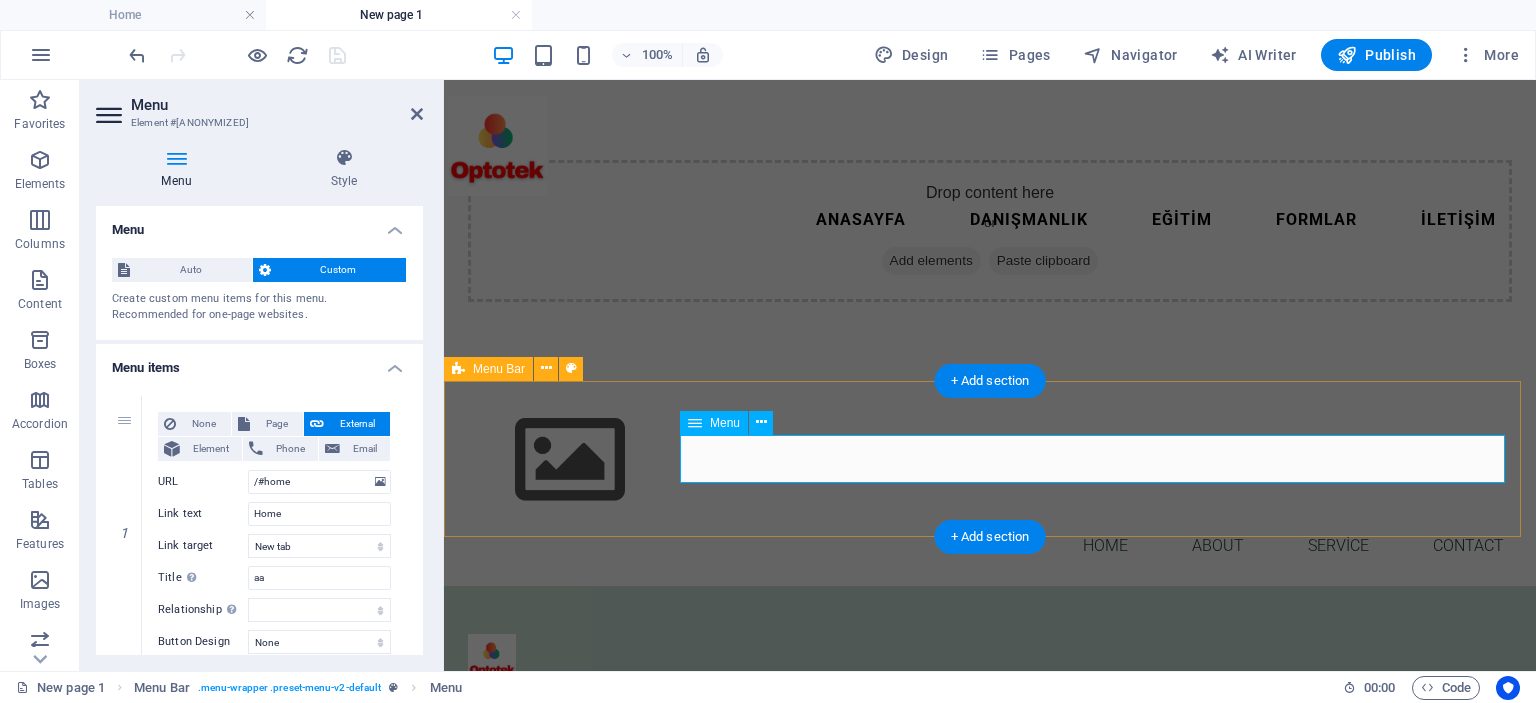 click on "Home About Service Contact" at bounding box center (990, 546) 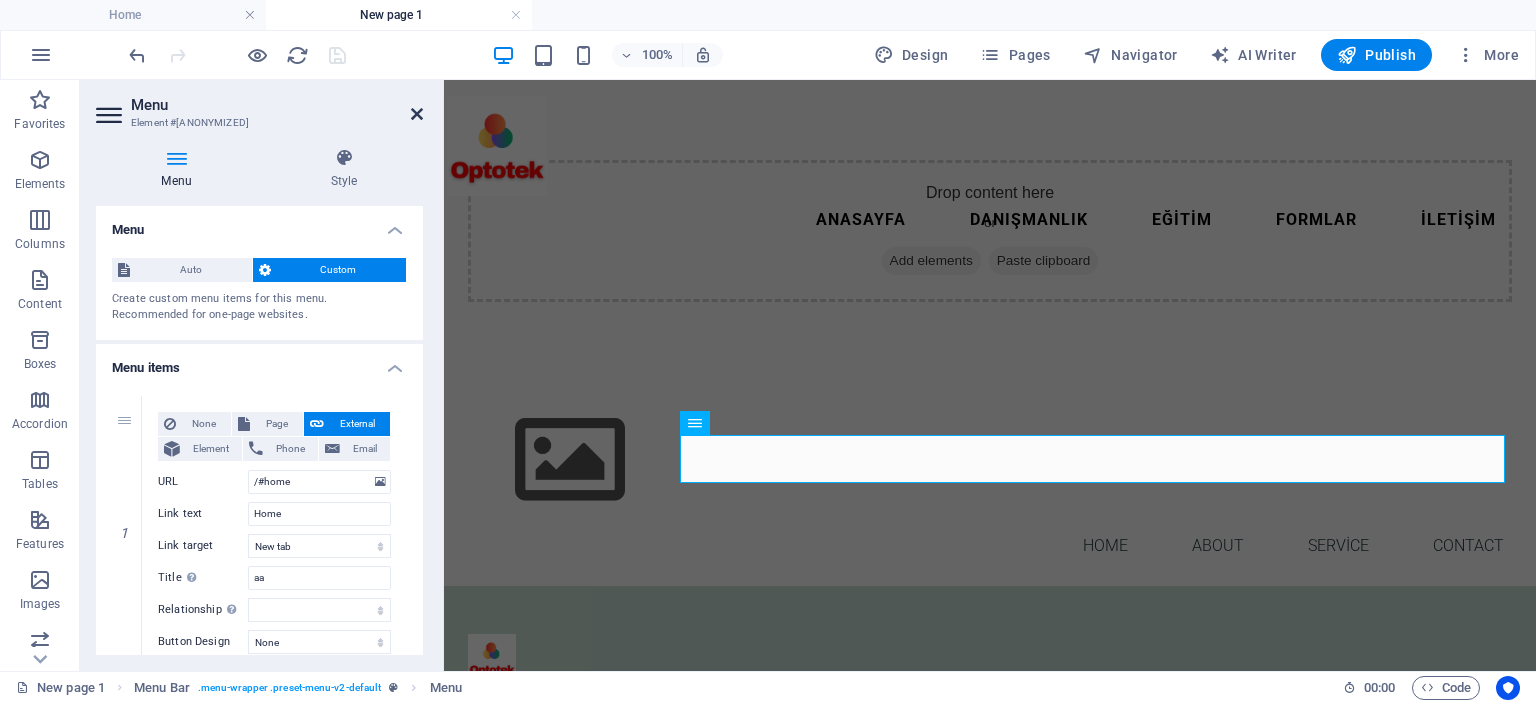 drag, startPoint x: 421, startPoint y: 117, endPoint x: 387, endPoint y: 71, distance: 57.201397 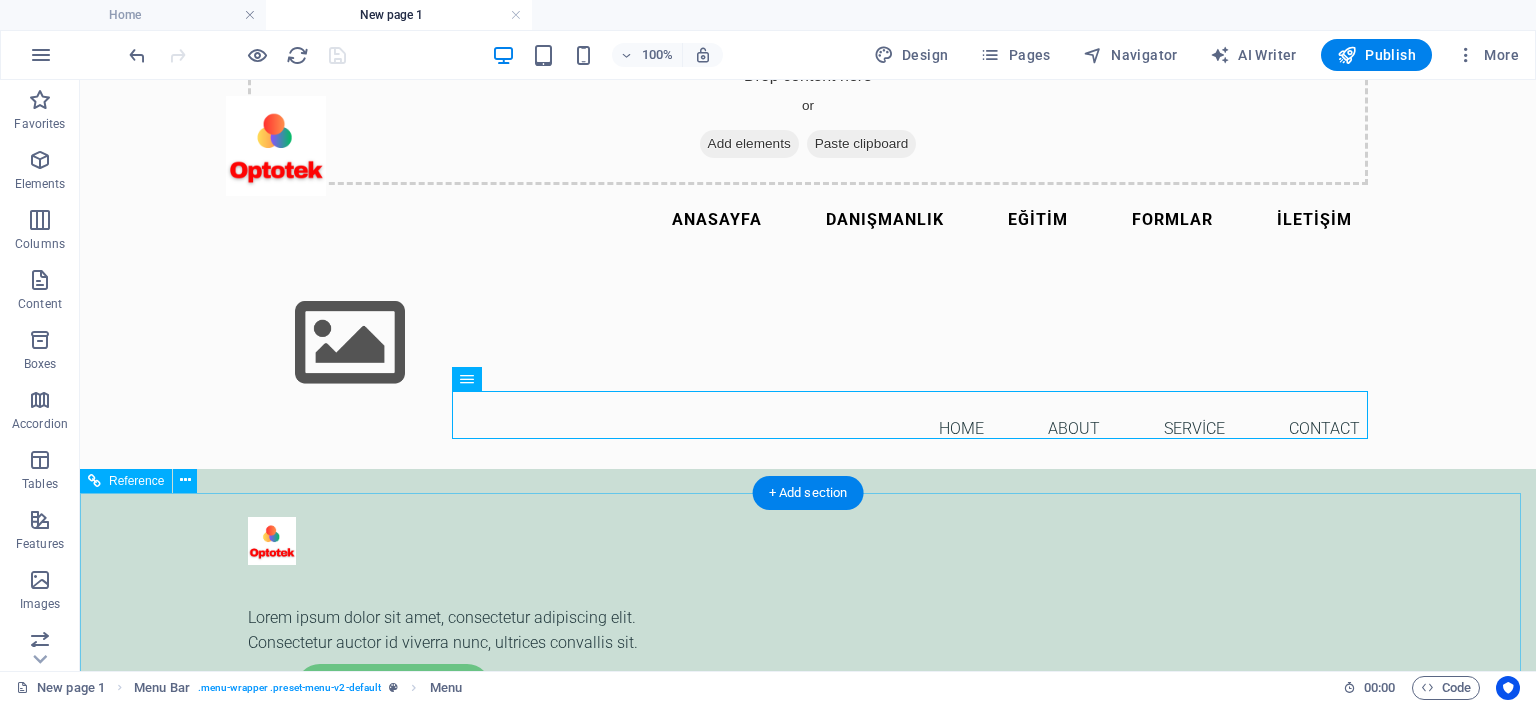scroll, scrollTop: 309, scrollLeft: 0, axis: vertical 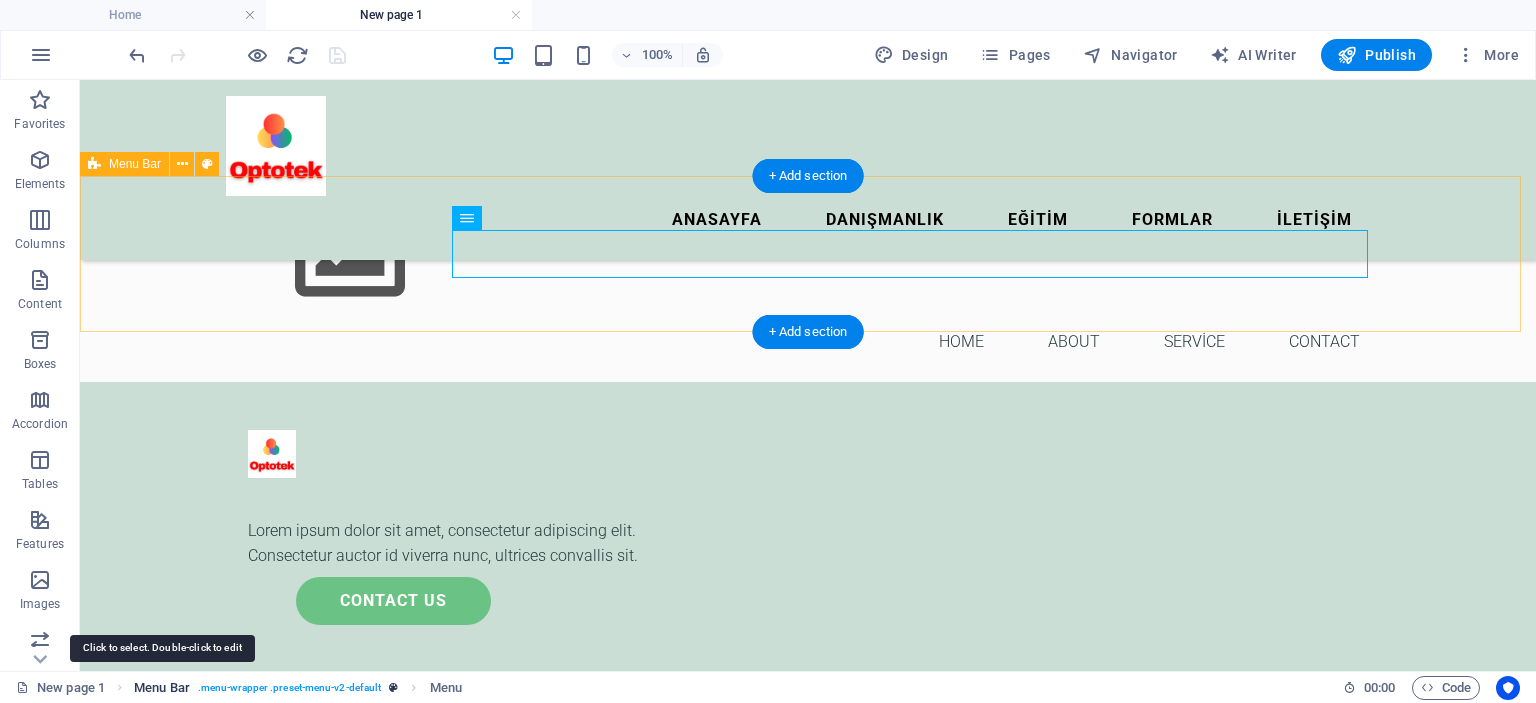 click on "Menu Bar" at bounding box center [162, 688] 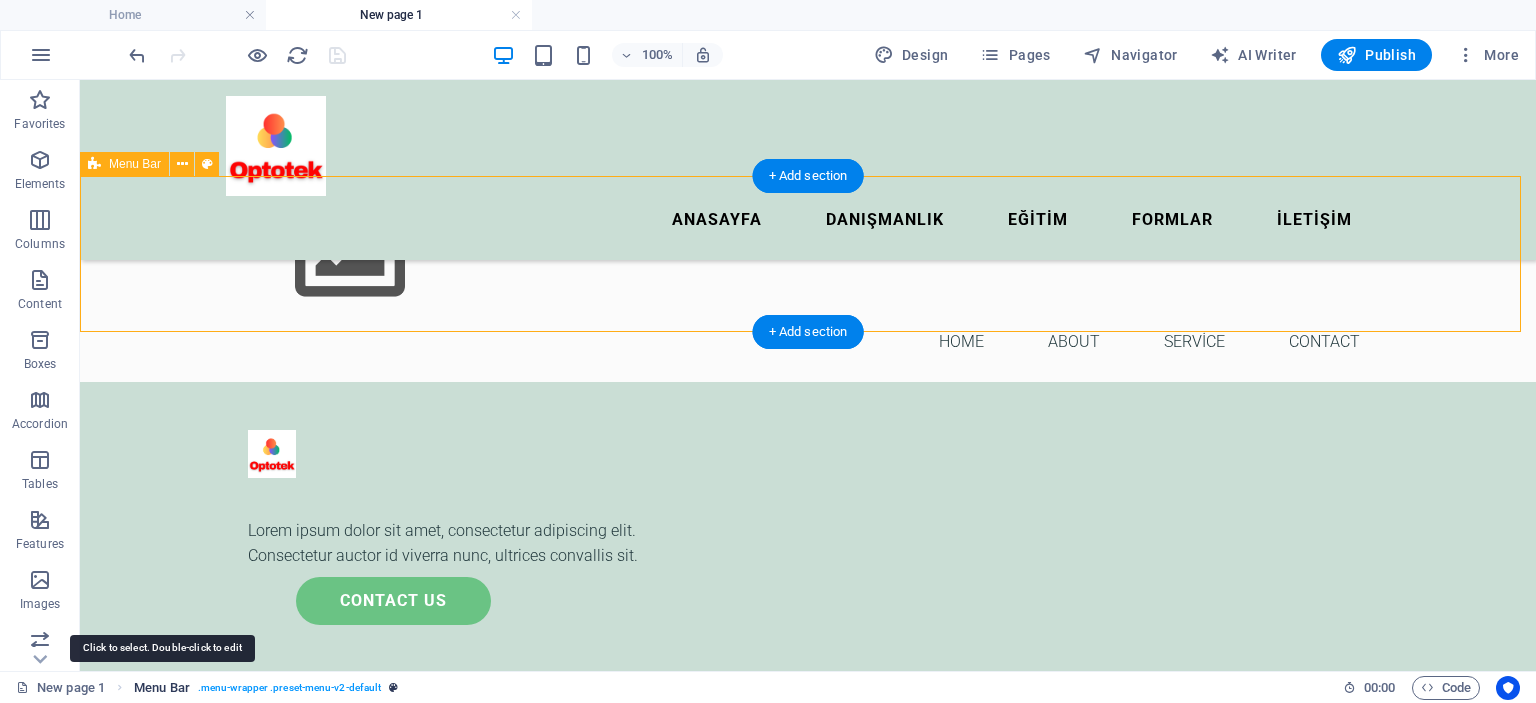 click on "Menu Bar" at bounding box center (162, 688) 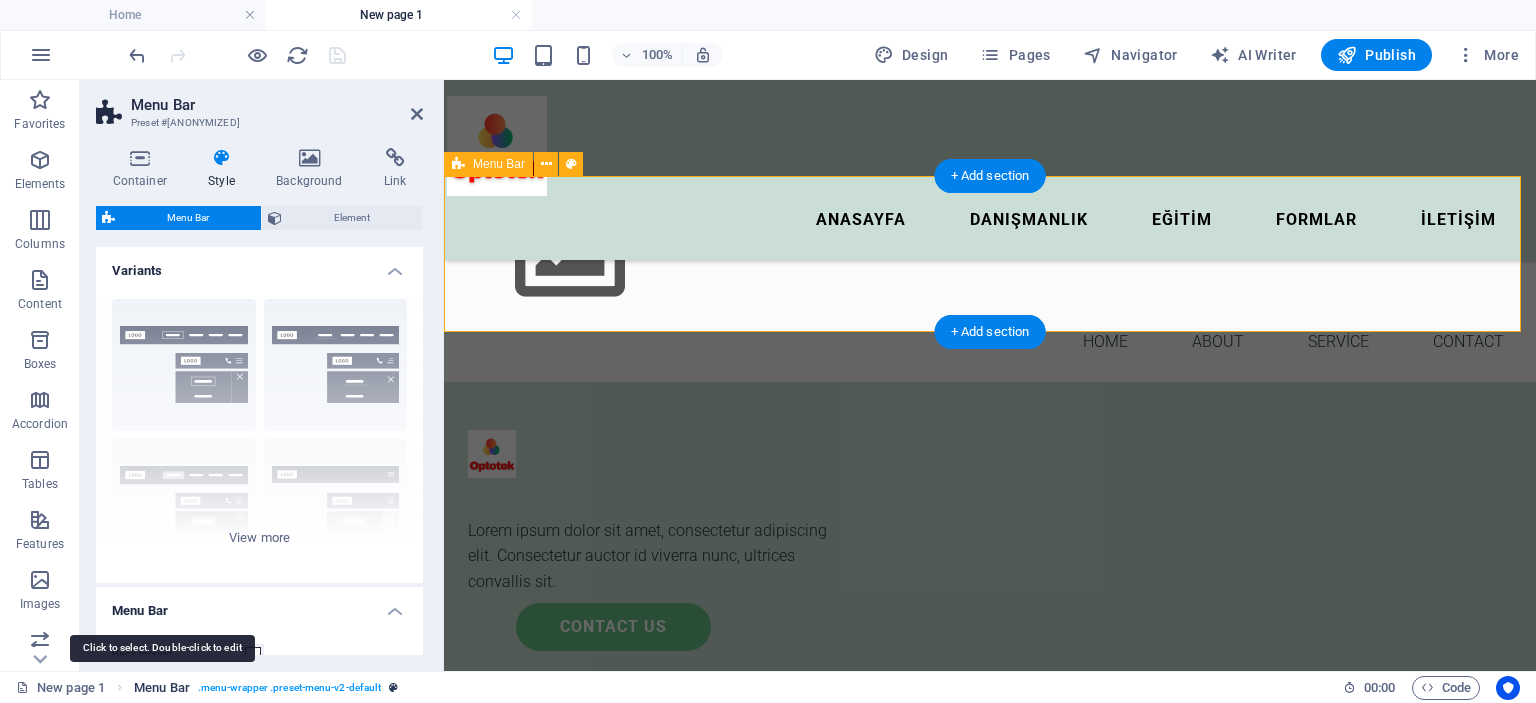 click on "Menu Bar" at bounding box center (162, 688) 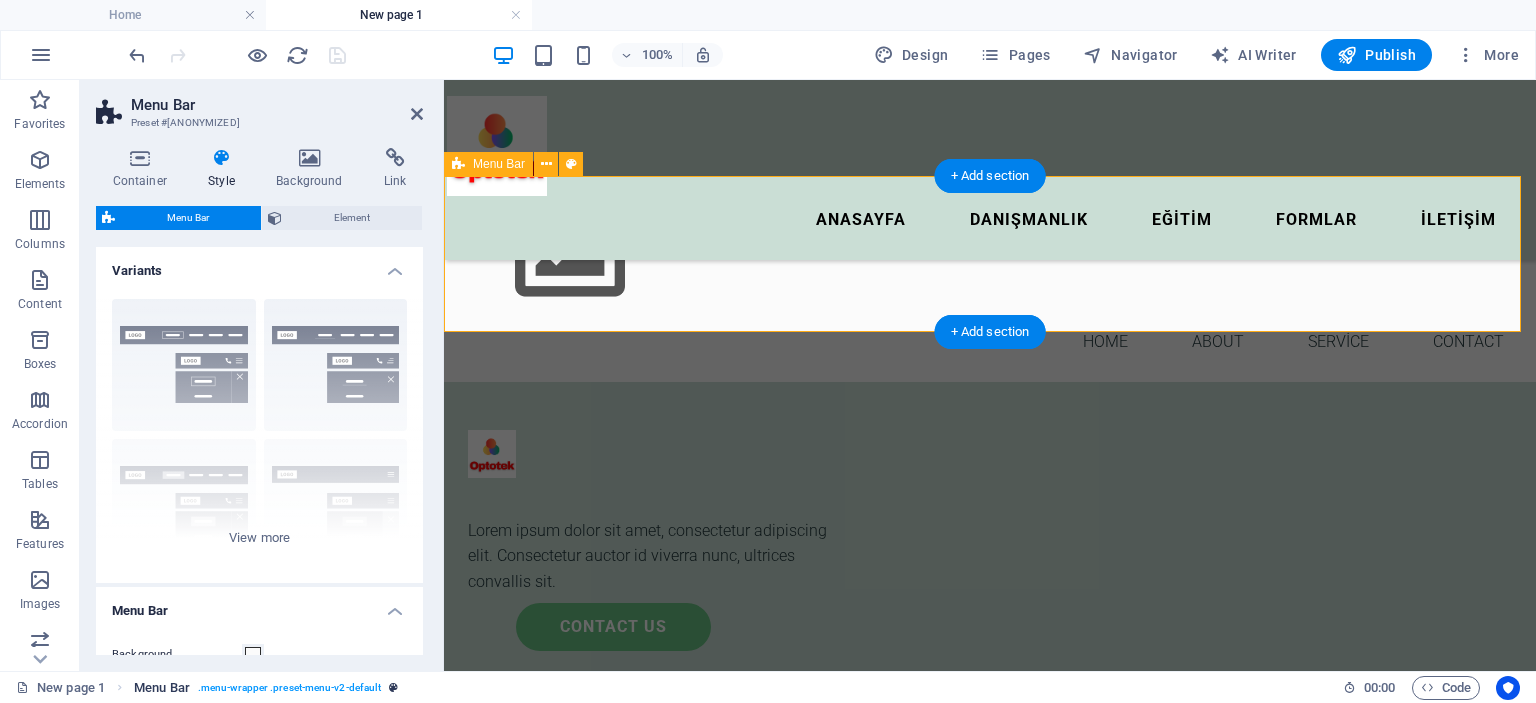 click on ". menu-wrapper .preset-menu-v2-default" at bounding box center [289, 688] 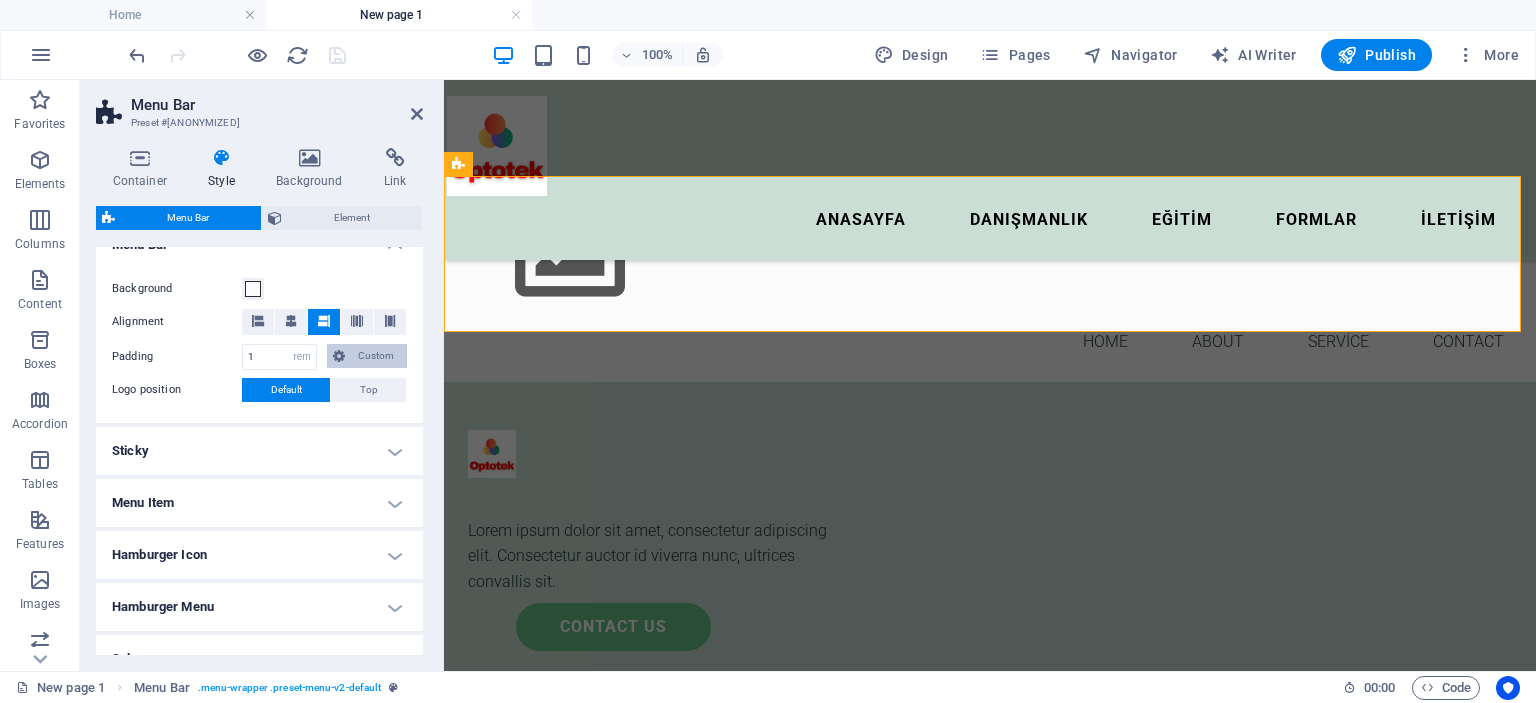 scroll, scrollTop: 400, scrollLeft: 0, axis: vertical 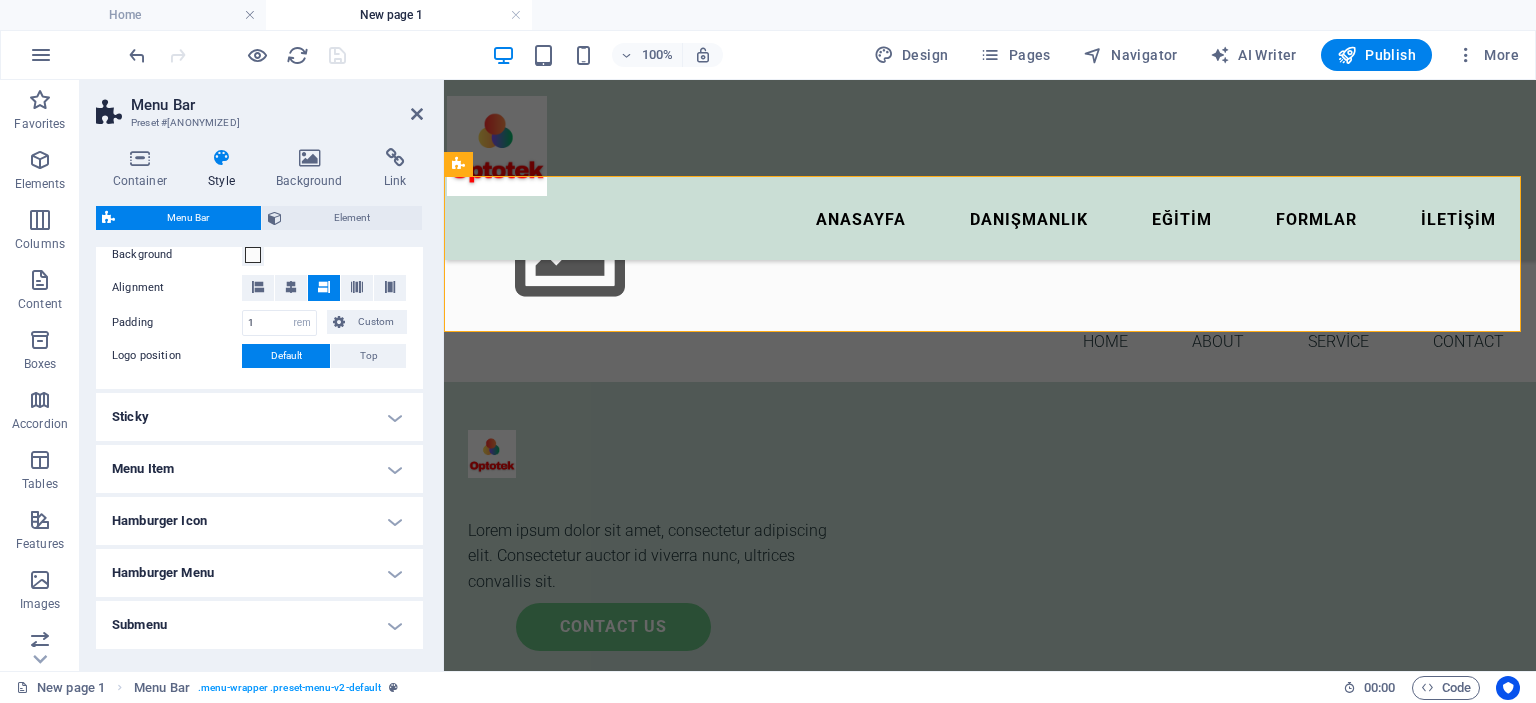 click on "Menu Item" at bounding box center [259, 469] 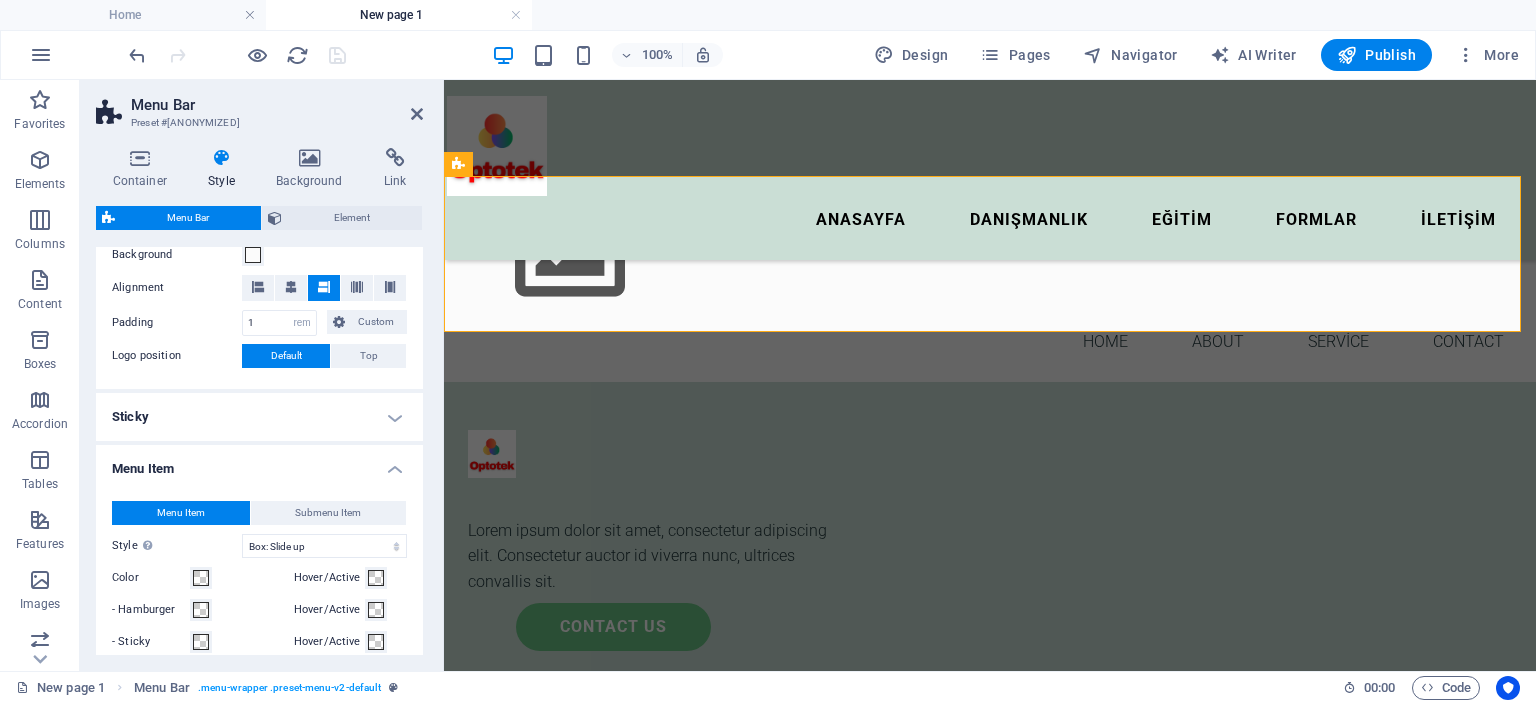 scroll, scrollTop: 500, scrollLeft: 0, axis: vertical 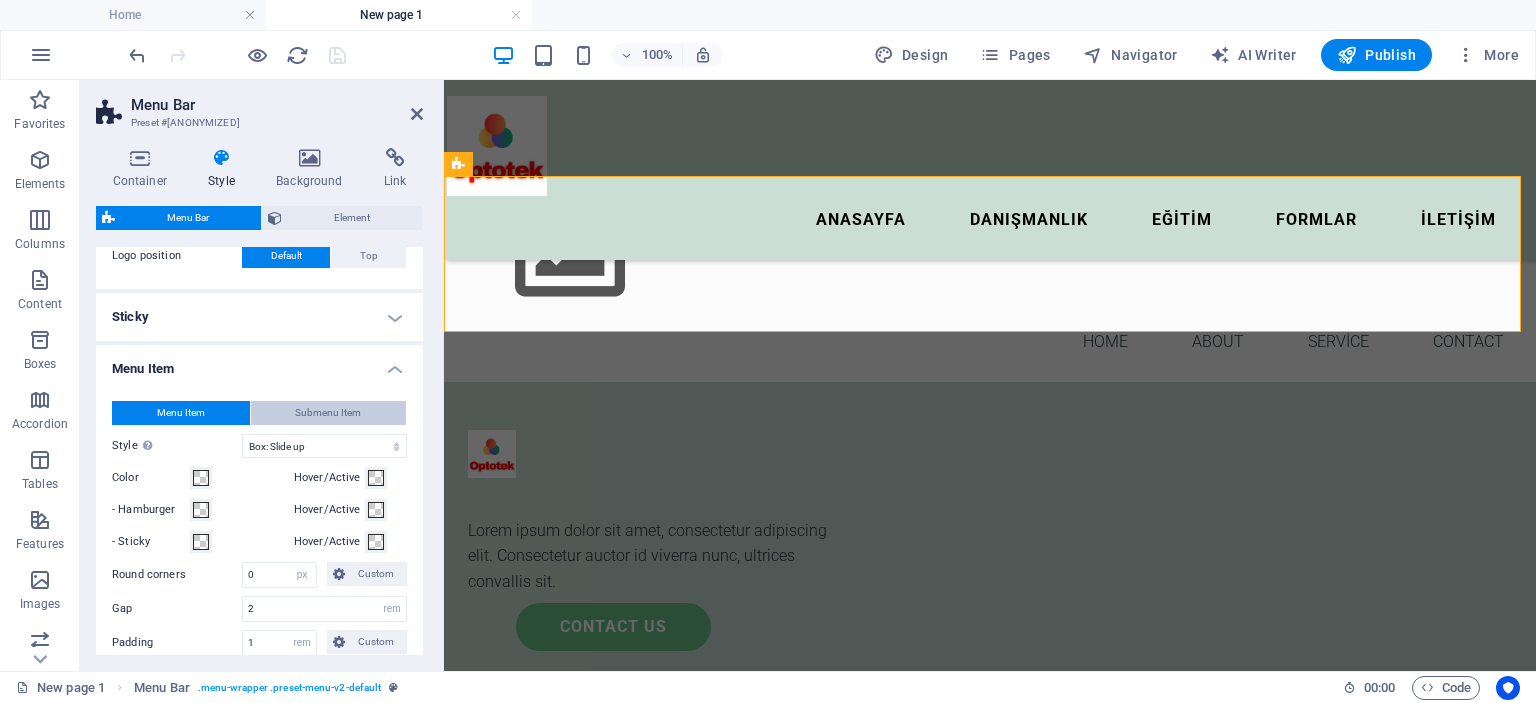 click on "Submenu Item" at bounding box center (328, 413) 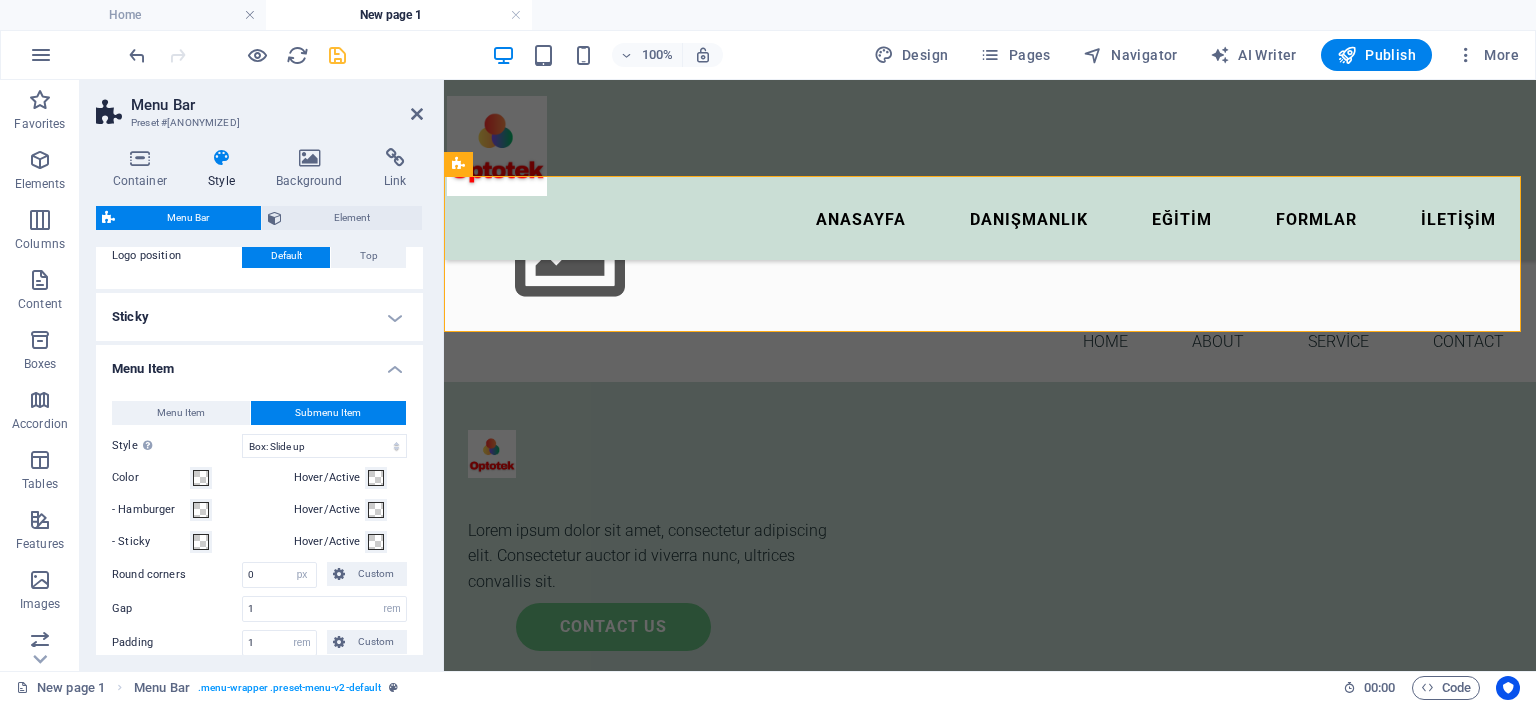 type 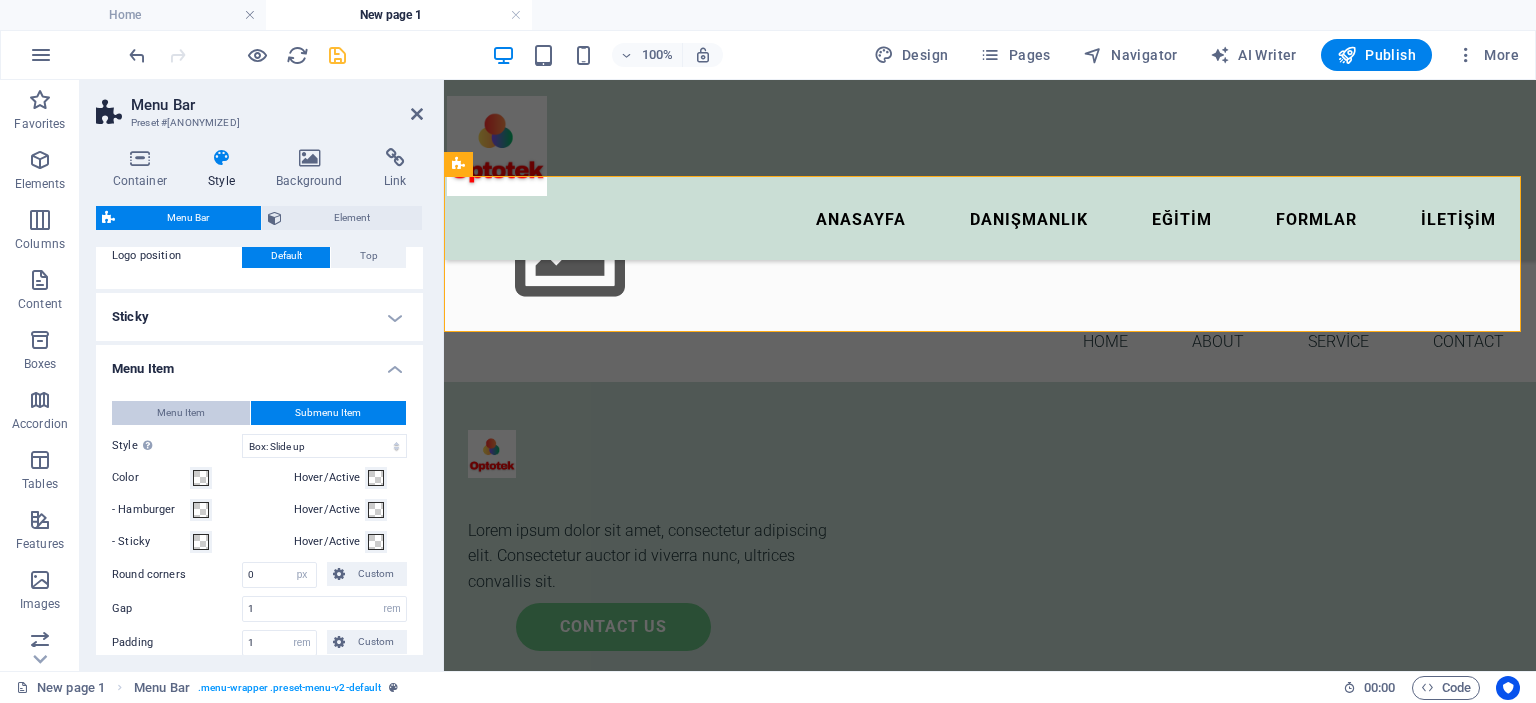 click on "Menu Item" at bounding box center (181, 413) 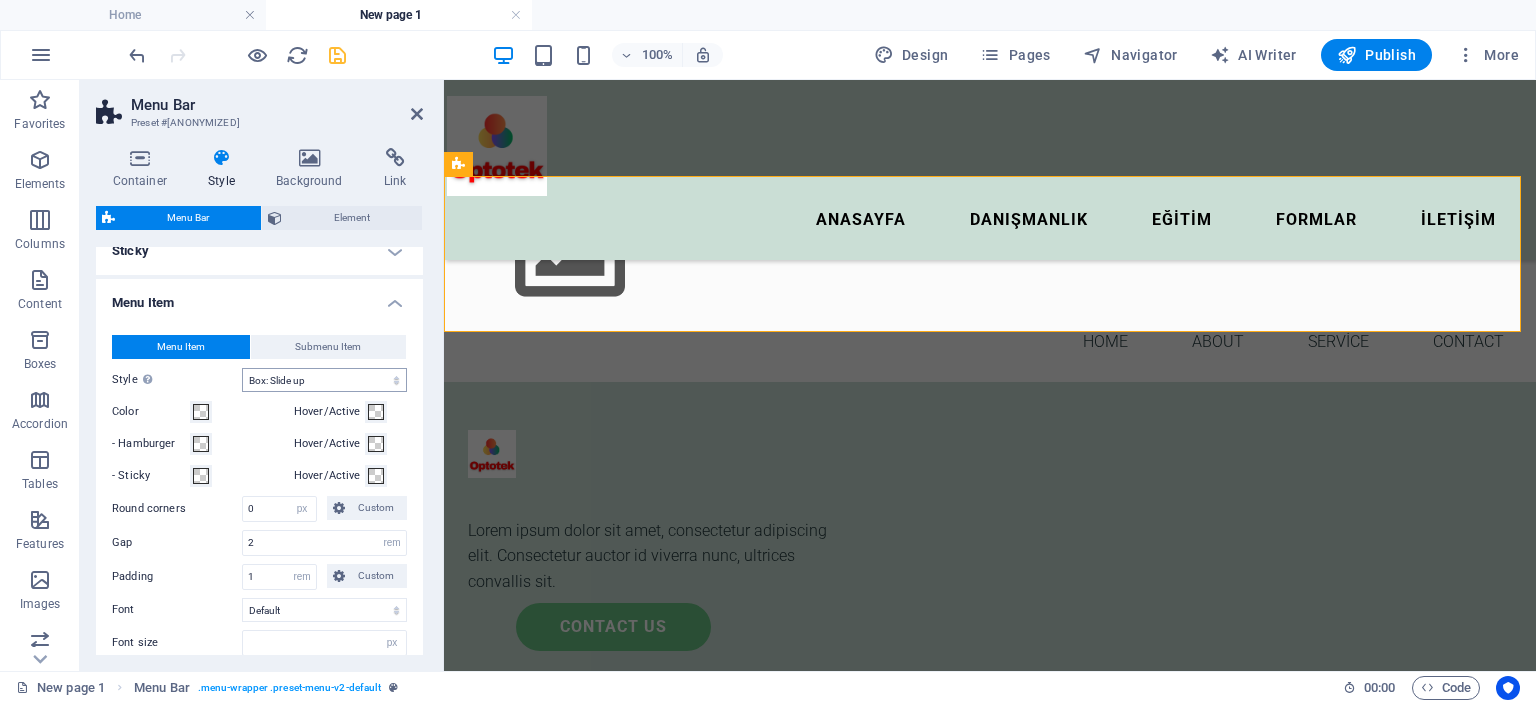 scroll, scrollTop: 600, scrollLeft: 0, axis: vertical 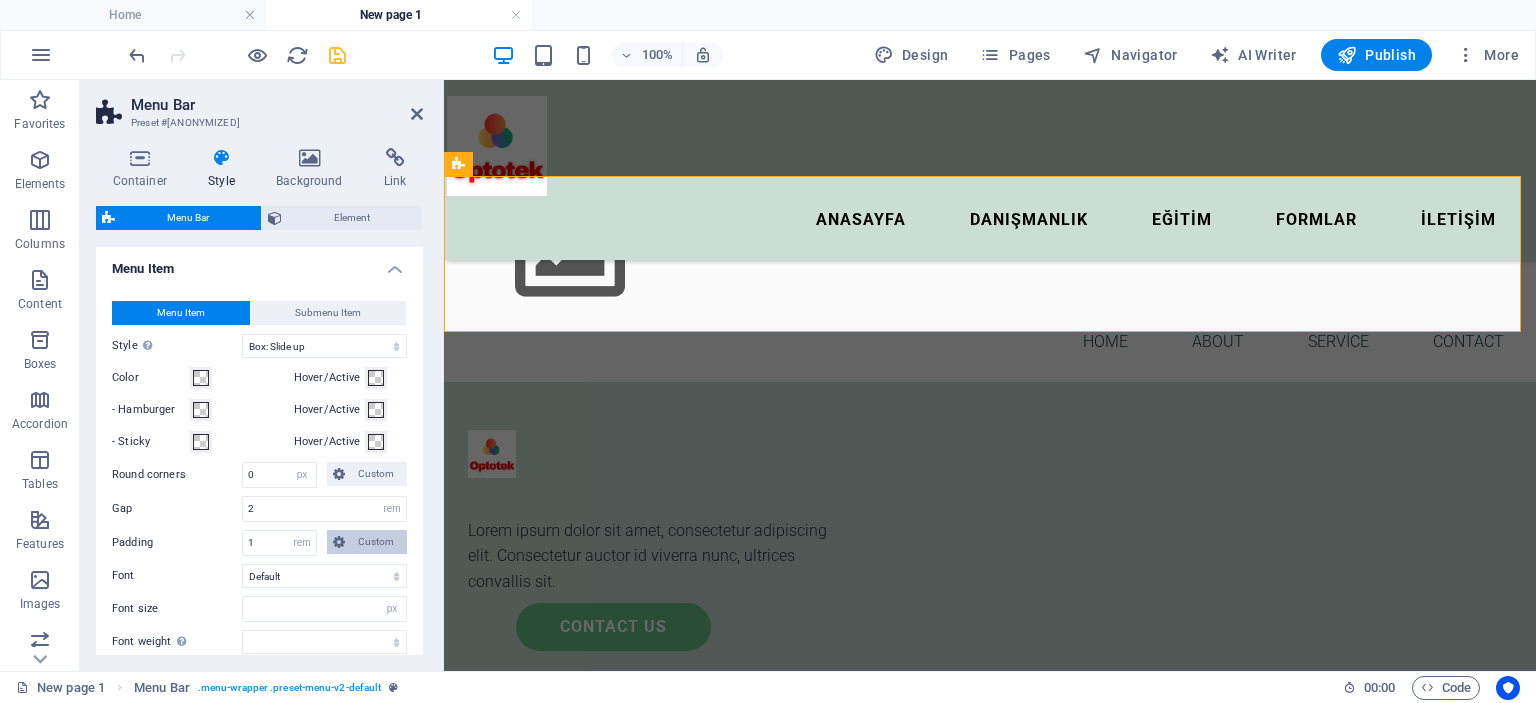 type 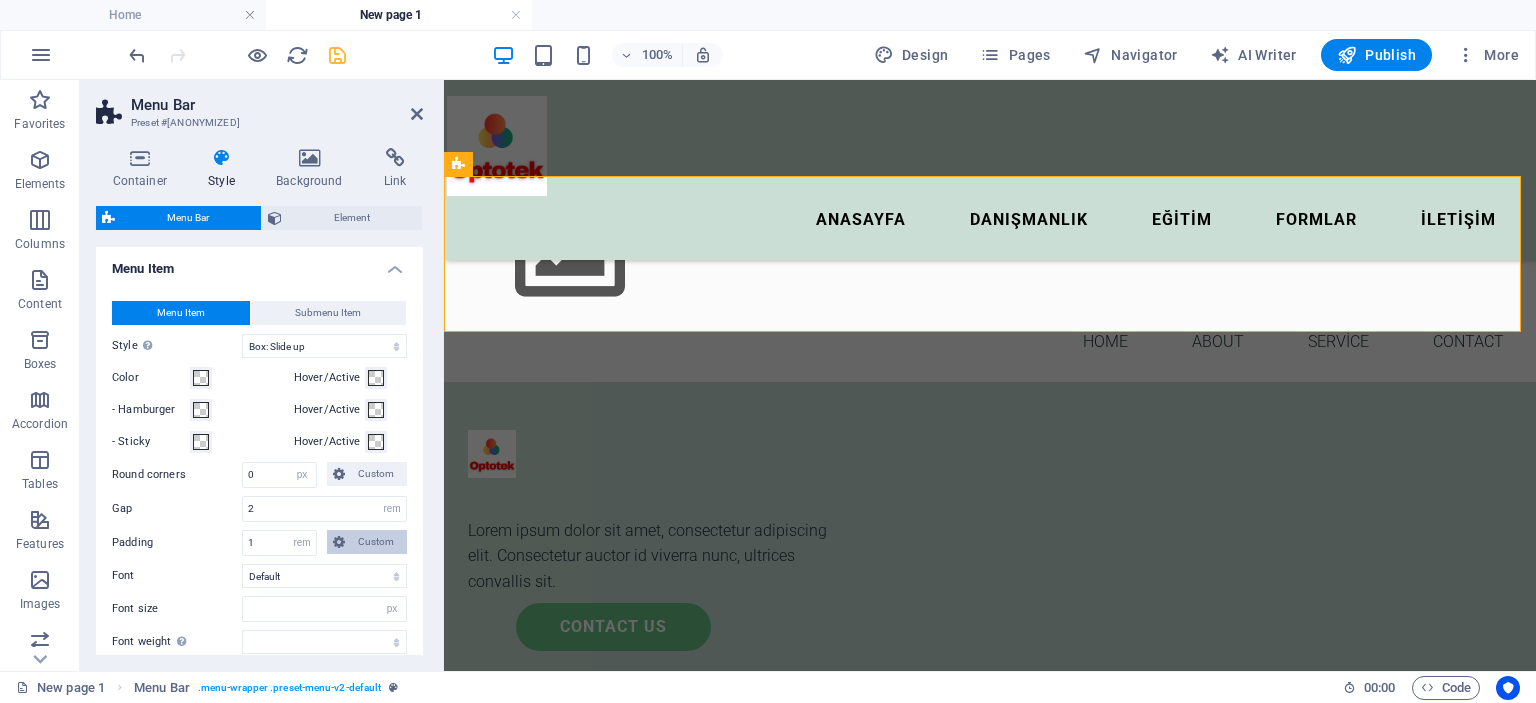 select 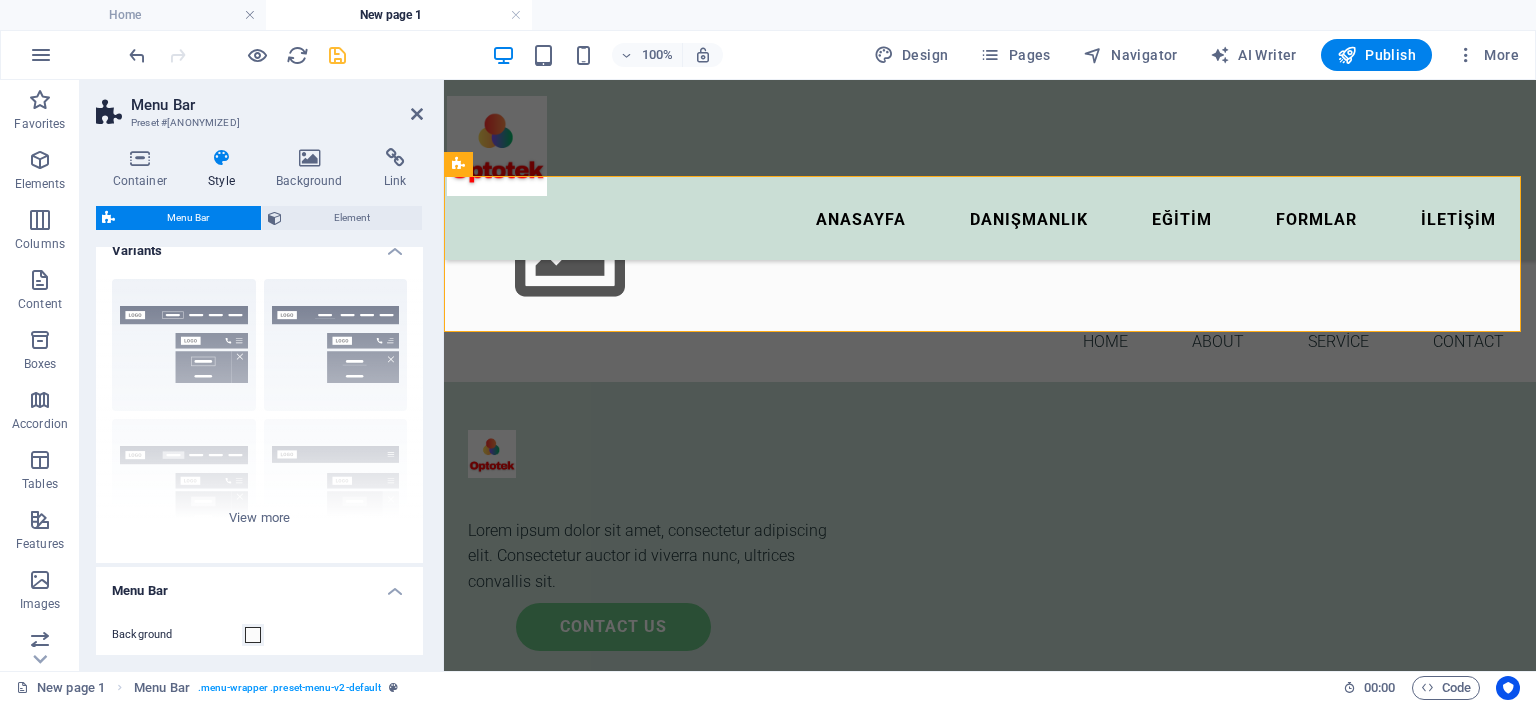 scroll, scrollTop: 0, scrollLeft: 0, axis: both 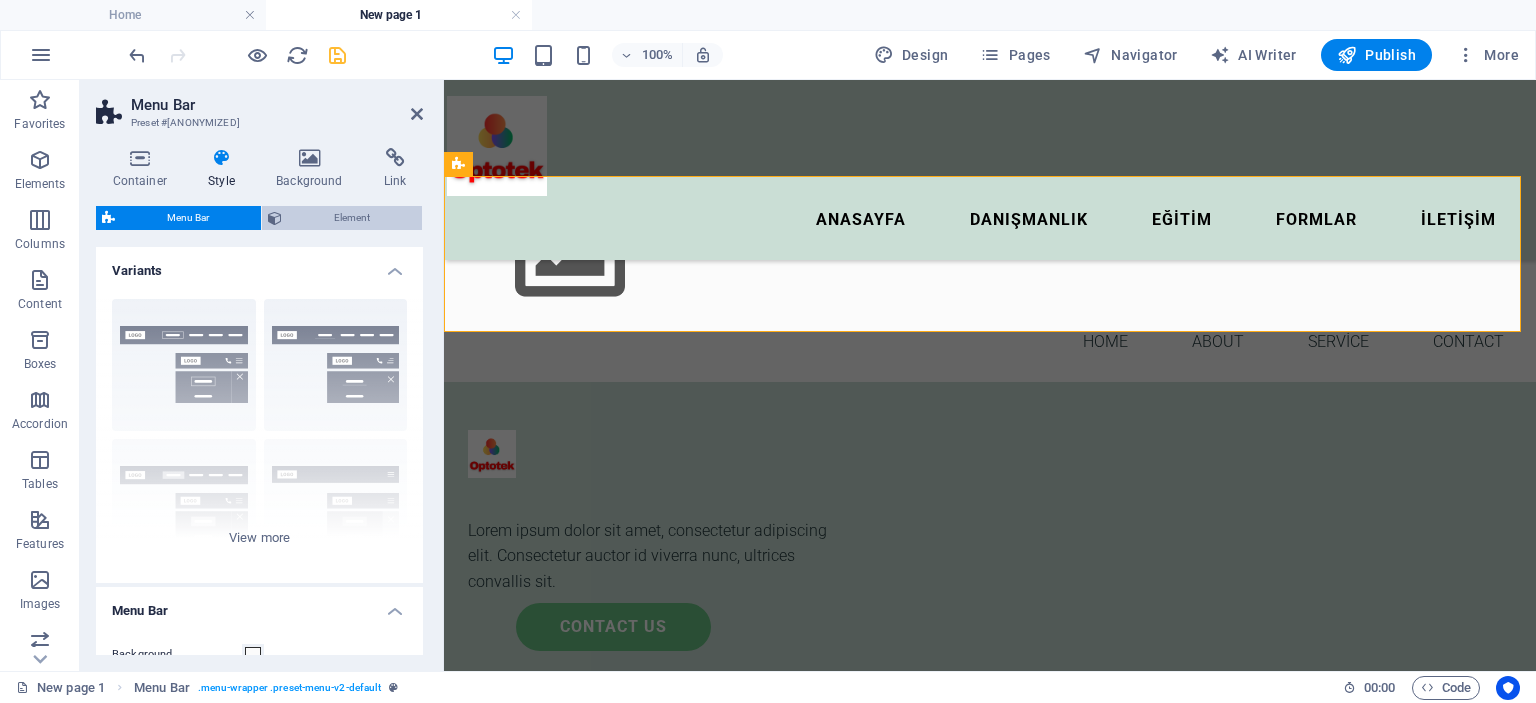 click on "Element" at bounding box center [352, 218] 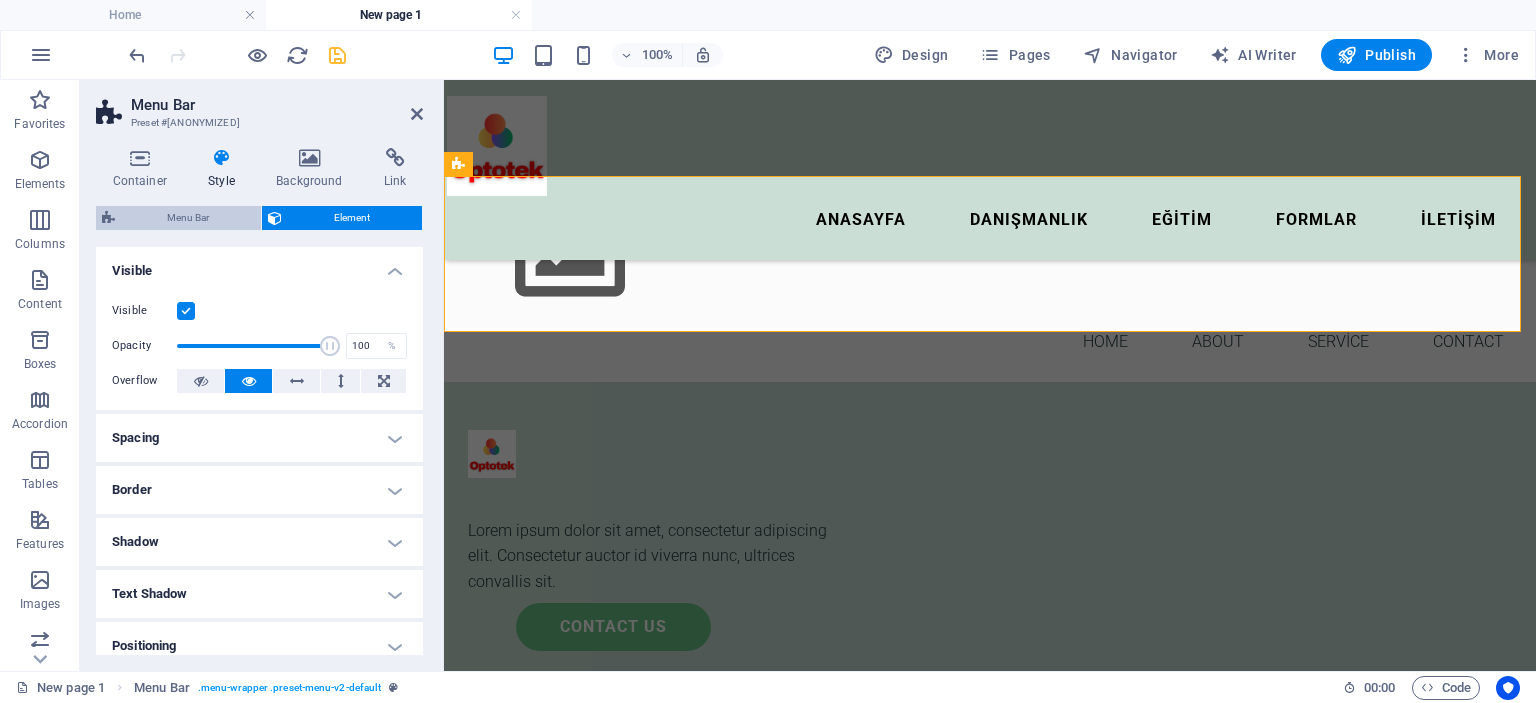 click on "Menu Bar" at bounding box center [188, 218] 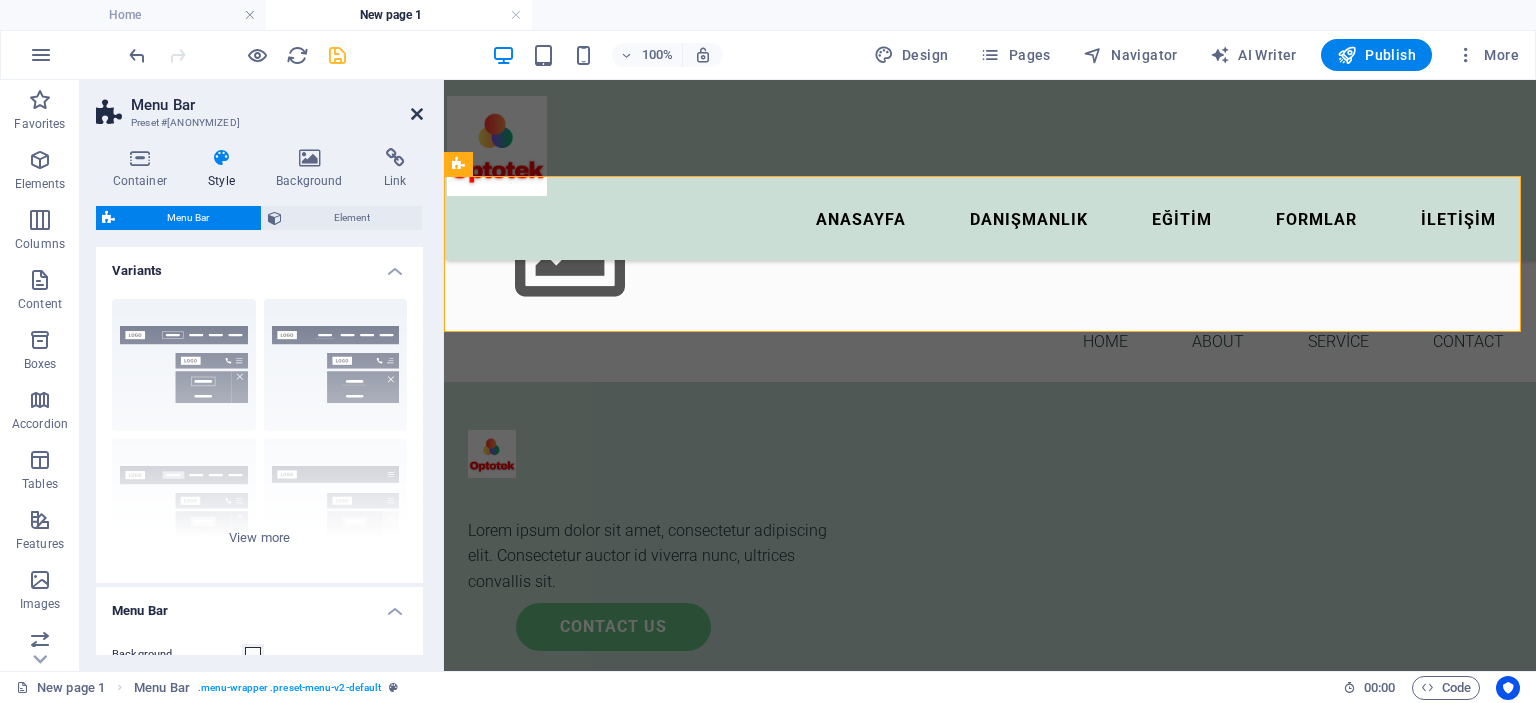 click at bounding box center (417, 114) 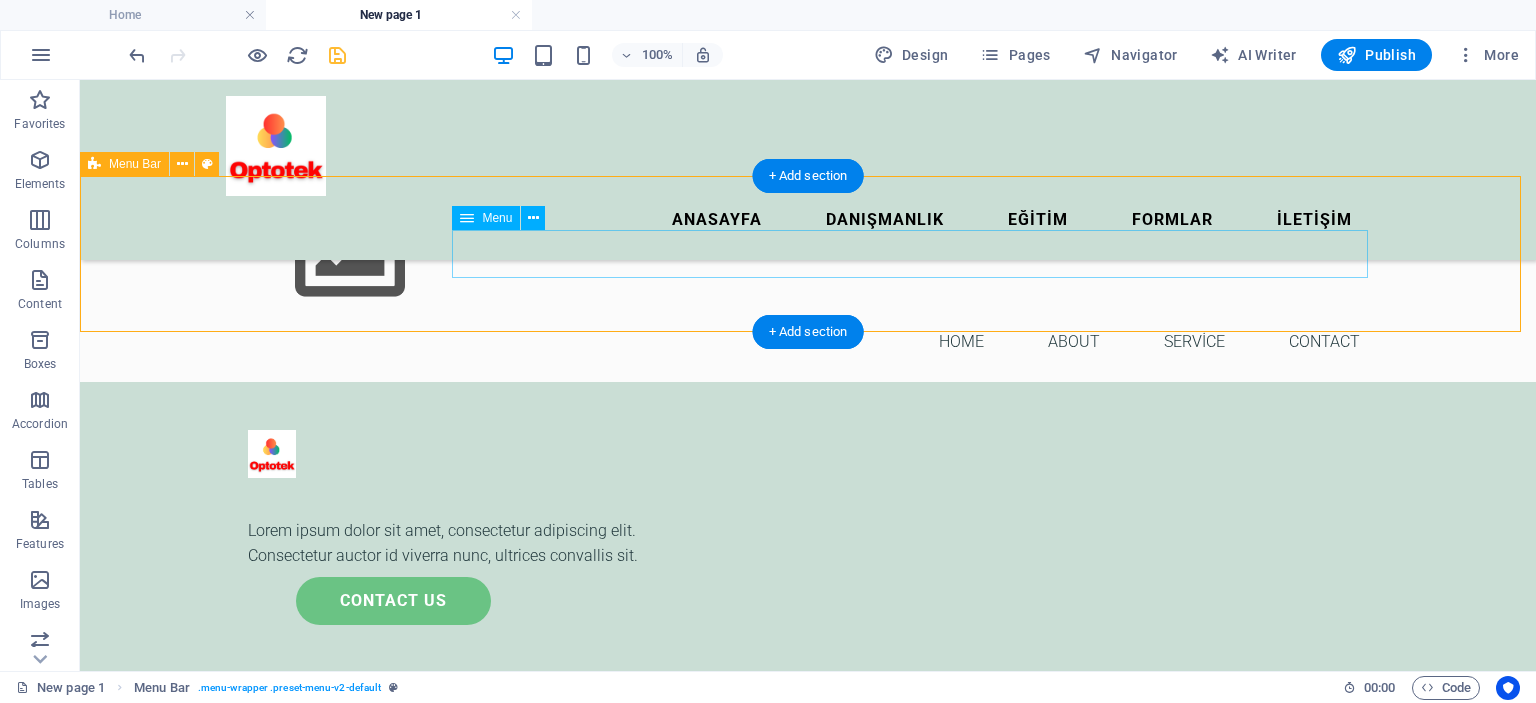 click on "Home About Service Contact" at bounding box center [808, 342] 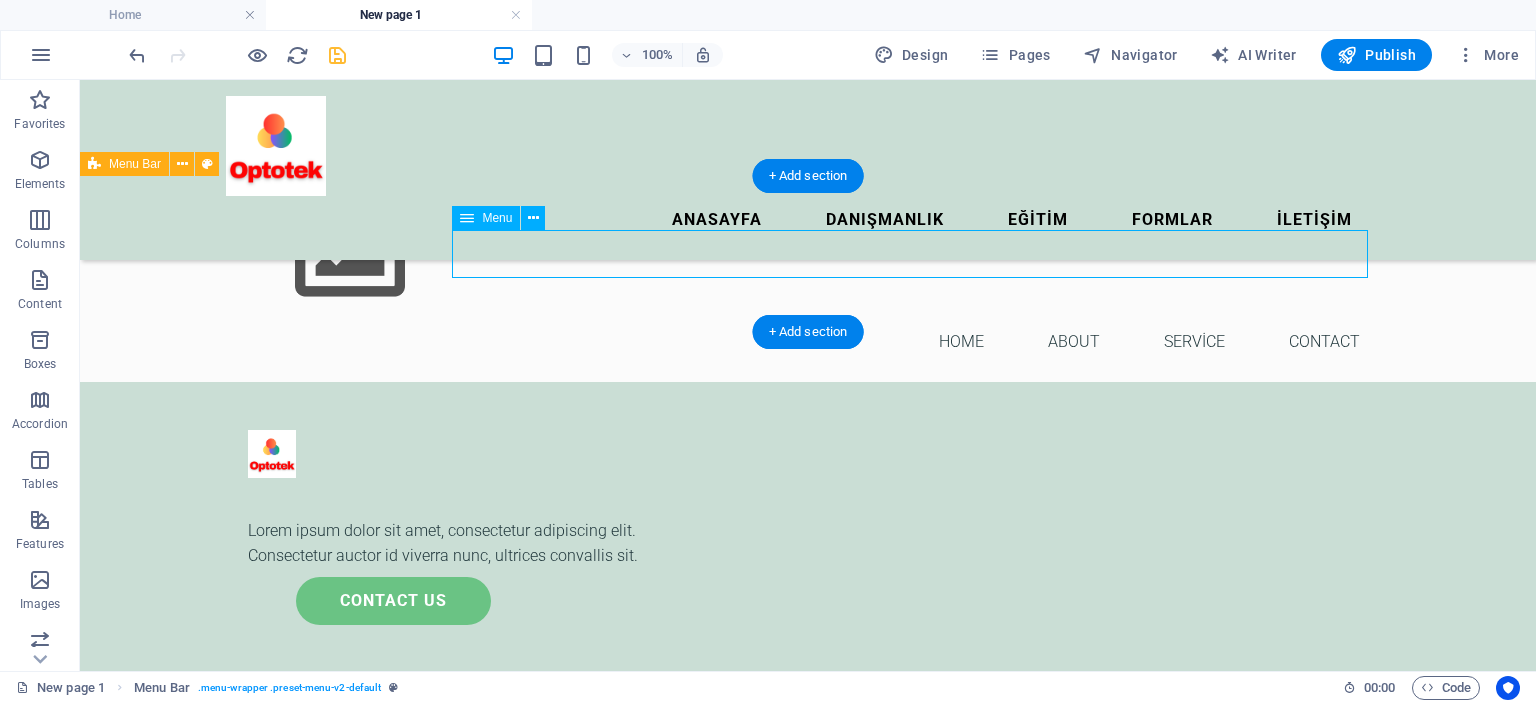 click on "Home About Service Contact" at bounding box center (808, 342) 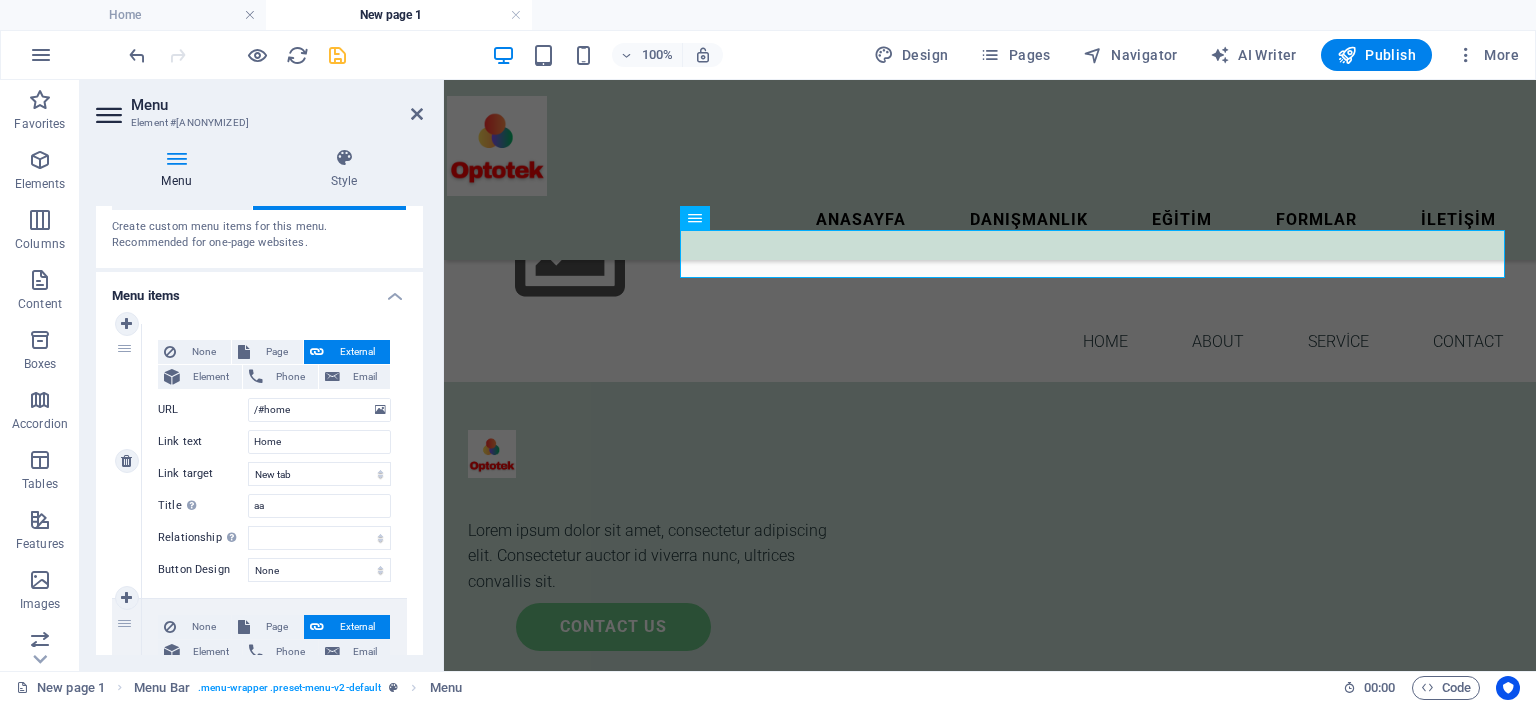 scroll, scrollTop: 100, scrollLeft: 0, axis: vertical 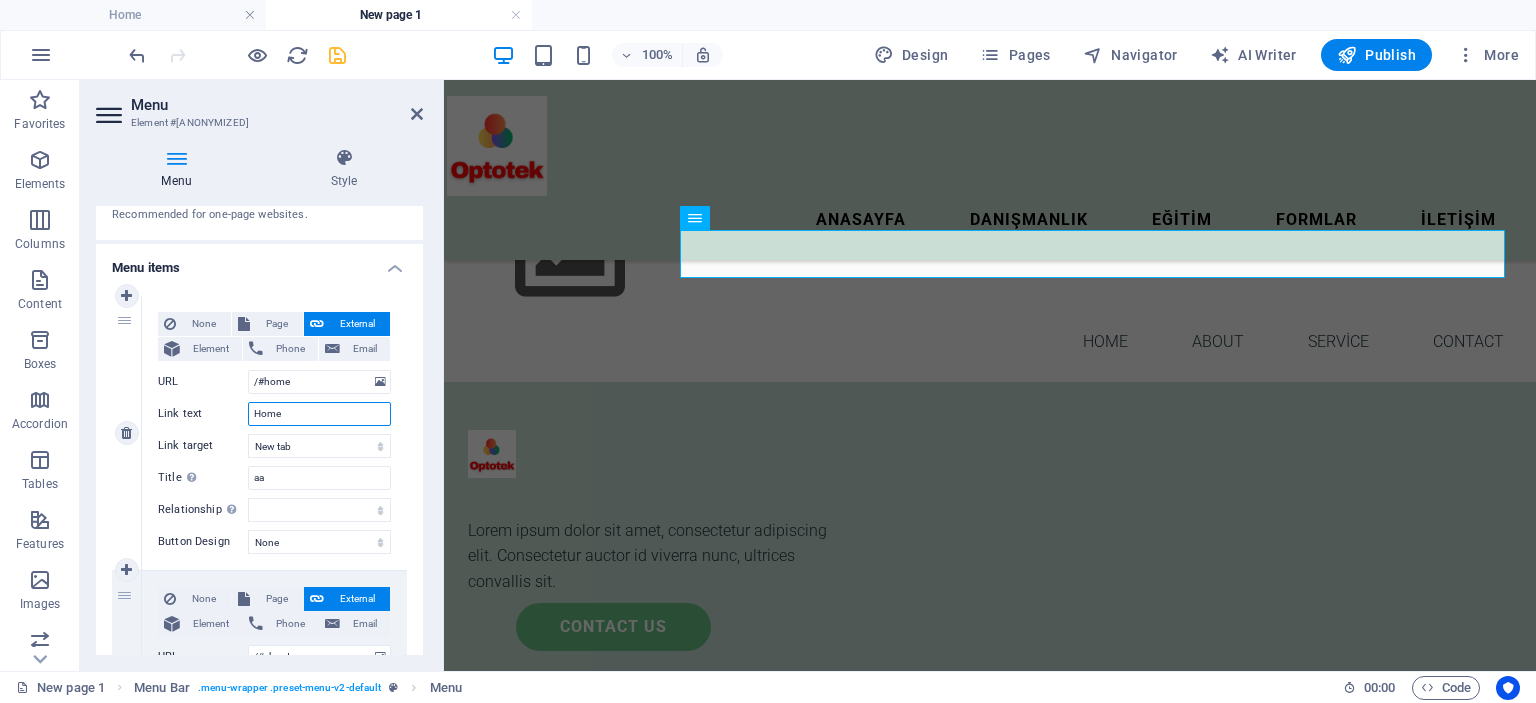 click on "Home" at bounding box center [319, 414] 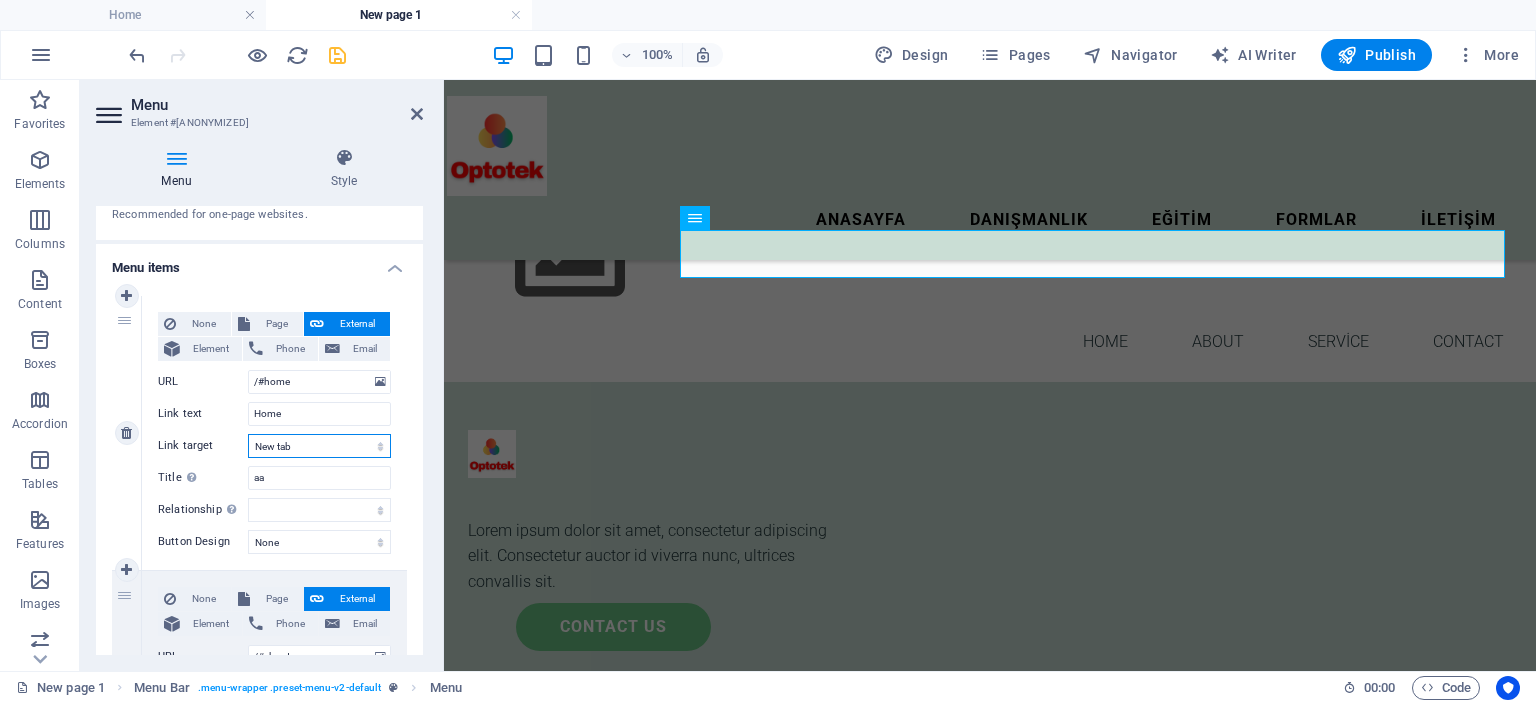 click on "New tab Same tab Overlay" at bounding box center [319, 446] 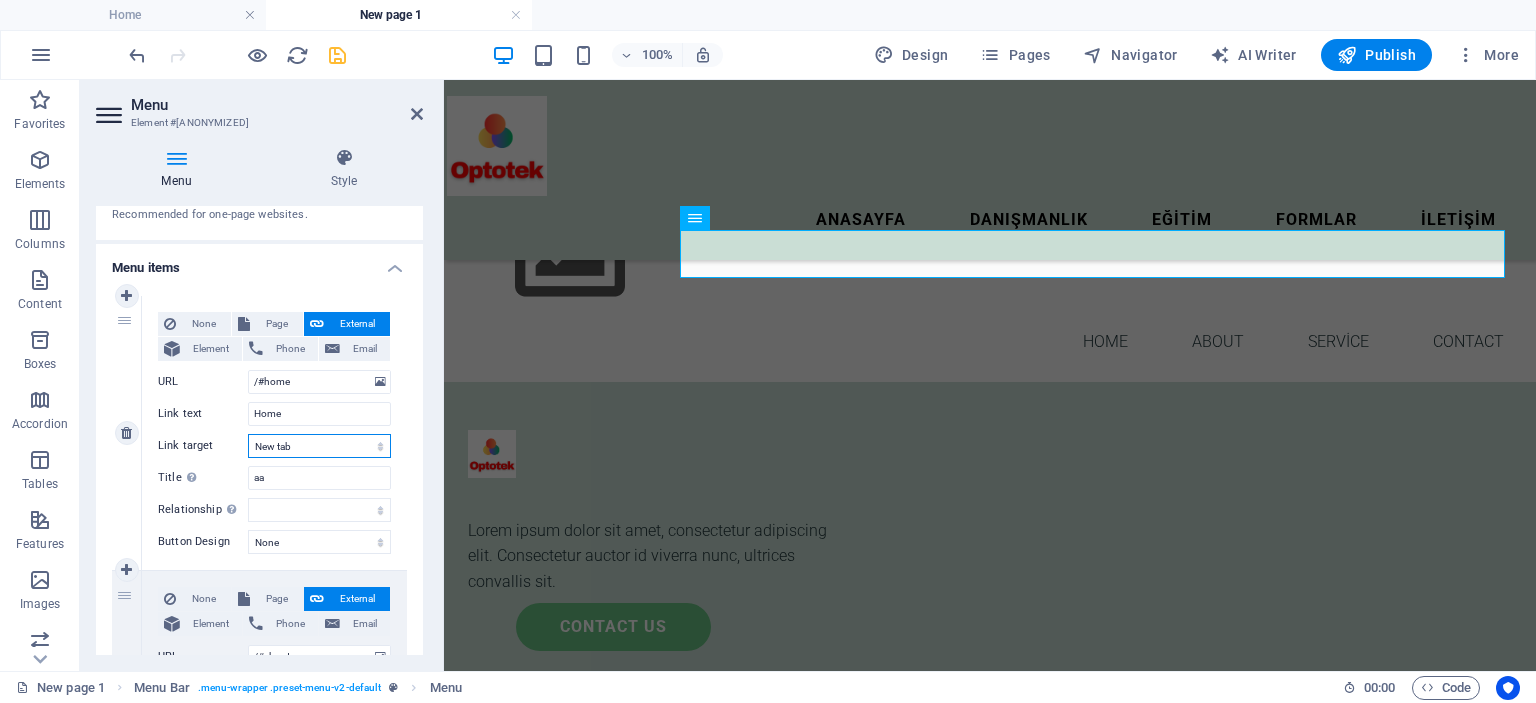 click on "New tab Same tab Overlay" at bounding box center (319, 446) 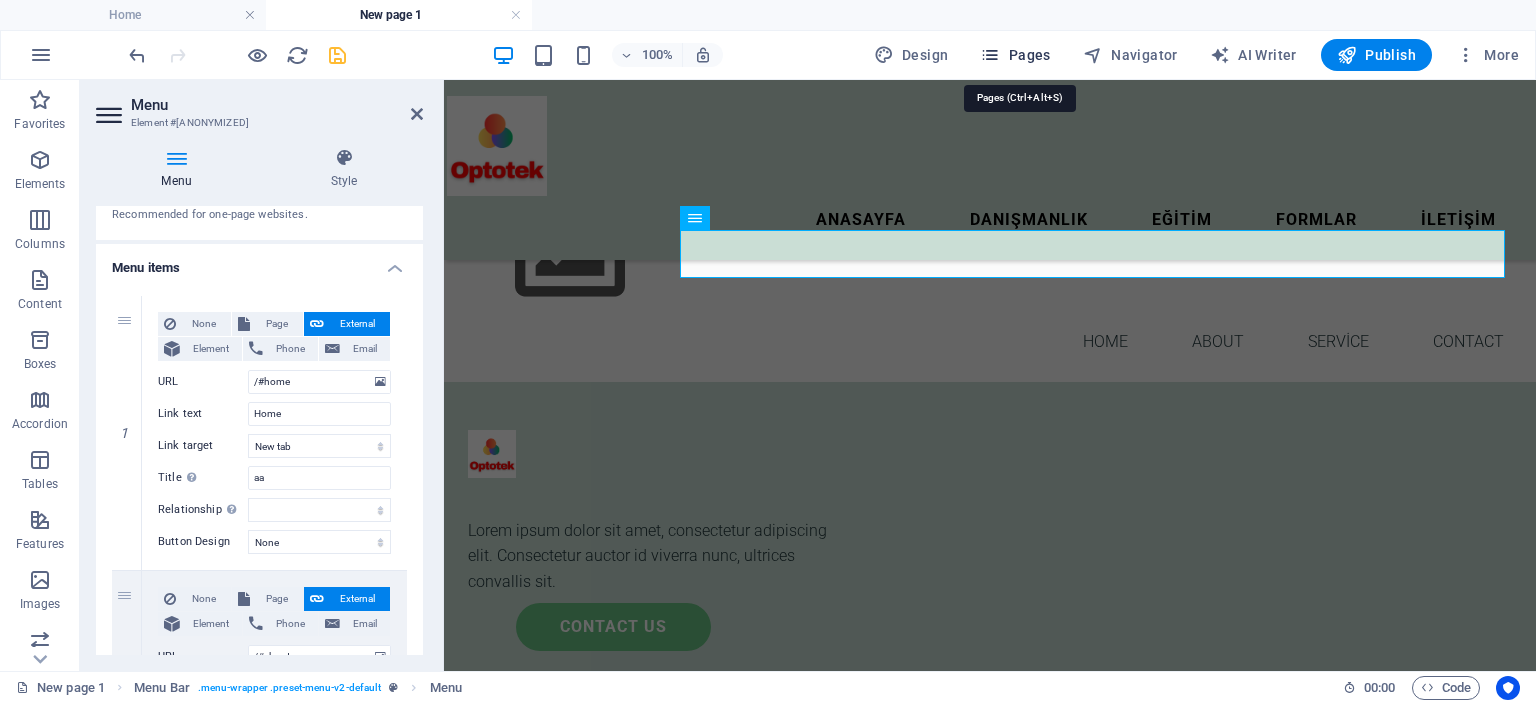 click on "Pages" at bounding box center [1015, 55] 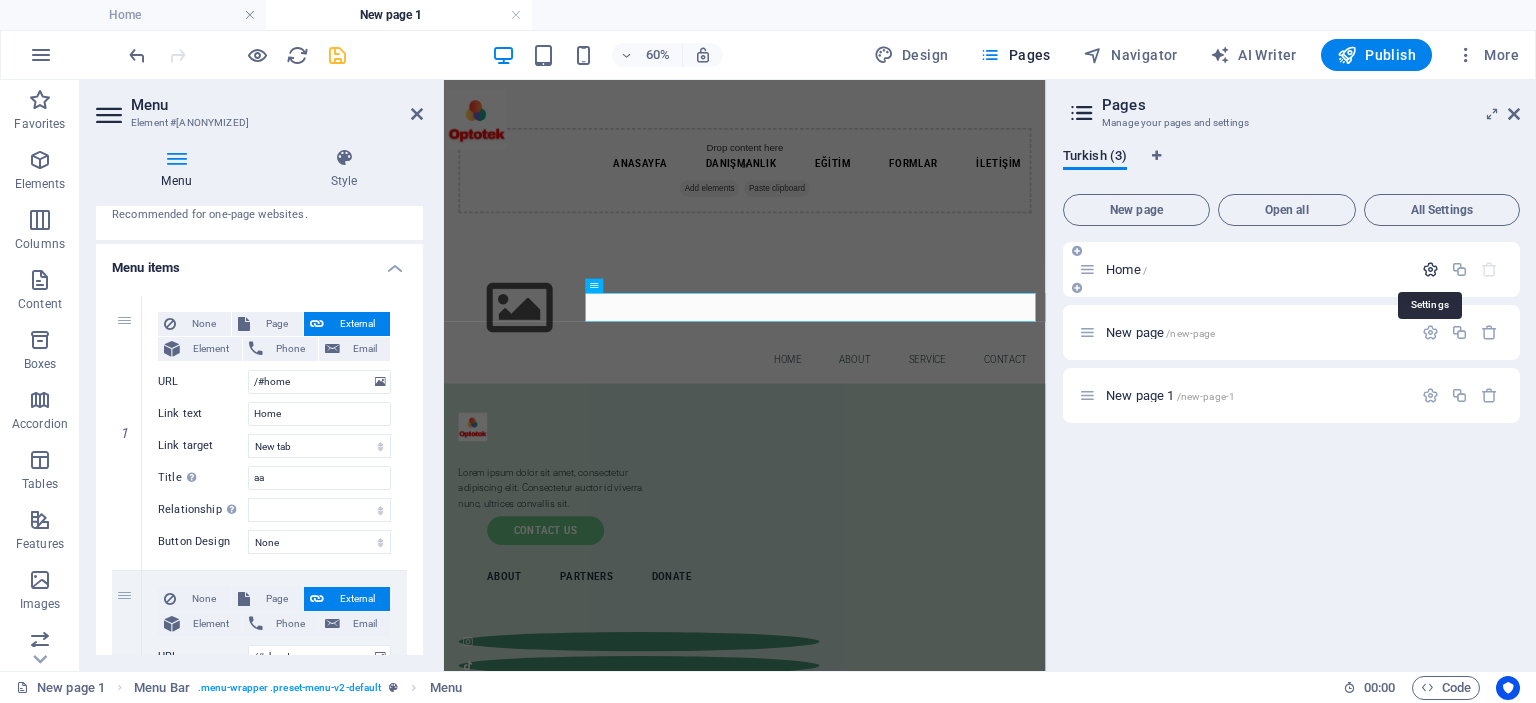 click at bounding box center [1430, 269] 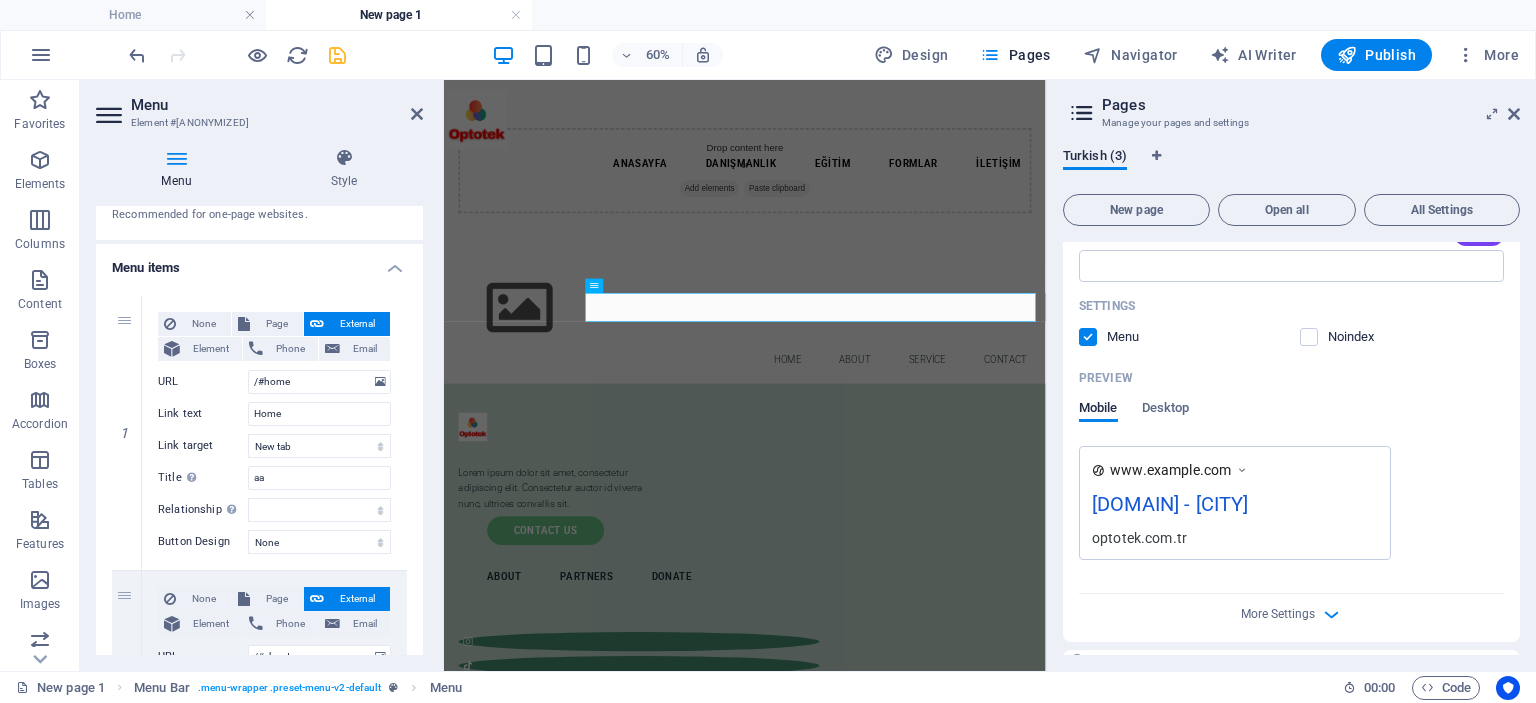 scroll, scrollTop: 520, scrollLeft: 0, axis: vertical 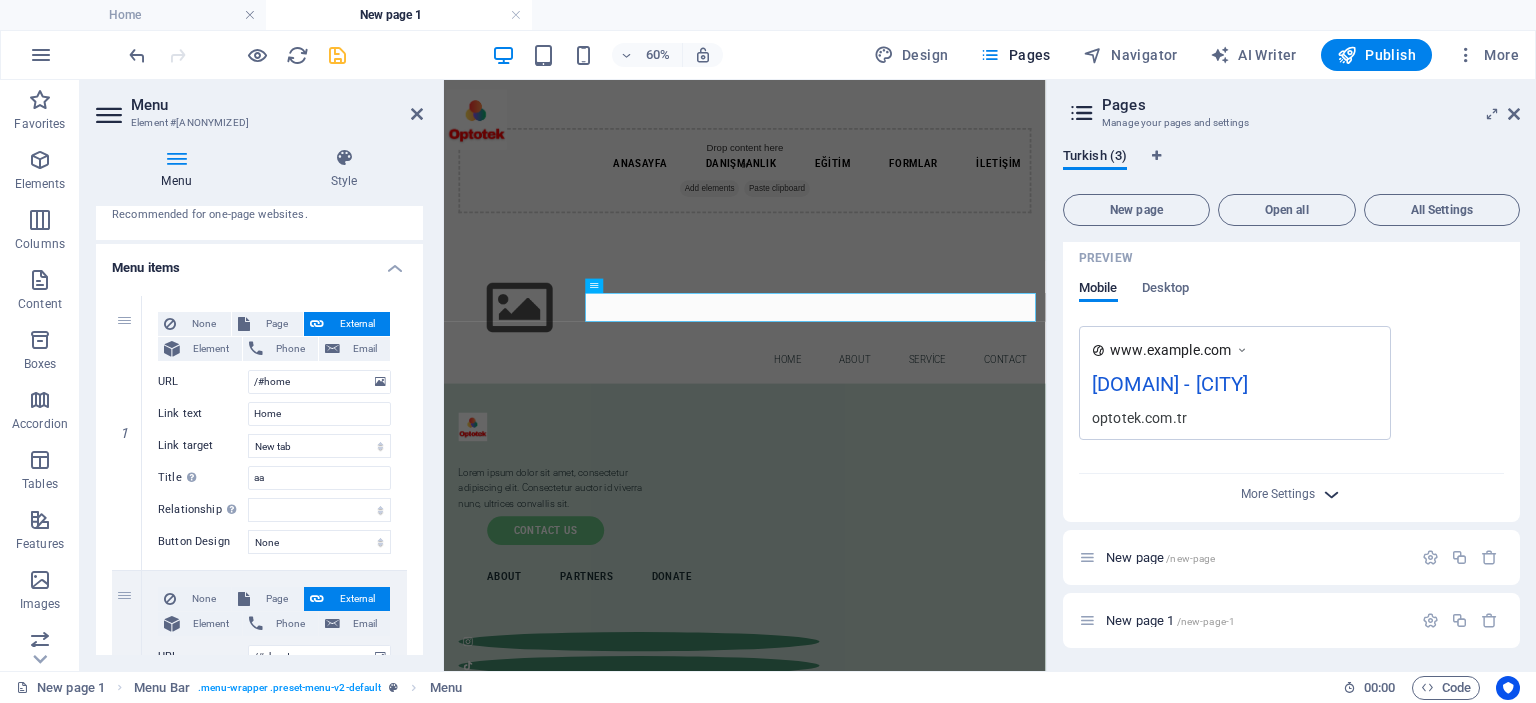 click at bounding box center [1331, 494] 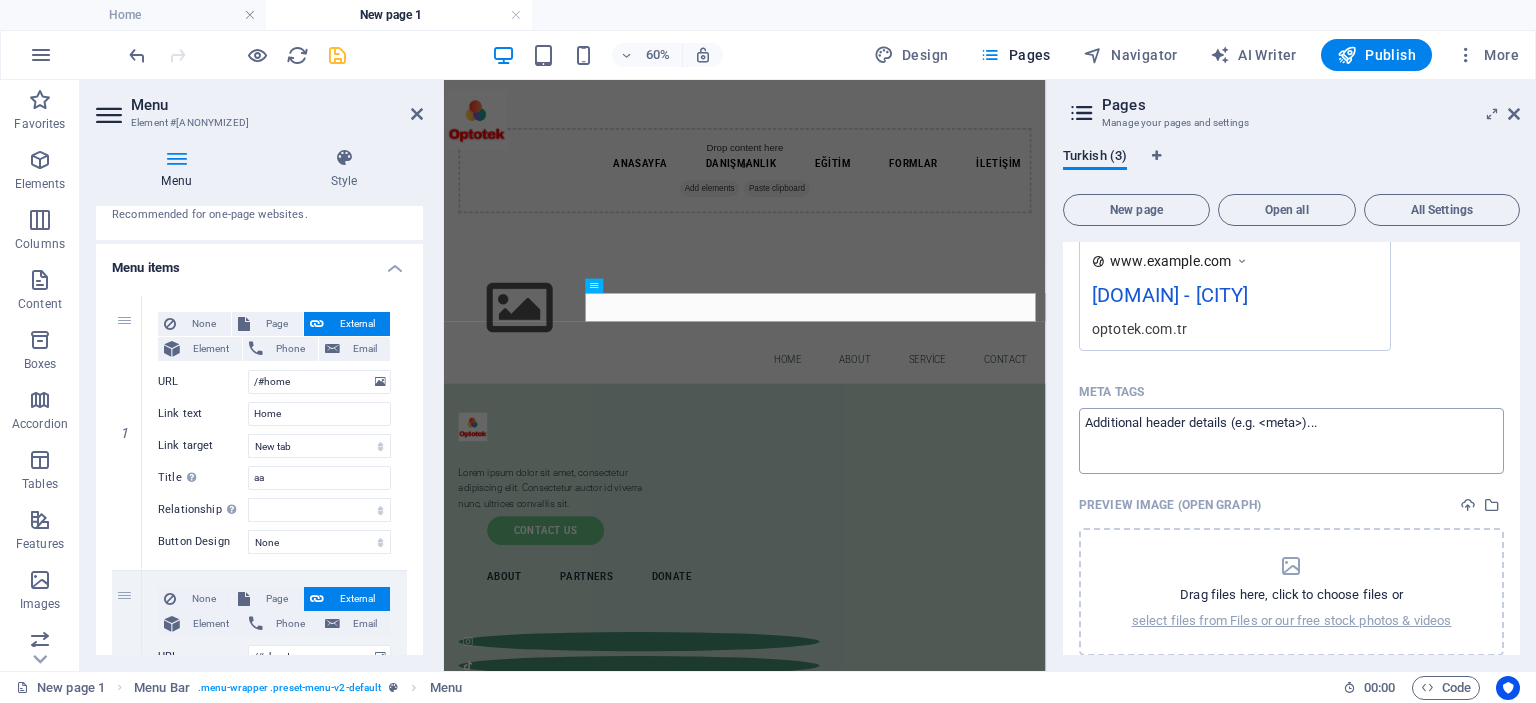 scroll, scrollTop: 807, scrollLeft: 0, axis: vertical 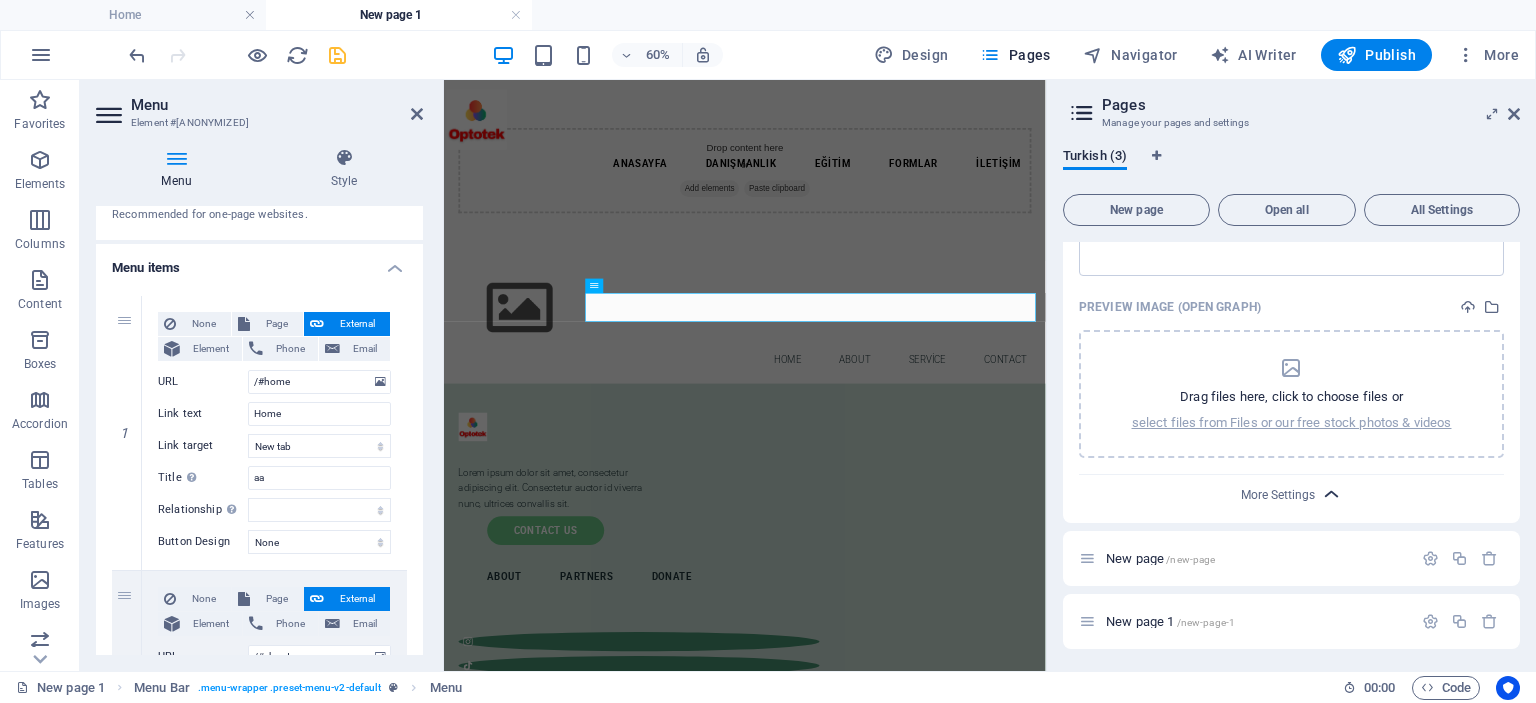 click at bounding box center (1331, 494) 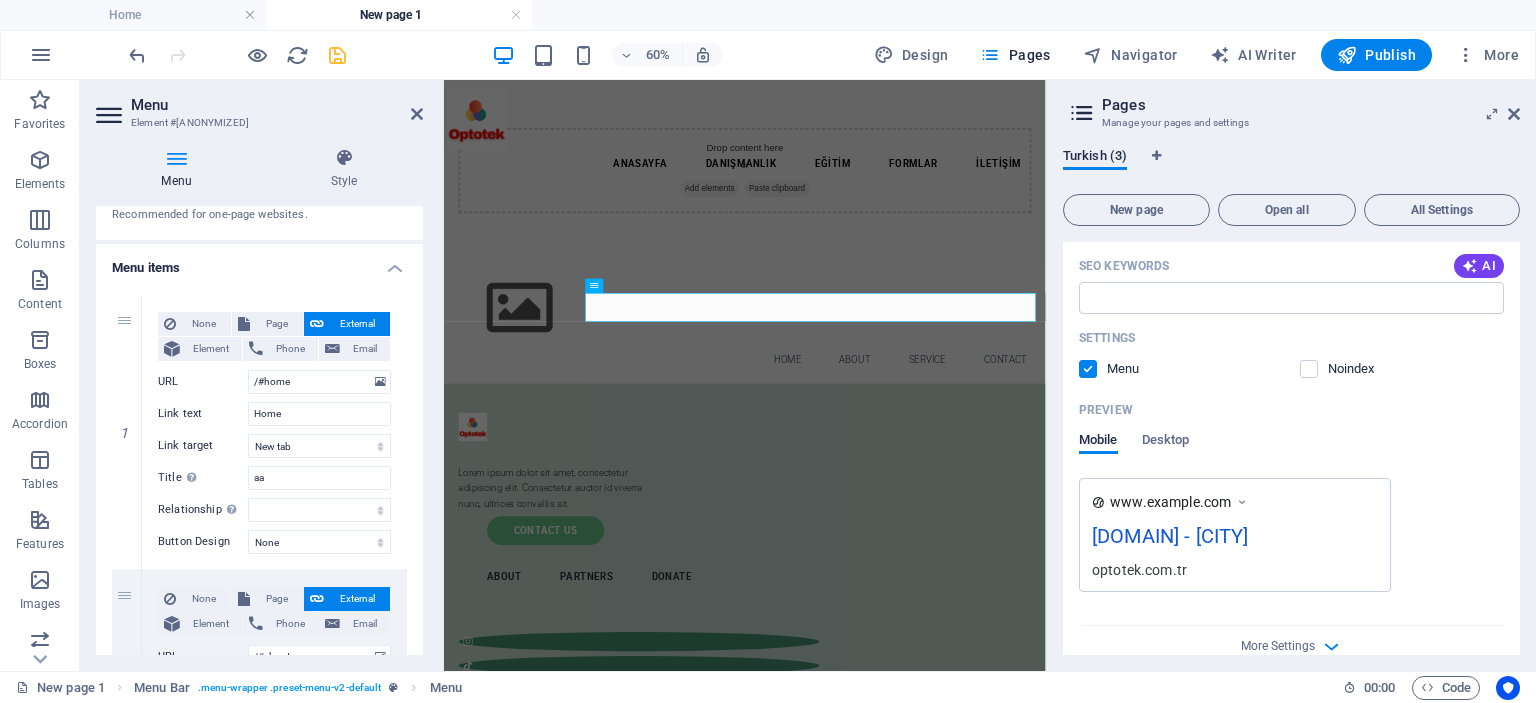 scroll, scrollTop: 400, scrollLeft: 0, axis: vertical 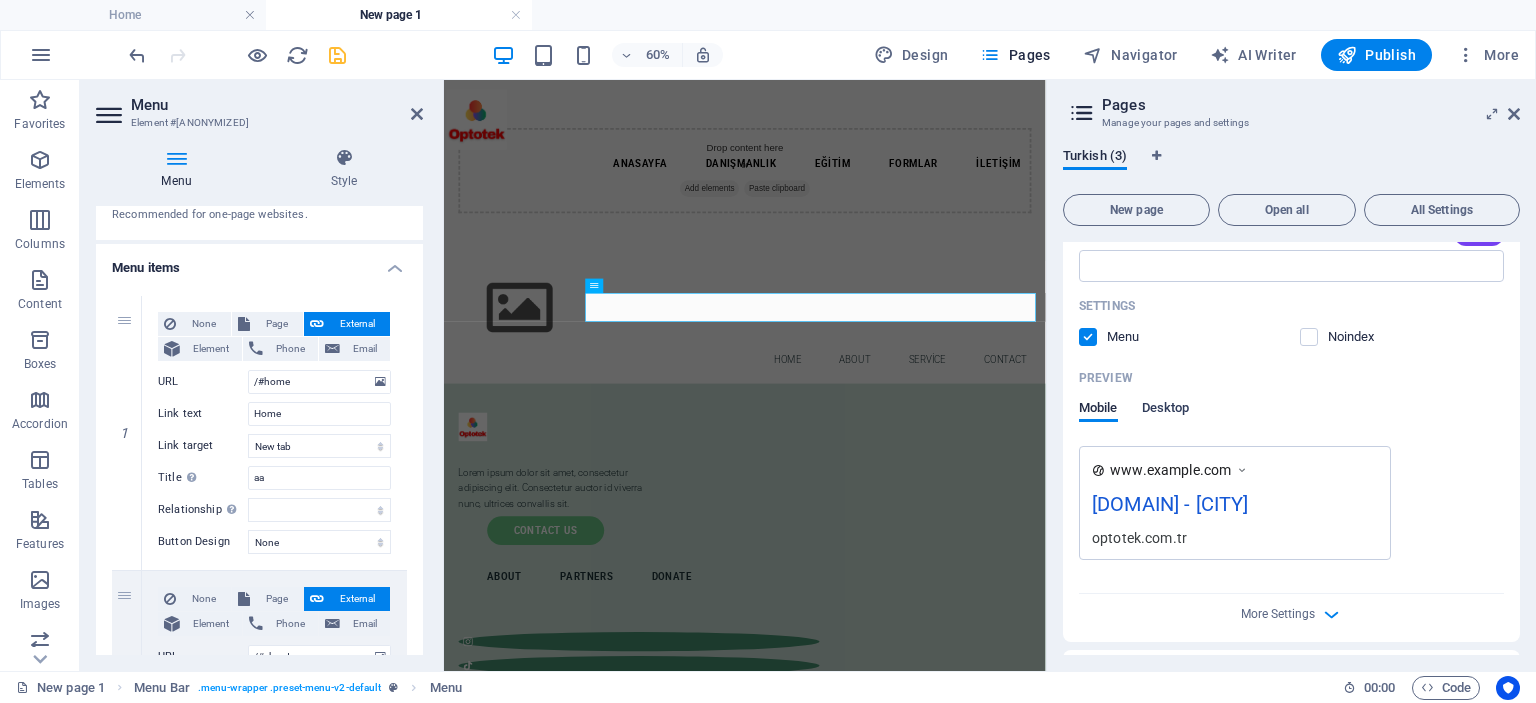 click on "Desktop" at bounding box center (1166, 410) 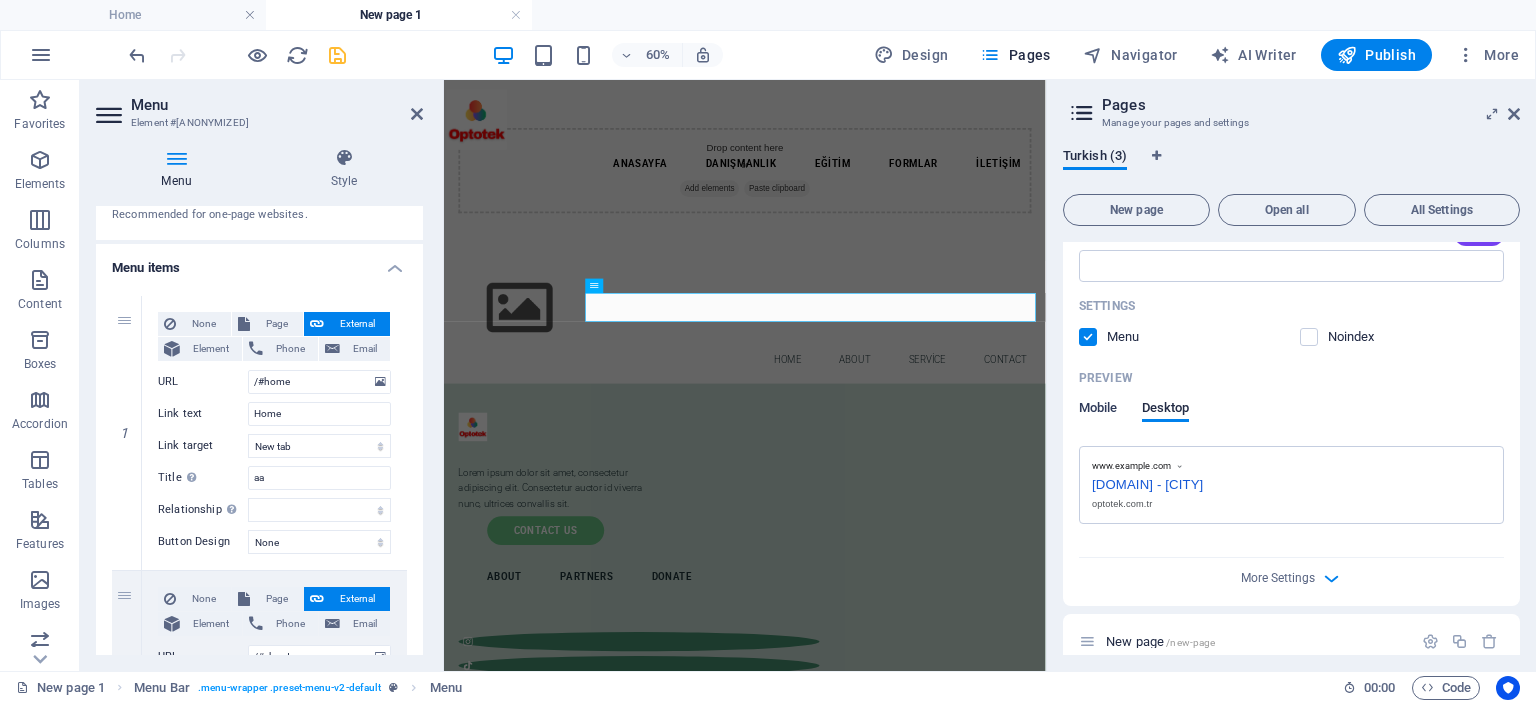 click on "Mobile" at bounding box center (1098, 410) 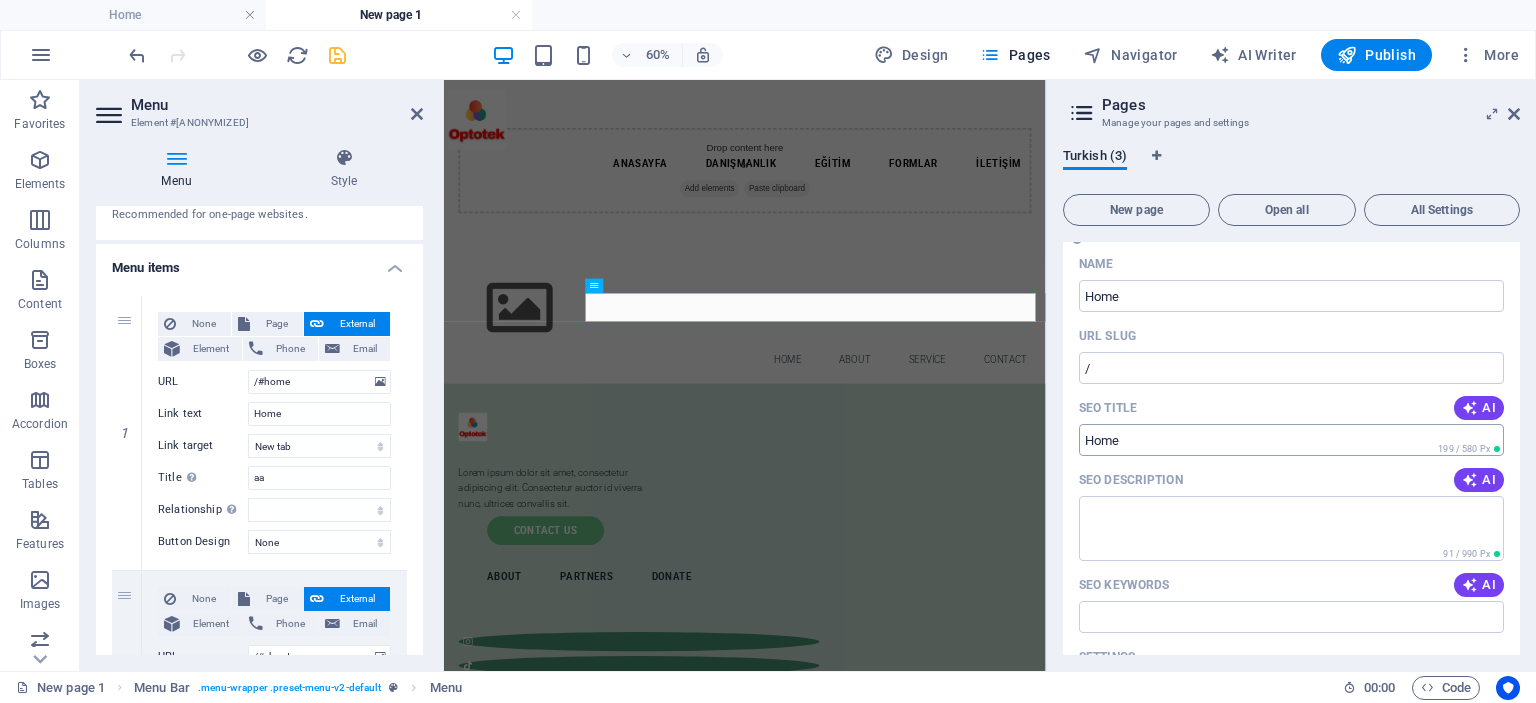 scroll, scrollTop: 0, scrollLeft: 0, axis: both 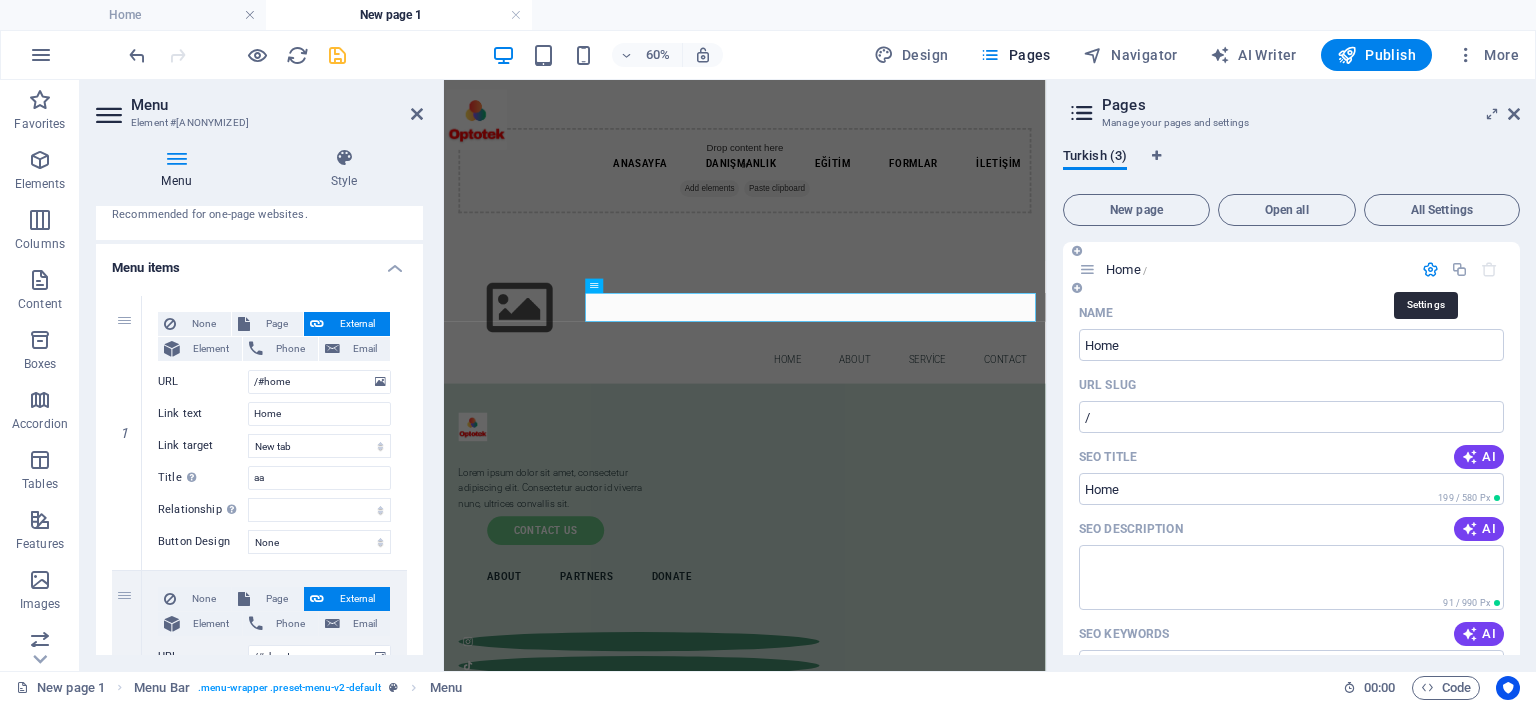 click at bounding box center [1430, 269] 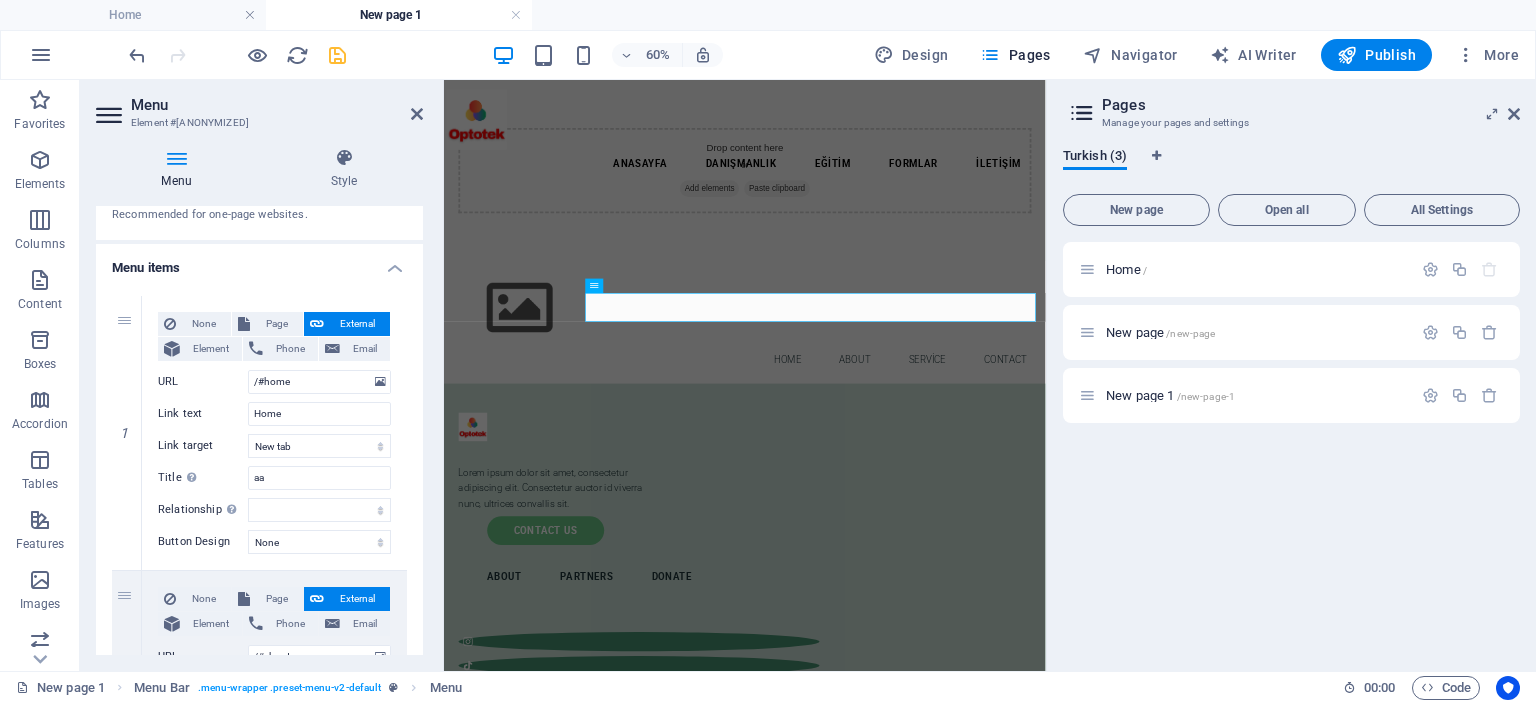 click on "Home / New page /[NEW-PAGE] New page 1 /[NEW-PAGE]-1" at bounding box center (1291, 448) 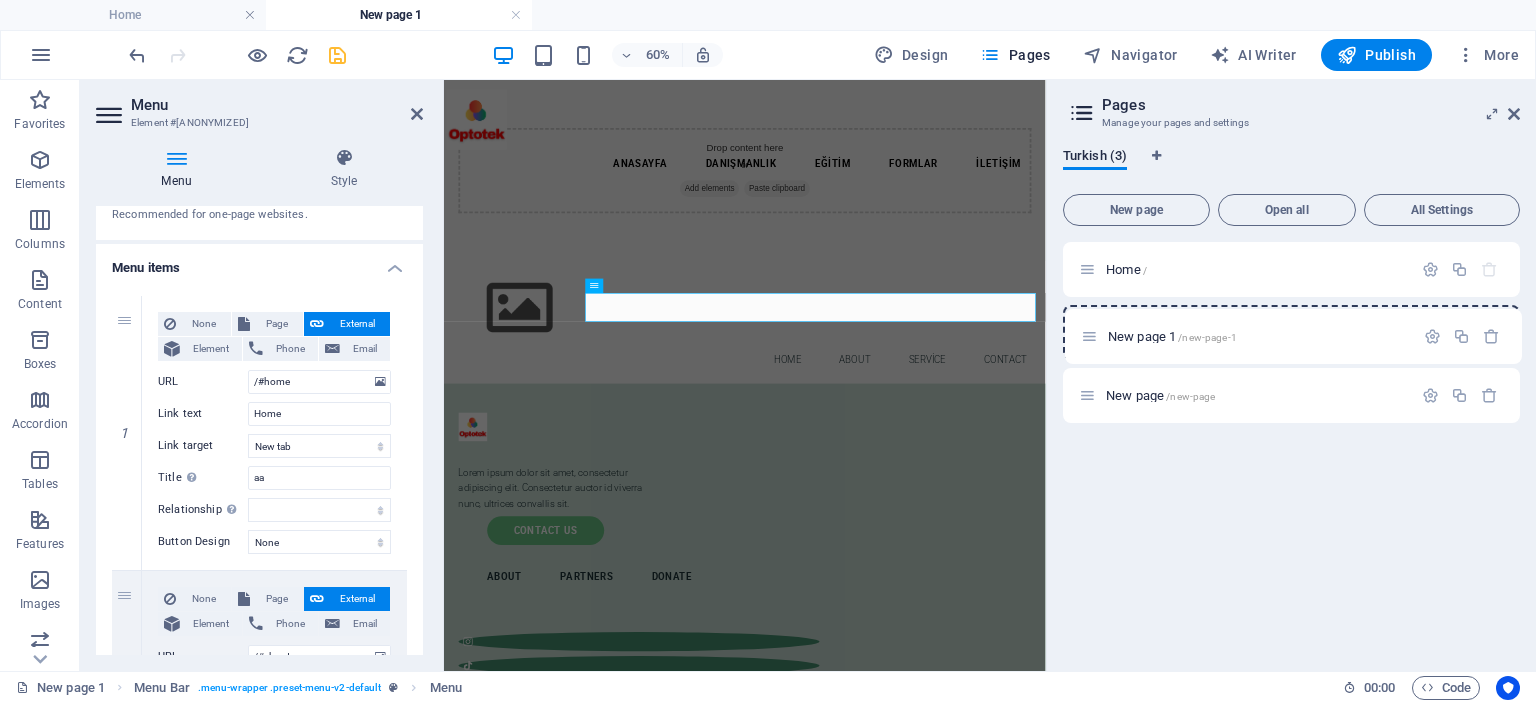 drag, startPoint x: 1086, startPoint y: 395, endPoint x: 1088, endPoint y: 328, distance: 67.02985 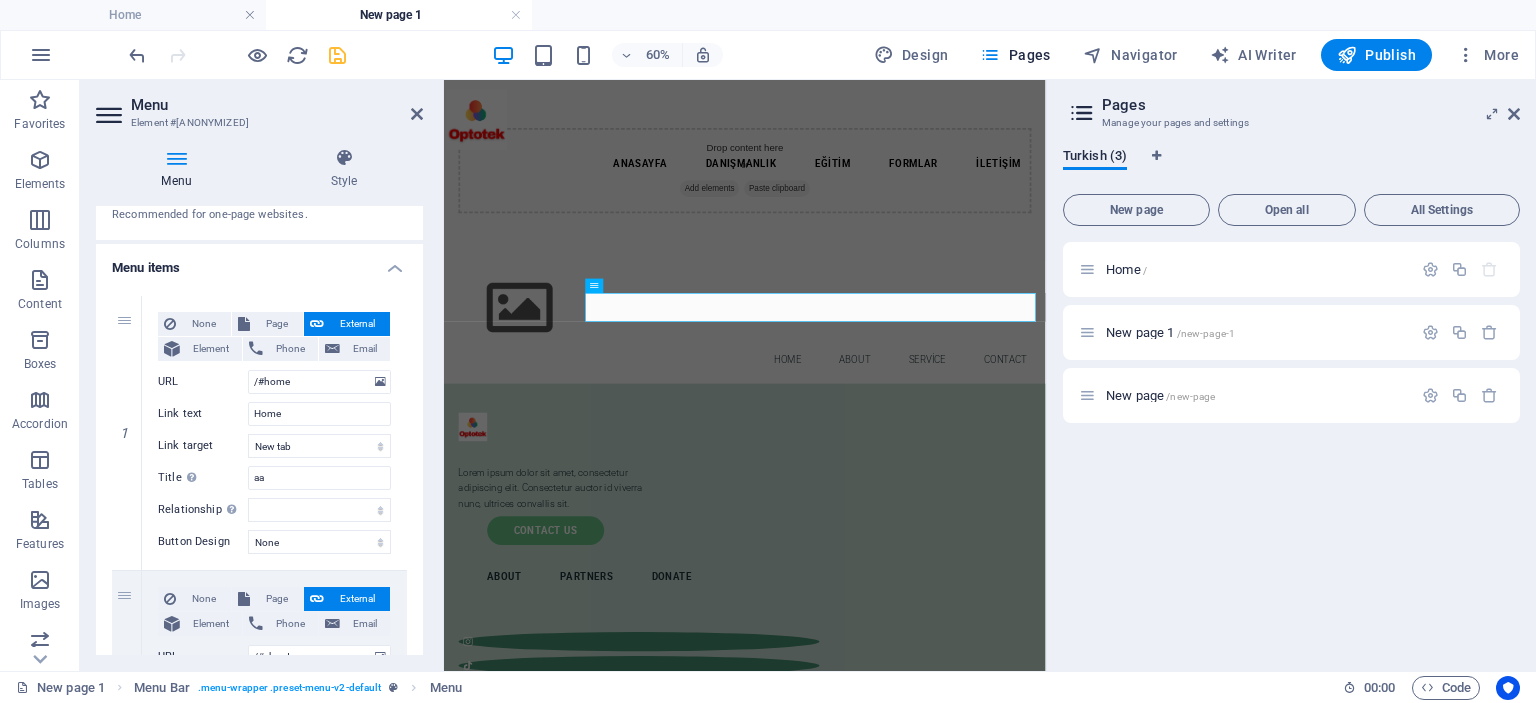 click on "Menu" at bounding box center (277, 105) 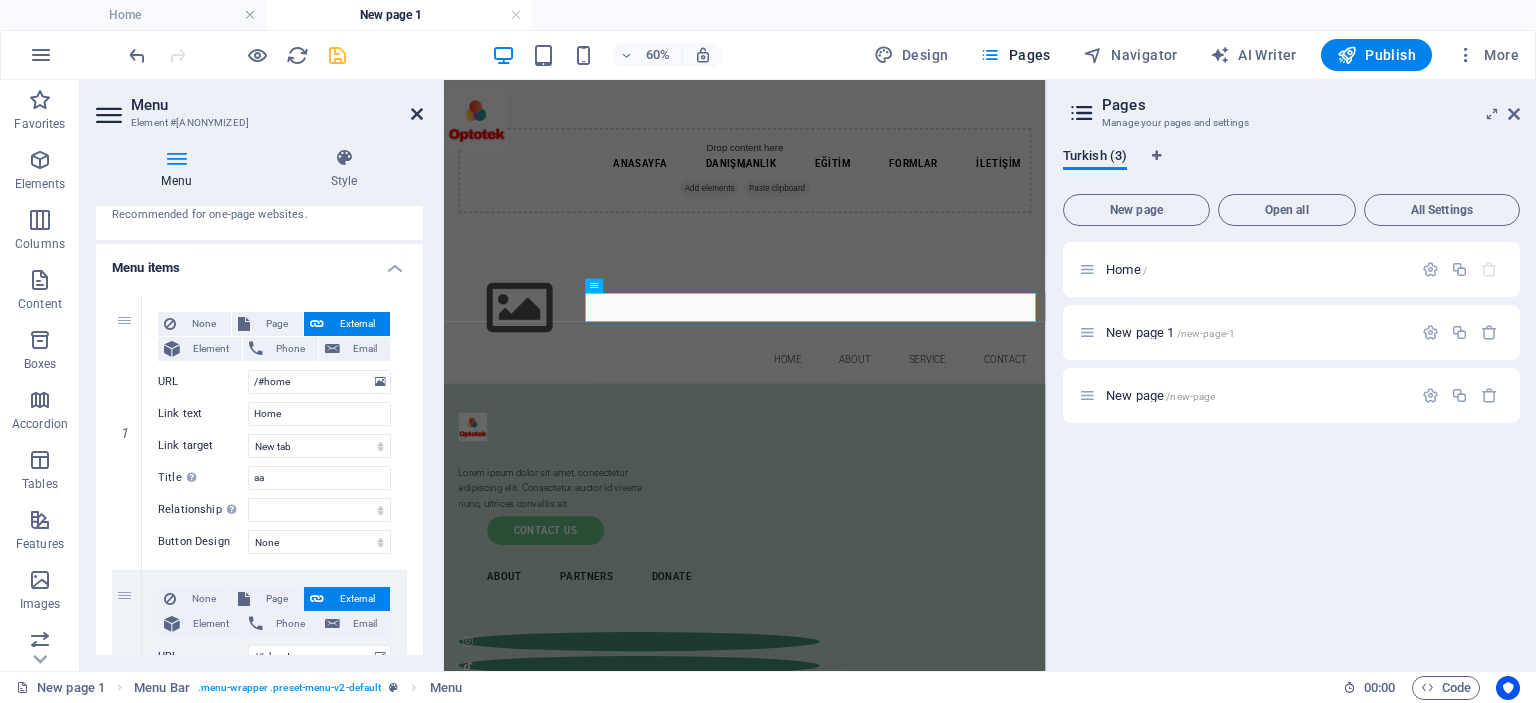click at bounding box center (417, 114) 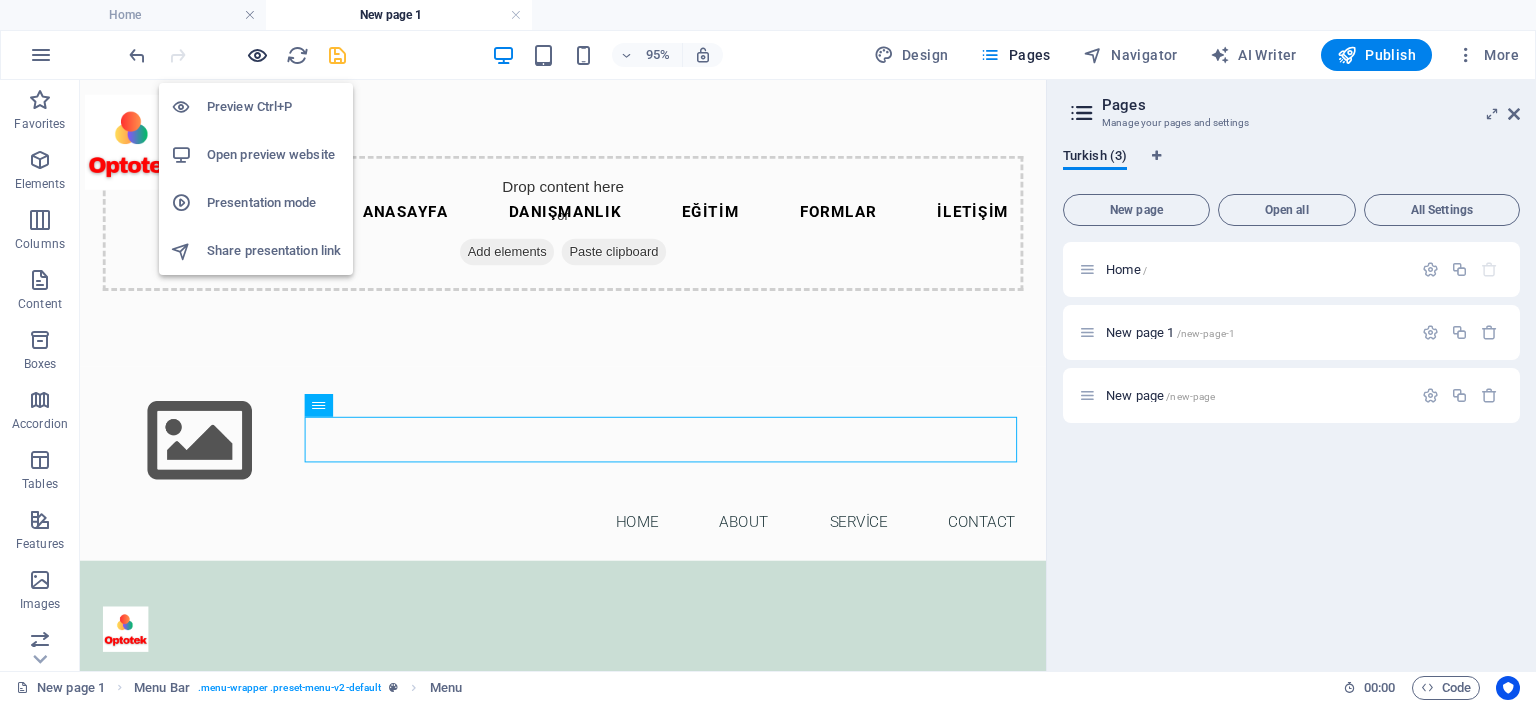click at bounding box center (257, 55) 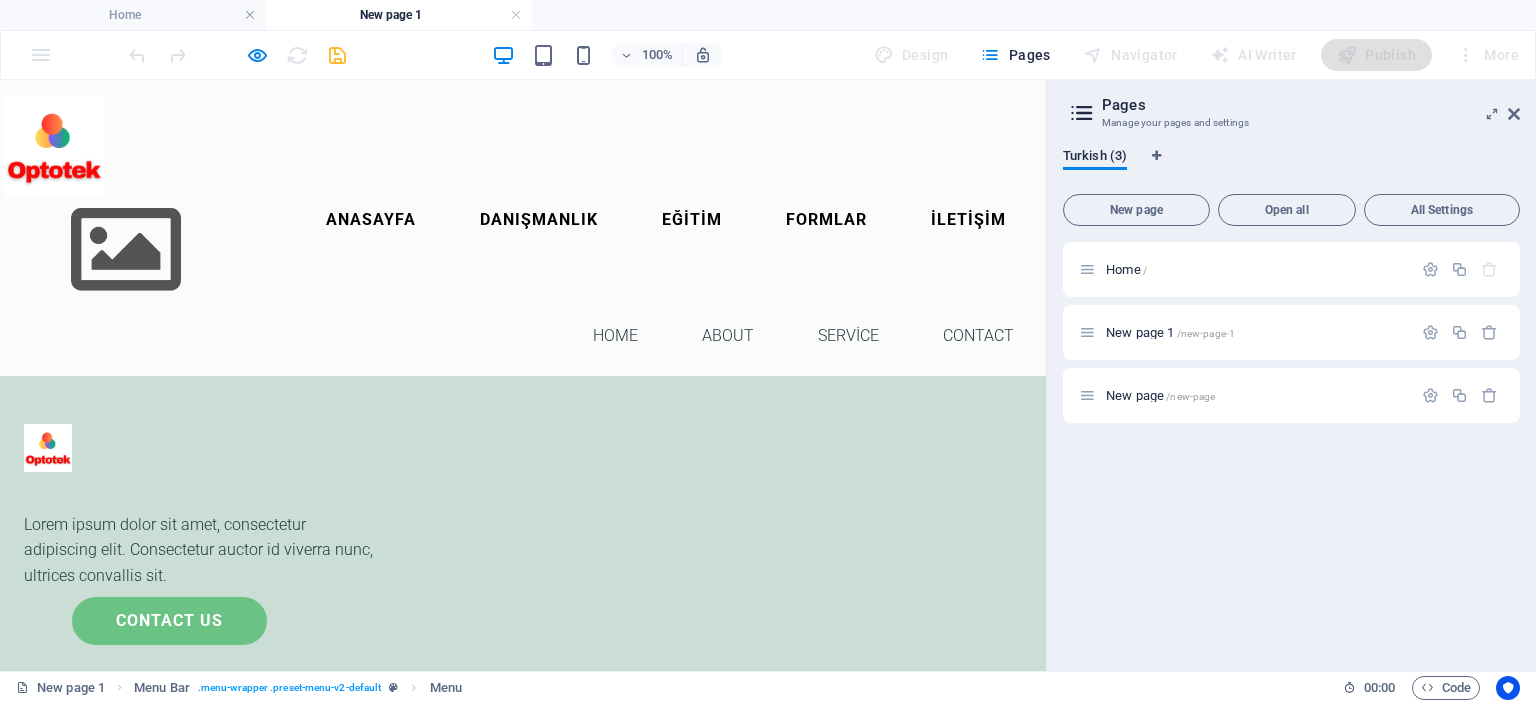 scroll, scrollTop: 0, scrollLeft: 0, axis: both 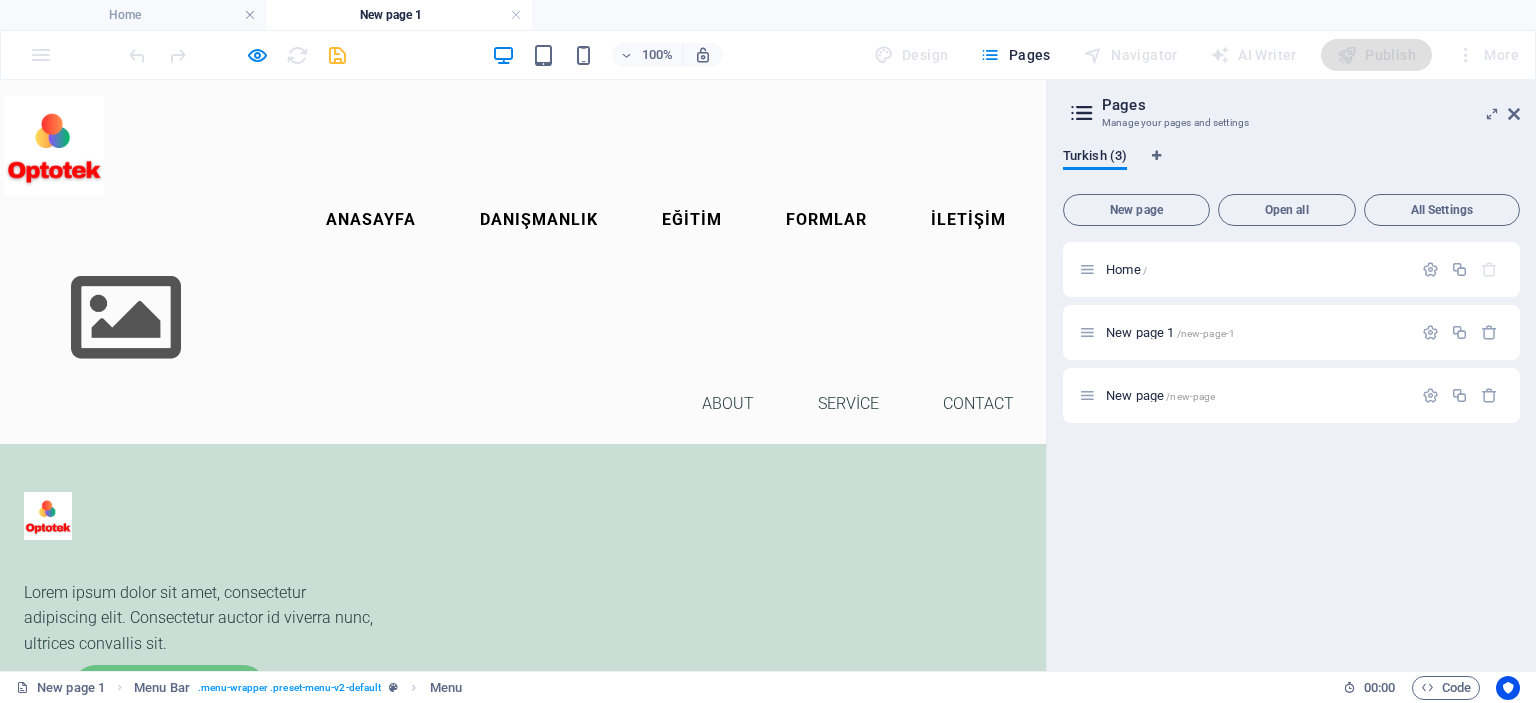 click on "Home" at bounding box center [615, 404] 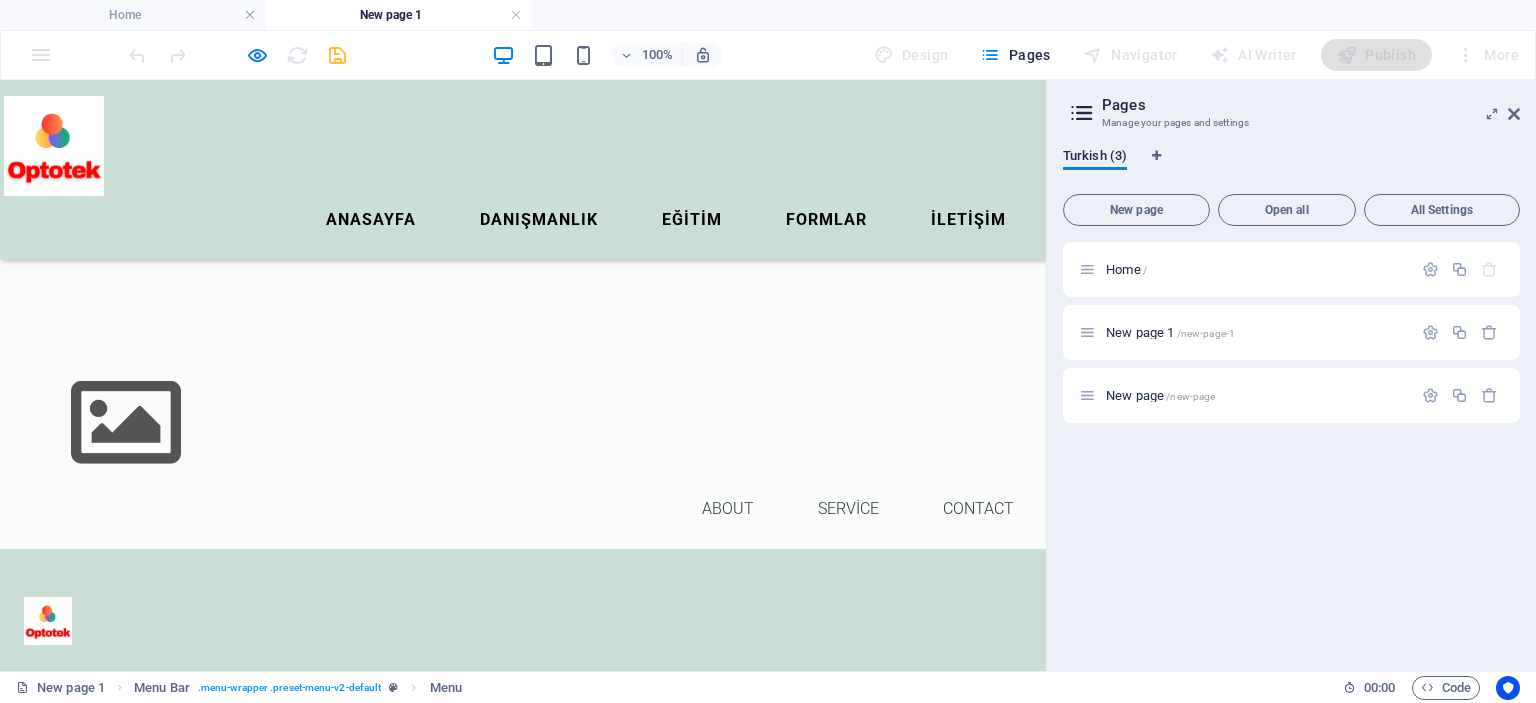 click on "Eğitim ve Danışmanlık Hizmetleri" at bounding box center (0, 0) 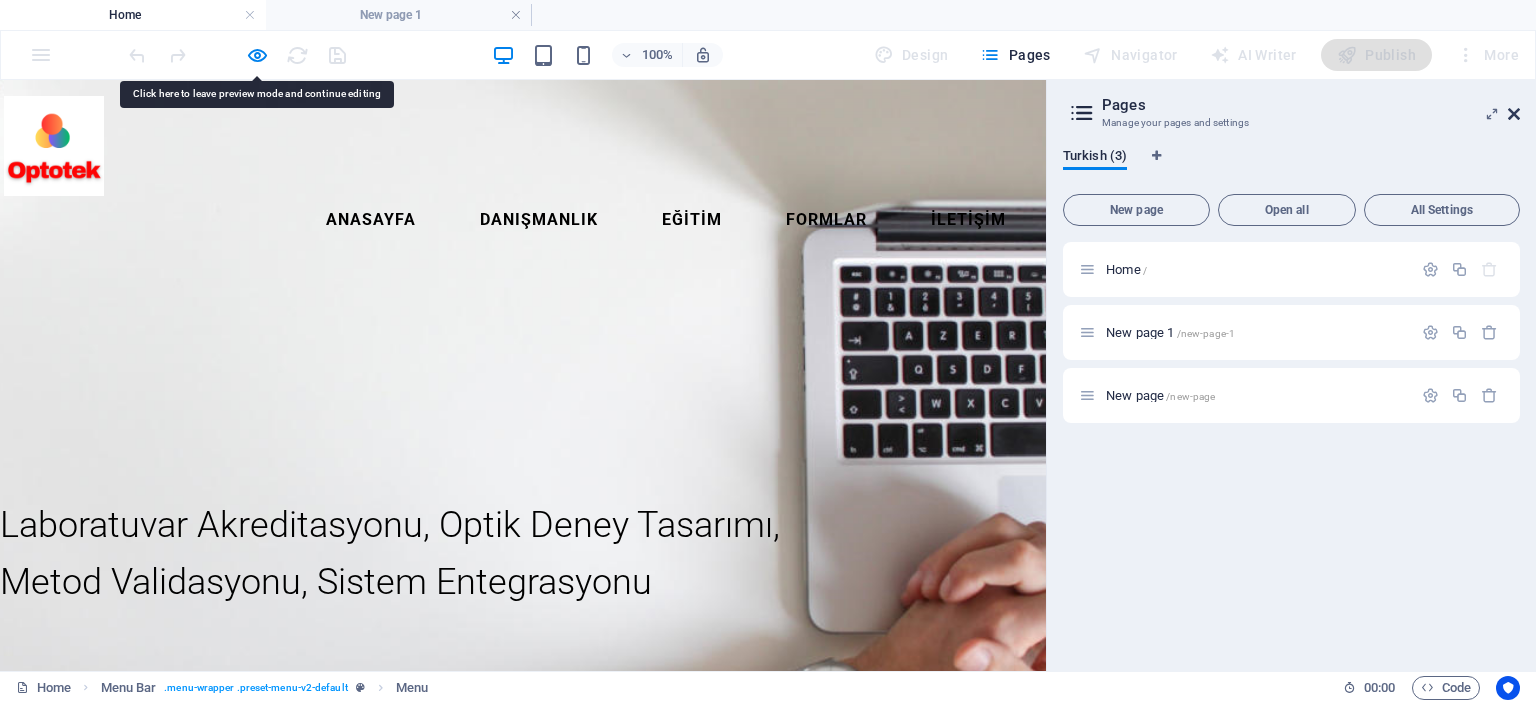 click at bounding box center (1514, 114) 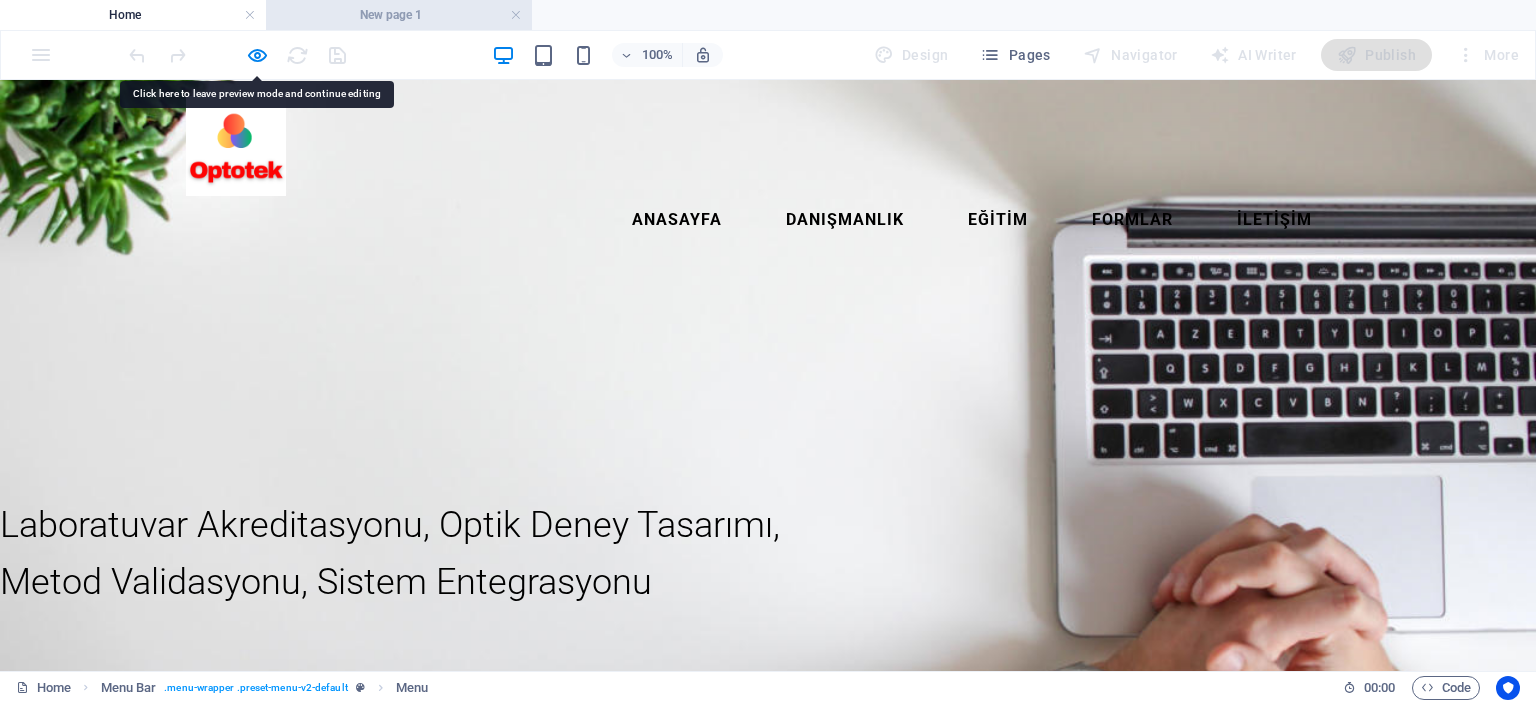 click on "New page 1" at bounding box center (399, 15) 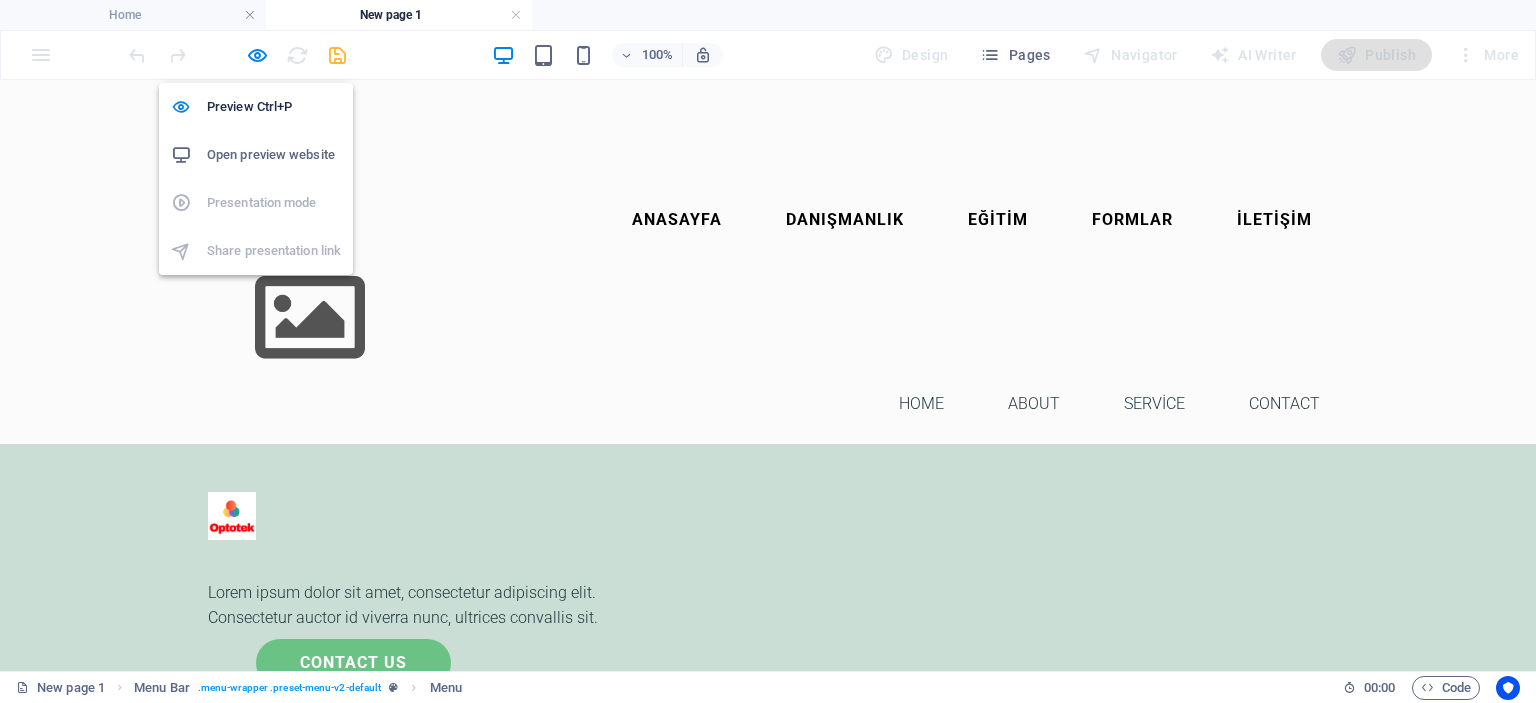 drag, startPoint x: 257, startPoint y: 59, endPoint x: 313, endPoint y: 78, distance: 59.135437 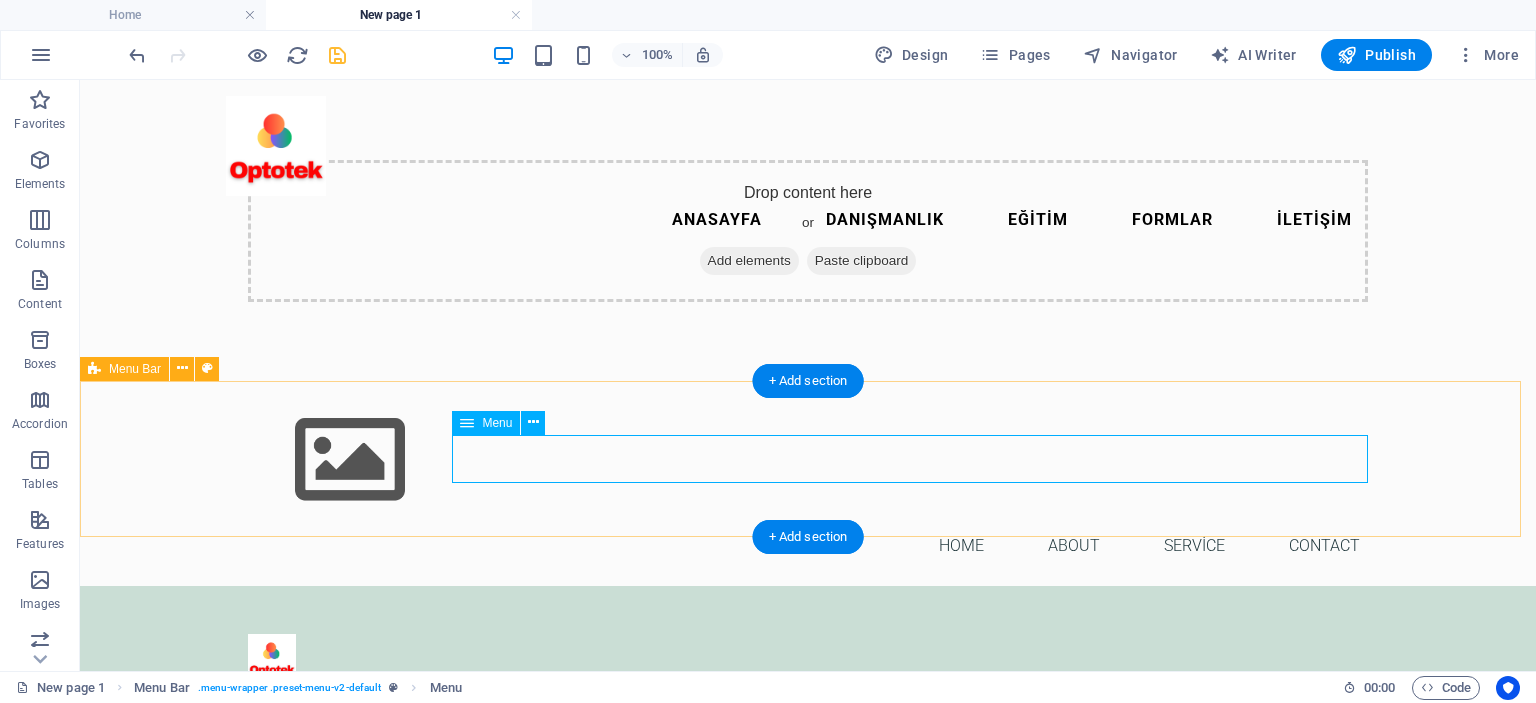 click on "Home About Service Contact" at bounding box center [808, 546] 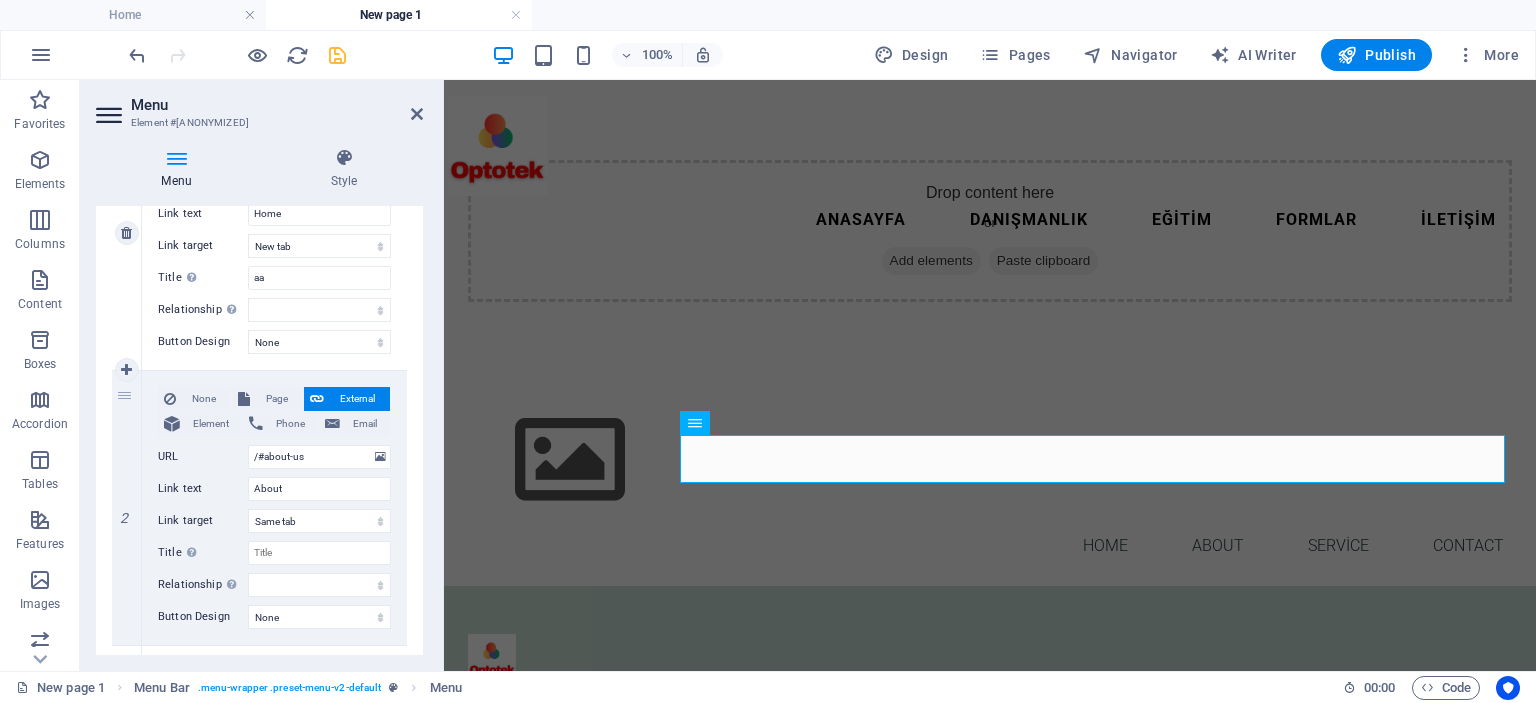 scroll, scrollTop: 400, scrollLeft: 0, axis: vertical 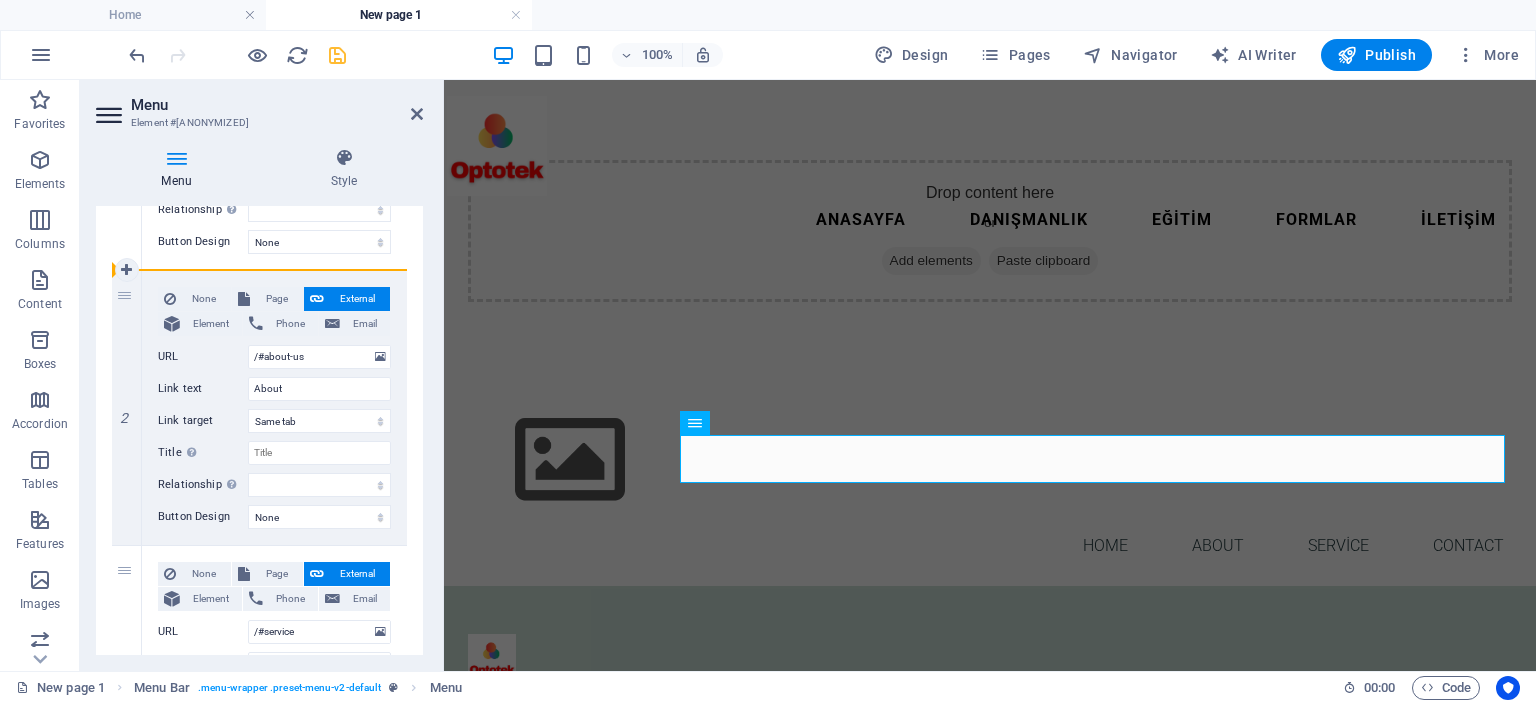 drag, startPoint x: 128, startPoint y: 469, endPoint x: 187, endPoint y: 235, distance: 241.32344 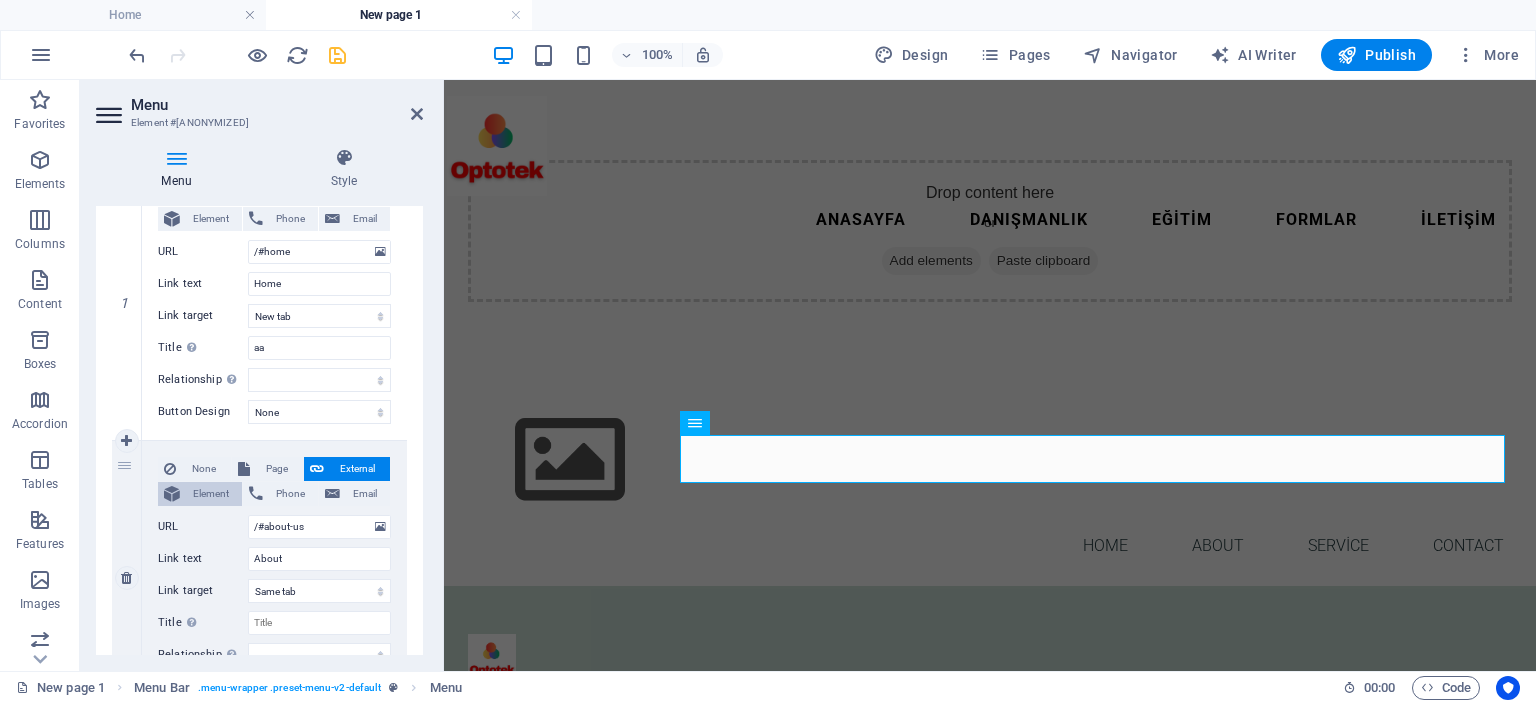scroll, scrollTop: 200, scrollLeft: 0, axis: vertical 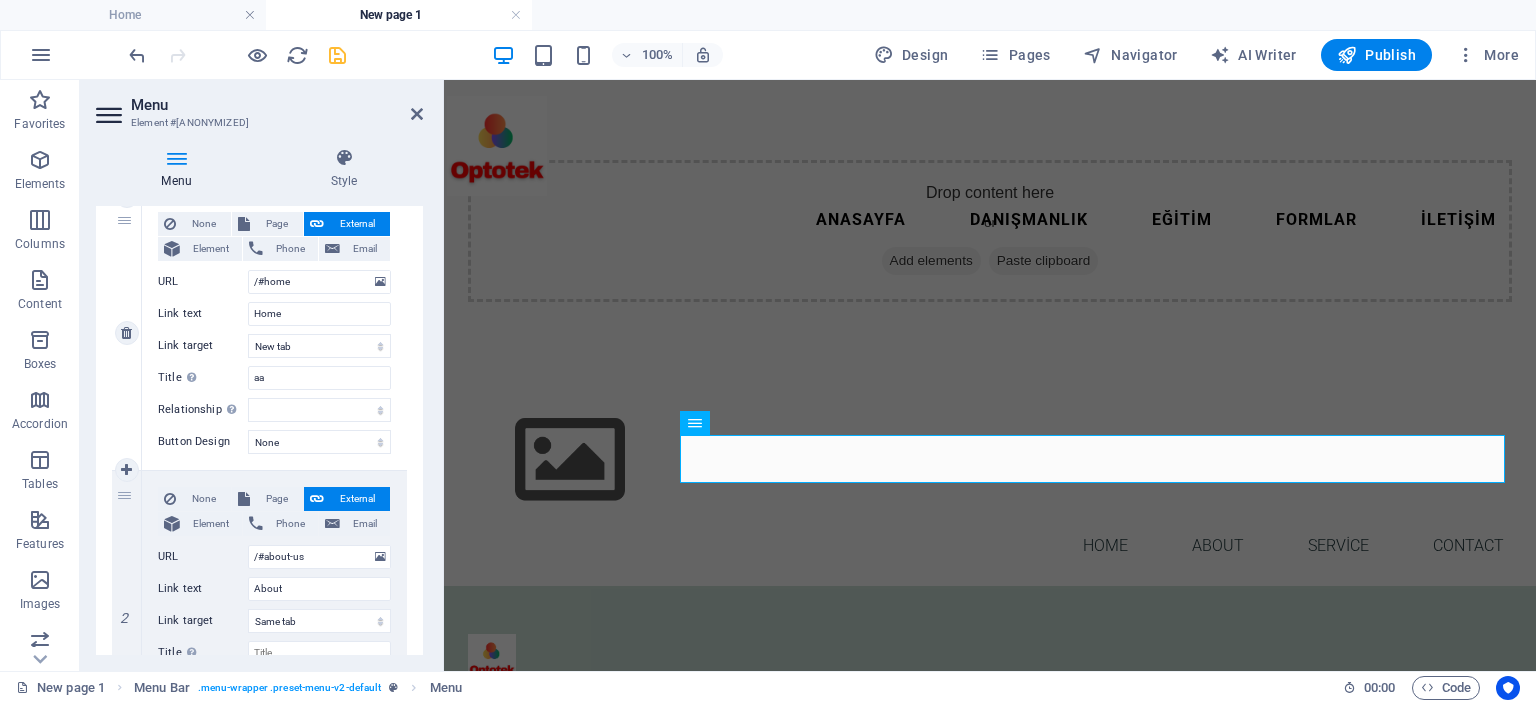 drag, startPoint x: 128, startPoint y: 550, endPoint x: 125, endPoint y: 300, distance: 250.018 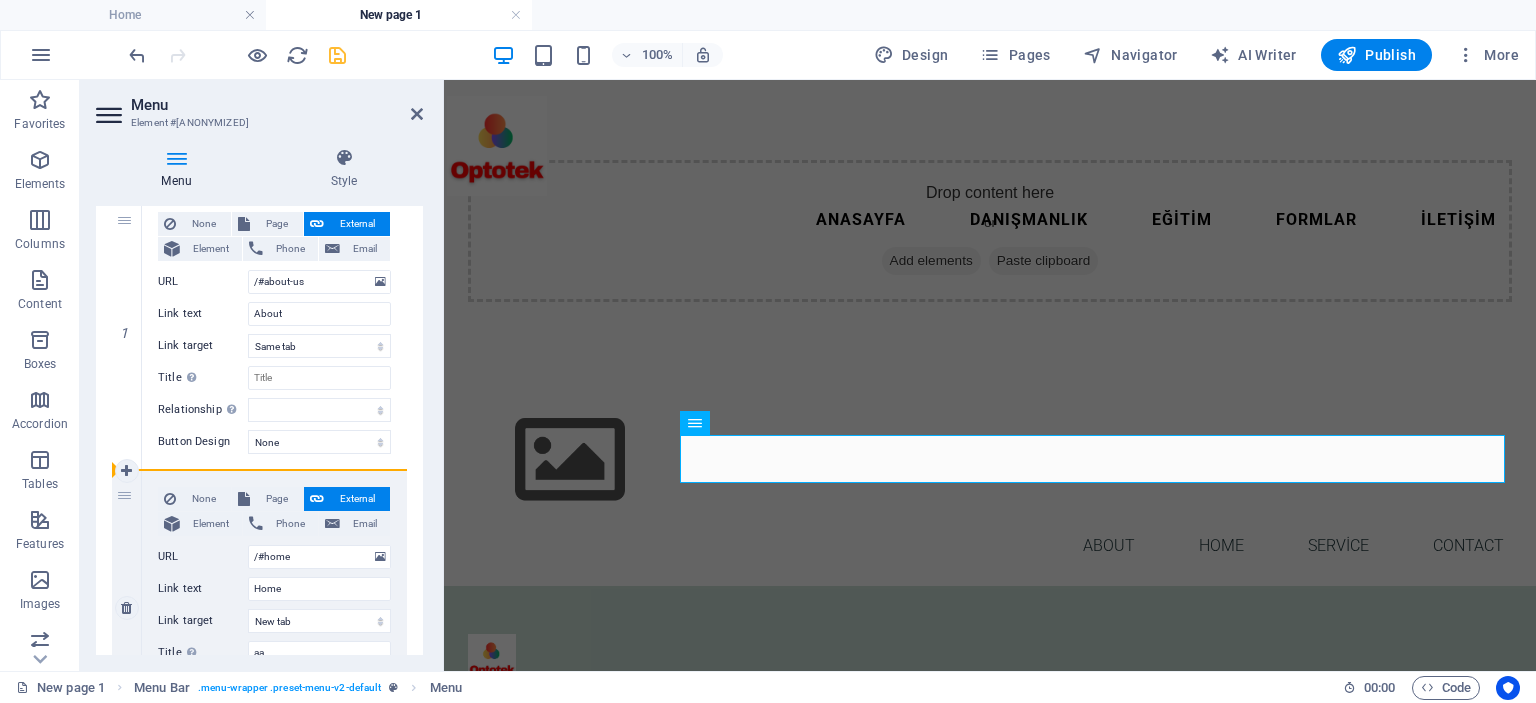 drag, startPoint x: 123, startPoint y: 270, endPoint x: 128, endPoint y: 550, distance: 280.04465 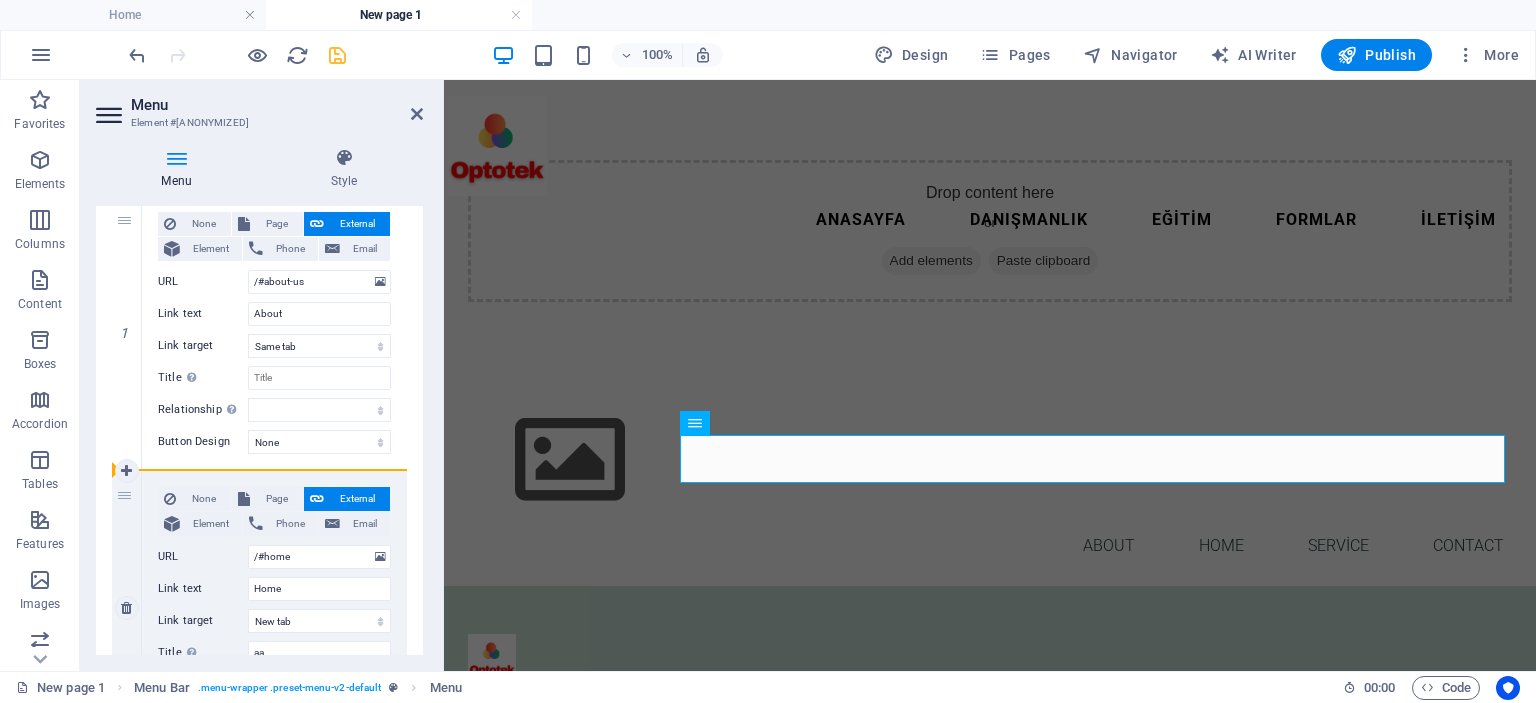 select 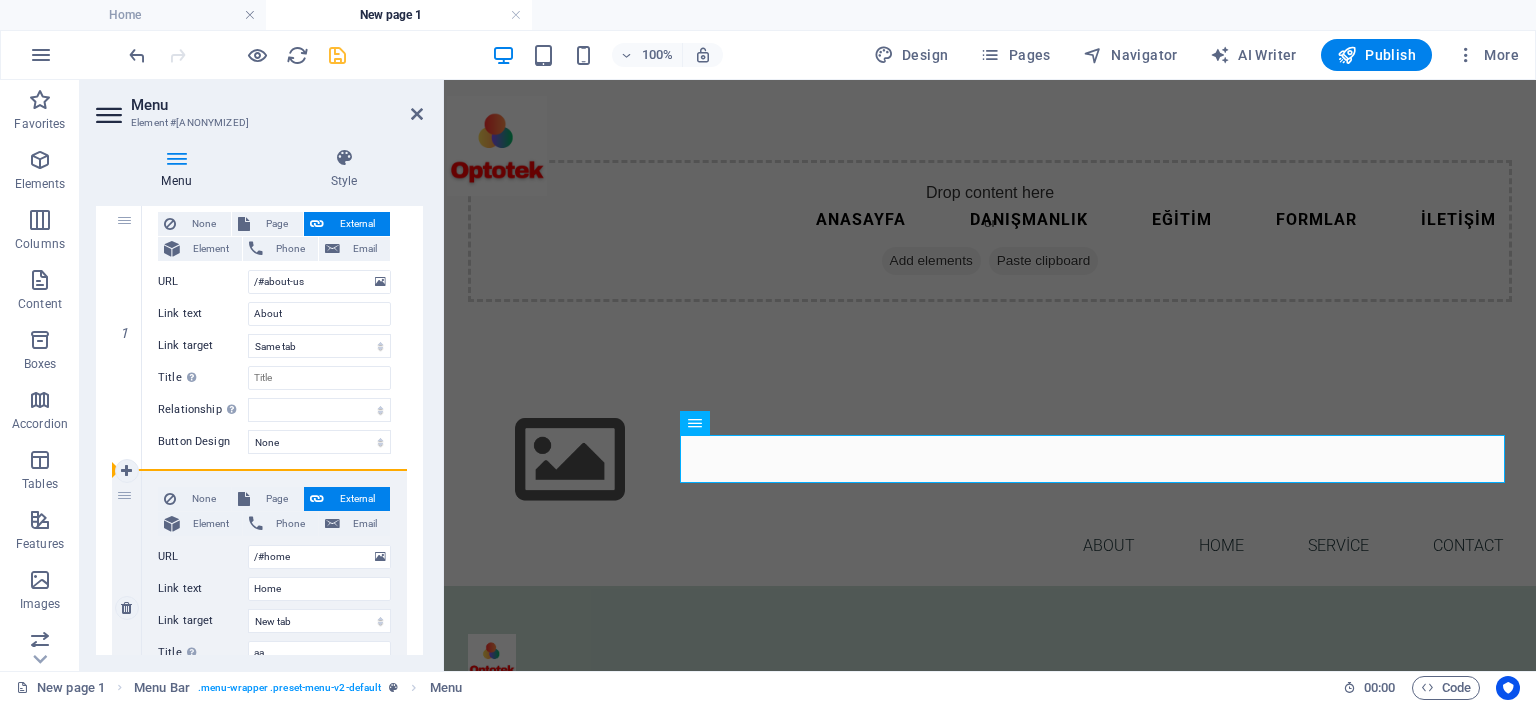 drag, startPoint x: 120, startPoint y: 266, endPoint x: 116, endPoint y: 559, distance: 293.0273 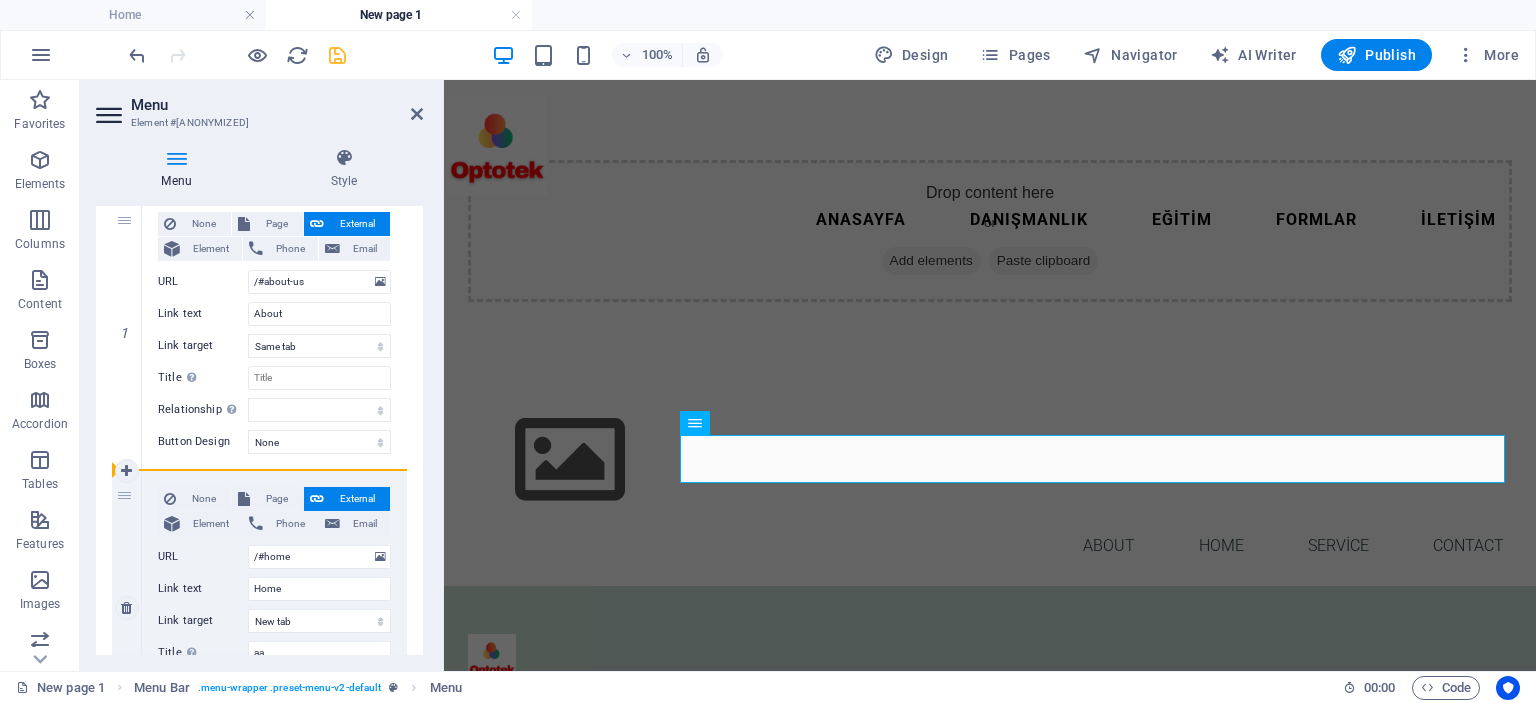 select 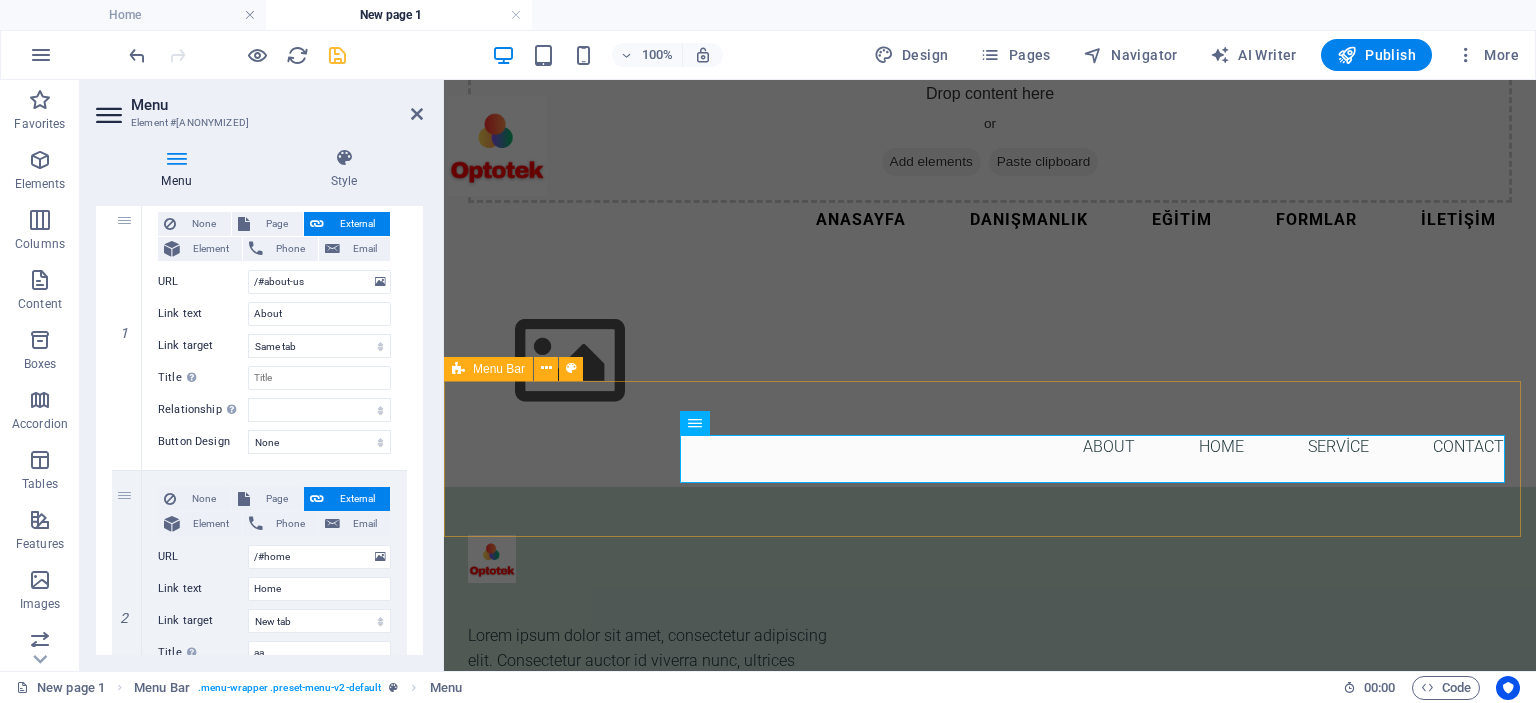 scroll, scrollTop: 100, scrollLeft: 0, axis: vertical 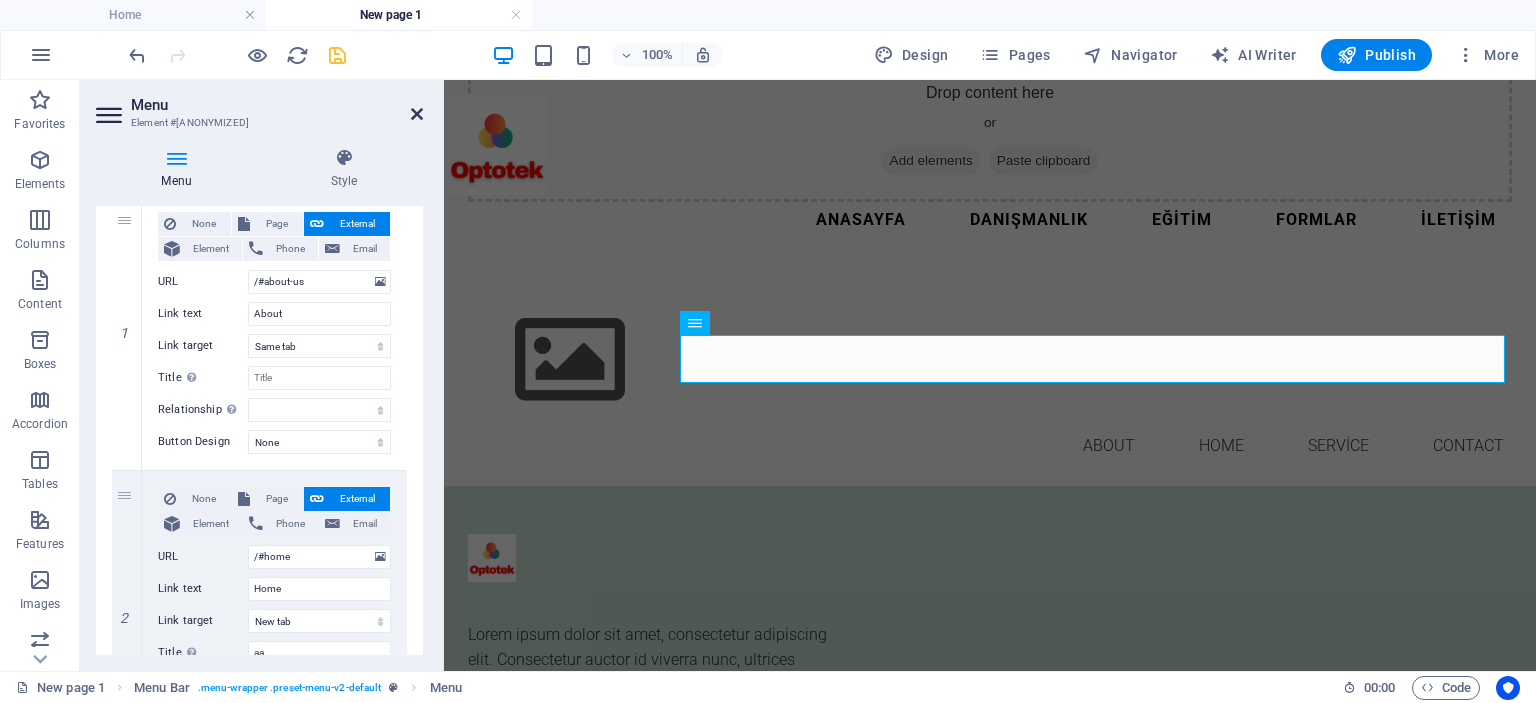 click at bounding box center [417, 114] 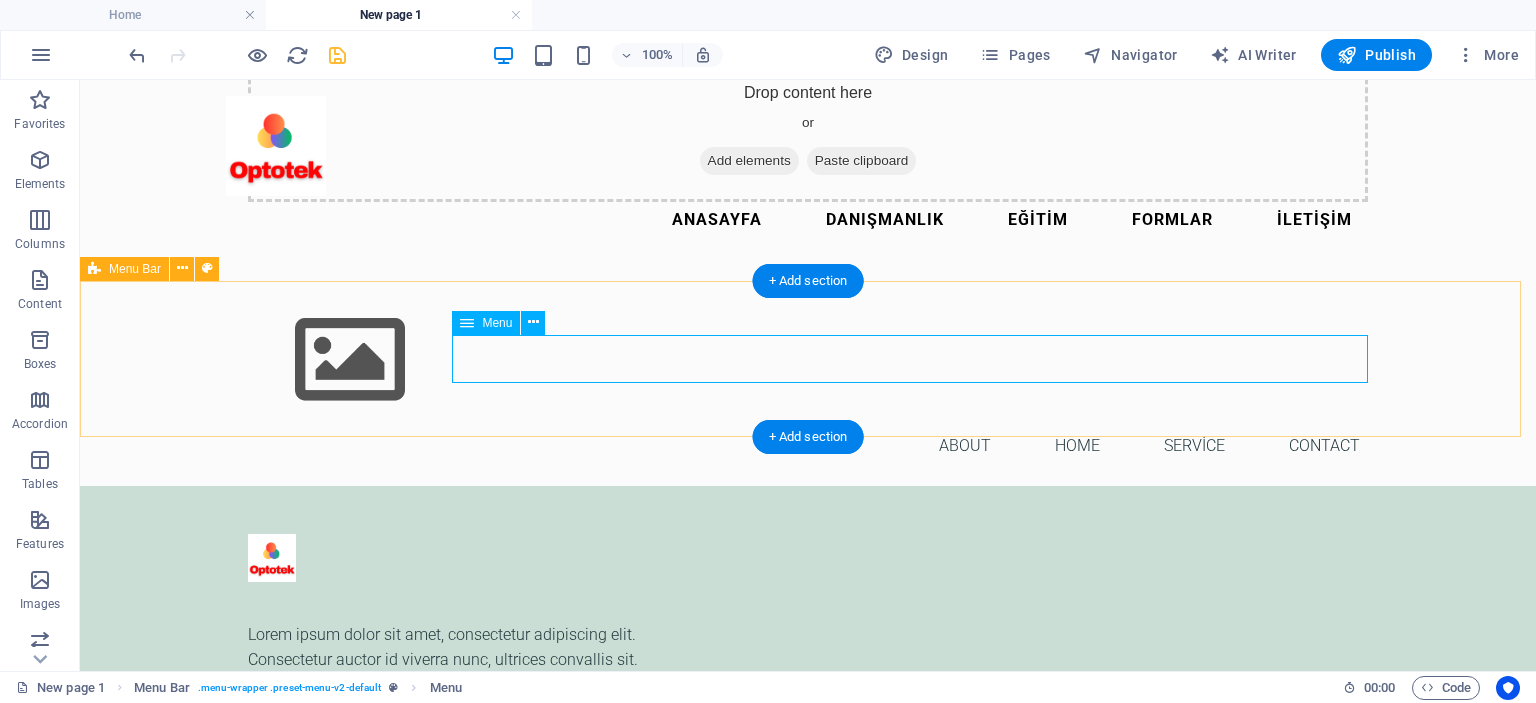 click on "About Home Service Contact" at bounding box center (808, 446) 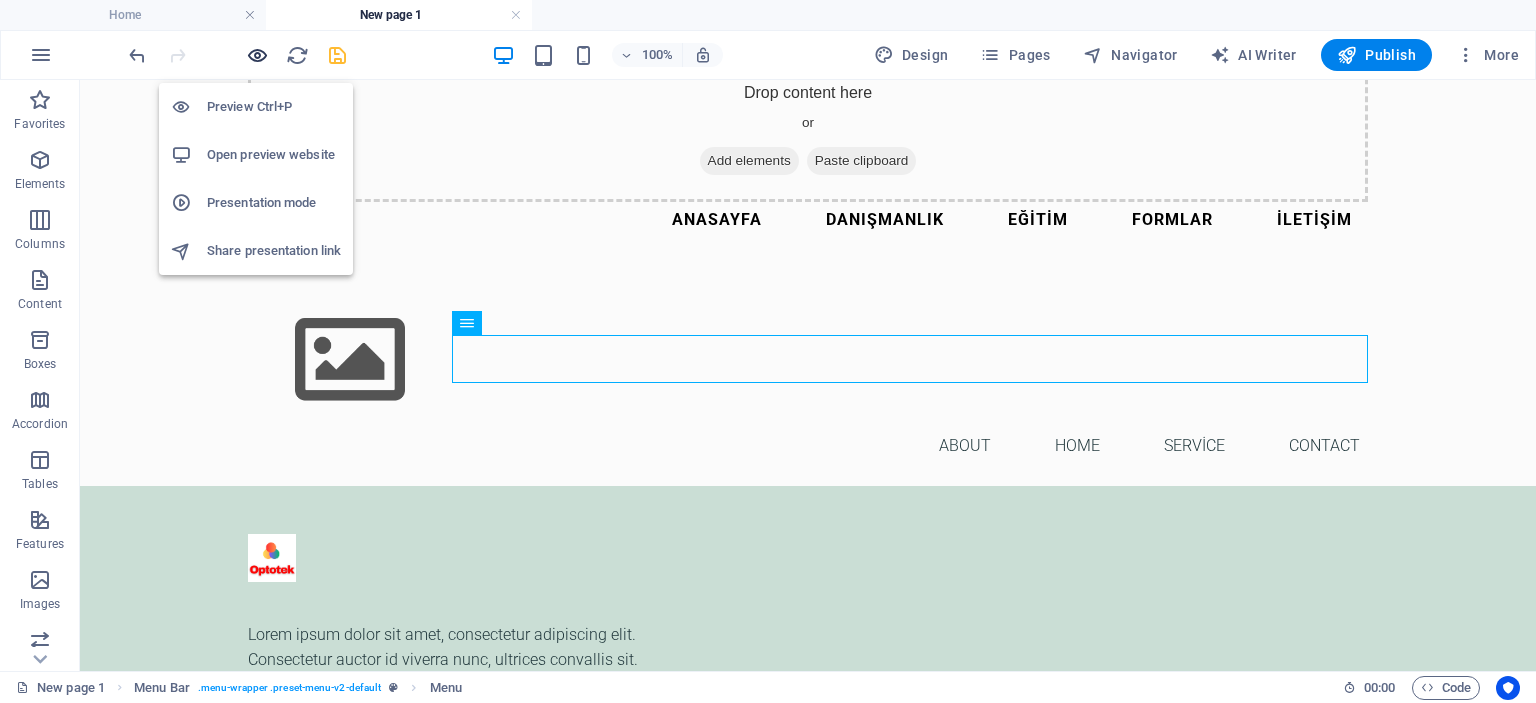 click at bounding box center [257, 55] 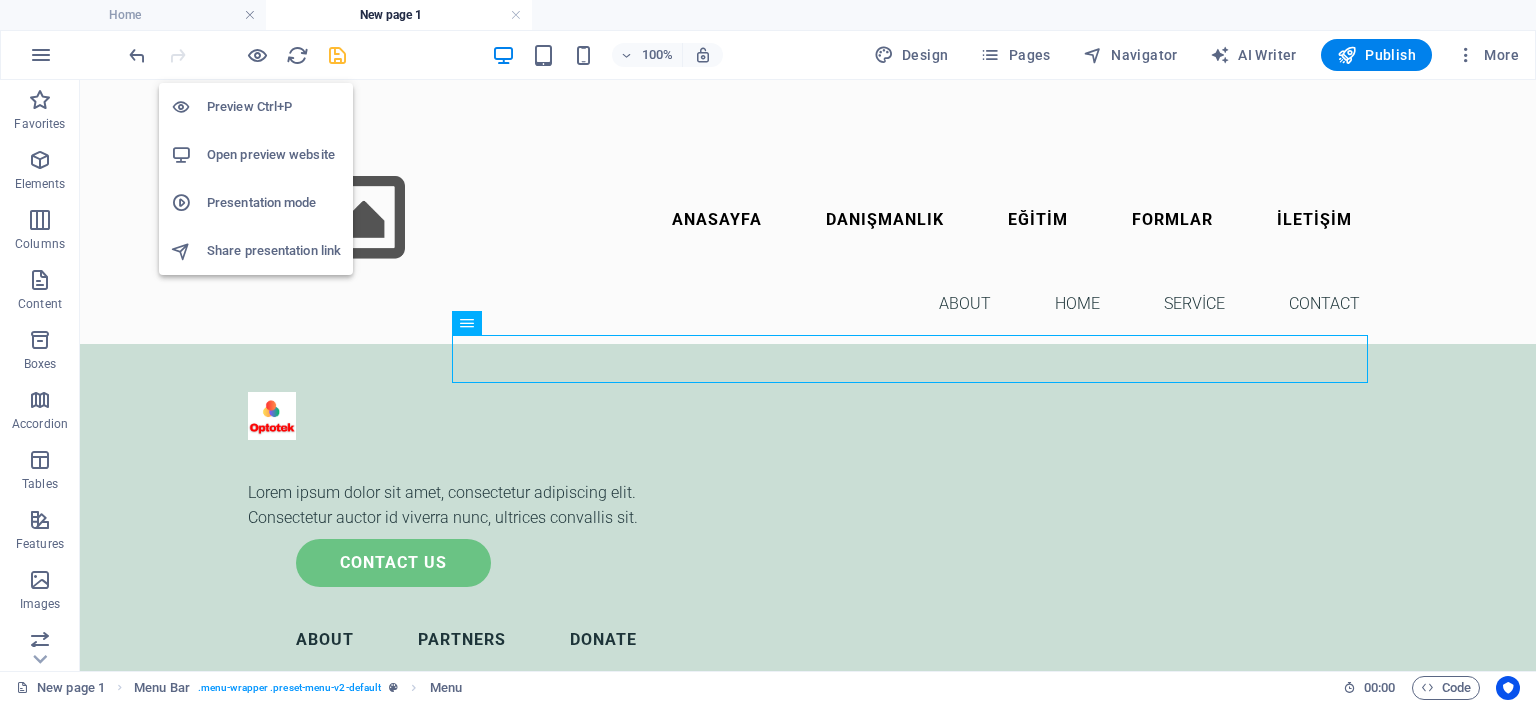 scroll, scrollTop: 64, scrollLeft: 0, axis: vertical 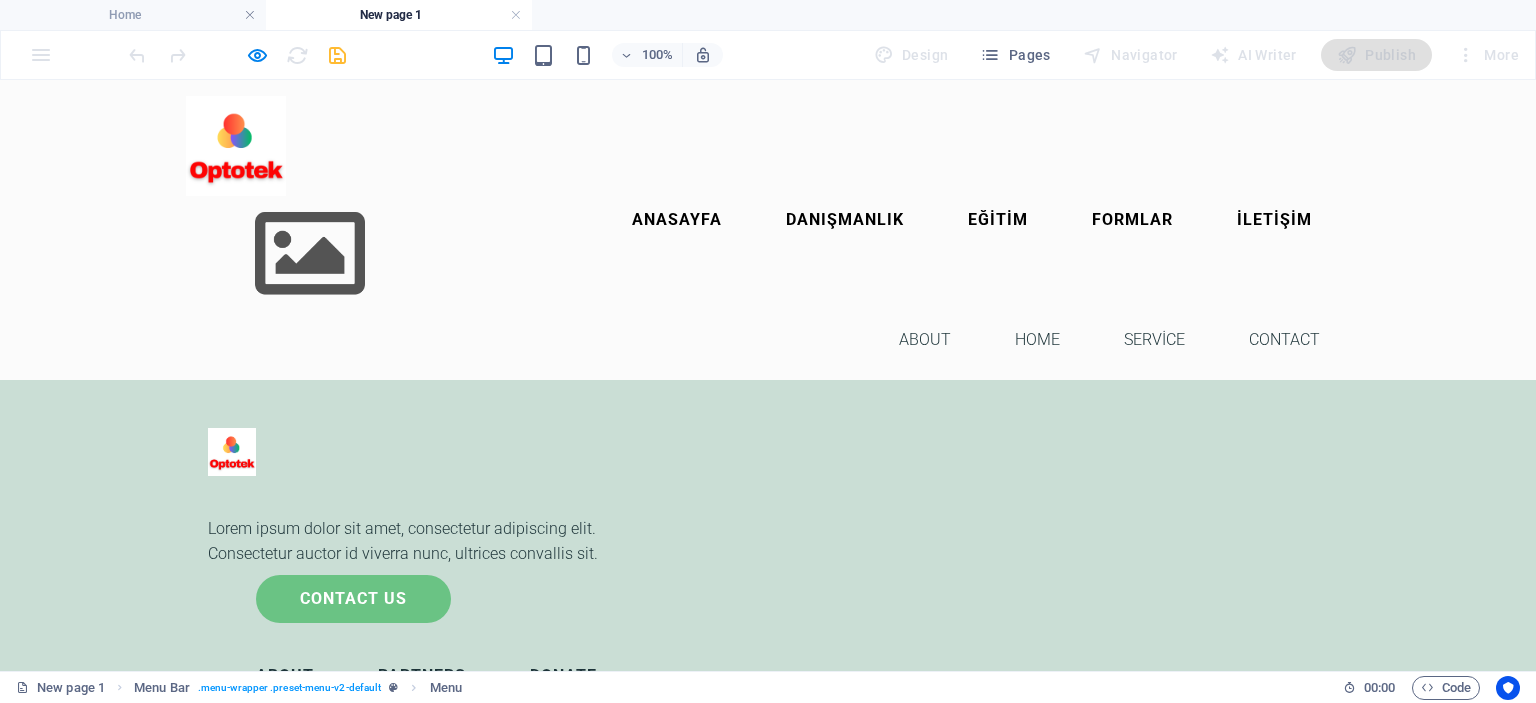 click on "New page 1" at bounding box center [399, 15] 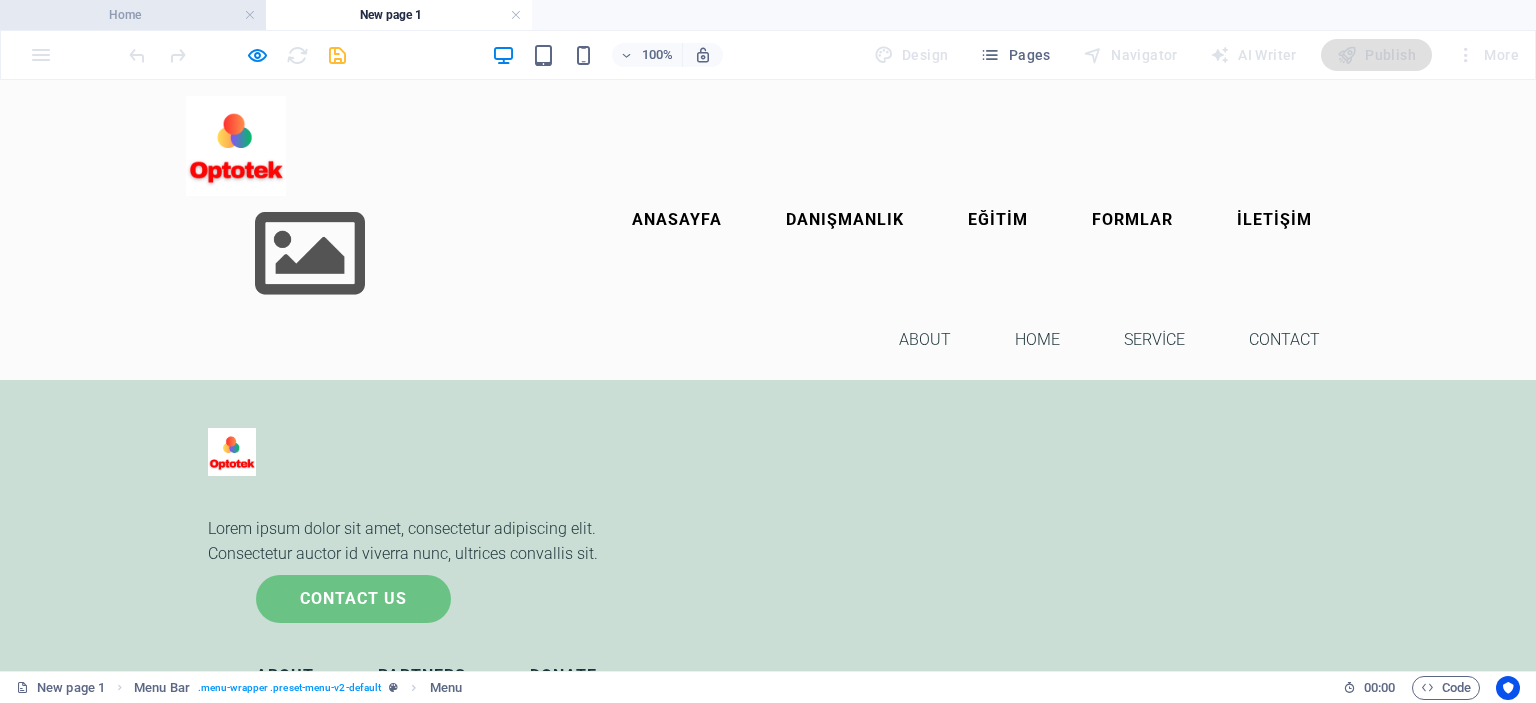click on "Home" at bounding box center [133, 15] 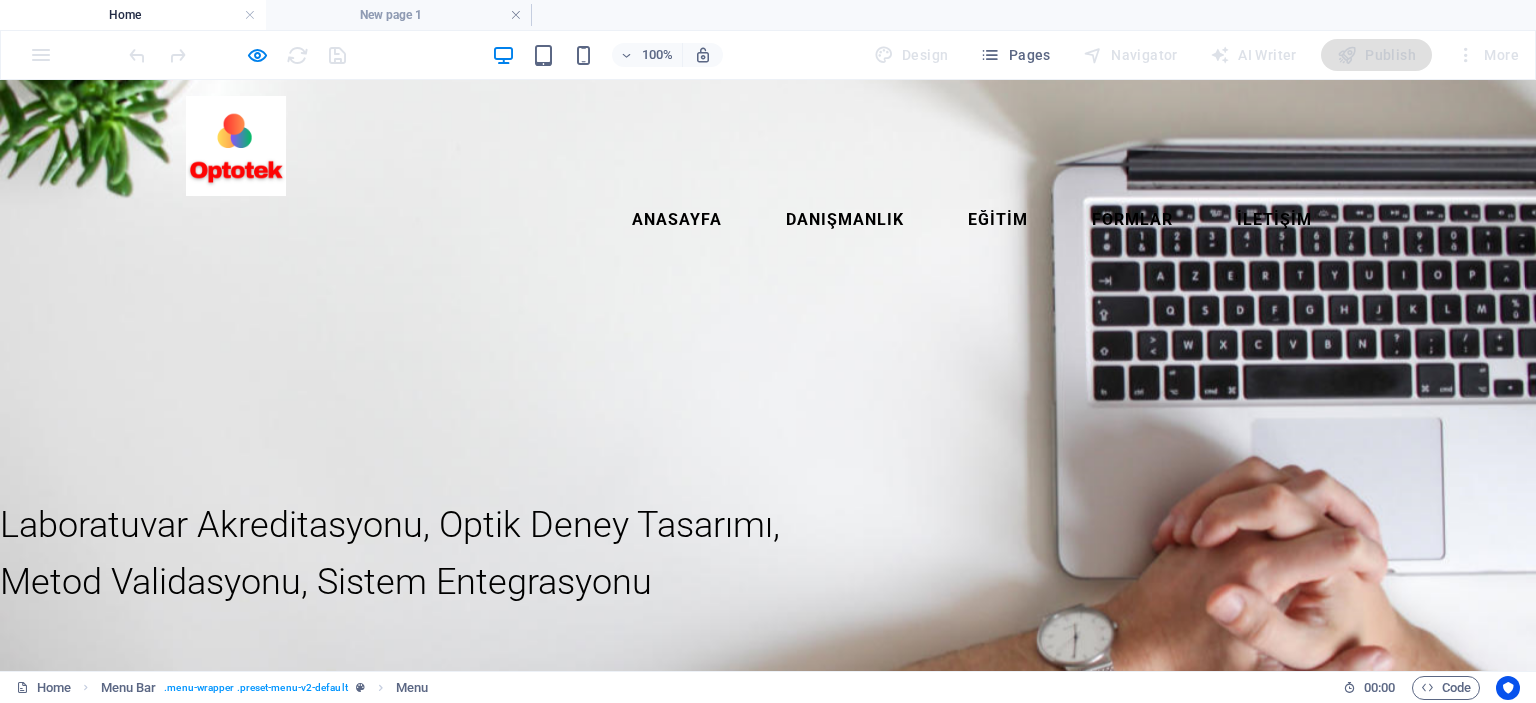 scroll, scrollTop: 0, scrollLeft: 0, axis: both 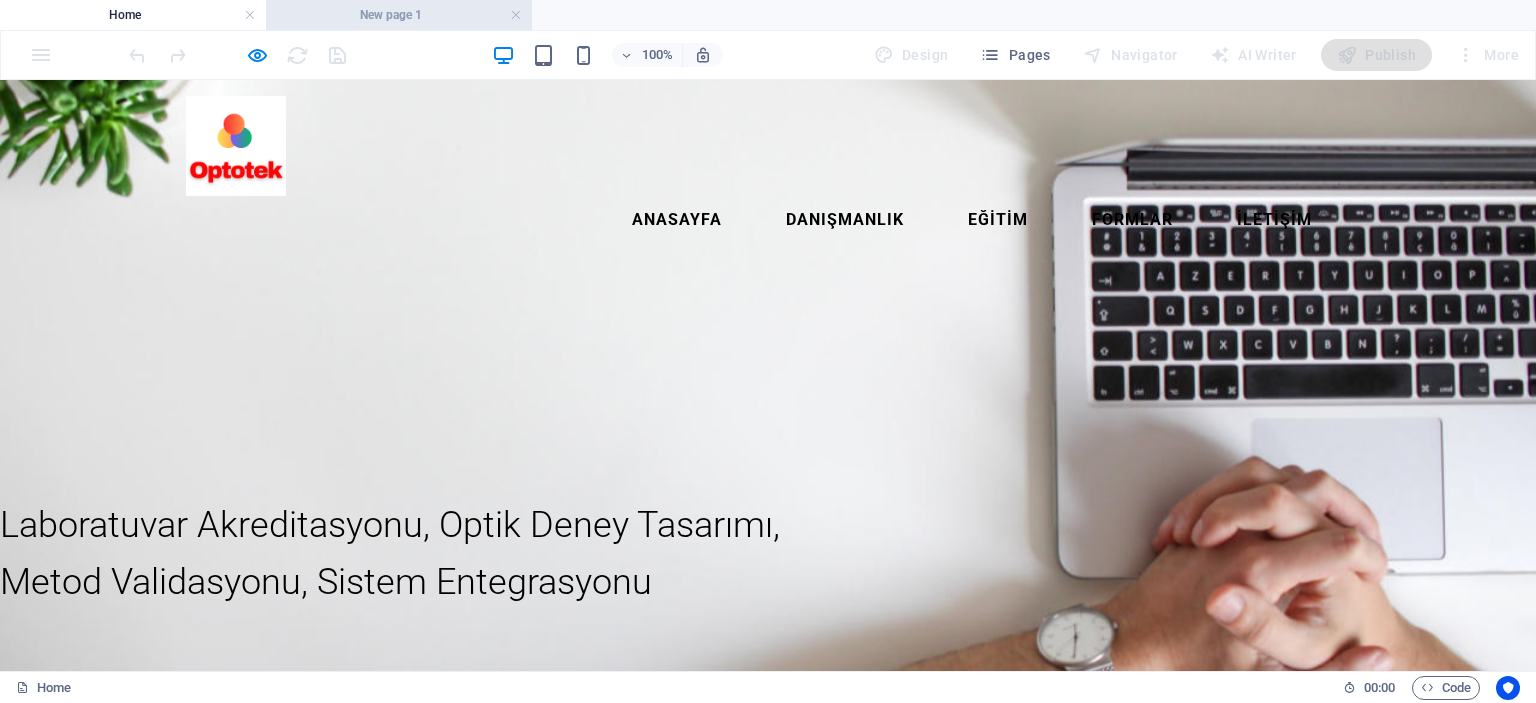 click on "New page 1" at bounding box center [399, 15] 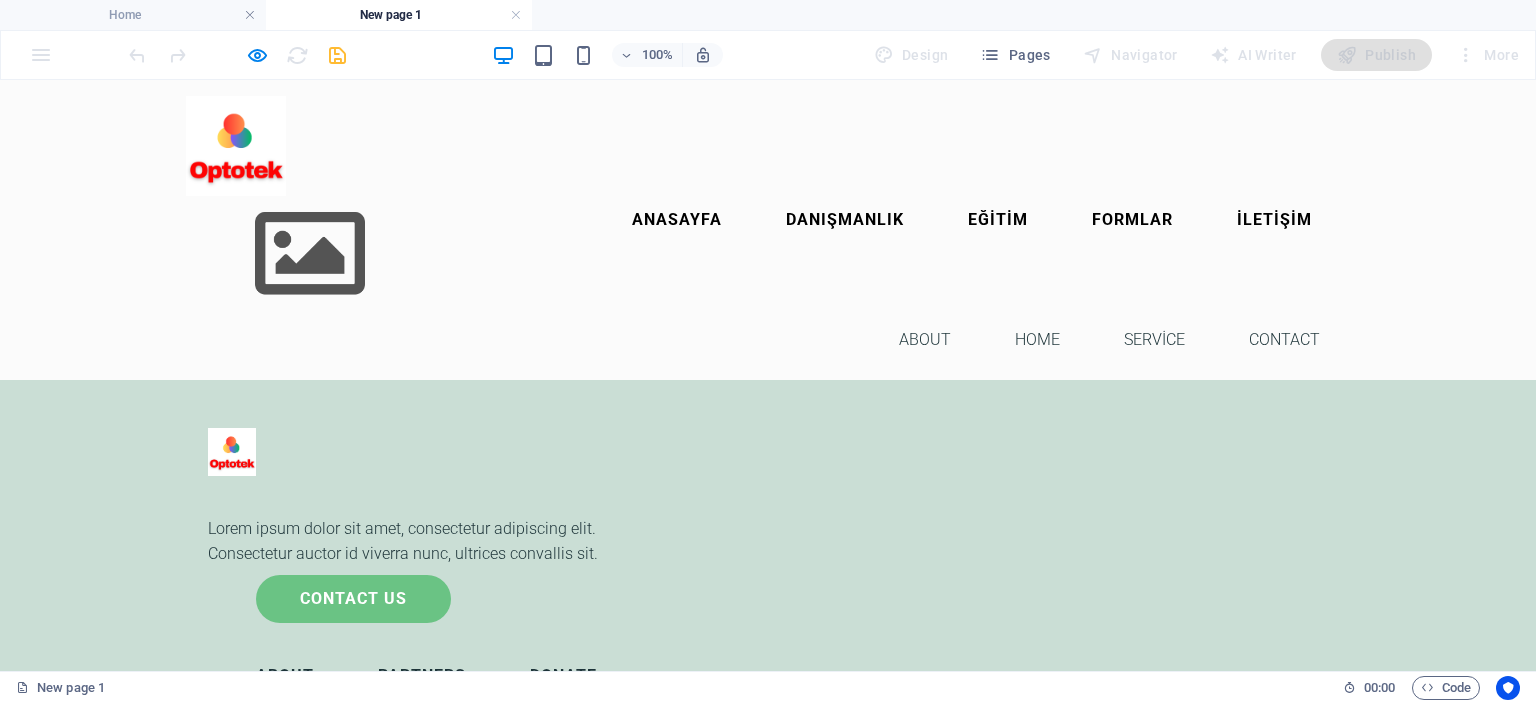 scroll, scrollTop: 0, scrollLeft: 0, axis: both 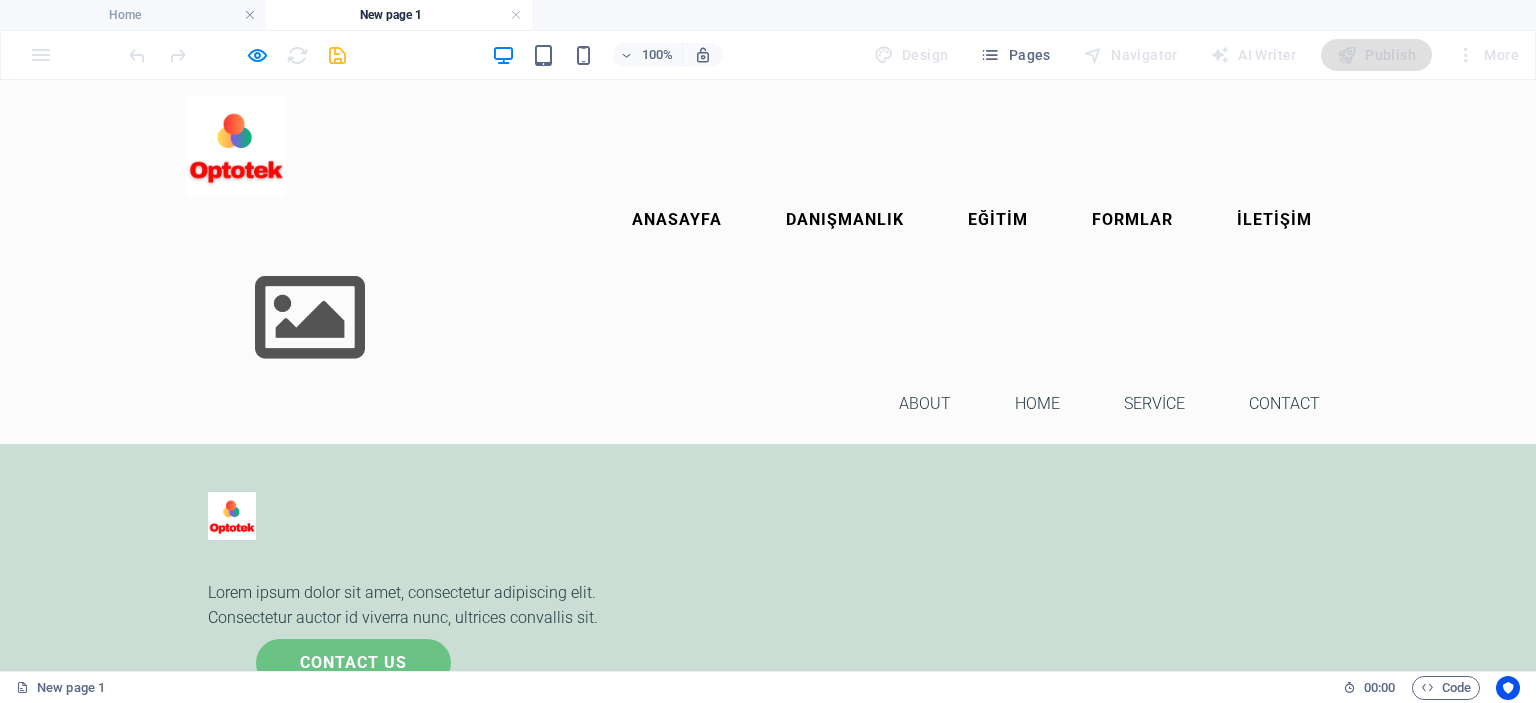 click on "New page 1" at bounding box center [399, 15] 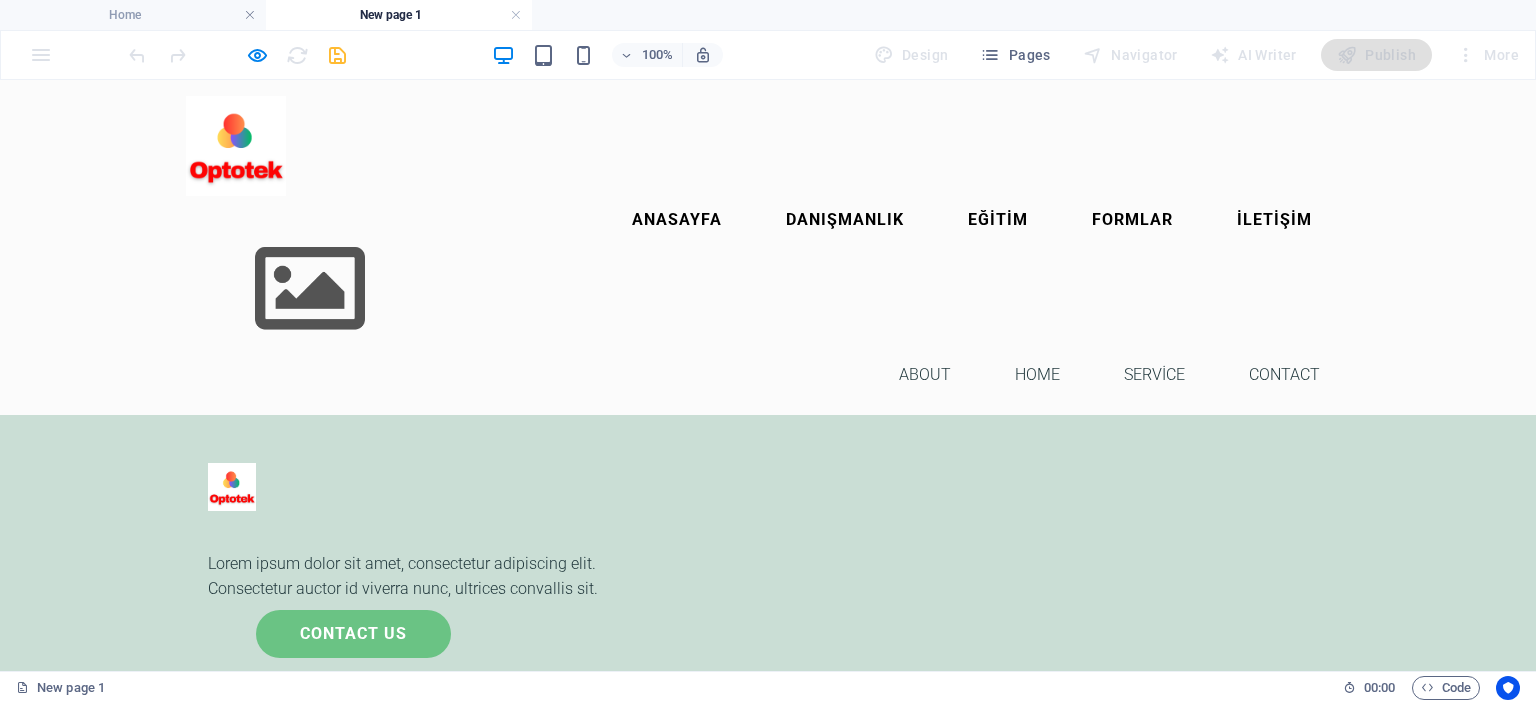 scroll, scrollTop: 0, scrollLeft: 0, axis: both 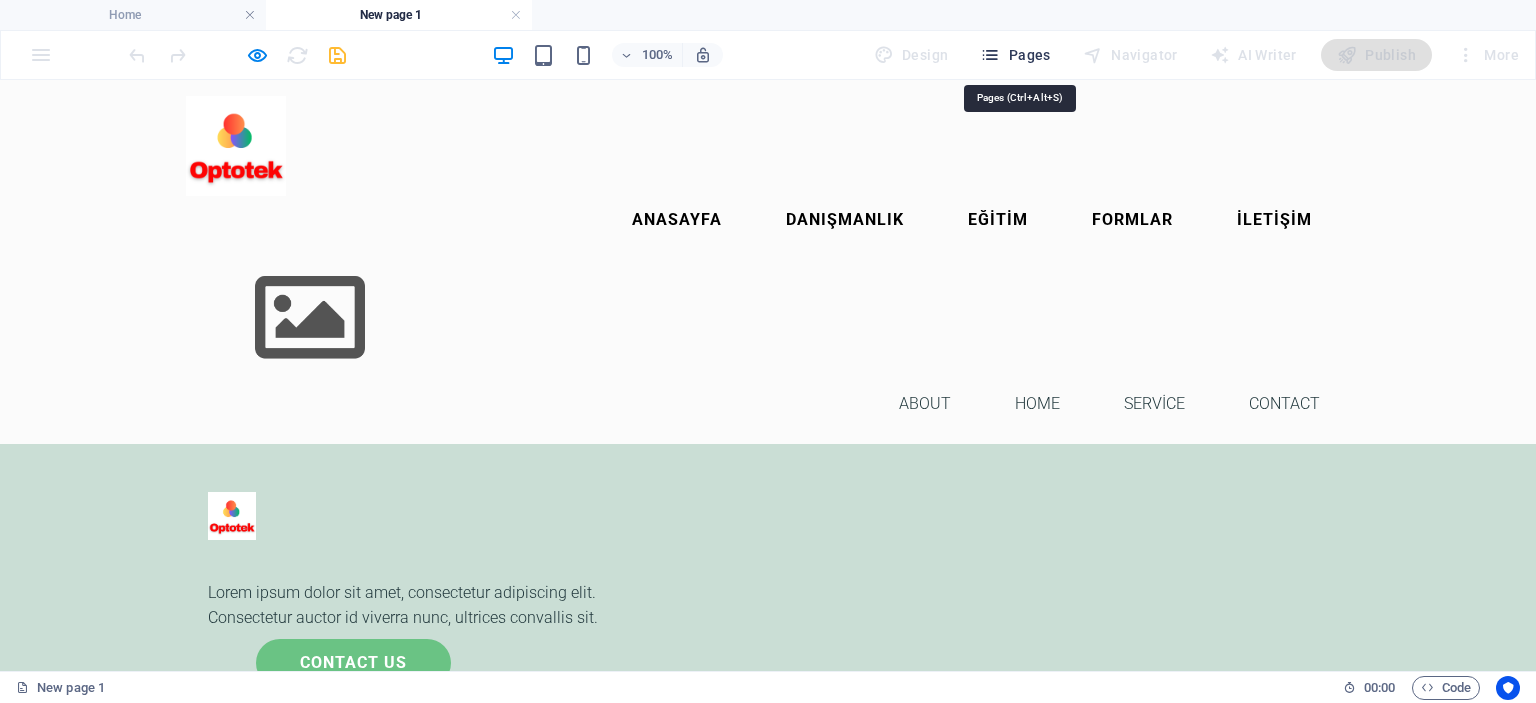 click on "Pages" at bounding box center [1015, 55] 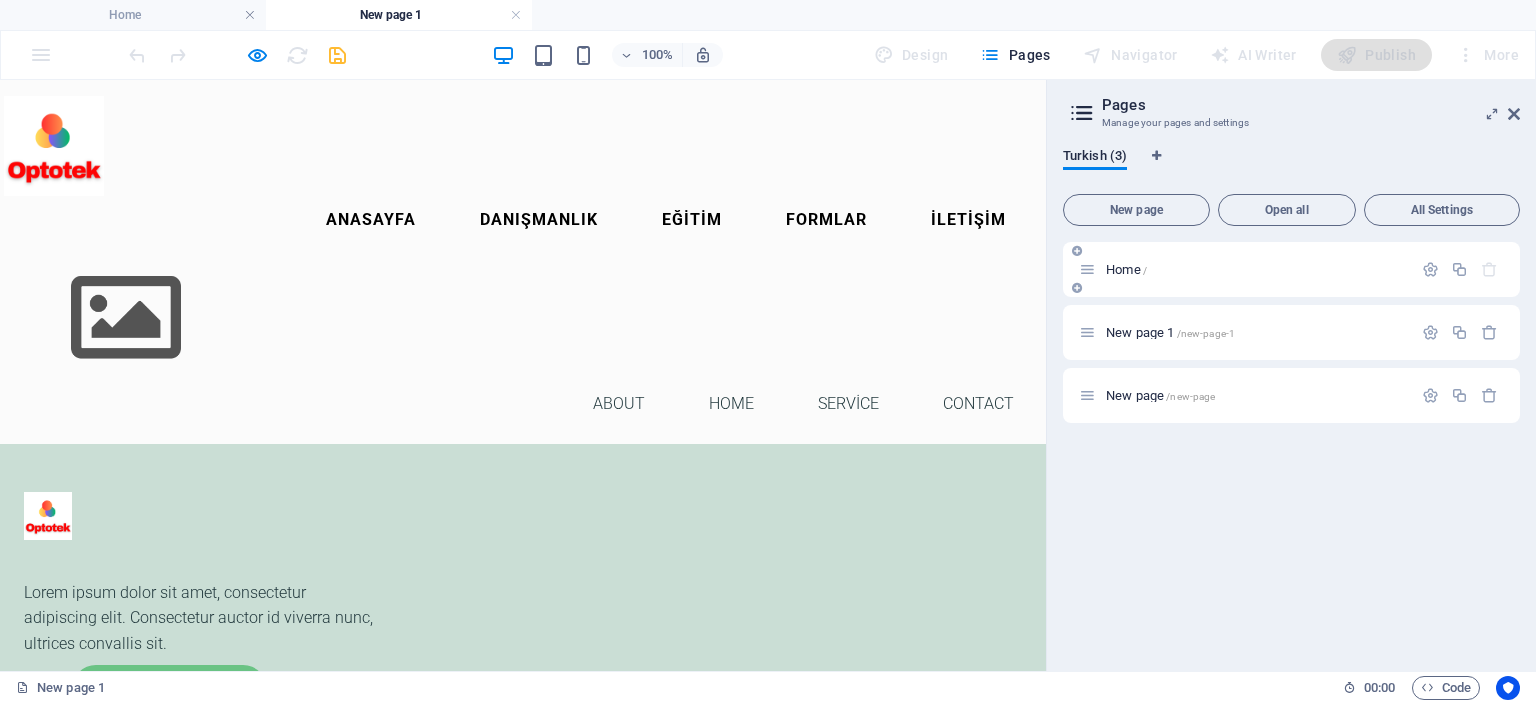 click on "Home /" at bounding box center (1126, 269) 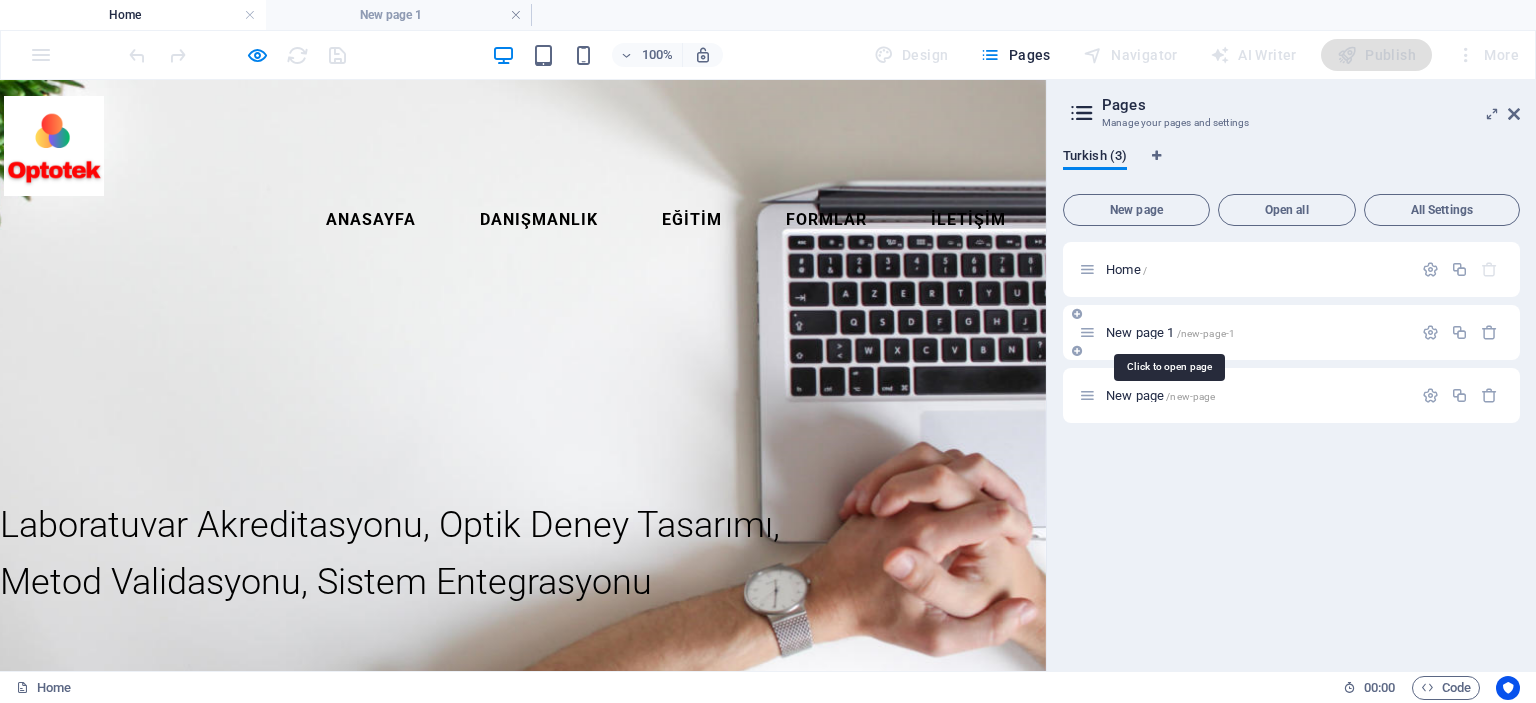 click on "New page 1 /new-page-1" at bounding box center [1170, 332] 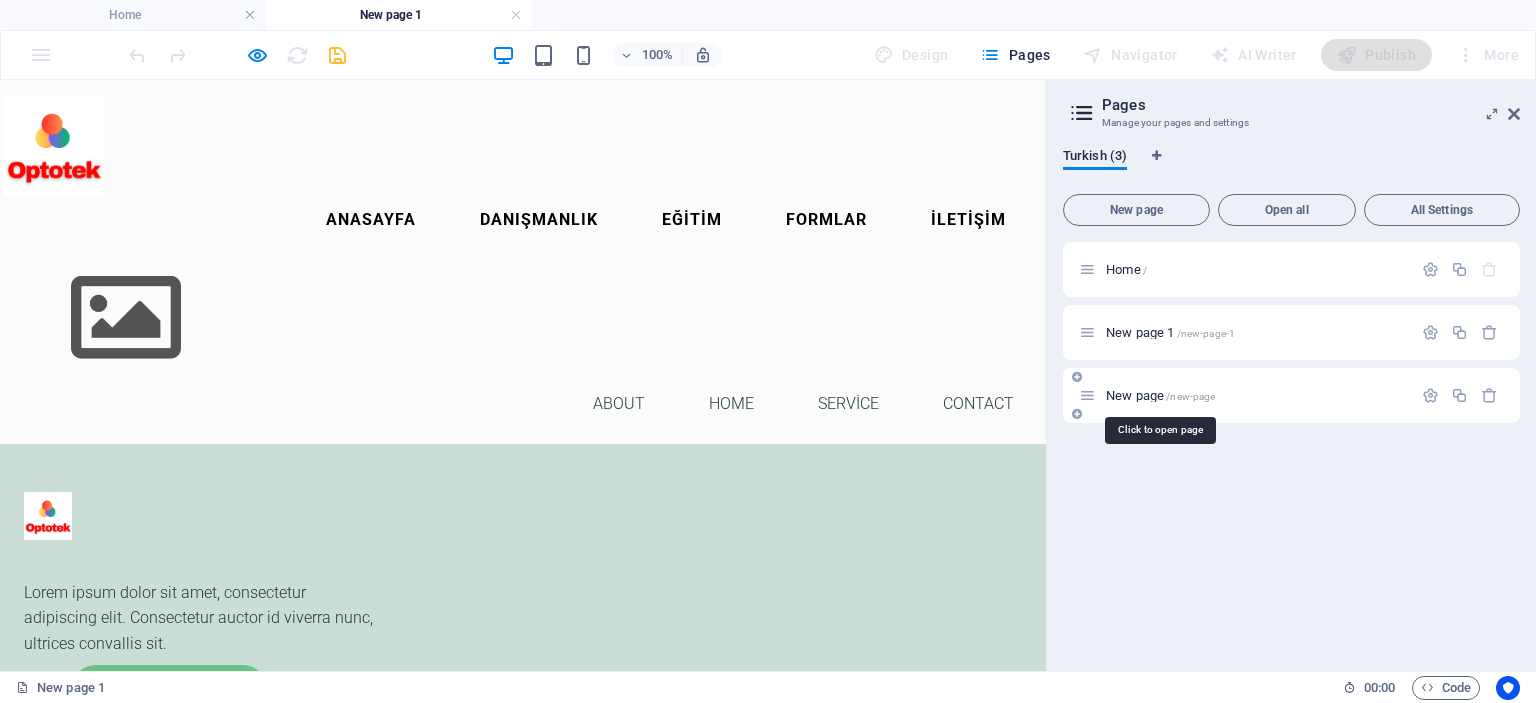 click on "New page /new-page" at bounding box center [1160, 395] 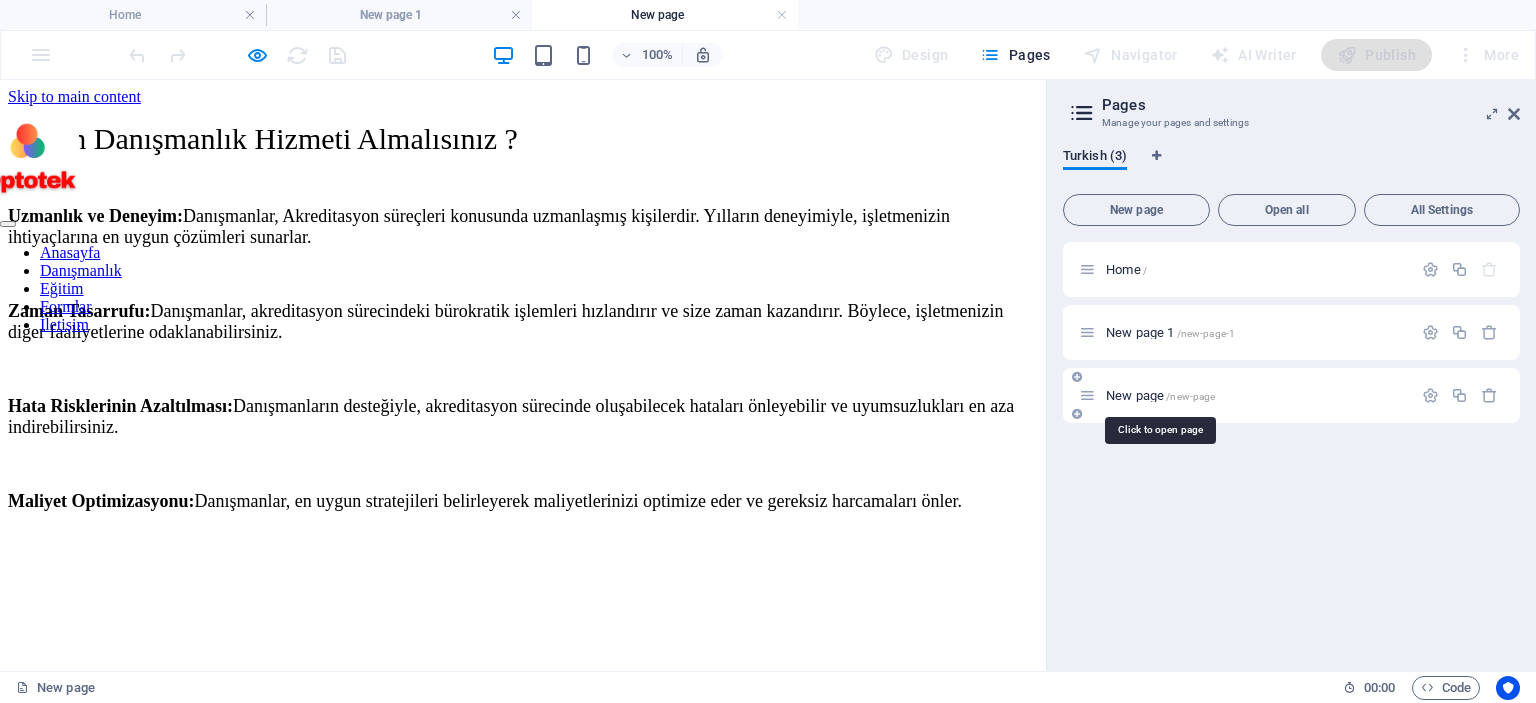scroll, scrollTop: 0, scrollLeft: 0, axis: both 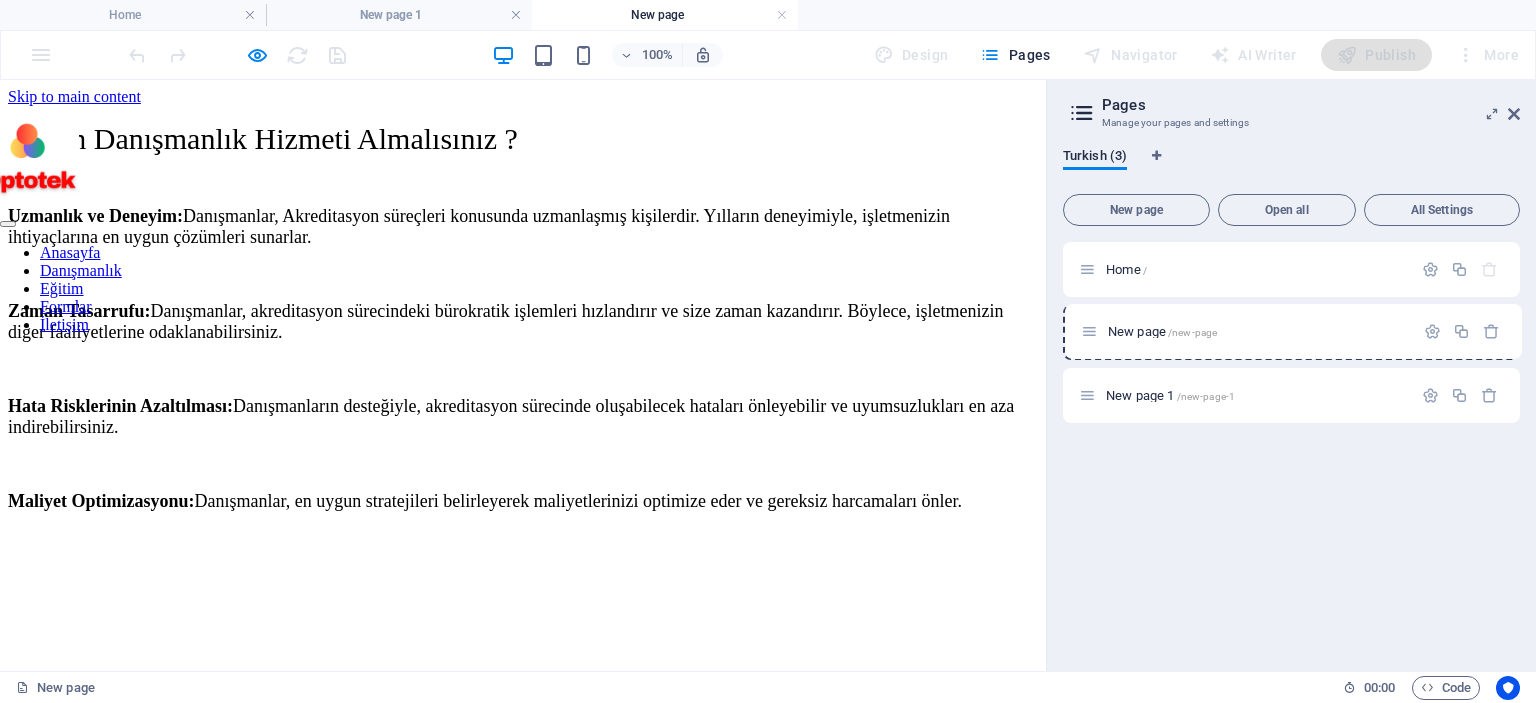 drag, startPoint x: 1079, startPoint y: 397, endPoint x: 1082, endPoint y: 307, distance: 90.04999 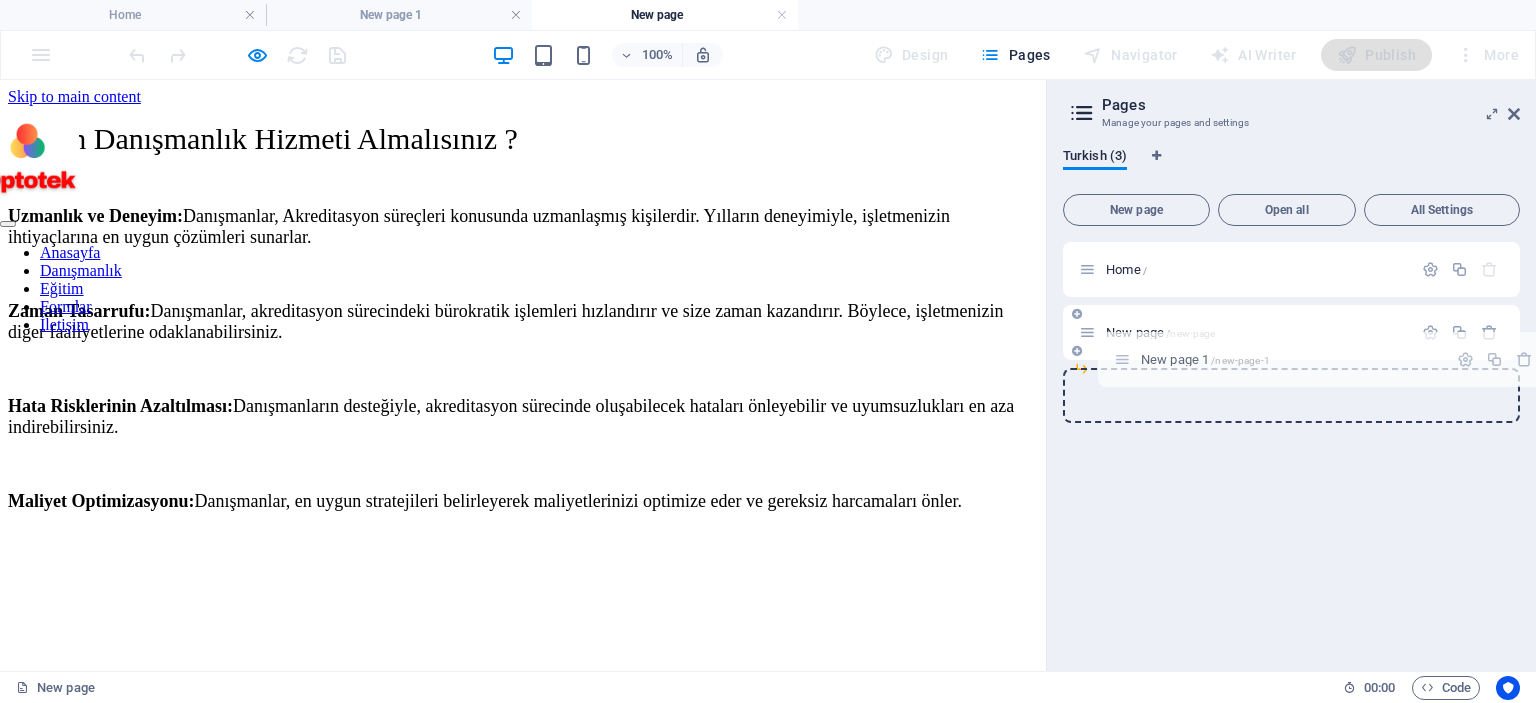 drag, startPoint x: 1086, startPoint y: 391, endPoint x: 1123, endPoint y: 350, distance: 55.226807 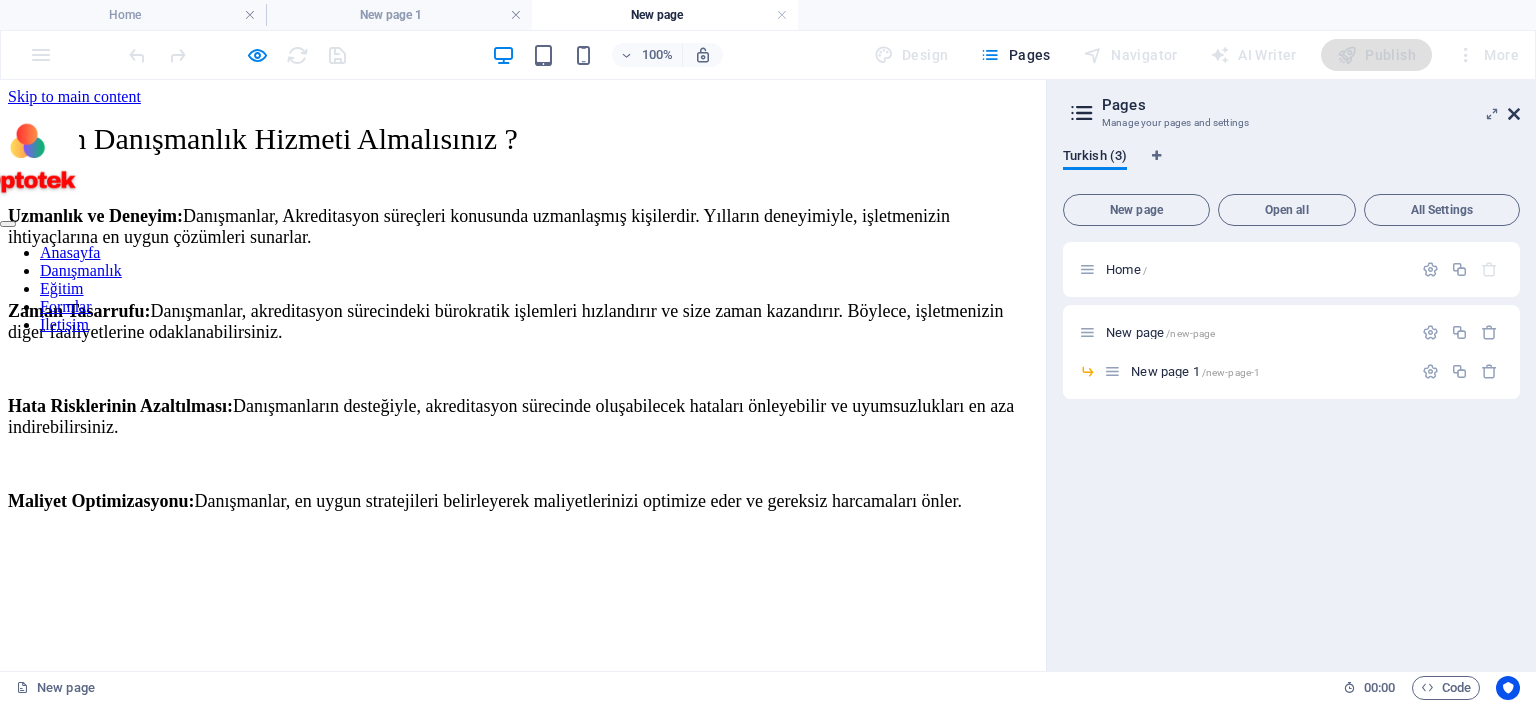 click at bounding box center (1514, 114) 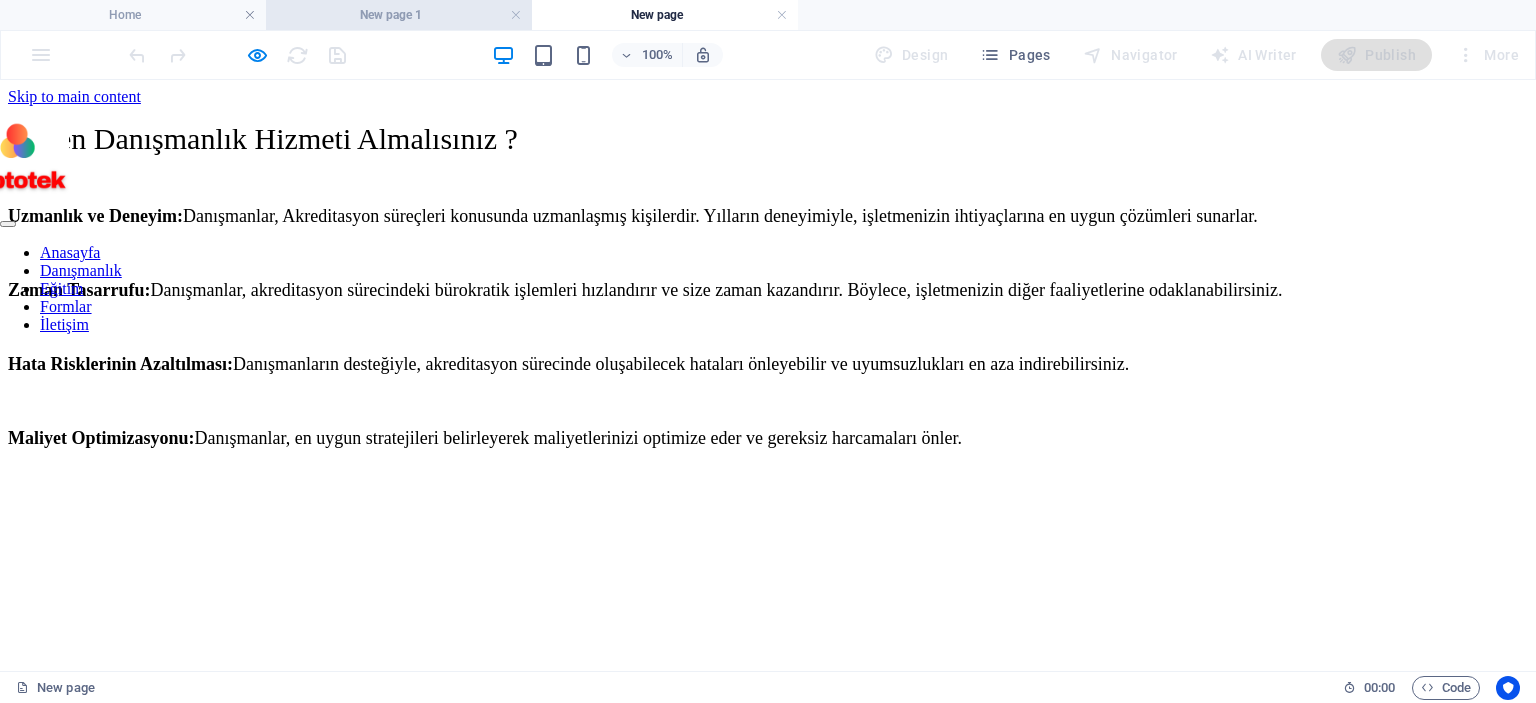 click on "New page 1" at bounding box center (399, 15) 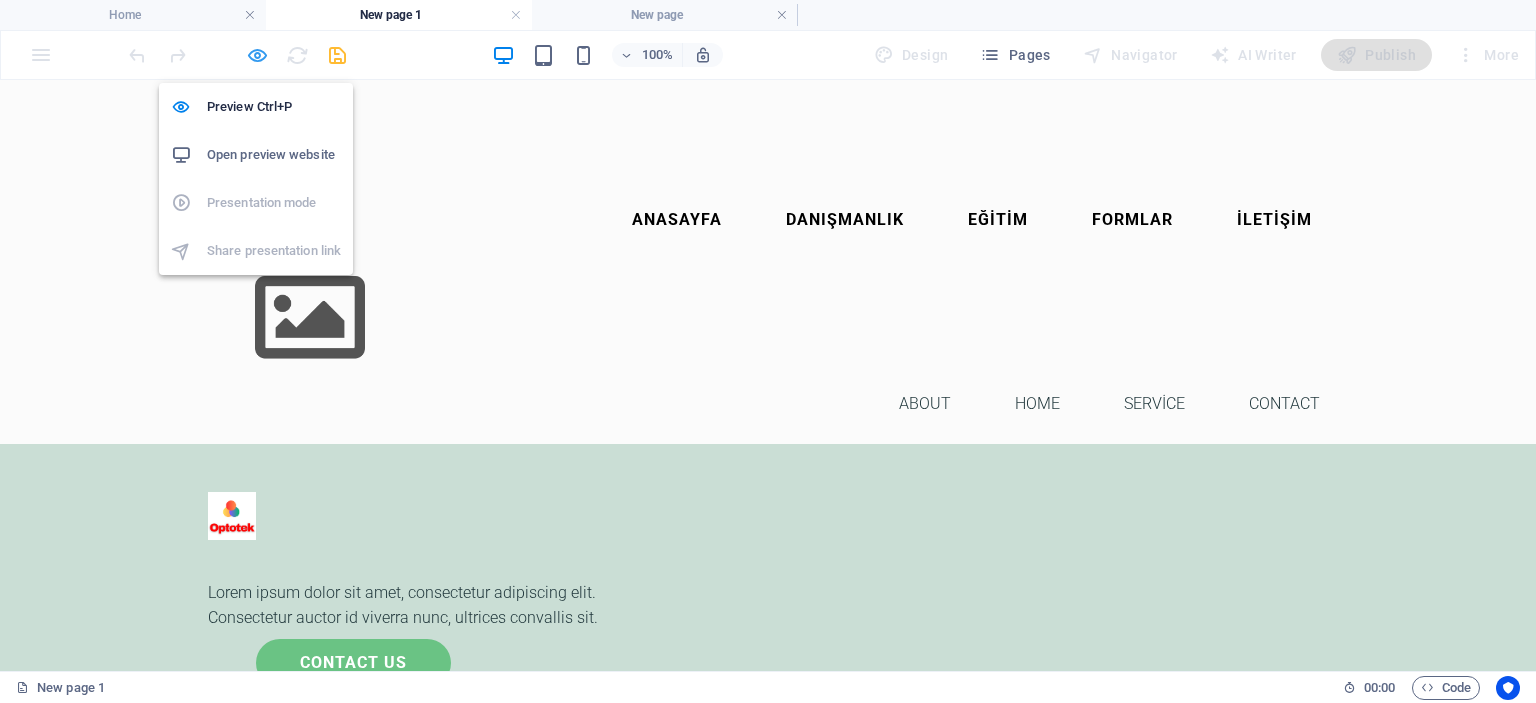 click at bounding box center (257, 55) 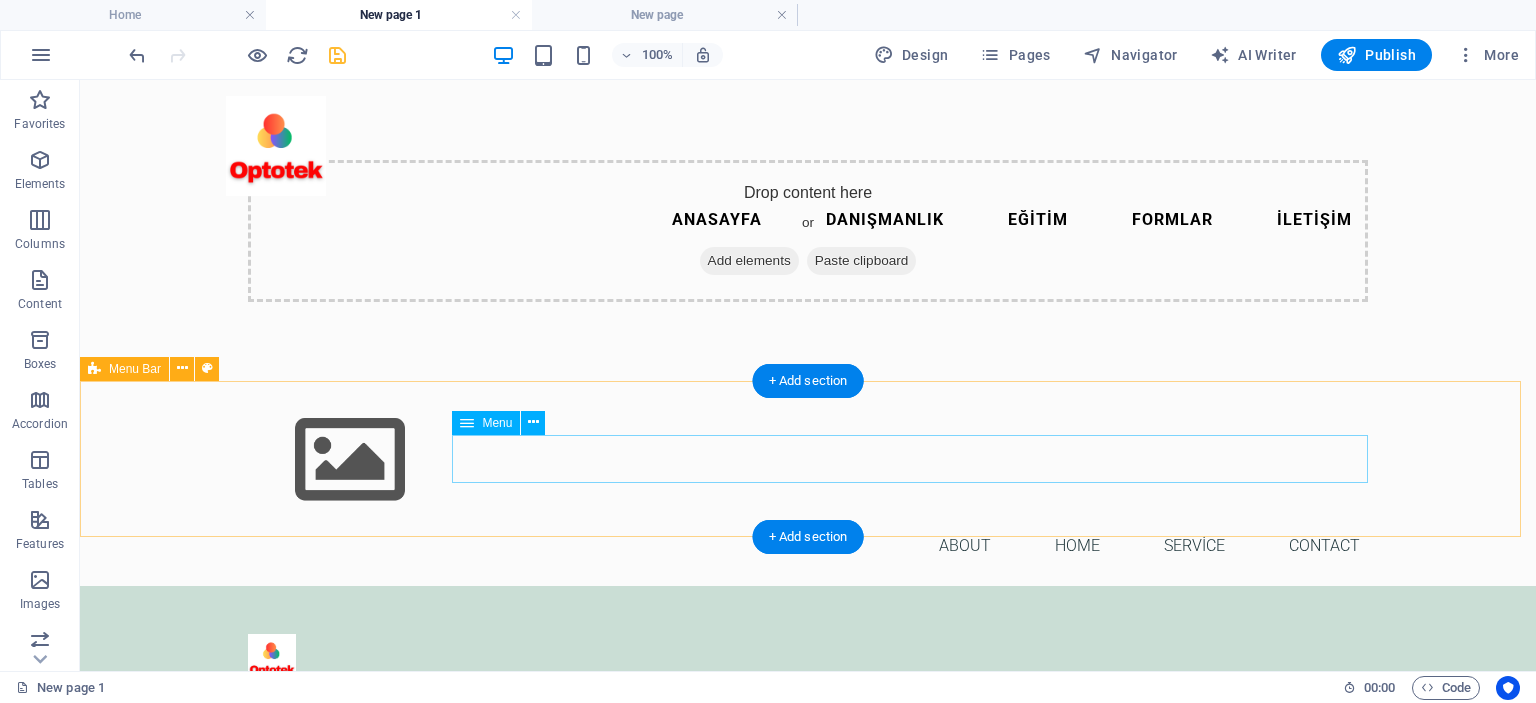 click on "About Home Service Contact" at bounding box center (808, 546) 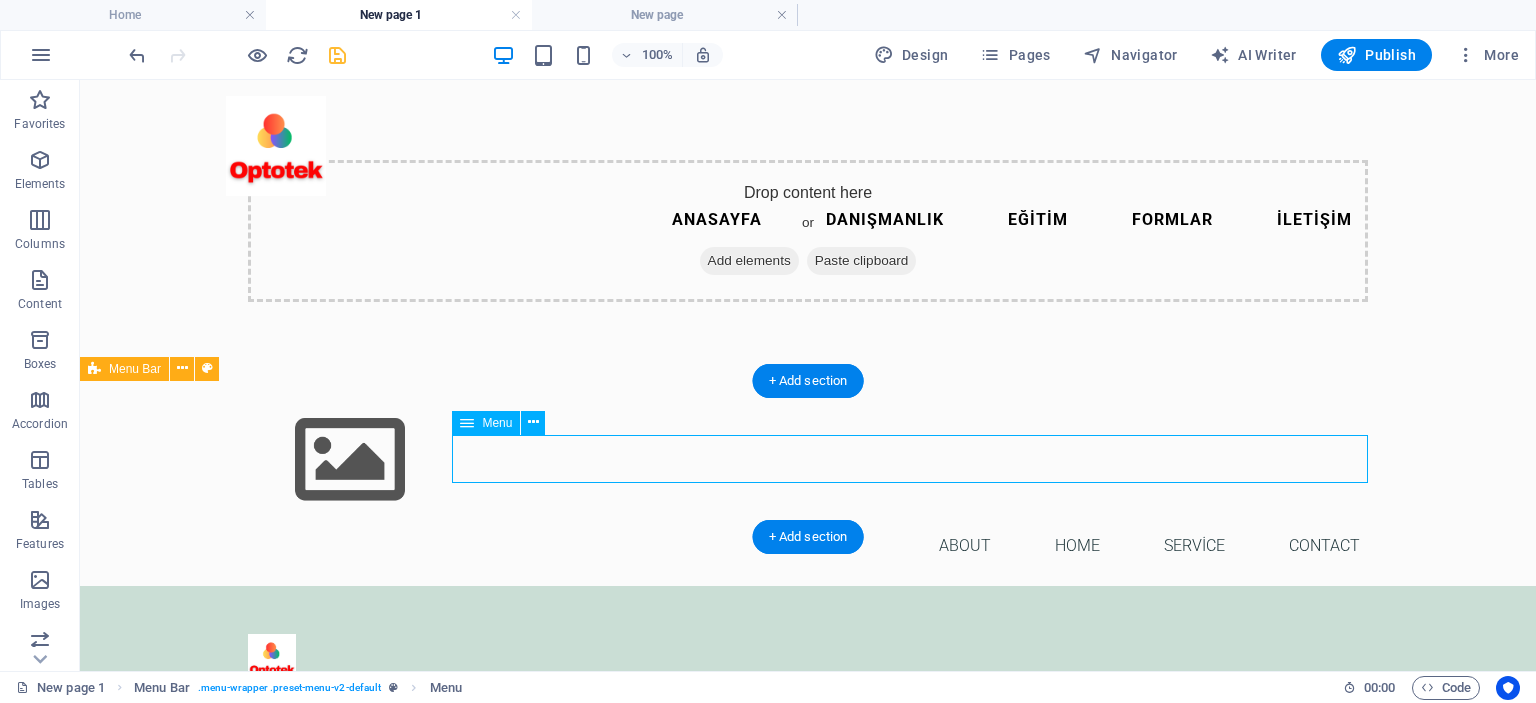 click on "About Home Service Contact" at bounding box center [808, 546] 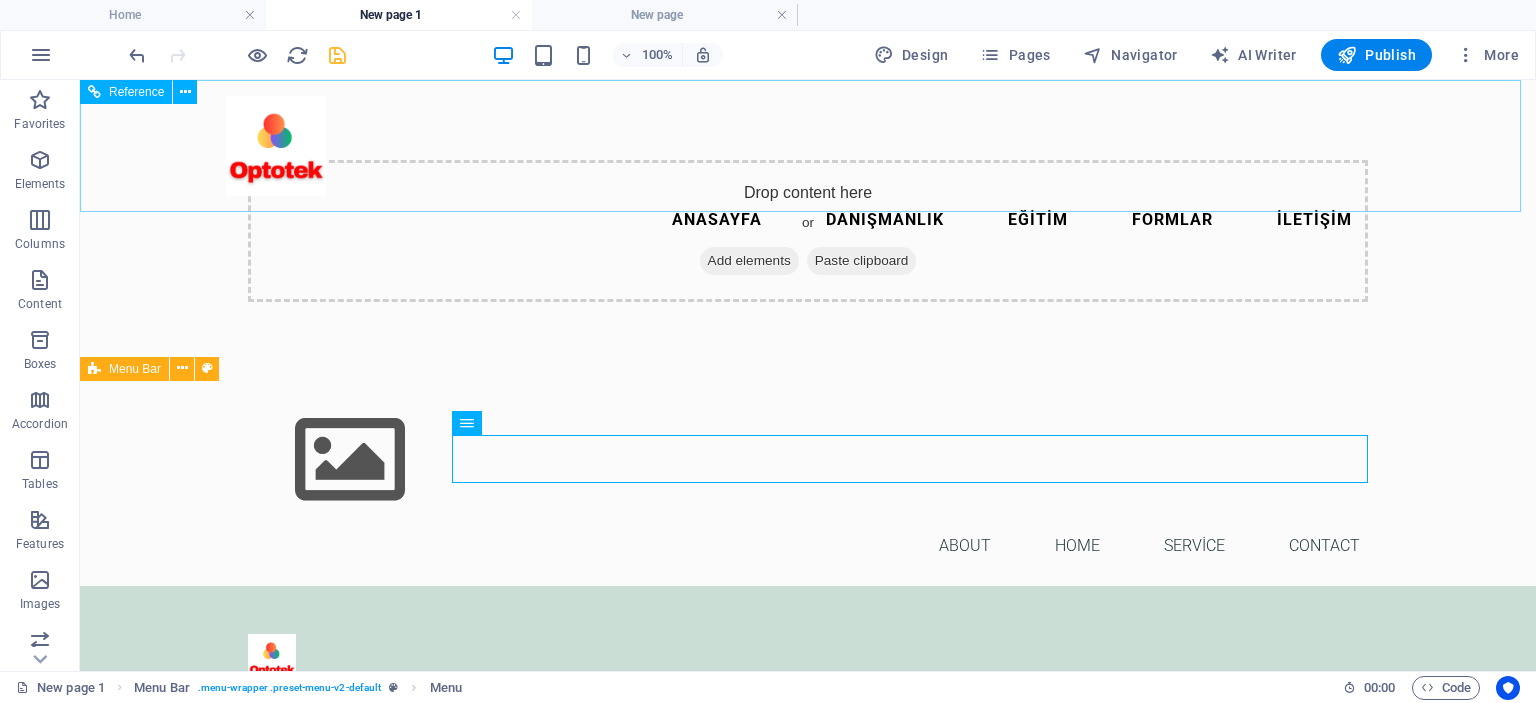 click on "Anasayfa Danışmanlık Eğitim Formlar İletişim" at bounding box center [808, 220] 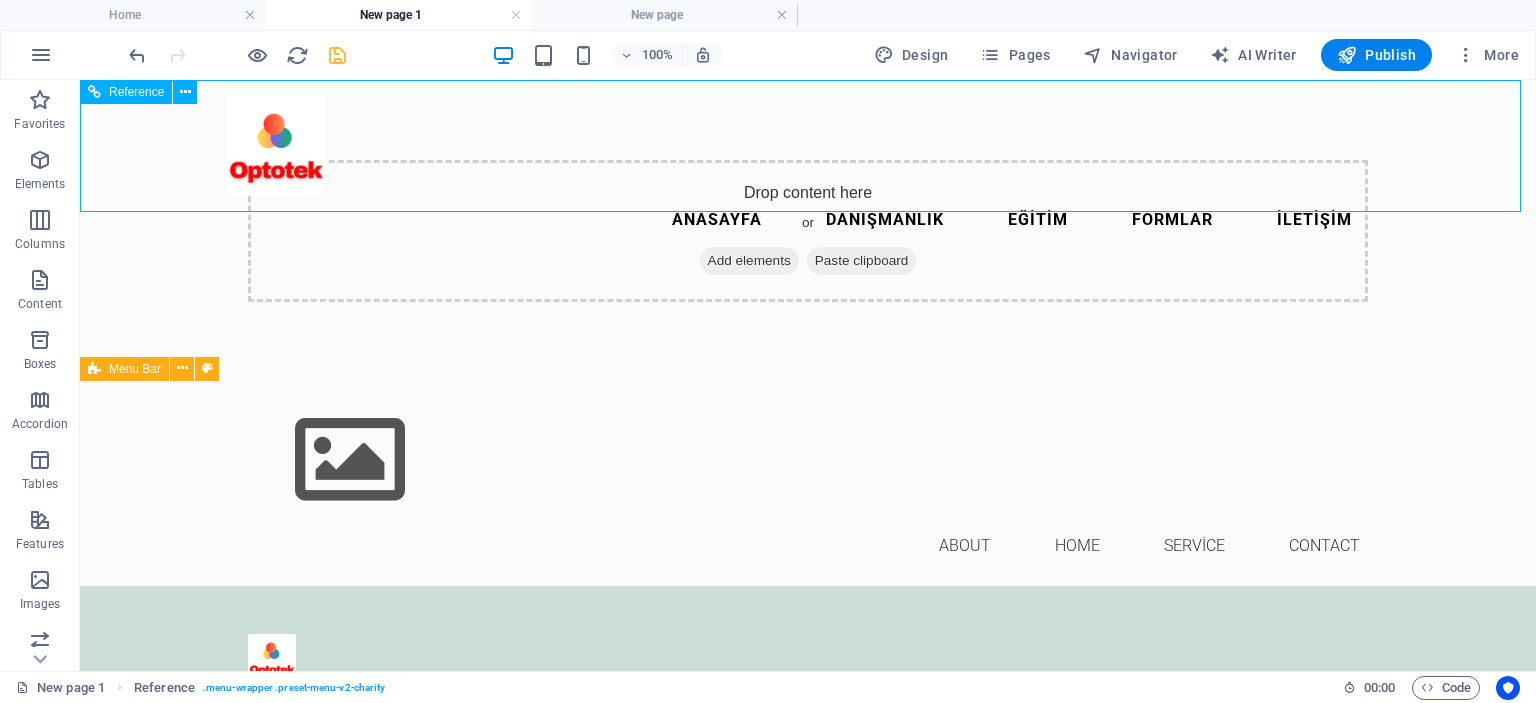 click on "Anasayfa Danışmanlık Eğitim Formlar İletişim" at bounding box center (808, 220) 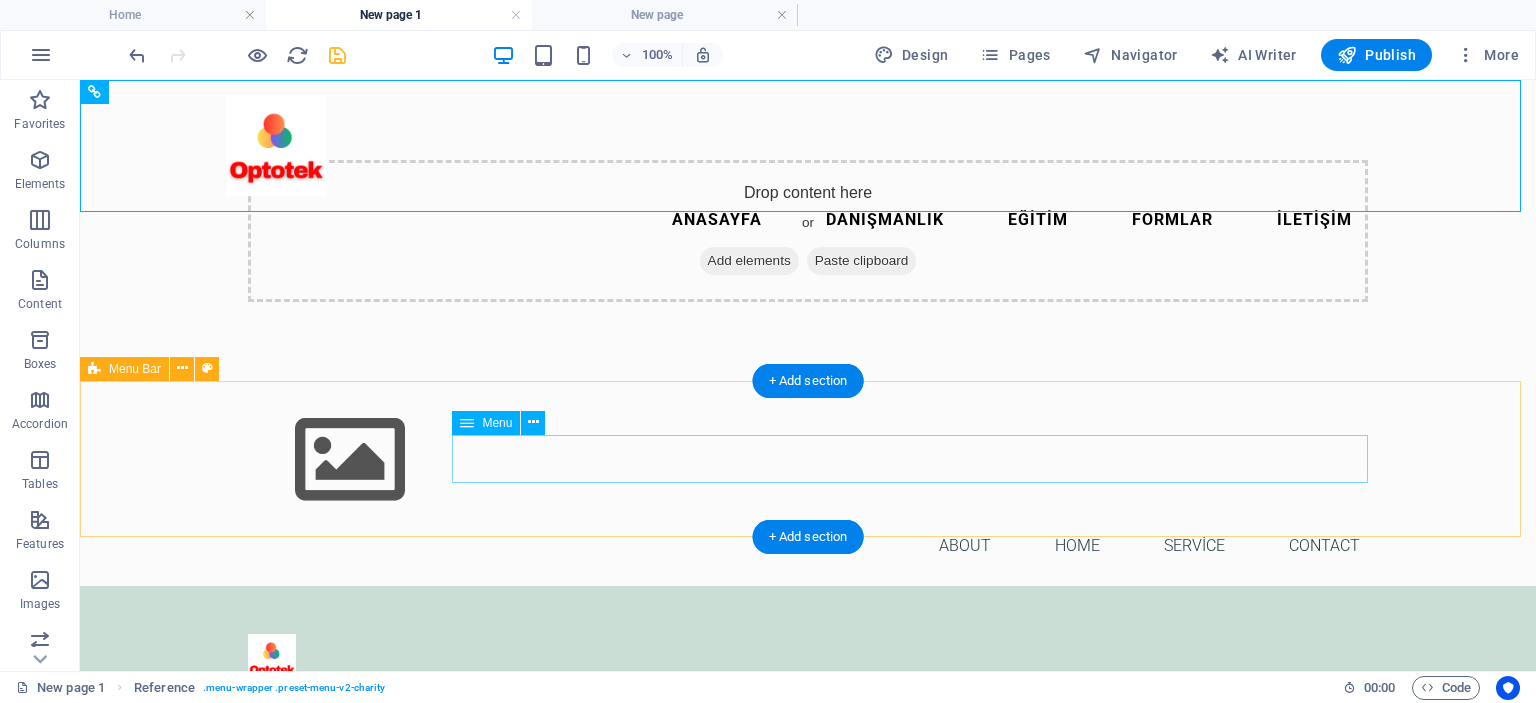click on "About Home Service Contact" at bounding box center [808, 546] 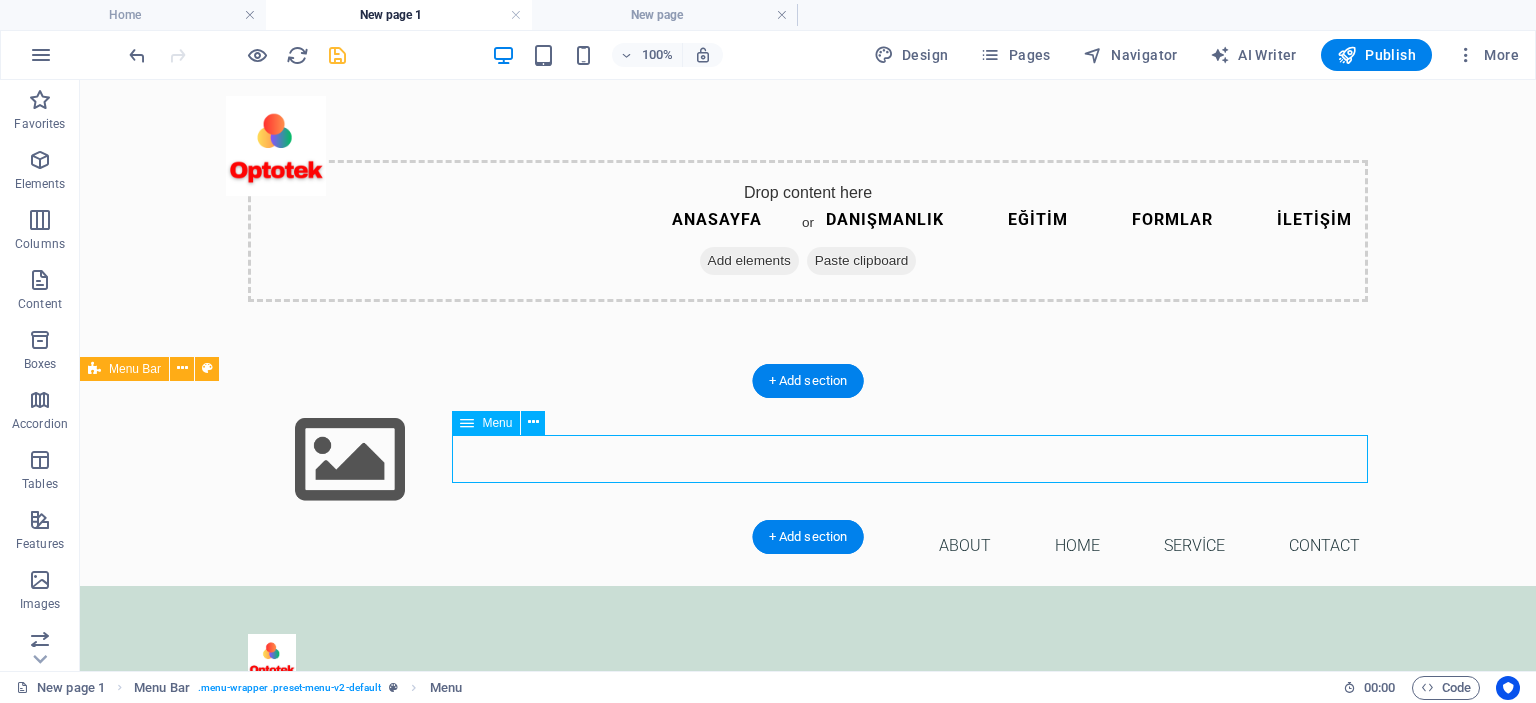 drag, startPoint x: 1091, startPoint y: 458, endPoint x: 1060, endPoint y: 457, distance: 31.016125 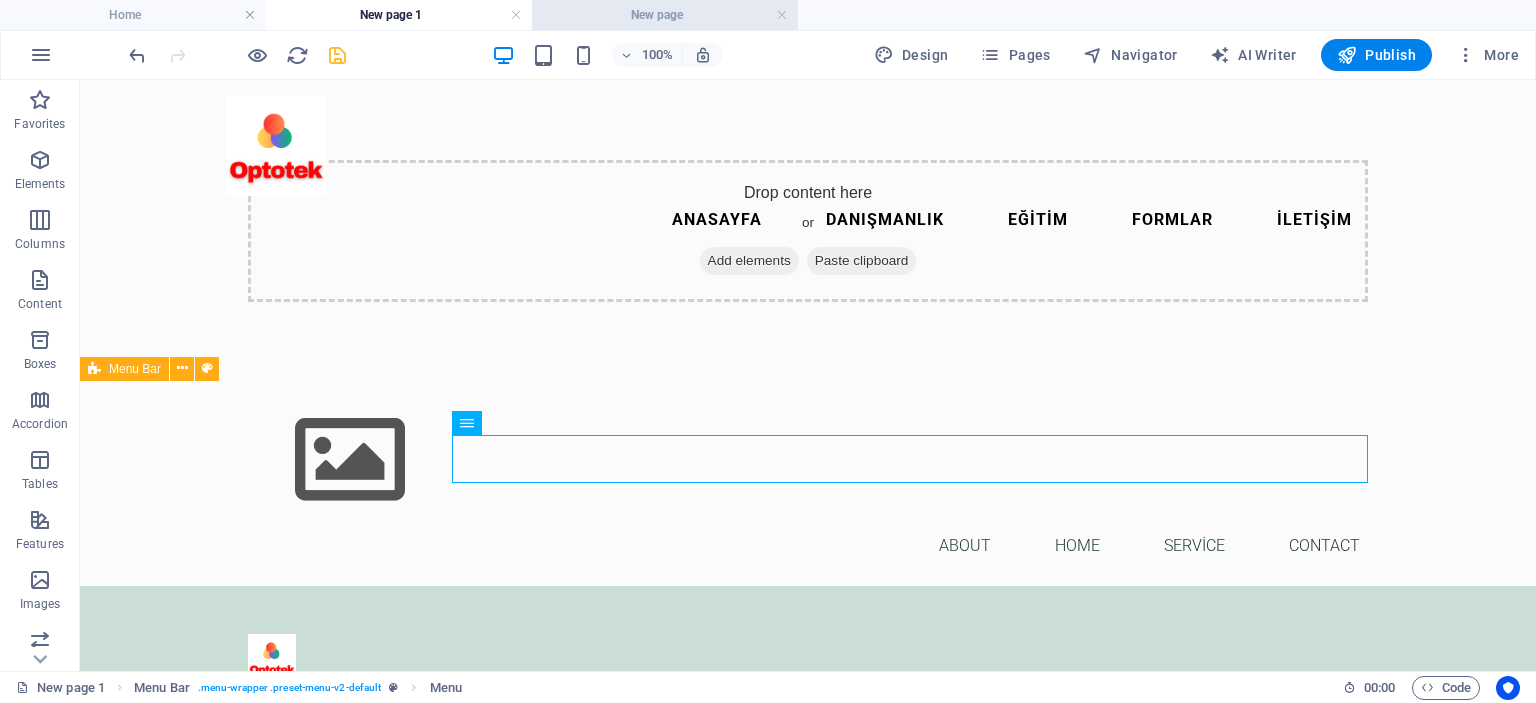 click on "New page" at bounding box center [665, 15] 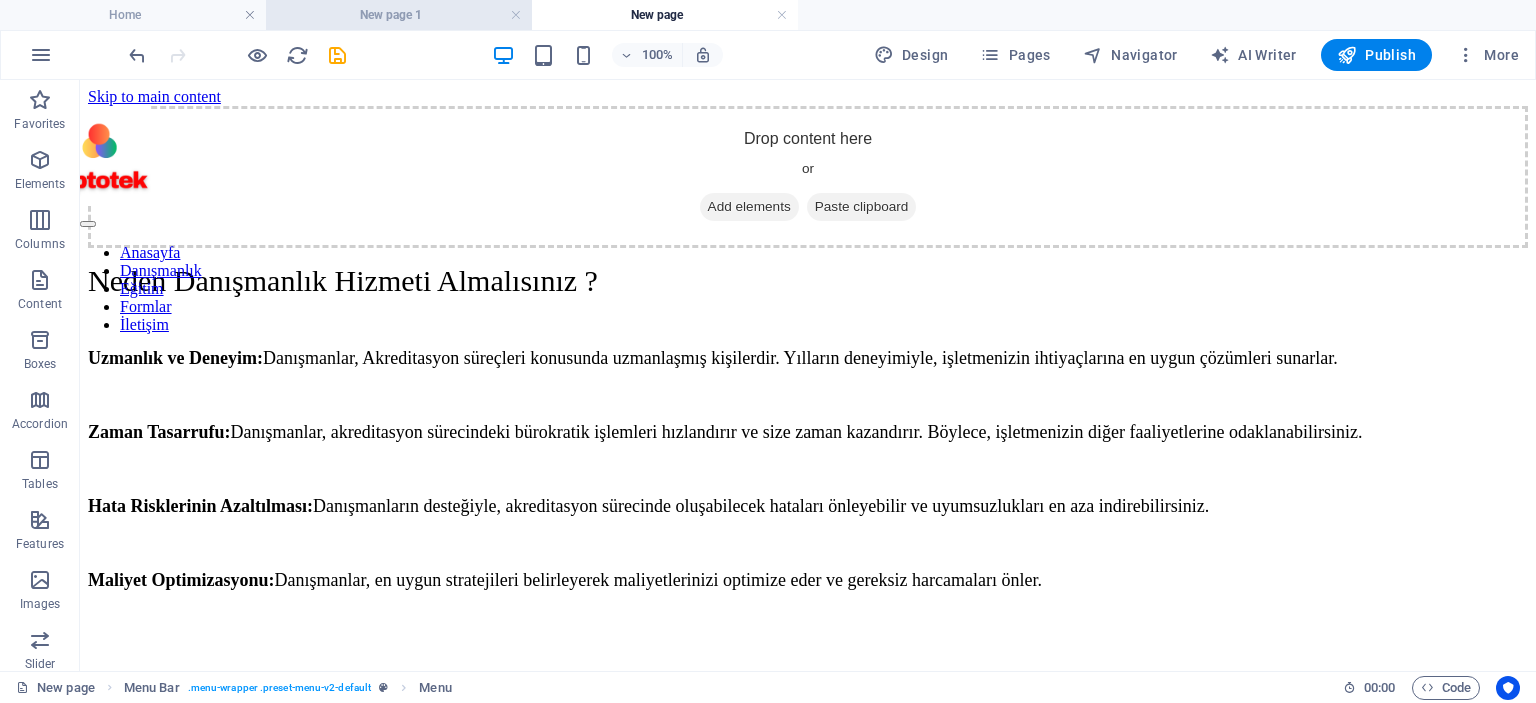 click on "New page 1" at bounding box center (399, 15) 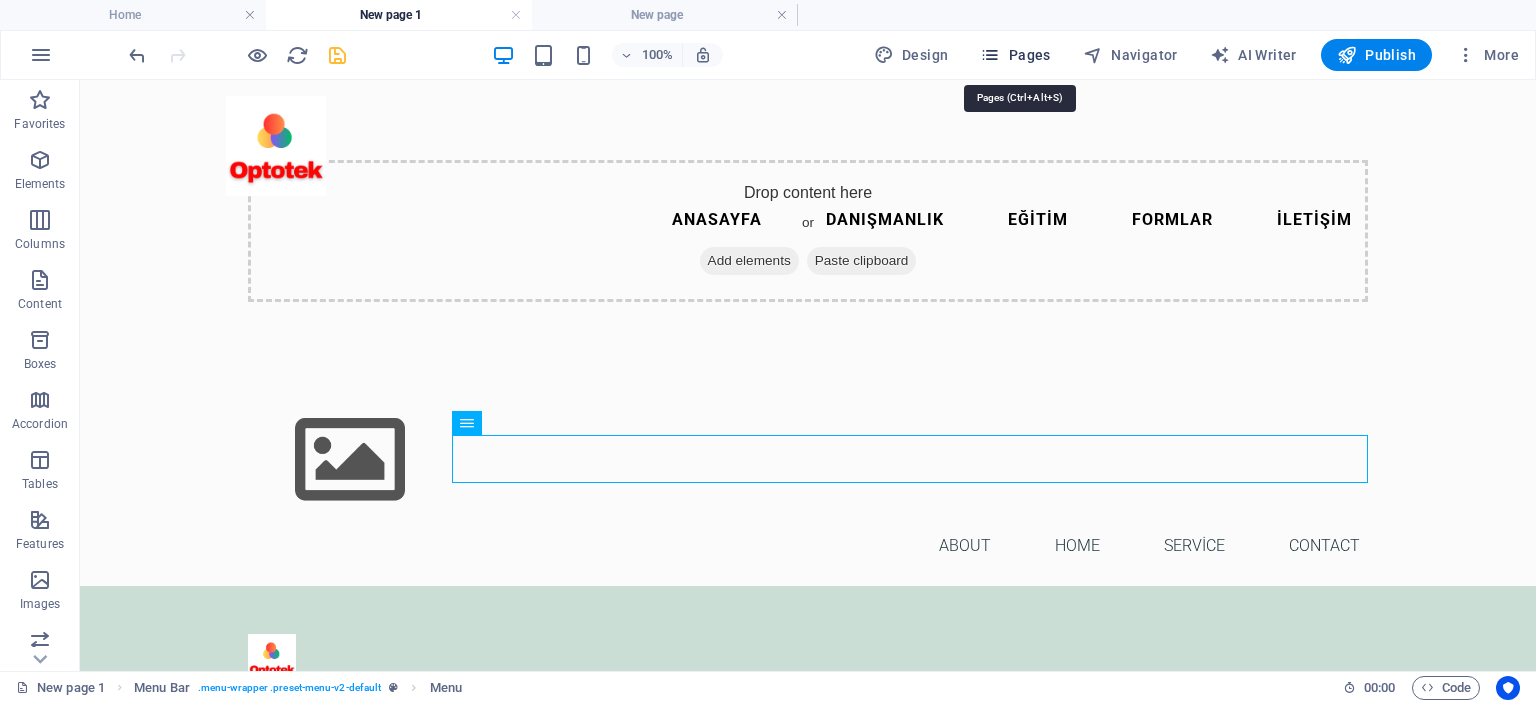 click on "Pages" at bounding box center (1015, 55) 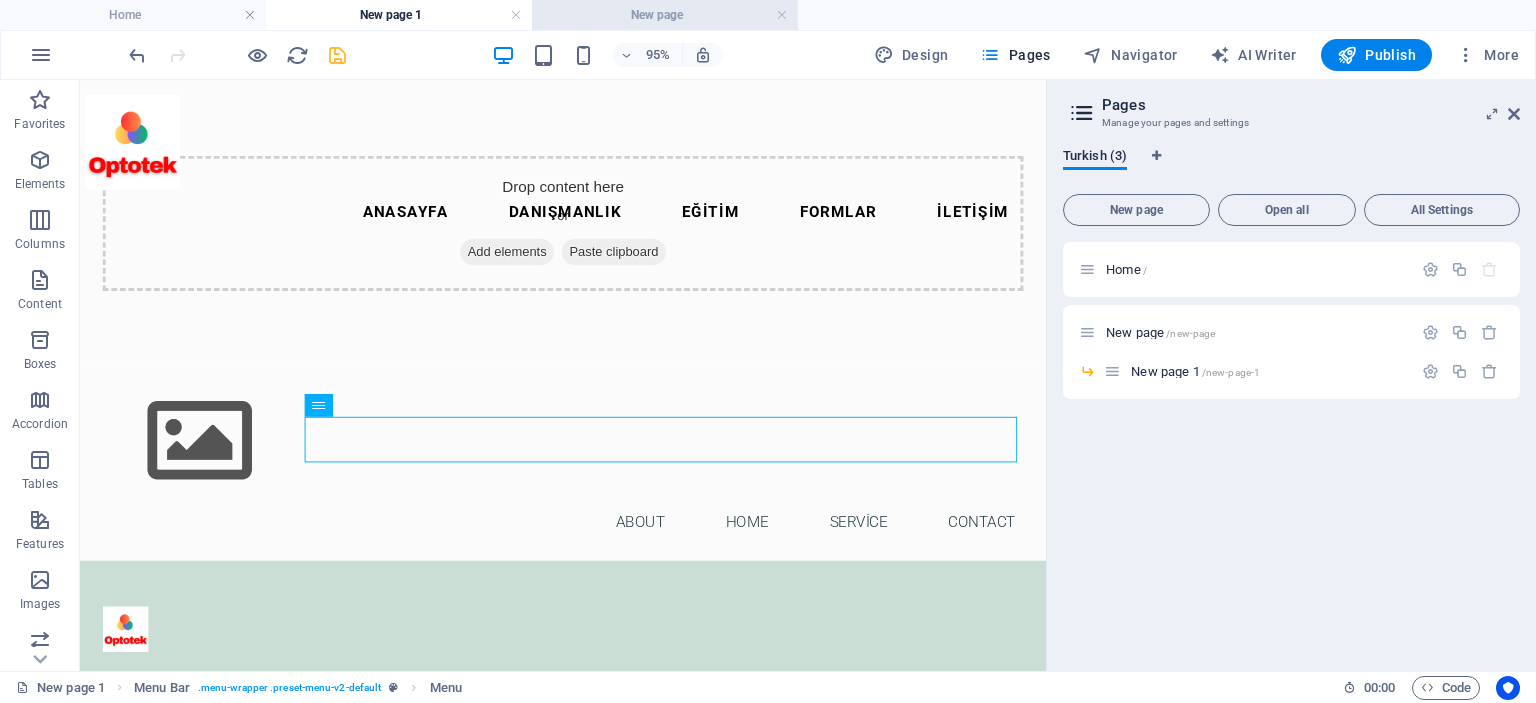 click on "New page" at bounding box center [665, 15] 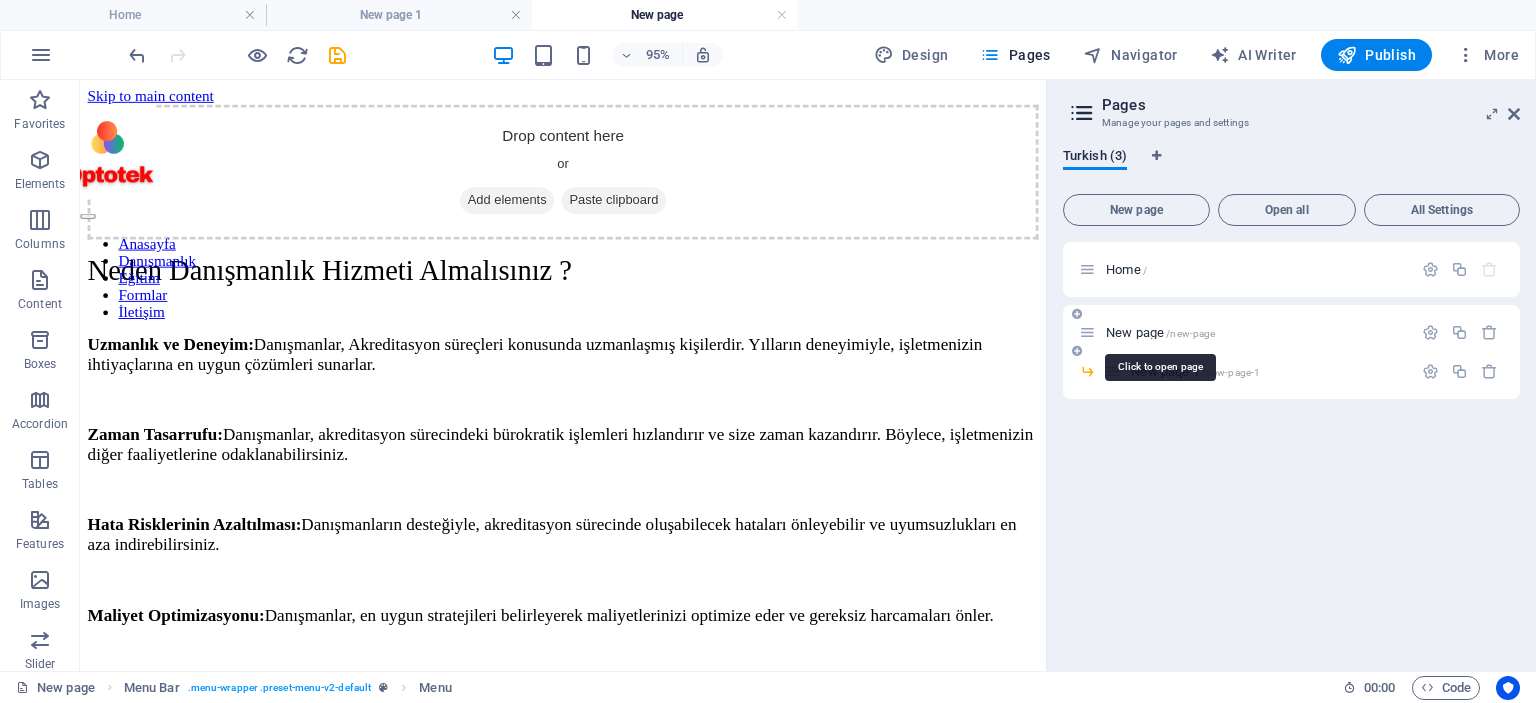 click on "New page /new-page" at bounding box center (1160, 332) 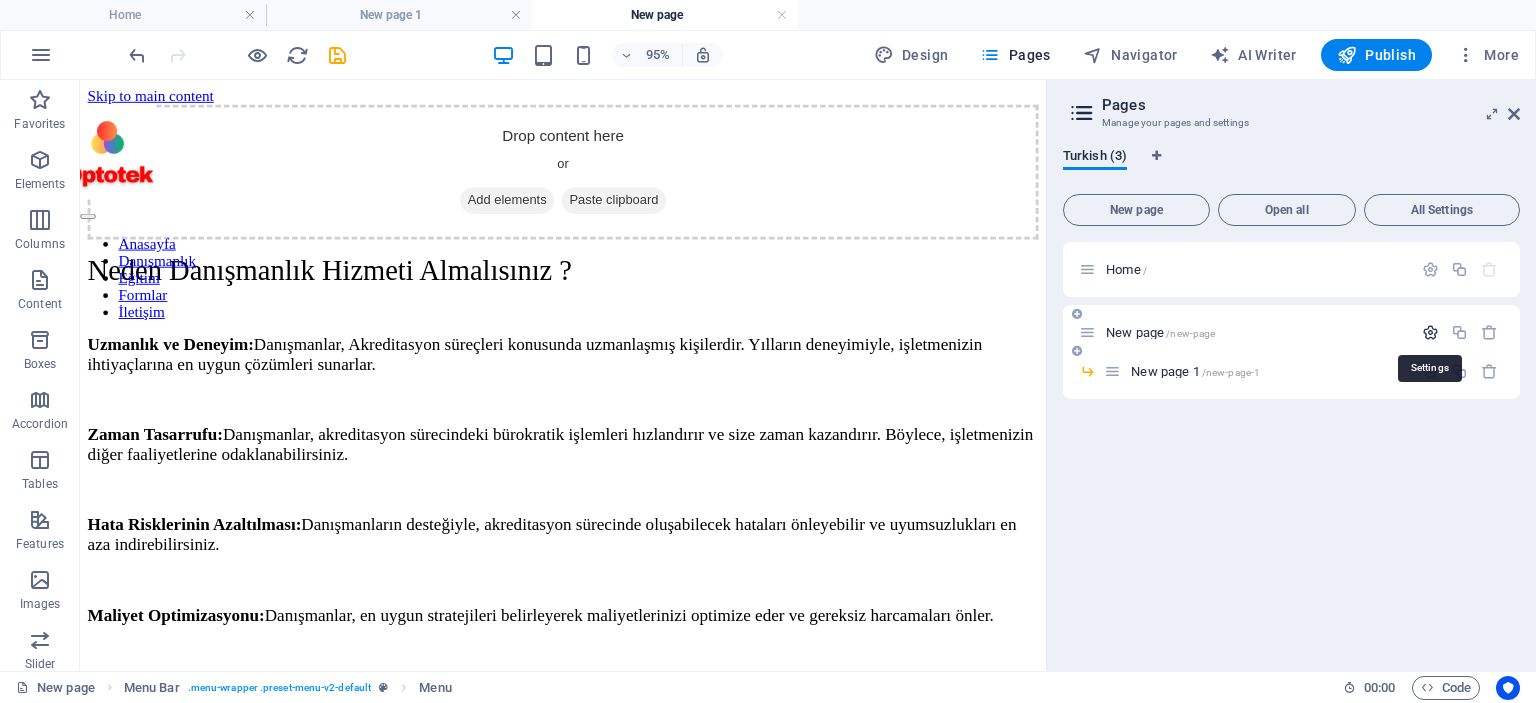 click at bounding box center [1430, 332] 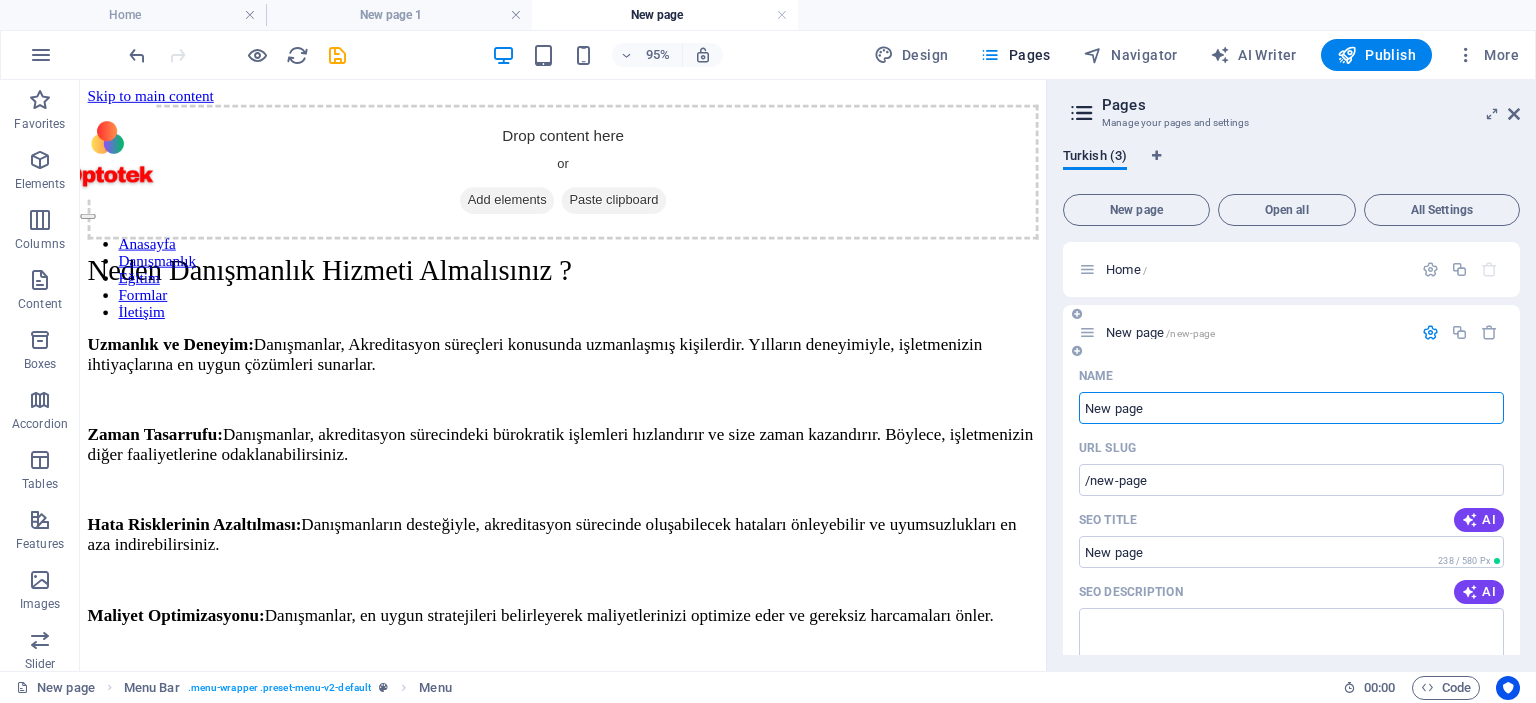 click on "New page" at bounding box center [1291, 408] 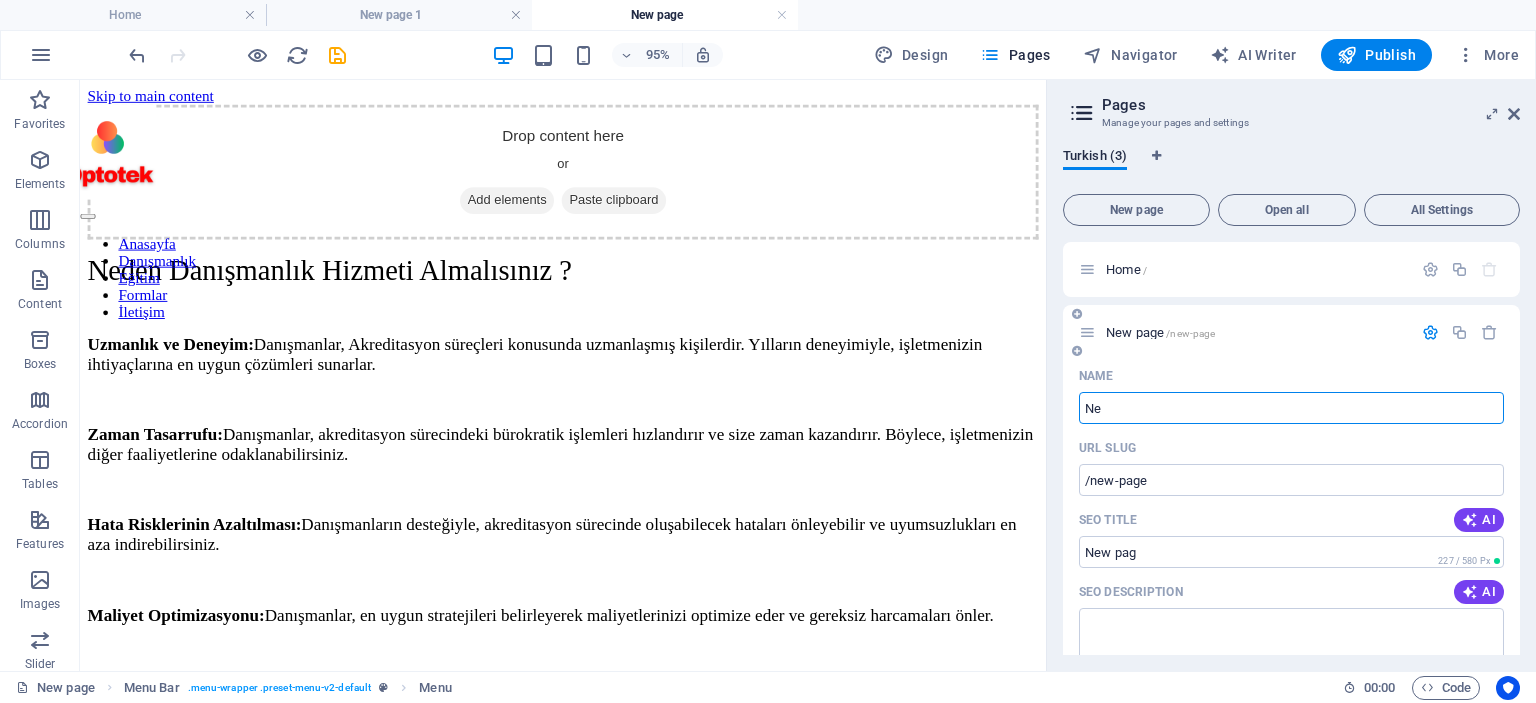 type on "N" 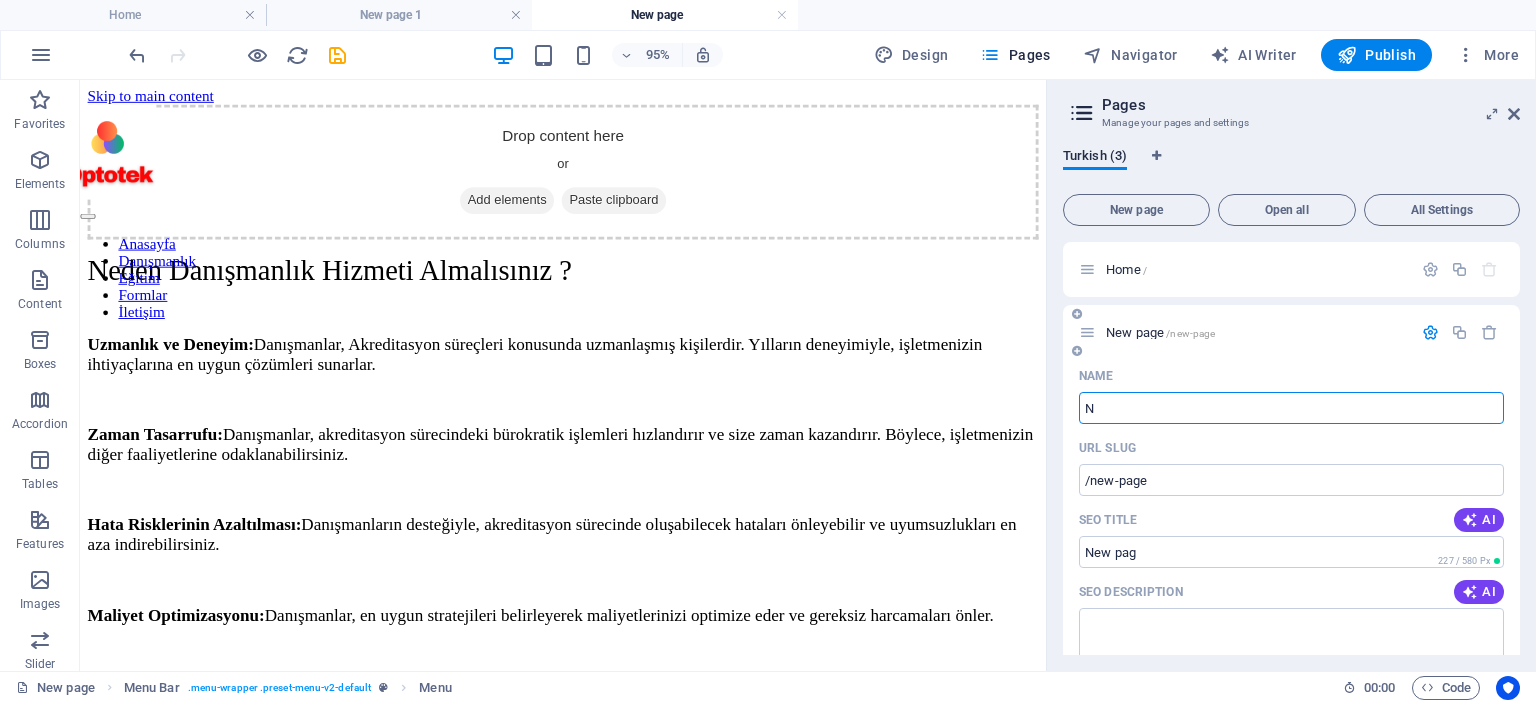type 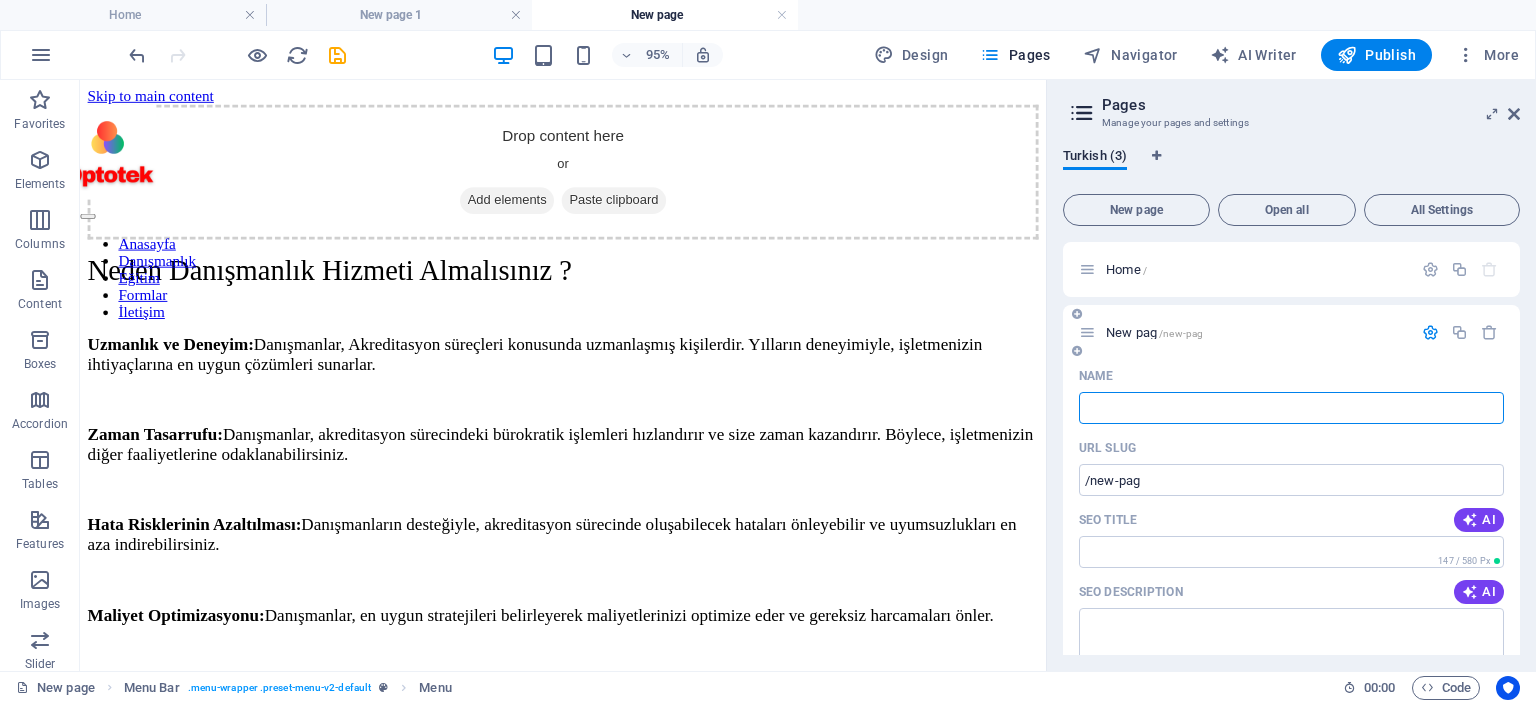 type on "/new-pag" 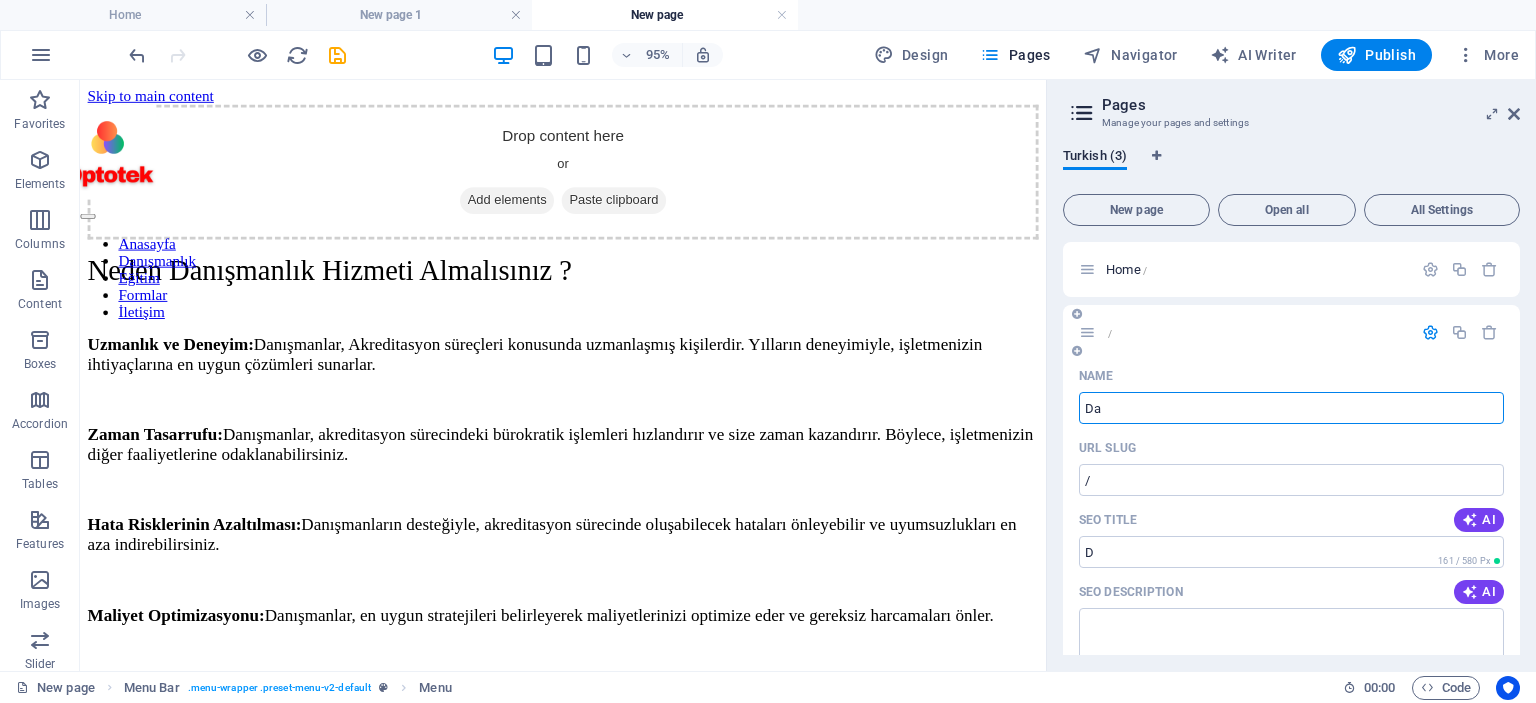 type on "Dan" 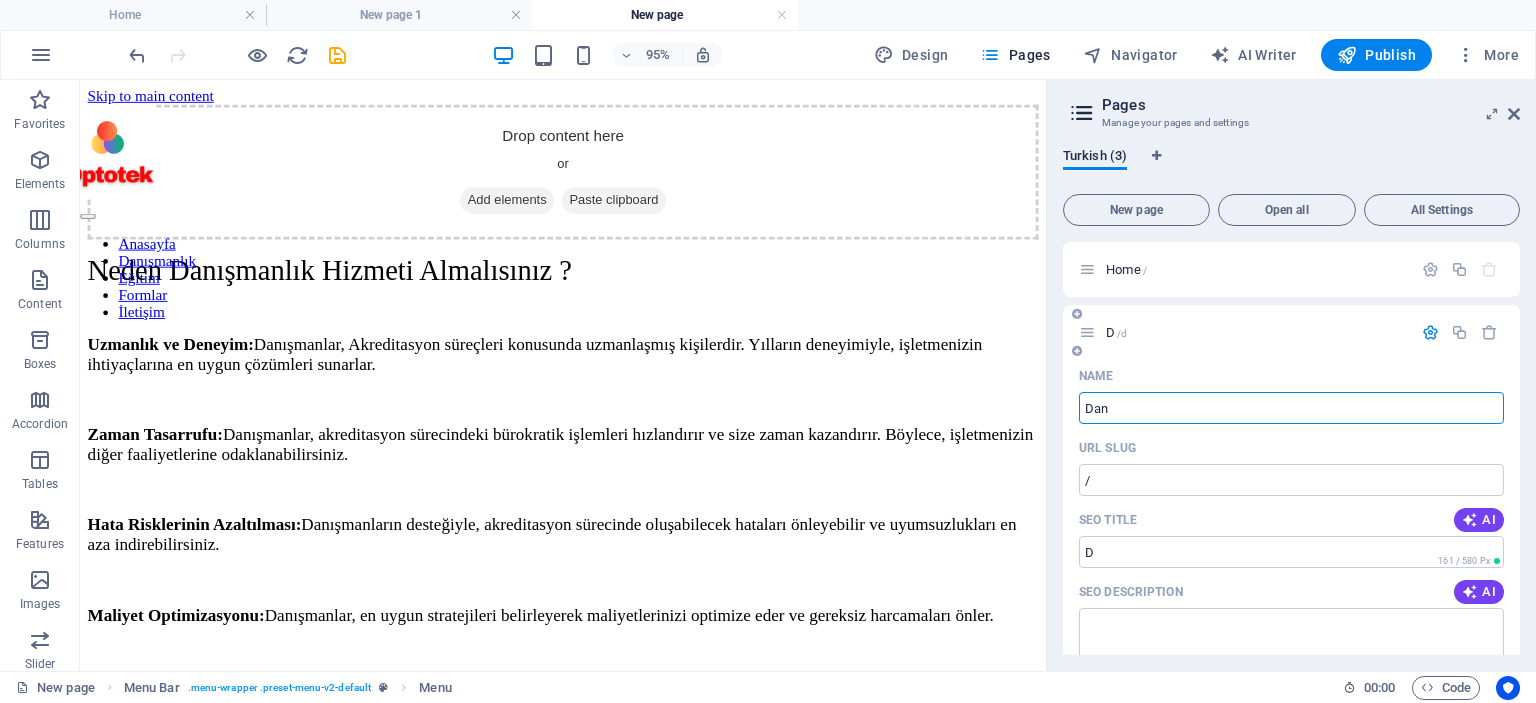 type on "/d" 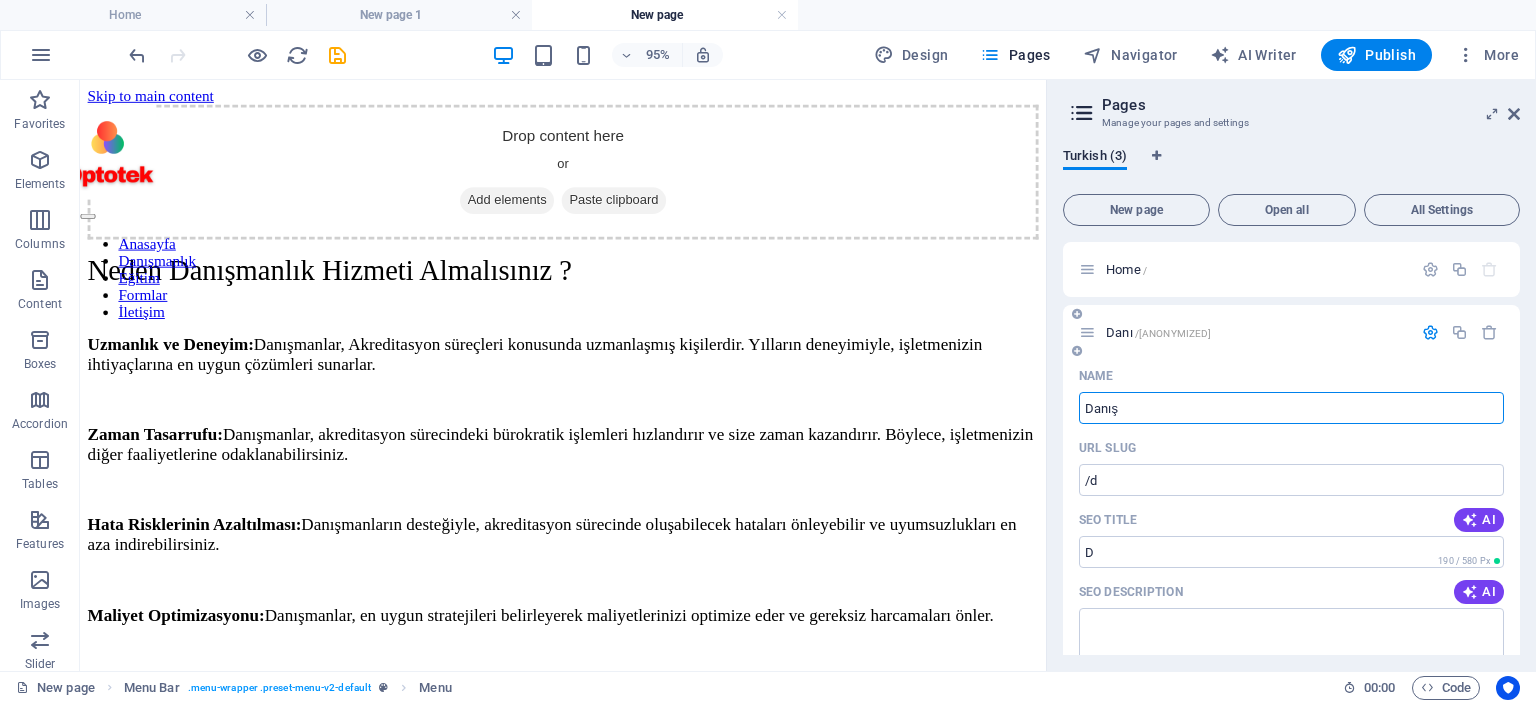 type on "Danışm" 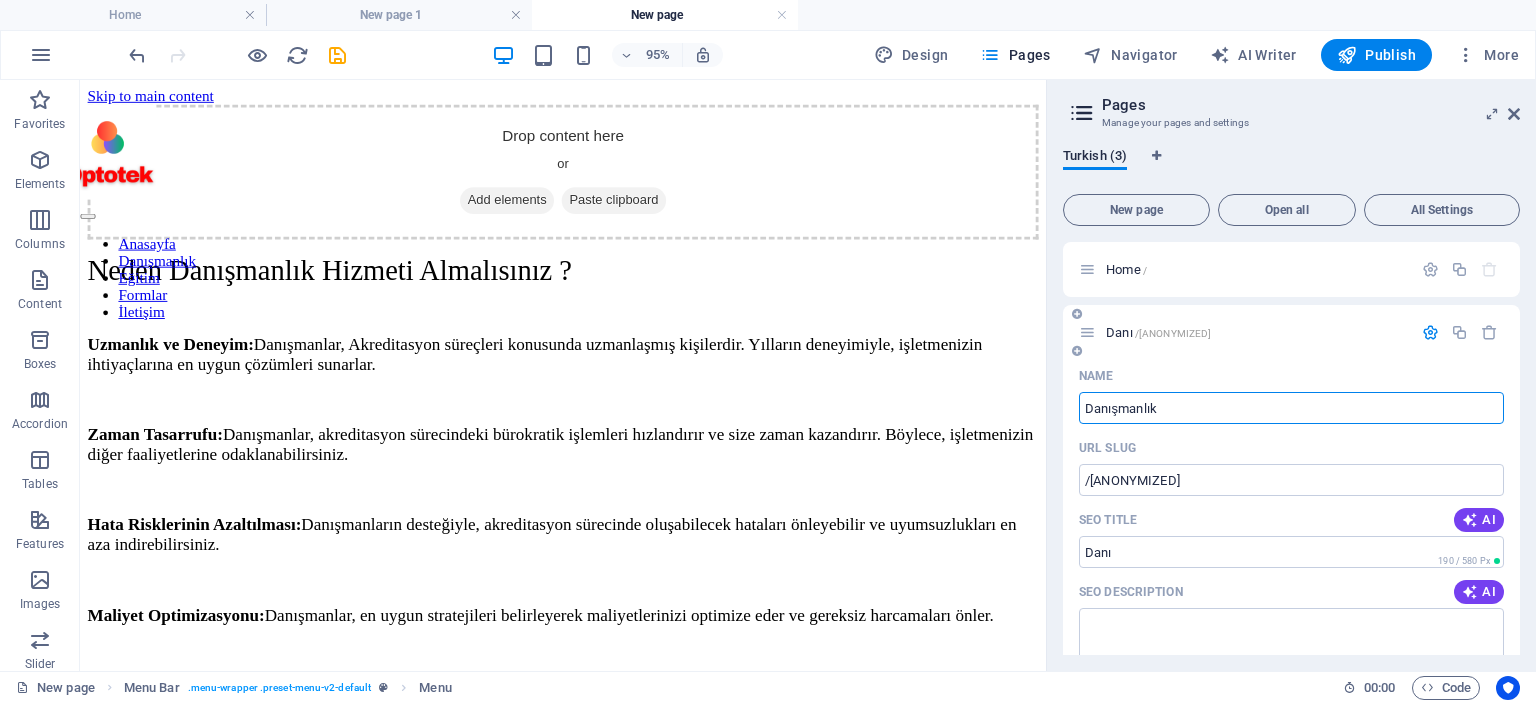 type on "Danışmanlık" 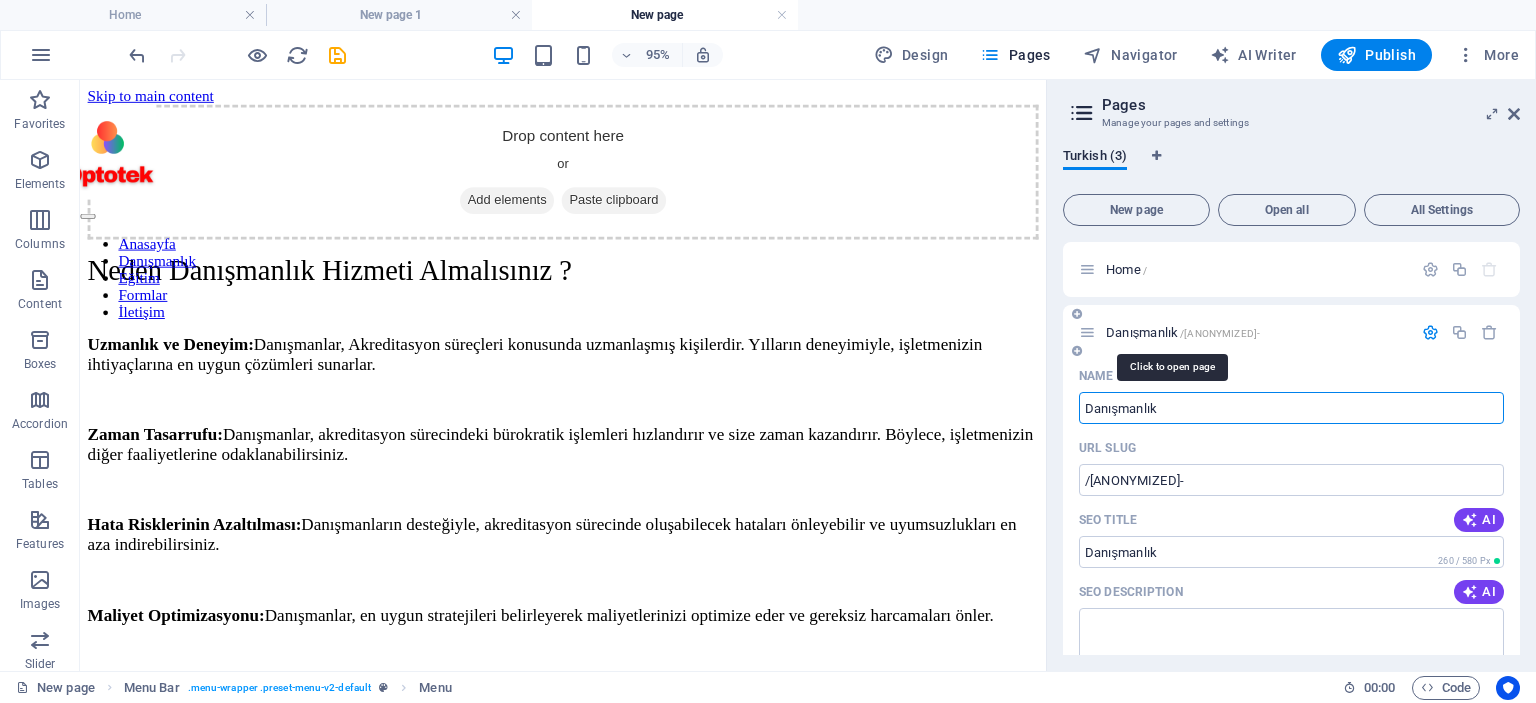 type on "Danışmanlık" 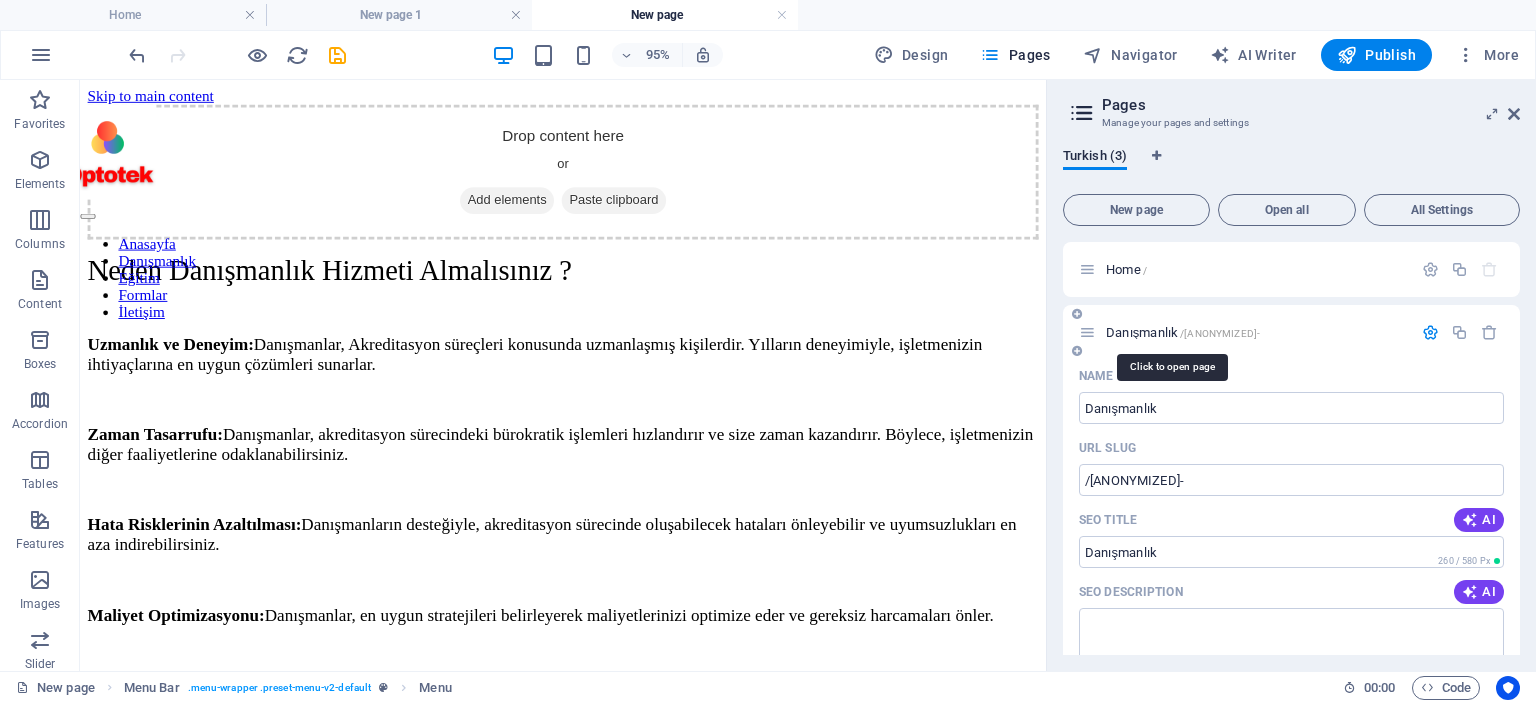 click on "[ANONYMIZED] /[ANONYMIZED]" at bounding box center (1183, 332) 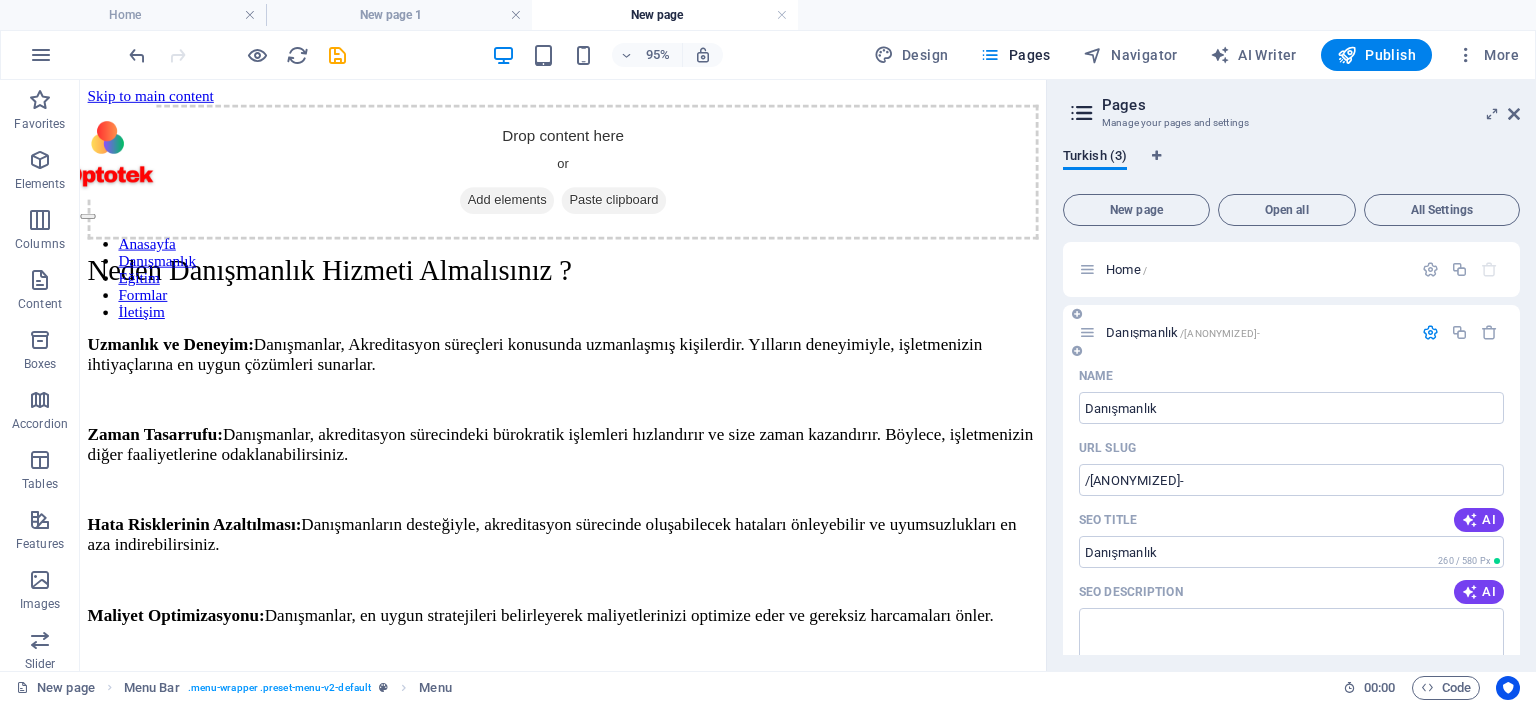click on "[ANONYMIZED] /[ANONYMIZED]" at bounding box center [1183, 332] 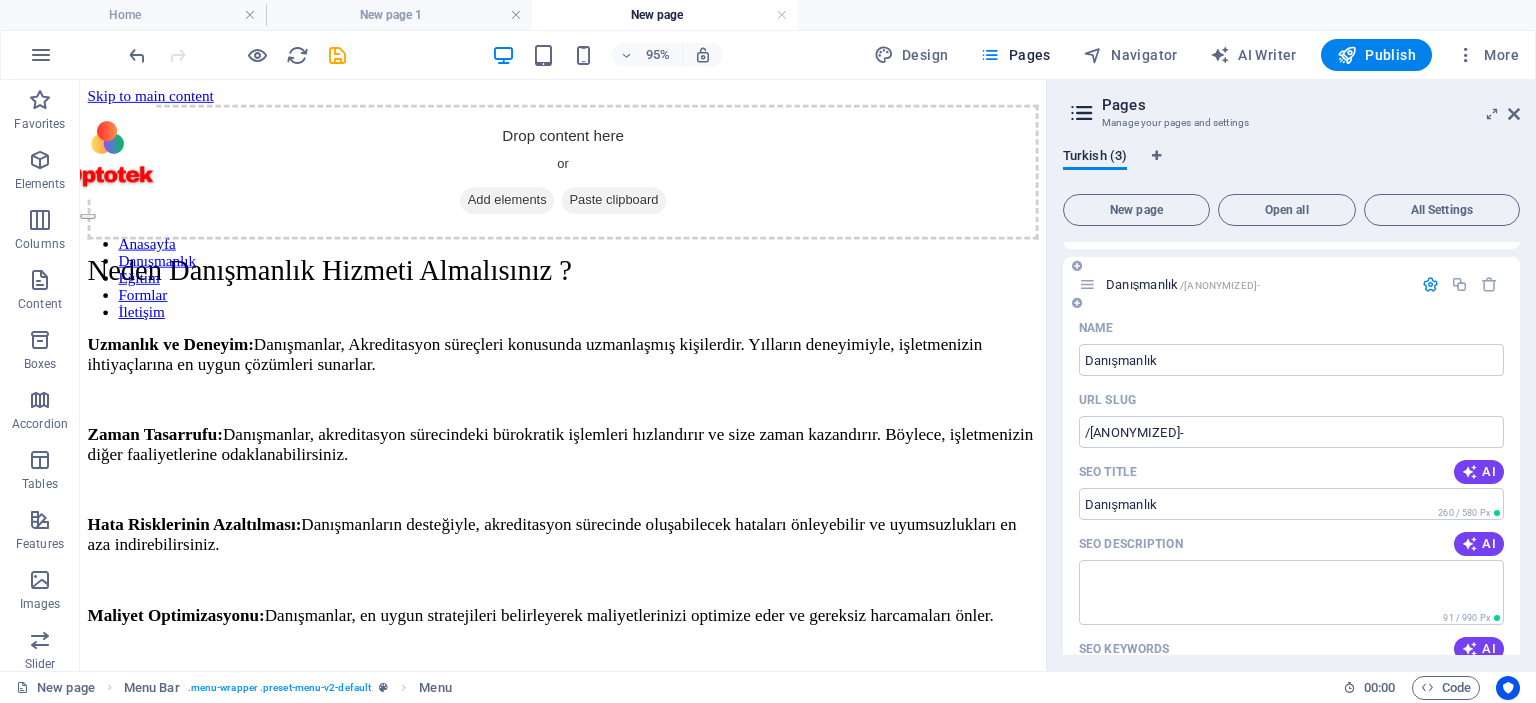 scroll, scrollTop: 0, scrollLeft: 0, axis: both 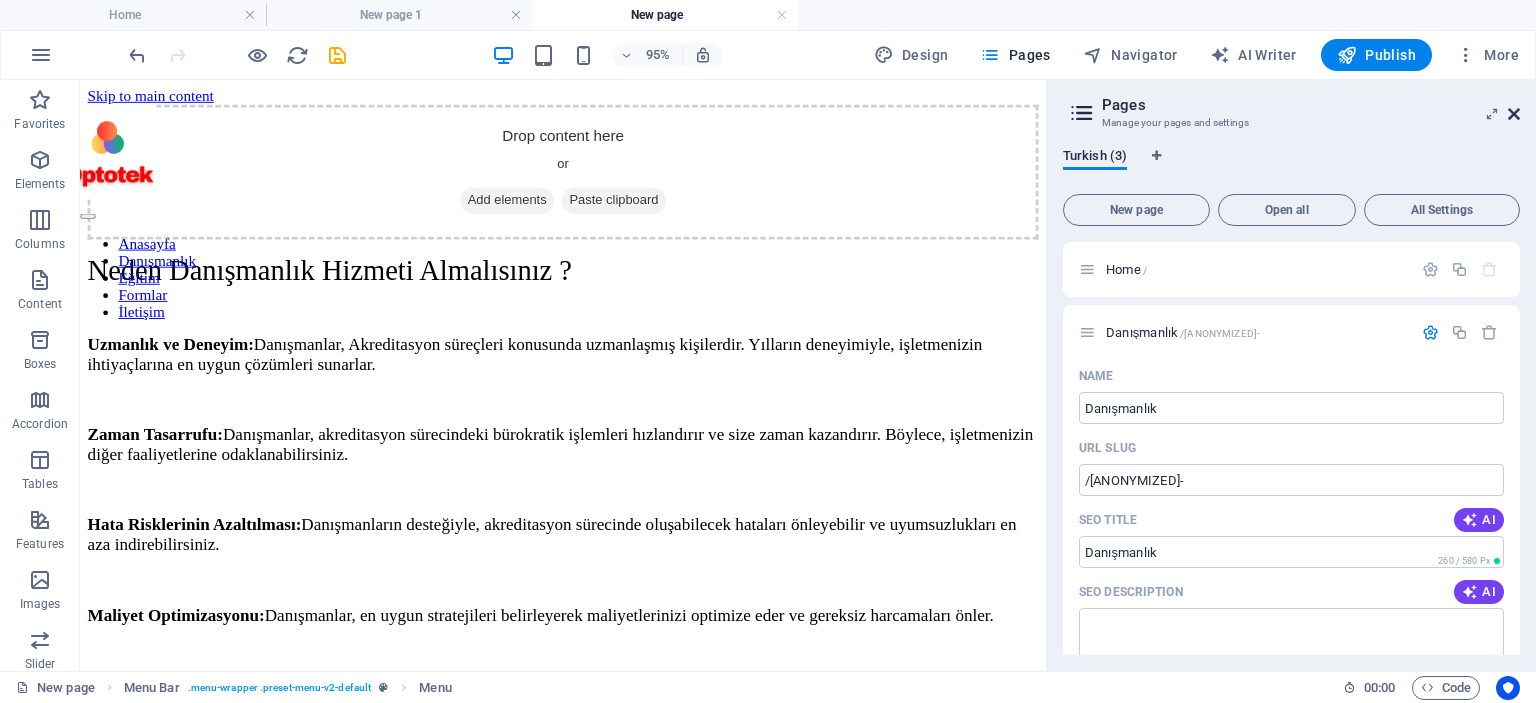 click at bounding box center [1514, 114] 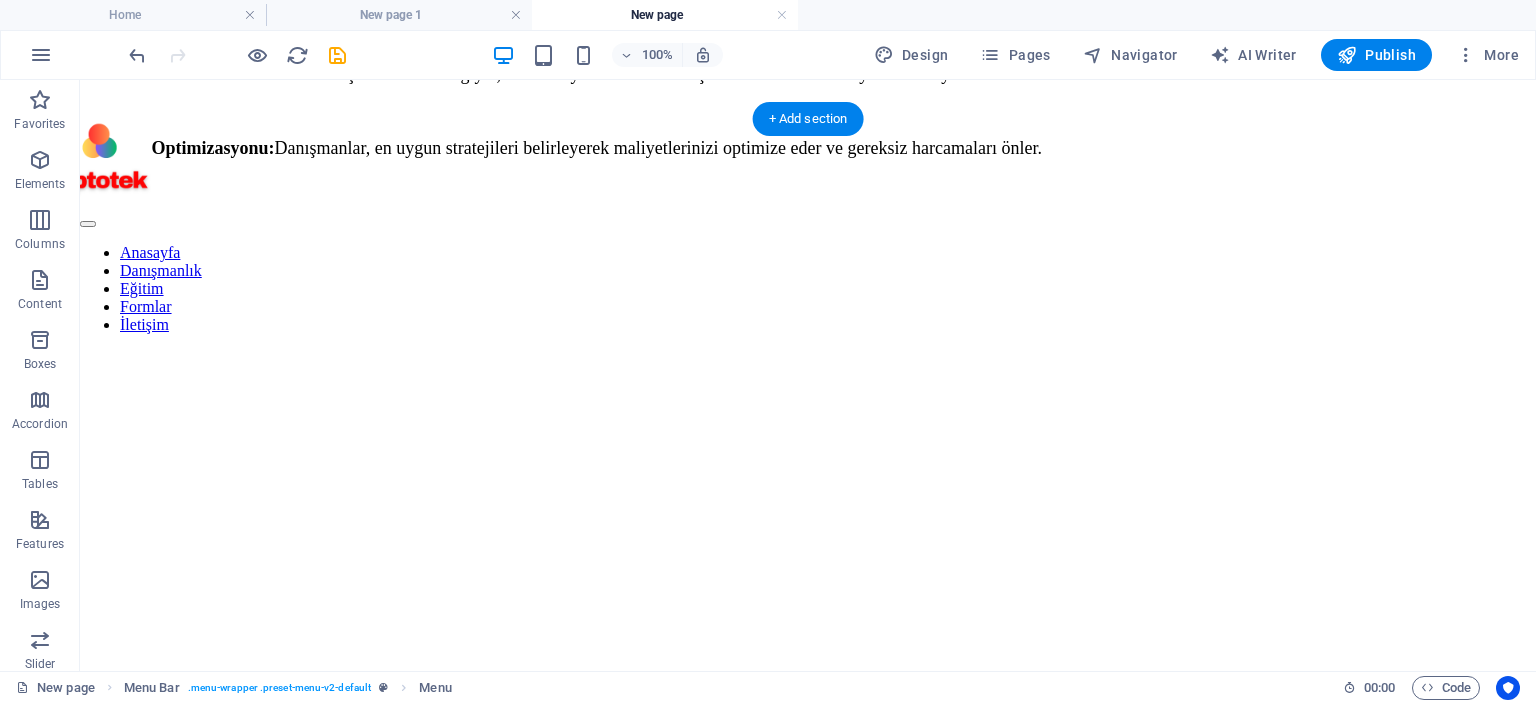 scroll, scrollTop: 0, scrollLeft: 0, axis: both 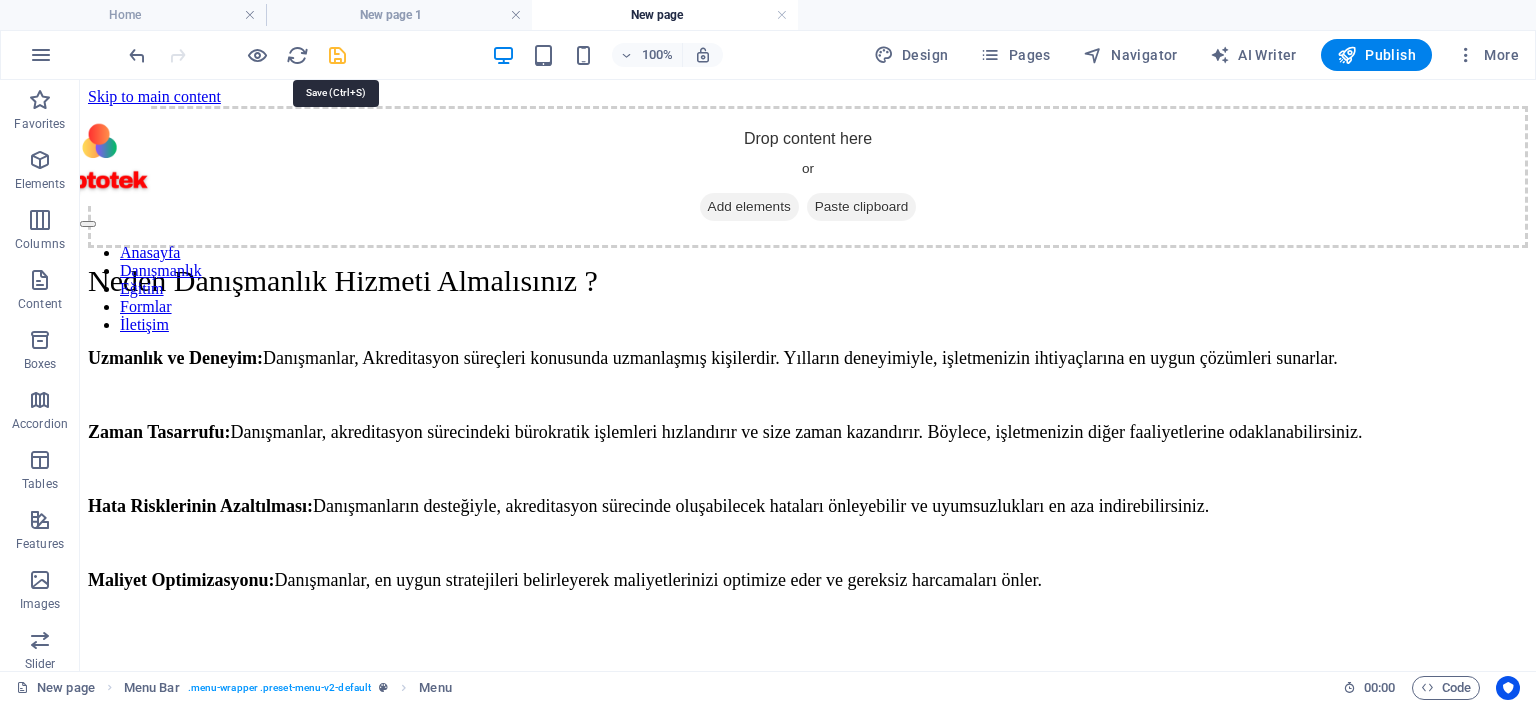 click at bounding box center (337, 55) 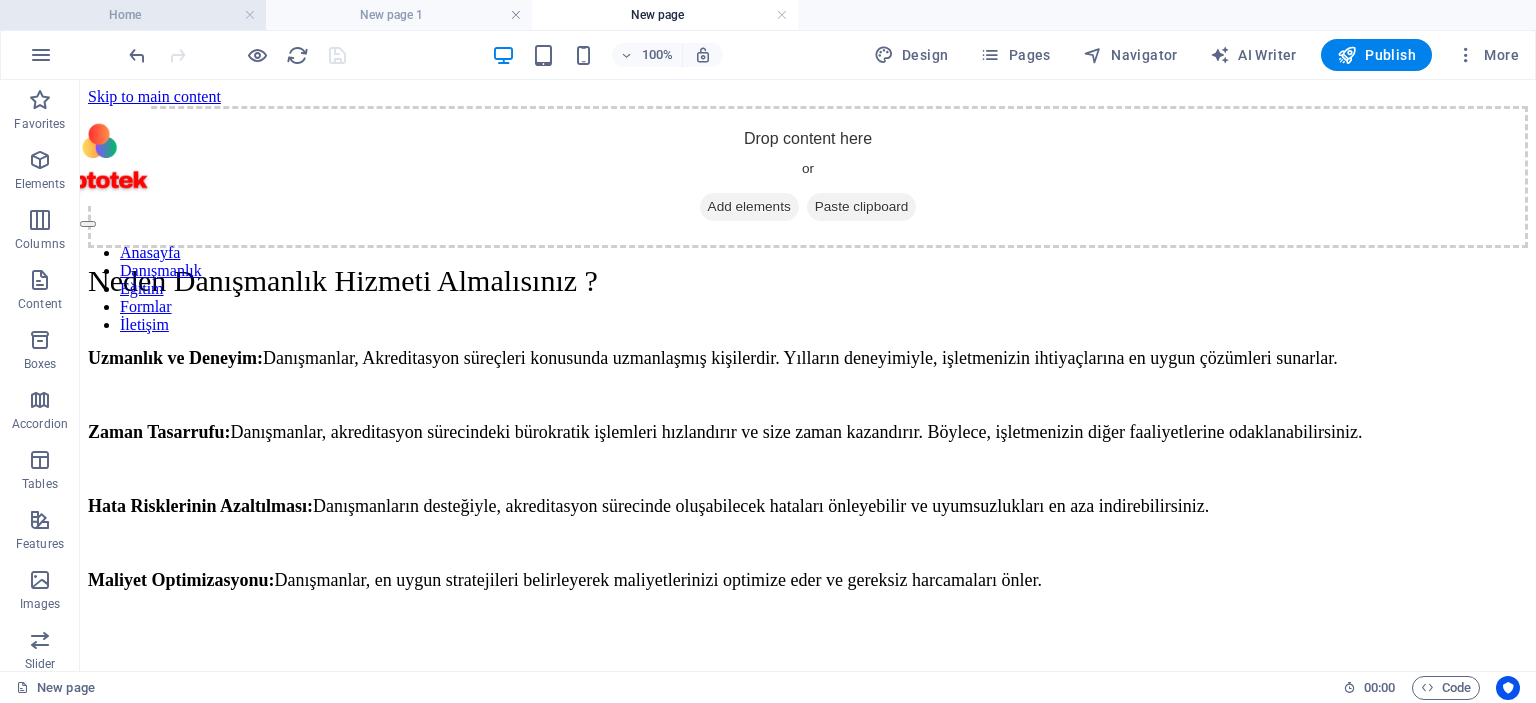 click on "Home" at bounding box center (133, 15) 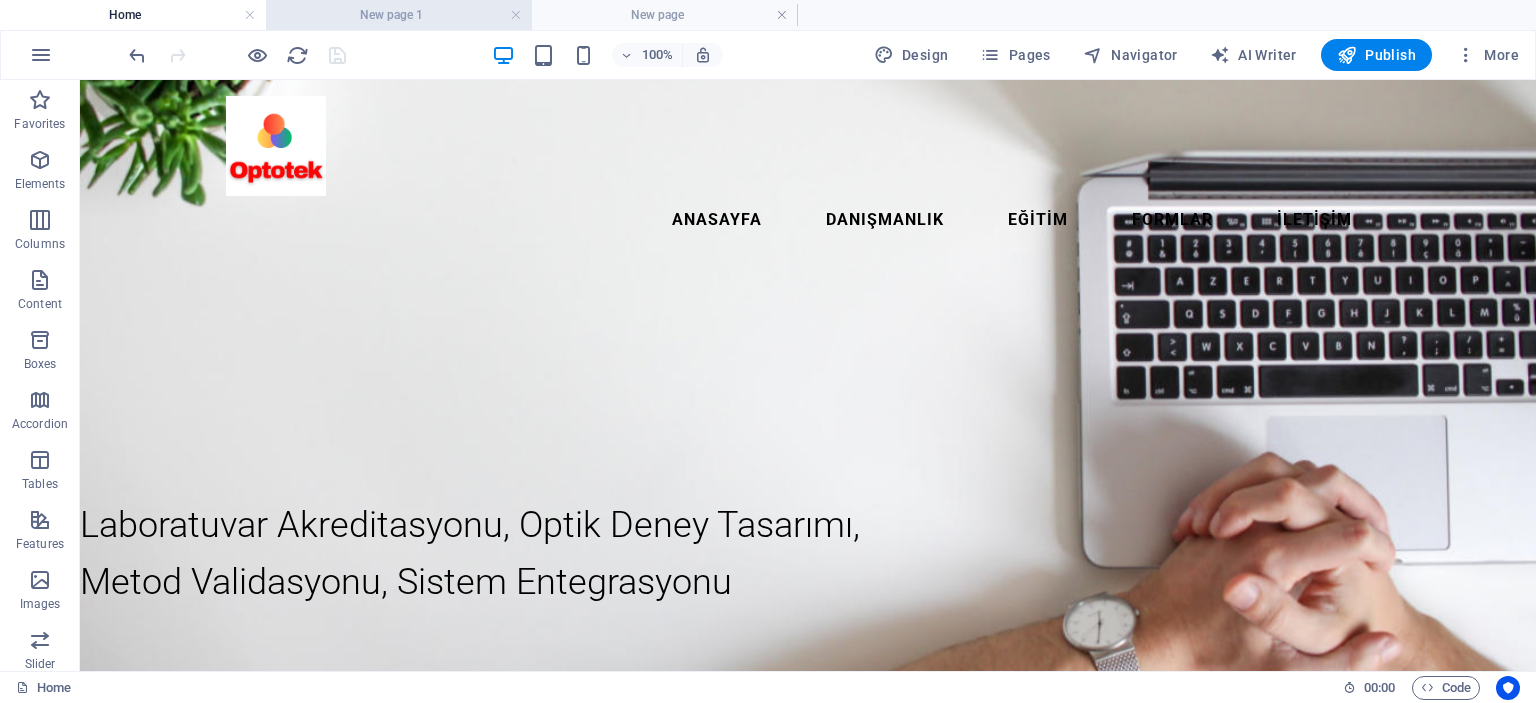 click on "New page 1" at bounding box center (399, 15) 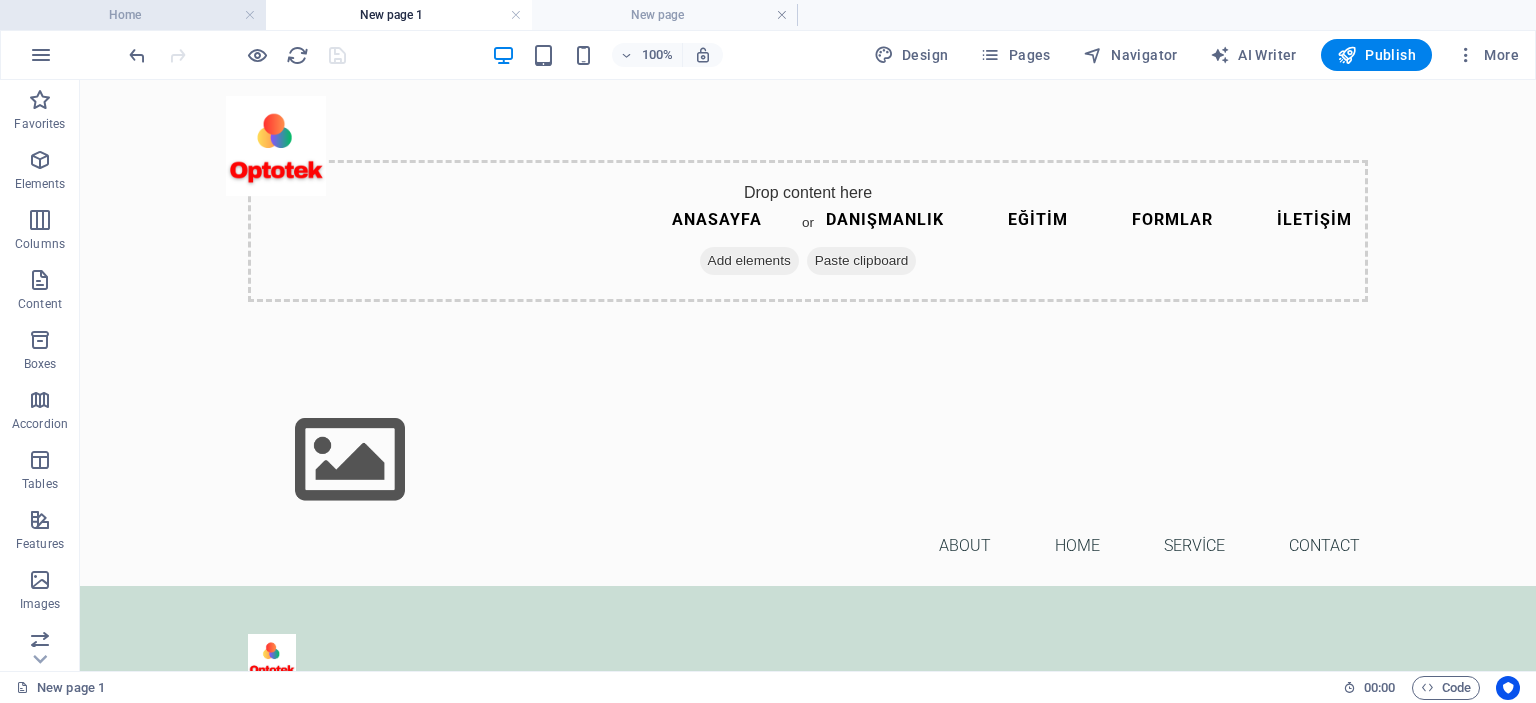 click on "Home" at bounding box center (133, 15) 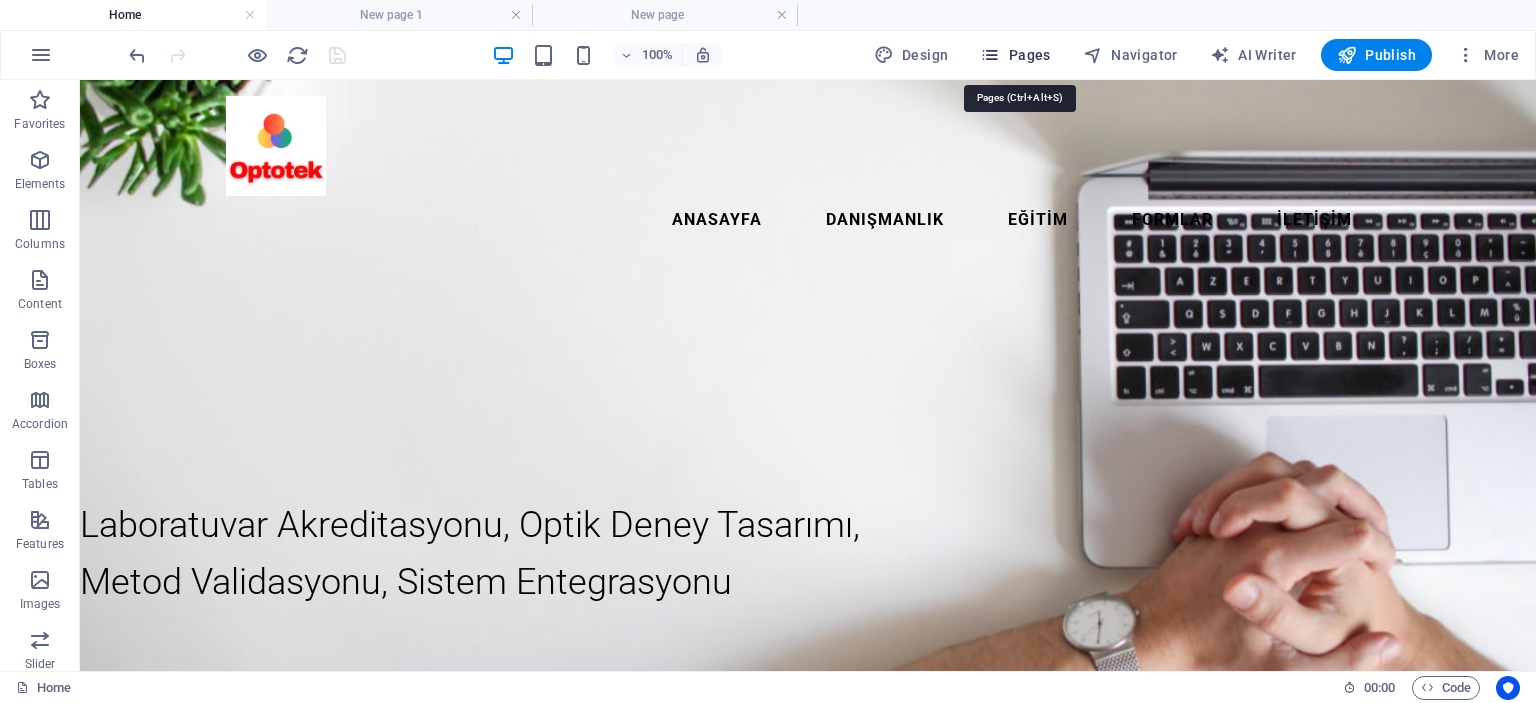 click on "Pages" at bounding box center (1015, 55) 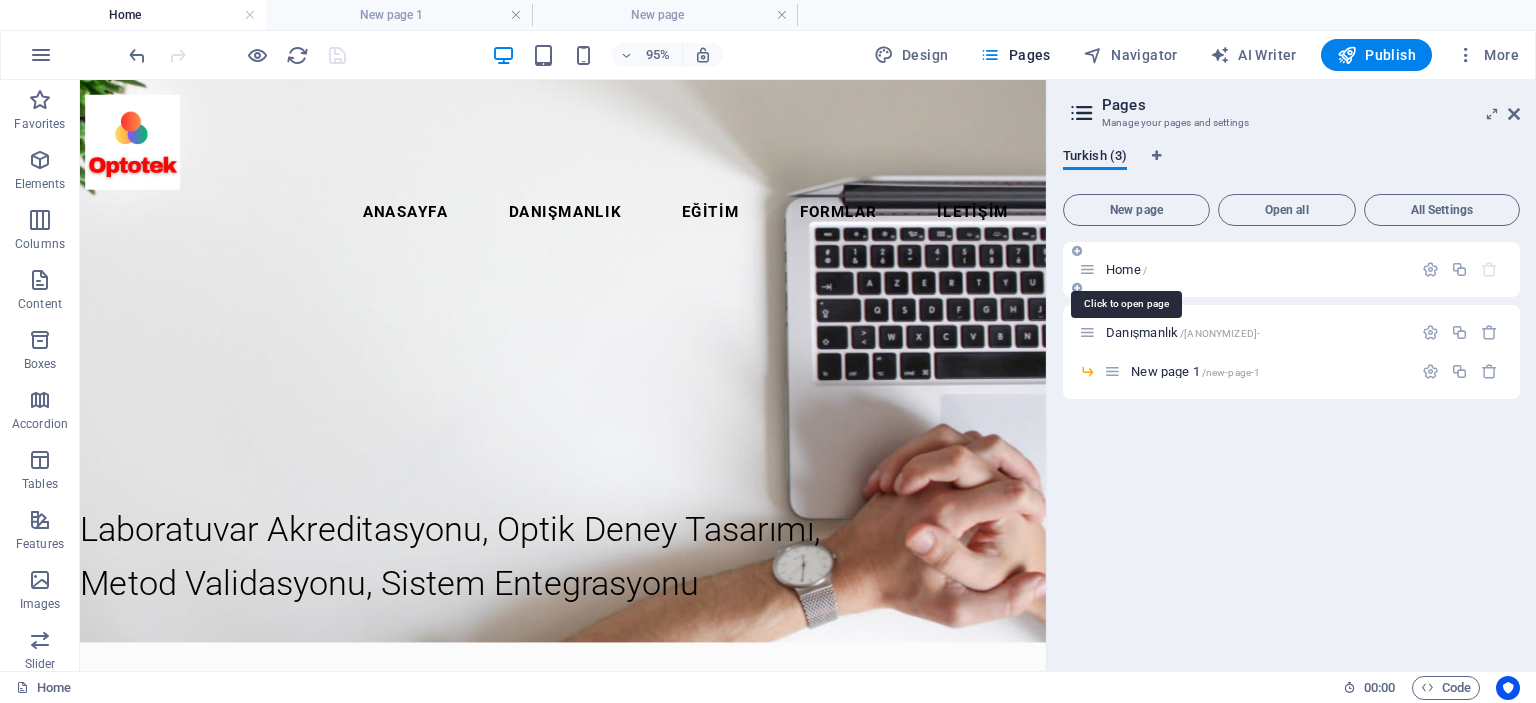 click on "Home /" at bounding box center (1126, 269) 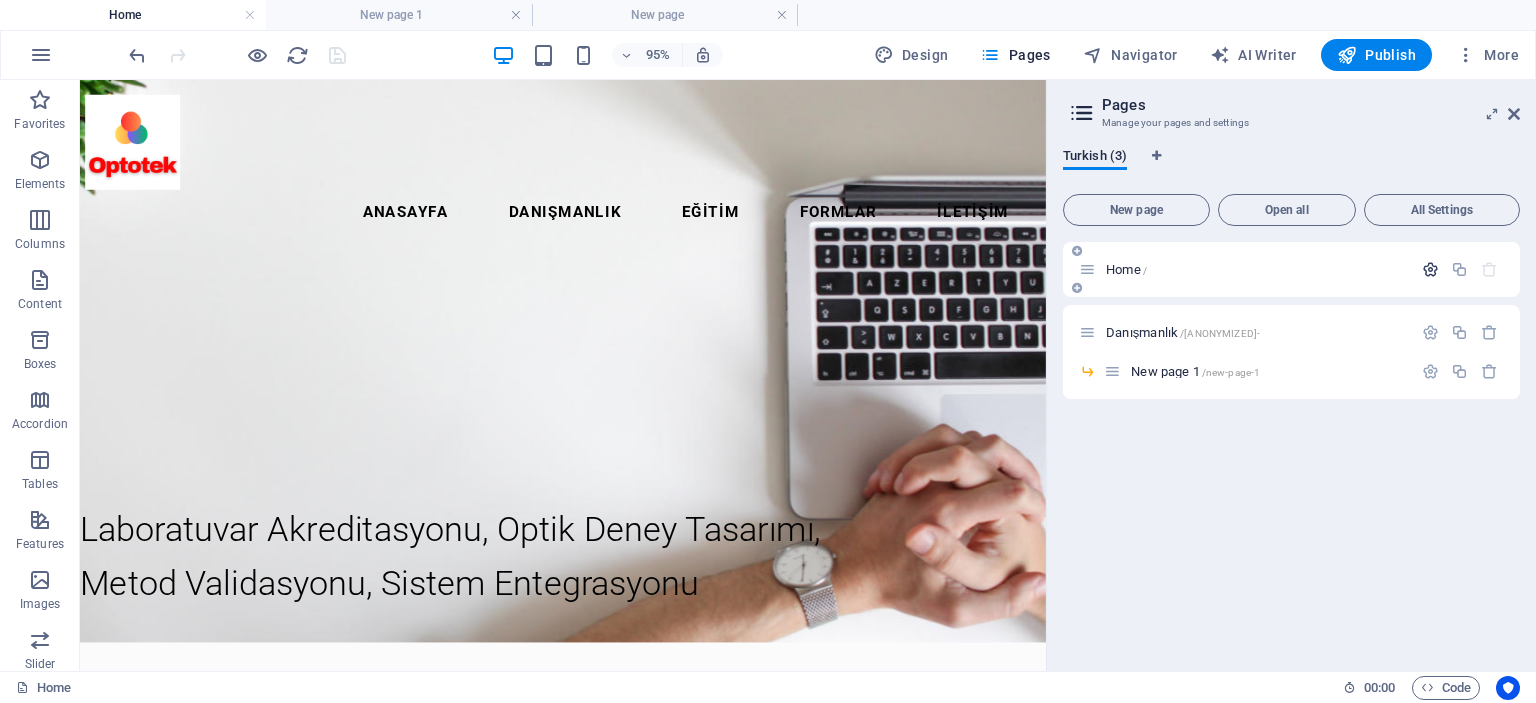 click at bounding box center [1430, 269] 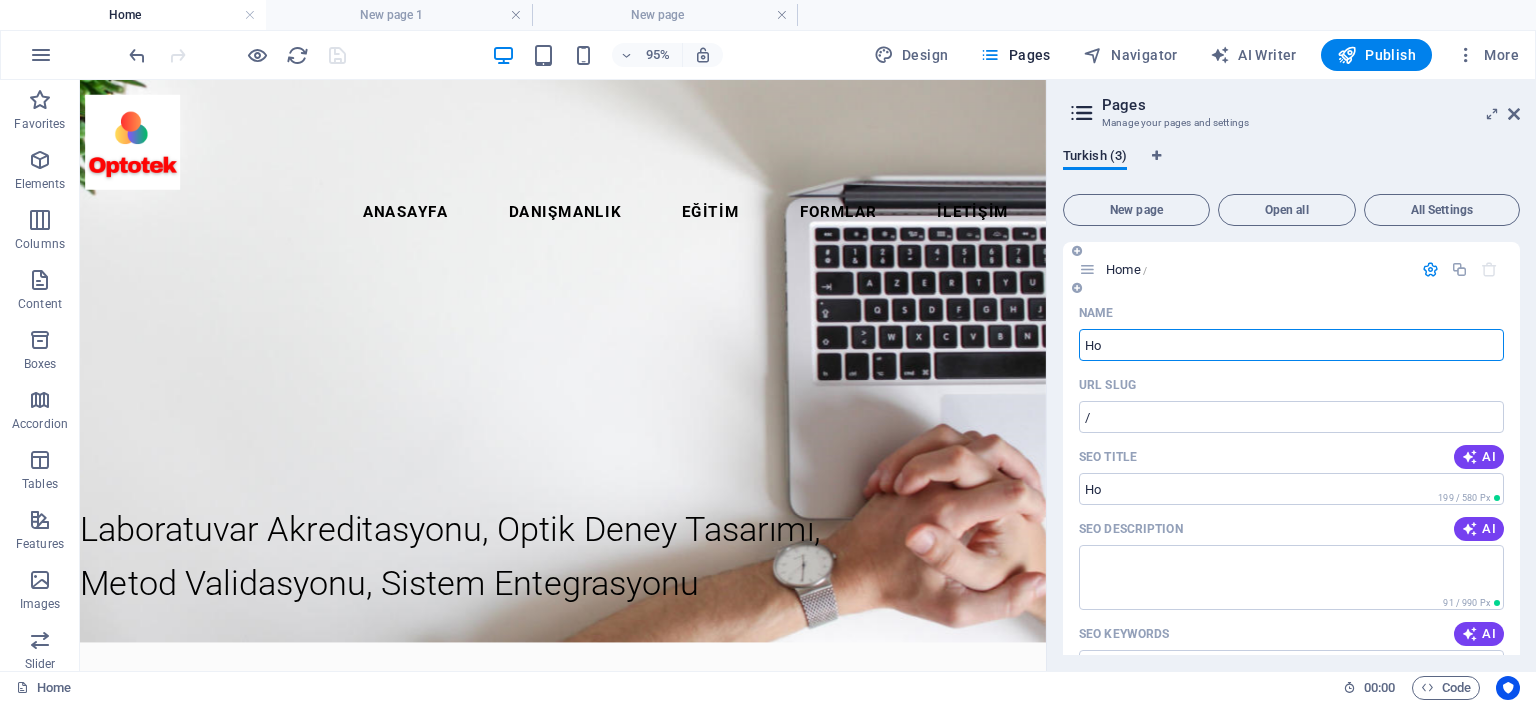 type on "H" 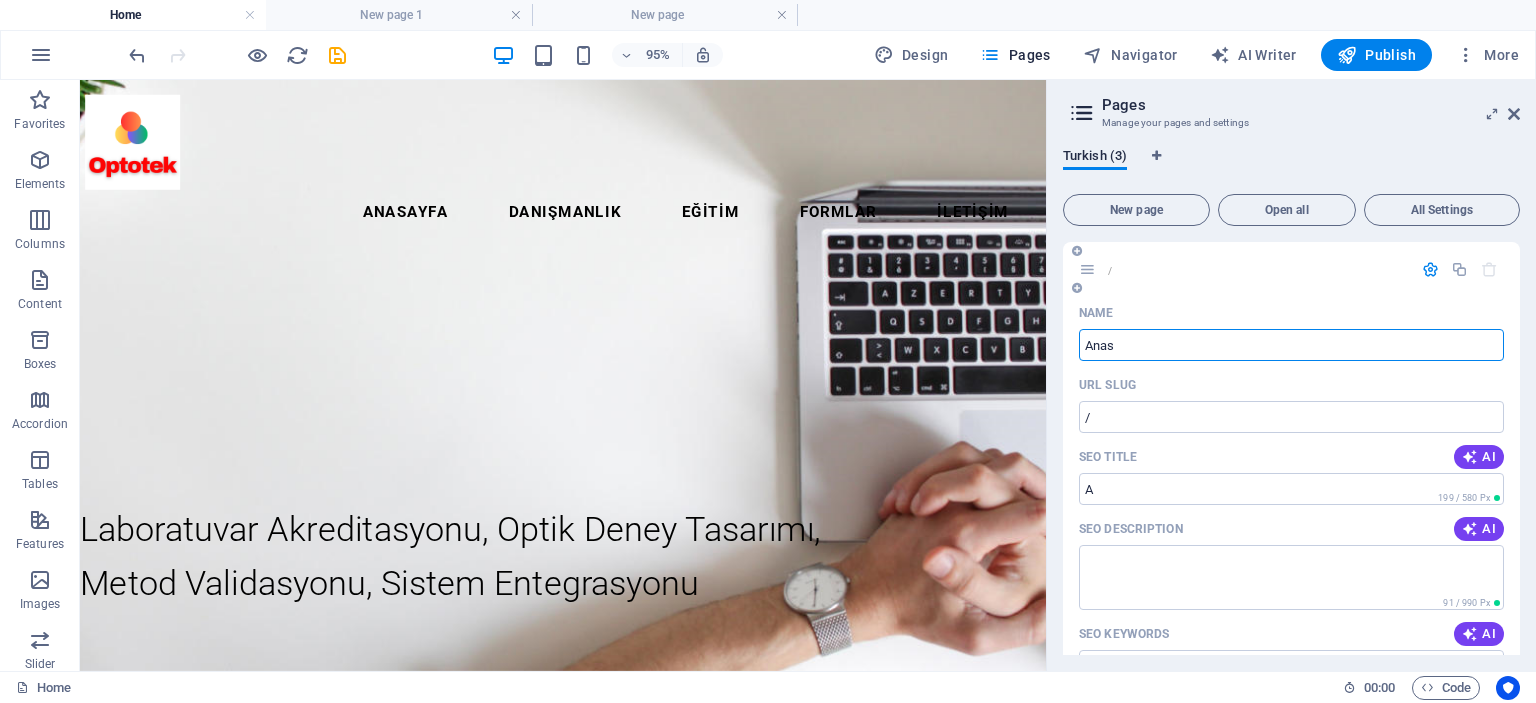 type on "Anasa" 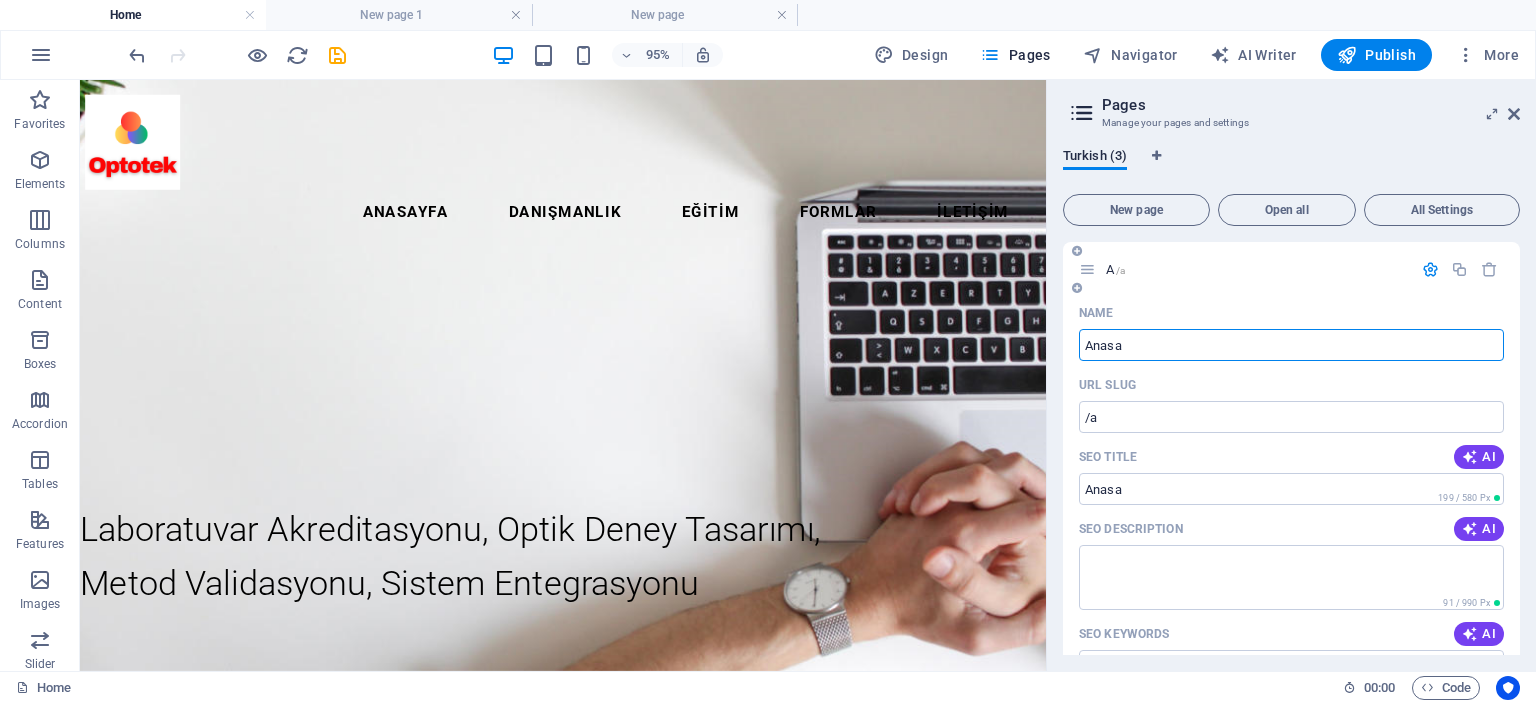 type on "/a" 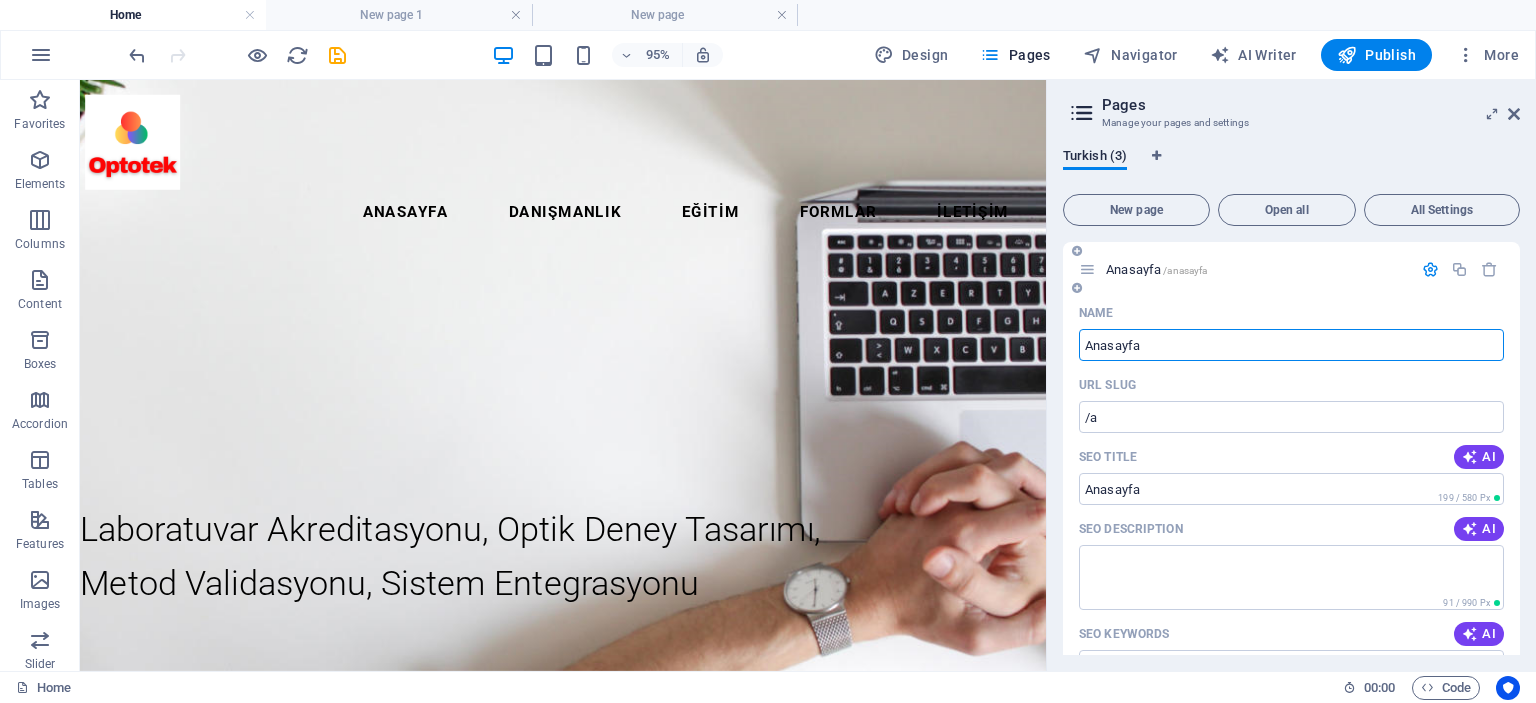 type on "Anasayfa" 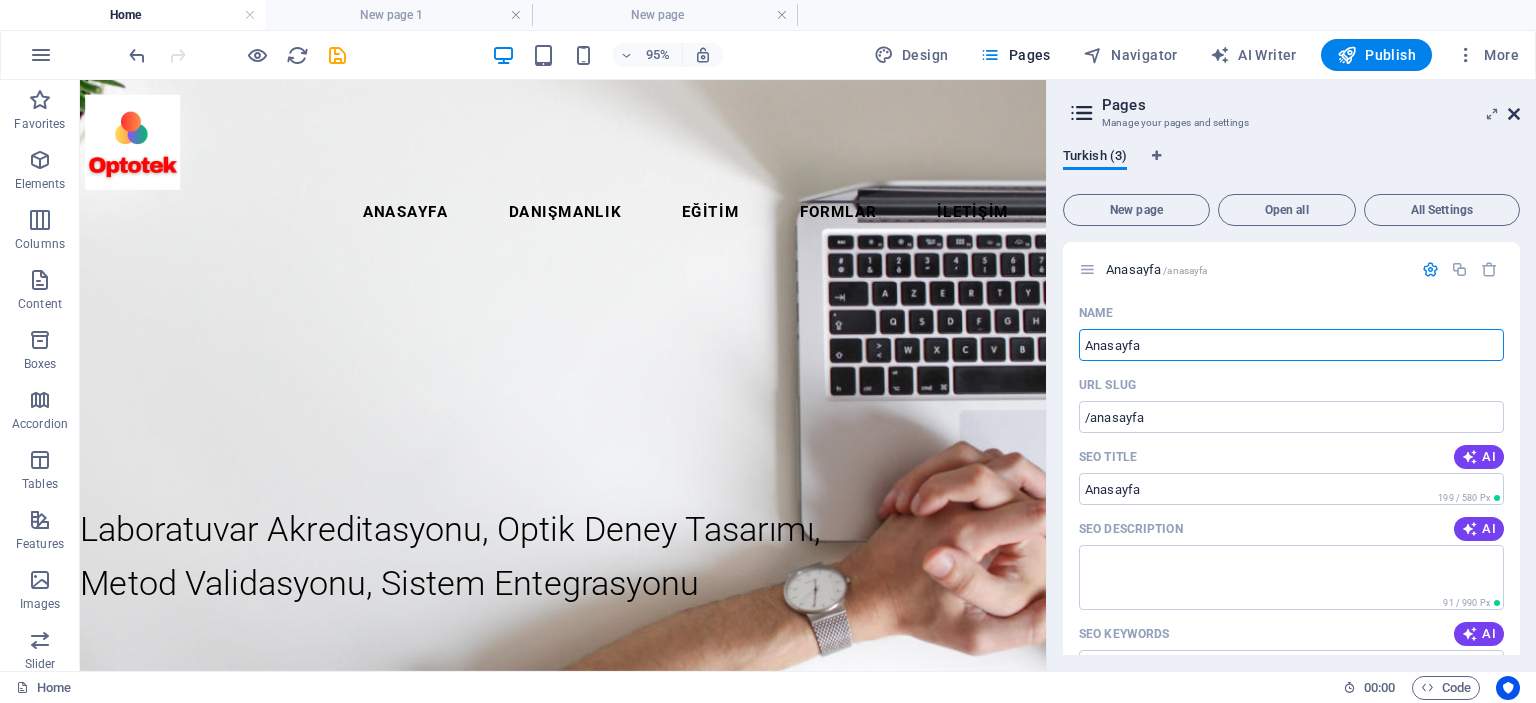 type on "Anasayfa" 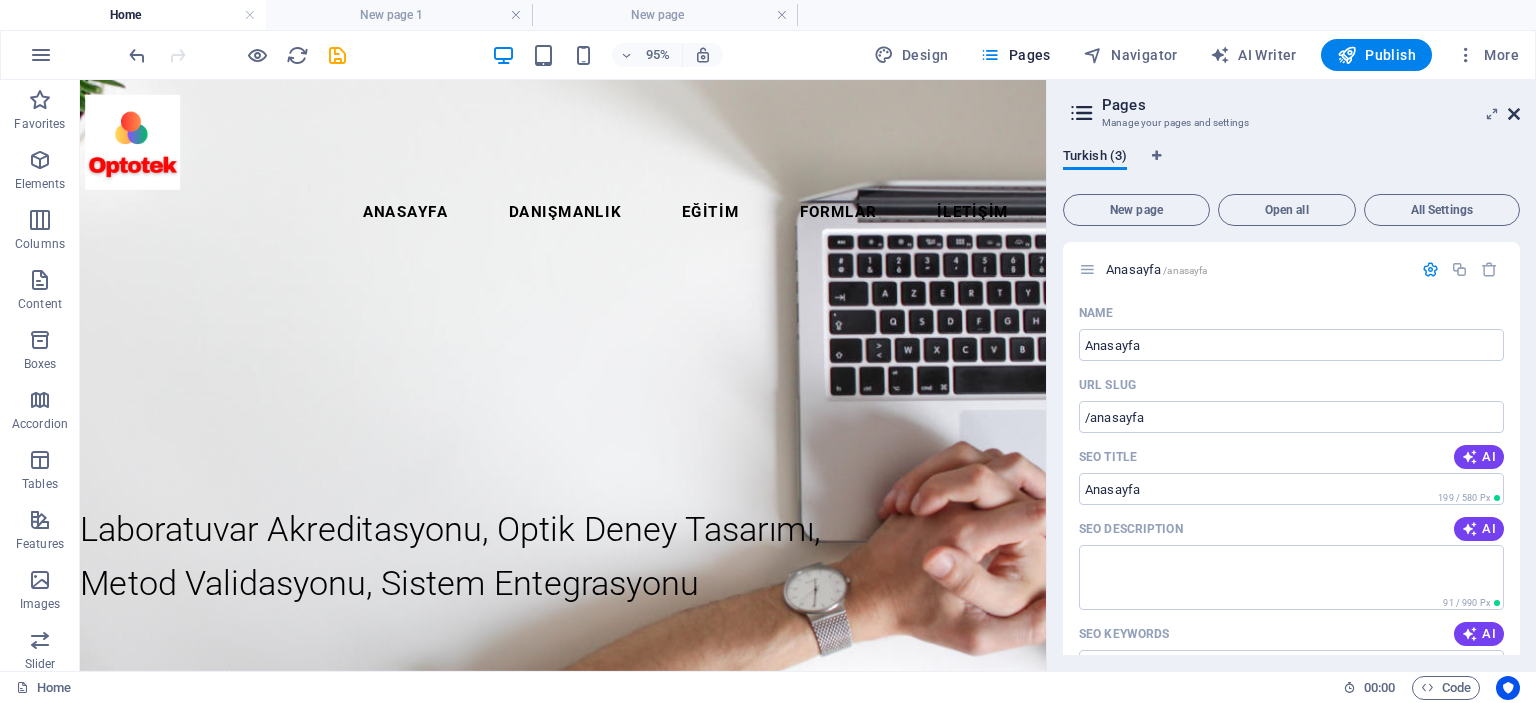drag, startPoint x: 1519, startPoint y: 115, endPoint x: 1391, endPoint y: 67, distance: 136.70406 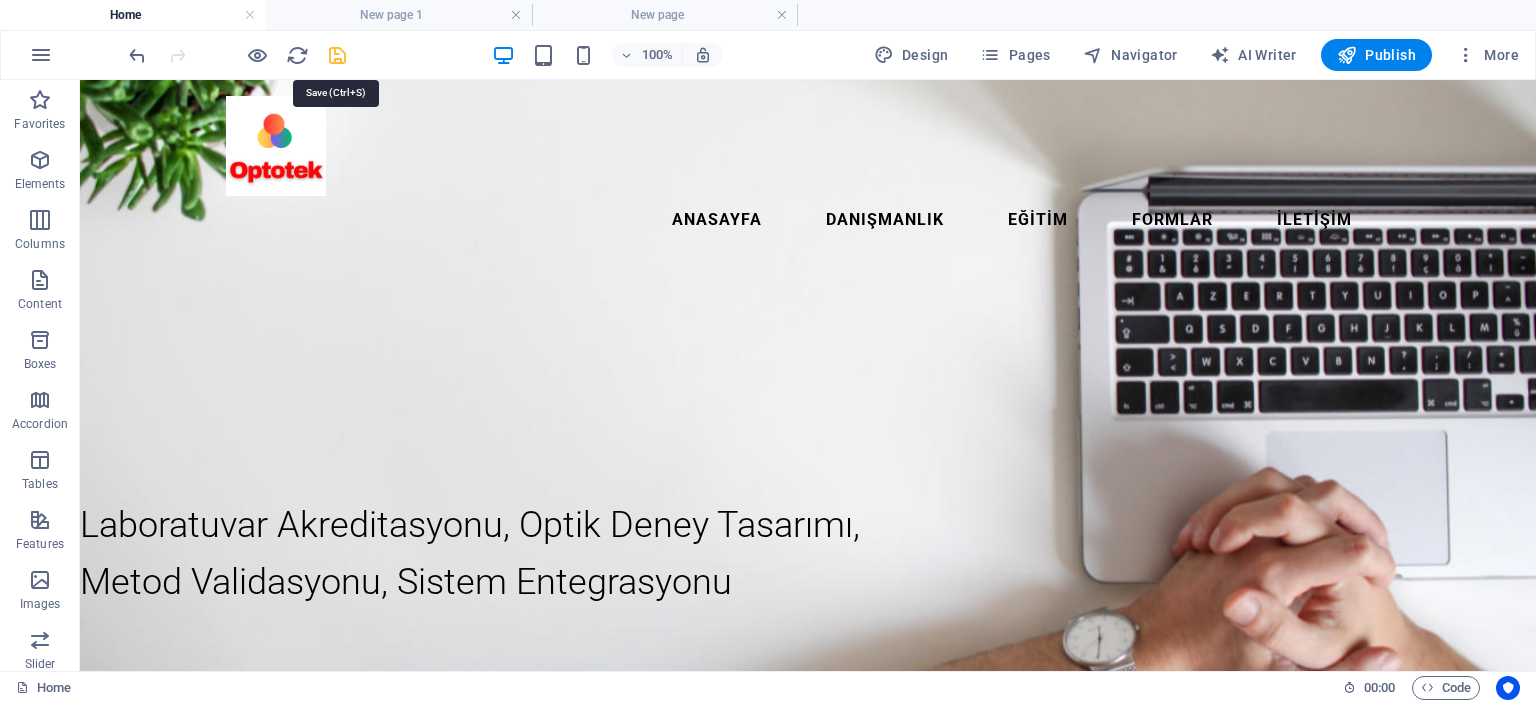 click at bounding box center (337, 55) 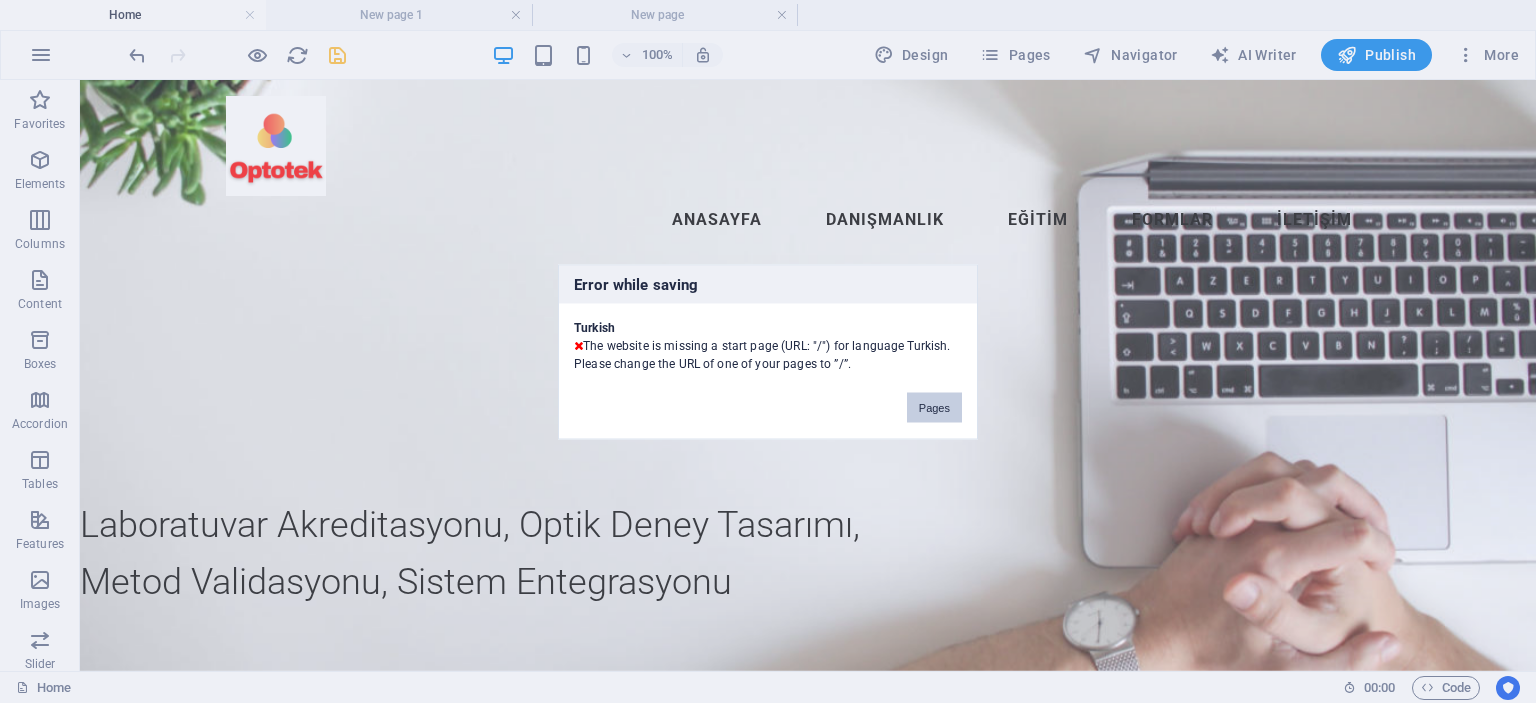 click on "Pages" at bounding box center (934, 407) 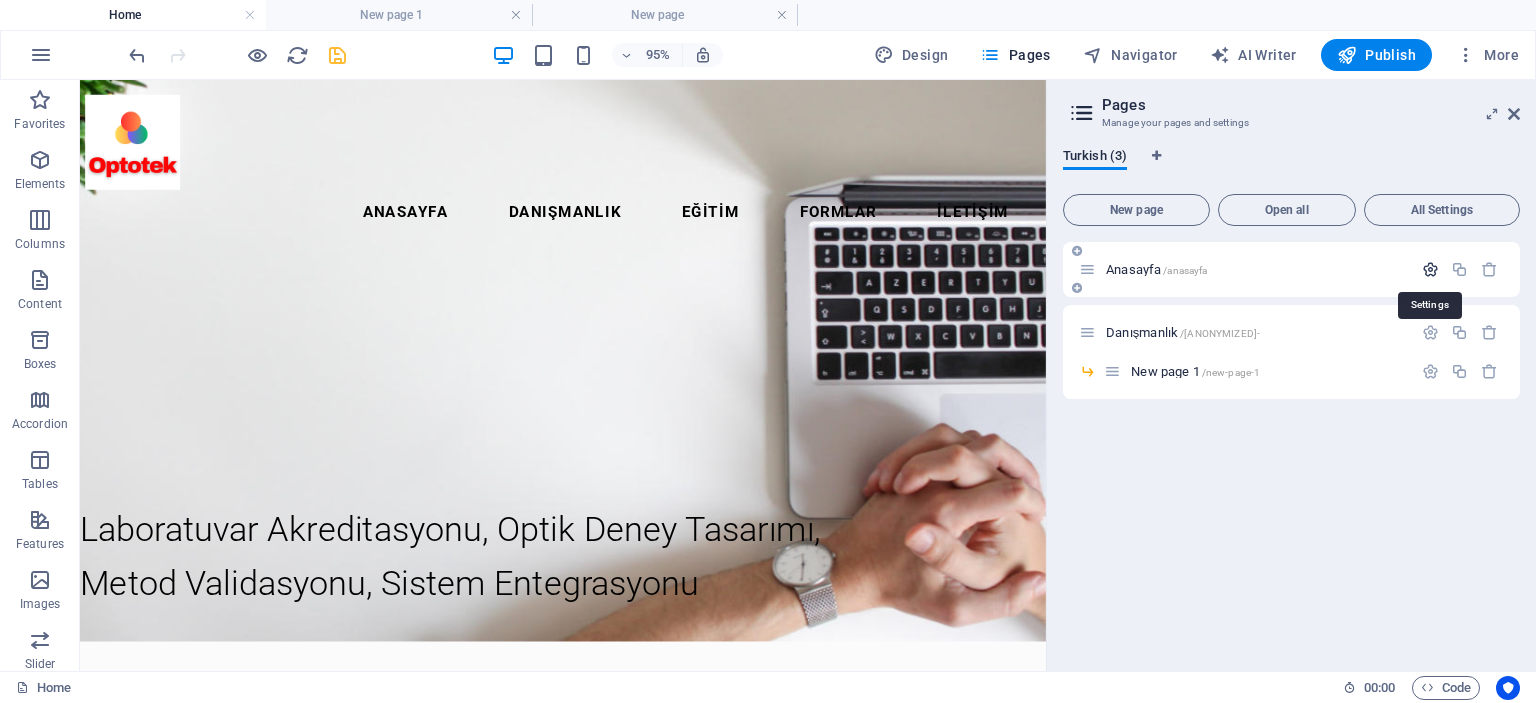 click at bounding box center [1430, 269] 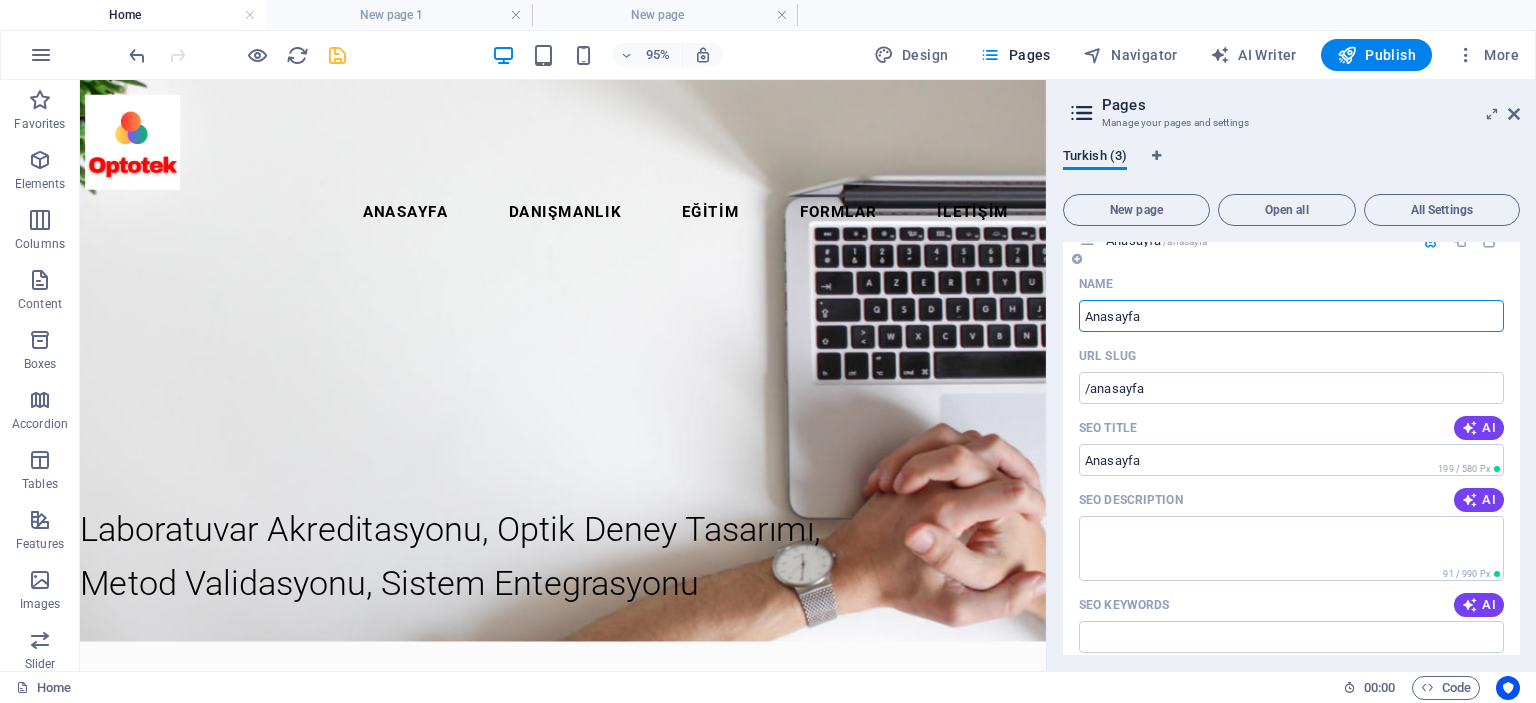 scroll, scrollTop: 0, scrollLeft: 0, axis: both 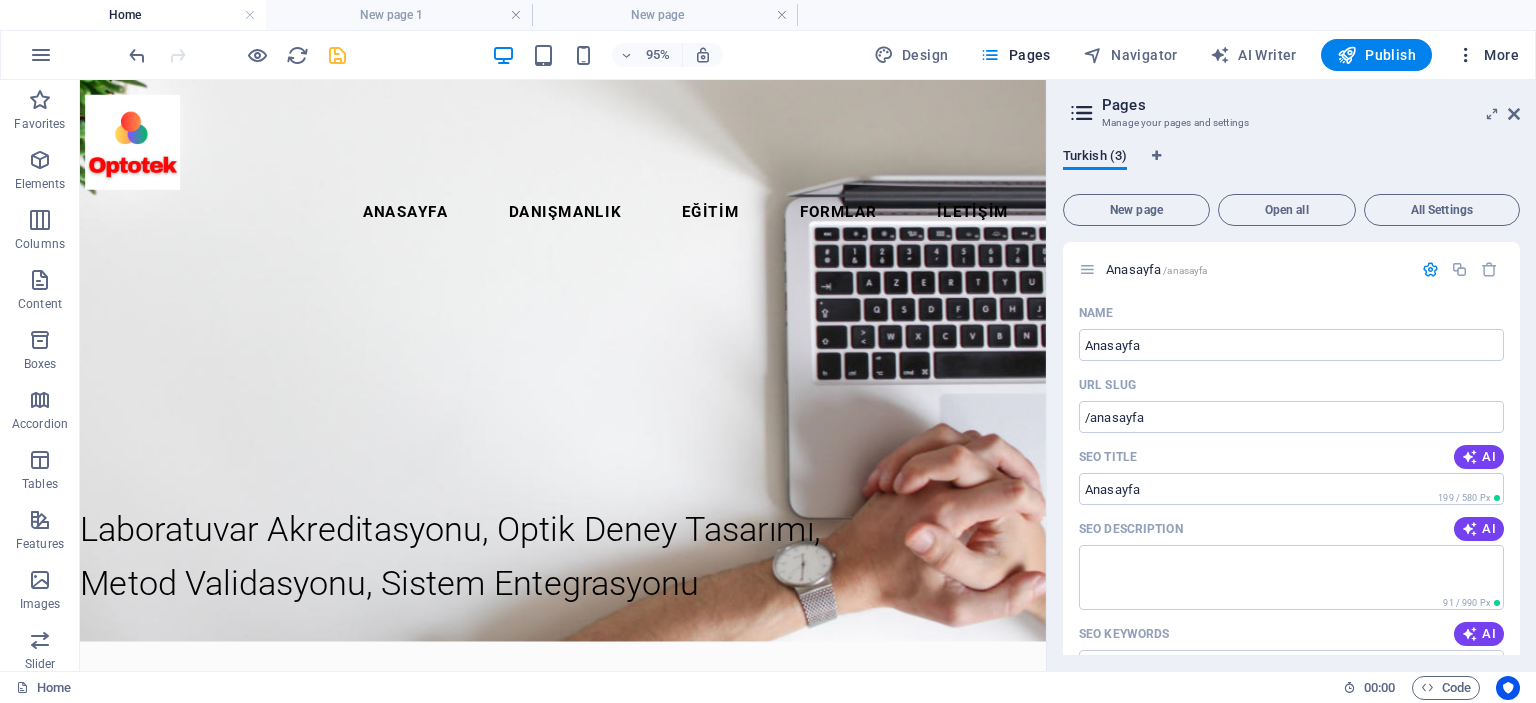 click on "More" at bounding box center [1487, 55] 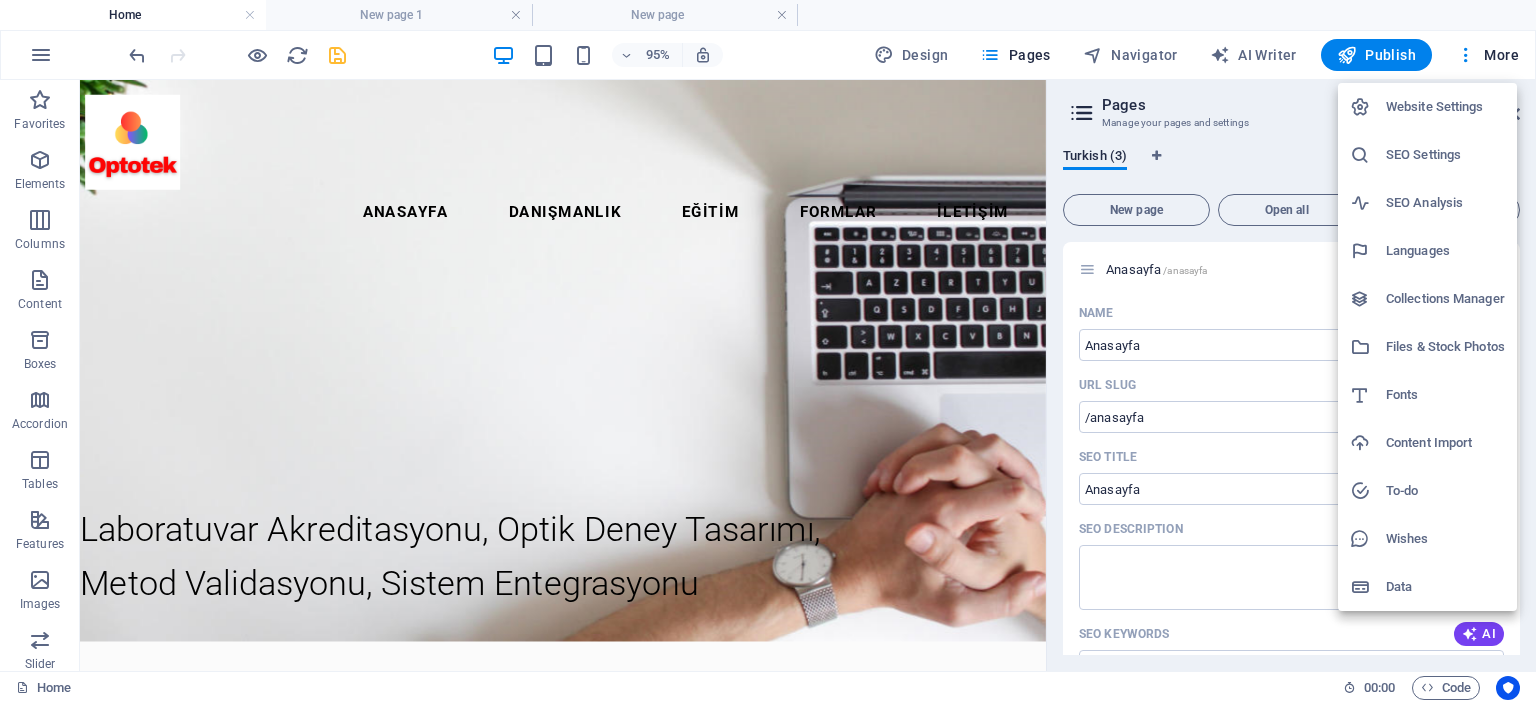 click on "Languages" at bounding box center [1427, 251] 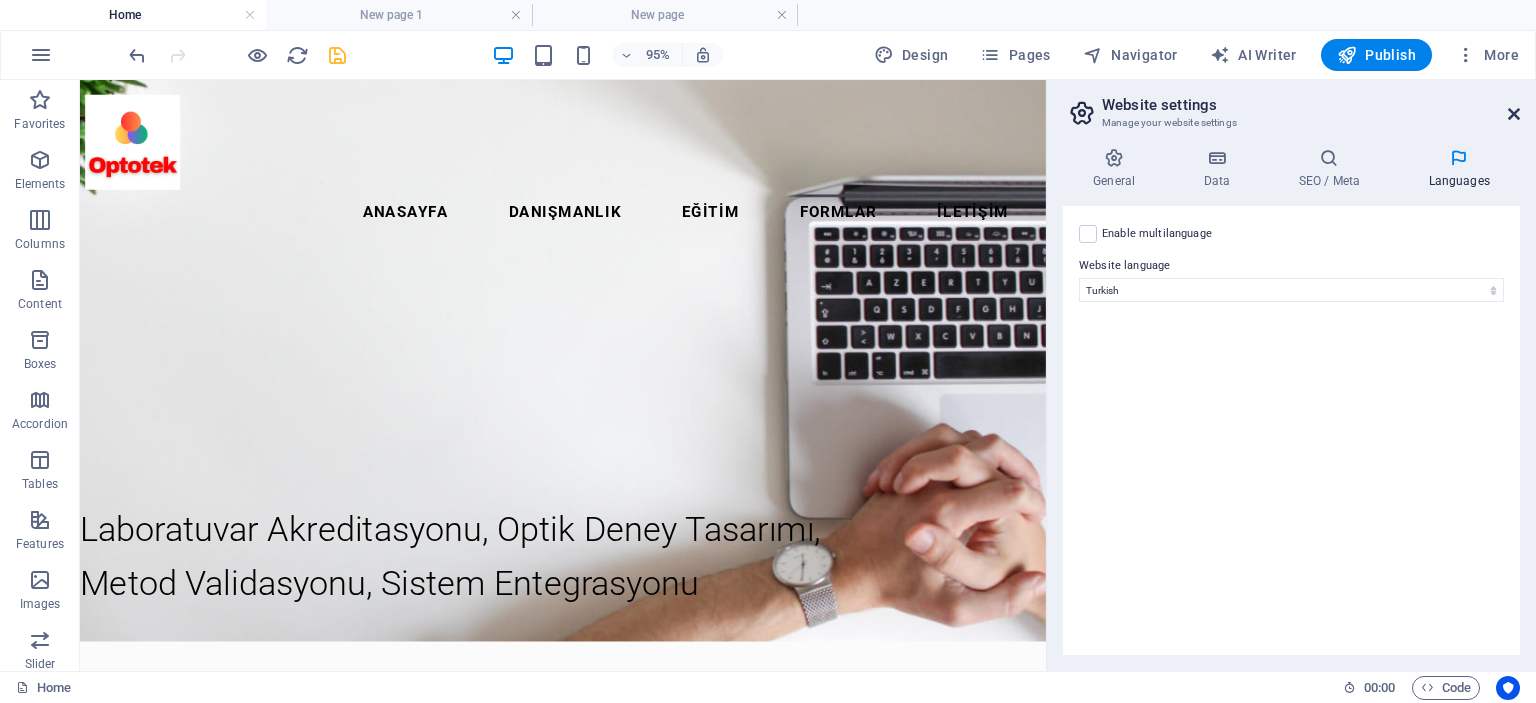 click at bounding box center [1514, 114] 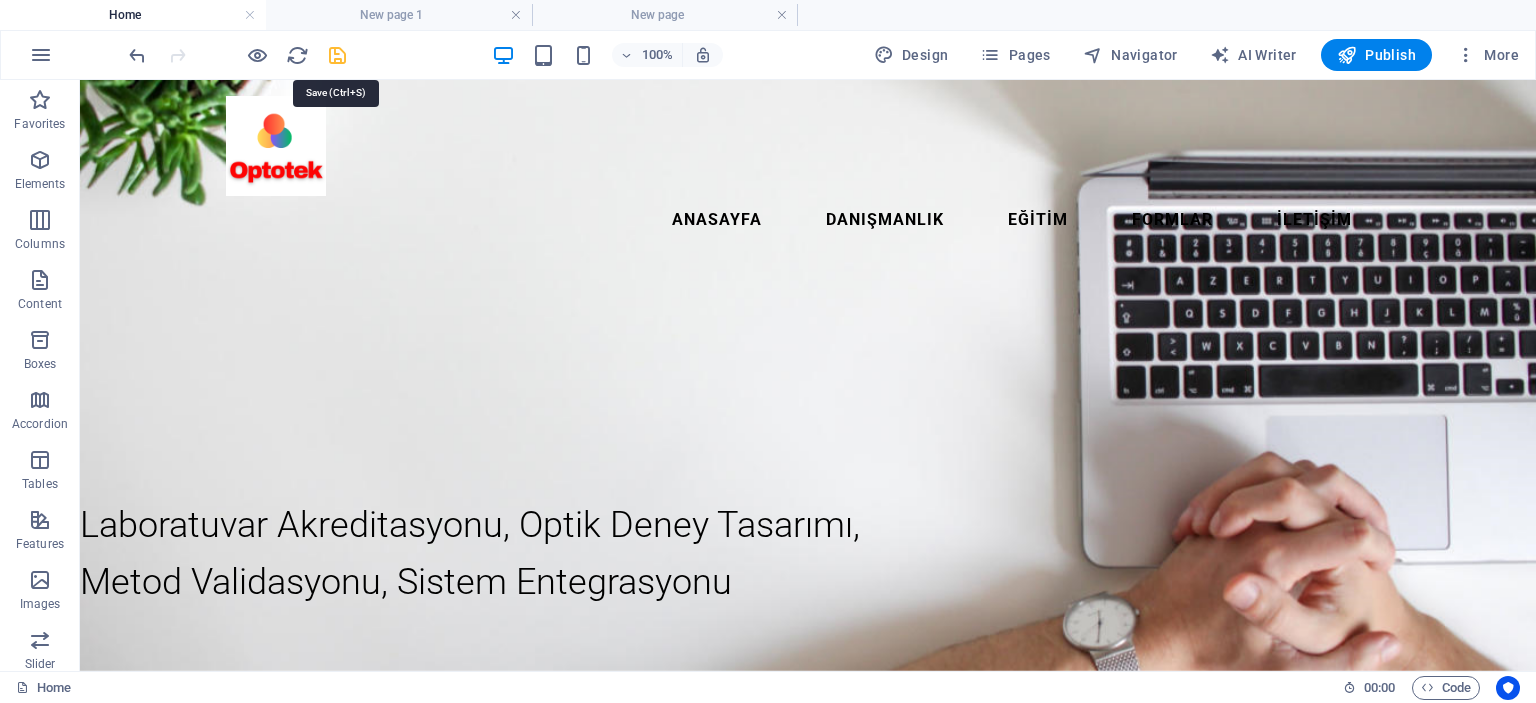 click at bounding box center [337, 55] 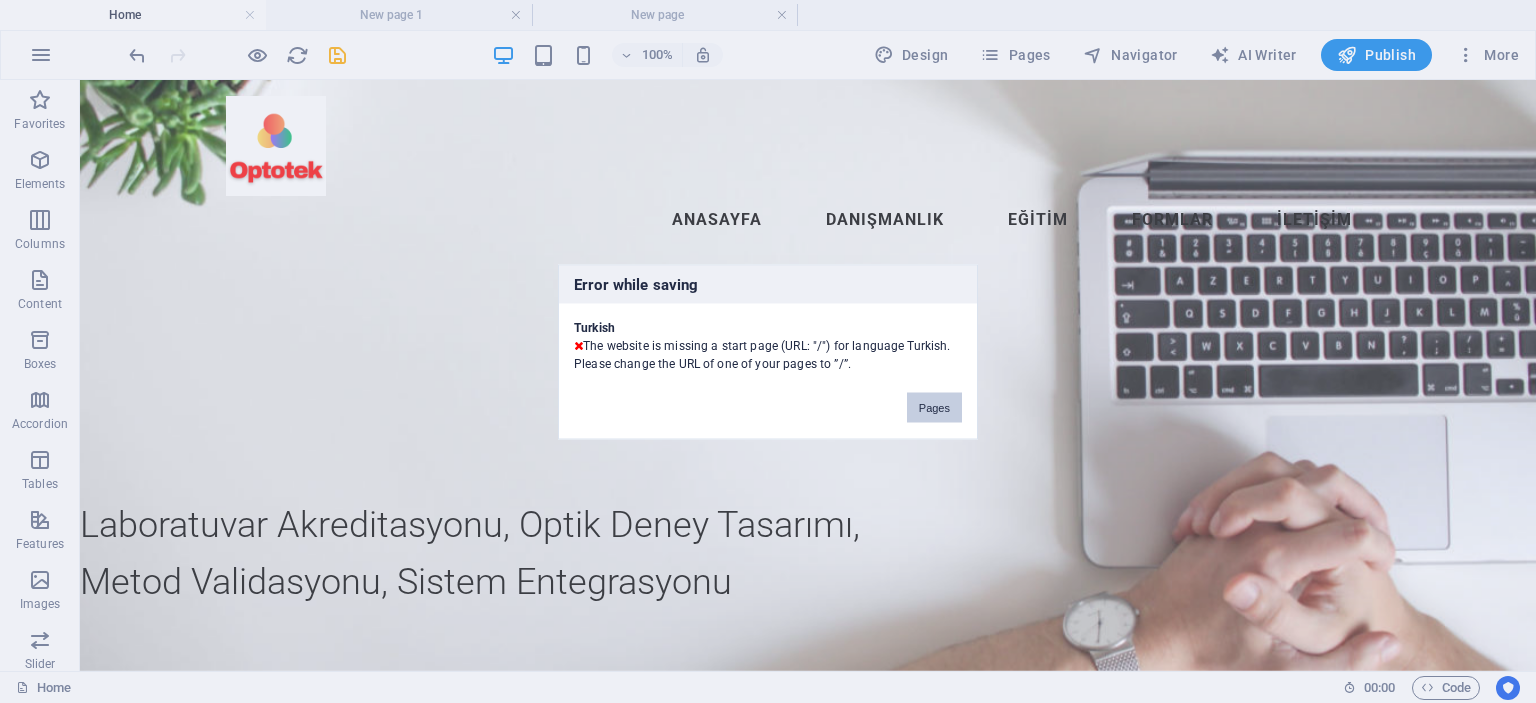 drag, startPoint x: 928, startPoint y: 409, endPoint x: 908, endPoint y: 347, distance: 65.14599 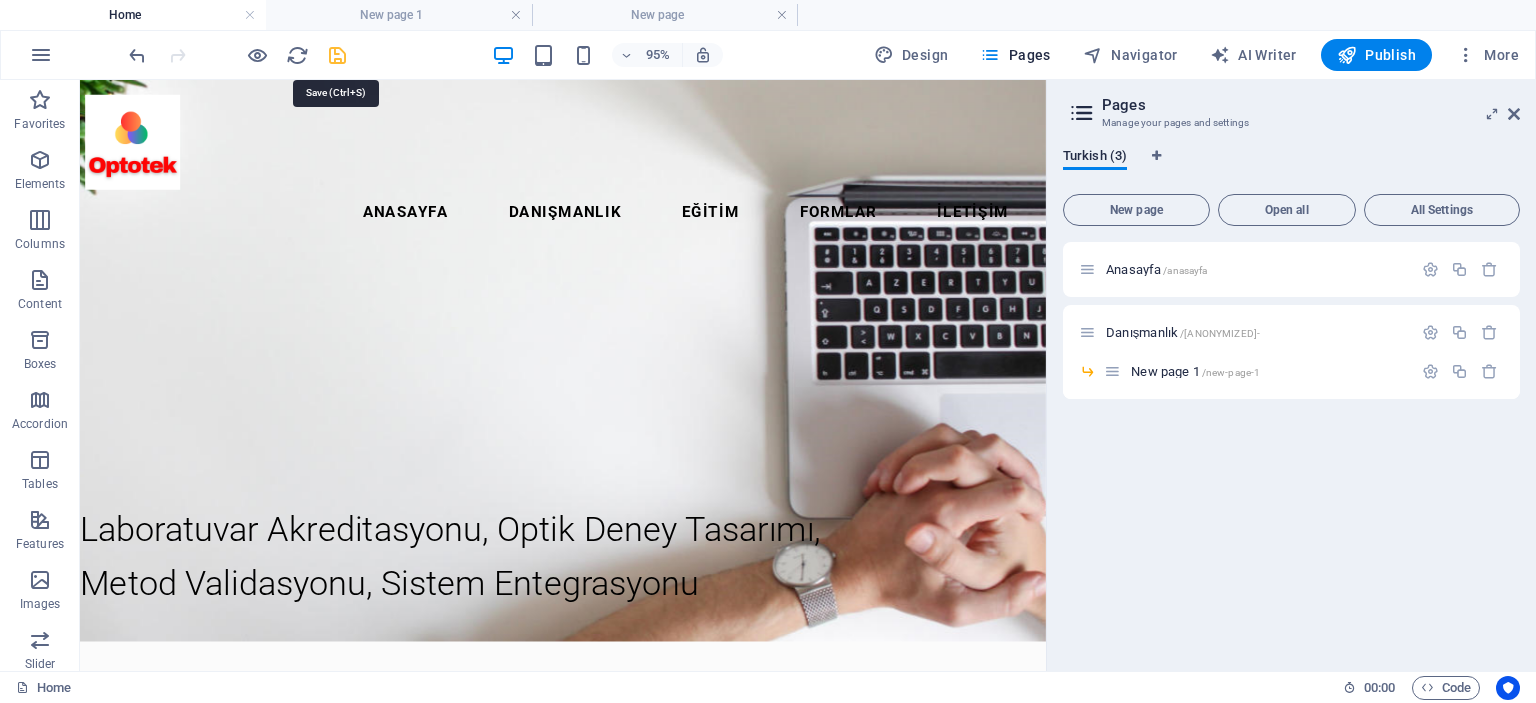click at bounding box center [337, 55] 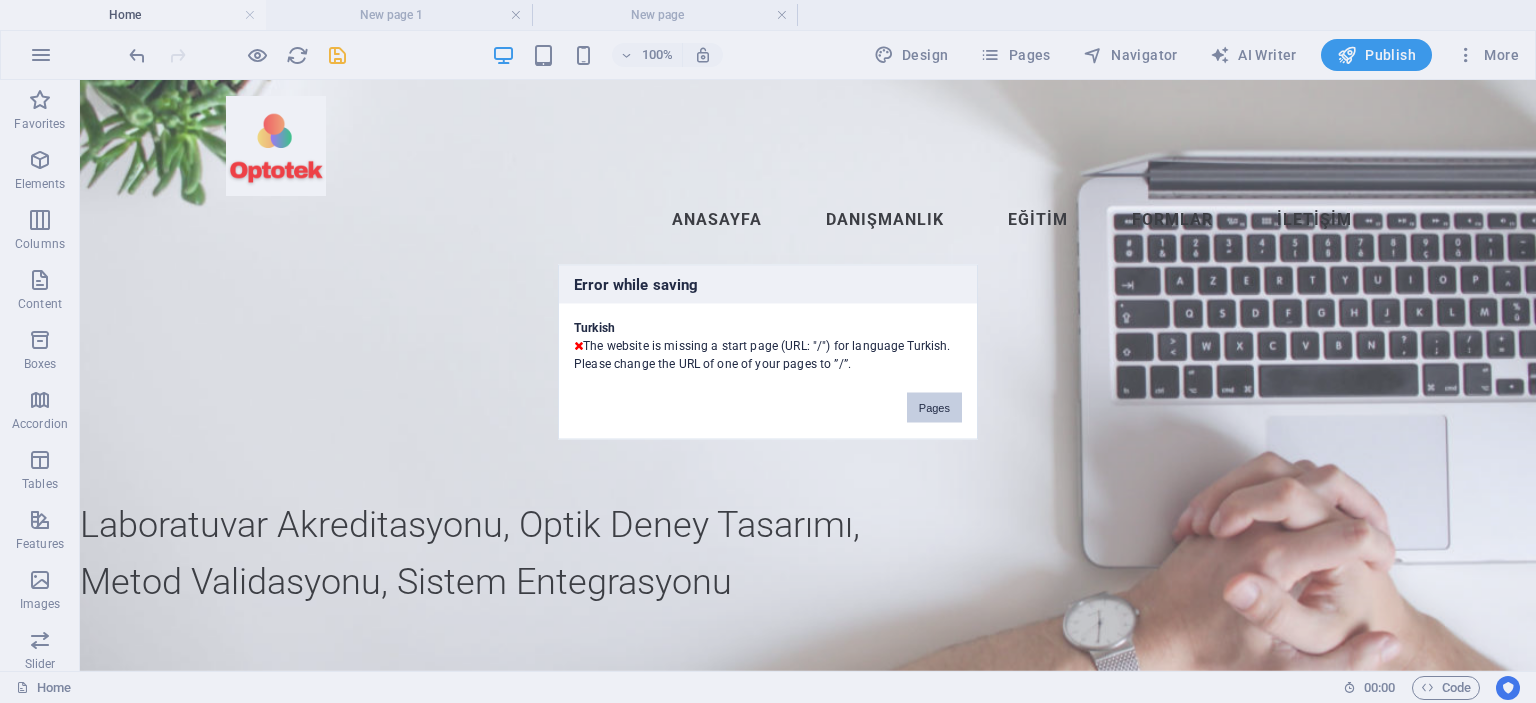 click on "Pages" at bounding box center (934, 407) 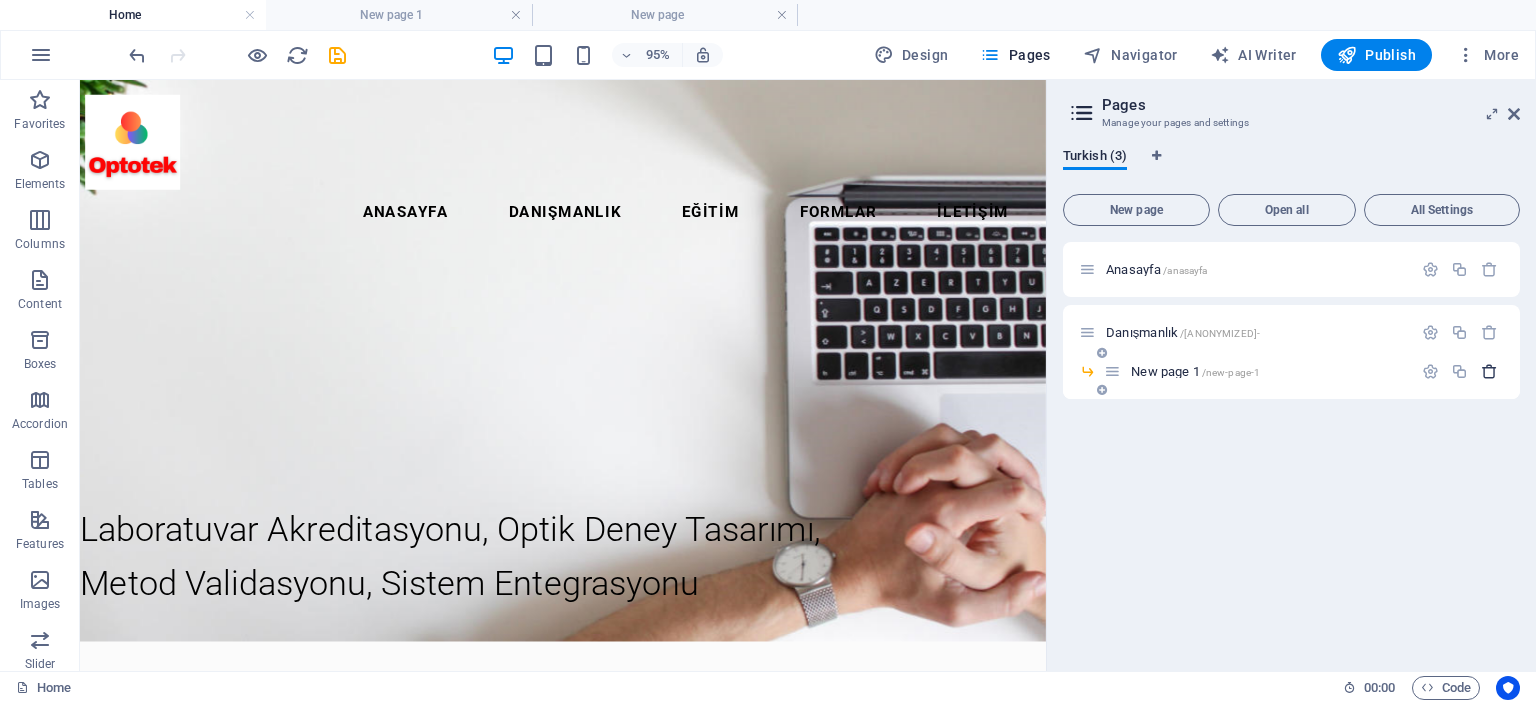click at bounding box center [1489, 371] 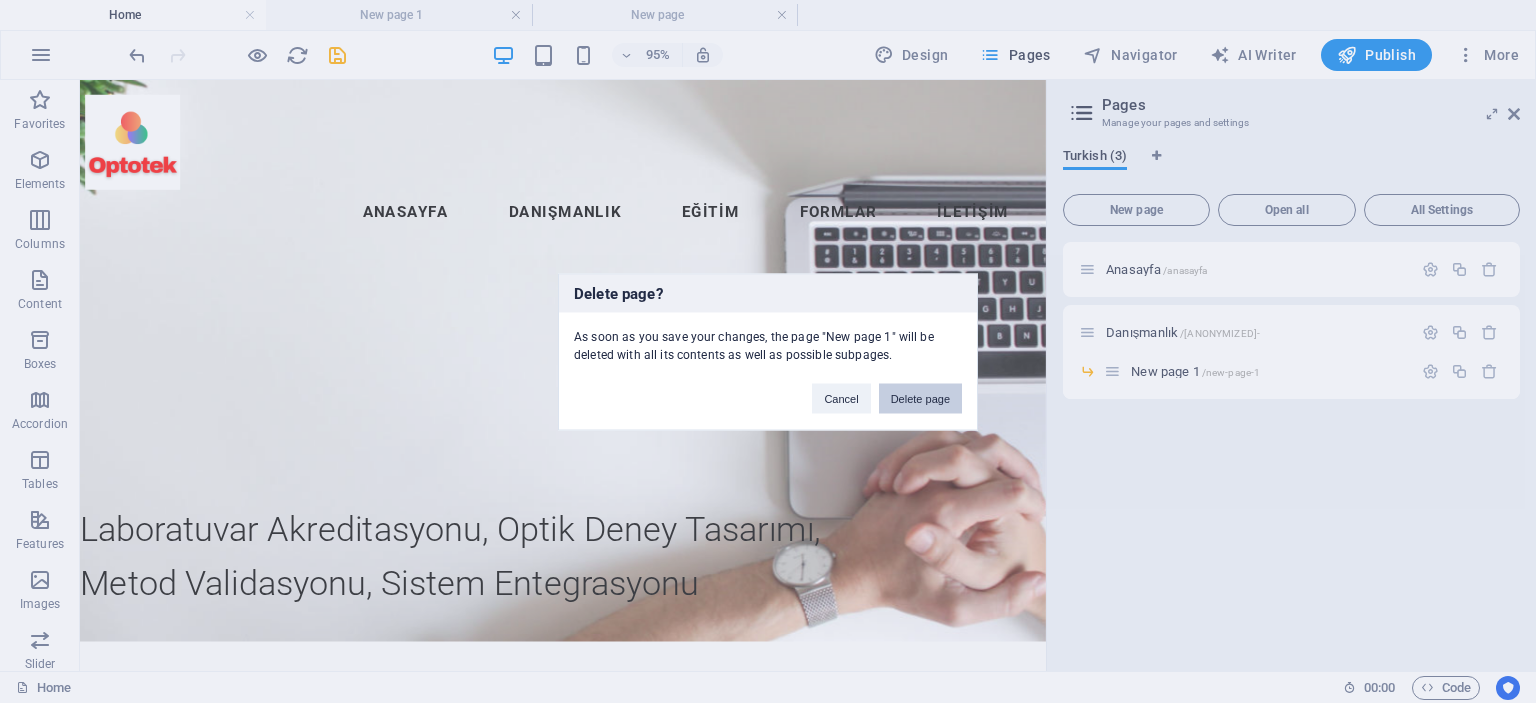 click on "Delete page" at bounding box center [920, 398] 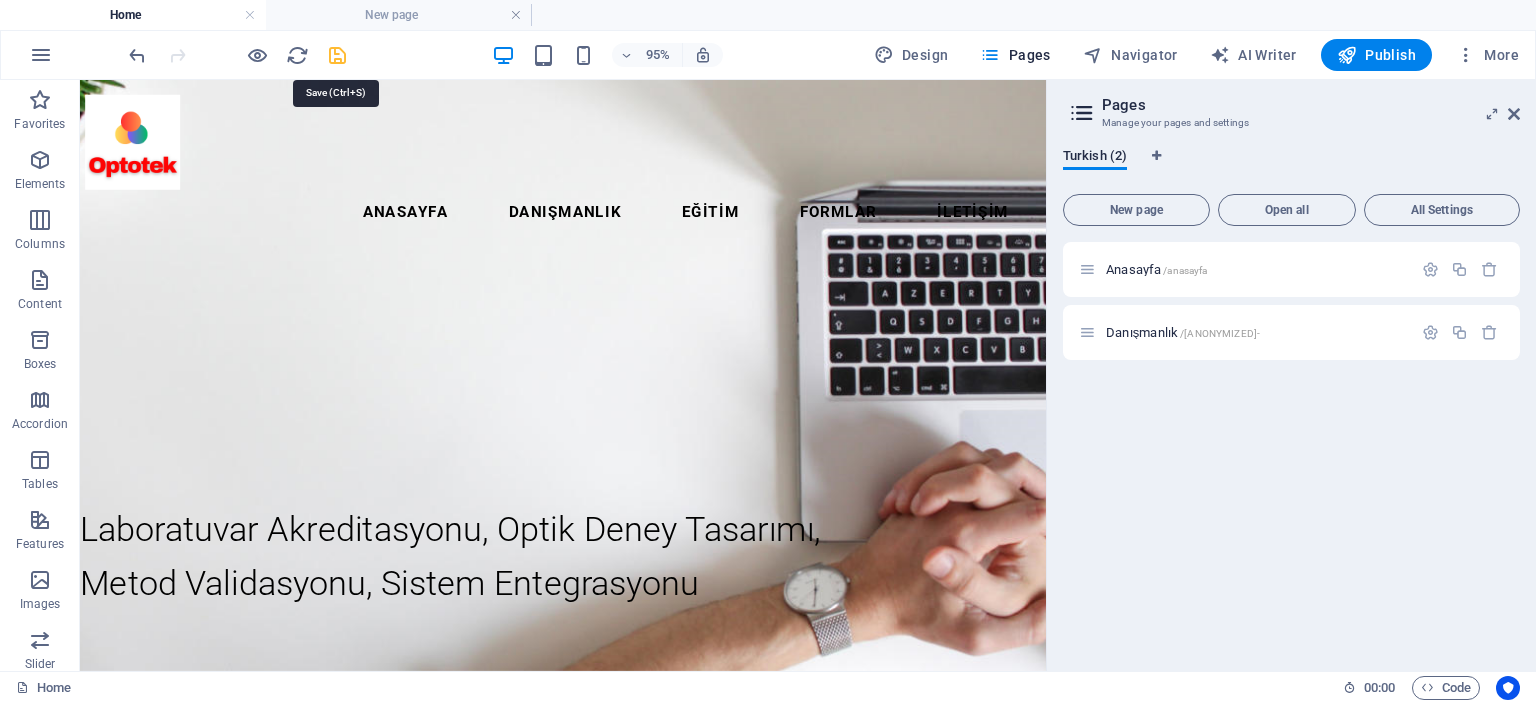 click at bounding box center (337, 55) 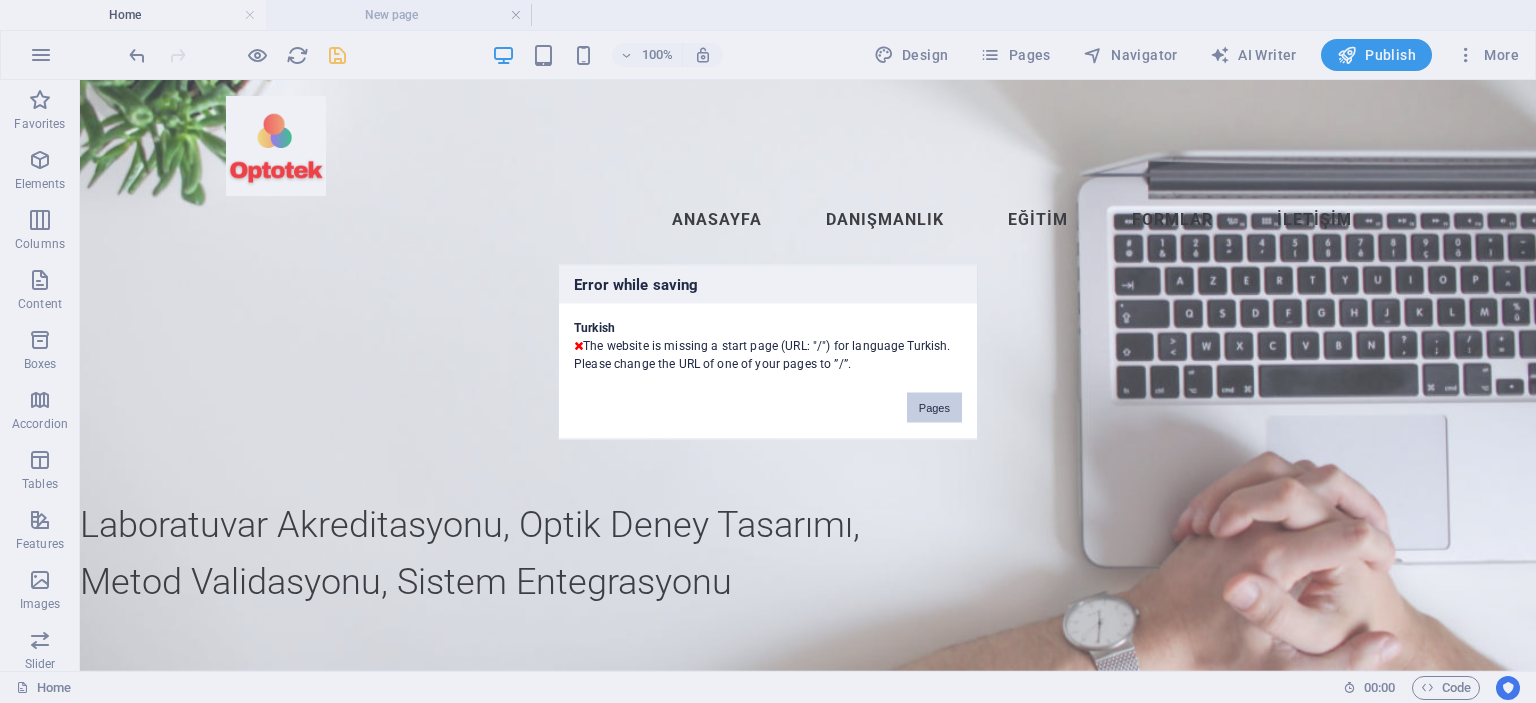 click on "Pages" at bounding box center (934, 407) 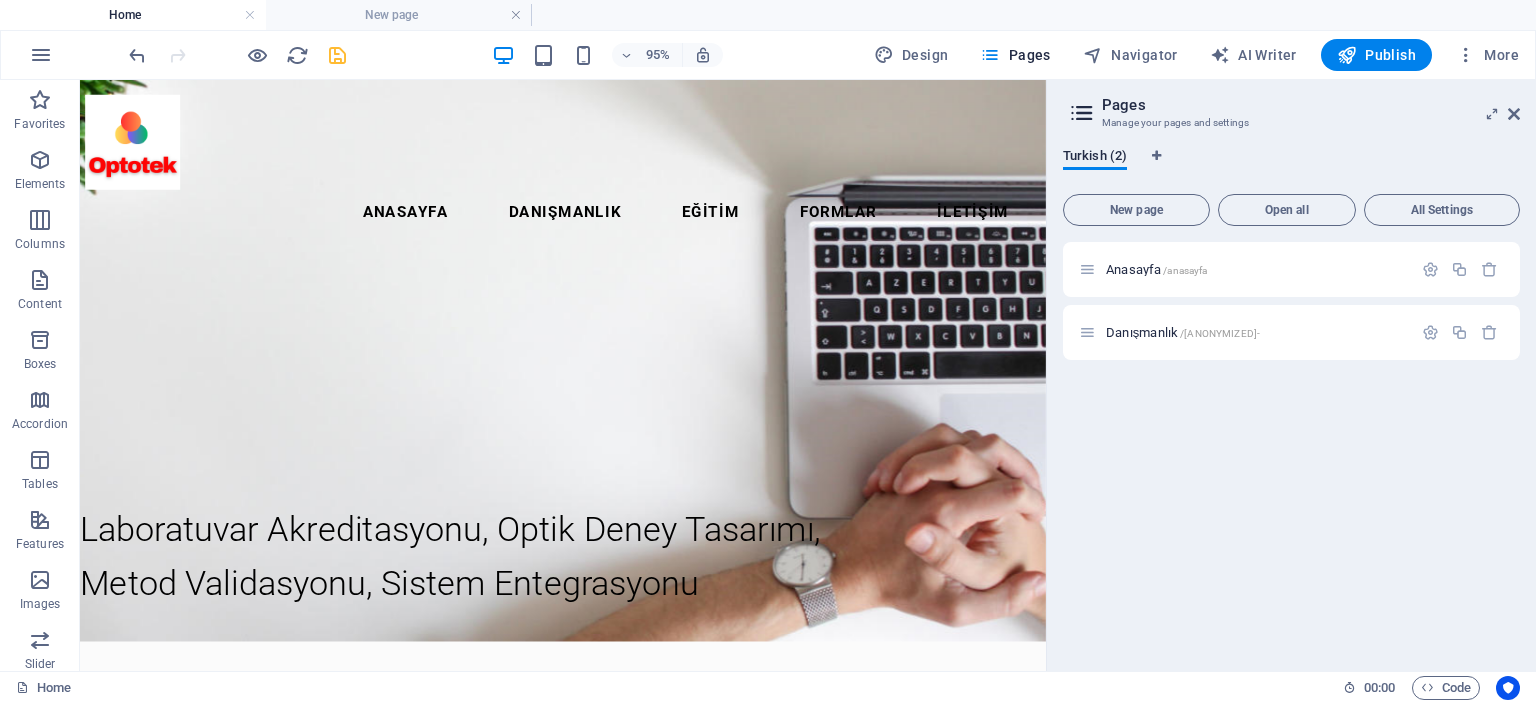 click on "Anasayfa /[ANONYMIZED] [ANONYMIZED]" at bounding box center [1291, 448] 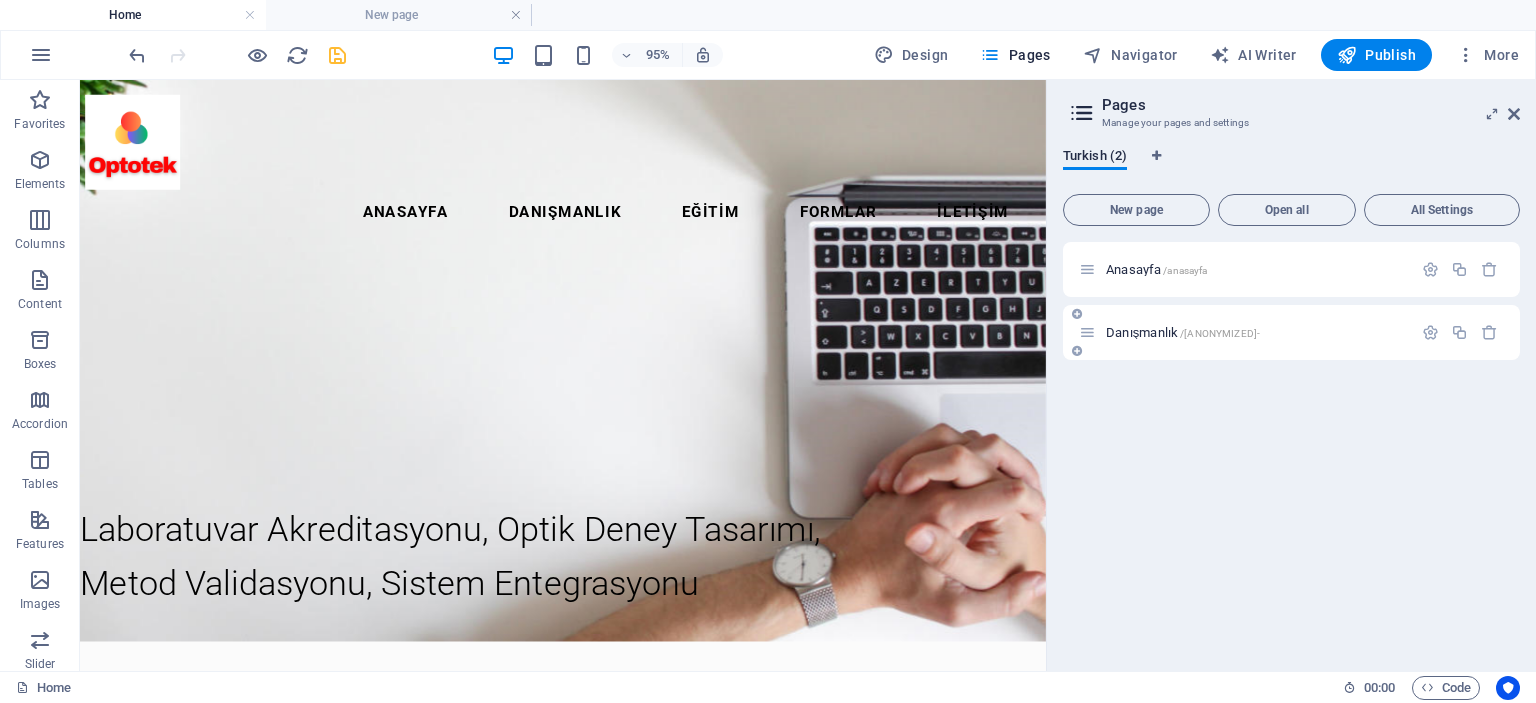 click on "[ANONYMIZED] /[ANONYMIZED]" at bounding box center [1183, 332] 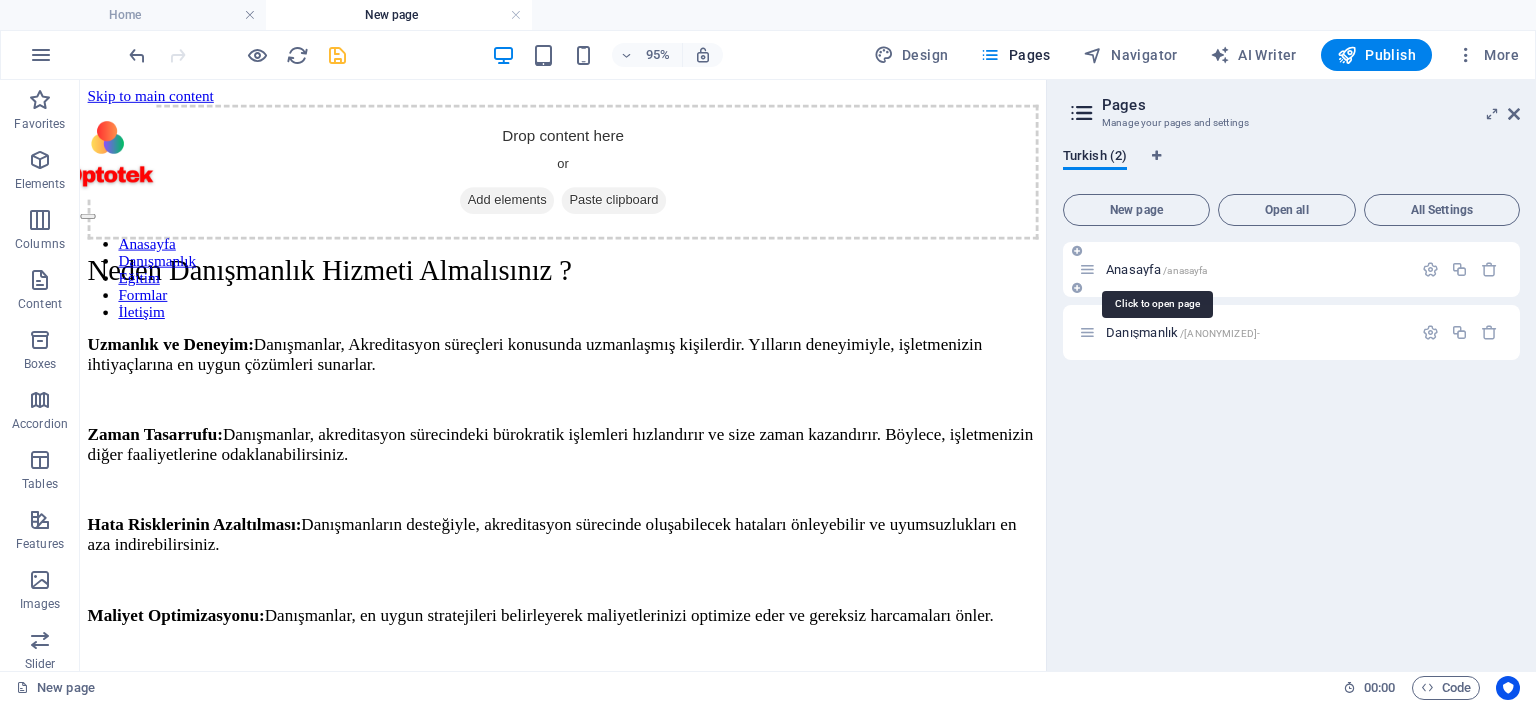 click on "Anasayfa /anasayfa" at bounding box center [1156, 269] 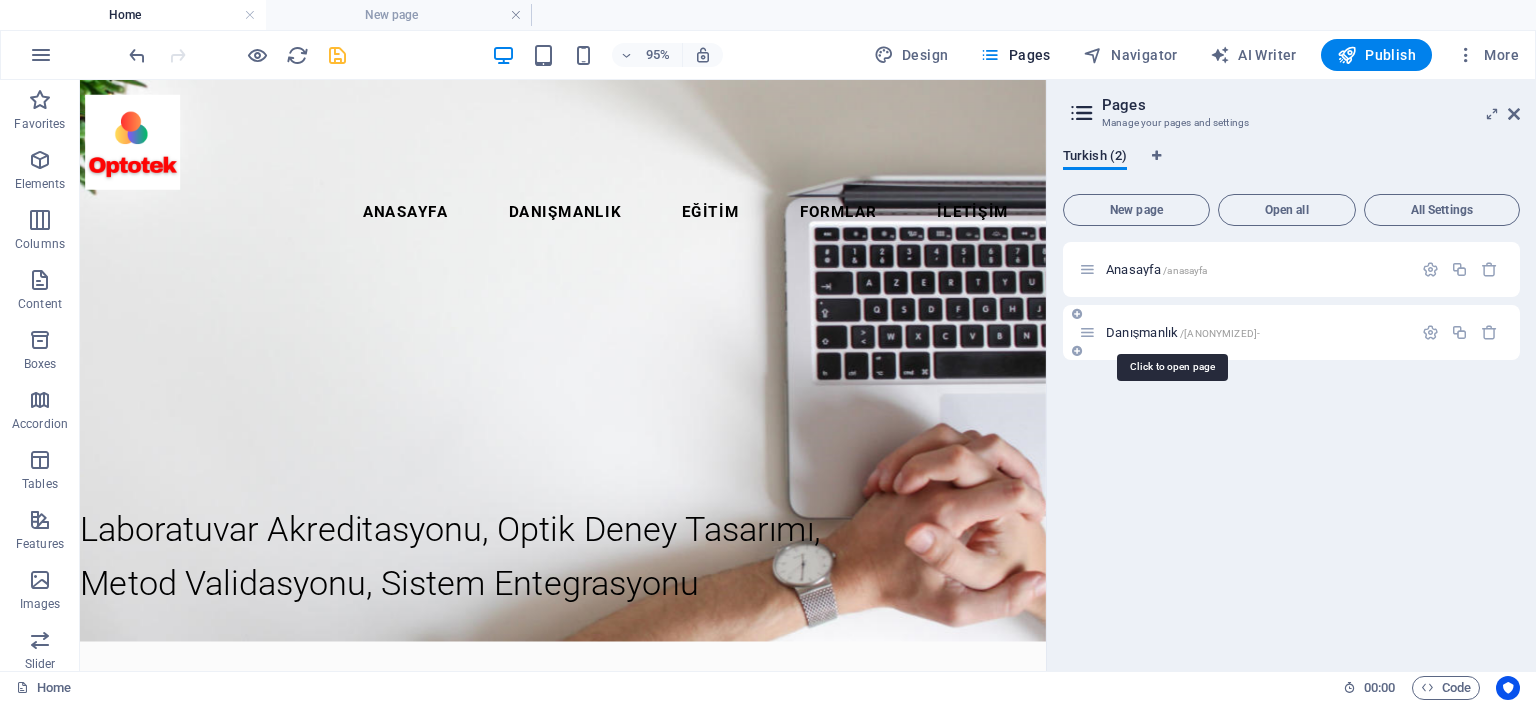 click on "[ANONYMIZED] /[ANONYMIZED]" at bounding box center [1183, 332] 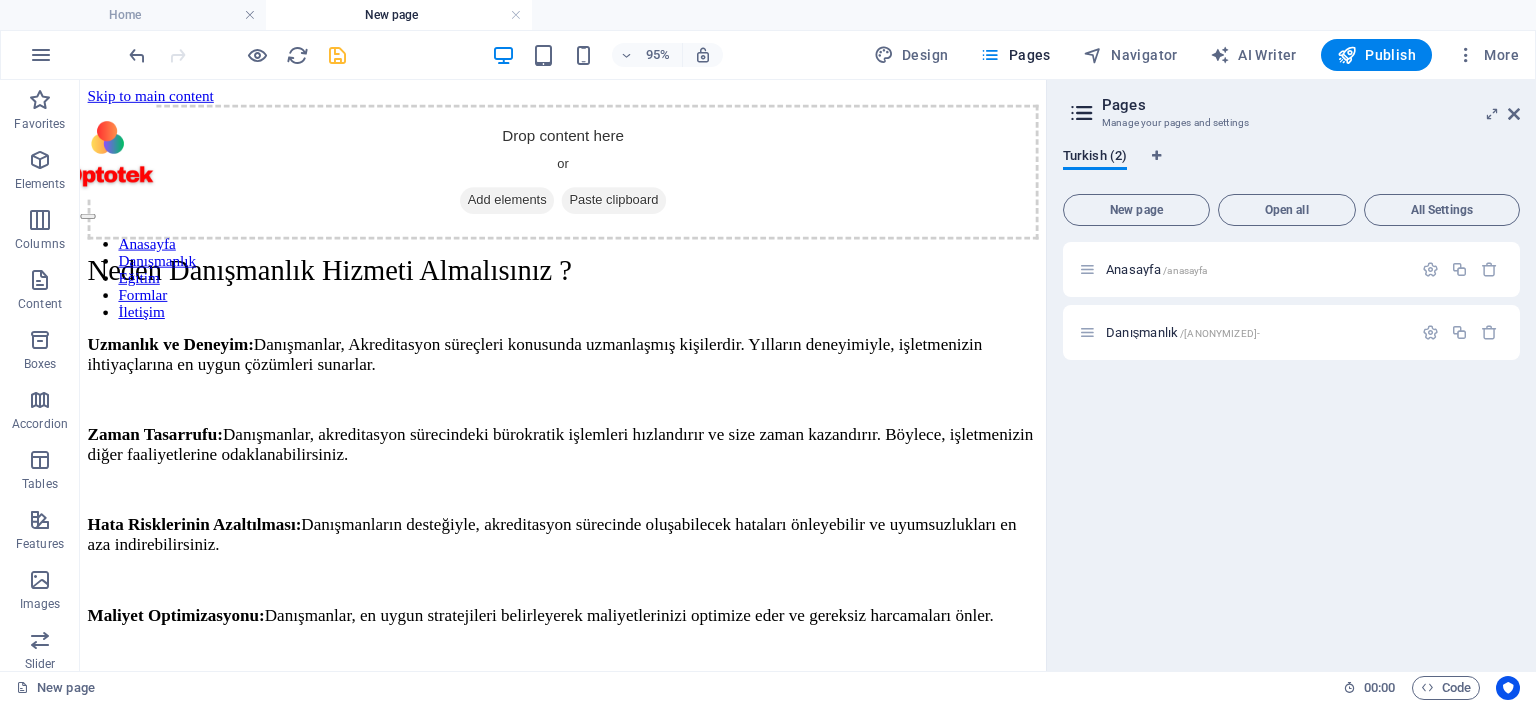 click on "Anasayfa /[ANONYMIZED] [ANONYMIZED]" at bounding box center (1291, 448) 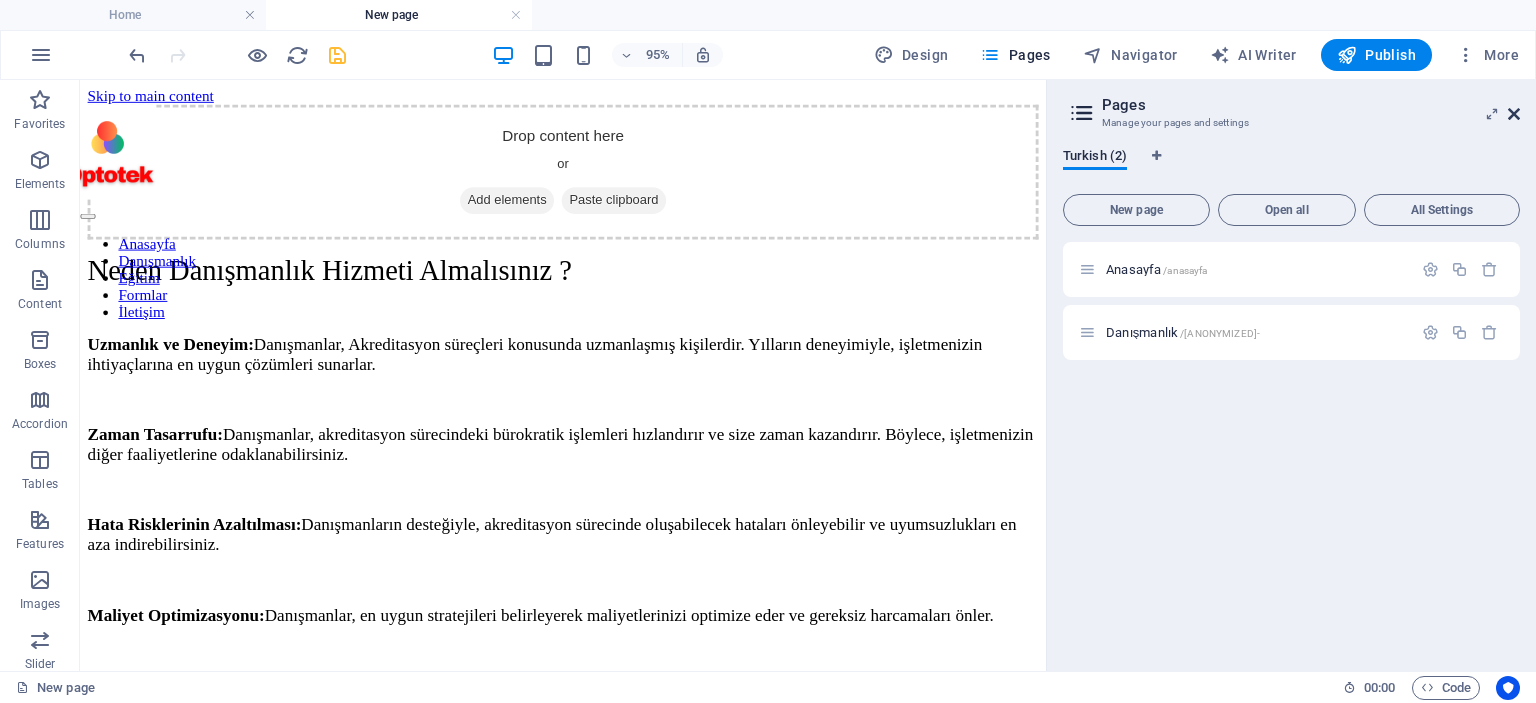click at bounding box center (1514, 114) 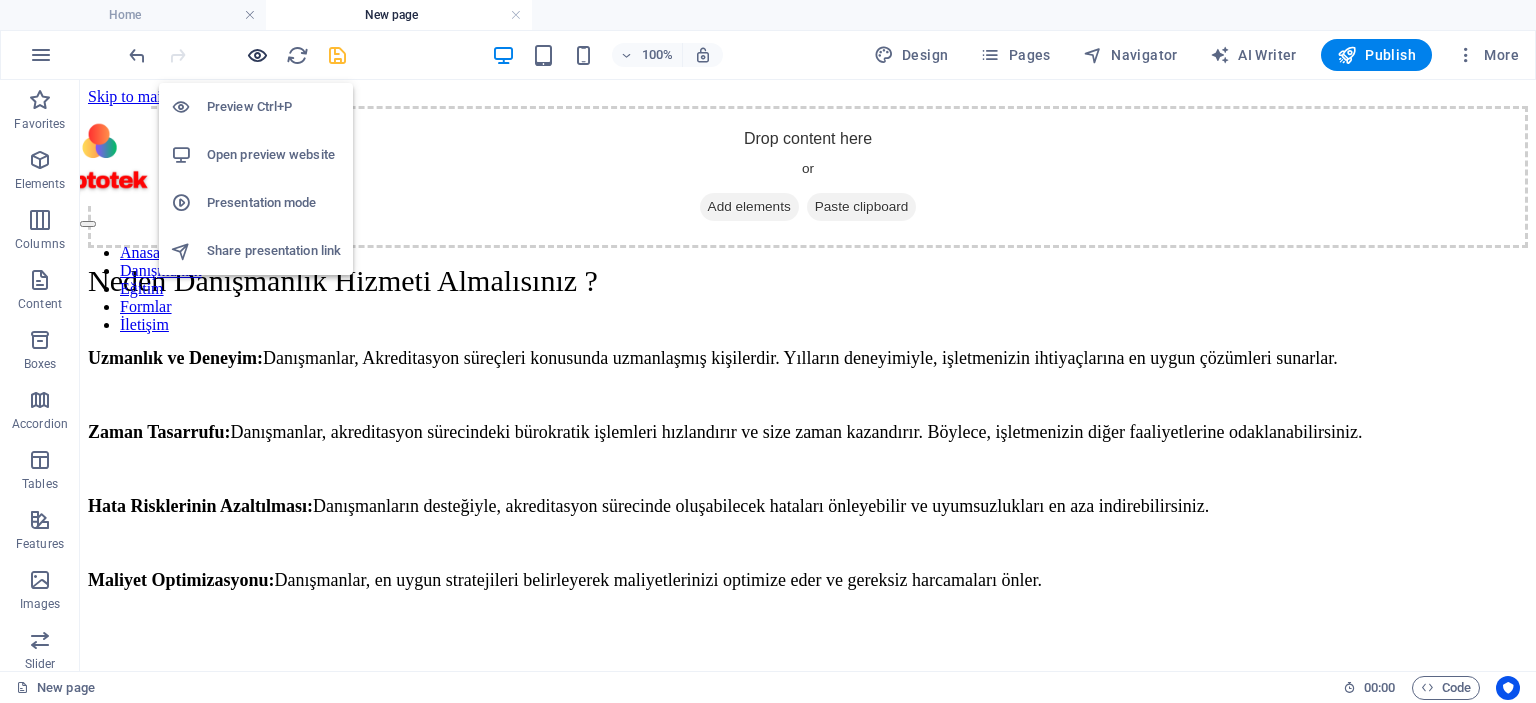 click at bounding box center (257, 55) 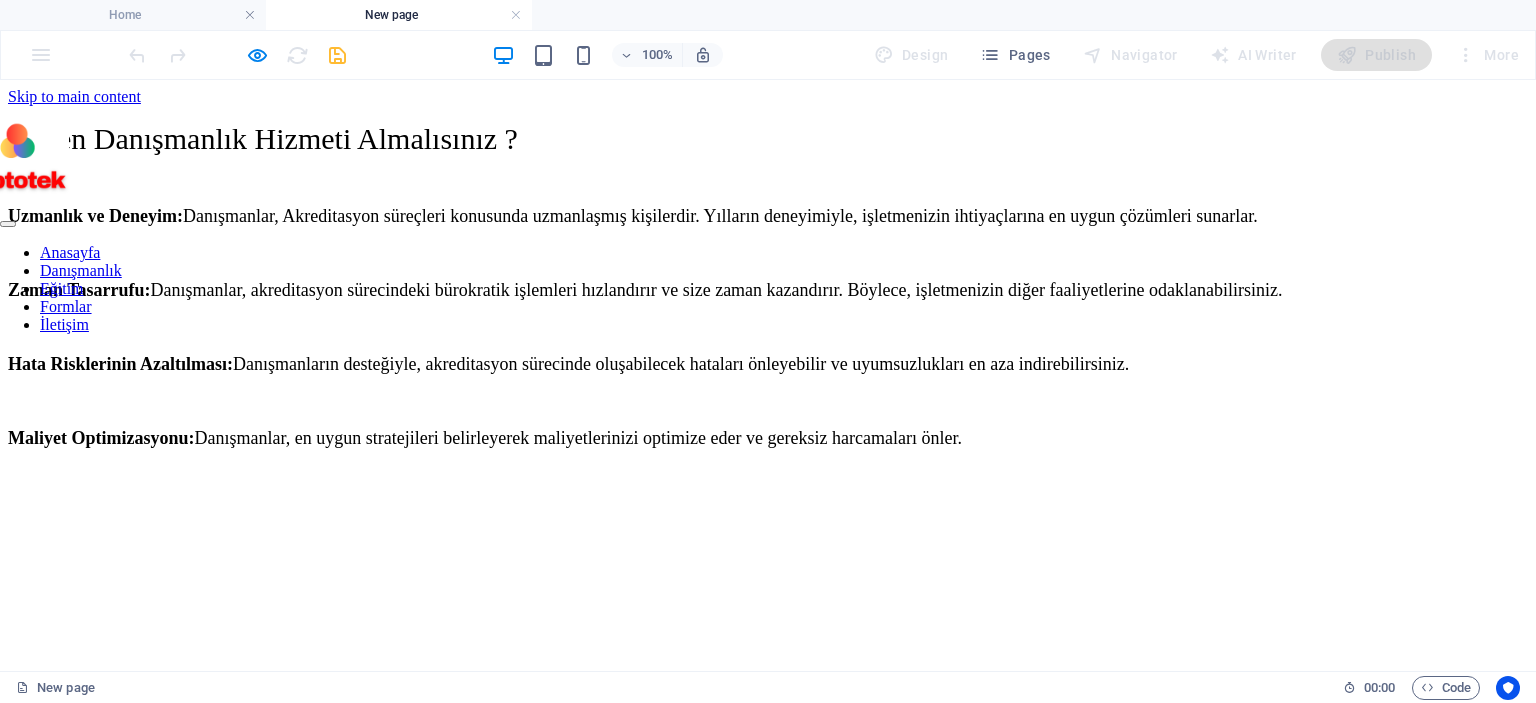 click on "Danışmanlık" at bounding box center [81, 270] 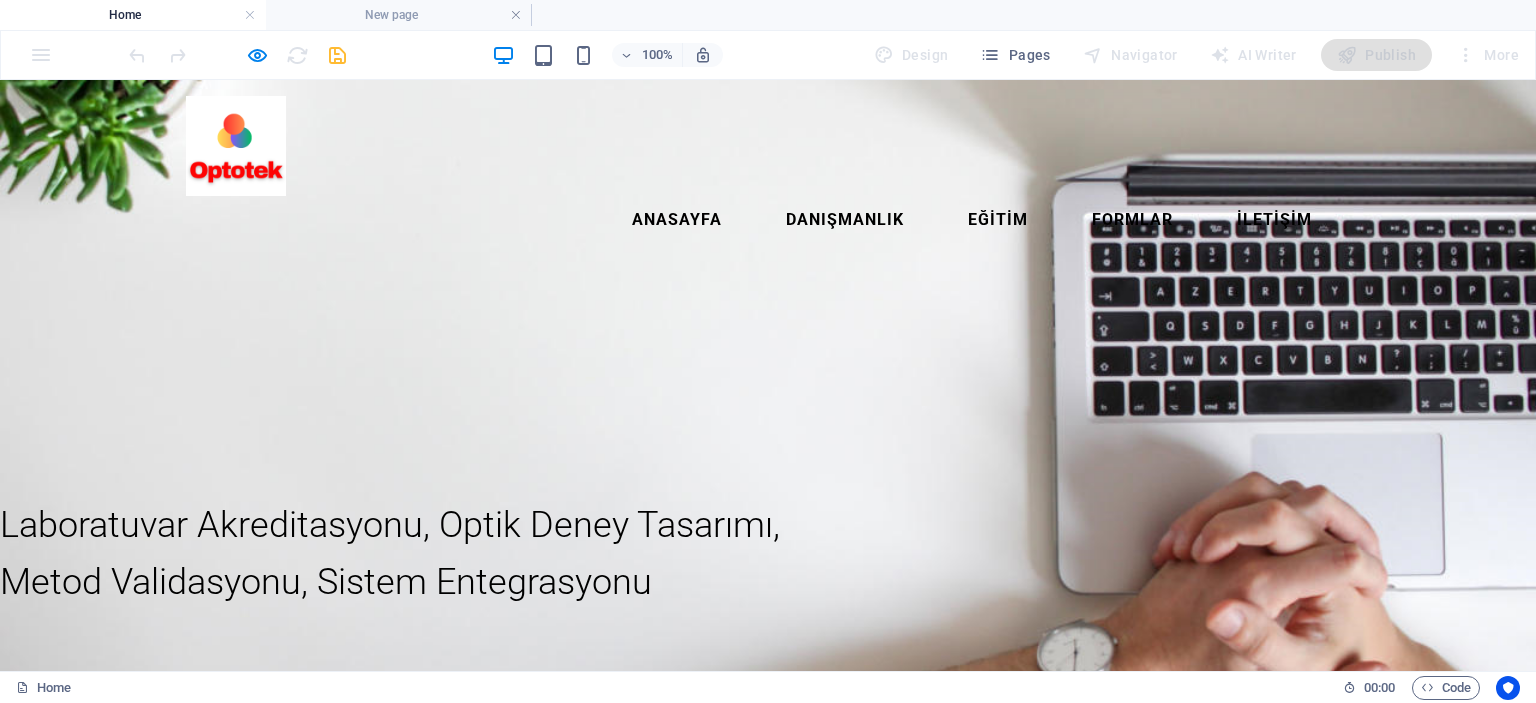 click at bounding box center [236, 146] 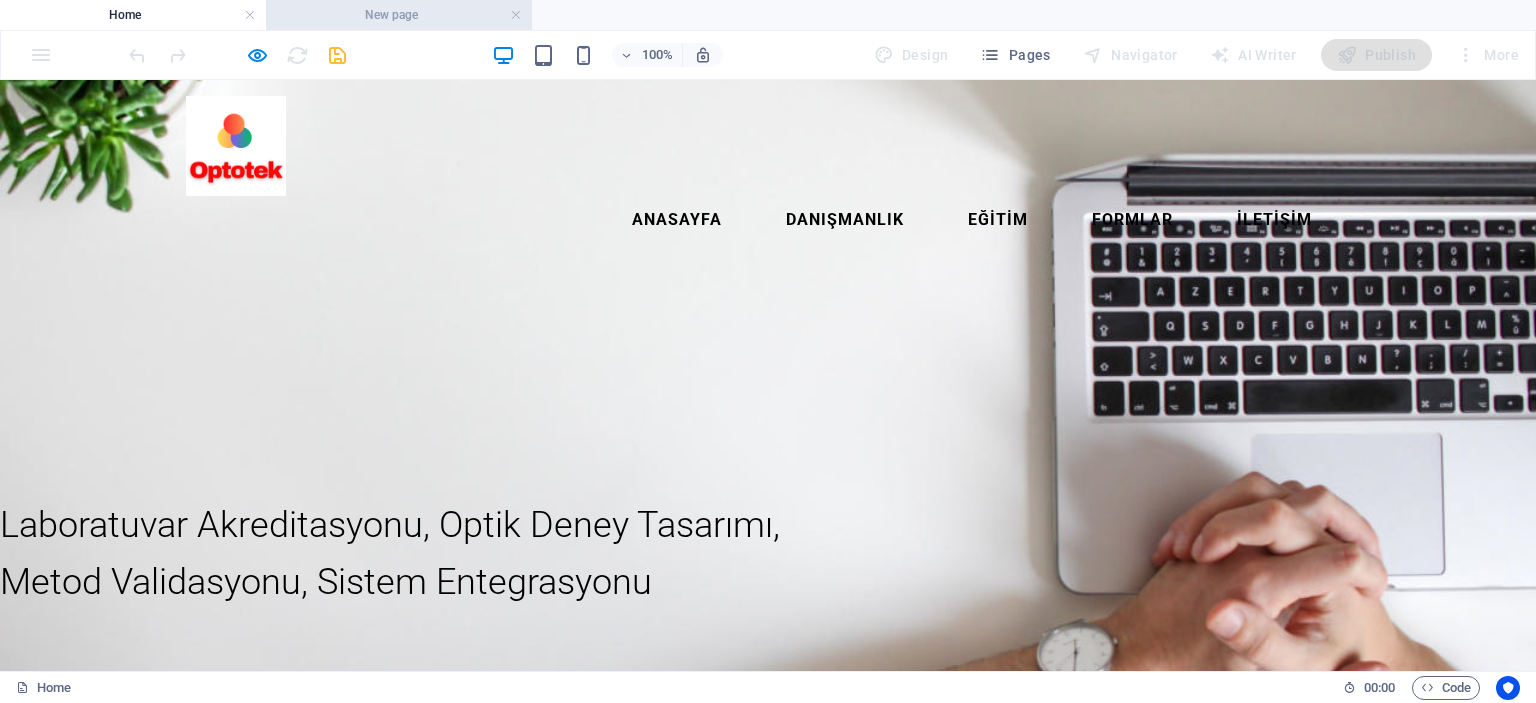 click on "New page" at bounding box center [399, 15] 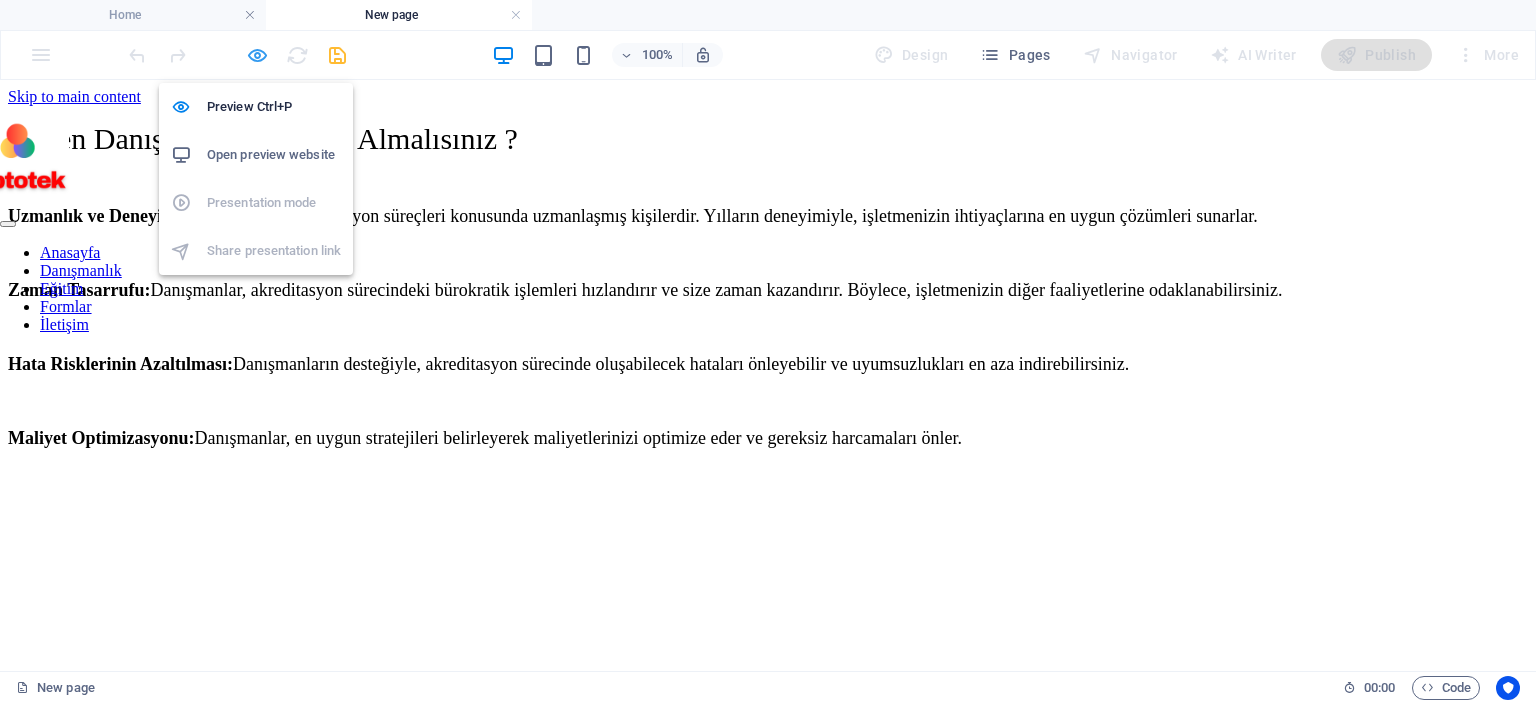 click at bounding box center [257, 55] 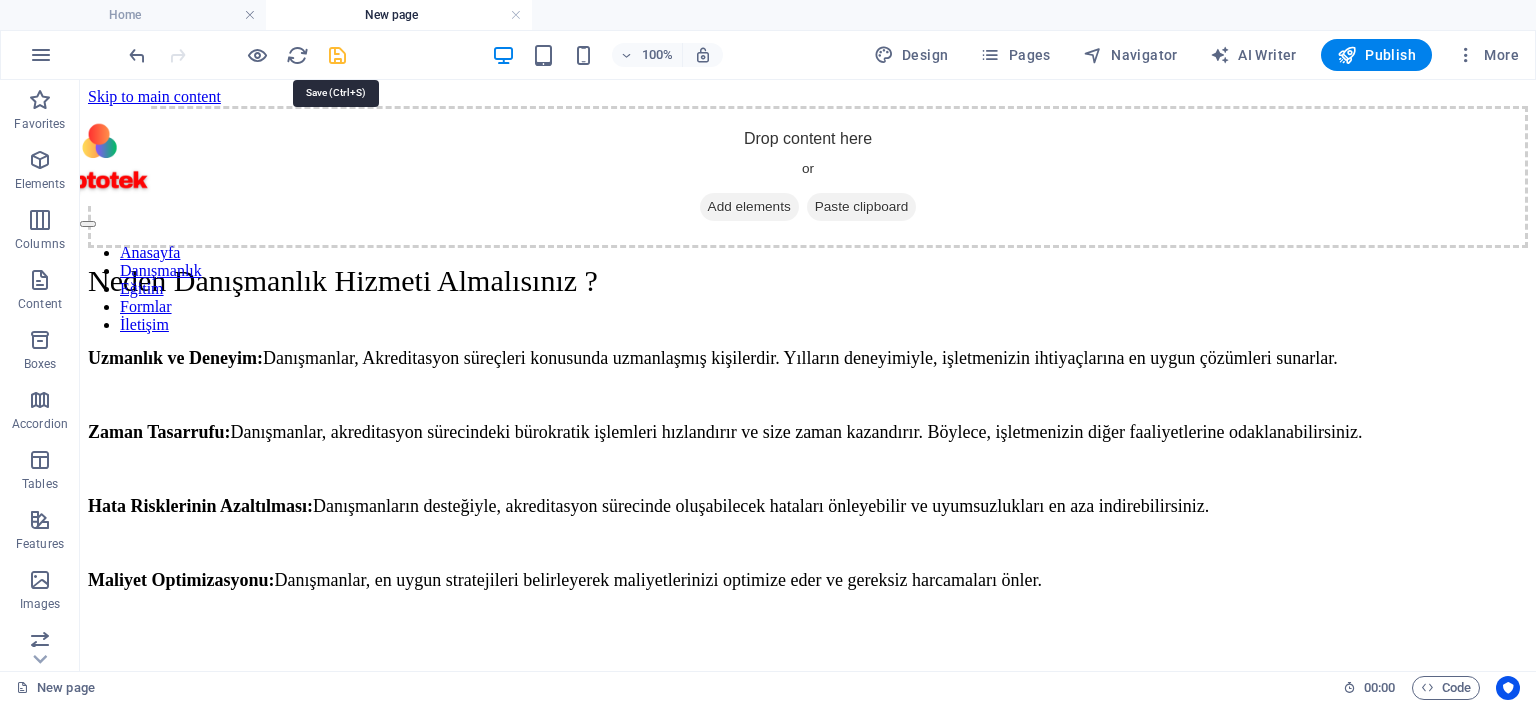 click at bounding box center [337, 55] 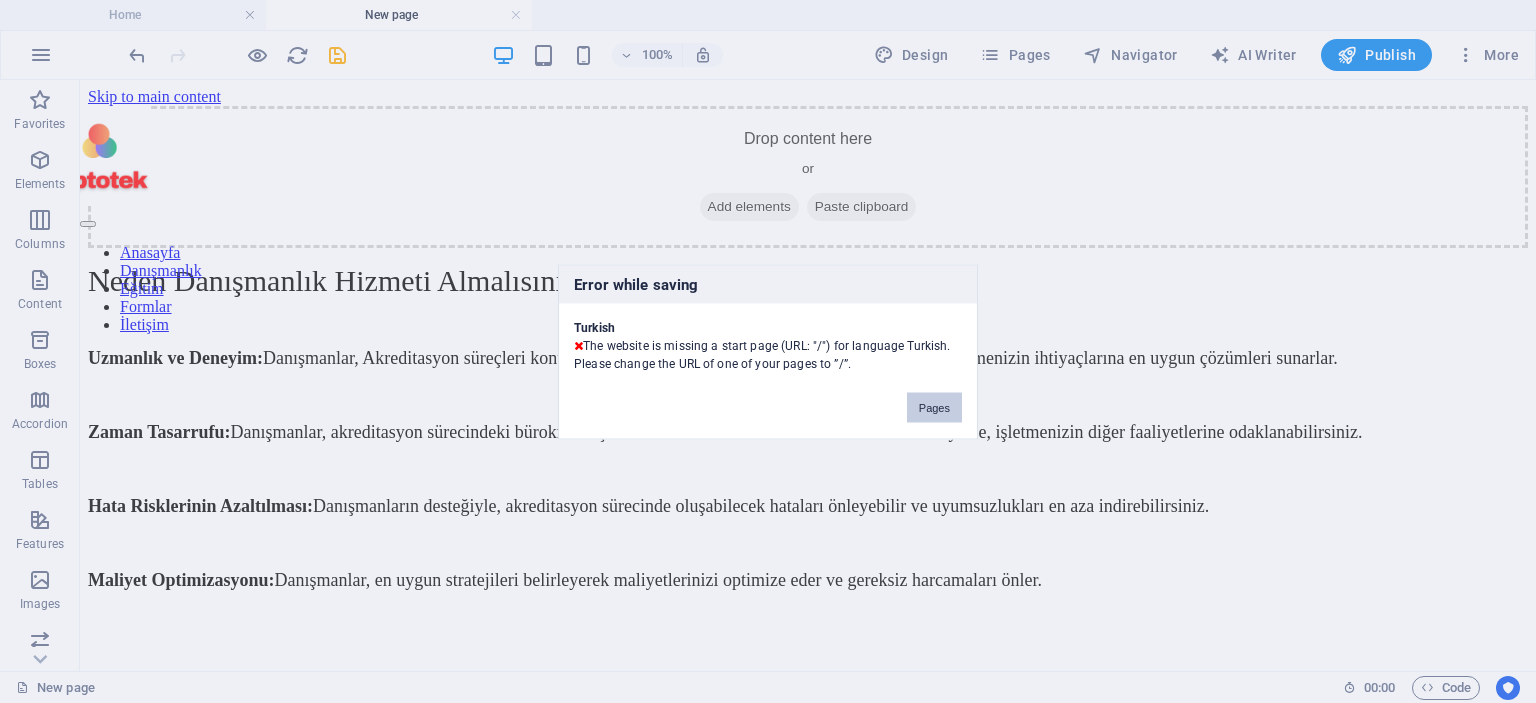 drag, startPoint x: 932, startPoint y: 409, endPoint x: 911, endPoint y: 347, distance: 65.459915 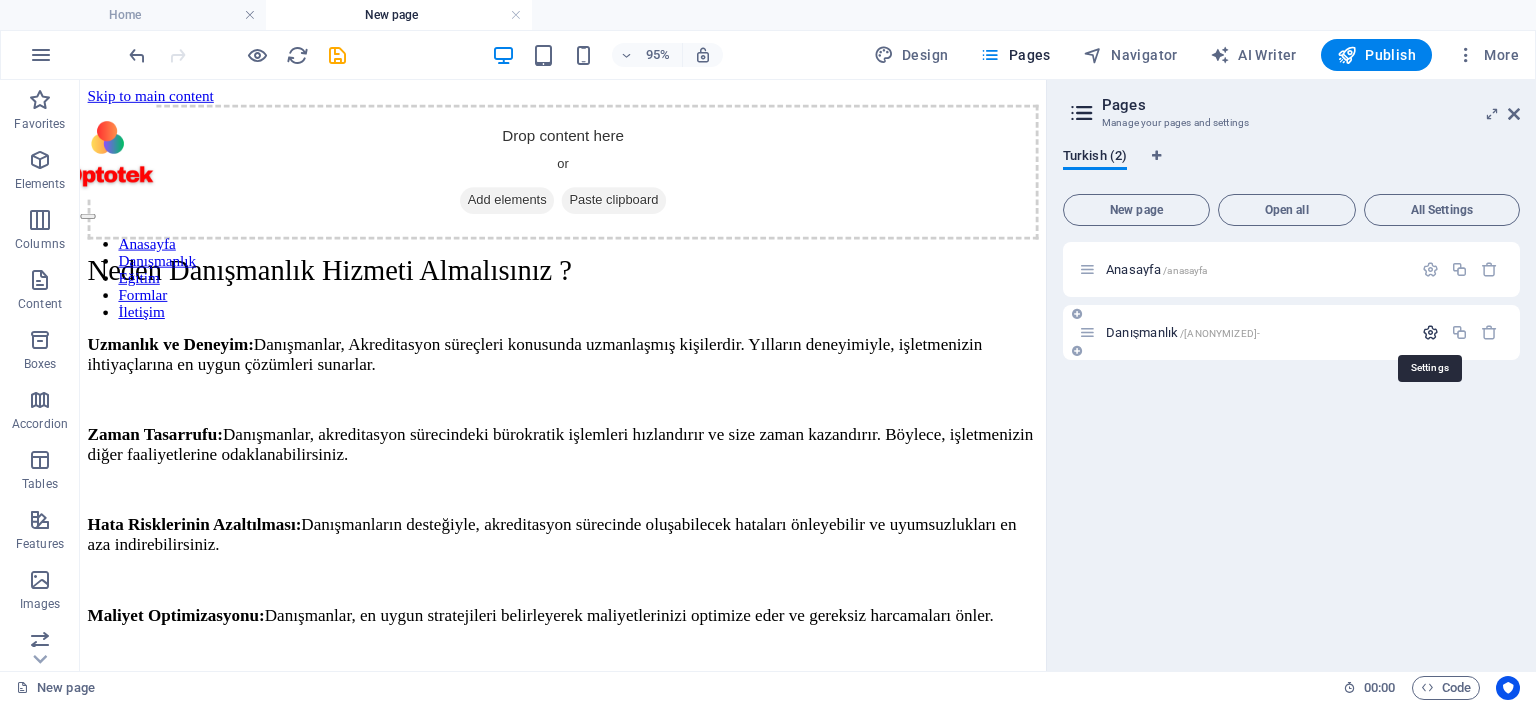 click at bounding box center [1430, 332] 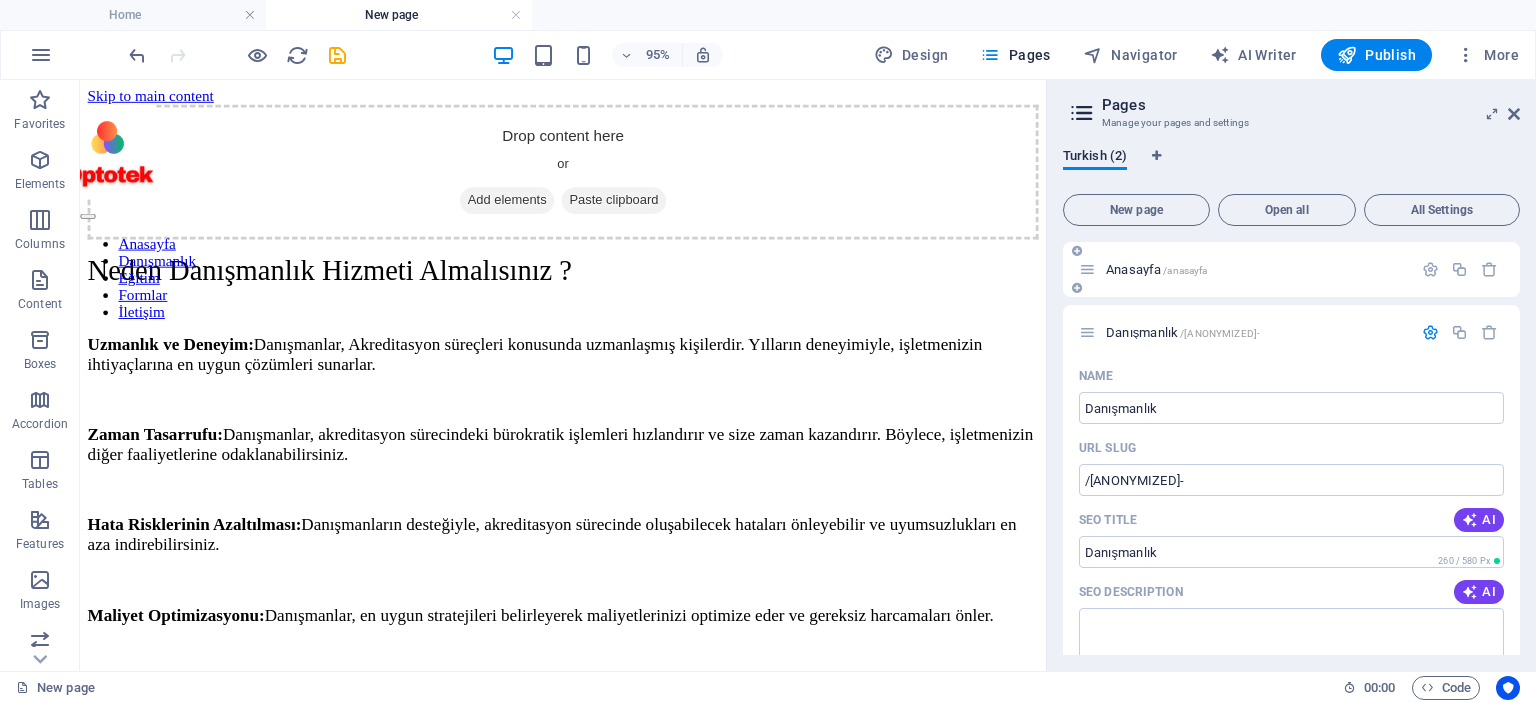 click on "Anasayfa /anasayfa" at bounding box center [1156, 269] 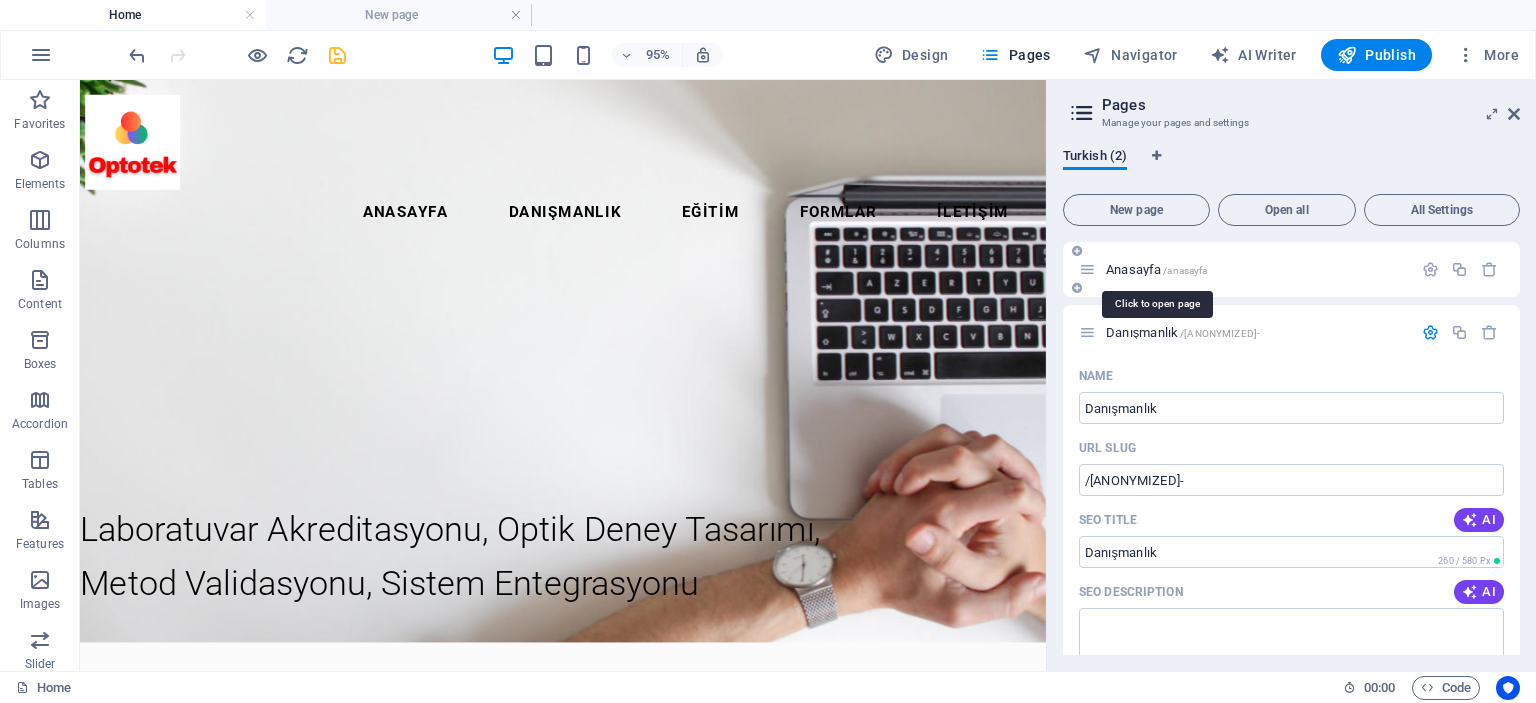 click on "Anasayfa /anasayfa" at bounding box center [1156, 269] 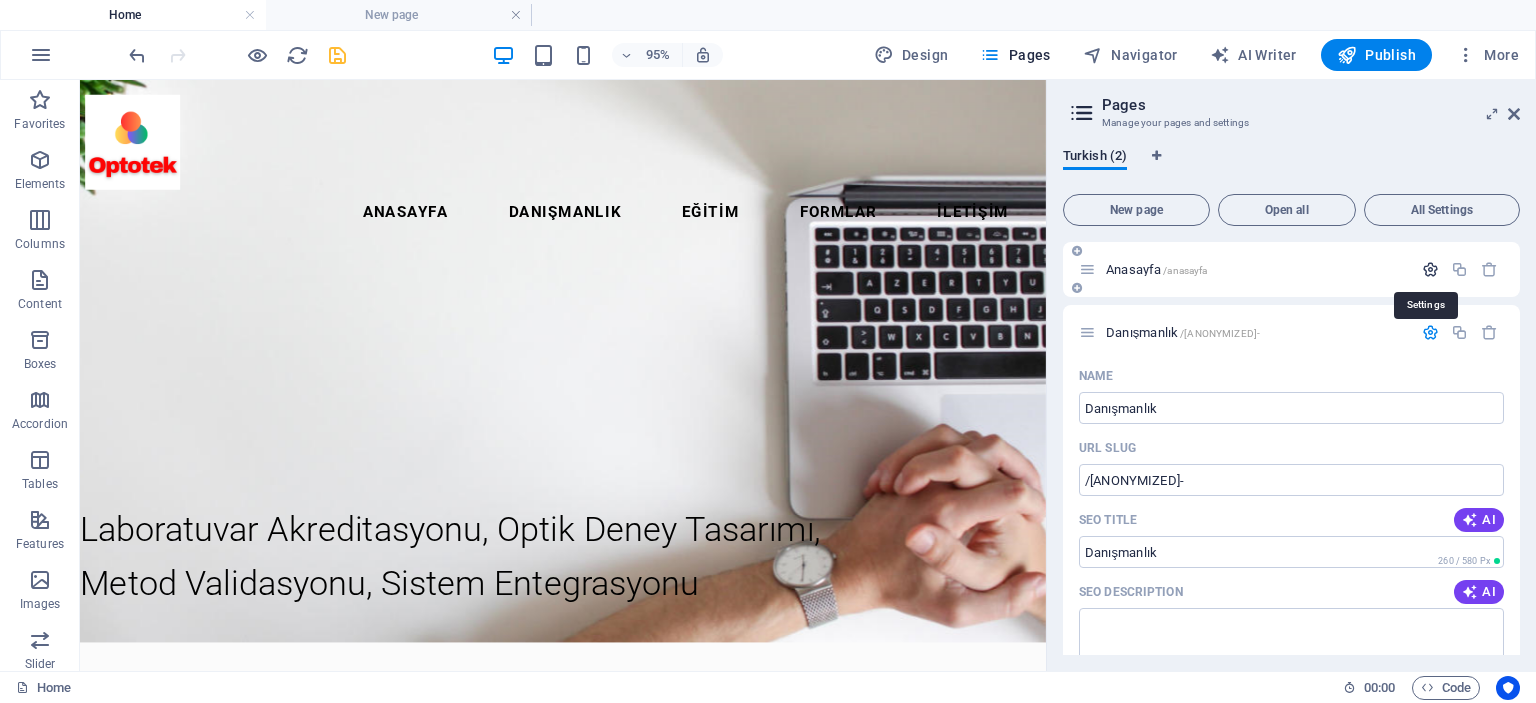 click at bounding box center (1430, 269) 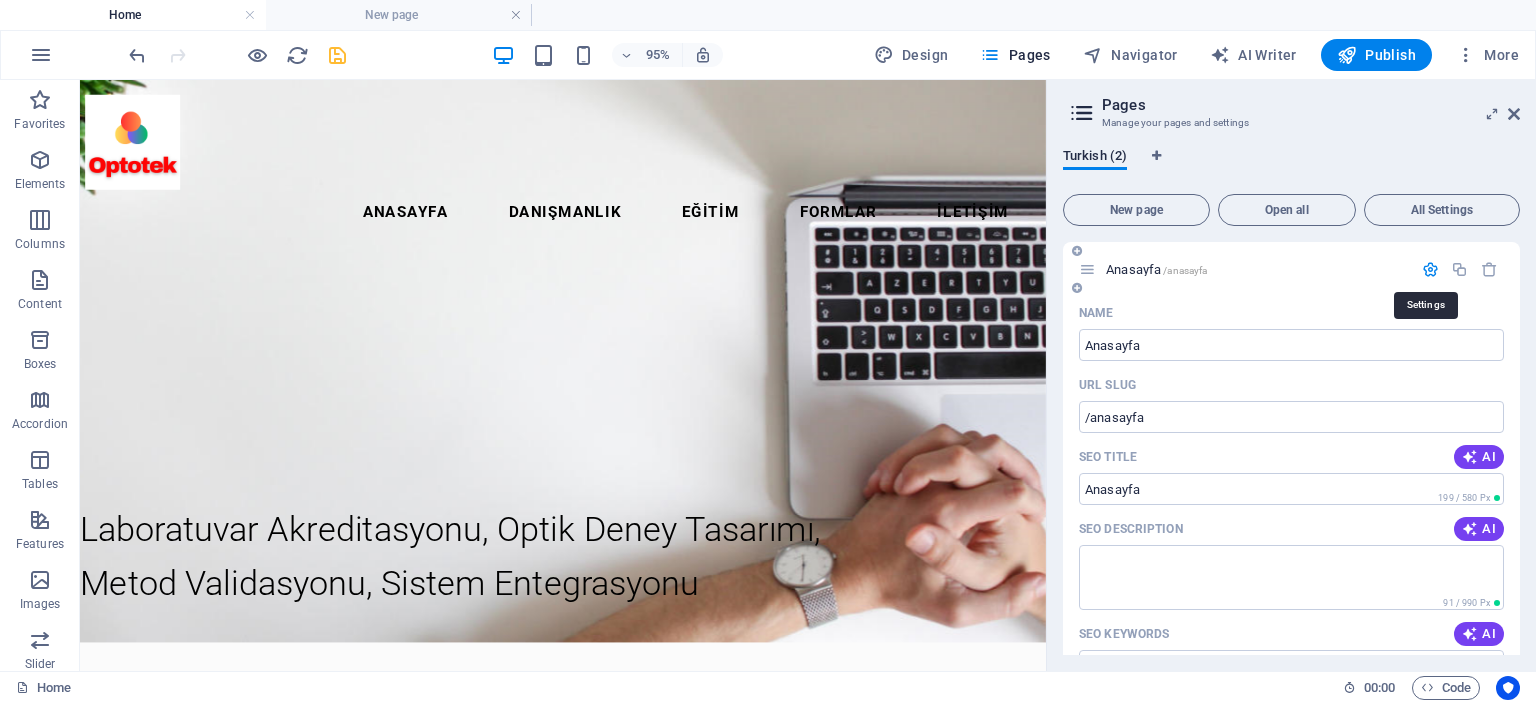 click at bounding box center (1430, 269) 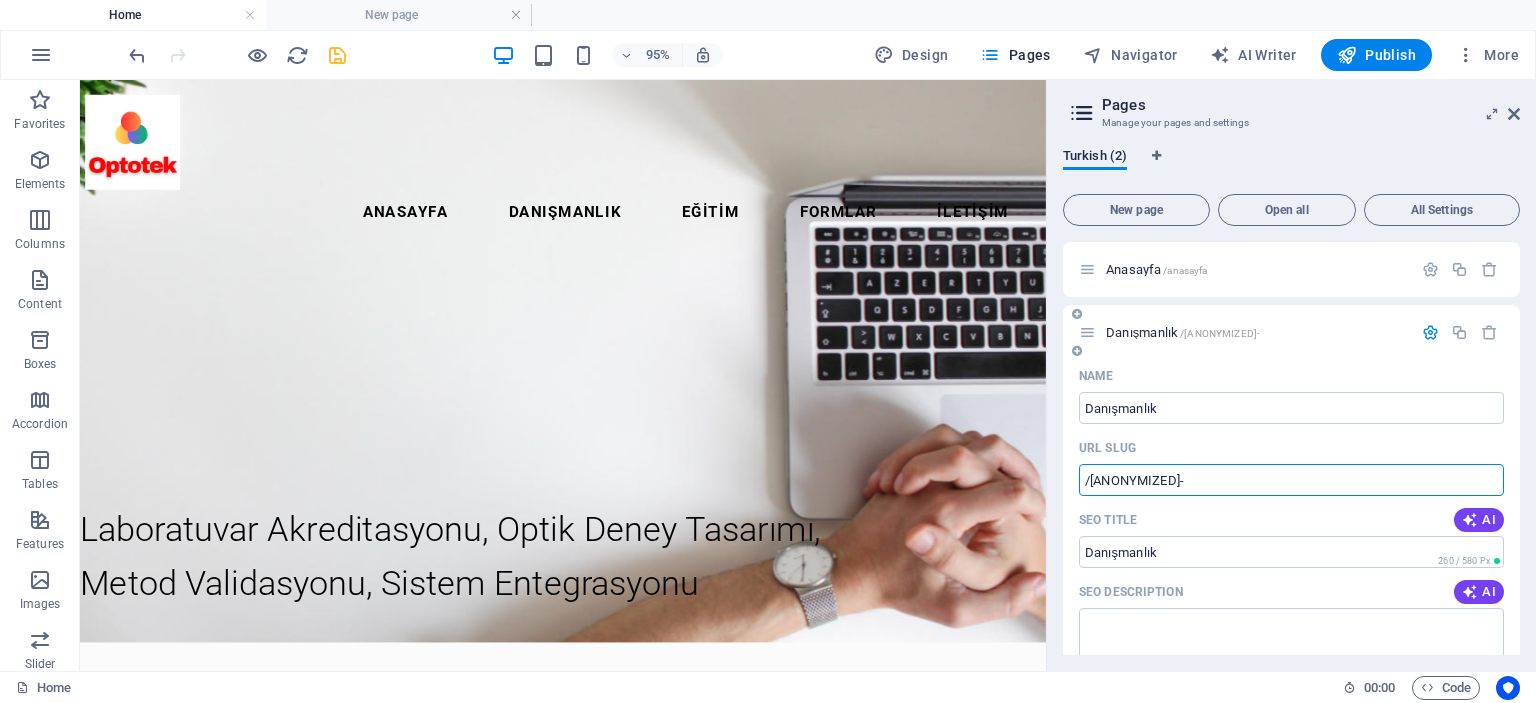 click on "/[ANONYMIZED]-" at bounding box center (1291, 480) 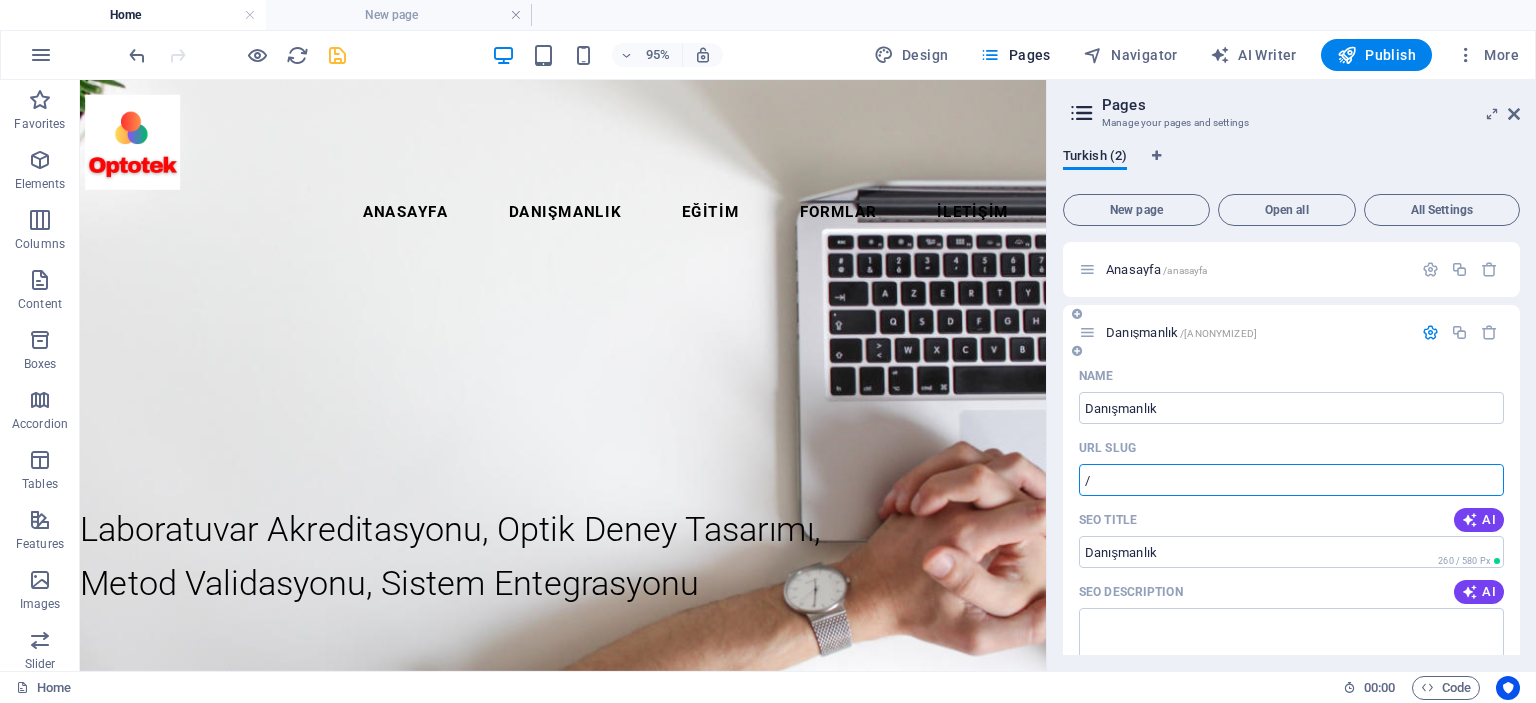 type on "/" 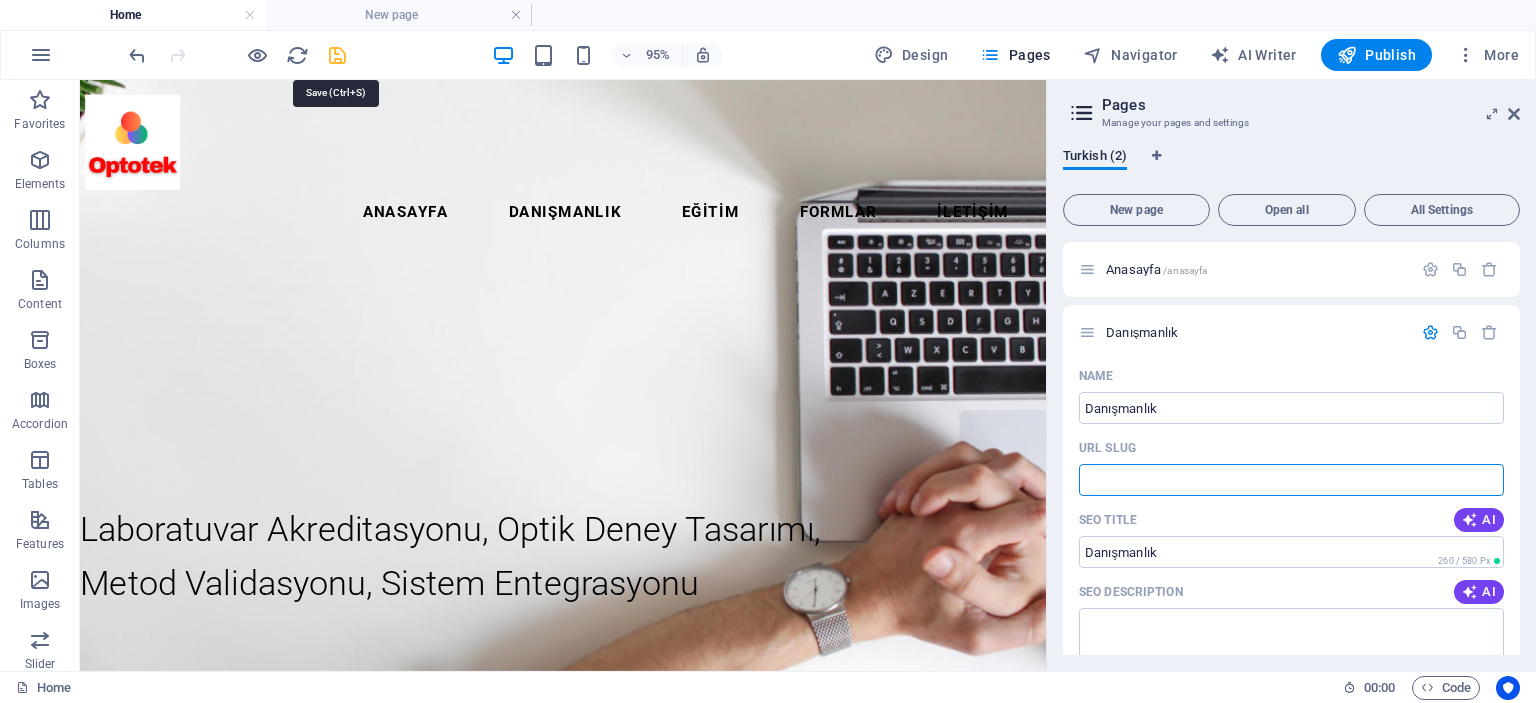 type 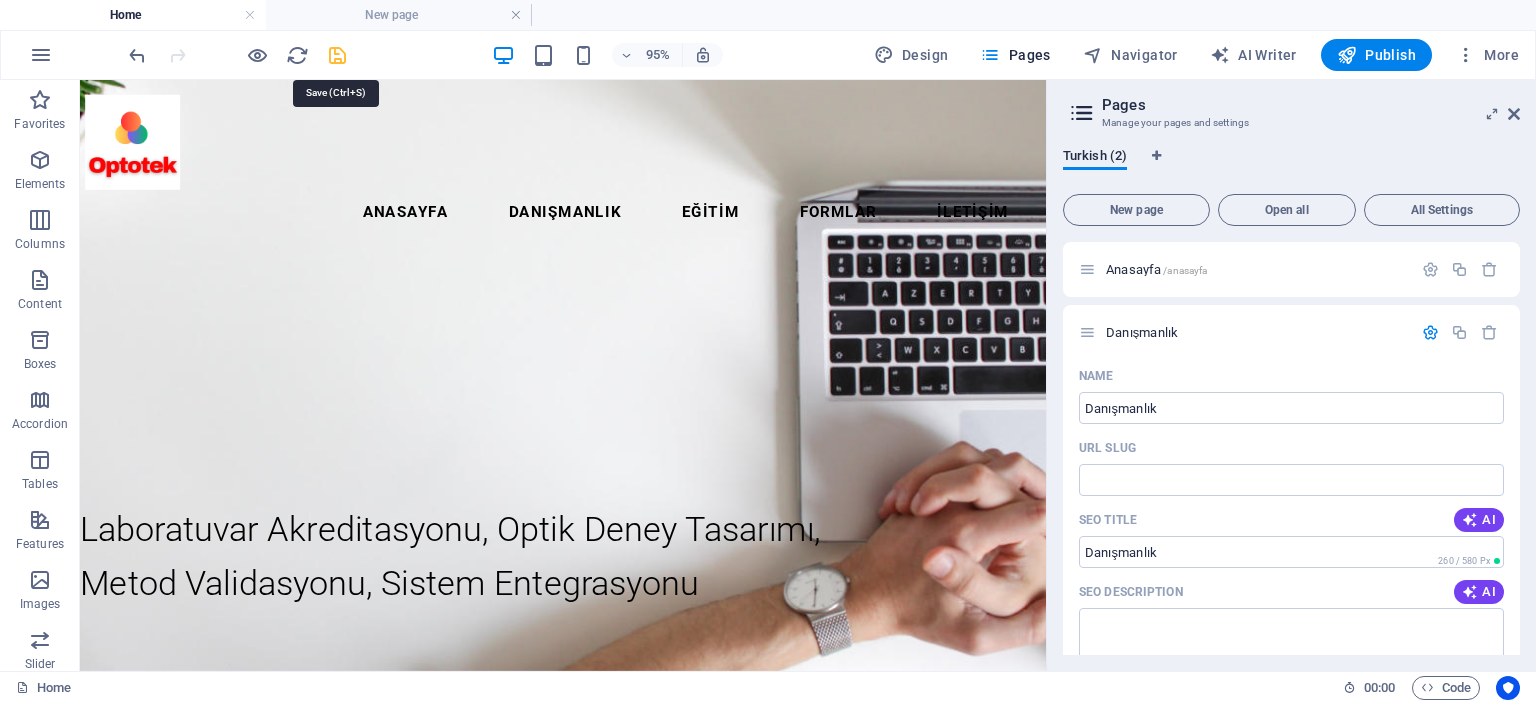 click at bounding box center [337, 55] 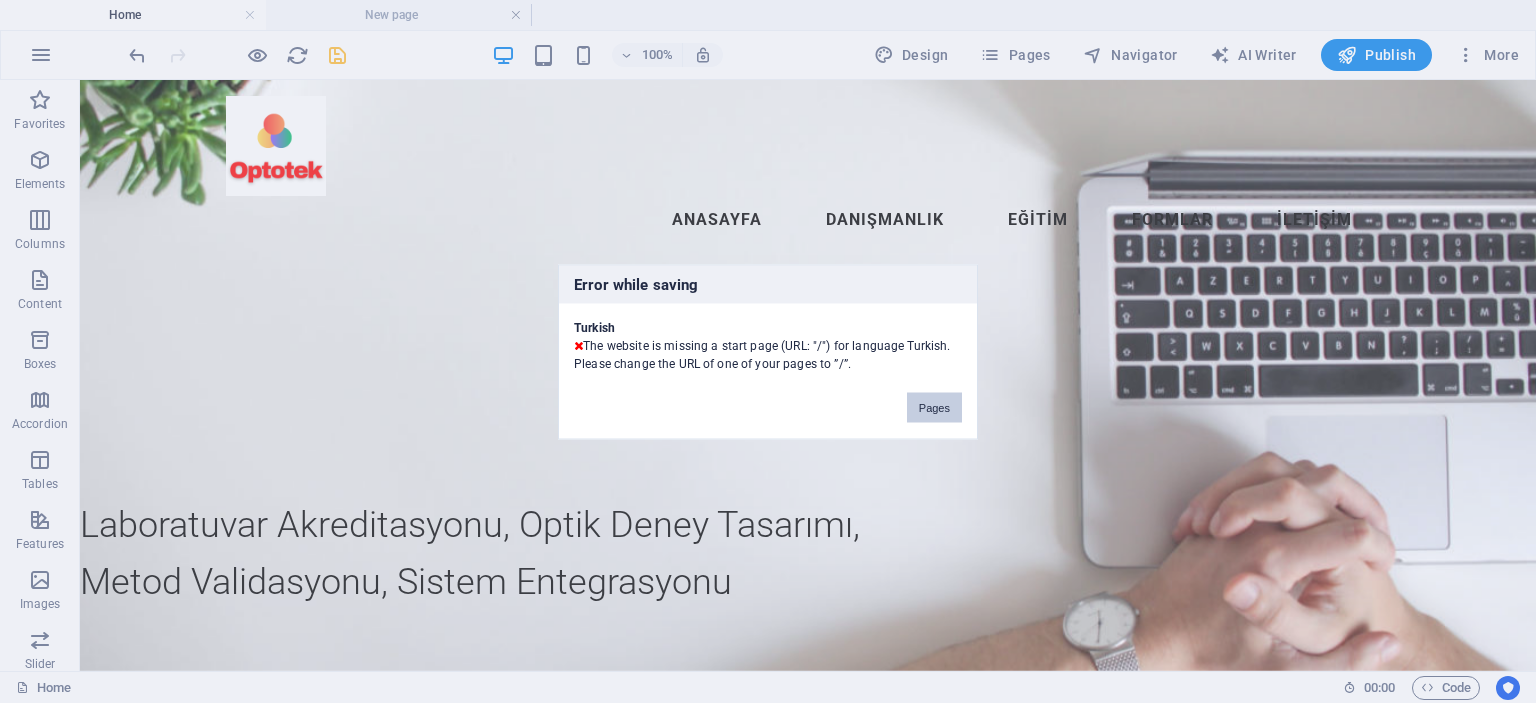 click on "Pages" at bounding box center [934, 407] 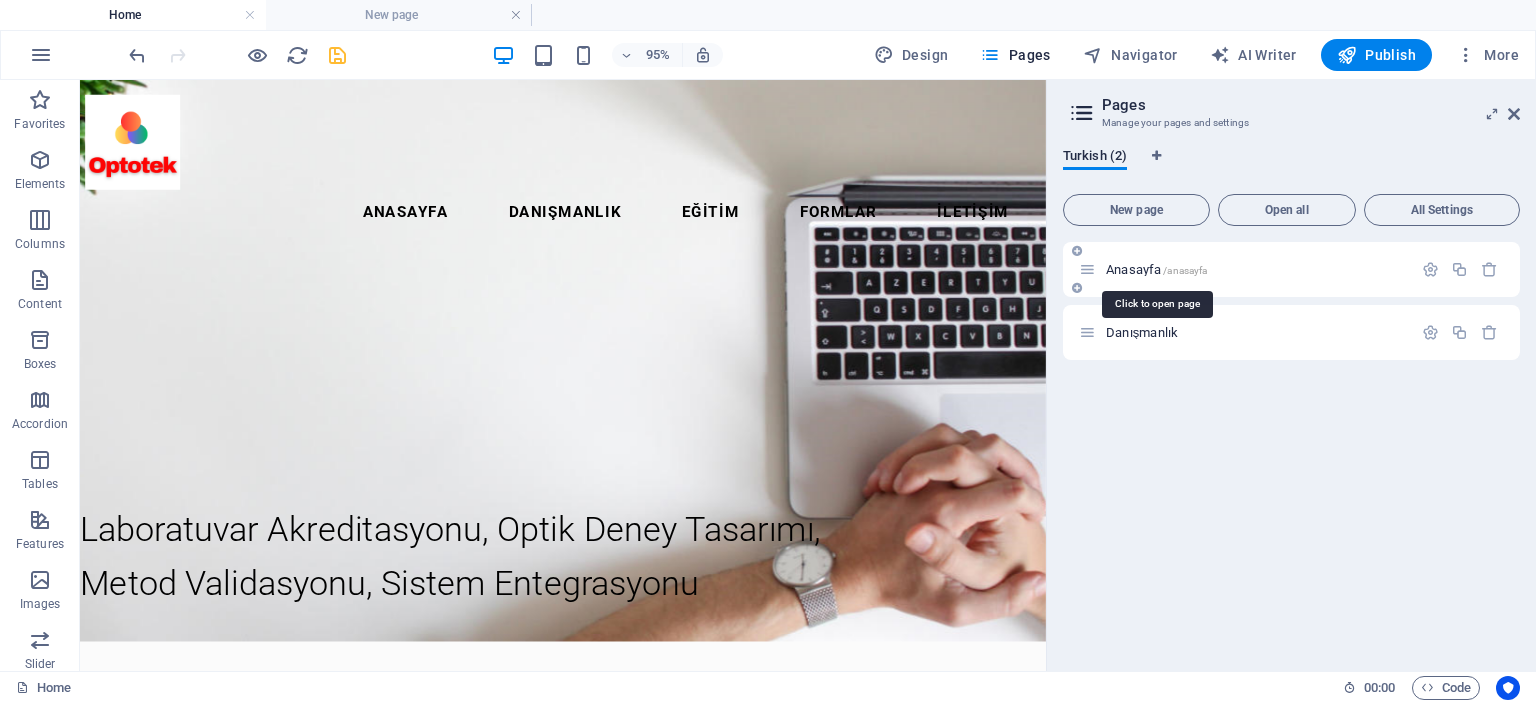 click on "Anasayfa /anasayfa" at bounding box center [1156, 269] 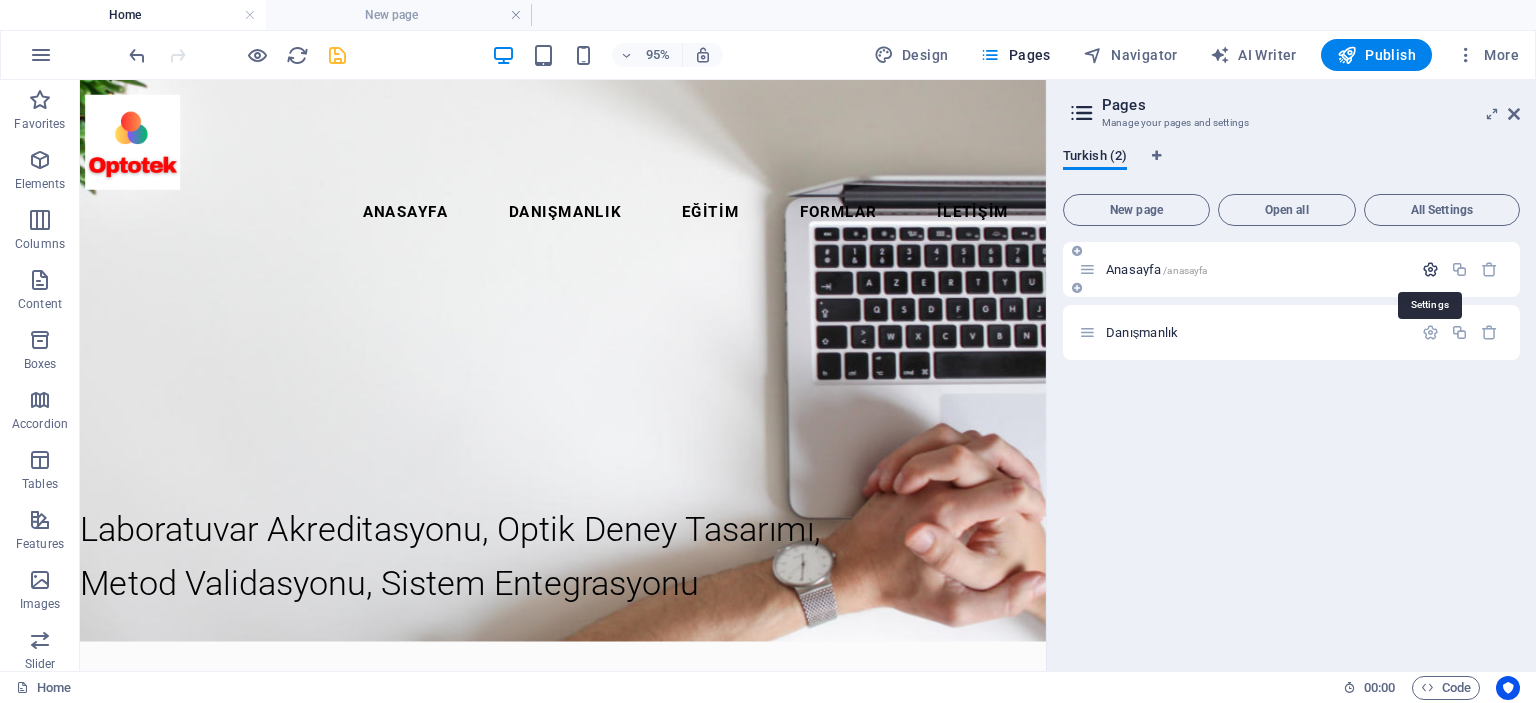 click at bounding box center [1430, 269] 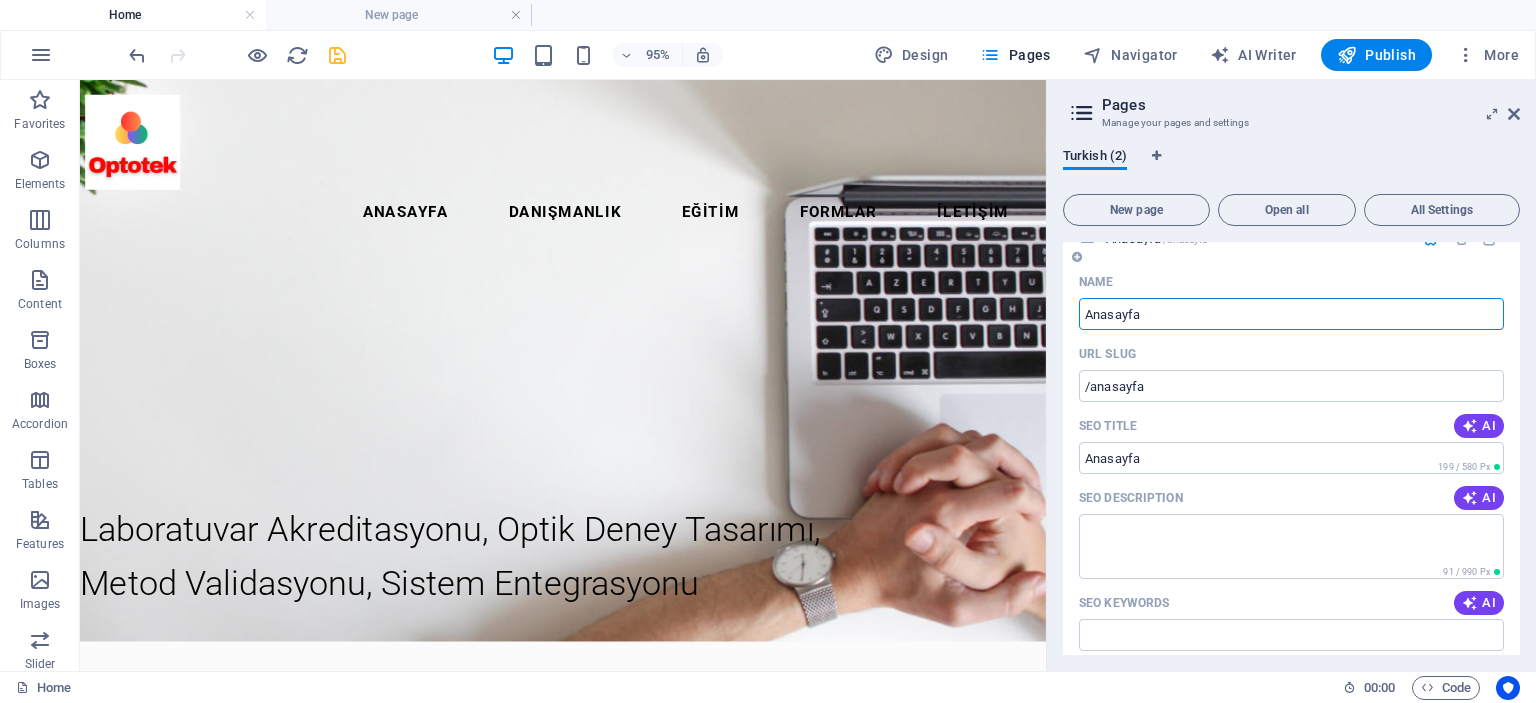 scroll, scrollTop: 0, scrollLeft: 0, axis: both 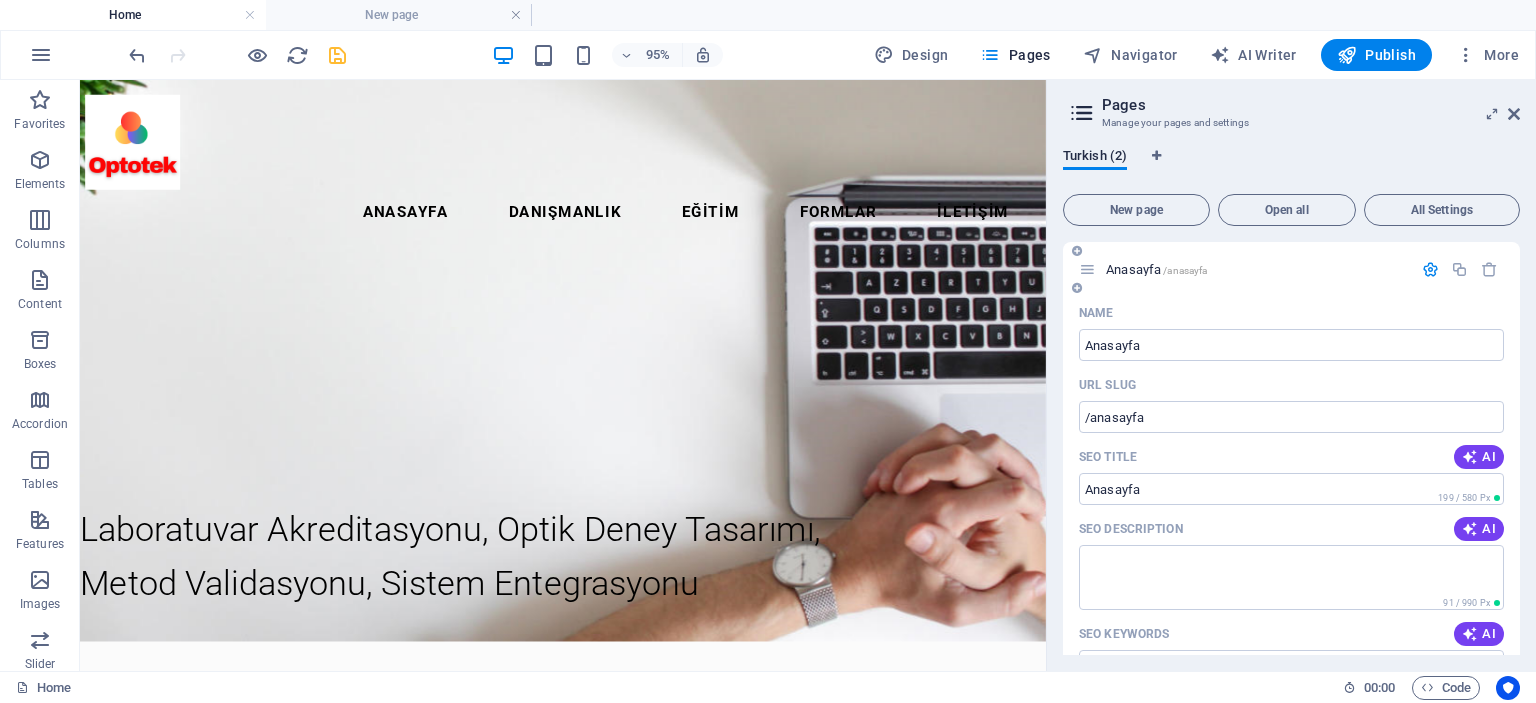 click at bounding box center (1430, 269) 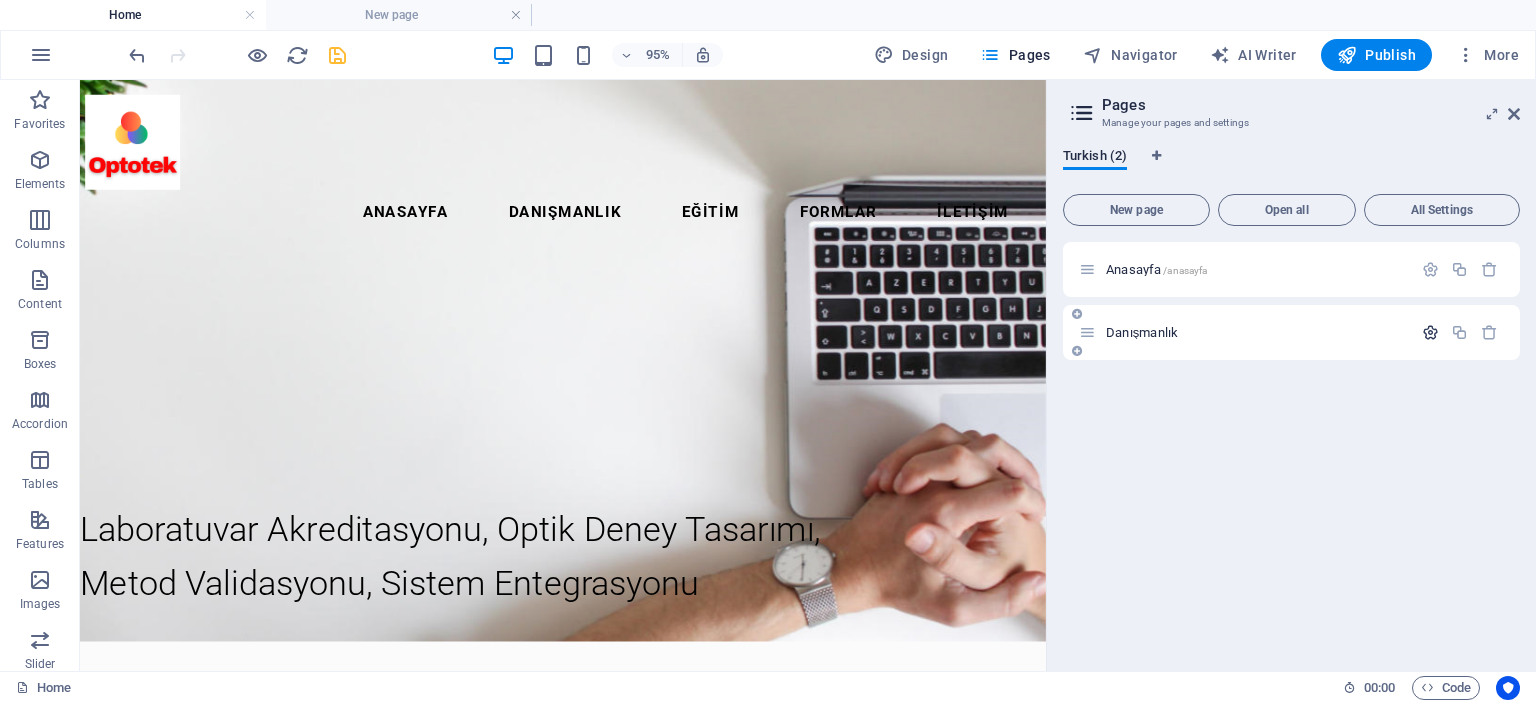 click at bounding box center [1430, 332] 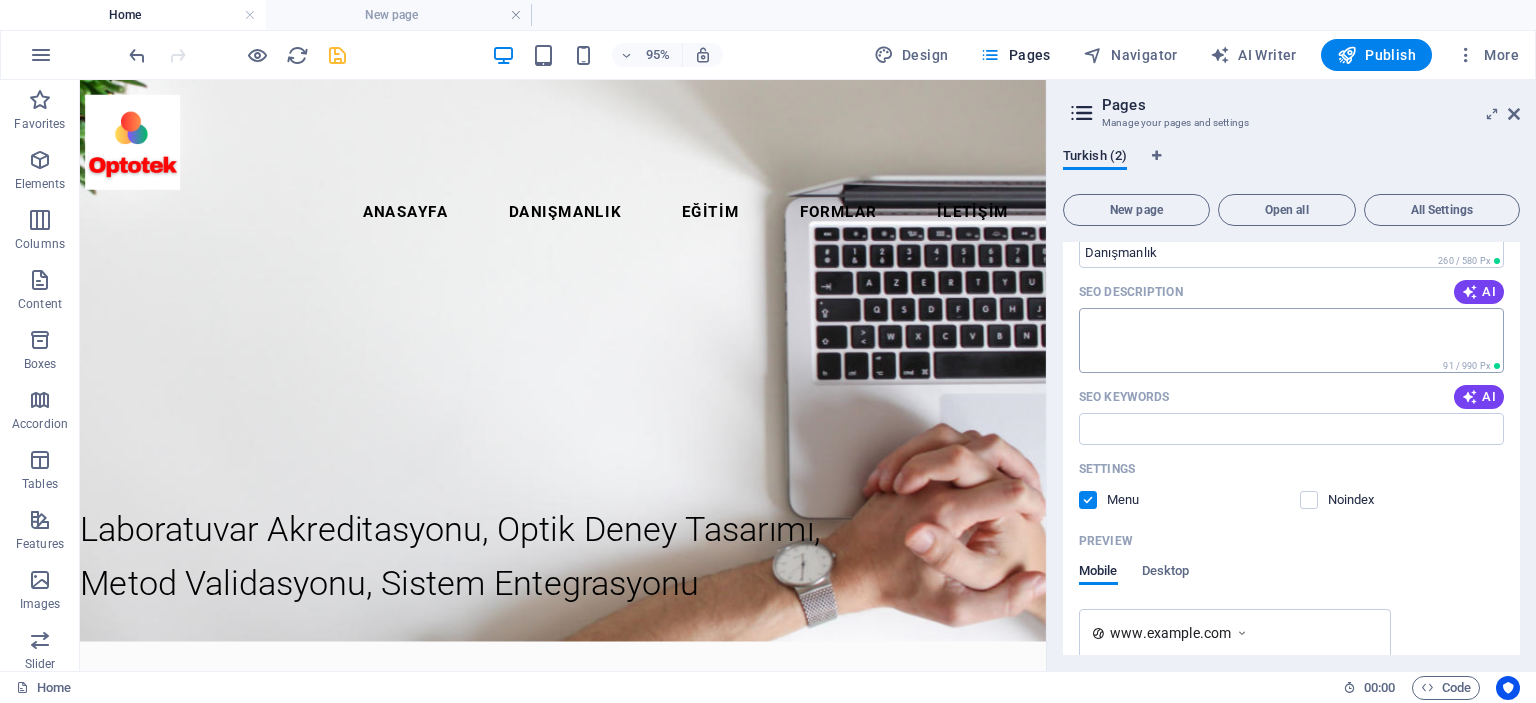 scroll, scrollTop: 0, scrollLeft: 0, axis: both 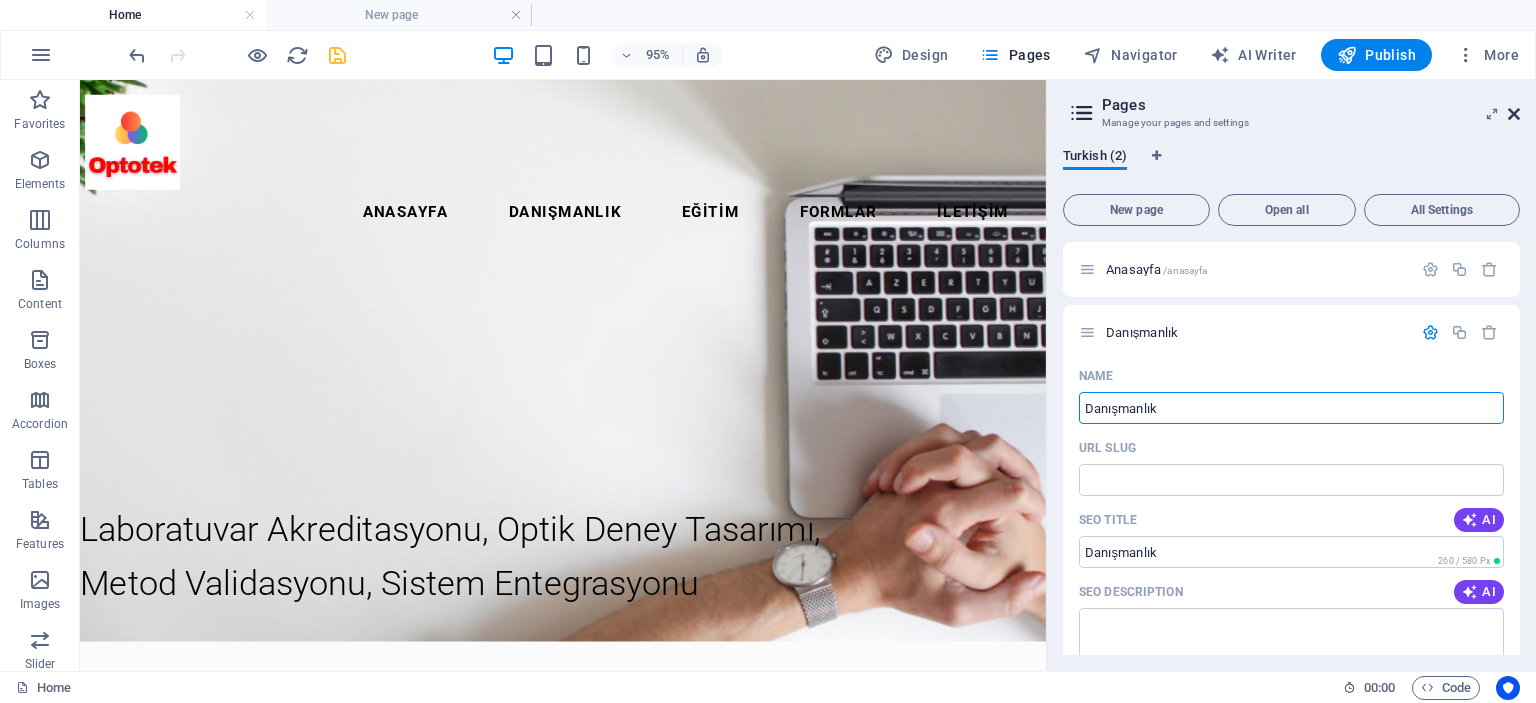 click at bounding box center (1514, 114) 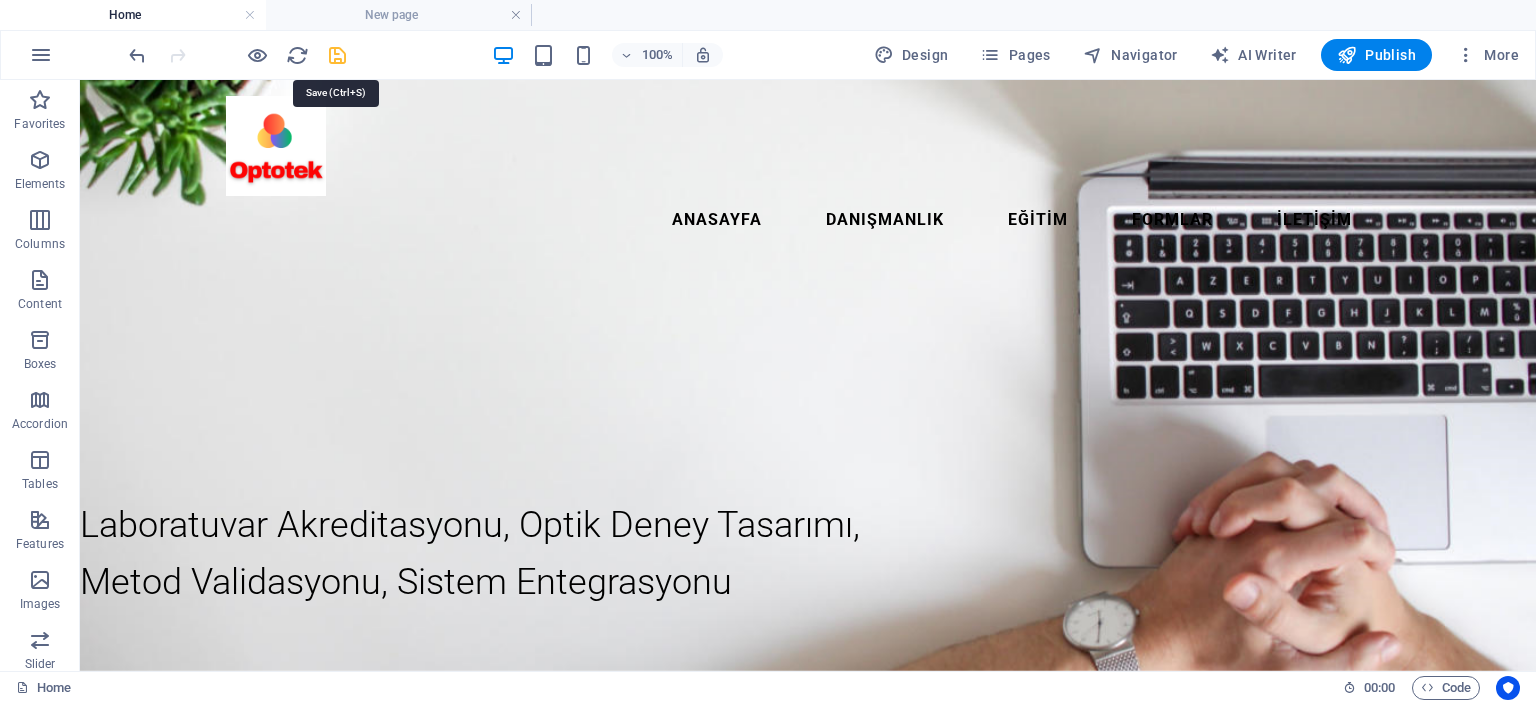 click at bounding box center (337, 55) 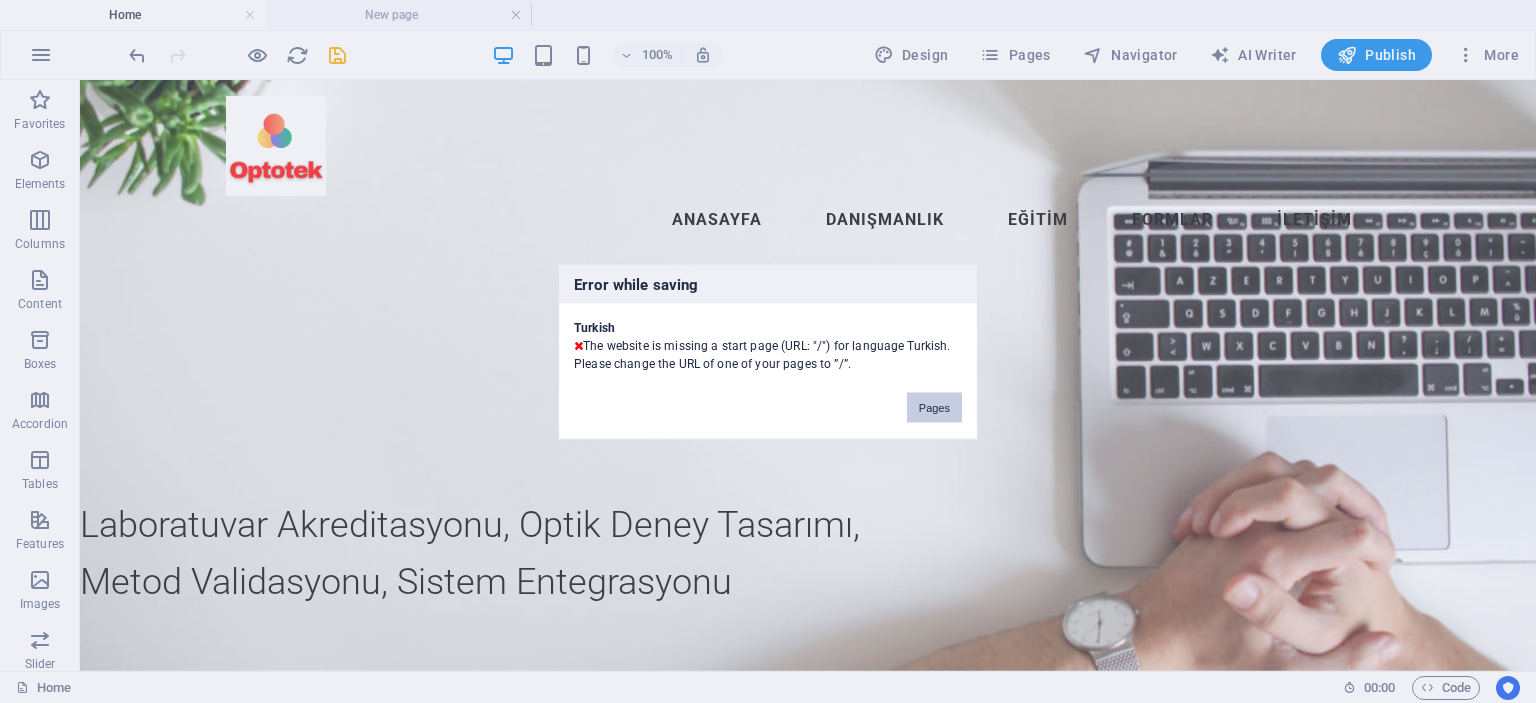 click on "Pages" at bounding box center (934, 407) 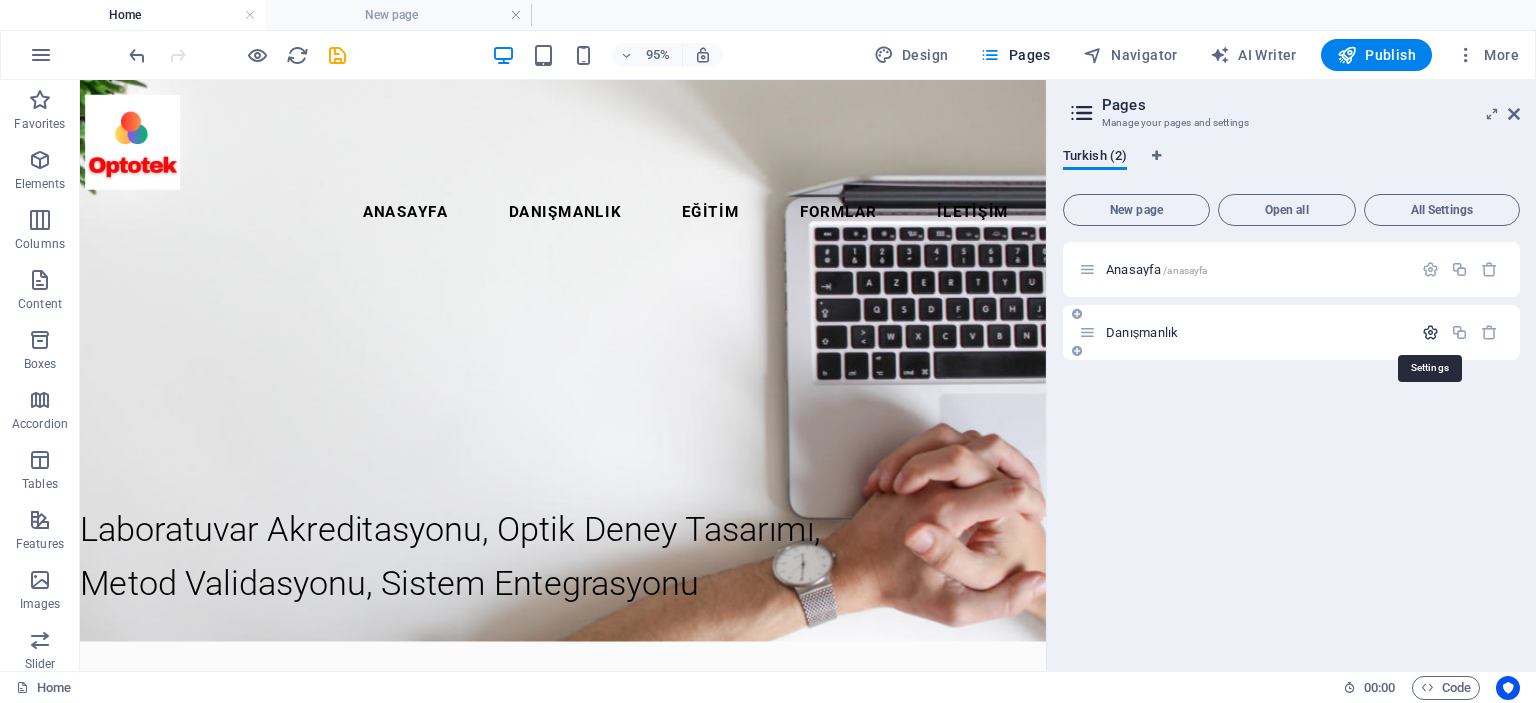 click at bounding box center (1430, 332) 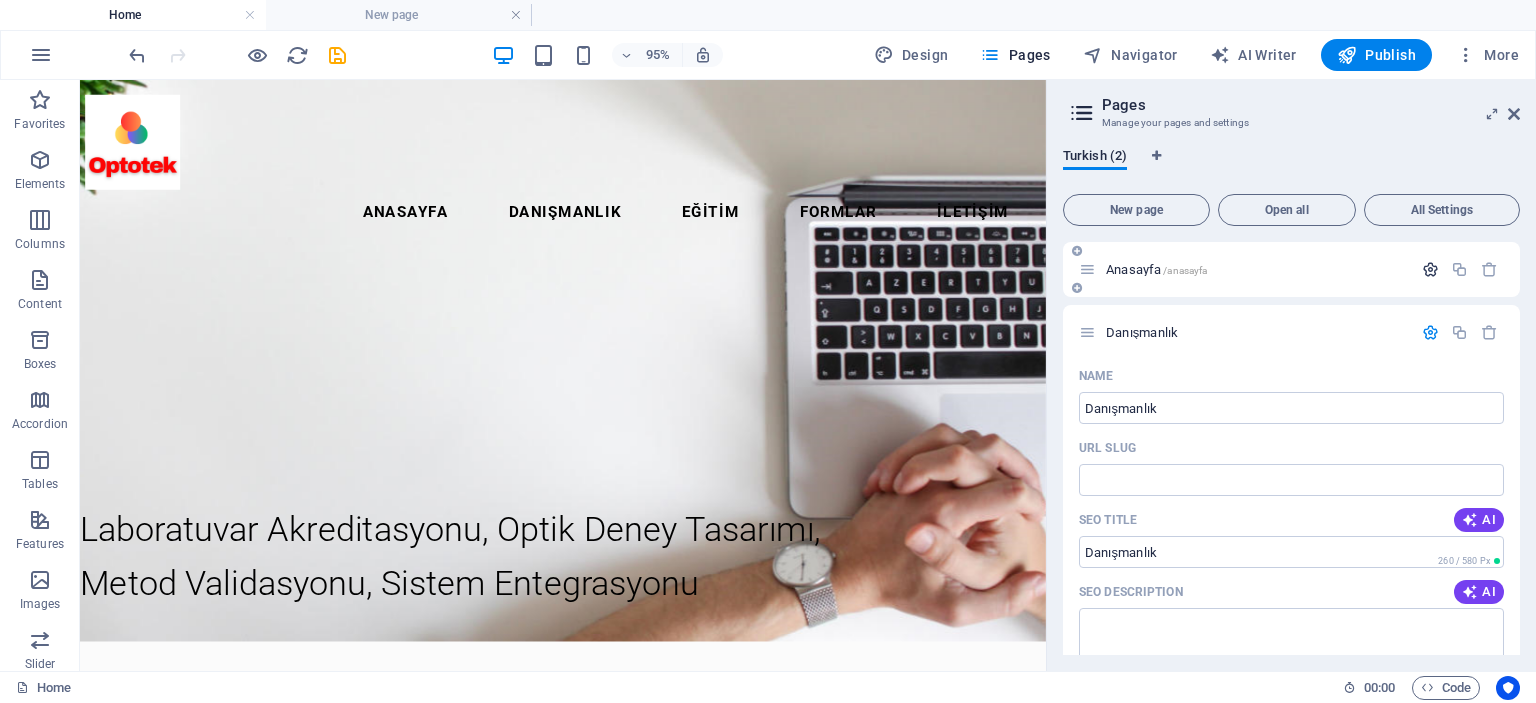 click at bounding box center [1430, 269] 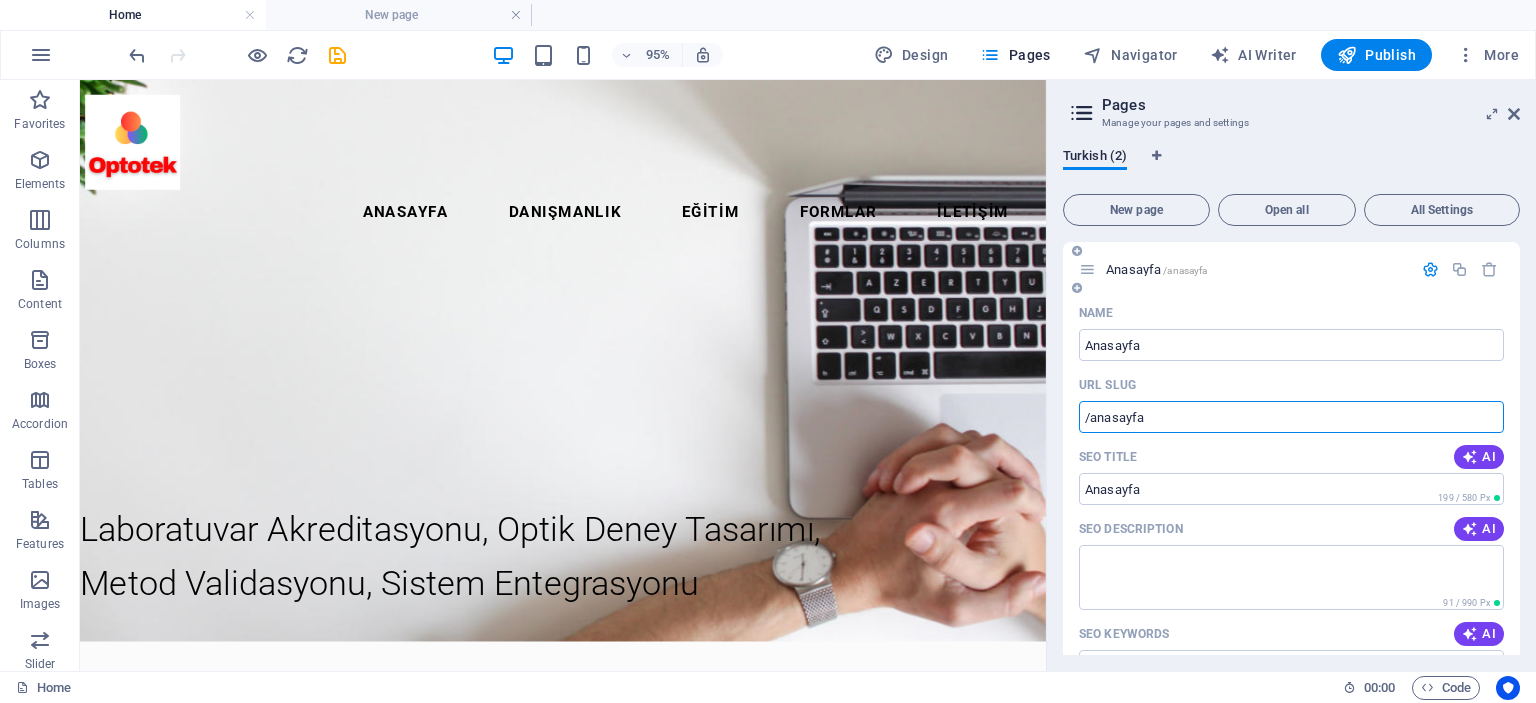 drag, startPoint x: 1085, startPoint y: 417, endPoint x: 1158, endPoint y: 412, distance: 73.171036 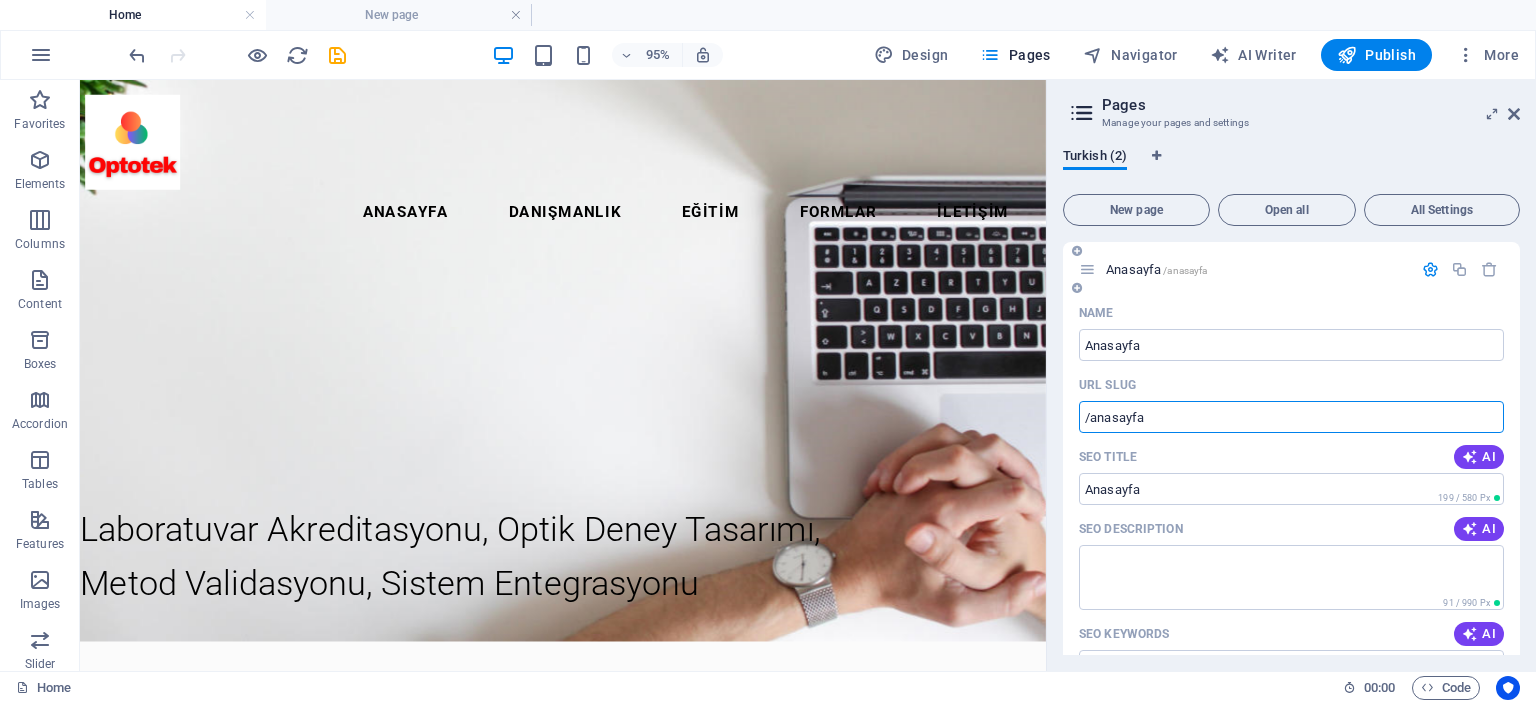 click at bounding box center (1430, 269) 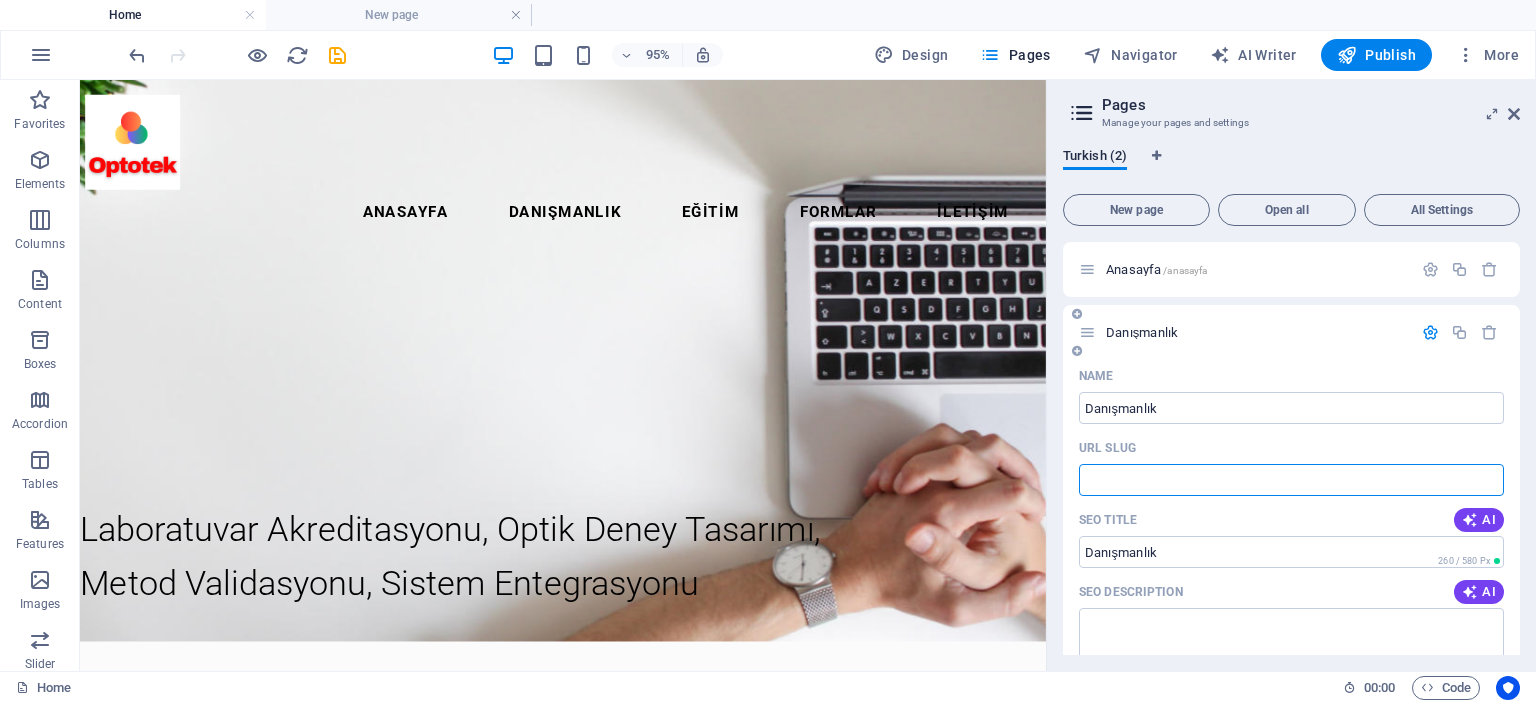 click on "URL SLUG" at bounding box center (1291, 480) 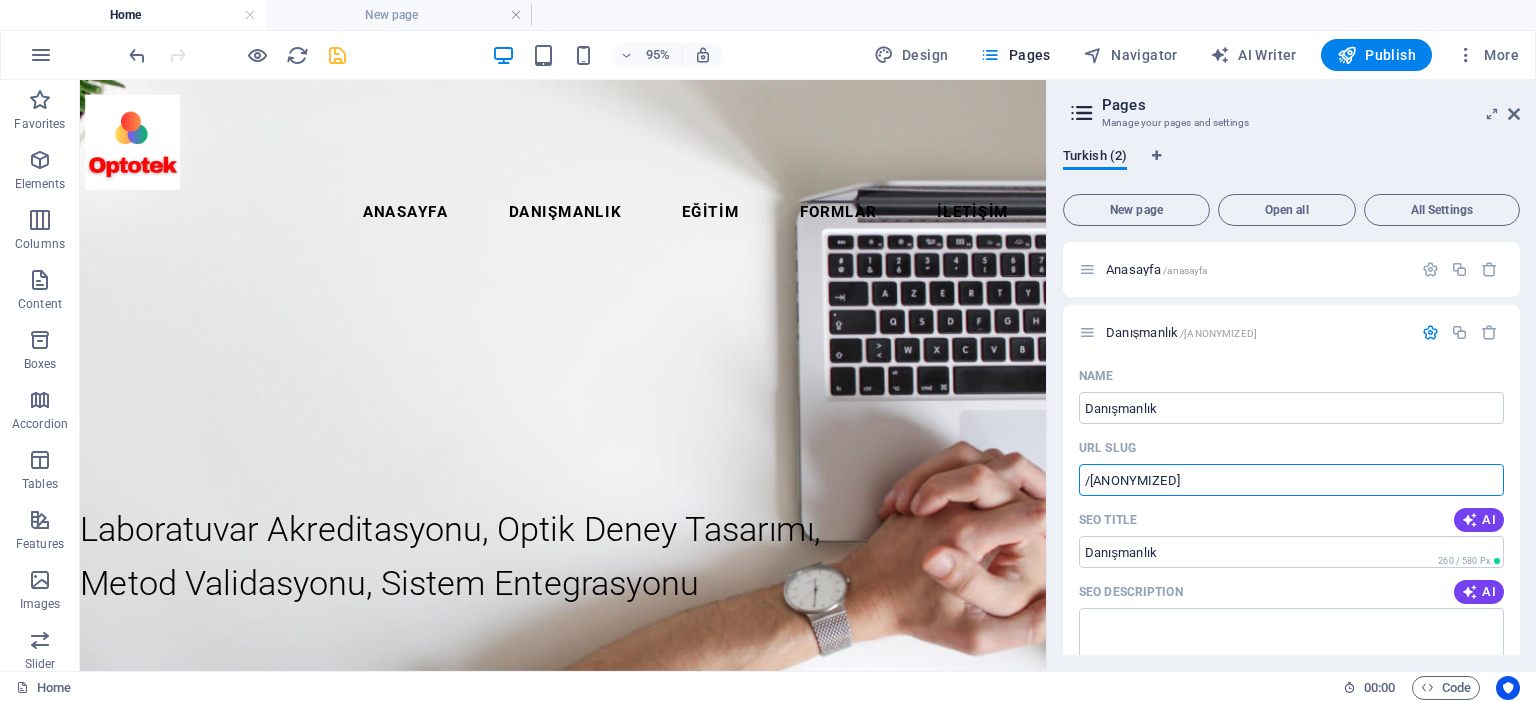 type on "/[ANONYMIZED]" 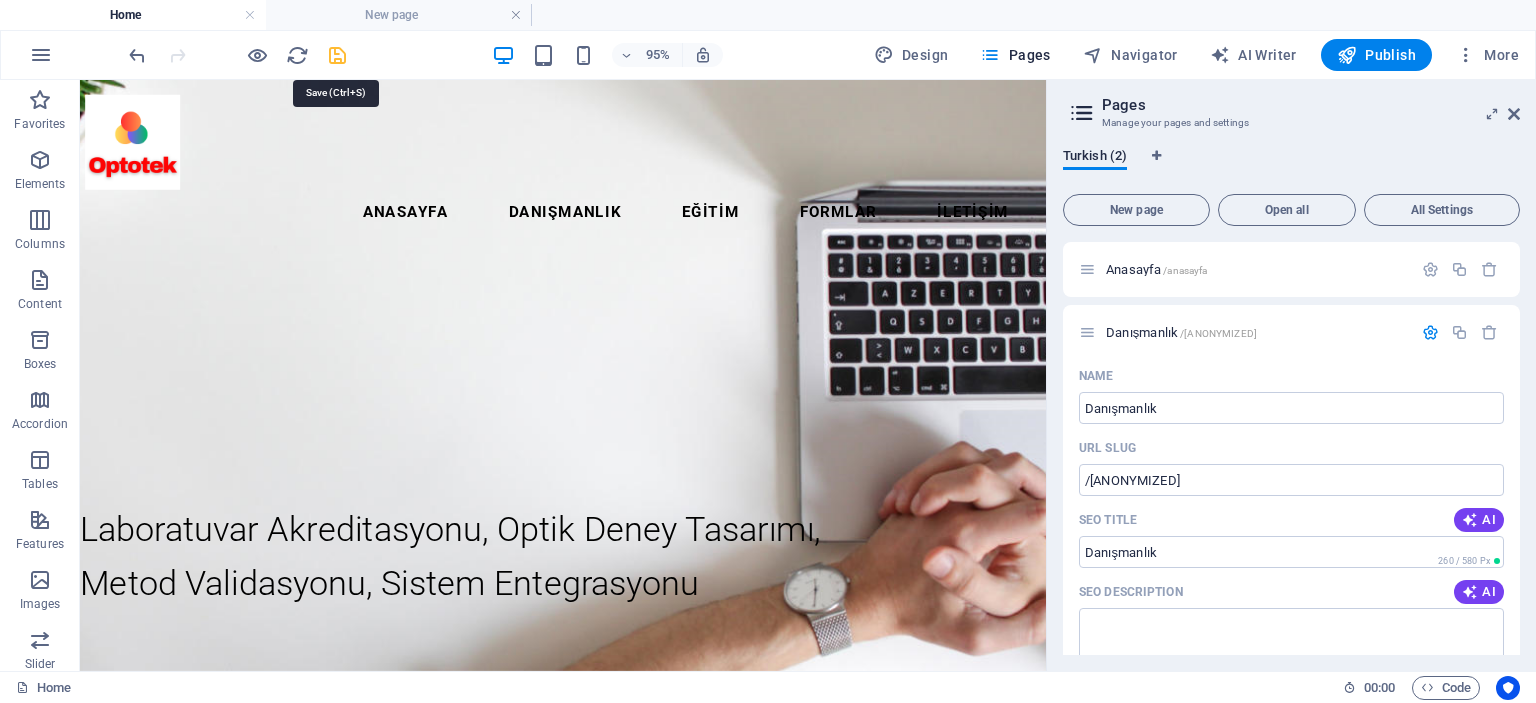 drag, startPoint x: 340, startPoint y: 59, endPoint x: 343, endPoint y: 32, distance: 27.166155 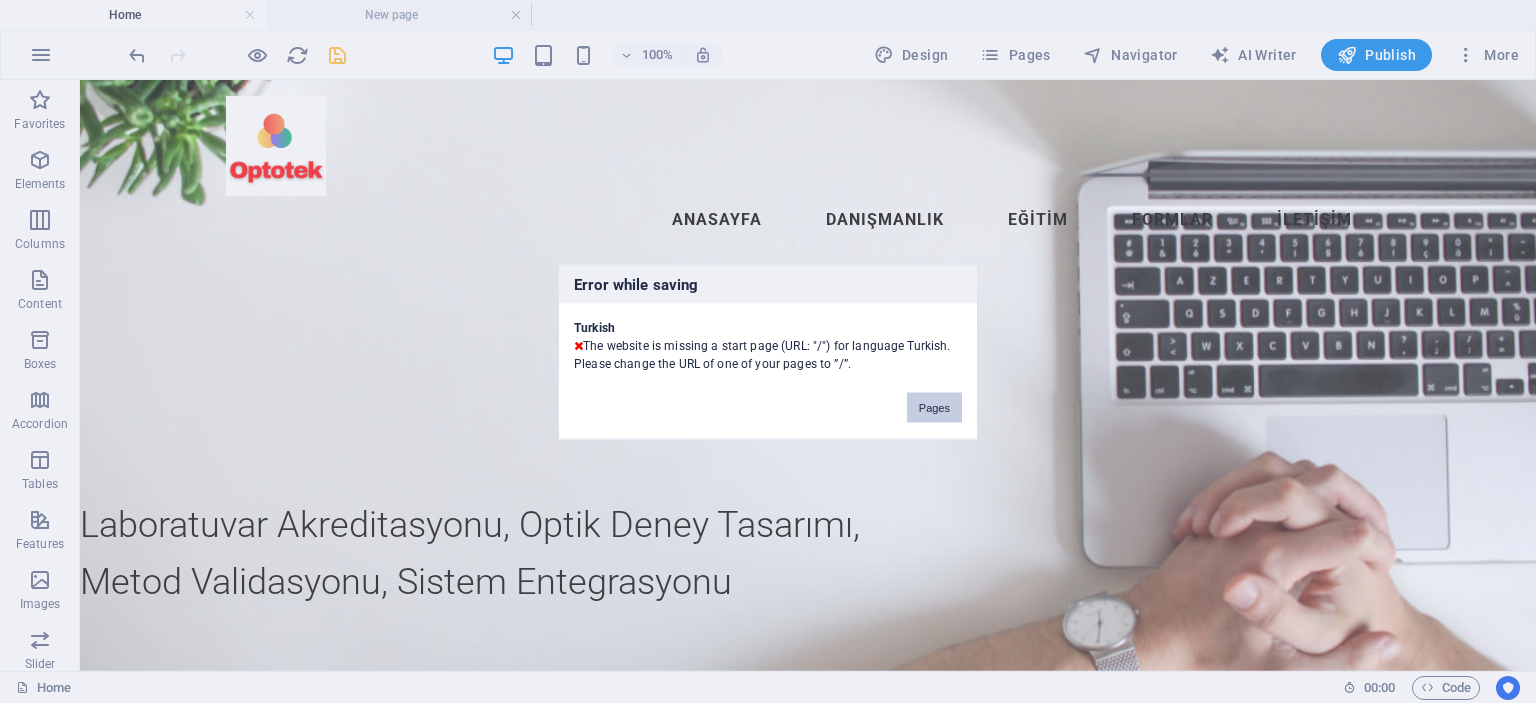 drag, startPoint x: 929, startPoint y: 408, endPoint x: 919, endPoint y: 370, distance: 39.293766 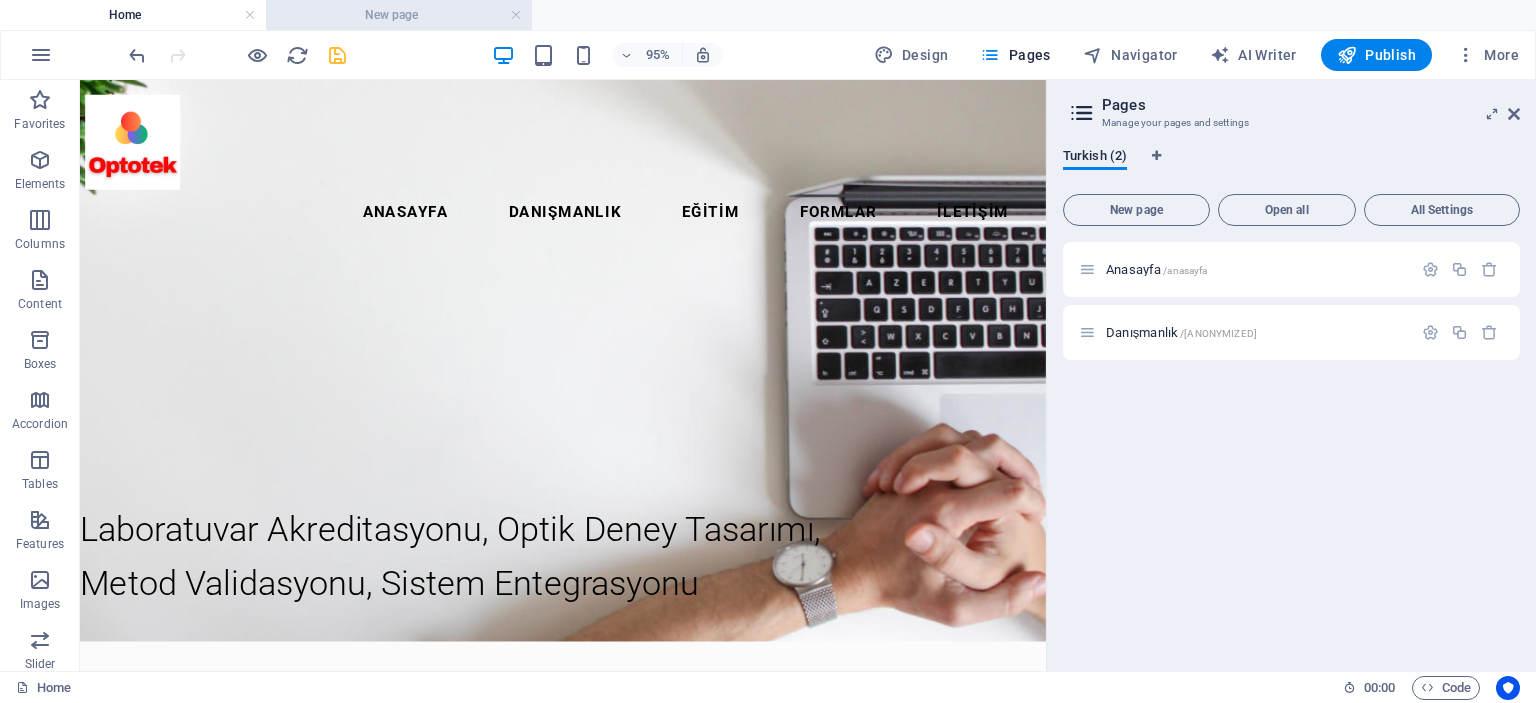 click on "New page" at bounding box center [399, 15] 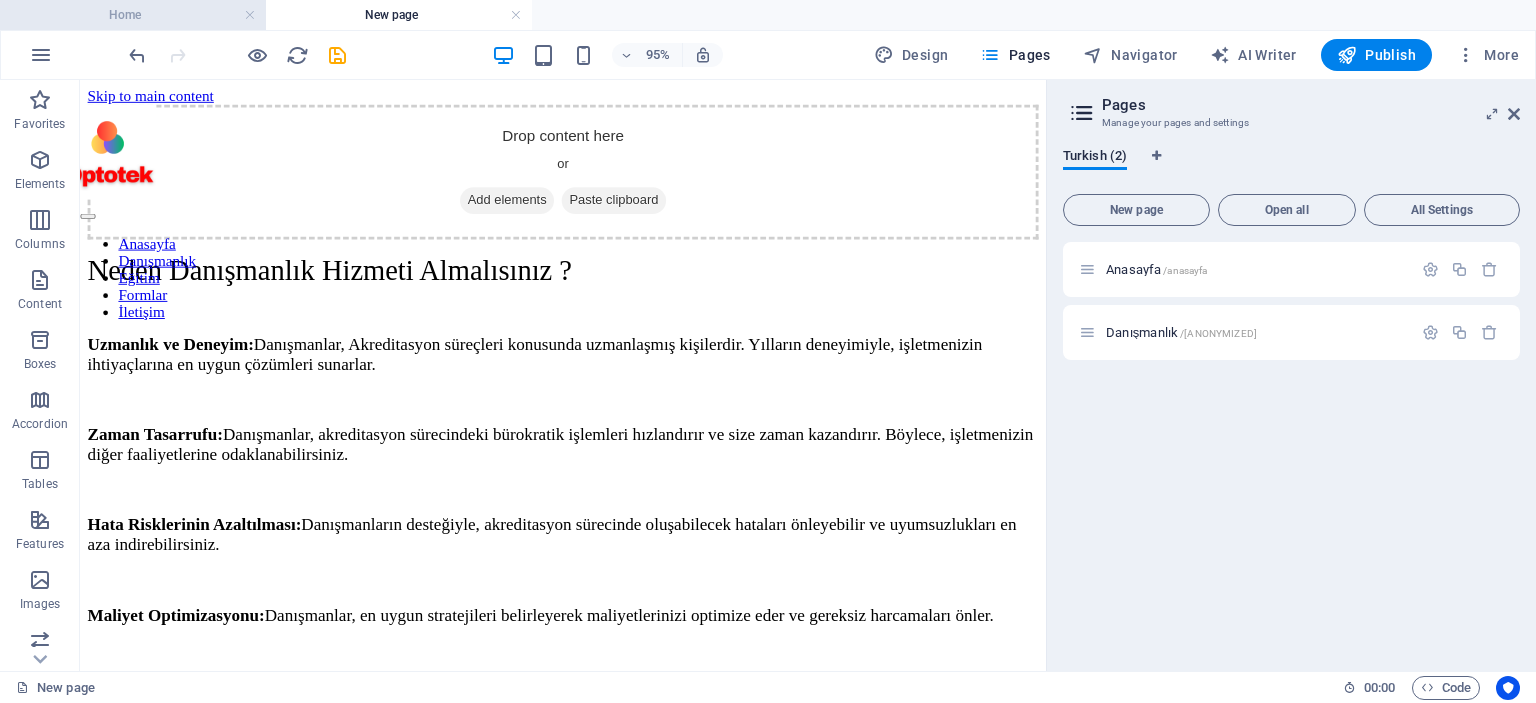 click on "Home" at bounding box center (133, 15) 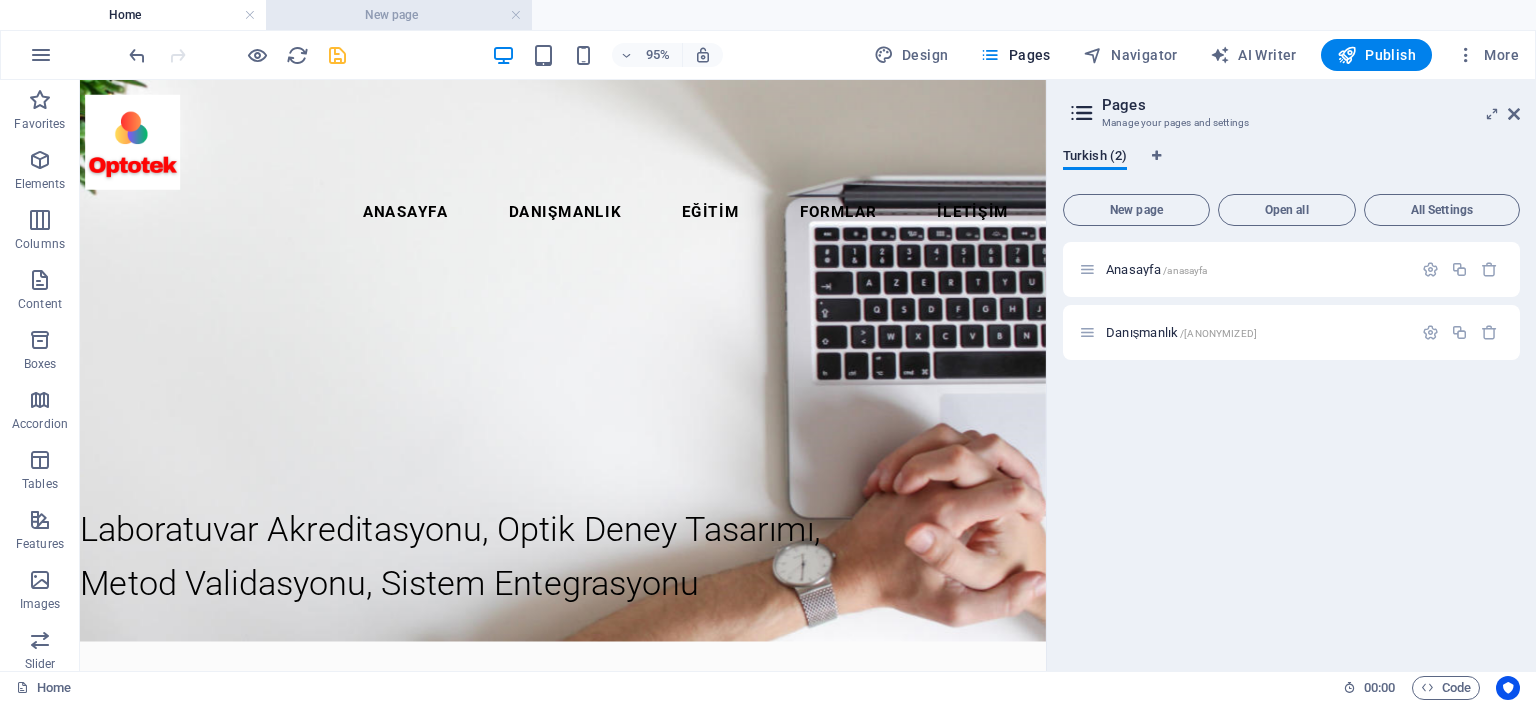 click on "New page" at bounding box center [399, 15] 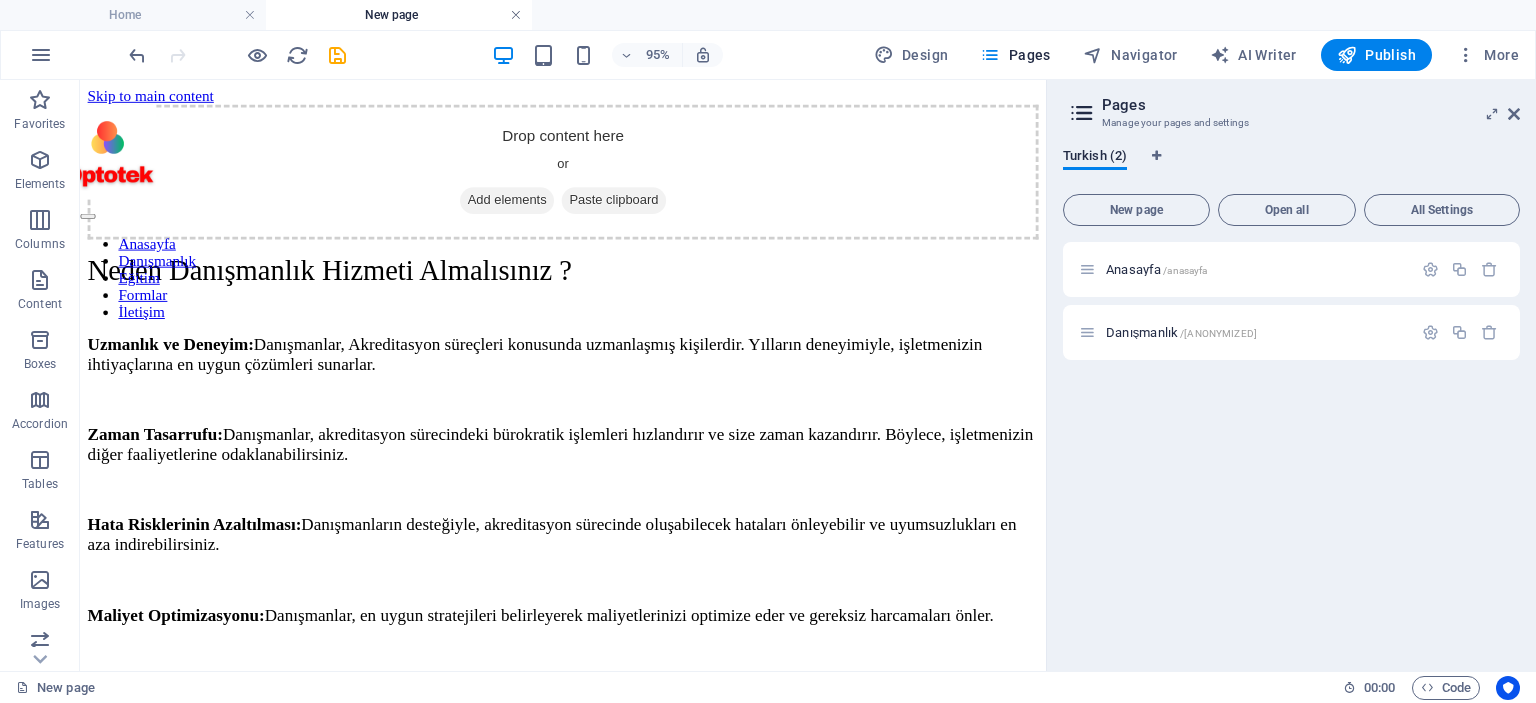 click at bounding box center (516, 15) 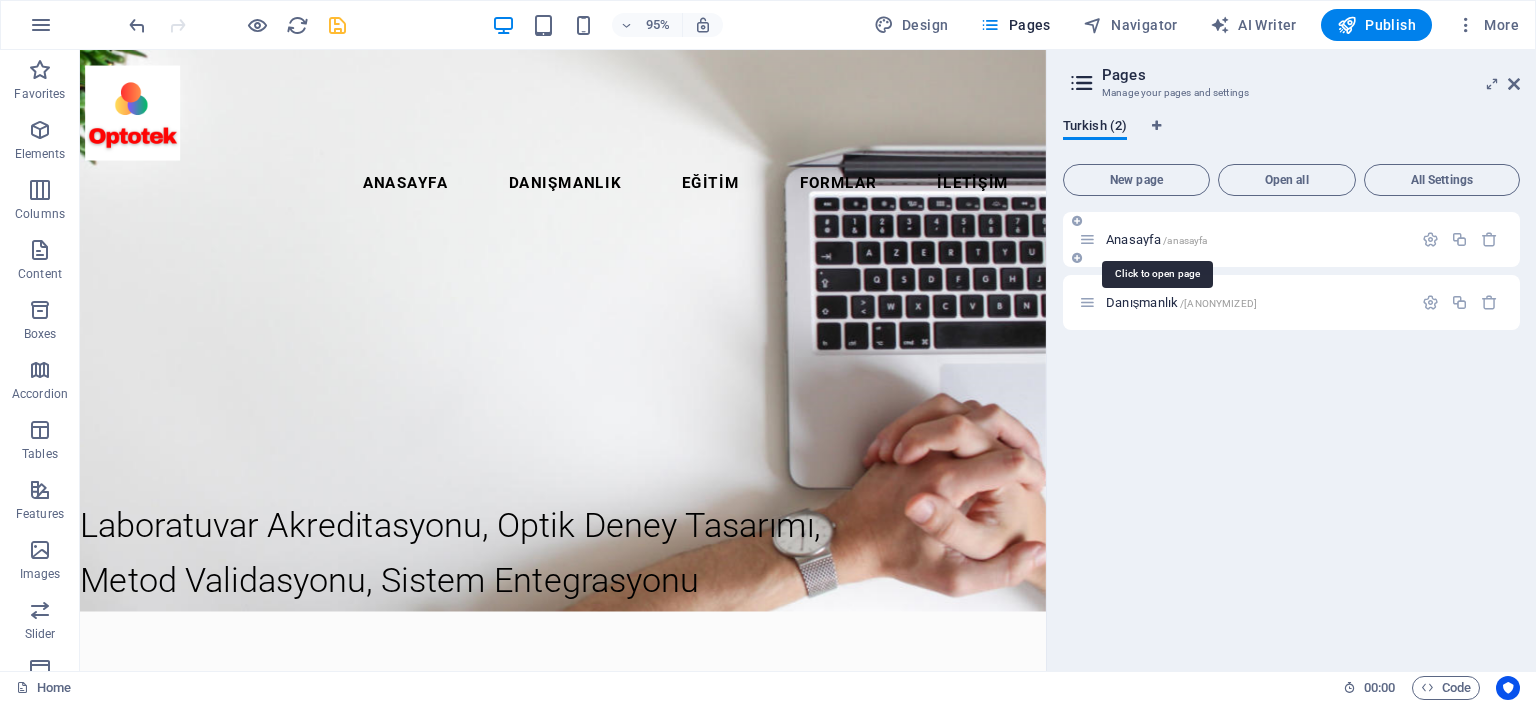 click on "Anasayfa /anasayfa" at bounding box center (1156, 239) 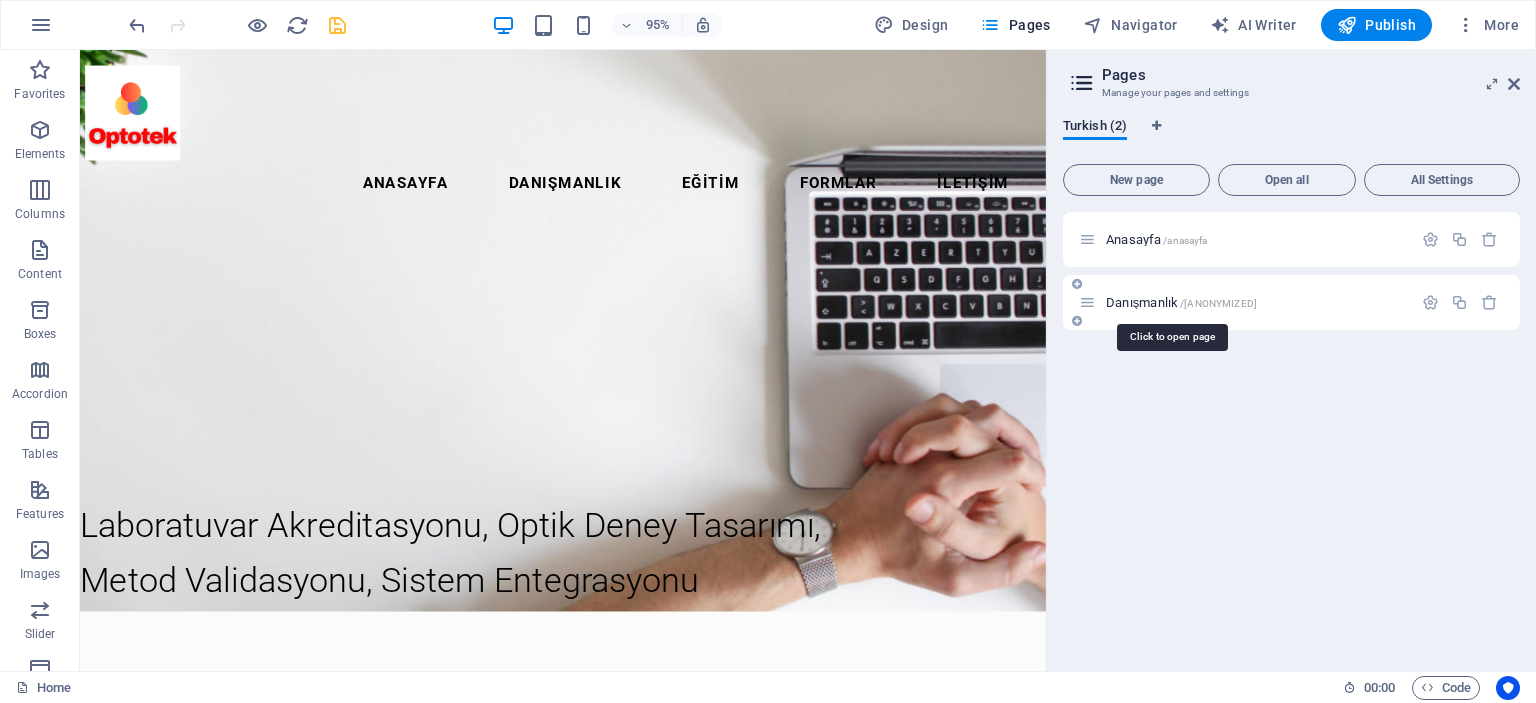 click on "[ANONYMIZED] /[ANONYMIZED]" at bounding box center [1181, 302] 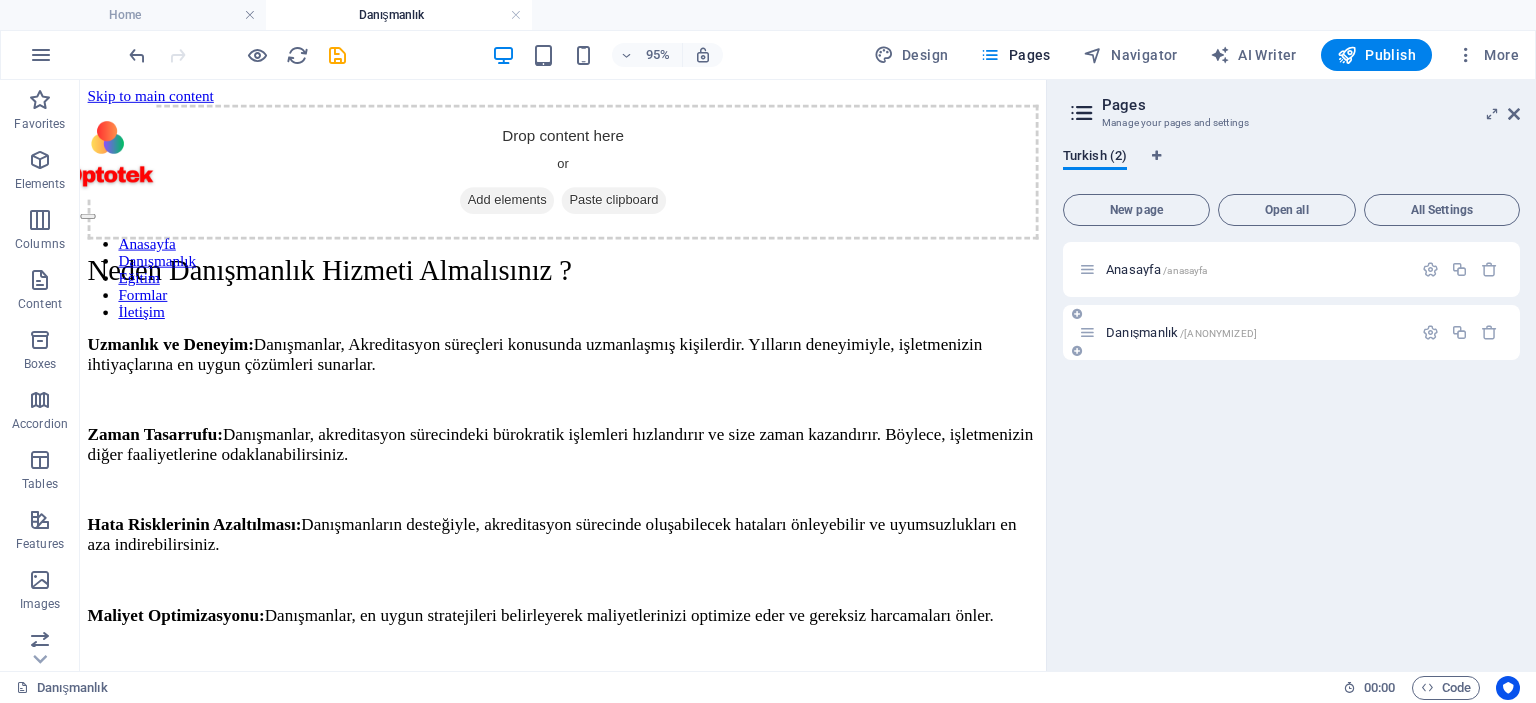 scroll, scrollTop: 0, scrollLeft: 0, axis: both 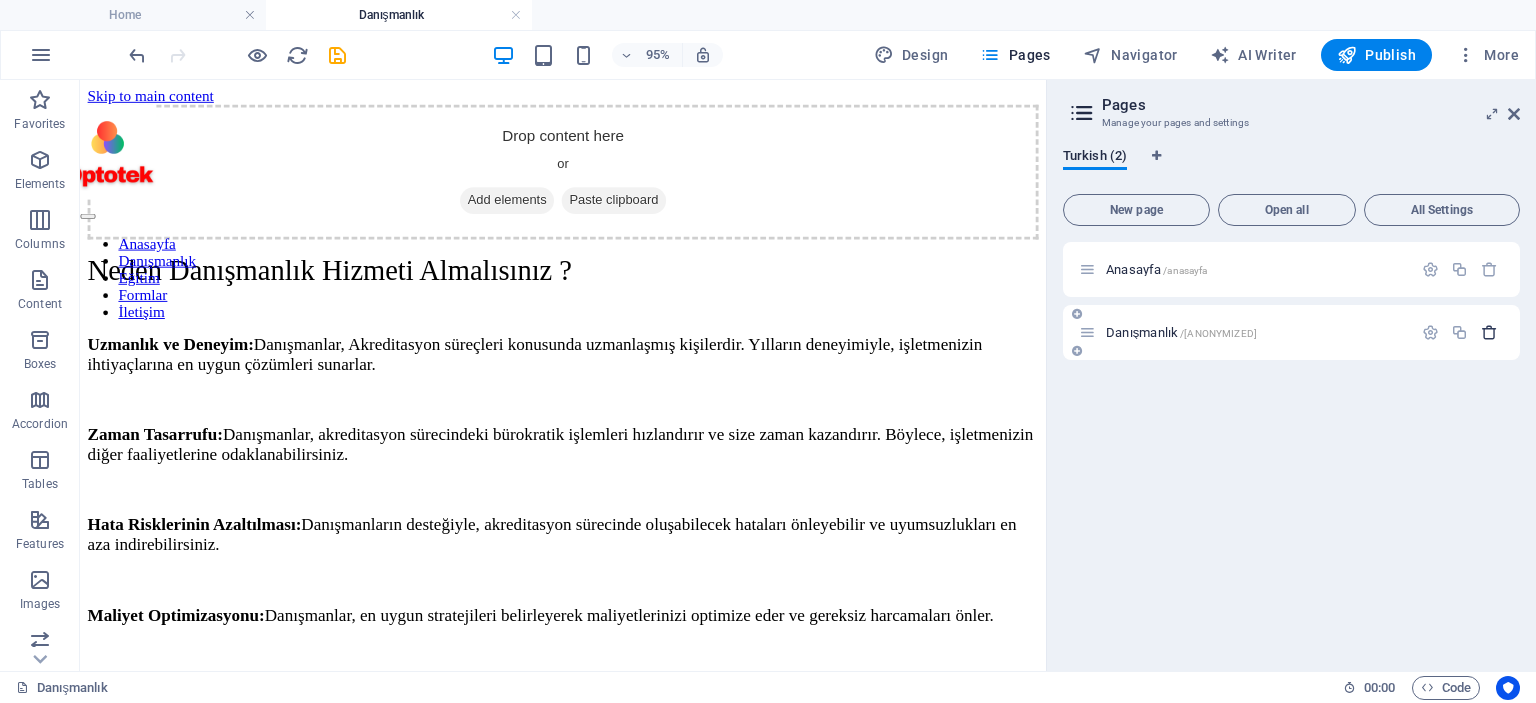 click at bounding box center [1489, 332] 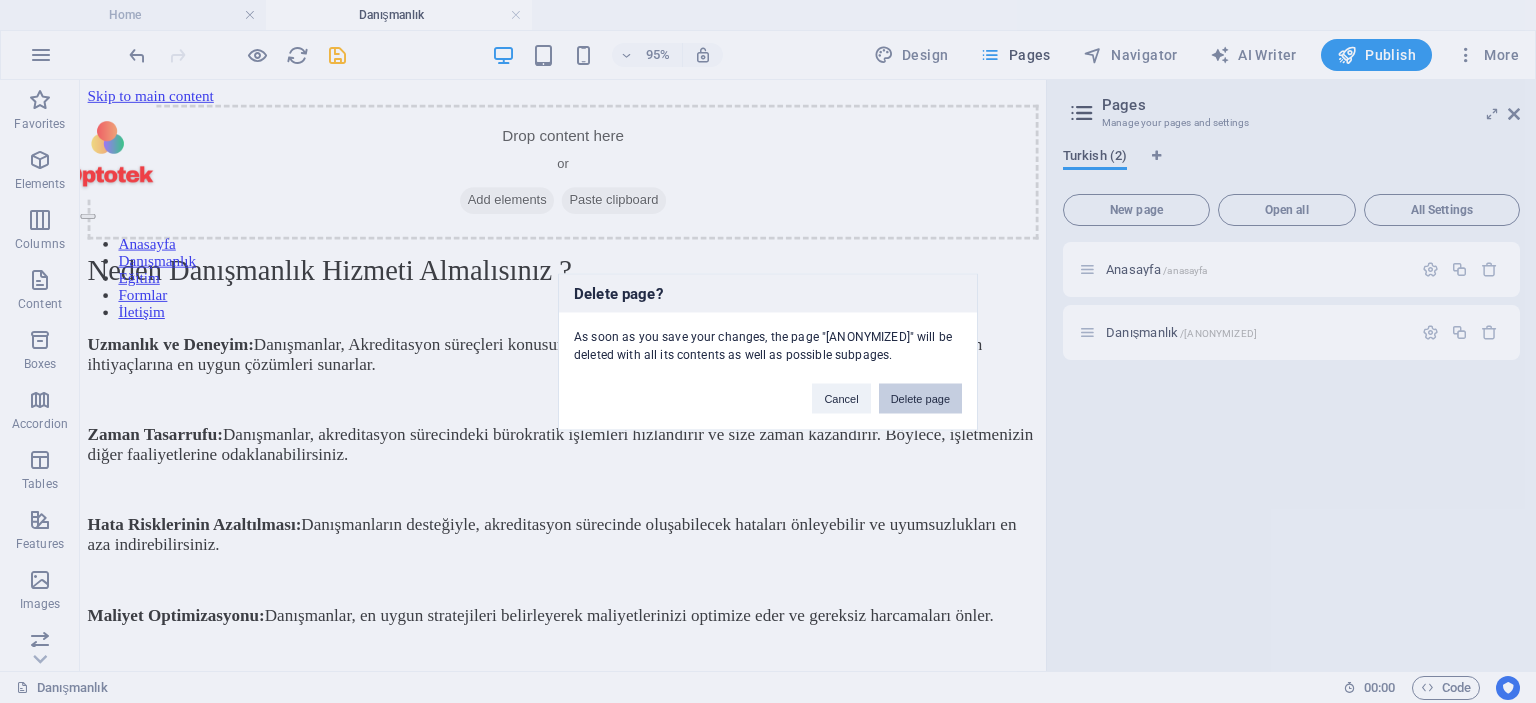 click on "Delete page" at bounding box center [920, 398] 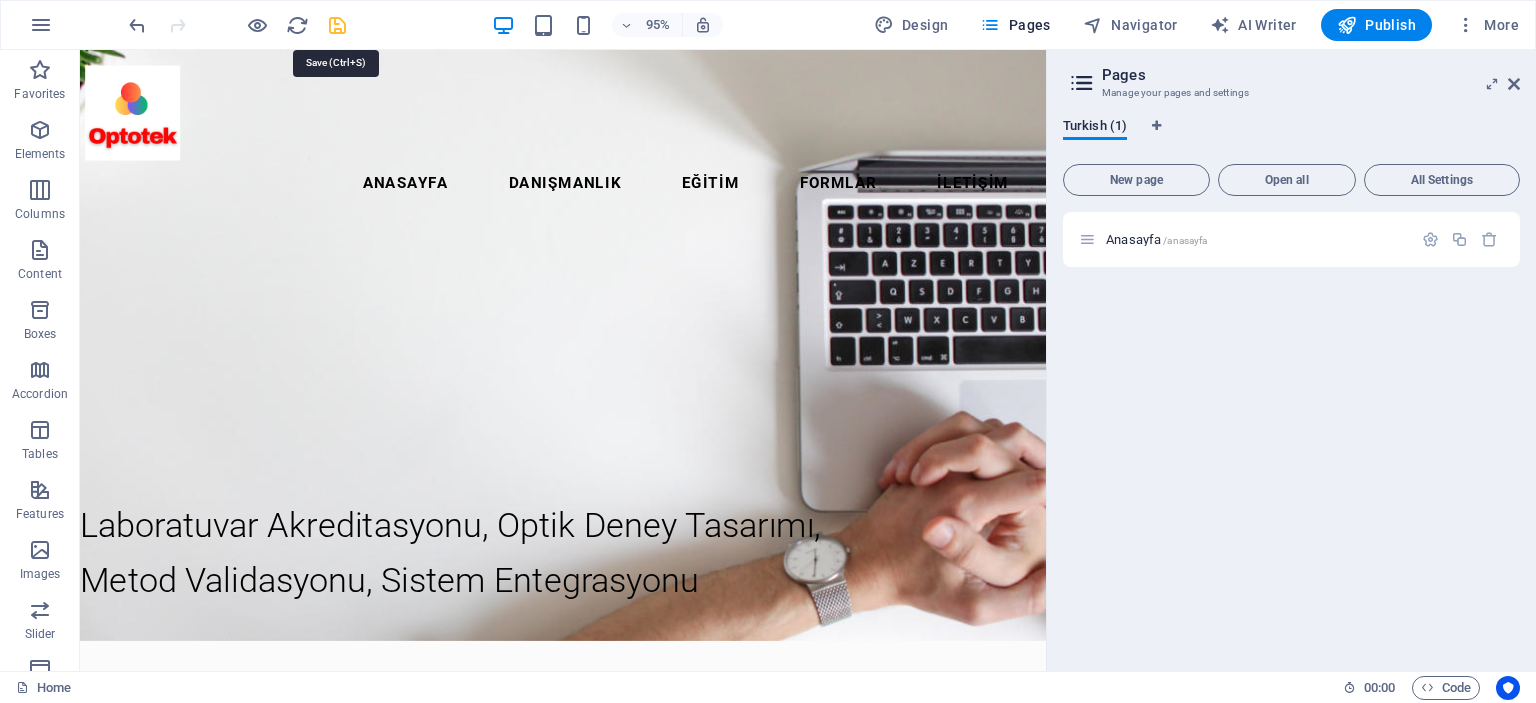 click at bounding box center (337, 25) 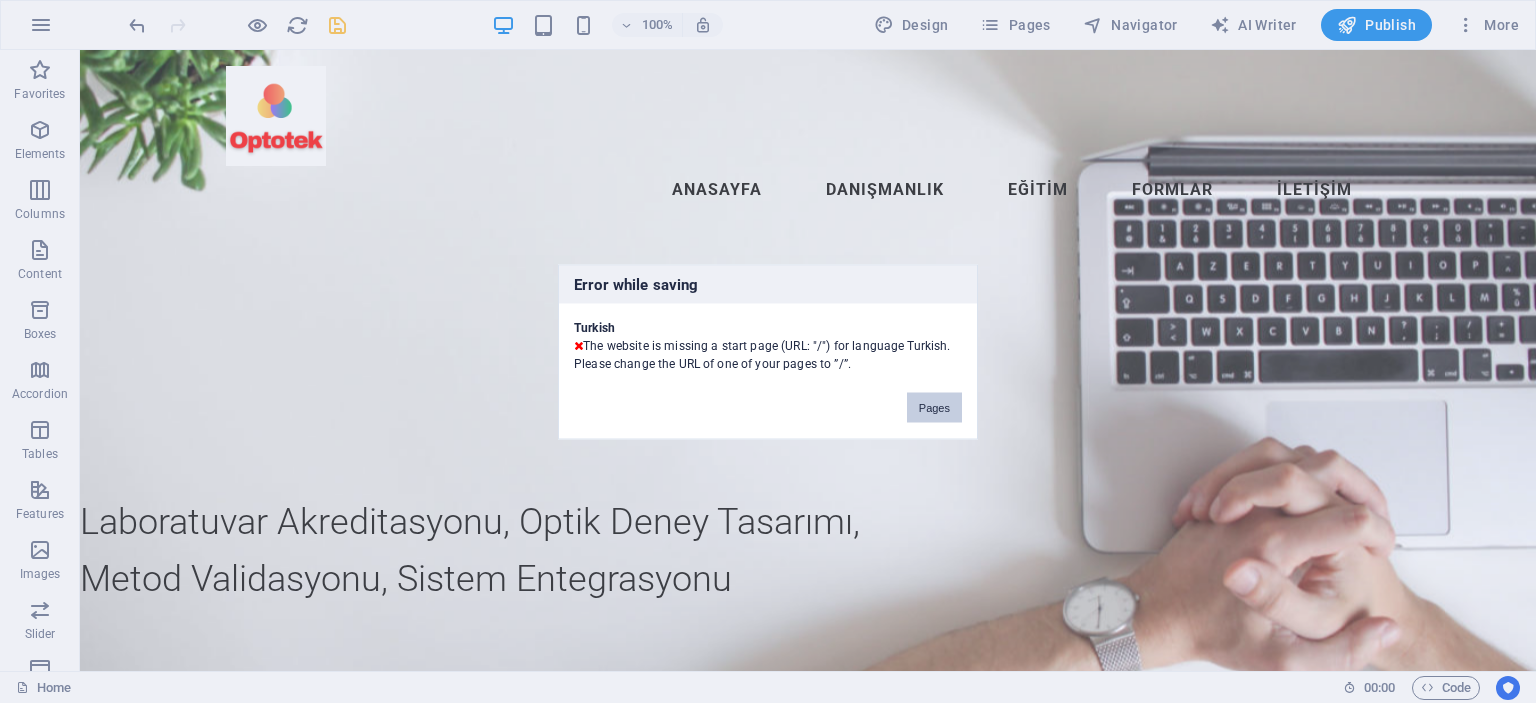 click on "Pages" at bounding box center (934, 407) 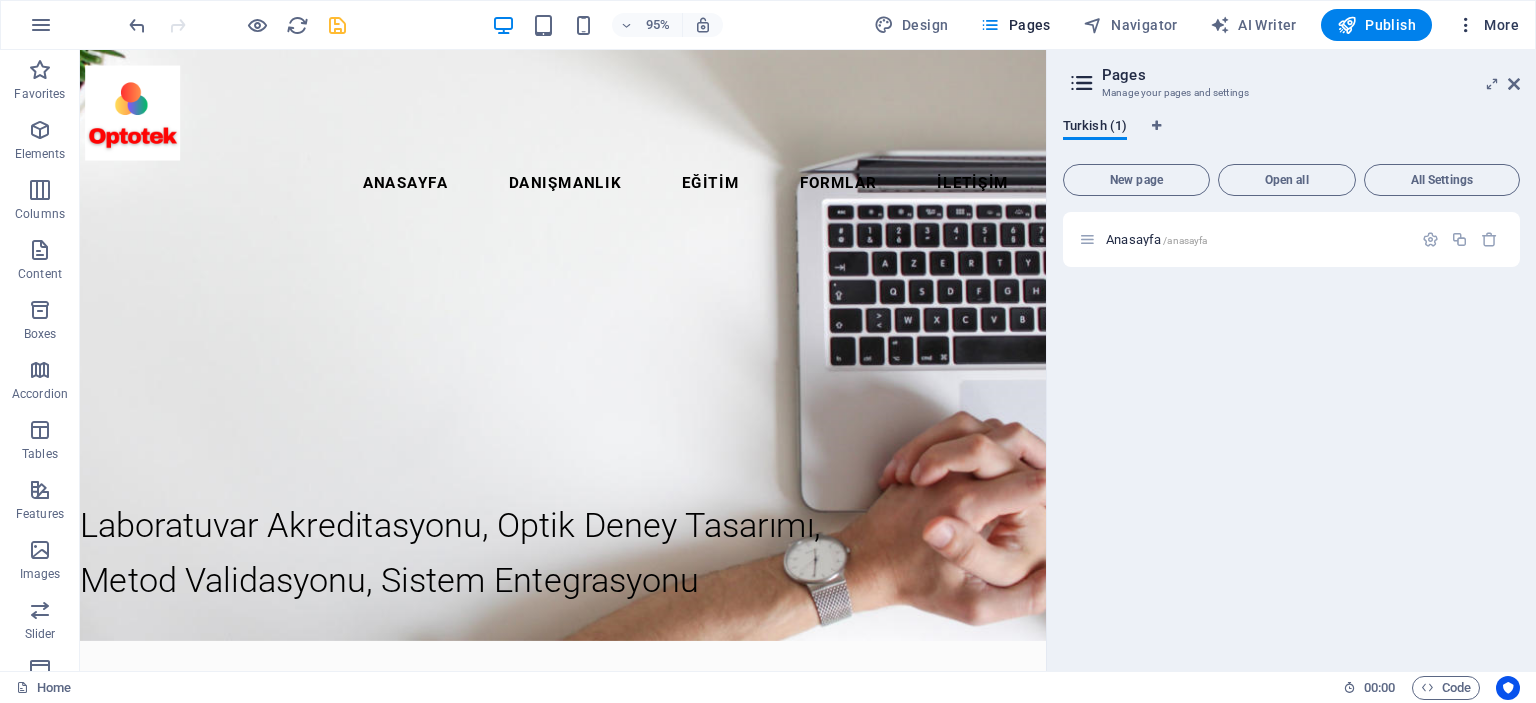click on "More" at bounding box center (1487, 25) 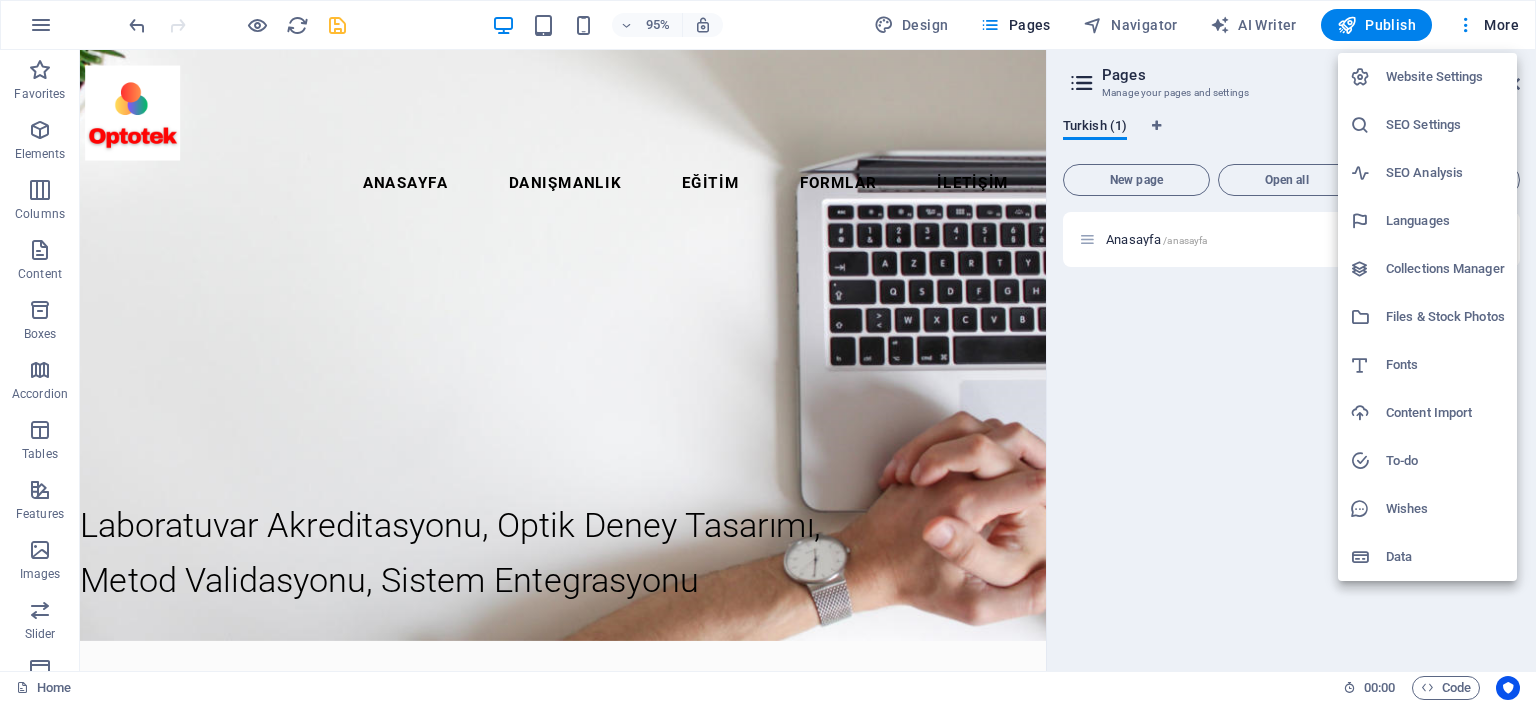 click on "Languages" at bounding box center (1445, 221) 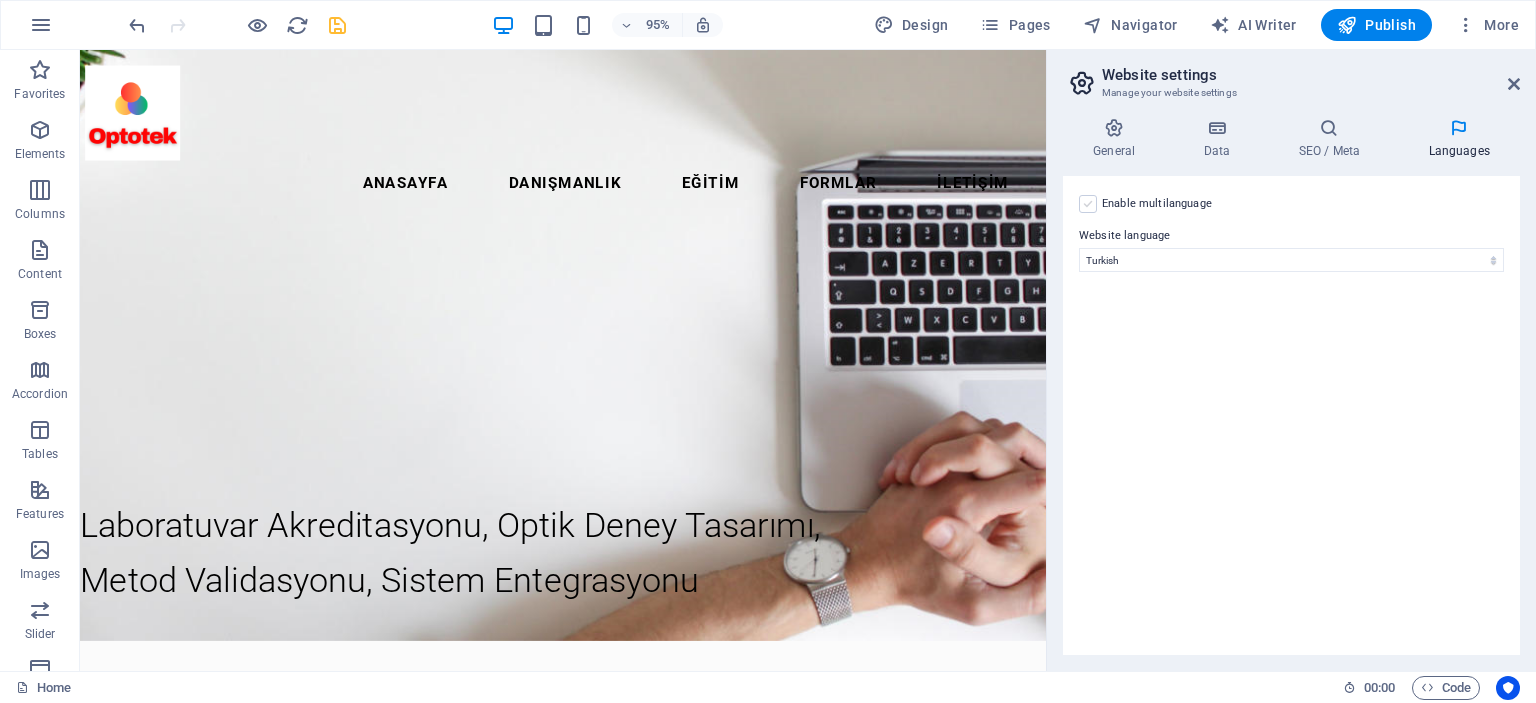 click at bounding box center [1088, 204] 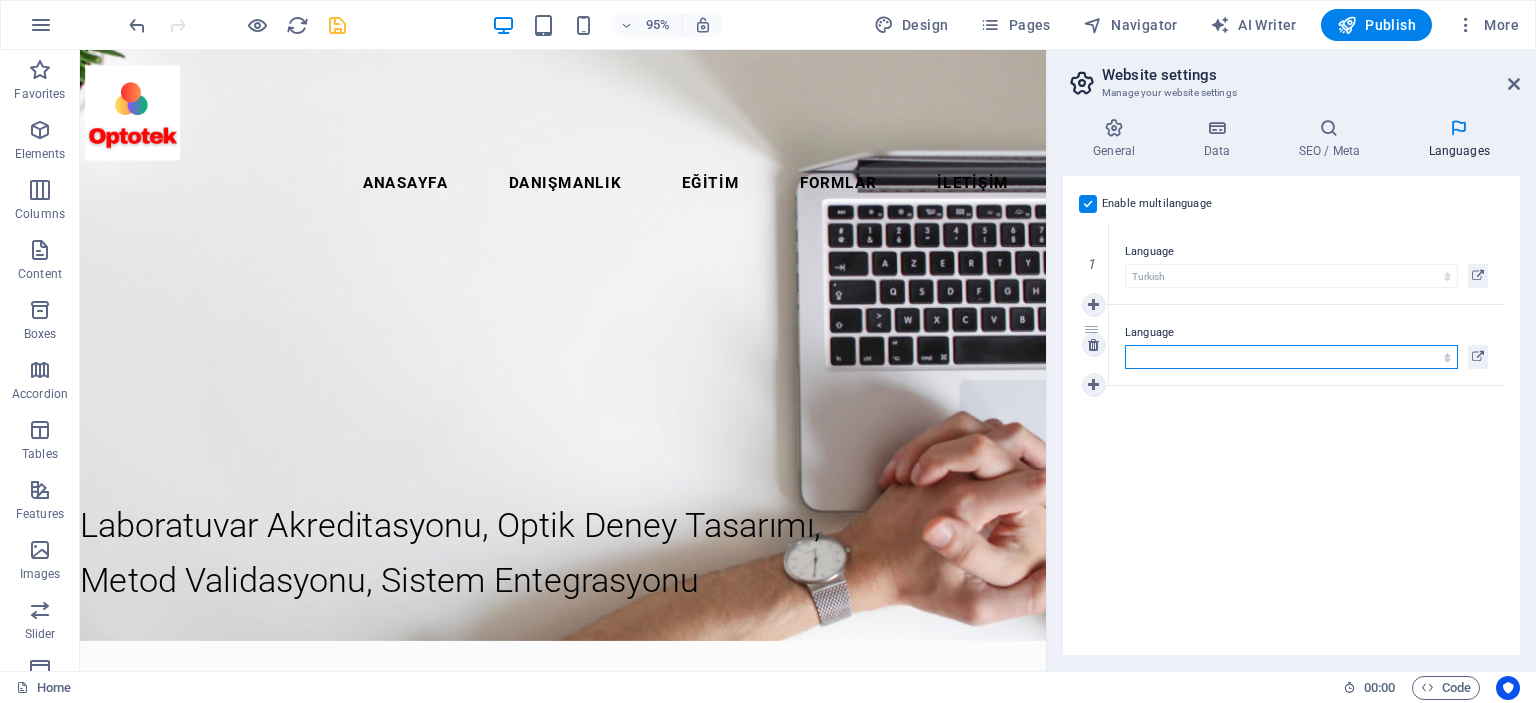 click on "Abkhazian Afar Afrikaans Akan Albanian Amharic Arabic Aragonese Armenian Assamese Avaric Avestan Aymara Azerbaijani Bambara Bashkir Basque Belarusian Bengali Bihari languages Bislama Bokmål Bosnian Breton Bulgarian Burmese Catalan Central Khmer Chamorro Chechen Chinese Church Slavic Chuvash Cornish Corsican Cree Croatian Czech Danish Dutch Dzongkha English Esperanto Estonian Ewe Faroese Farsi (Persian) Fijian Finnish French Fulah Gaelic Galician Ganda Georgian German Greek Greenlandic Guaraní Gujarati Haitian Creole Hausa Hebrew Herero Hindi Hiri Motu Hungarian Icelandic Ido Igbo Indonesian Interlingua Interlingue Inuktitut Inupiaq Irish Italian Japanese Javanese Kannada Kanuri Kashmiri Kazakh Kikuyu Kinyarwanda Komi Kongo Korean Kurdish Kwanyama Kyrgyz Lao Latin Latvian Limburgish Lingala Lithuanian Luba-Katanga Luxembourgish Macedonian Malagasy Malay Malayalam Maldivian Maltese Manx Maori Marathi Marshallese Mongolian Nauru Navajo Ndonga Nepali North Ndebele Northern Sami Norwegian Norwegian Nynorsk Nuosu" at bounding box center (1291, 357) 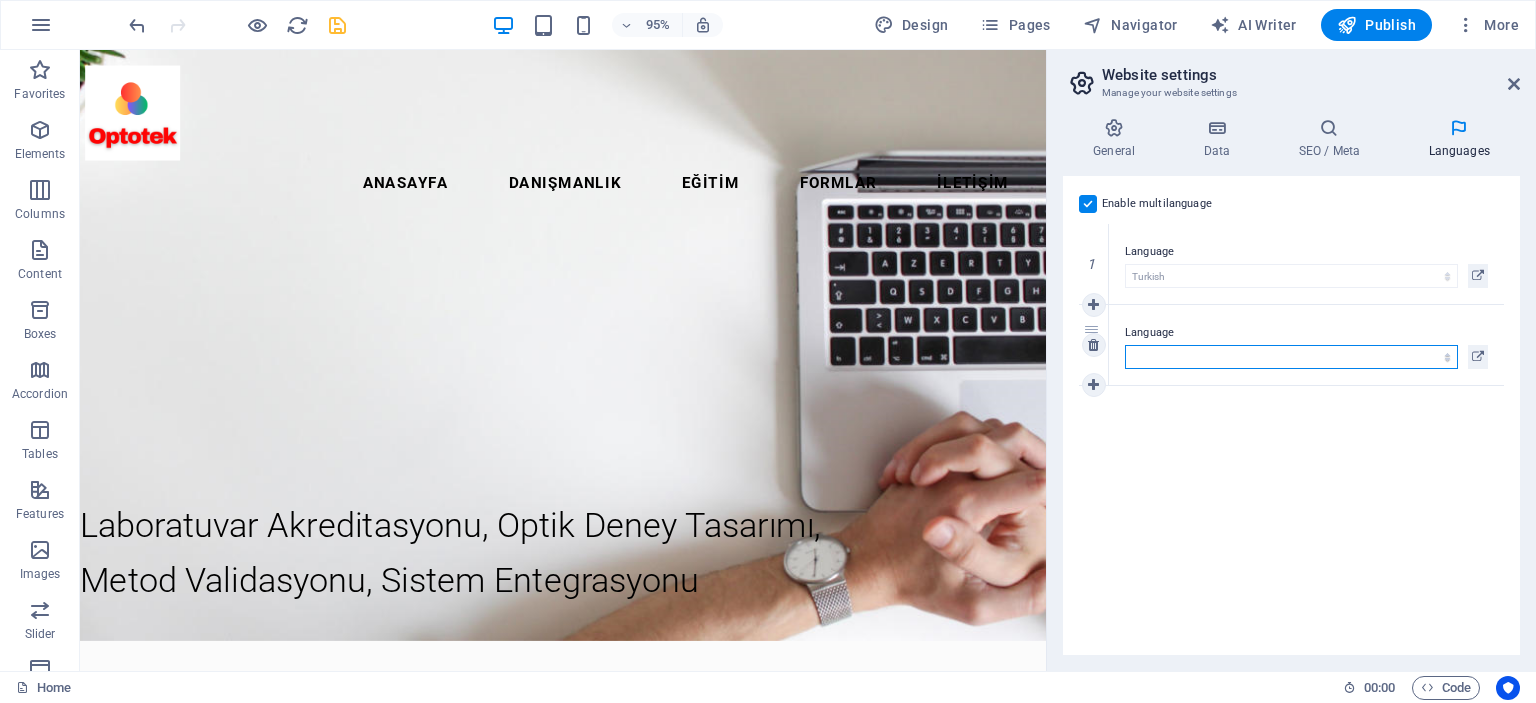 click on "Abkhazian Afar Afrikaans Akan Albanian Amharic Arabic Aragonese Armenian Assamese Avaric Avestan Aymara Azerbaijani Bambara Bashkir Basque Belarusian Bengali Bihari languages Bislama Bokmål Bosnian Breton Bulgarian Burmese Catalan Central Khmer Chamorro Chechen Chinese Church Slavic Chuvash Cornish Corsican Cree Croatian Czech Danish Dutch Dzongkha English Esperanto Estonian Ewe Faroese Farsi (Persian) Fijian Finnish French Fulah Gaelic Galician Ganda Georgian German Greek Greenlandic Guaraní Gujarati Haitian Creole Hausa Hebrew Herero Hindi Hiri Motu Hungarian Icelandic Ido Igbo Indonesian Interlingua Interlingue Inuktitut Inupiaq Irish Italian Japanese Javanese Kannada Kanuri Kashmiri Kazakh Kikuyu Kinyarwanda Komi Kongo Korean Kurdish Kwanyama Kyrgyz Lao Latin Latvian Limburgish Lingala Lithuanian Luba-Katanga Luxembourgish Macedonian Malagasy Malay Malayalam Maldivian Maltese Manx Maori Marathi Marshallese Mongolian Nauru Navajo Ndonga Nepali North Ndebele Northern Sami Norwegian Norwegian Nynorsk Nuosu" at bounding box center [1291, 357] 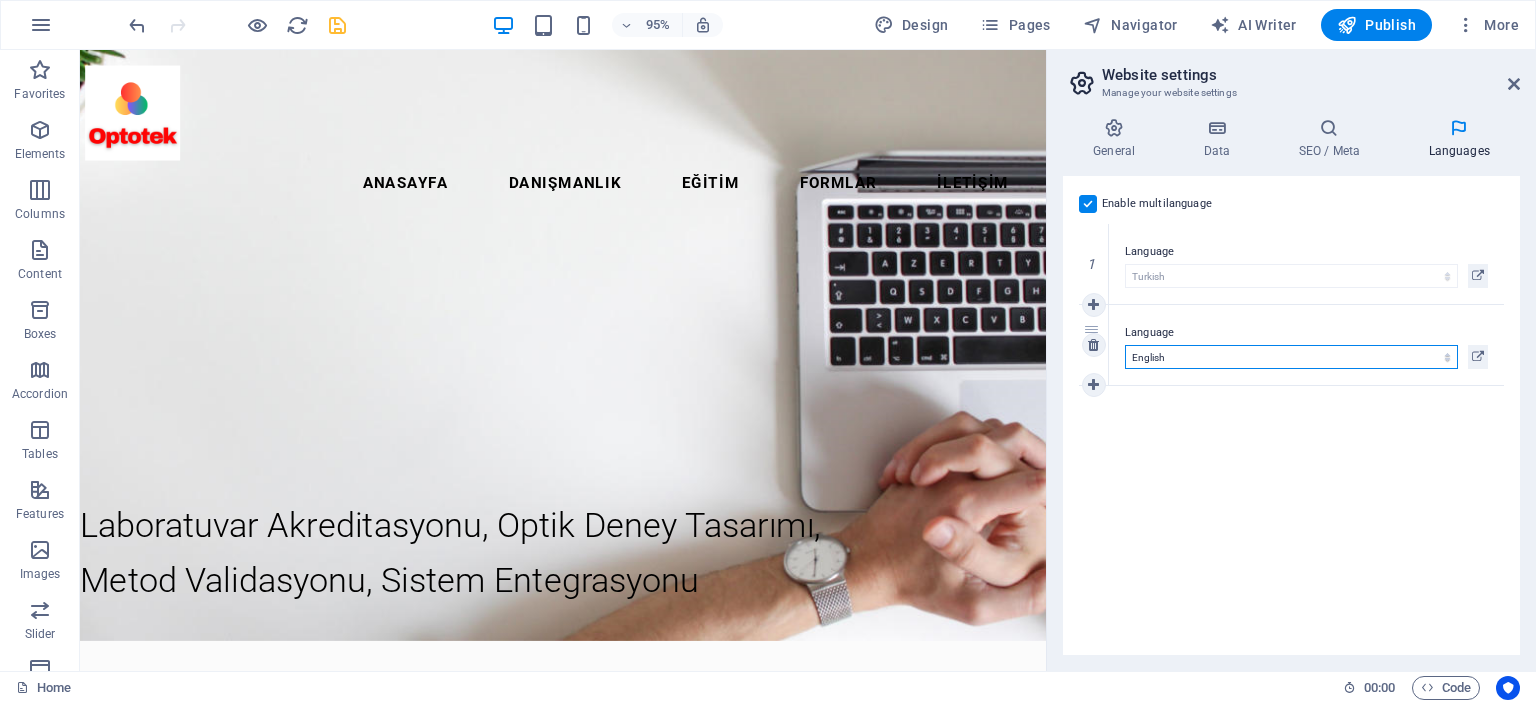 click on "Abkhazian Afar Afrikaans Akan Albanian Amharic Arabic Aragonese Armenian Assamese Avaric Avestan Aymara Azerbaijani Bambara Bashkir Basque Belarusian Bengali Bihari languages Bislama Bokmål Bosnian Breton Bulgarian Burmese Catalan Central Khmer Chamorro Chechen Chinese Church Slavic Chuvash Cornish Corsican Cree Croatian Czech Danish Dutch Dzongkha English Esperanto Estonian Ewe Faroese Farsi (Persian) Fijian Finnish French Fulah Gaelic Galician Ganda Georgian German Greek Greenlandic Guaraní Gujarati Haitian Creole Hausa Hebrew Herero Hindi Hiri Motu Hungarian Icelandic Ido Igbo Indonesian Interlingua Interlingue Inuktitut Inupiaq Irish Italian Japanese Javanese Kannada Kanuri Kashmiri Kazakh Kikuyu Kinyarwanda Komi Kongo Korean Kurdish Kwanyama Kyrgyz Lao Latin Latvian Limburgish Lingala Lithuanian Luba-Katanga Luxembourgish Macedonian Malagasy Malay Malayalam Maldivian Maltese Manx Maori Marathi Marshallese Mongolian Nauru Navajo Ndonga Nepali North Ndebele Northern Sami Norwegian Norwegian Nynorsk Nuosu" at bounding box center [1291, 357] 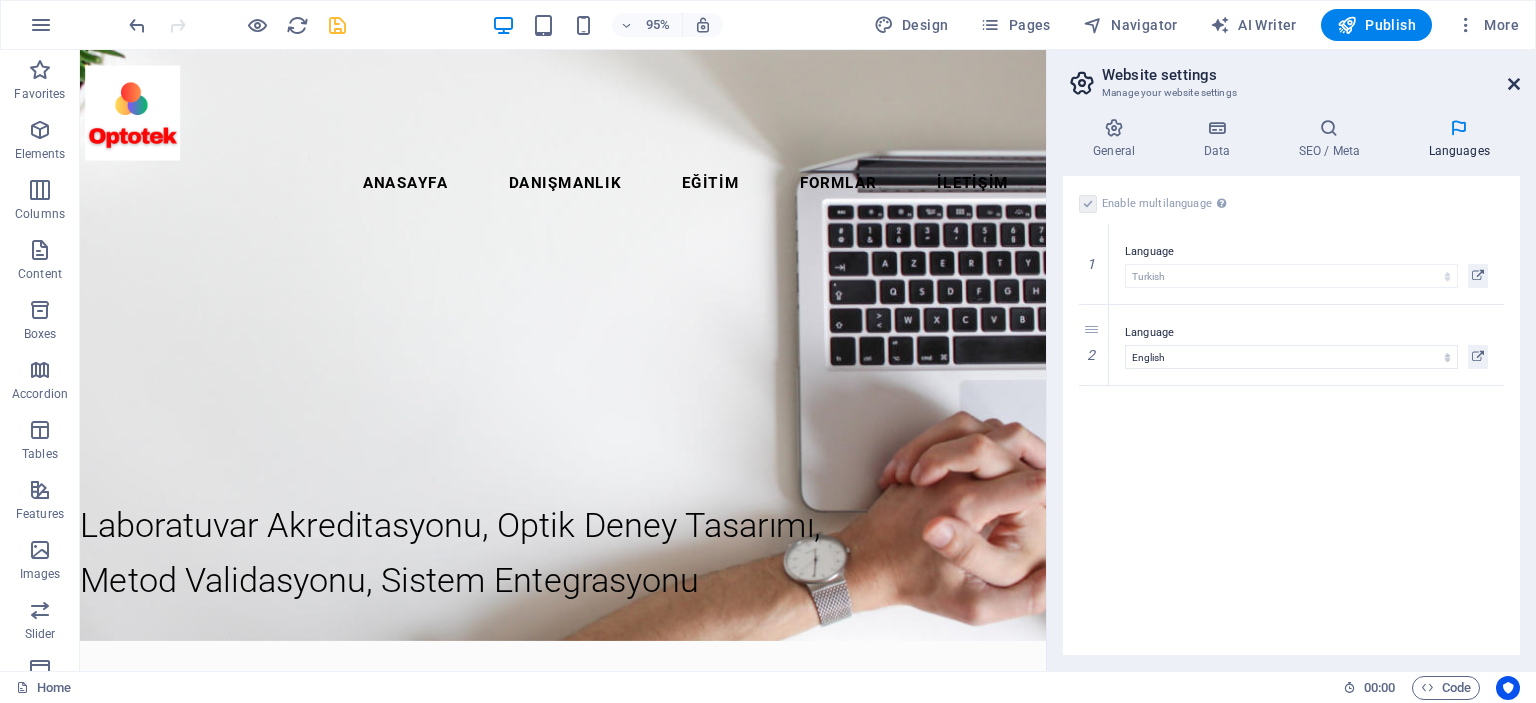 click at bounding box center (1514, 84) 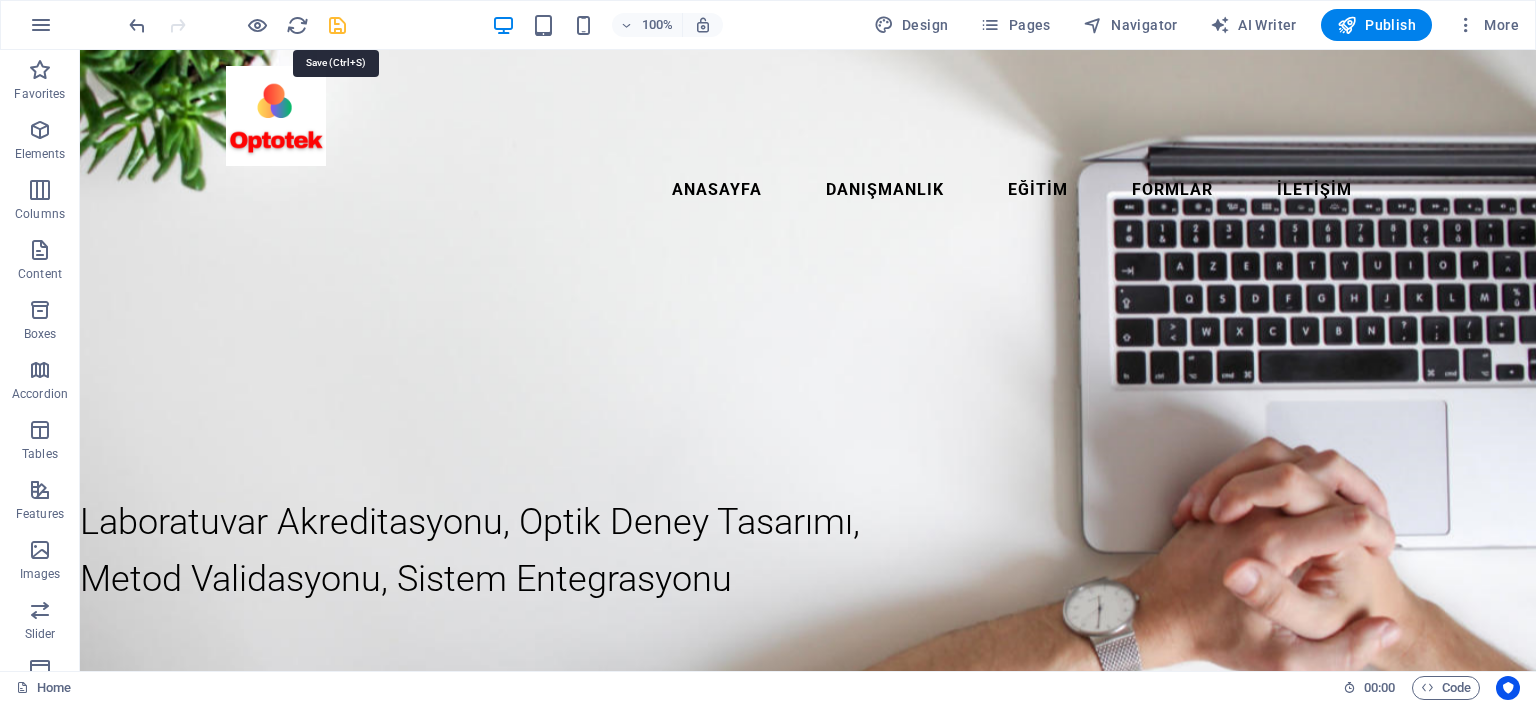 click at bounding box center (337, 25) 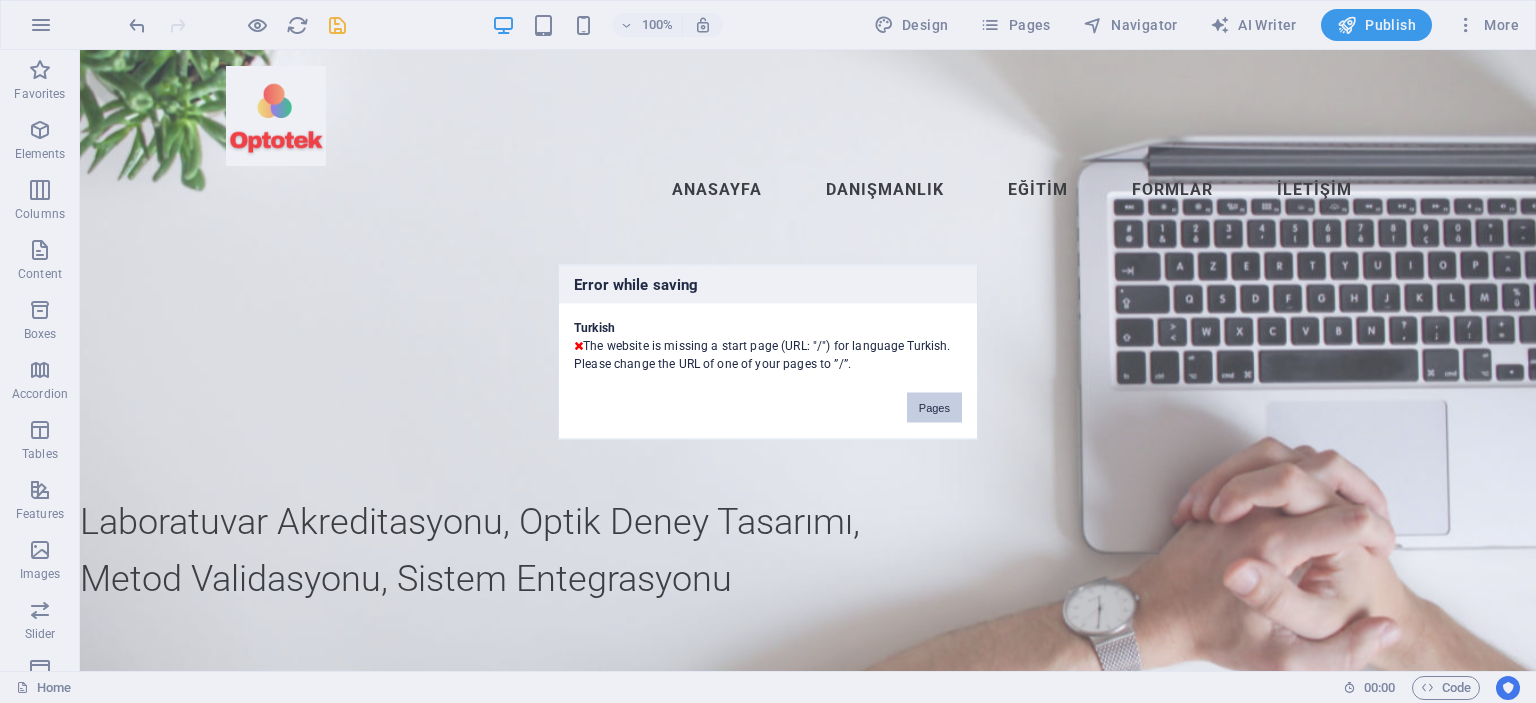 drag, startPoint x: 934, startPoint y: 410, endPoint x: 904, endPoint y: 379, distance: 43.13931 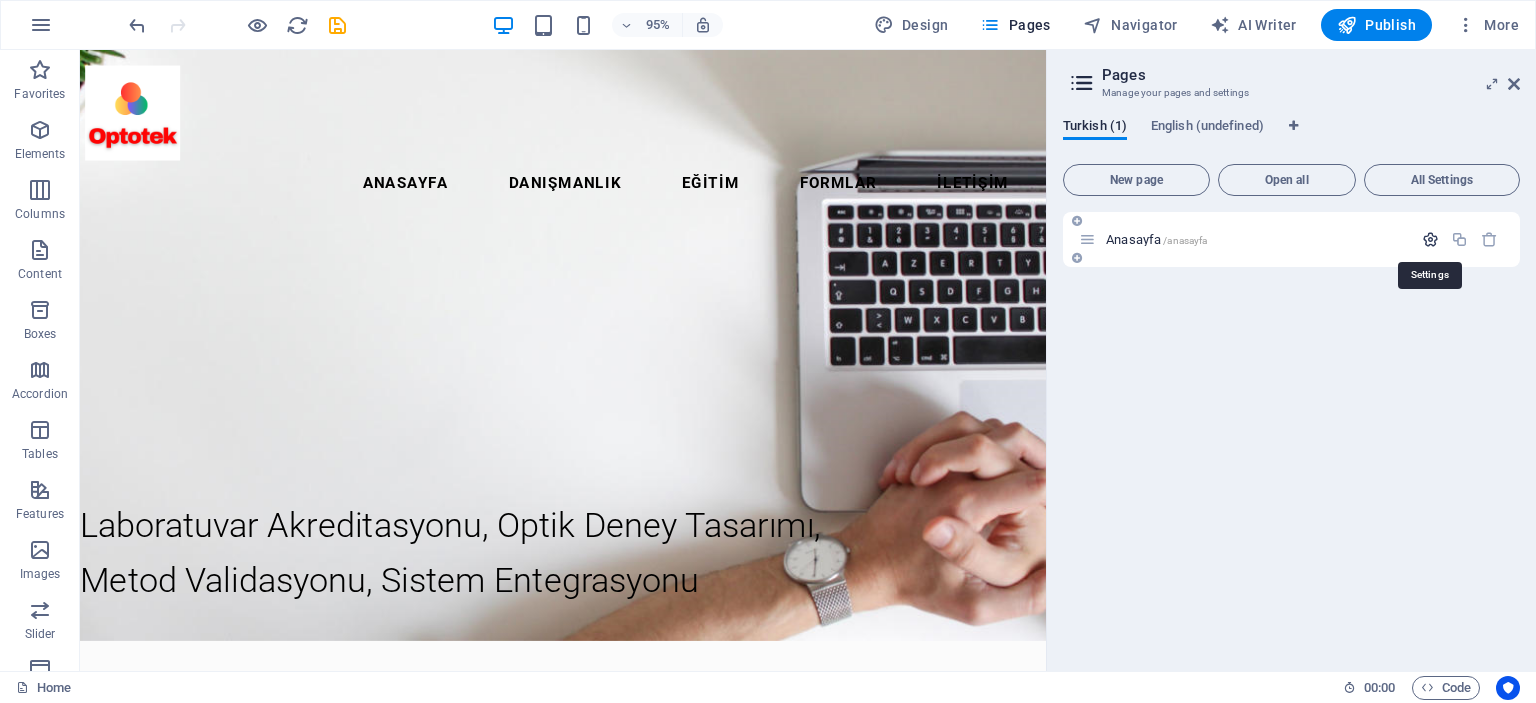 click at bounding box center (1430, 239) 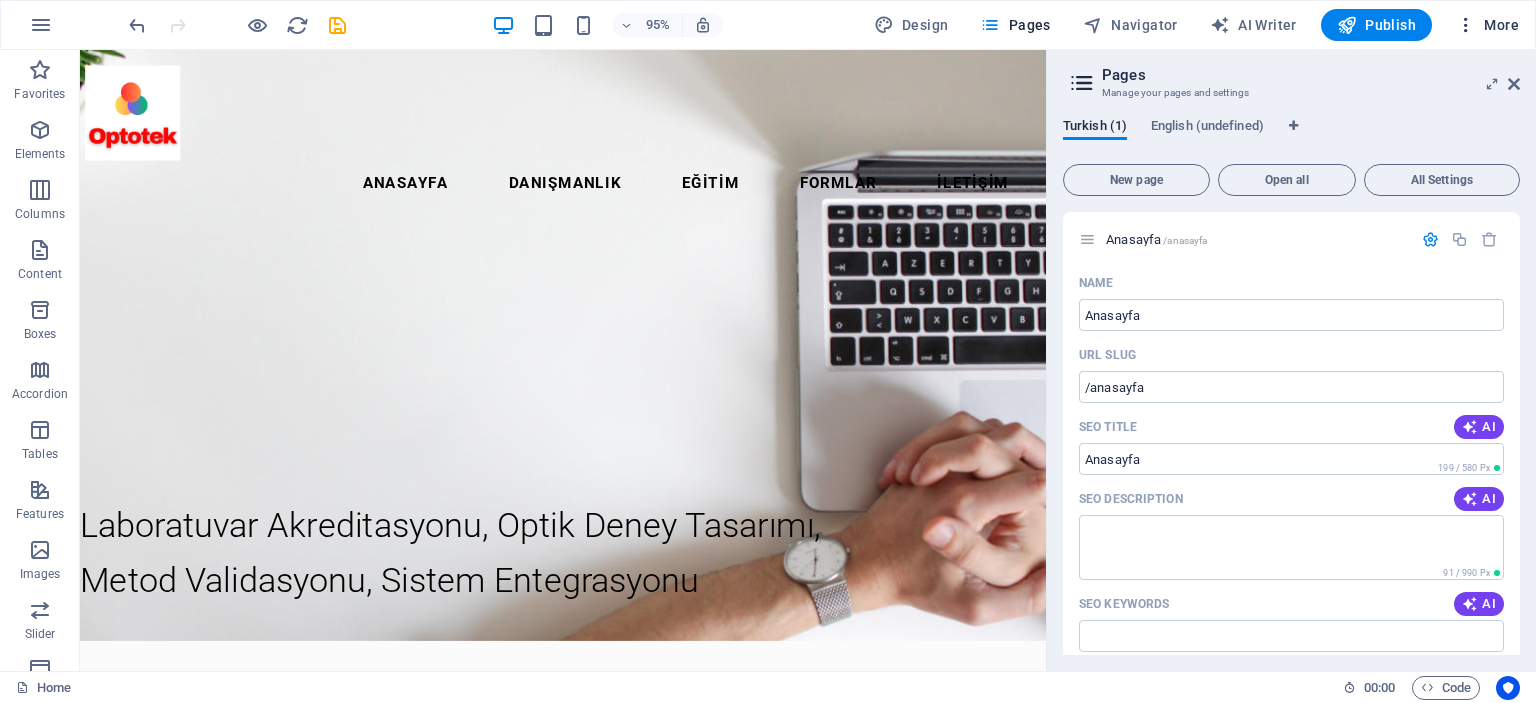 click on "More" at bounding box center [1487, 25] 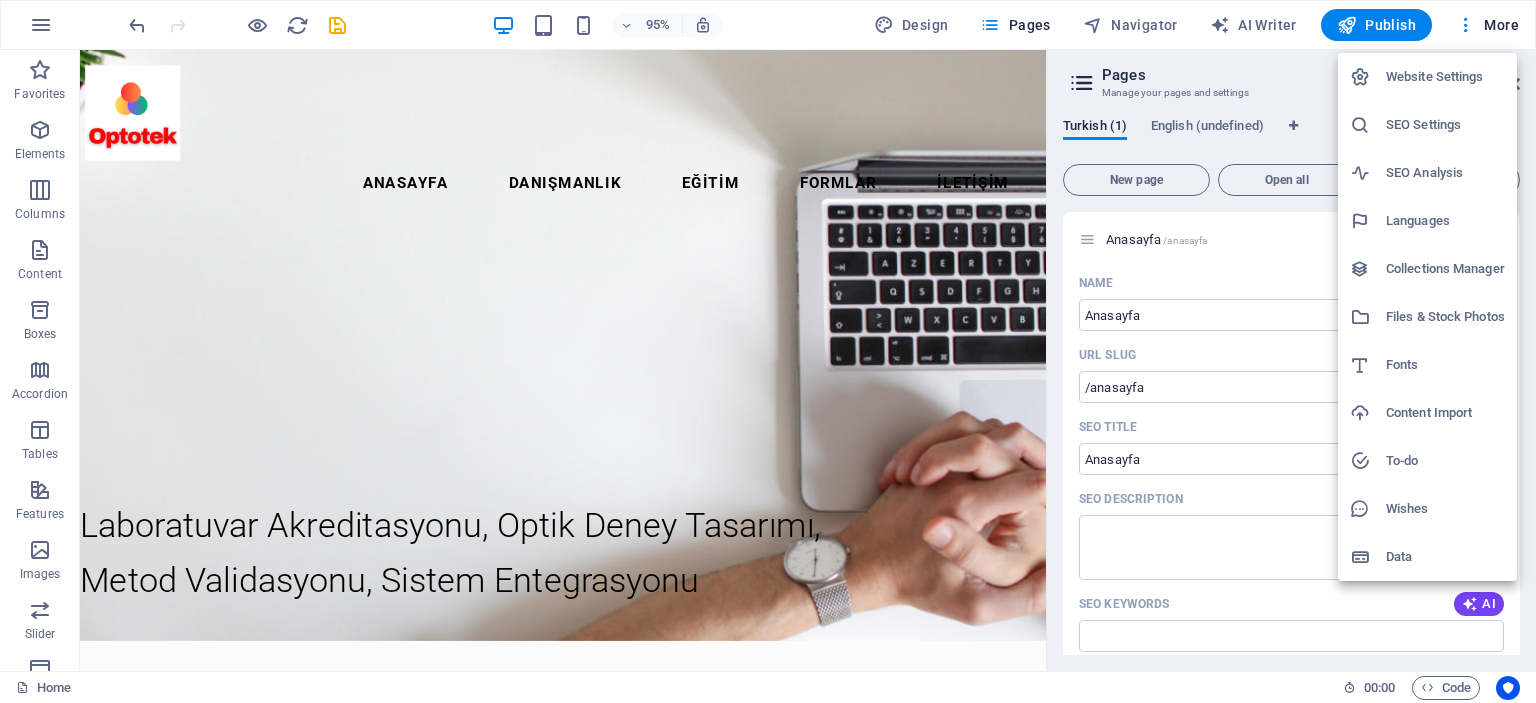 click on "Languages" at bounding box center (1445, 221) 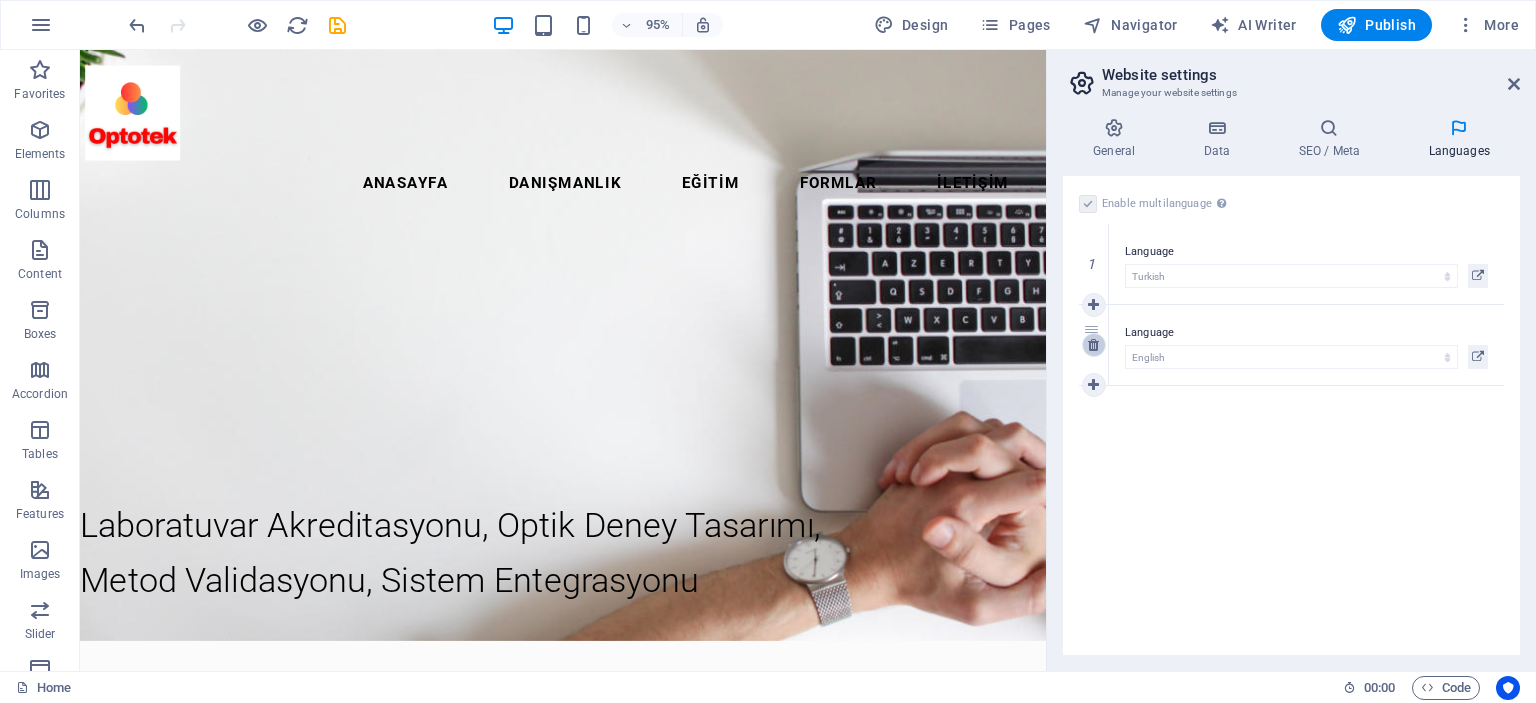 click at bounding box center (1093, 345) 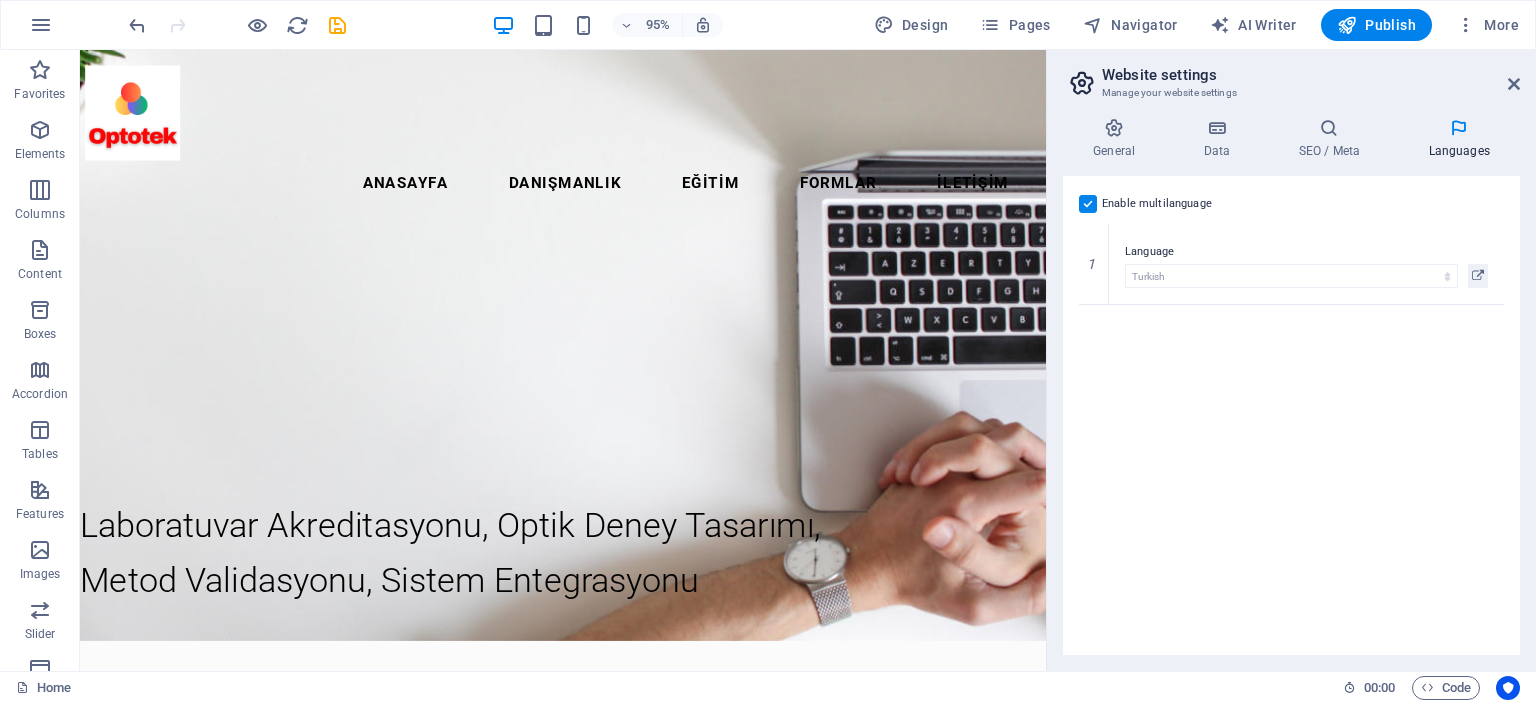 click at bounding box center (1088, 204) 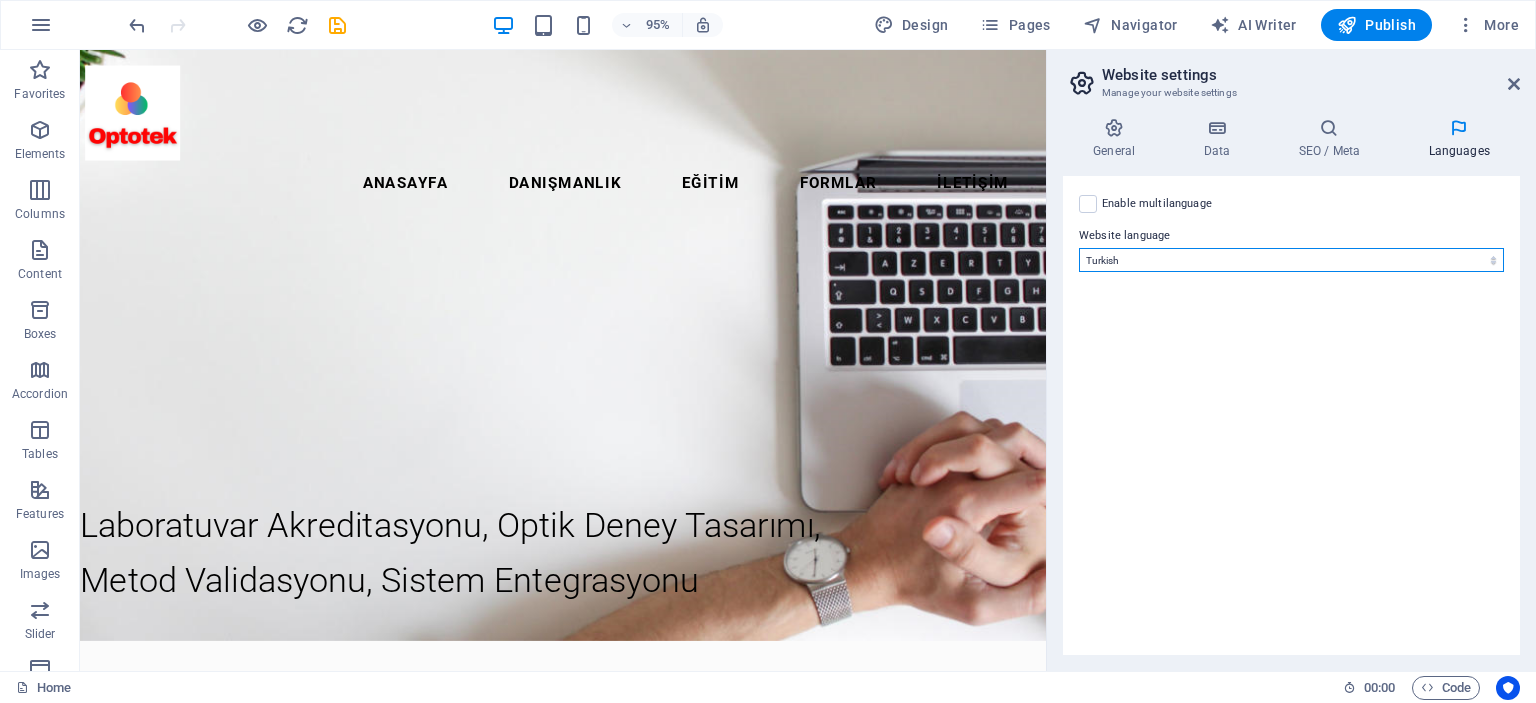 click on "Abkhazian Afar Afrikaans Akan Albanian Amharic Arabic Aragonese Armenian Assamese Avaric Avestan Aymara Azerbaijani Bambara Bashkir Basque Belarusian Bengali Bihari languages Bislama Bokmål Bosnian Breton Bulgarian Burmese Catalan Central Khmer Chamorro Chechen Chinese Church Slavic Chuvash Cornish Corsican Cree Croatian Czech Danish Dutch Dzongkha English Esperanto Estonian Ewe Faroese Farsi (Persian) Fijian Finnish French Fulah Gaelic Galician Ganda Georgian German Greek Greenlandic Guaraní Gujarati Haitian Creole Hausa Hebrew Herero Hindi Hiri Motu Hungarian Icelandic Ido Igbo Indonesian Interlingua Interlingue Inuktitut Inupiaq Irish Italian Japanese Javanese Kannada Kanuri Kashmiri Kazakh Kikuyu Kinyarwanda Komi Kongo Korean Kurdish Kwanyama Kyrgyz Lao Latin Latvian Limburgish Lingala Lithuanian Luba-Katanga Luxembourgish Macedonian Malagasy Malay Malayalam Maldivian Maltese Manx Maori Marathi Marshallese Mongolian Nauru Navajo Ndonga Nepali North Ndebele Northern Sami Norwegian Norwegian Nynorsk Nuosu" at bounding box center [1291, 260] 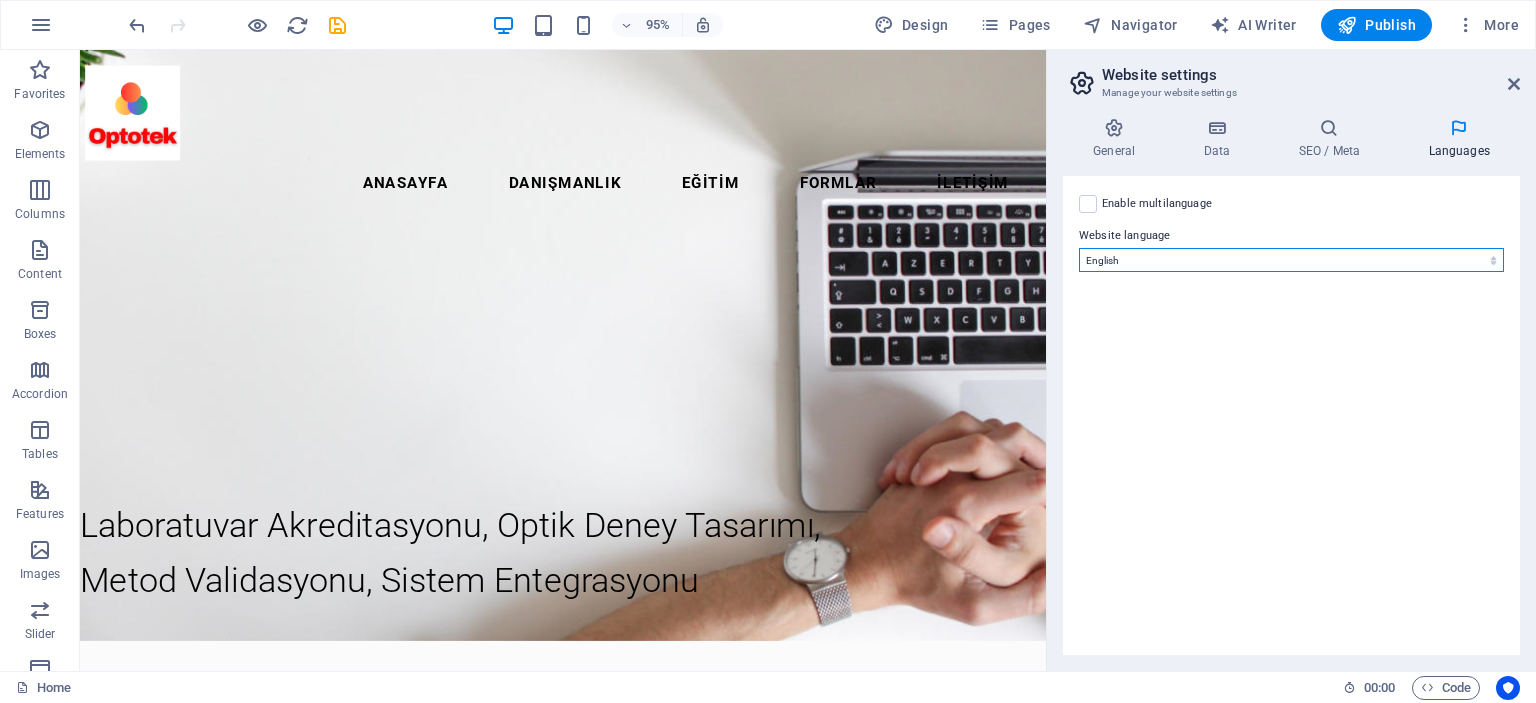 click on "Abkhazian Afar Afrikaans Akan Albanian Amharic Arabic Aragonese Armenian Assamese Avaric Avestan Aymara Azerbaijani Bambara Bashkir Basque Belarusian Bengali Bihari languages Bislama Bokmål Bosnian Breton Bulgarian Burmese Catalan Central Khmer Chamorro Chechen Chinese Church Slavic Chuvash Cornish Corsican Cree Croatian Czech Danish Dutch Dzongkha English Esperanto Estonian Ewe Faroese Farsi (Persian) Fijian Finnish French Fulah Gaelic Galician Ganda Georgian German Greek Greenlandic Guaraní Gujarati Haitian Creole Hausa Hebrew Herero Hindi Hiri Motu Hungarian Icelandic Ido Igbo Indonesian Interlingua Interlingue Inuktitut Inupiaq Irish Italian Japanese Javanese Kannada Kanuri Kashmiri Kazakh Kikuyu Kinyarwanda Komi Kongo Korean Kurdish Kwanyama Kyrgyz Lao Latin Latvian Limburgish Lingala Lithuanian Luba-Katanga Luxembourgish Macedonian Malagasy Malay Malayalam Maldivian Maltese Manx Maori Marathi Marshallese Mongolian Nauru Navajo Ndonga Nepali North Ndebele Northern Sami Norwegian Norwegian Nynorsk Nuosu" at bounding box center (1291, 260) 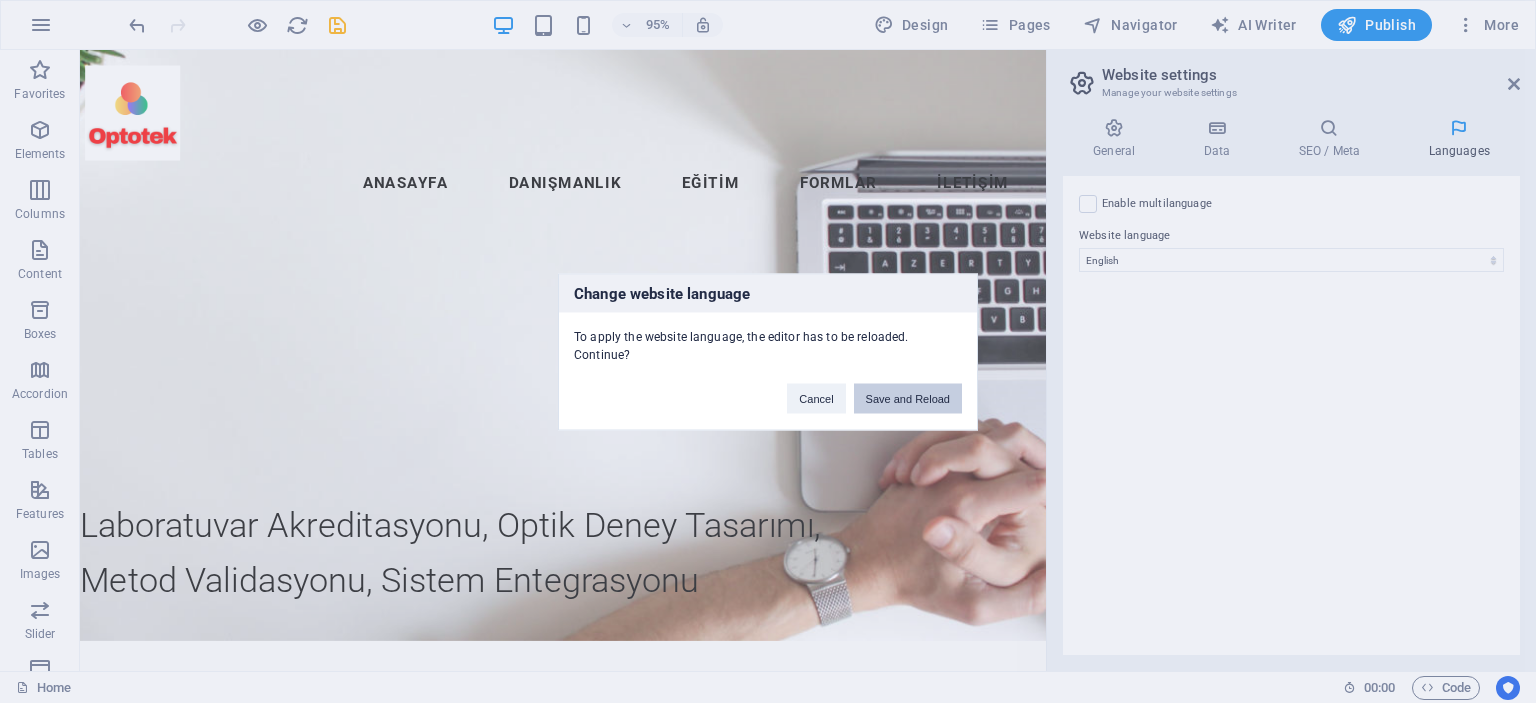 drag, startPoint x: 908, startPoint y: 393, endPoint x: 871, endPoint y: 342, distance: 63.007935 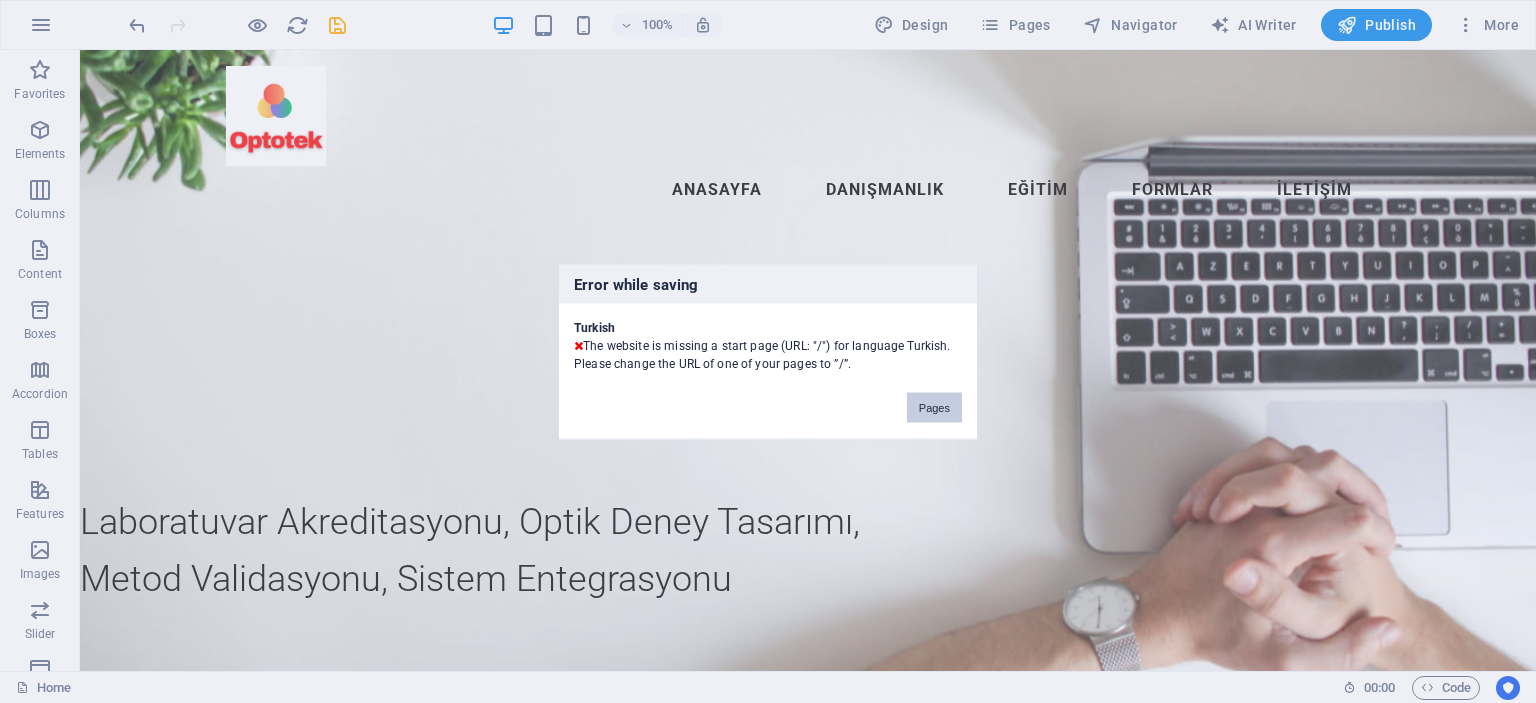 click on "Pages" at bounding box center (934, 407) 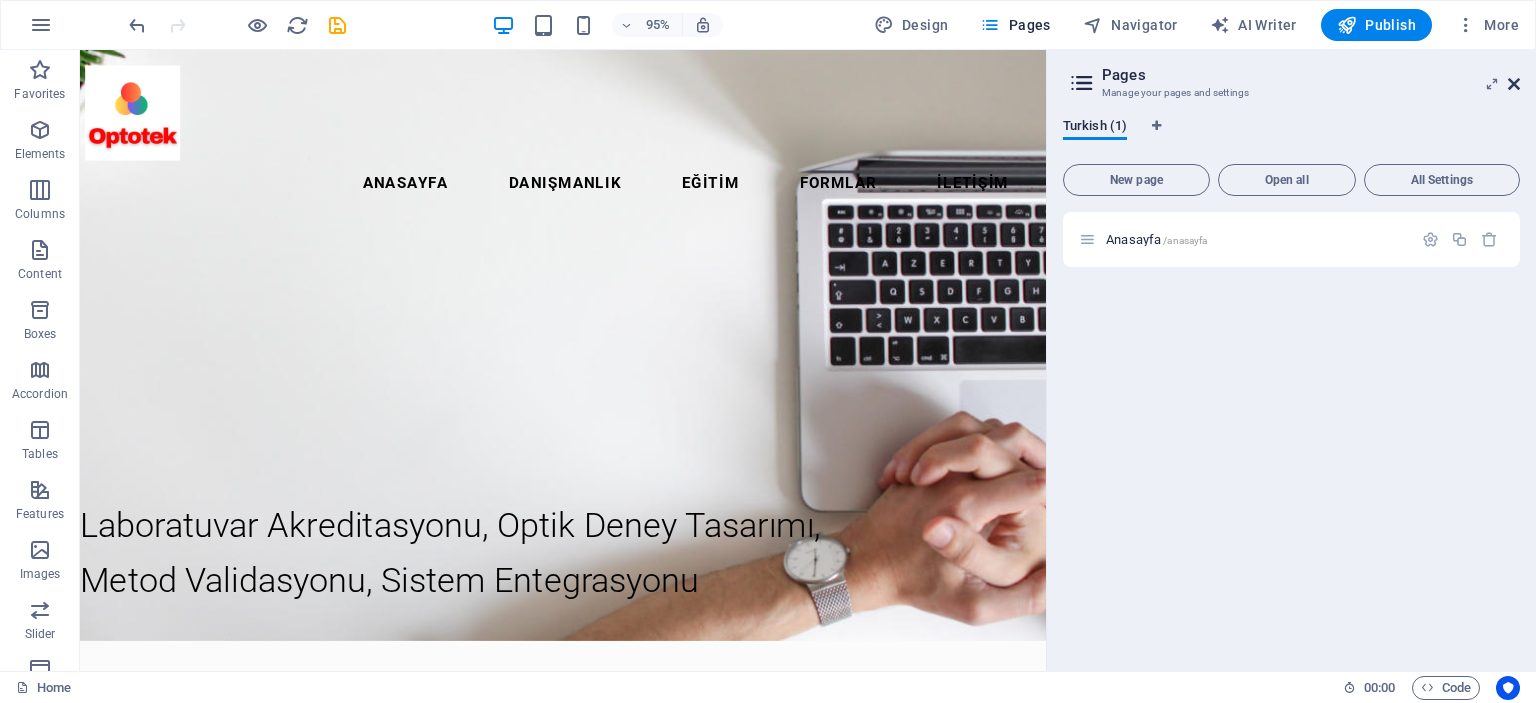 click at bounding box center (1514, 84) 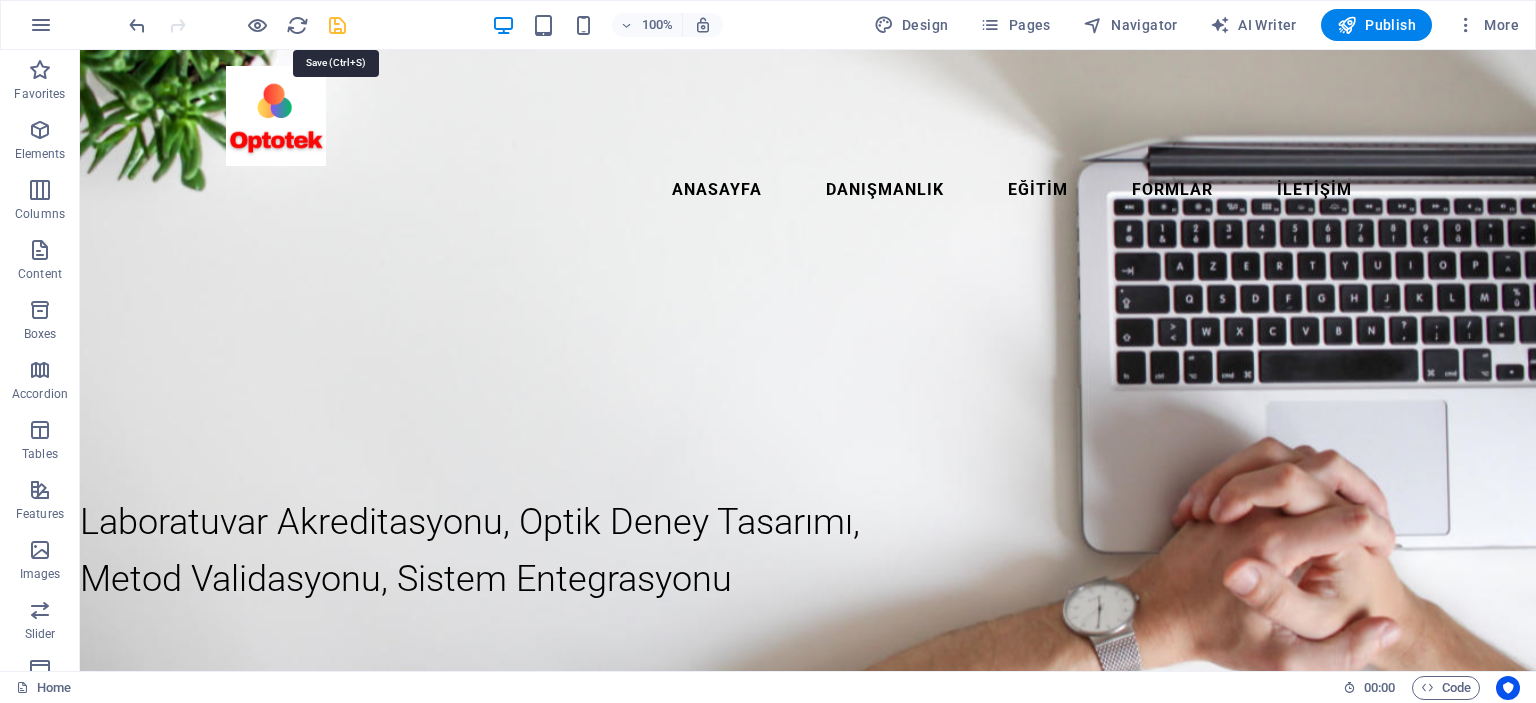 click at bounding box center [337, 25] 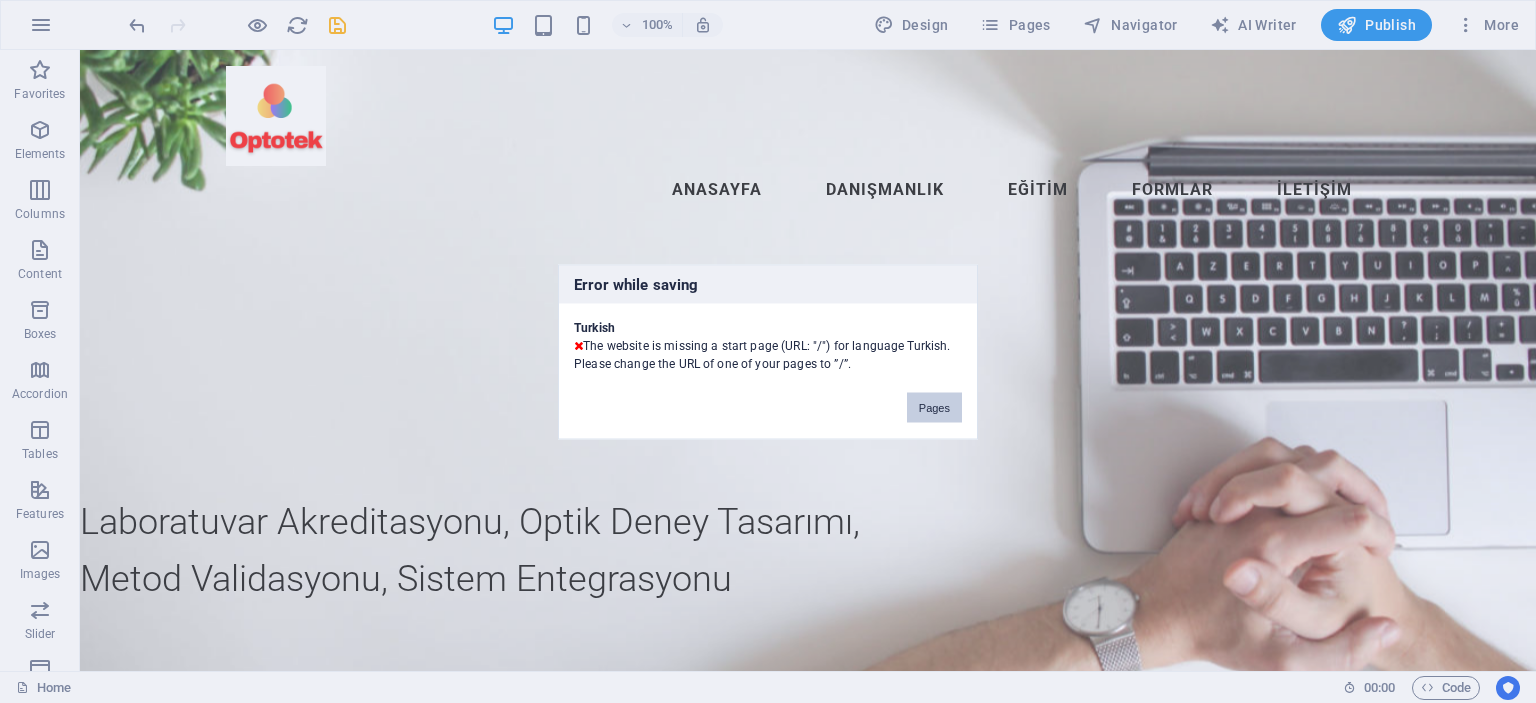 click on "Pages" at bounding box center (934, 407) 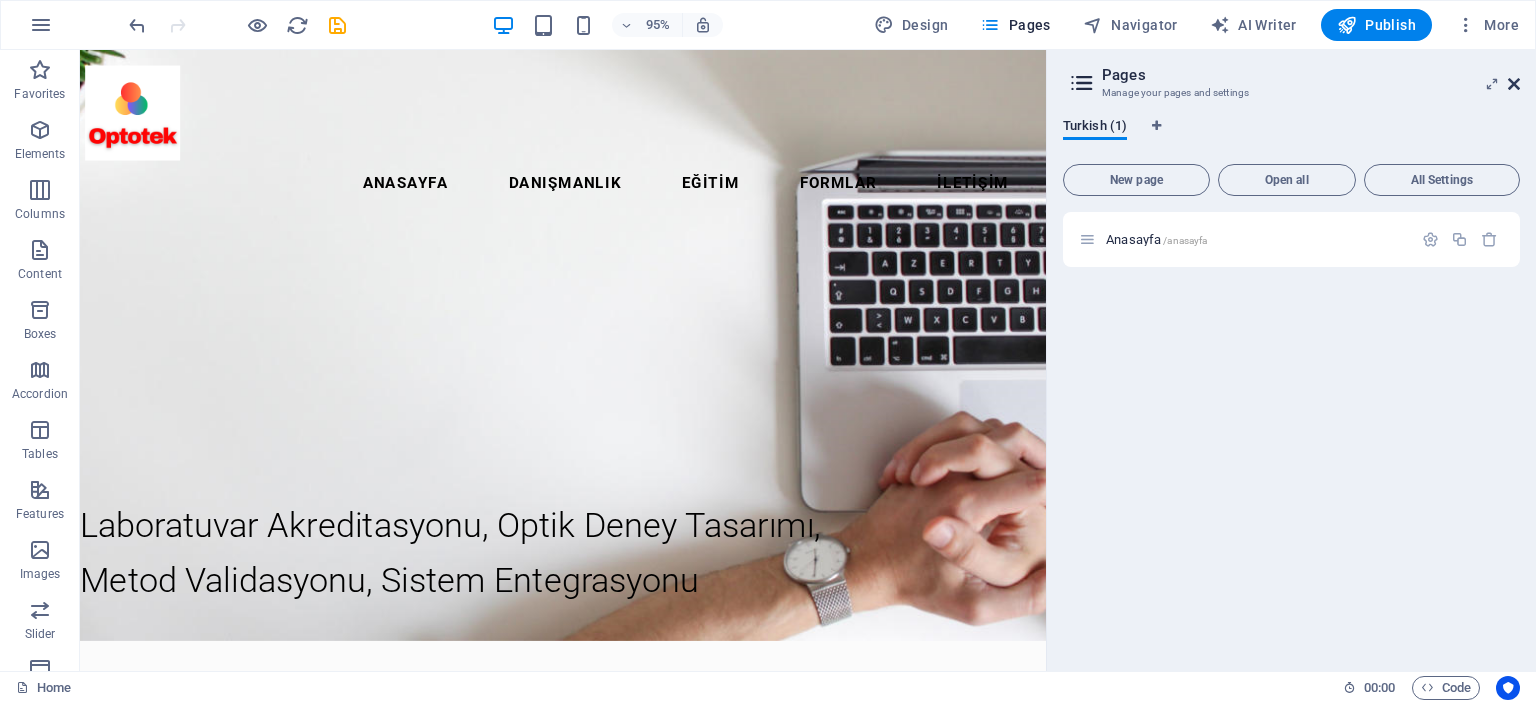 drag, startPoint x: 1517, startPoint y: 82, endPoint x: 1432, endPoint y: 34, distance: 97.6166 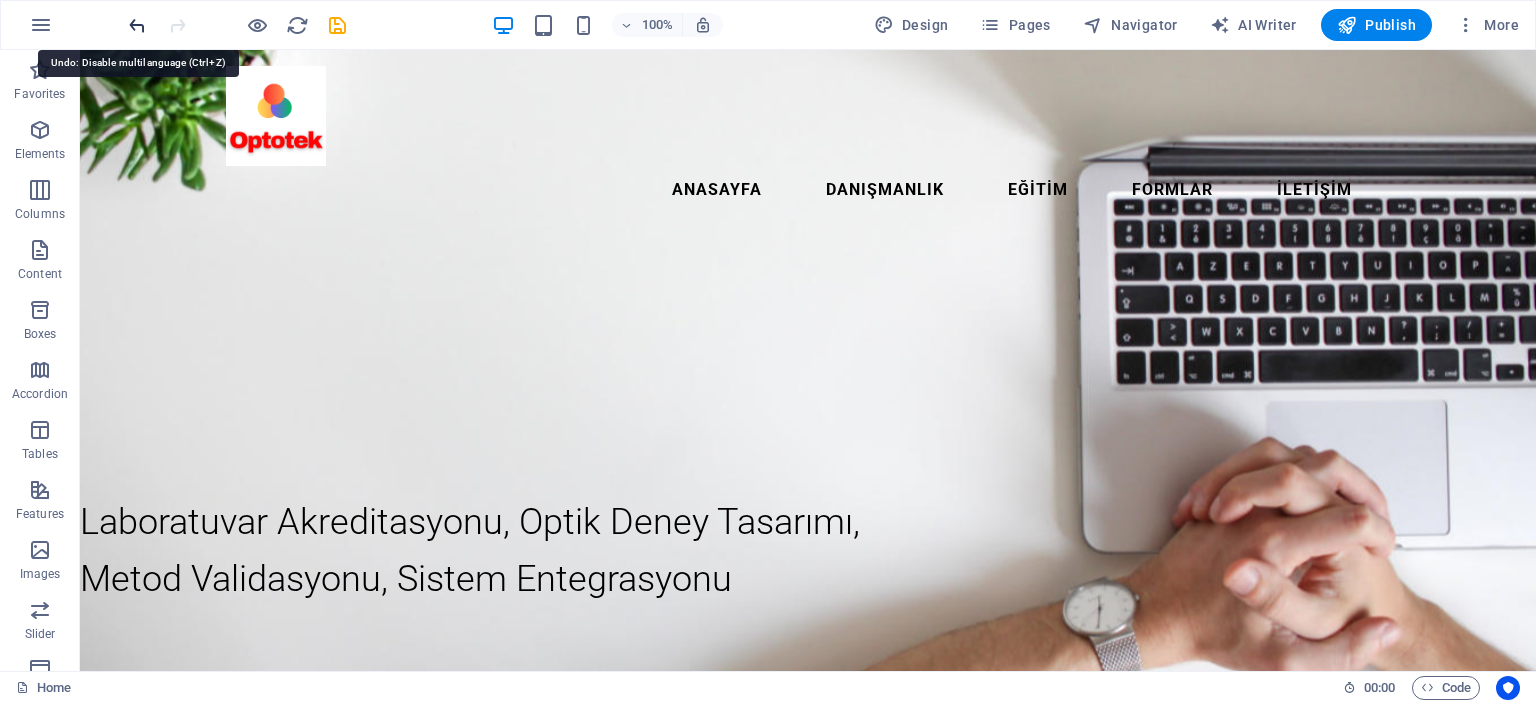 click at bounding box center (137, 25) 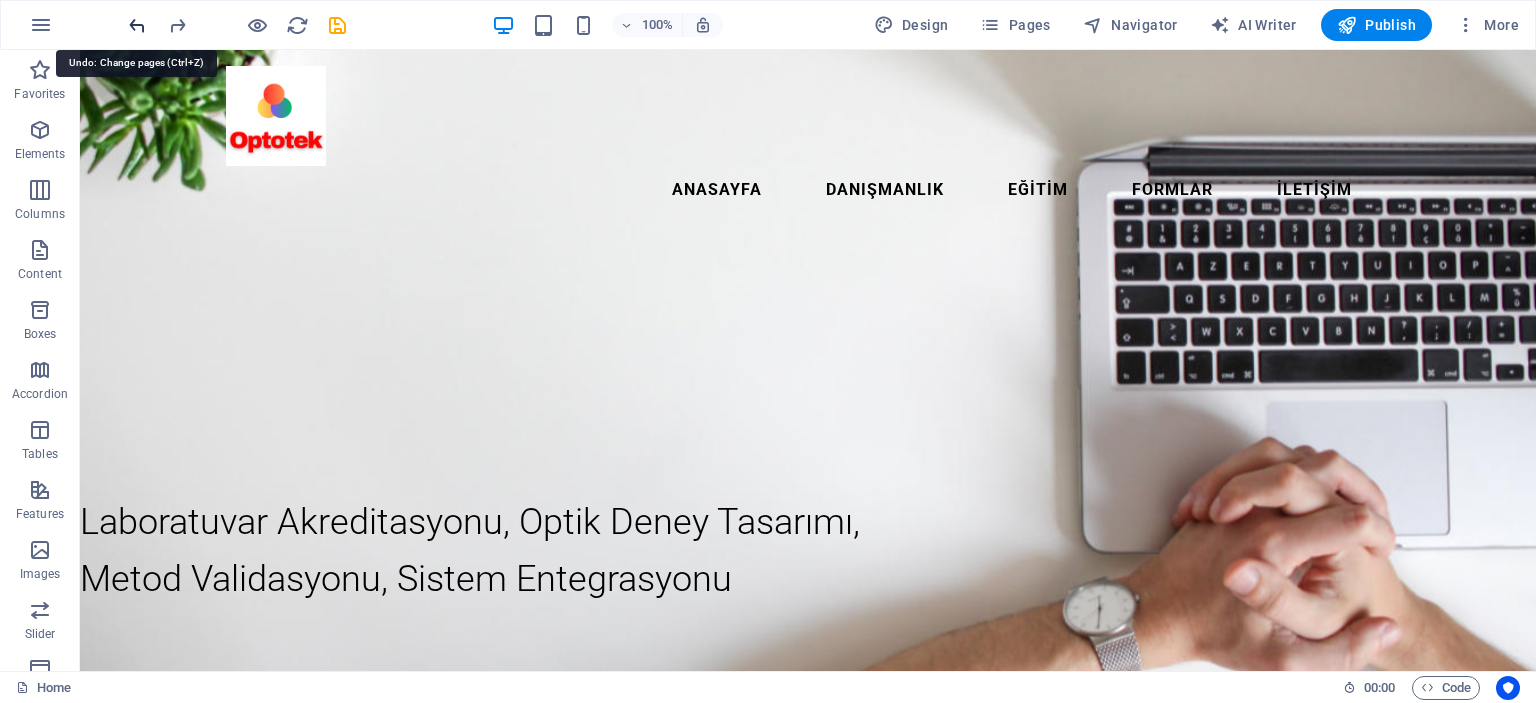 click at bounding box center (137, 25) 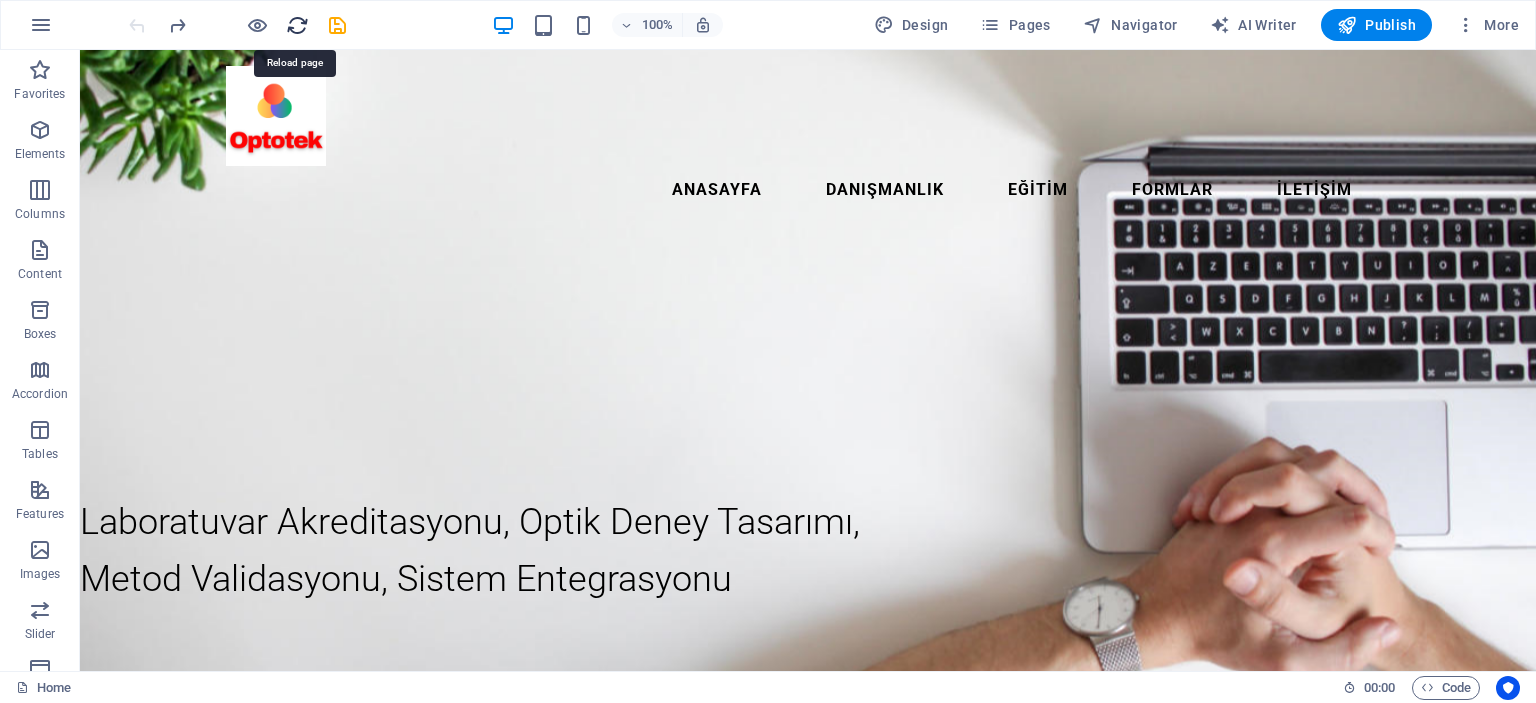 click at bounding box center [297, 25] 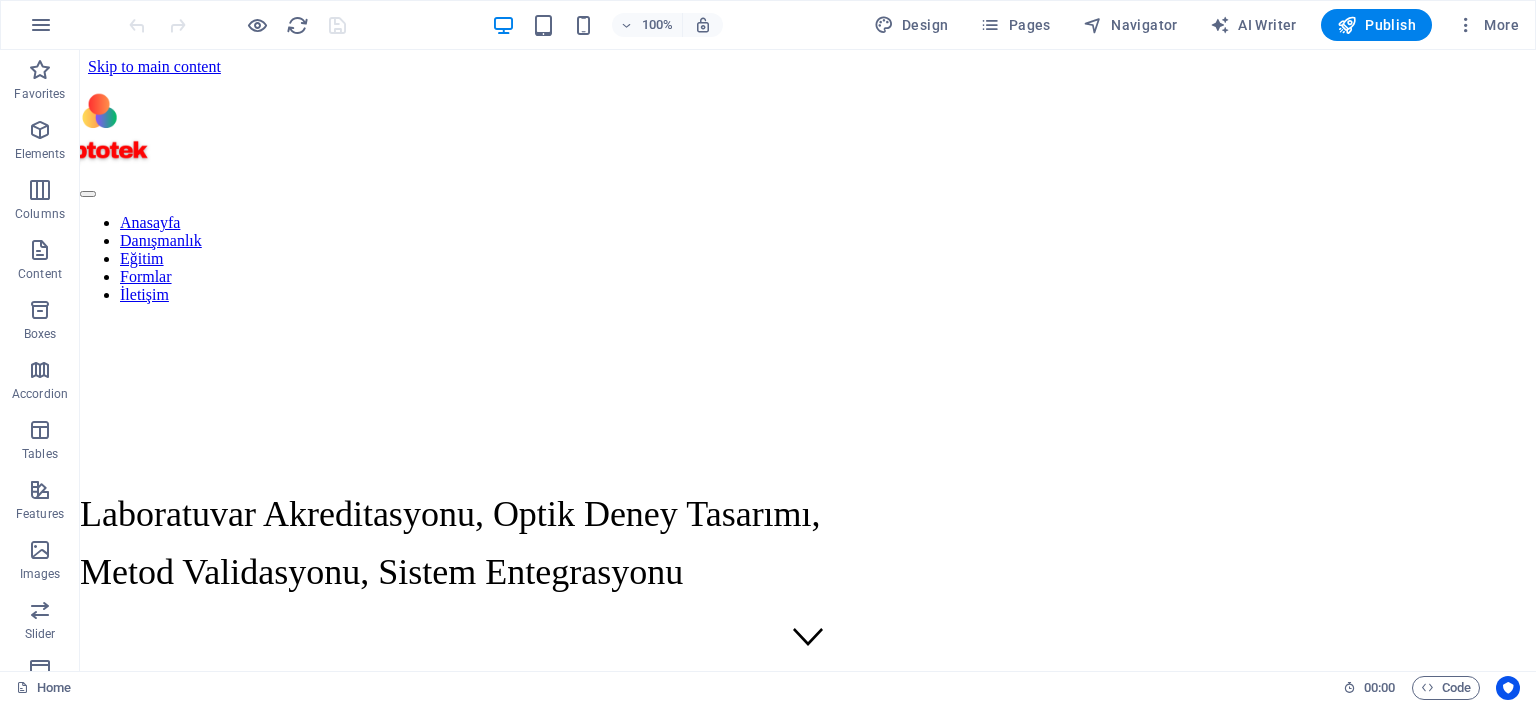 scroll, scrollTop: 0, scrollLeft: 0, axis: both 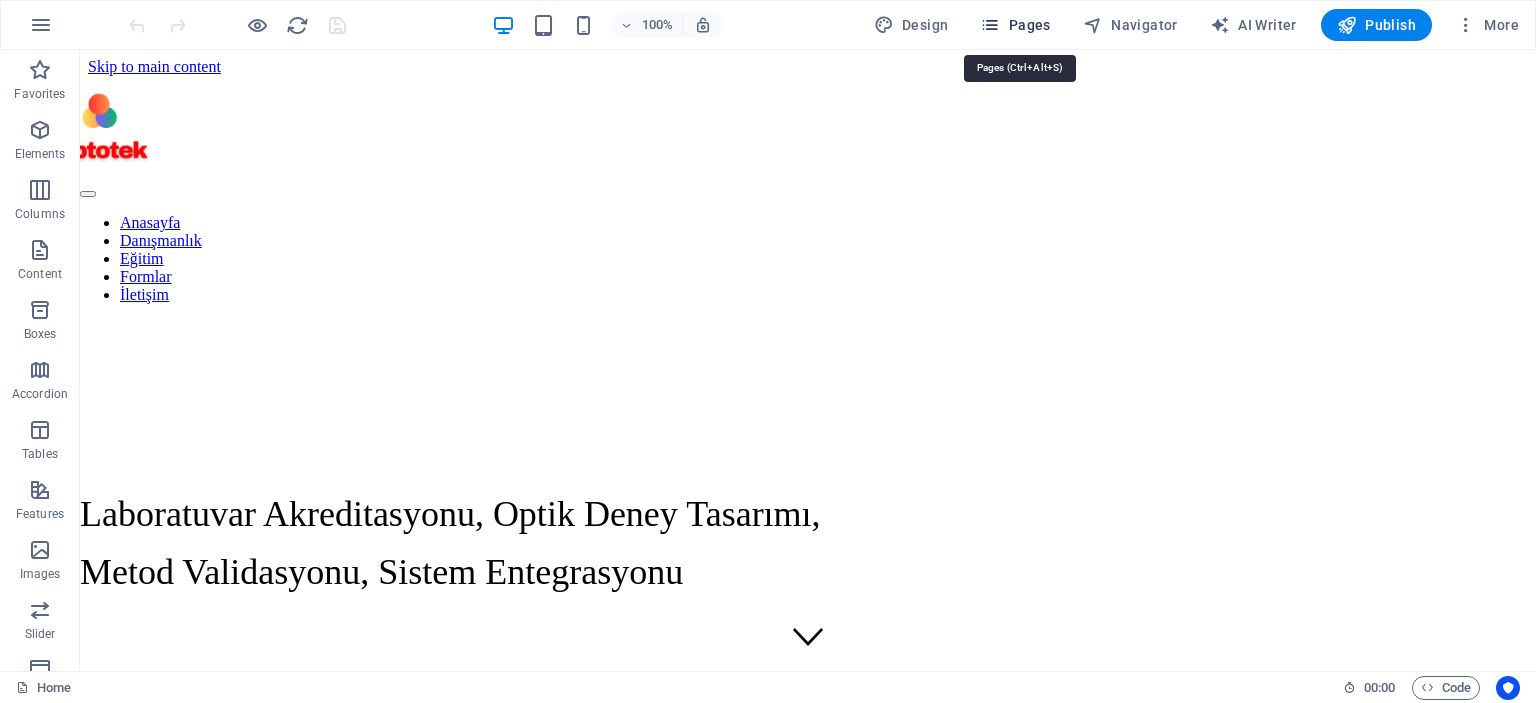 click on "Pages" at bounding box center [1015, 25] 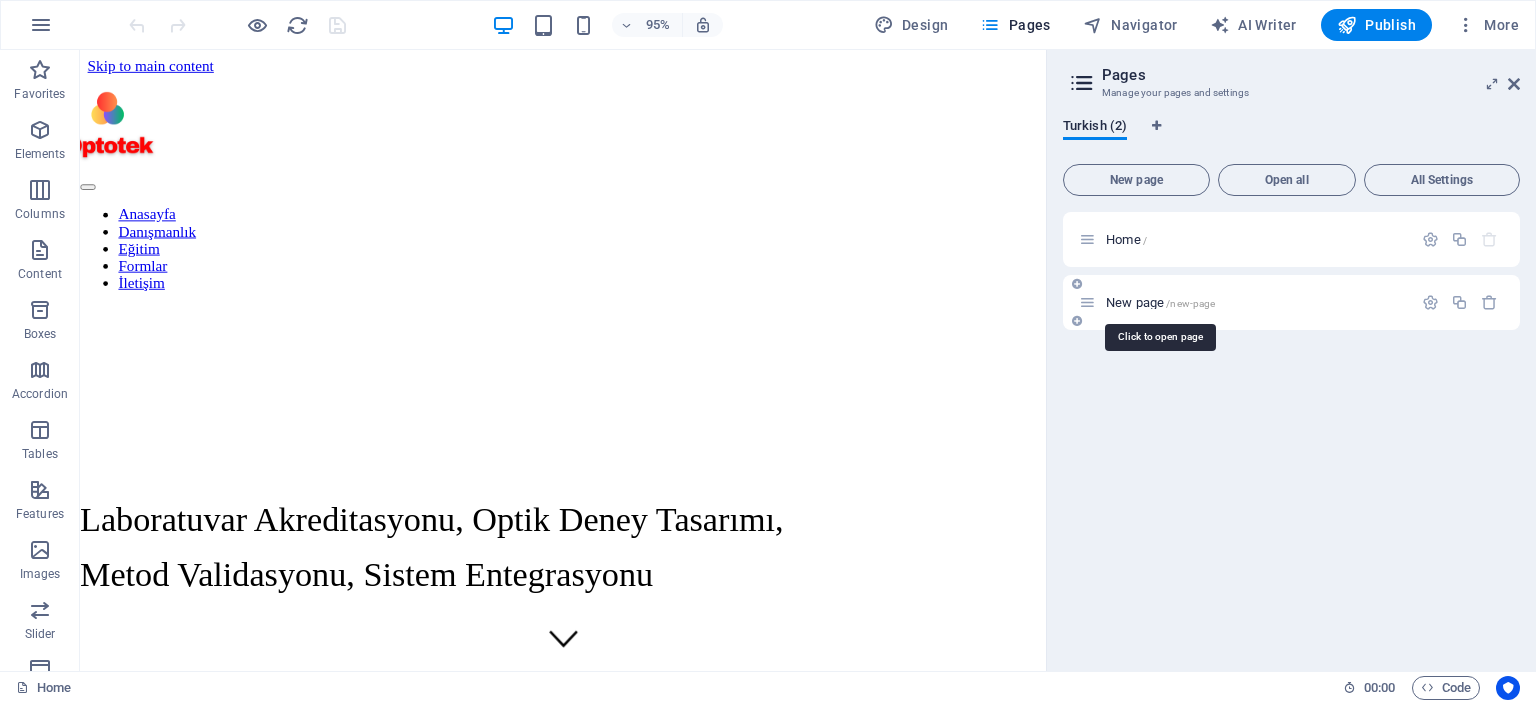 click on "New page /new-page" at bounding box center (1160, 302) 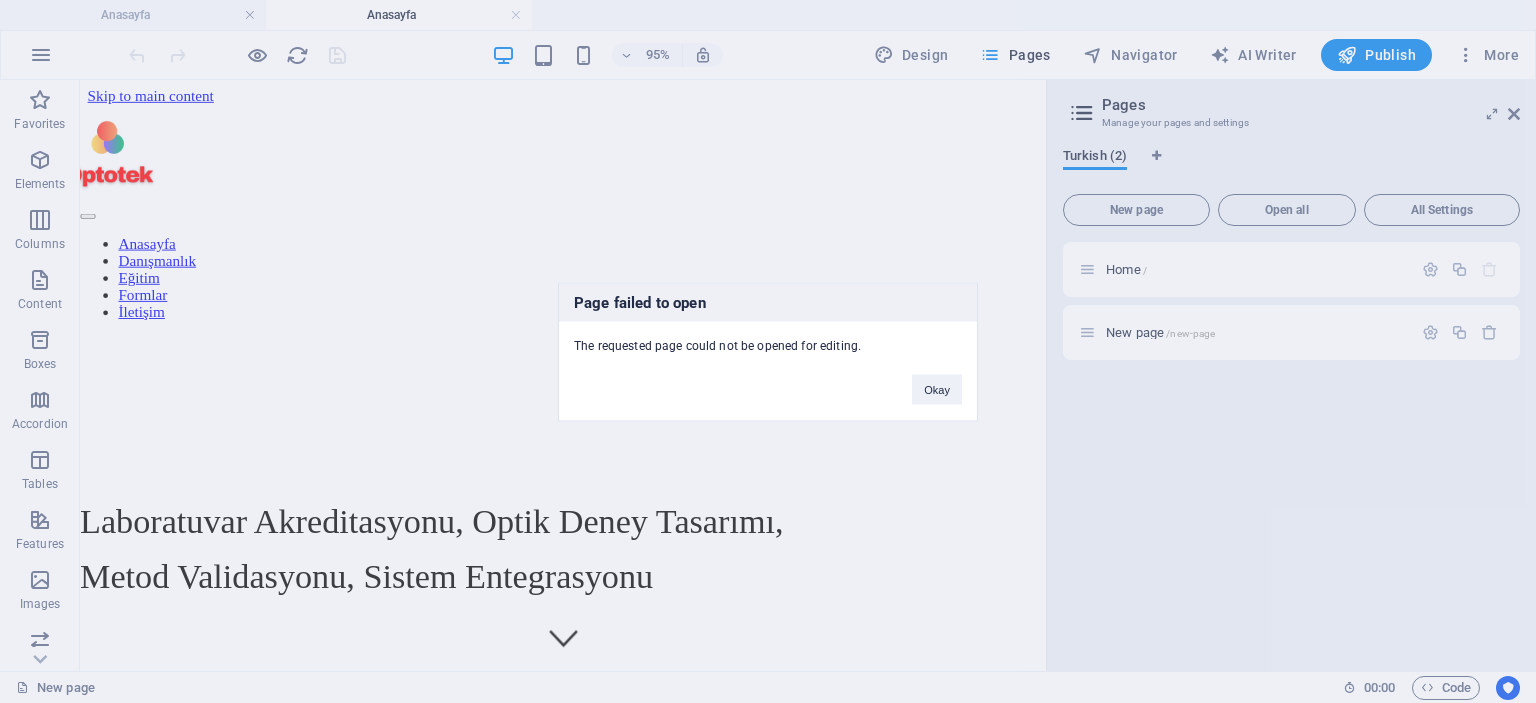 scroll, scrollTop: 0, scrollLeft: 0, axis: both 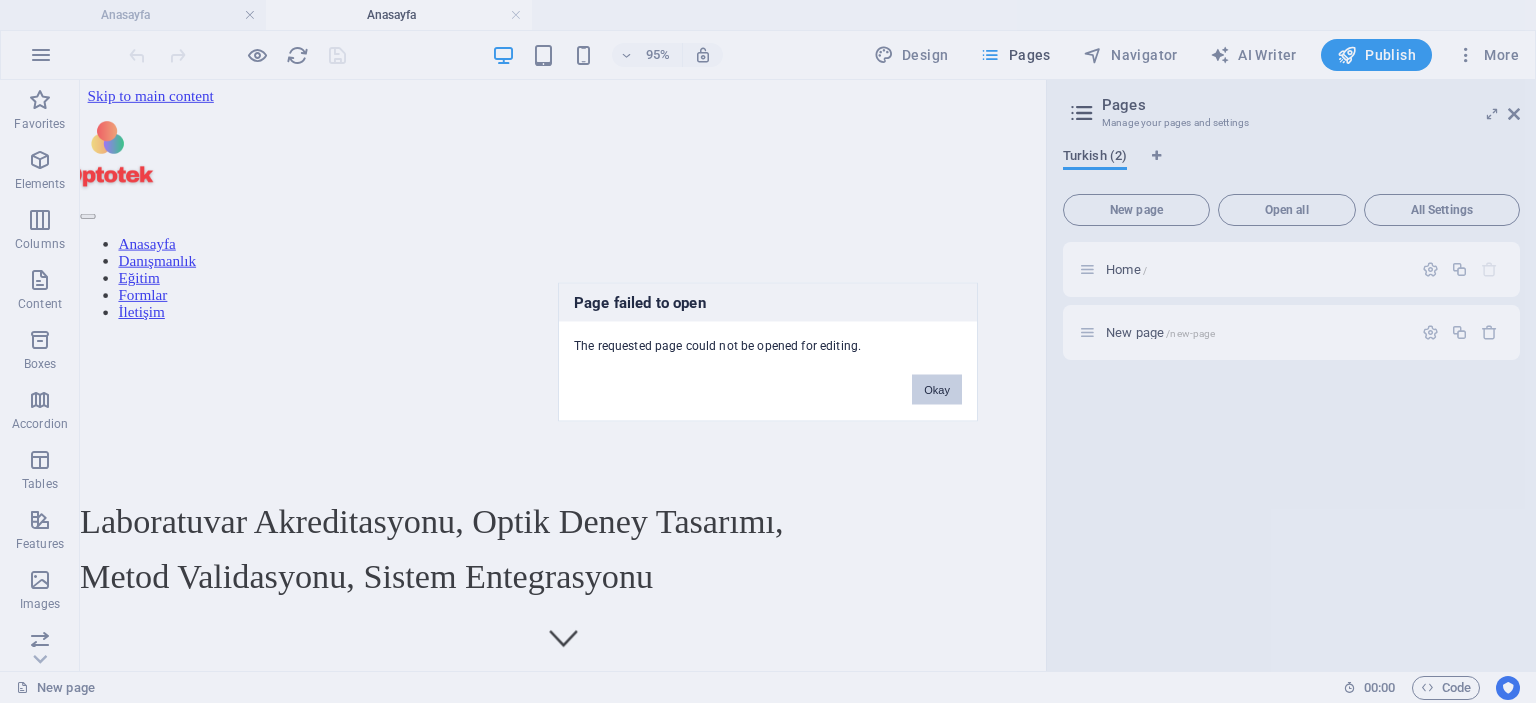 drag, startPoint x: 947, startPoint y: 393, endPoint x: 917, endPoint y: 329, distance: 70.68239 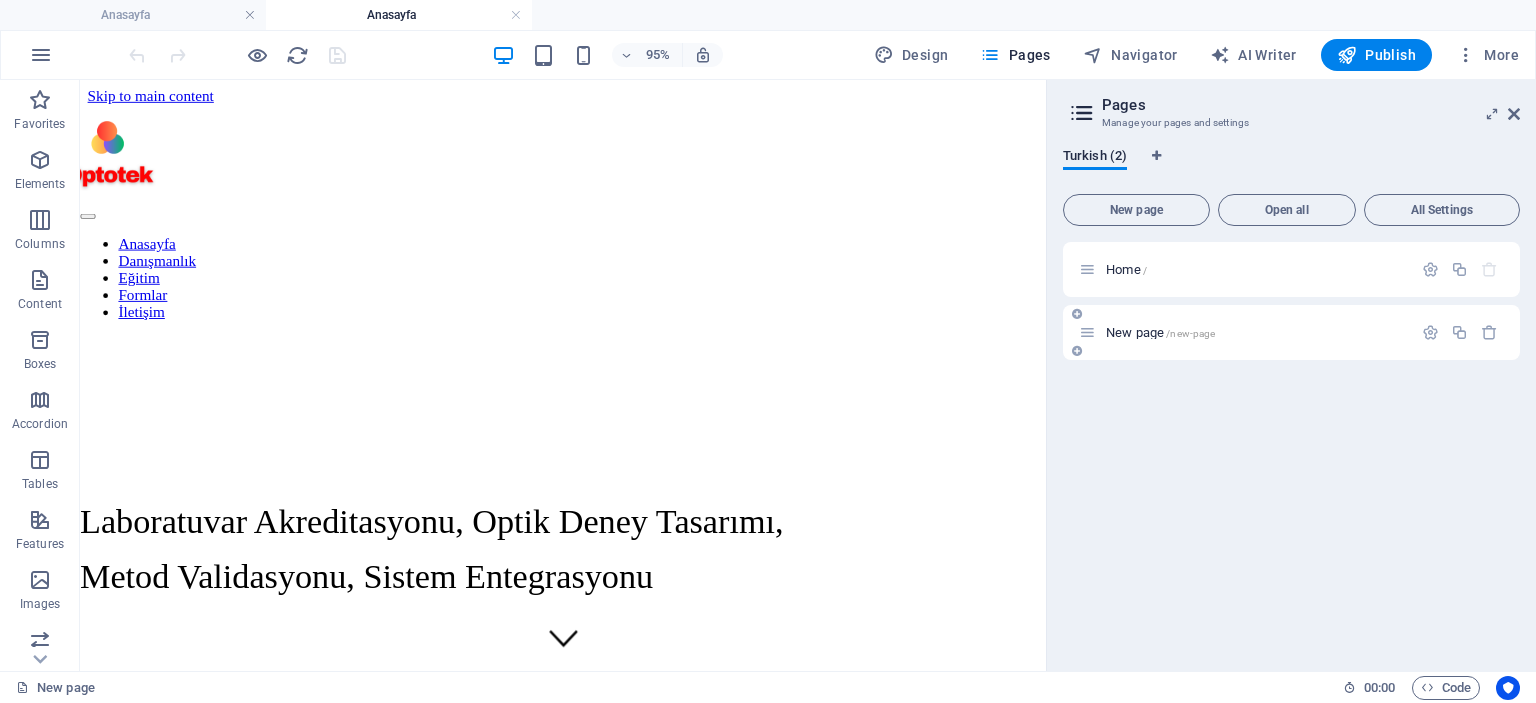 click on "New page /new-page" at bounding box center (1160, 332) 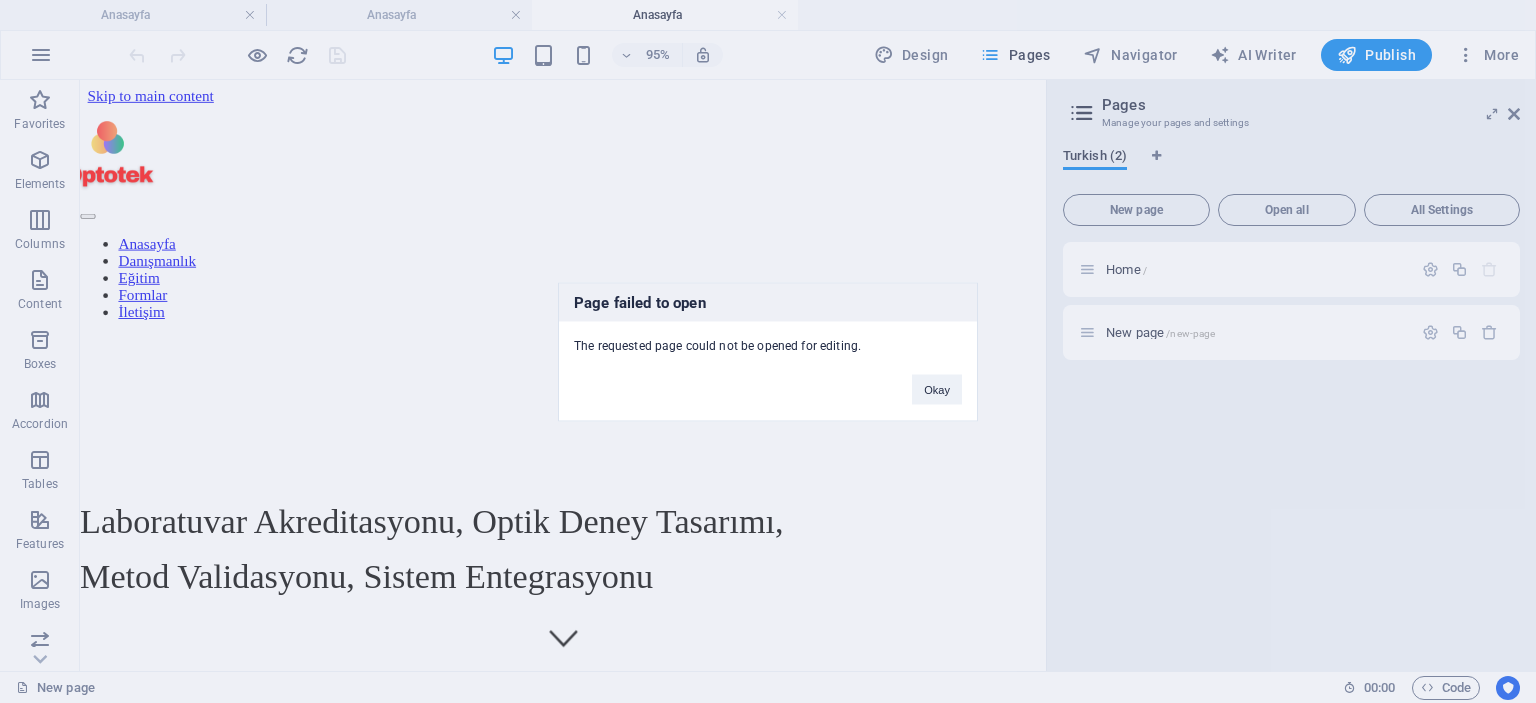 scroll, scrollTop: 0, scrollLeft: 0, axis: both 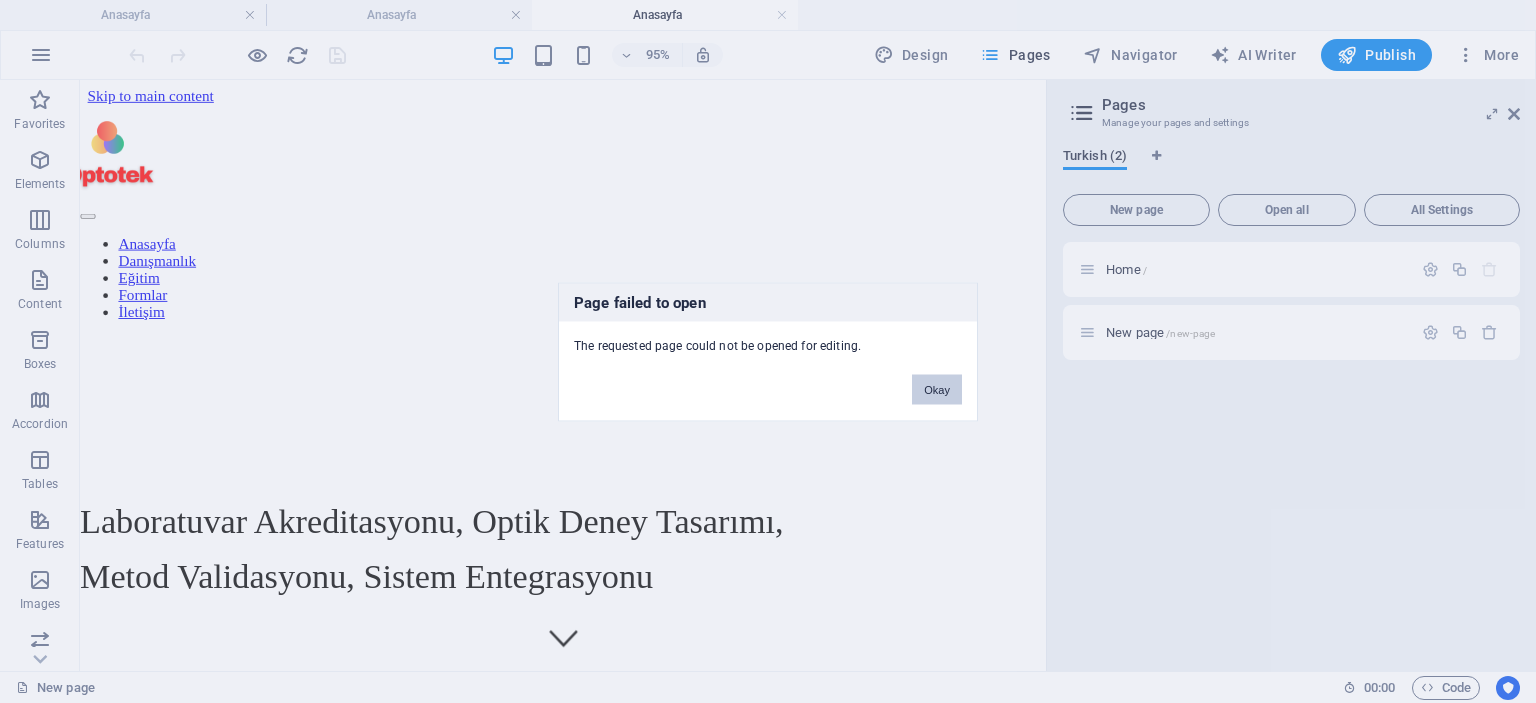 click on "Okay" at bounding box center (937, 389) 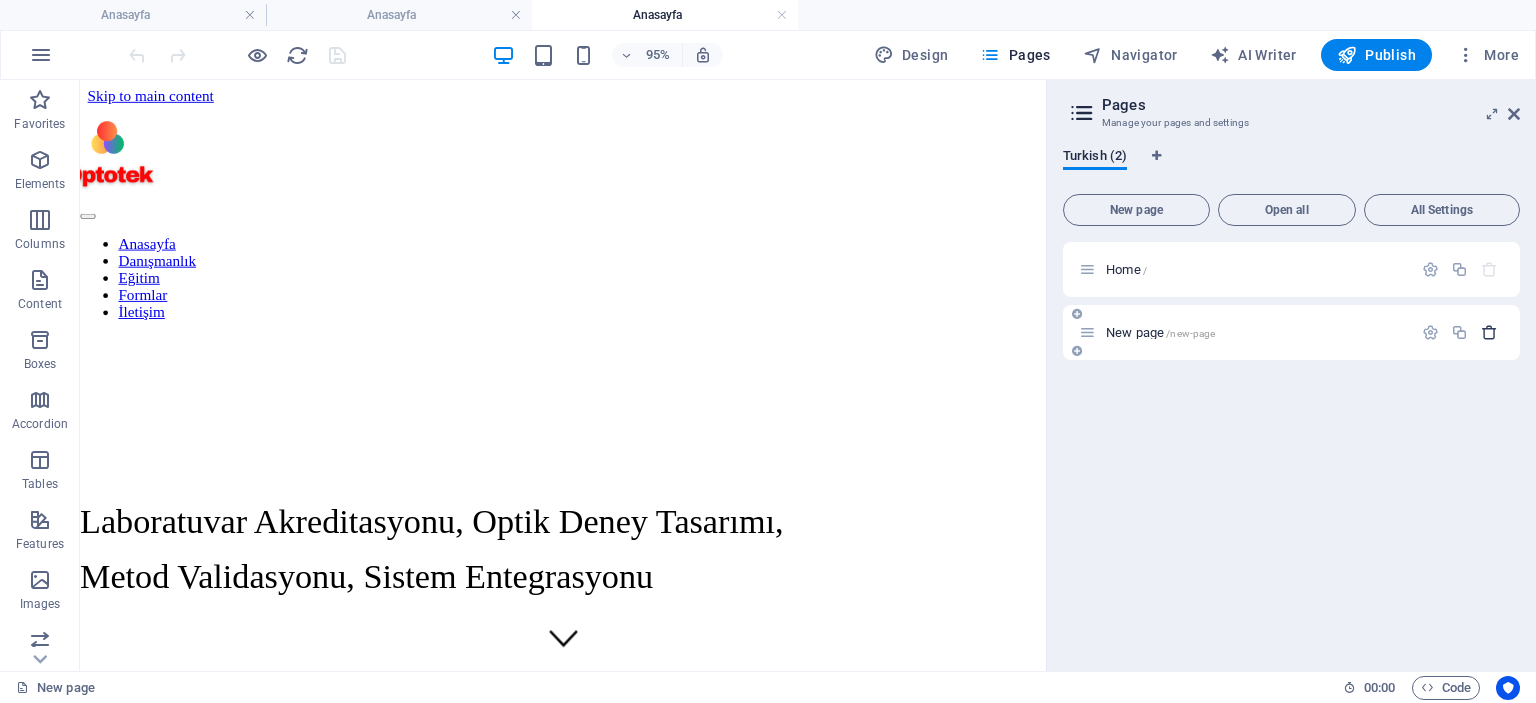 click at bounding box center [1489, 332] 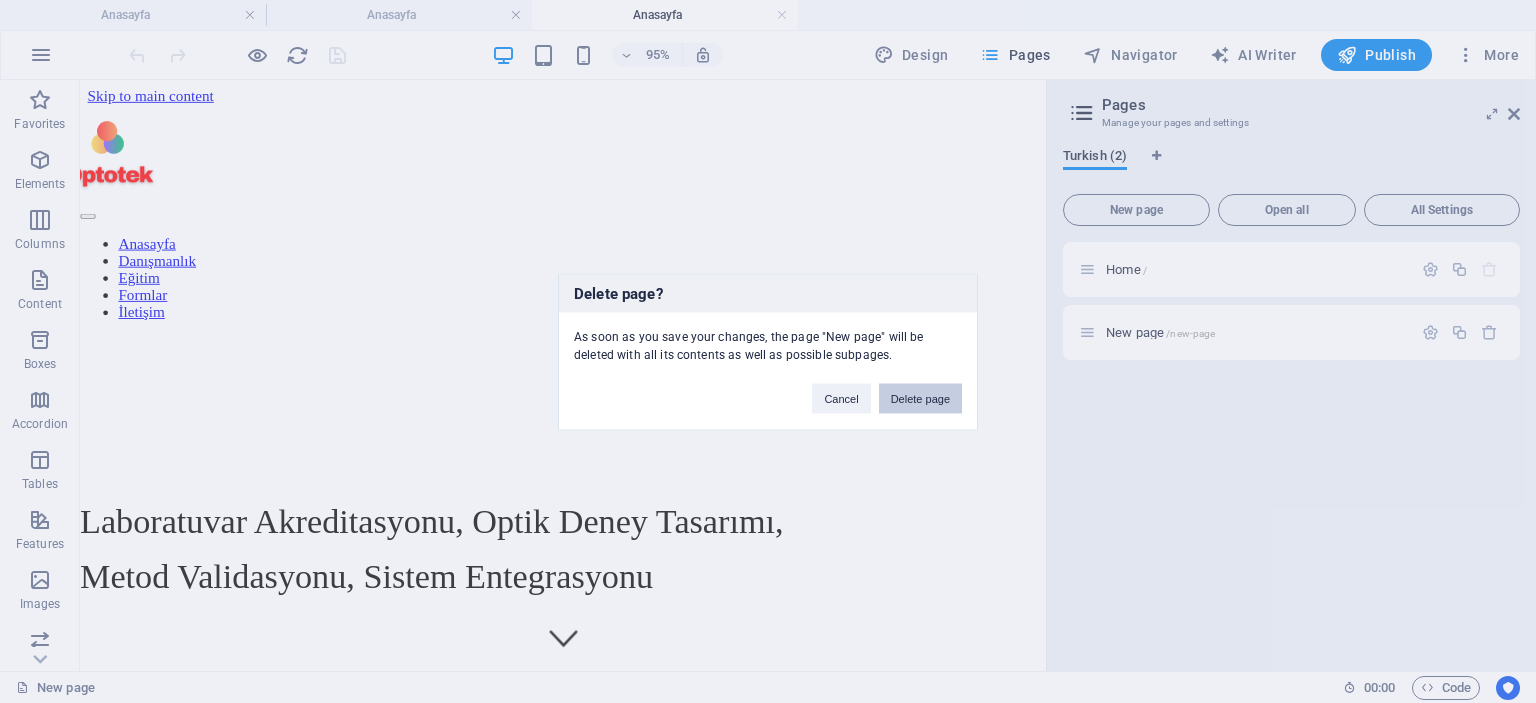 click on "Delete page" at bounding box center (920, 398) 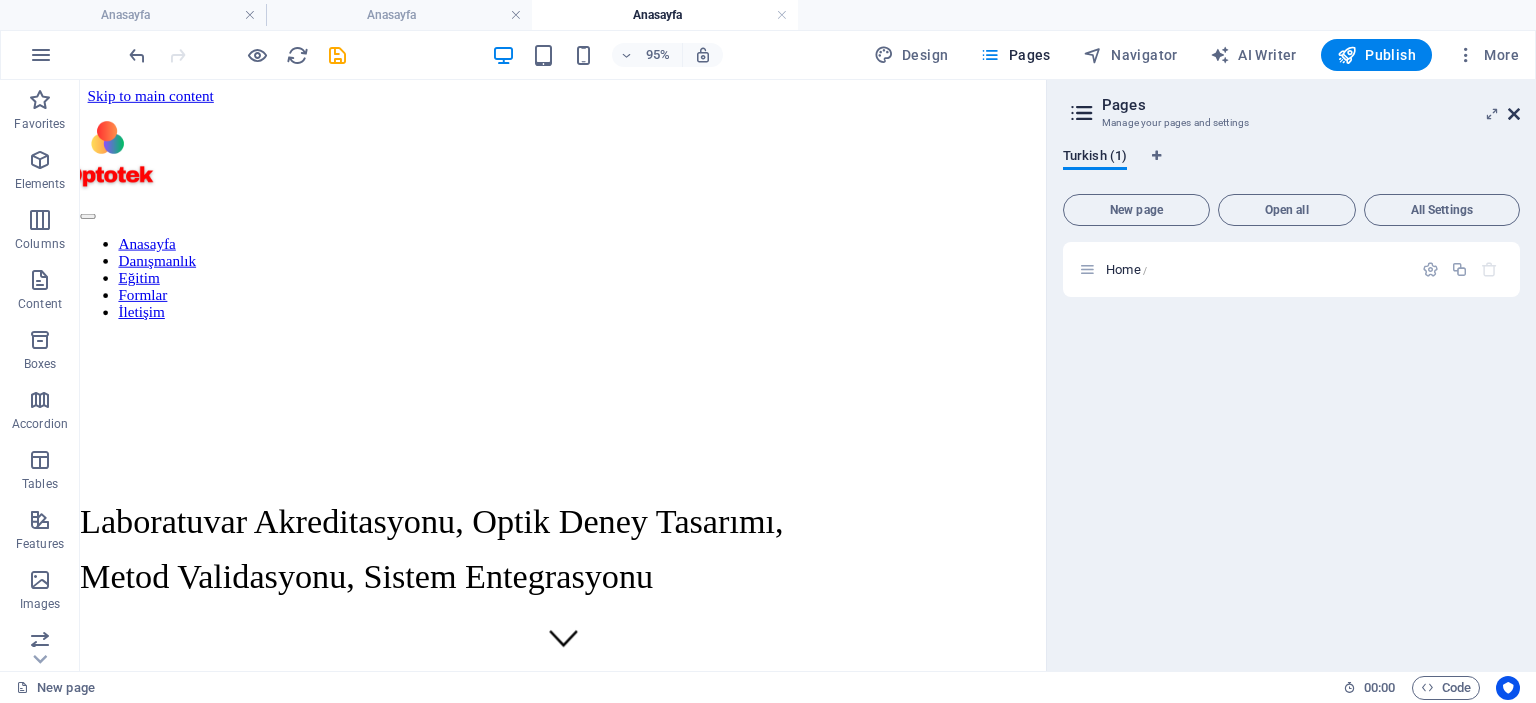 click at bounding box center [1514, 114] 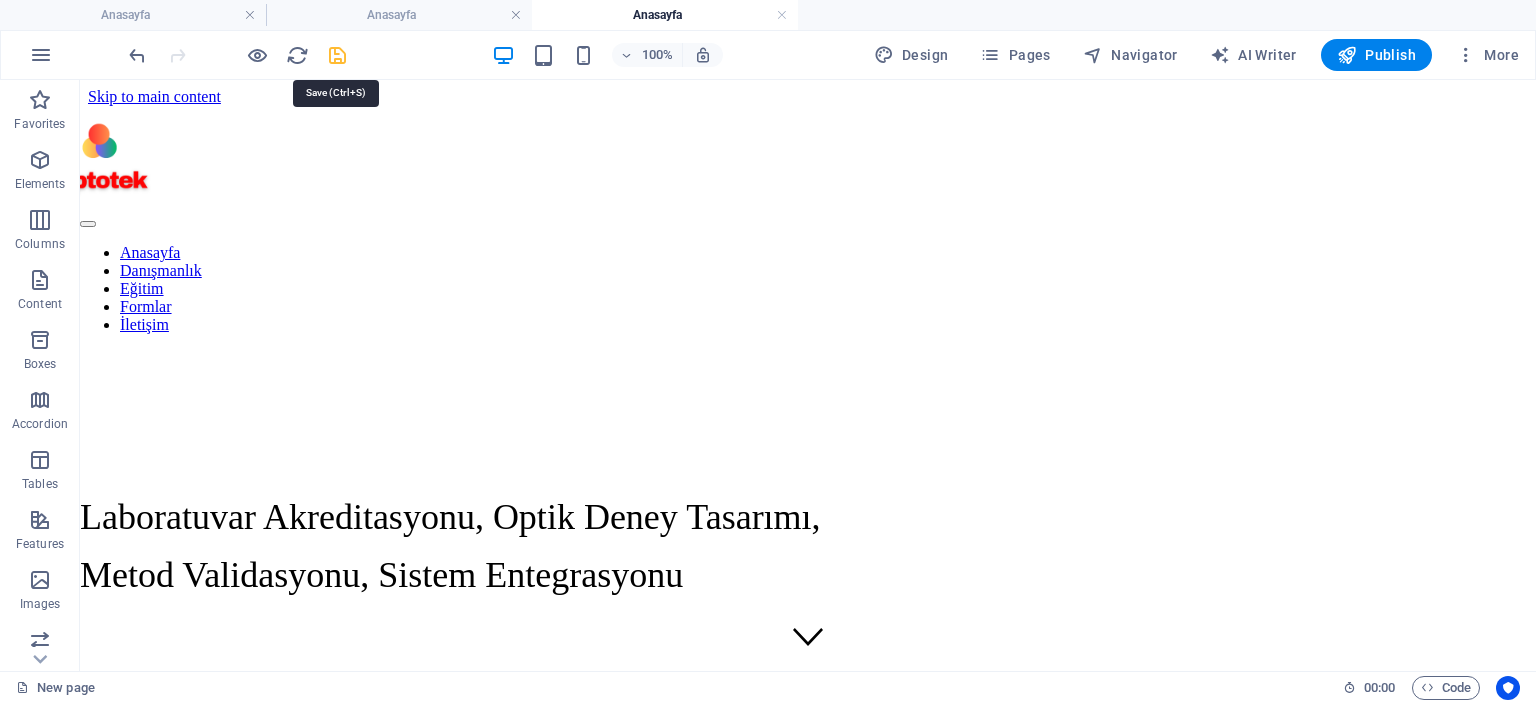 click at bounding box center (337, 55) 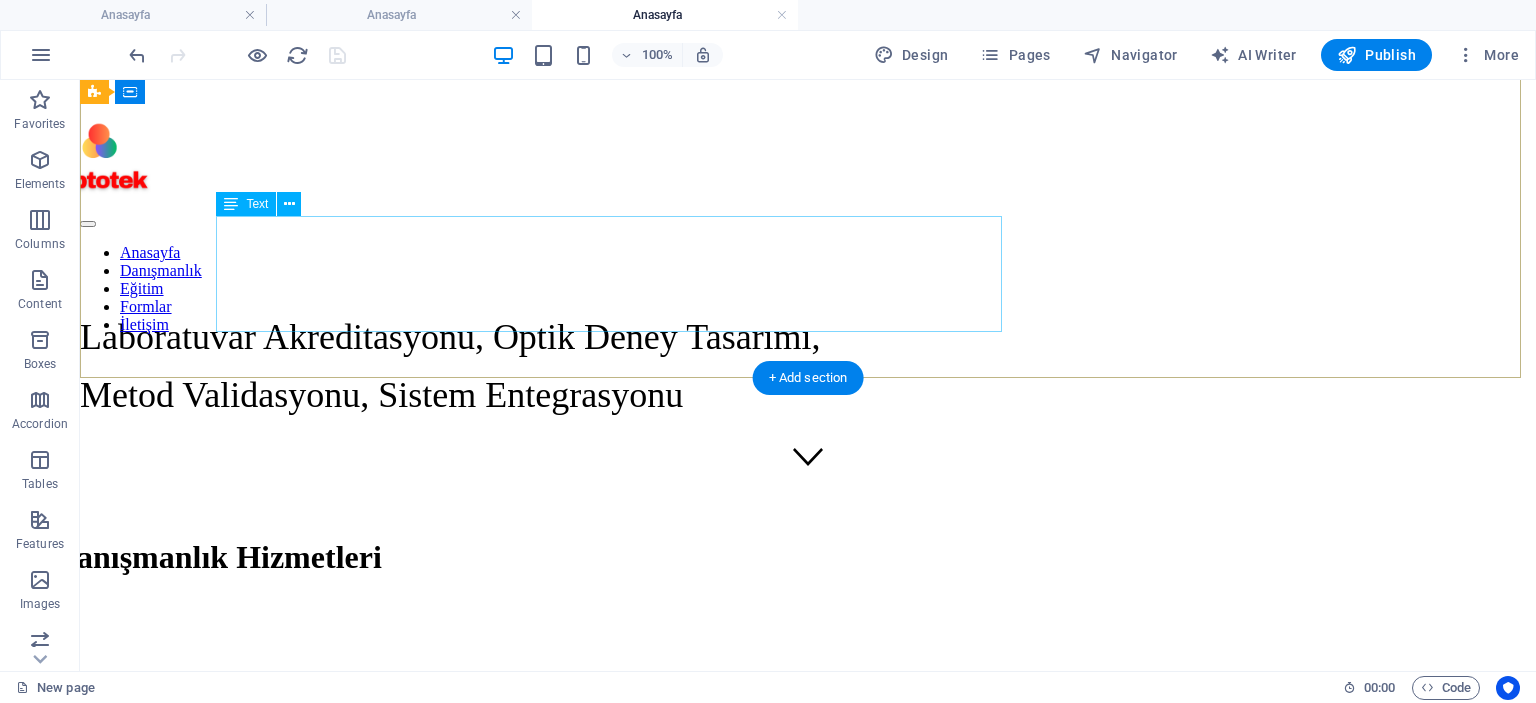 scroll, scrollTop: 0, scrollLeft: 0, axis: both 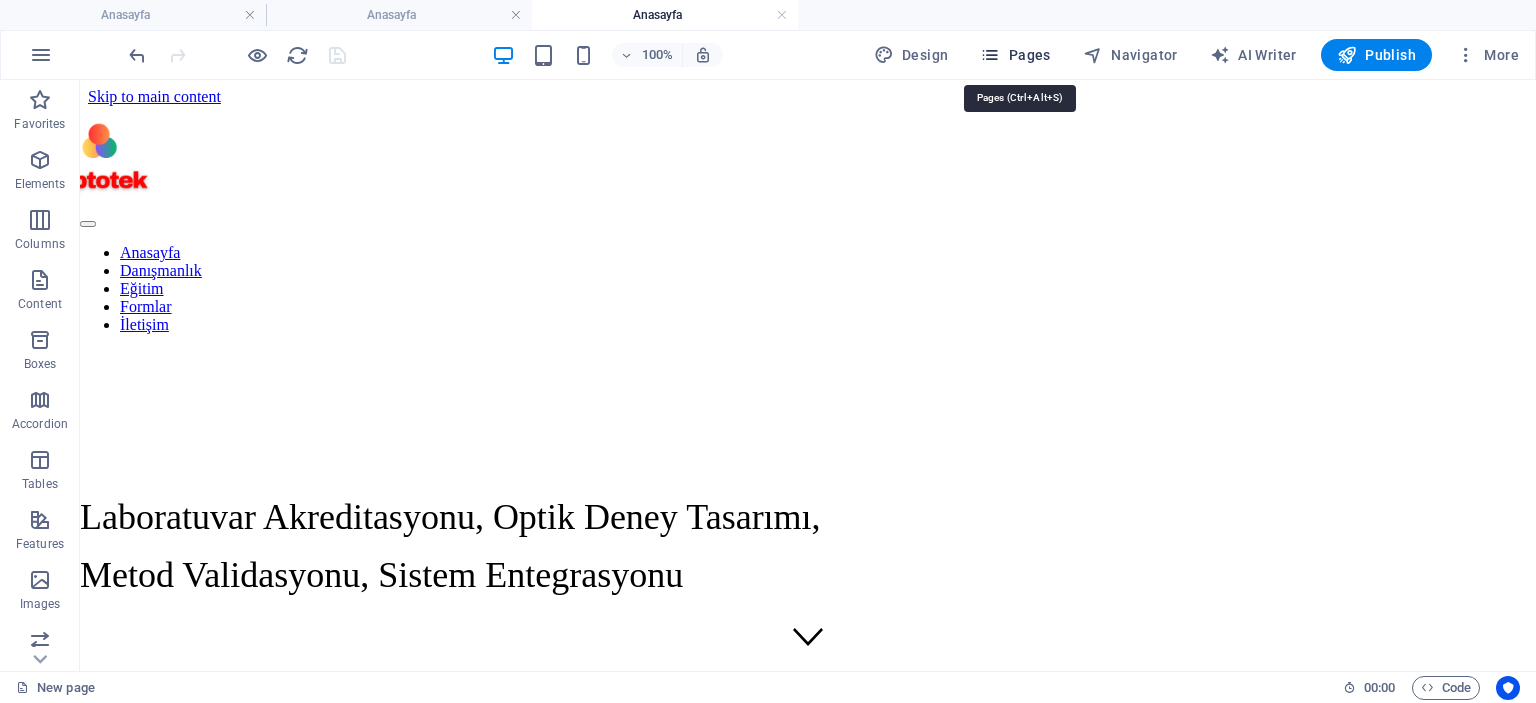 click on "Pages" at bounding box center [1015, 55] 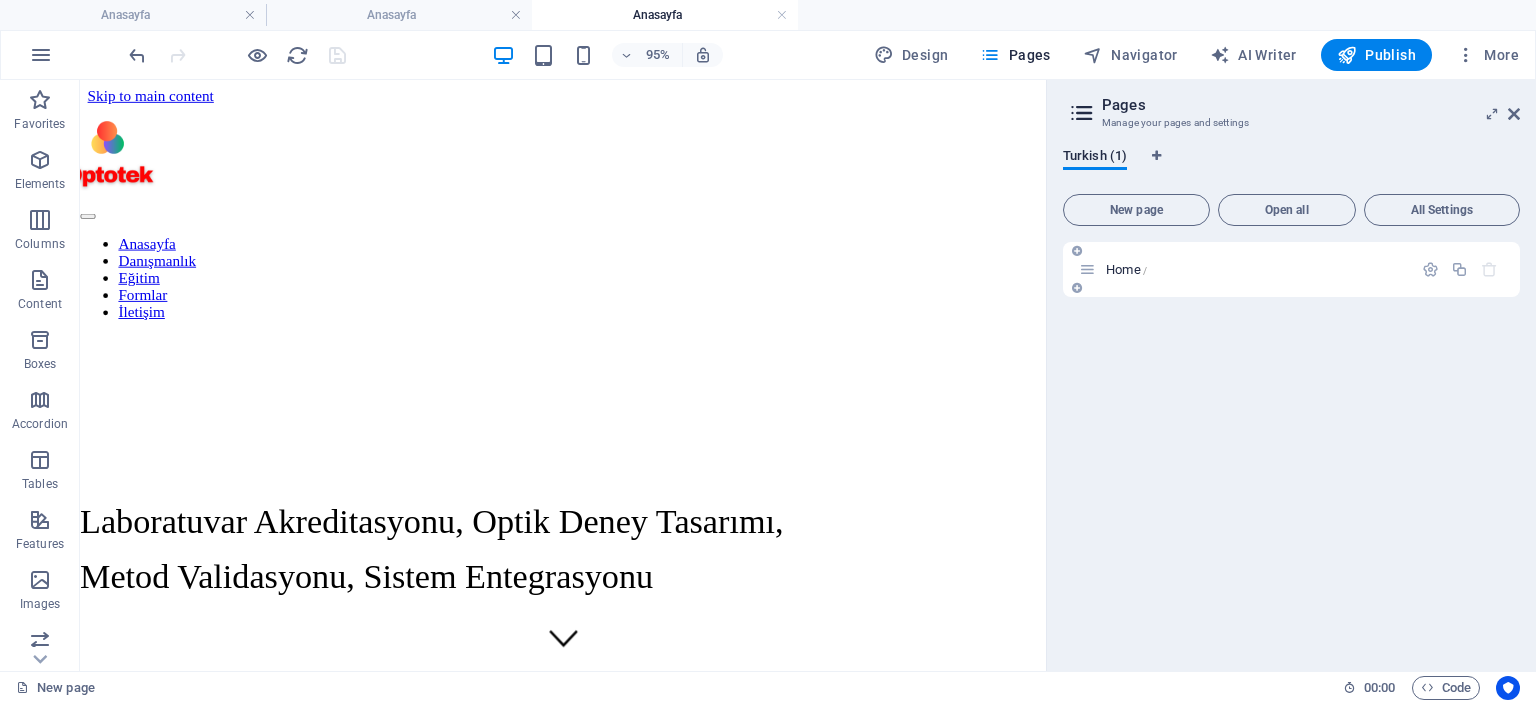 click at bounding box center [1077, 288] 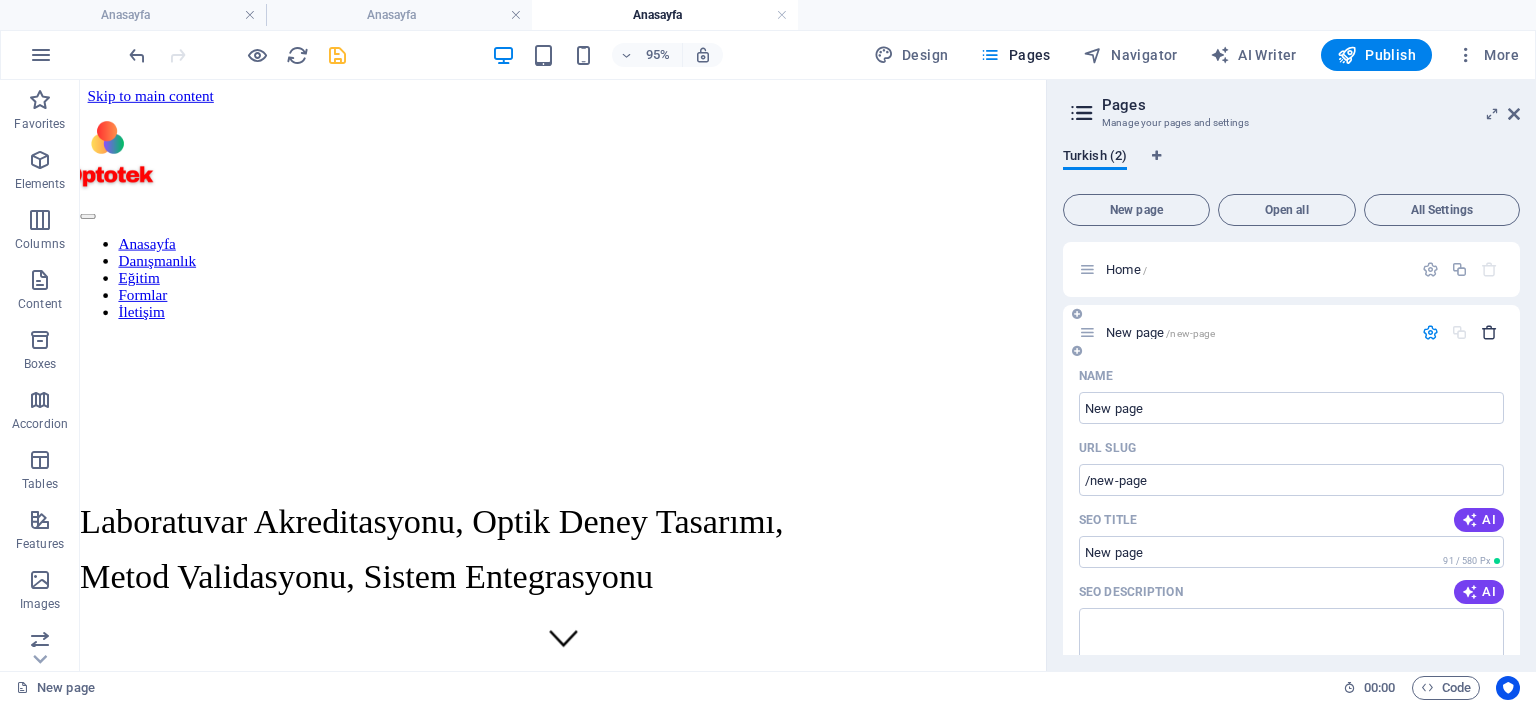 click at bounding box center [1489, 332] 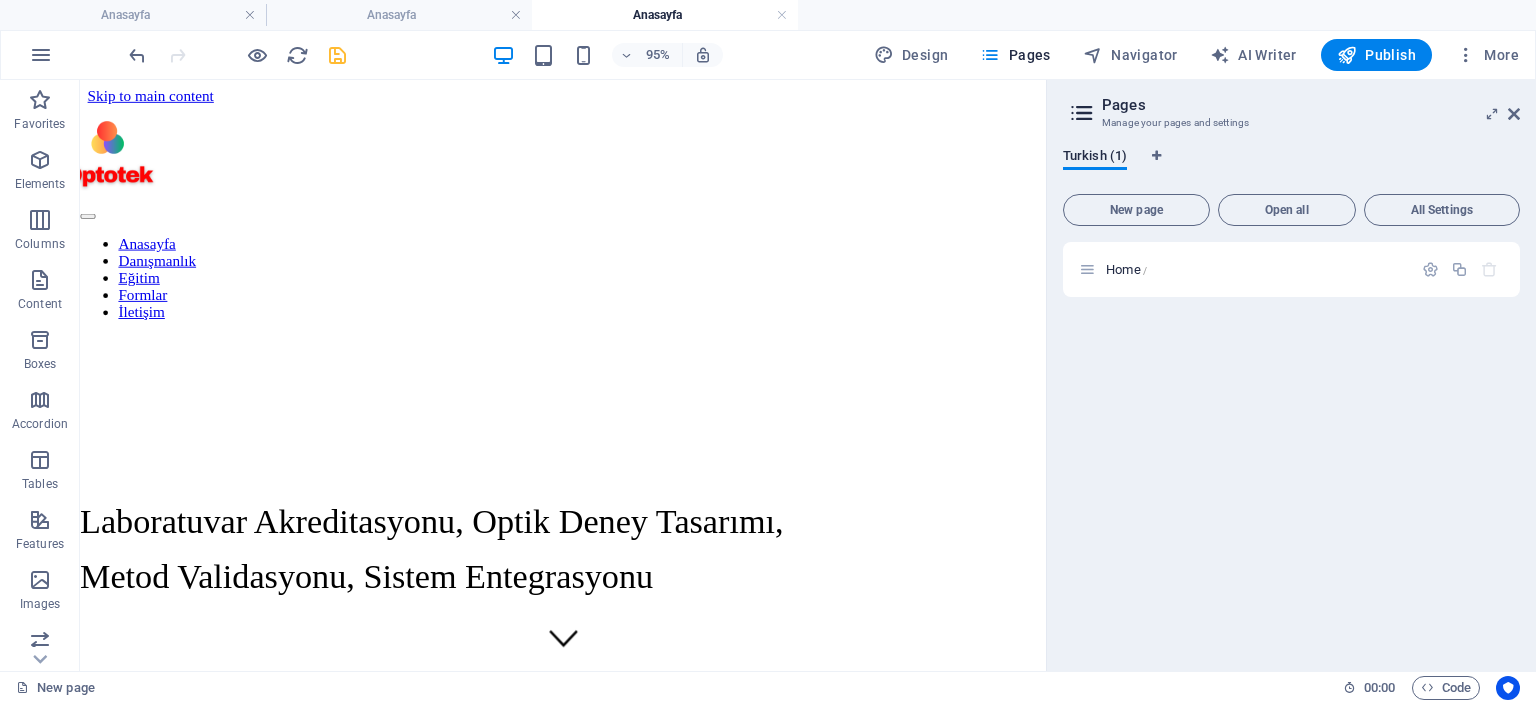 click on "Home /" at bounding box center [1291, 448] 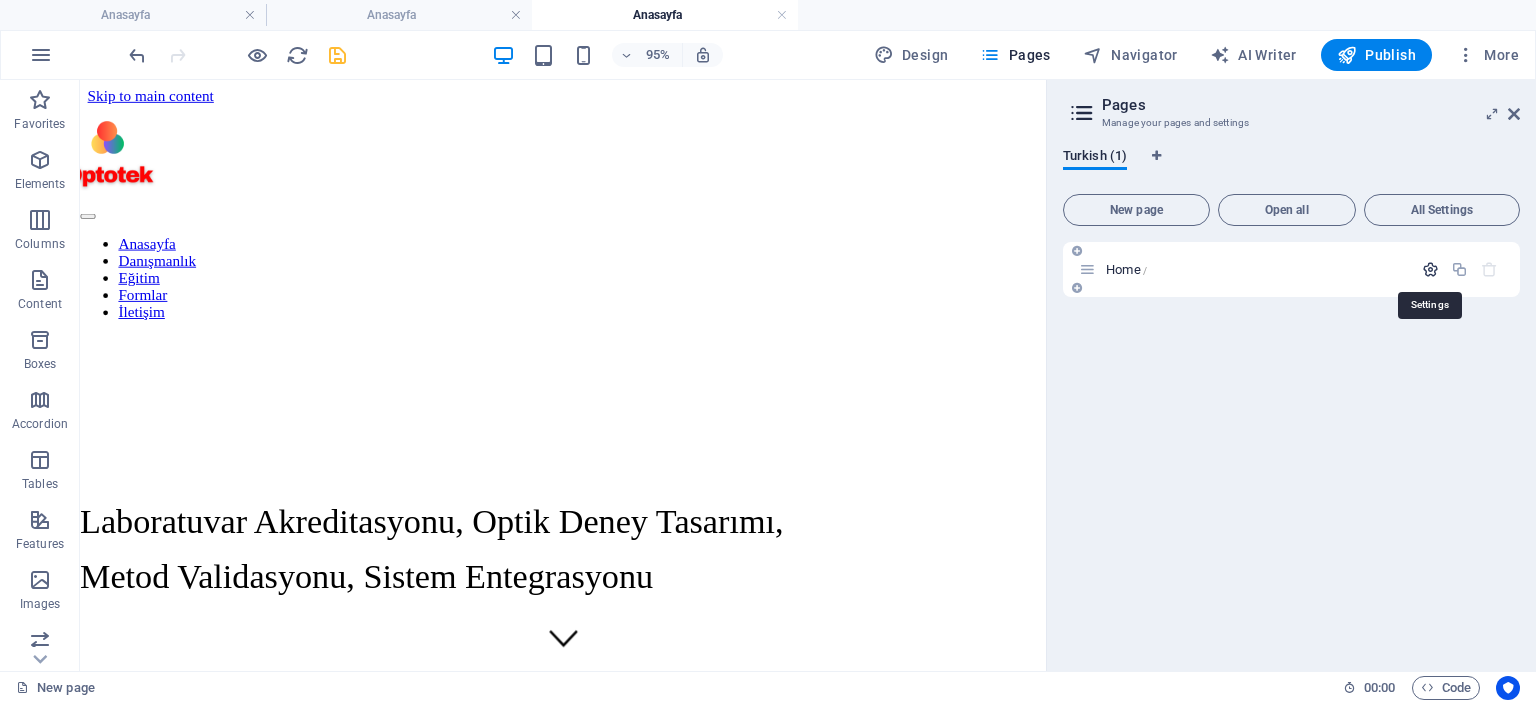 click at bounding box center (1430, 269) 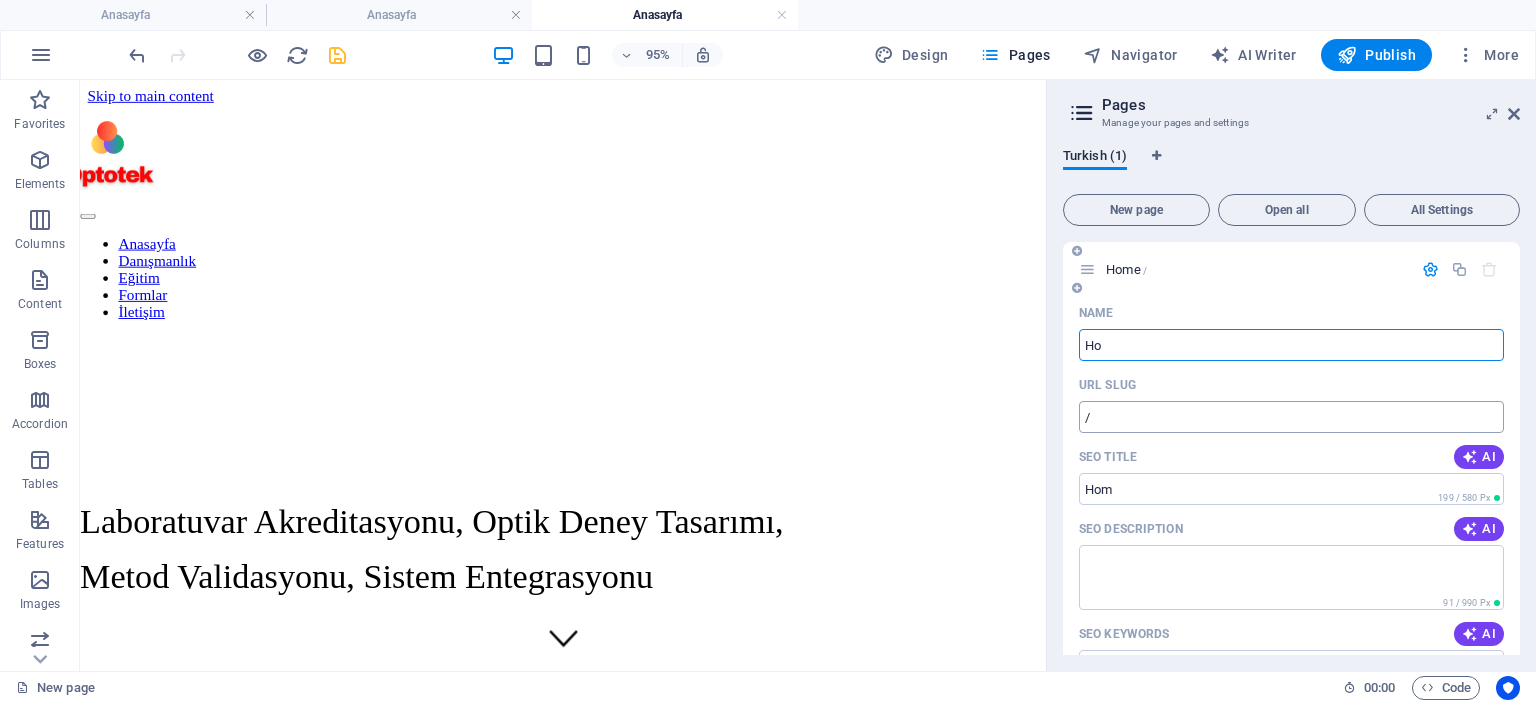 type on "H" 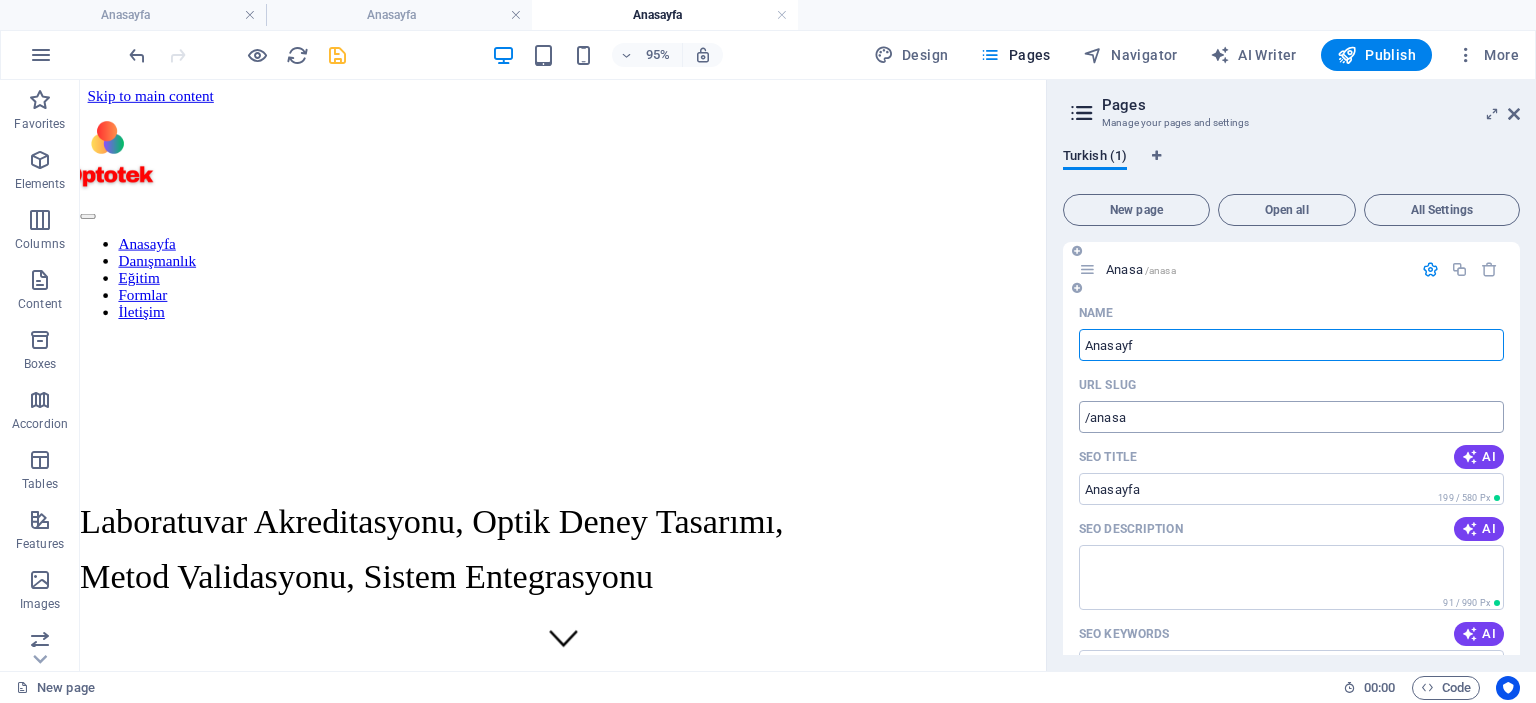 type on "Anasayfa" 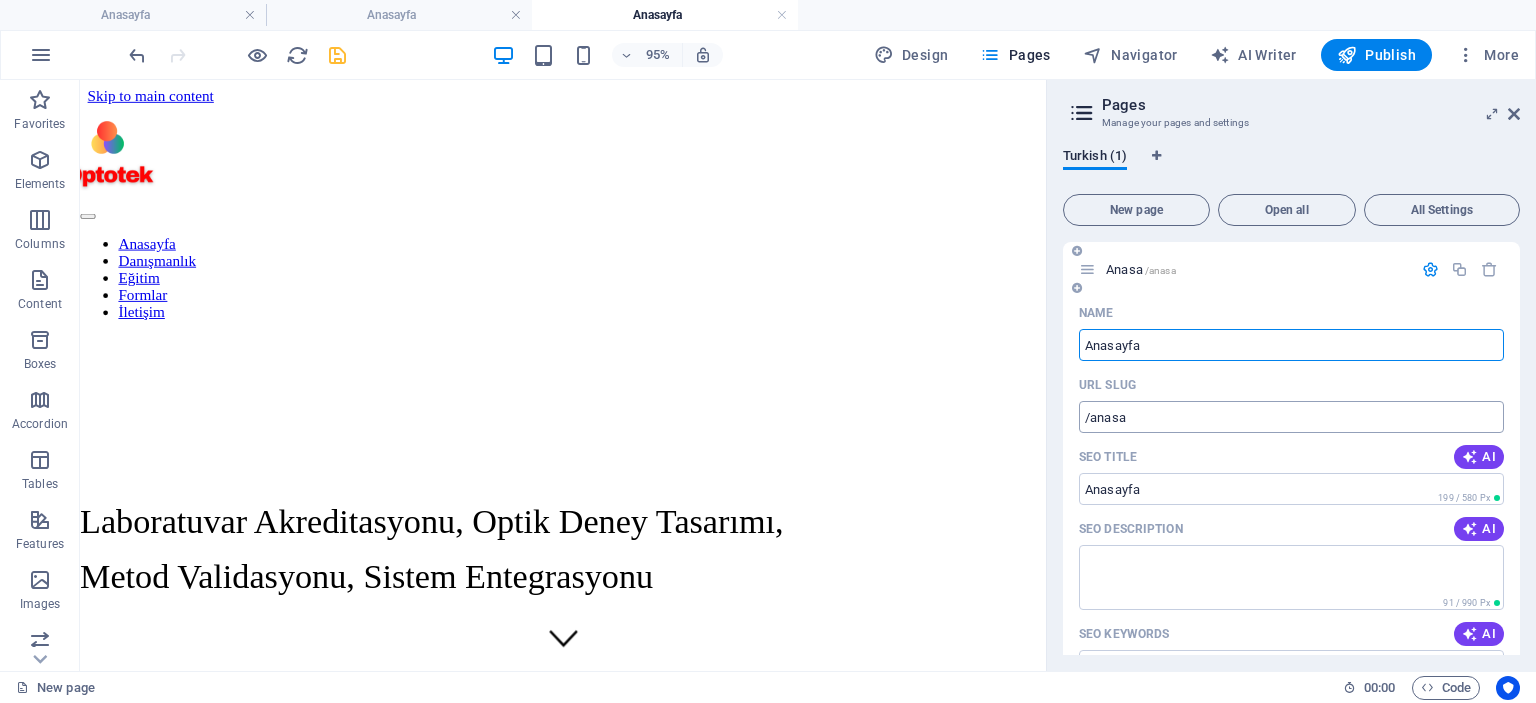 type on "Anasayfa" 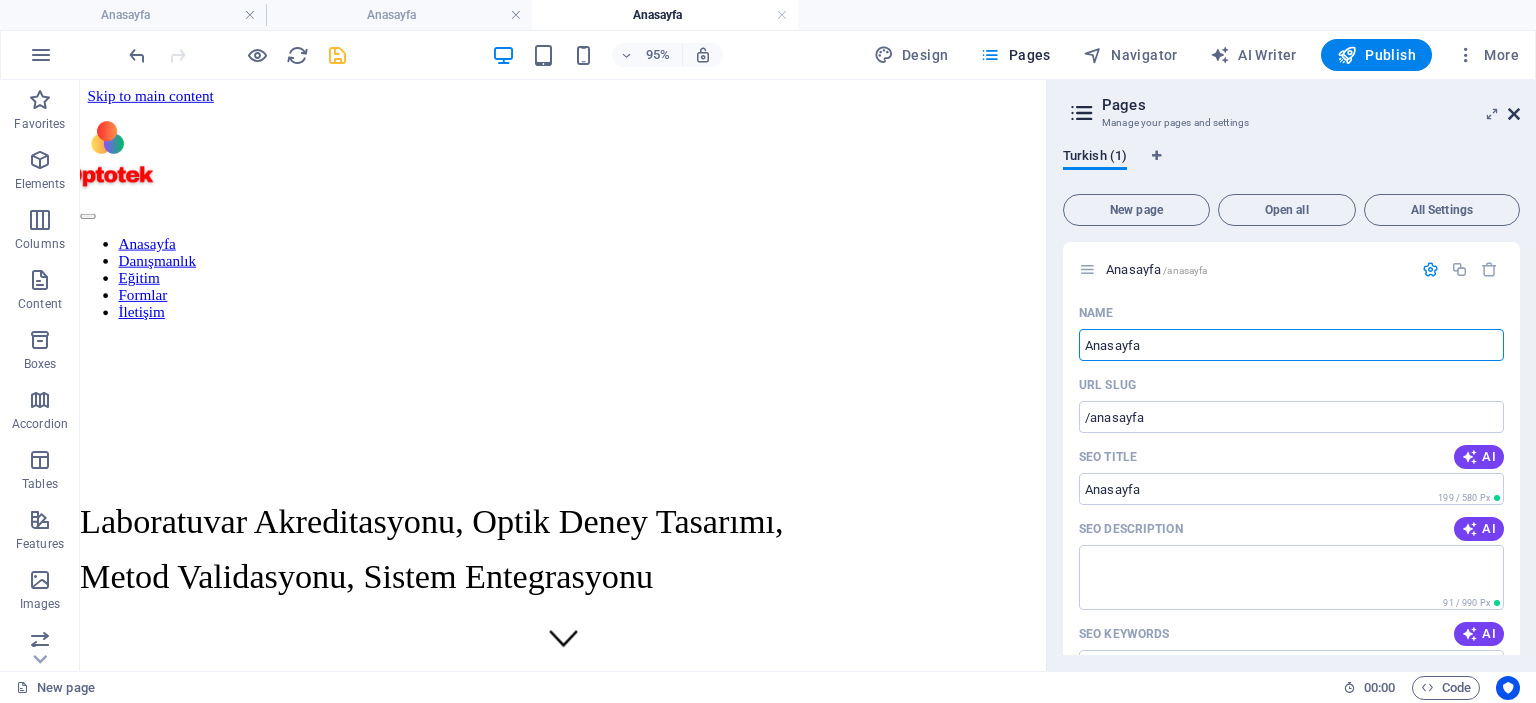 type on "Anasayfa" 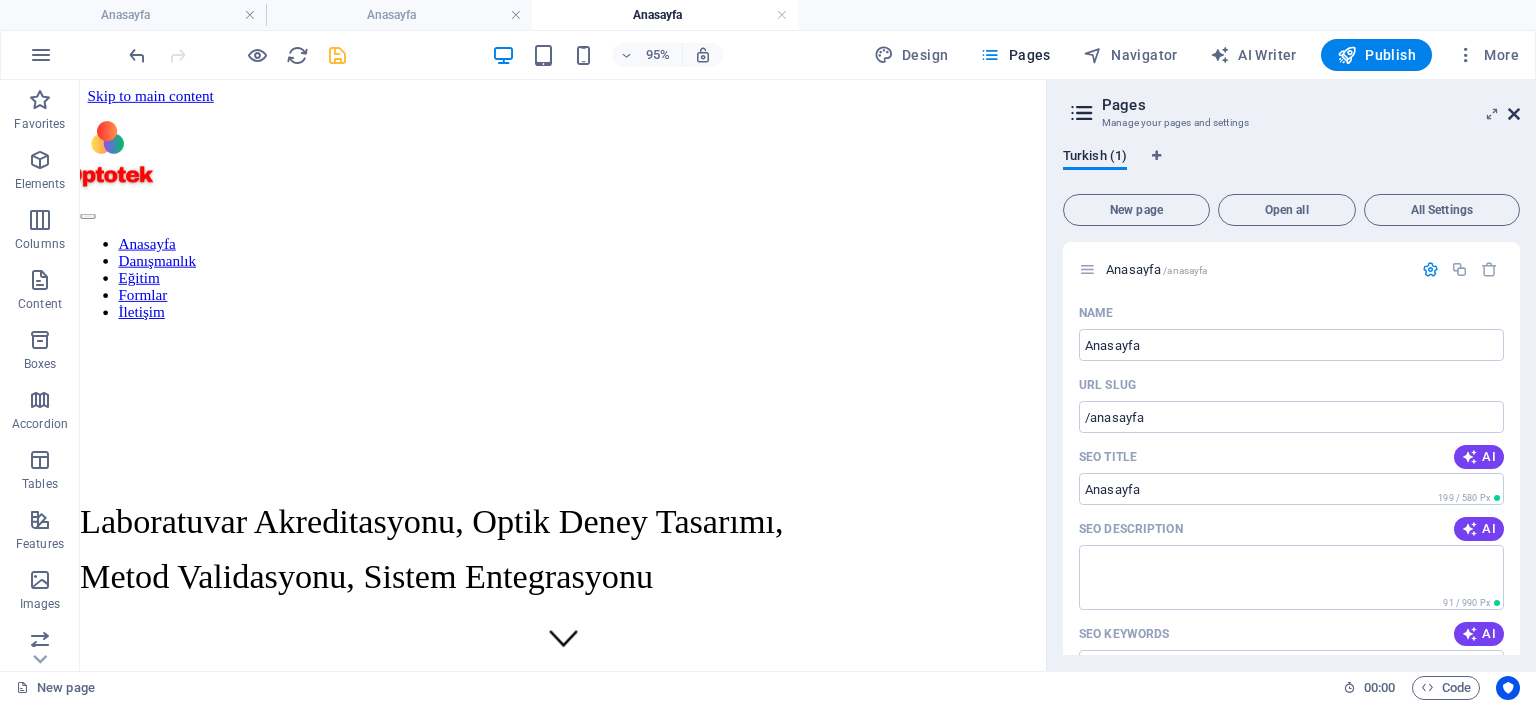 click at bounding box center [1514, 114] 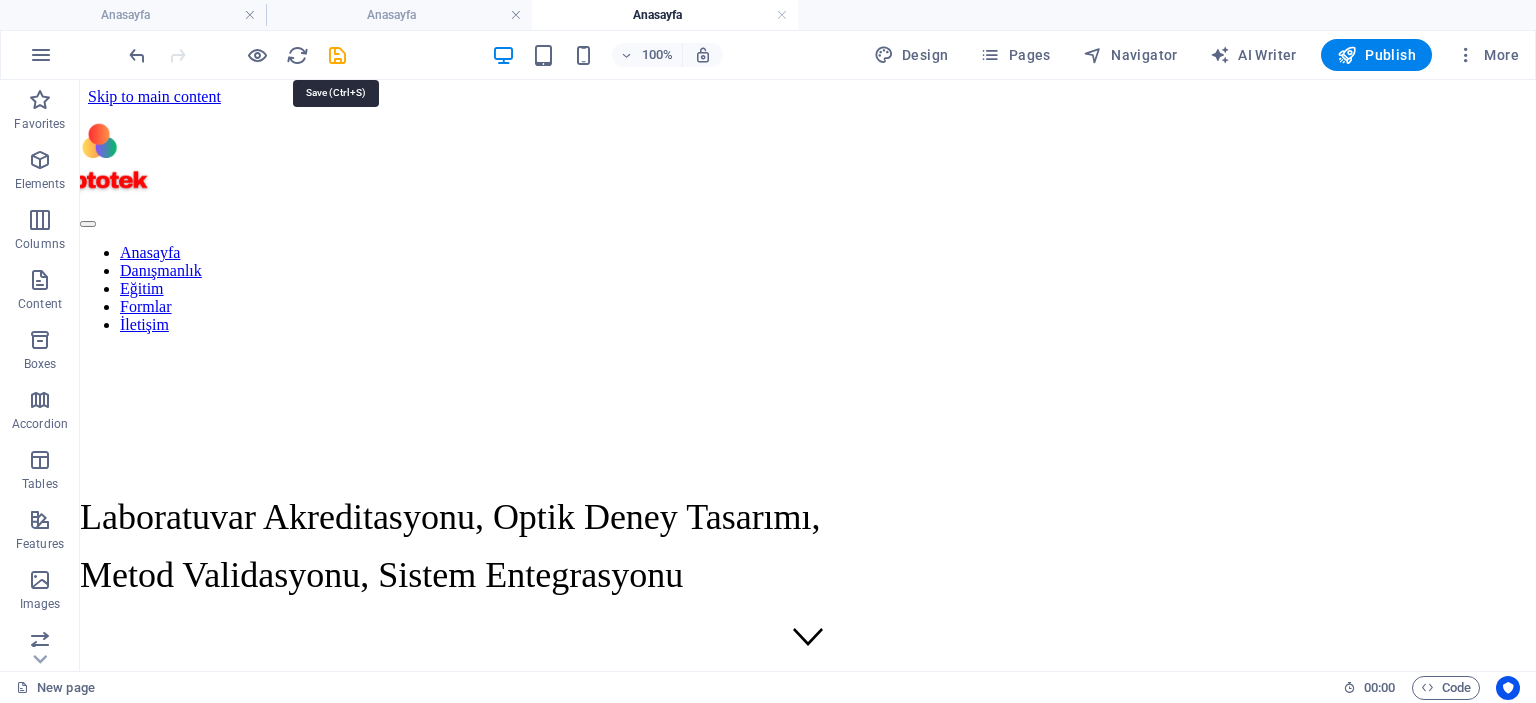 drag, startPoint x: 337, startPoint y: 53, endPoint x: 352, endPoint y: 61, distance: 17 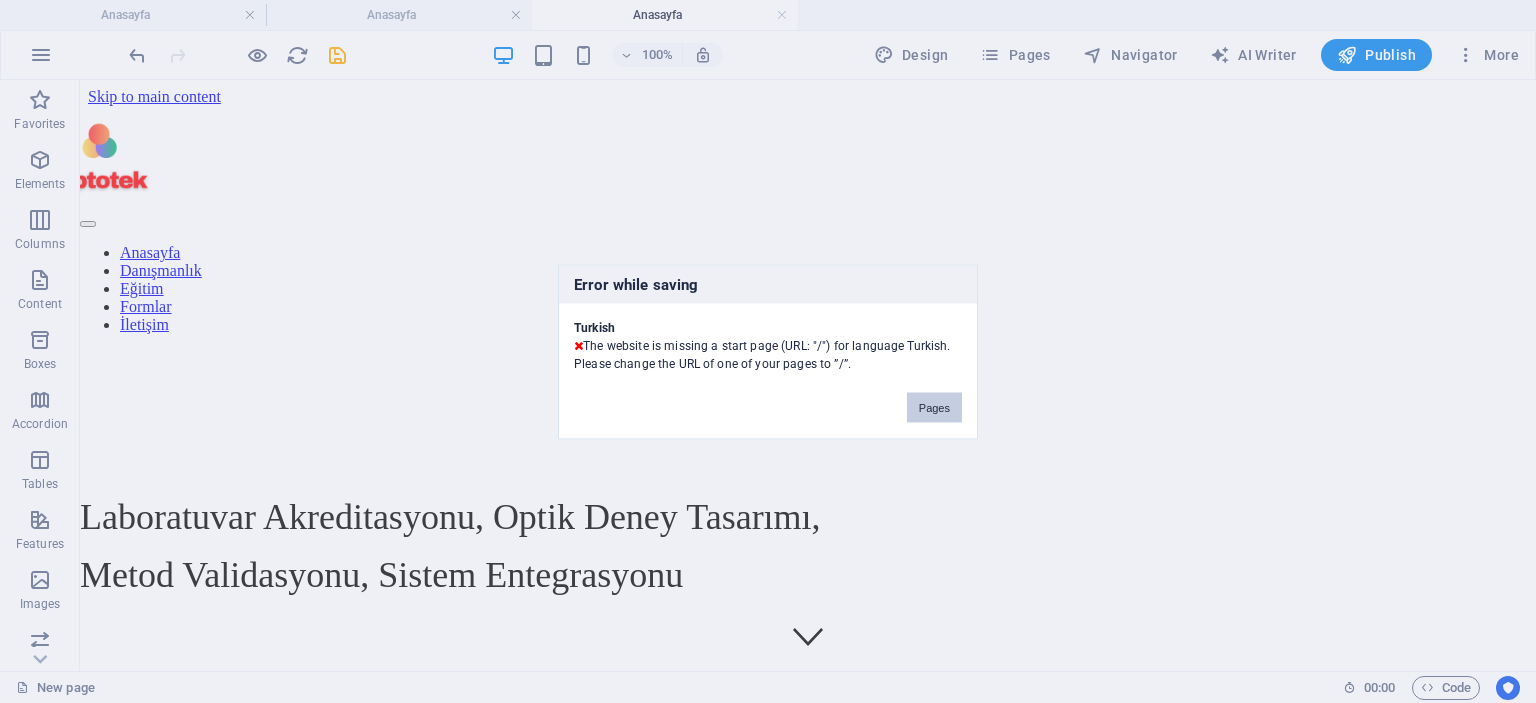 click on "Pages" at bounding box center [934, 407] 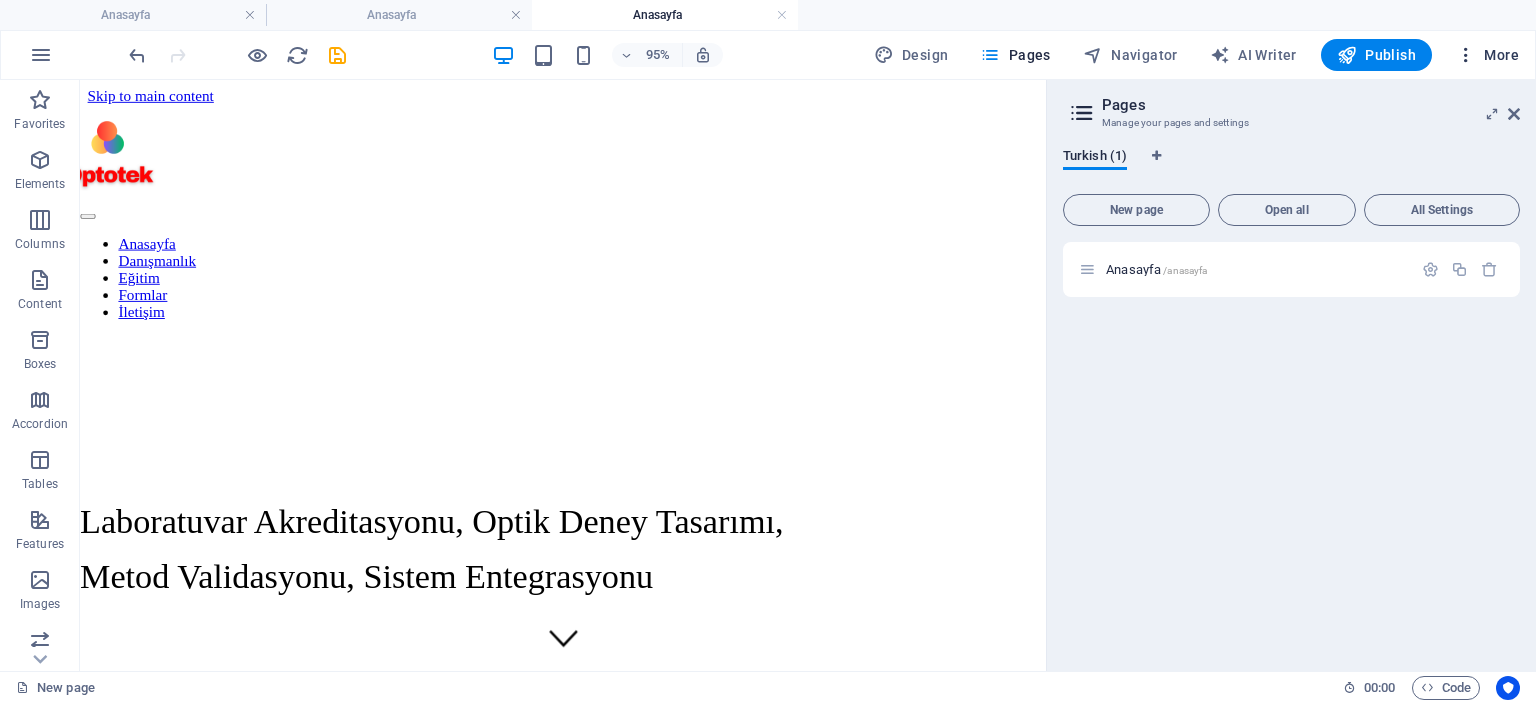 click on "More" at bounding box center [1487, 55] 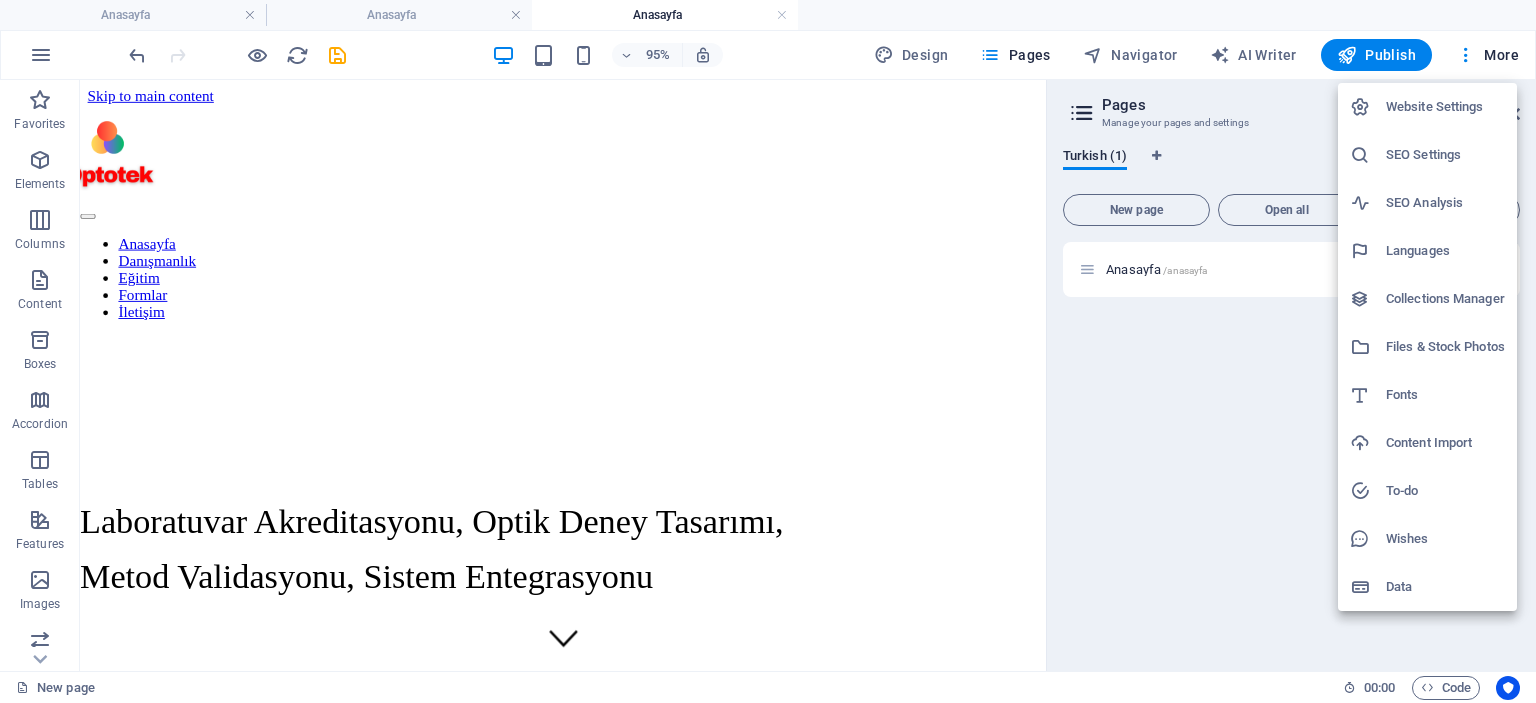 click at bounding box center (768, 351) 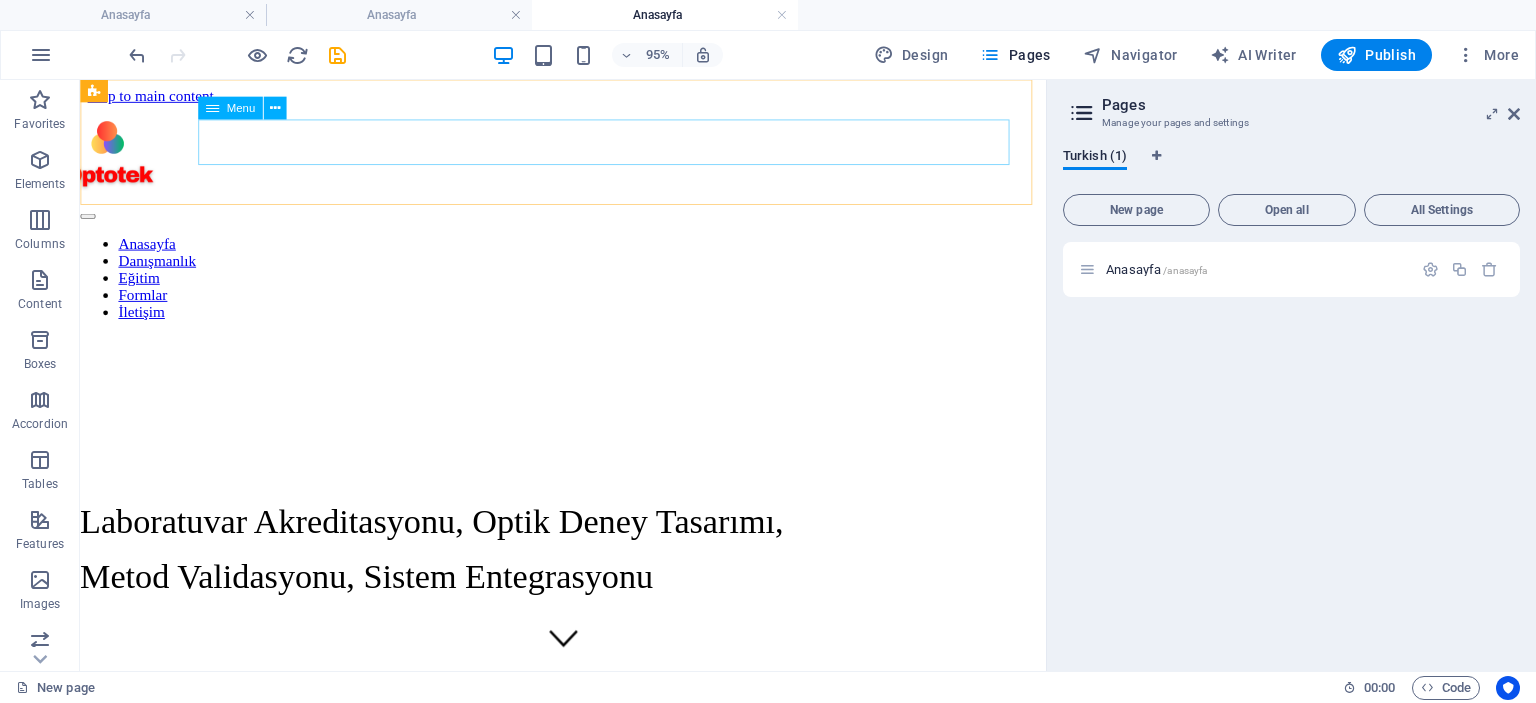 click on "Anasayfa Danışmanlık Eğitim Formlar İletişim" at bounding box center [588, 289] 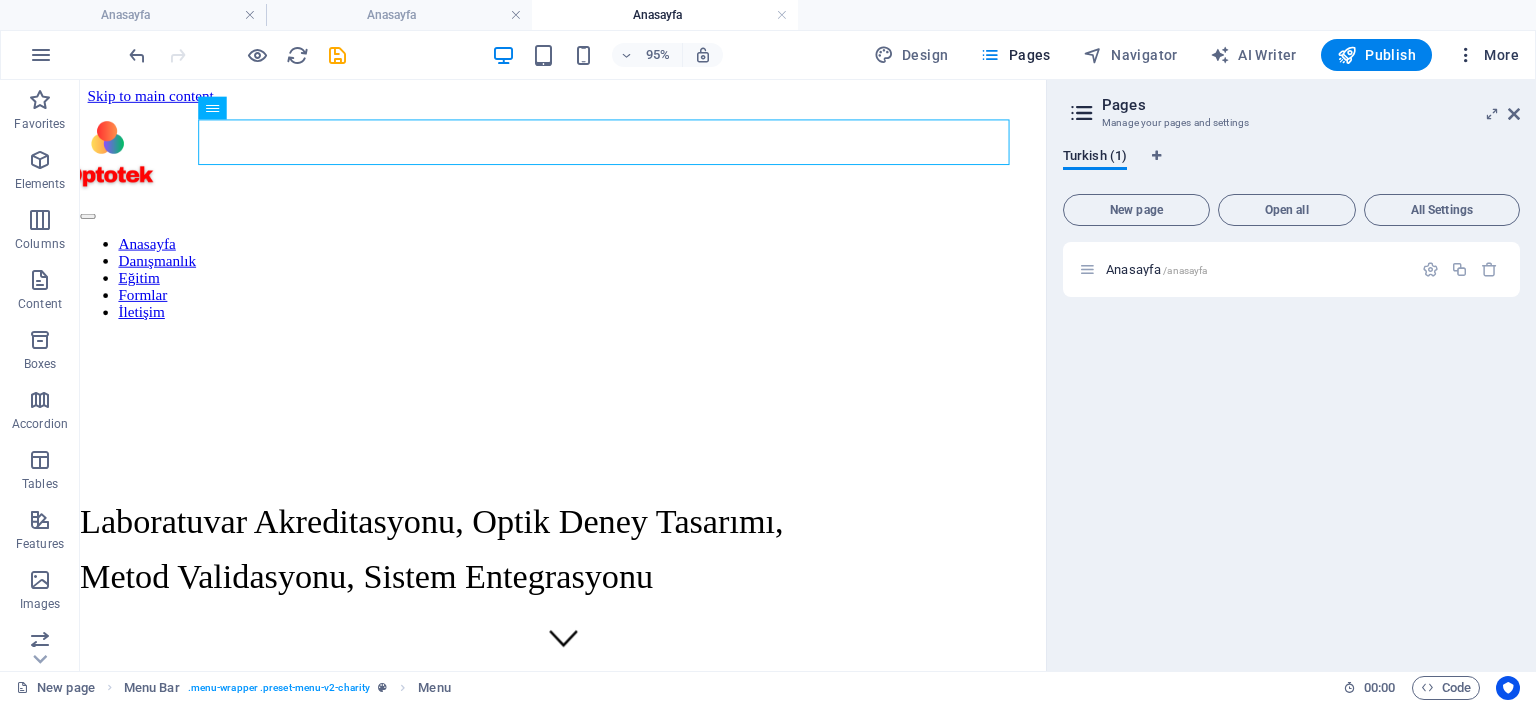 click on "More" at bounding box center [1487, 55] 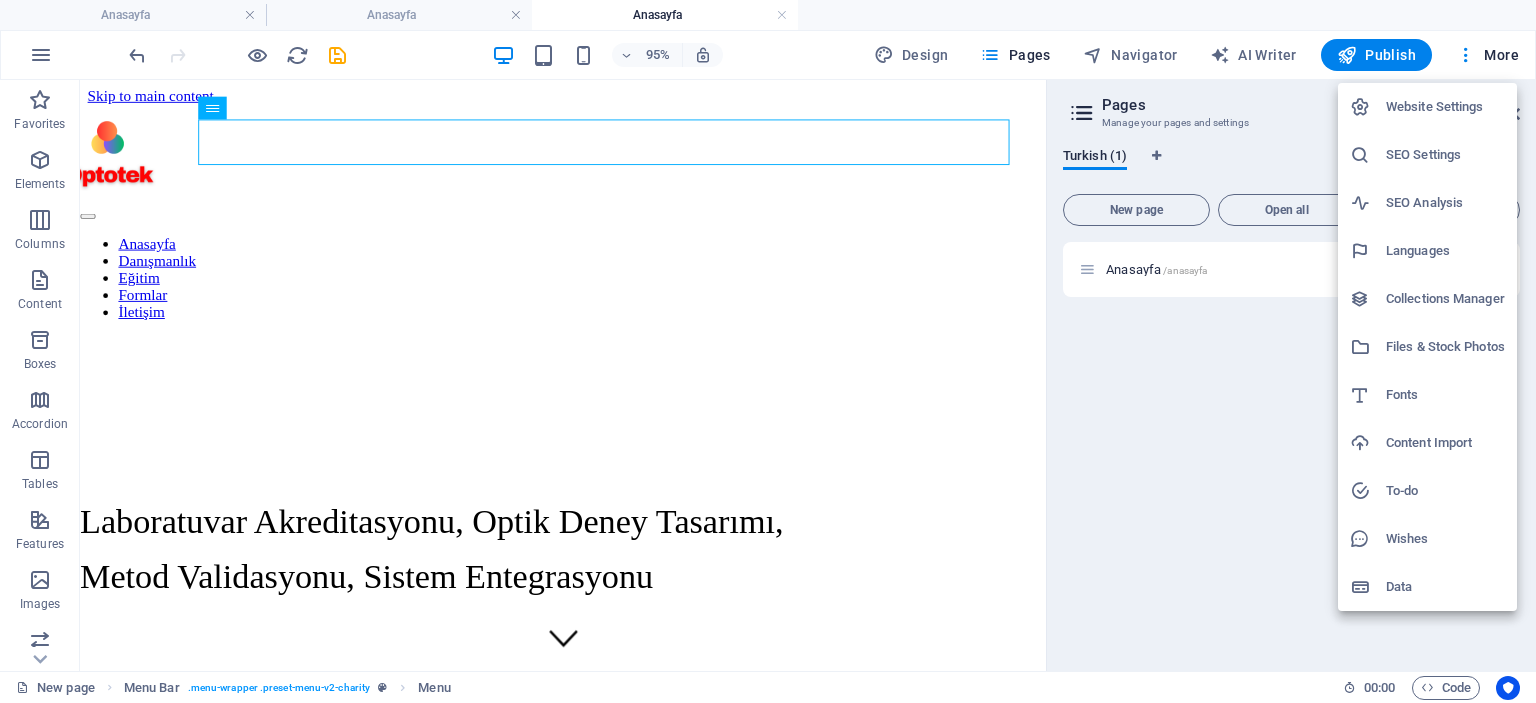 click on "Languages" at bounding box center (1445, 251) 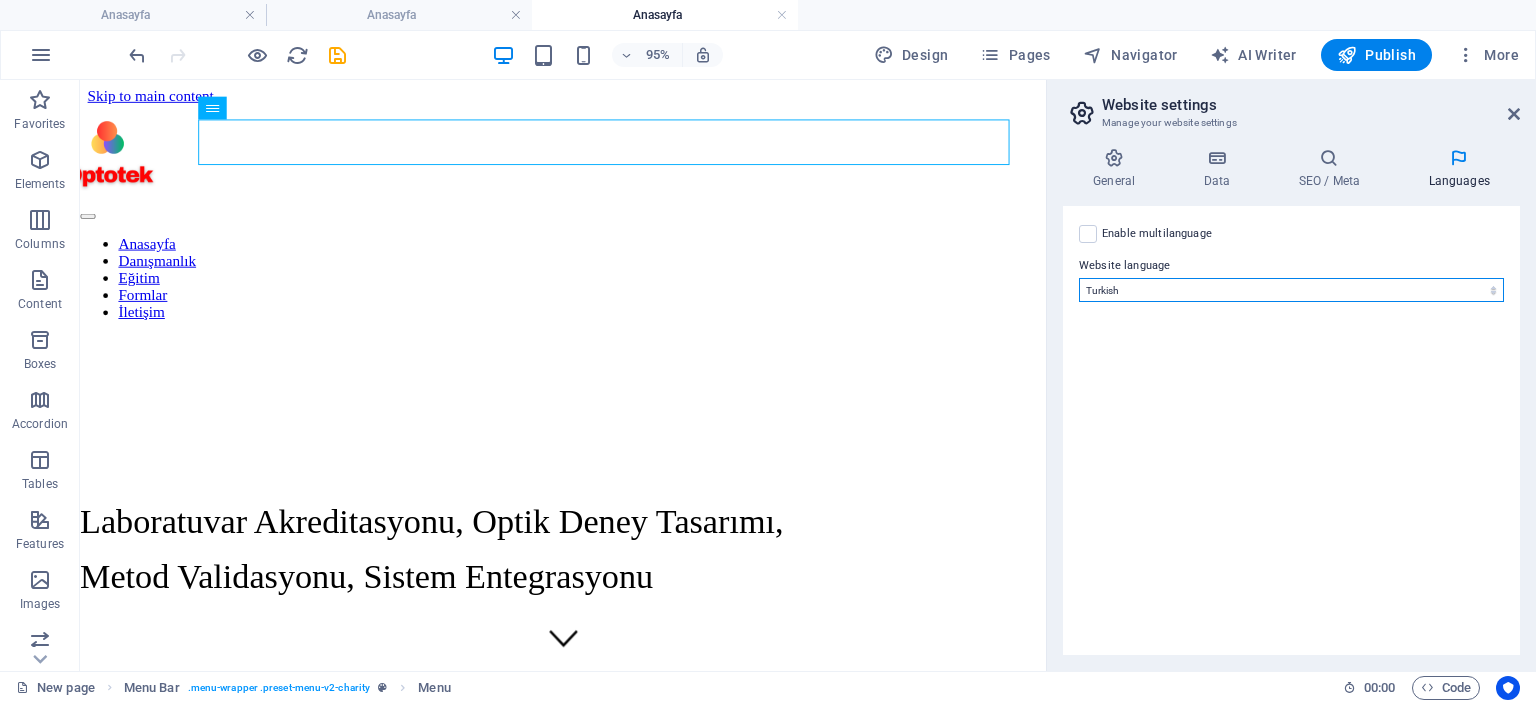 click on "Abkhazian Afar Afrikaans Akan Albanian Amharic Arabic Aragonese Armenian Assamese Avaric Avestan Aymara Azerbaijani Bambara Bashkir Basque Belarusian Bengali Bihari languages Bislama Bokmål Bosnian Breton Bulgarian Burmese Catalan Central Khmer Chamorro Chechen Chinese Church Slavic Chuvash Cornish Corsican Cree Croatian Czech Danish Dutch Dzongkha English Esperanto Estonian Ewe Faroese Farsi (Persian) Fijian Finnish French Fulah Gaelic Galician Ganda Georgian German Greek Greenlandic Guaraní Gujarati Haitian Creole Hausa Hebrew Herero Hindi Hiri Motu Hungarian Icelandic Ido Igbo Indonesian Interlingua Interlingue Inuktitut Inupiaq Irish Italian Japanese Javanese Kannada Kanuri Kashmiri Kazakh Kikuyu Kinyarwanda Komi Kongo Korean Kurdish Kwanyama Kyrgyz Lao Latin Latvian Limburgish Lingala Lithuanian Luba-Katanga Luxembourgish Macedonian Malagasy Malay Malayalam Maldivian Maltese Manx Maori Marathi Marshallese Mongolian Nauru Navajo Ndonga Nepali North Ndebele Northern Sami Norwegian Norwegian Nynorsk Nuosu" at bounding box center (1291, 290) 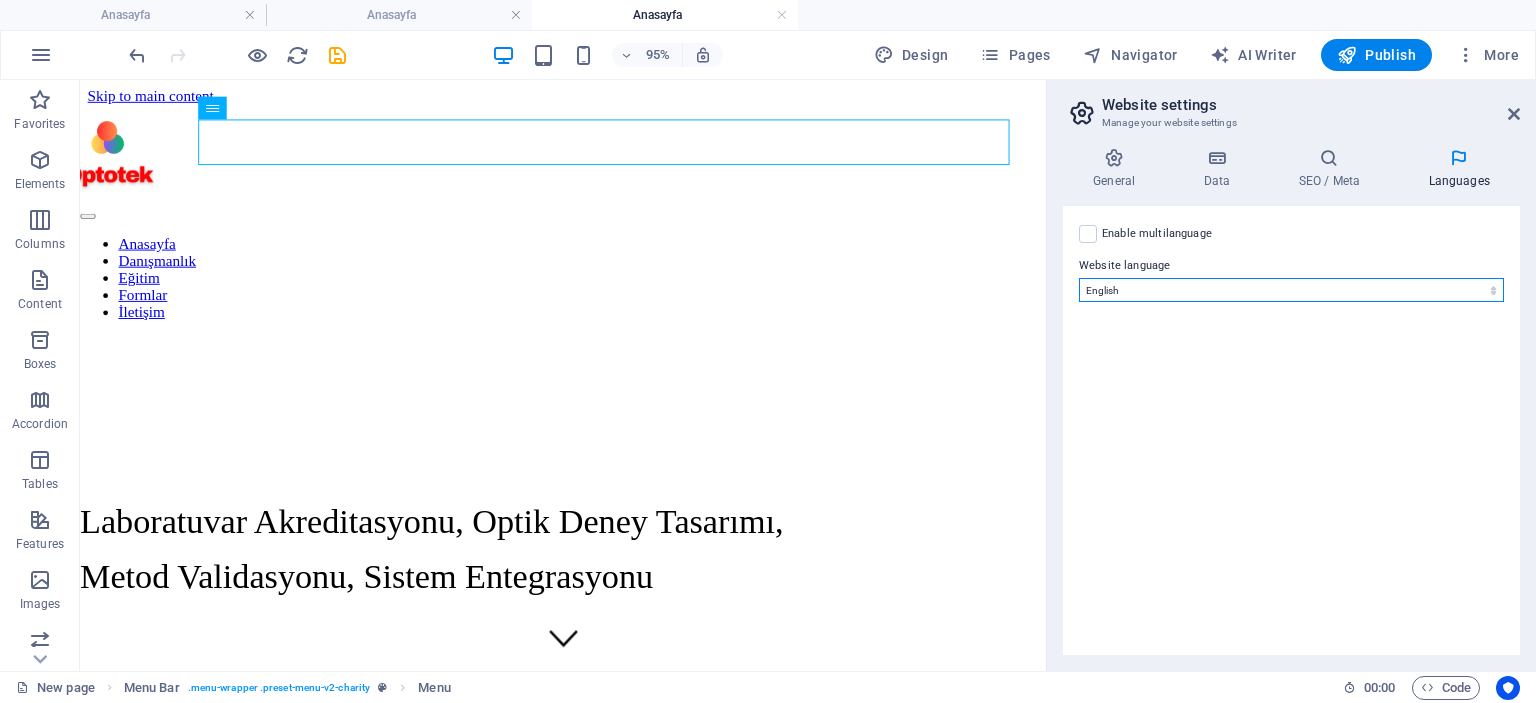 click on "Abkhazian Afar Afrikaans Akan Albanian Amharic Arabic Aragonese Armenian Assamese Avaric Avestan Aymara Azerbaijani Bambara Bashkir Basque Belarusian Bengali Bihari languages Bislama Bokmål Bosnian Breton Bulgarian Burmese Catalan Central Khmer Chamorro Chechen Chinese Church Slavic Chuvash Cornish Corsican Cree Croatian Czech Danish Dutch Dzongkha English Esperanto Estonian Ewe Faroese Farsi (Persian) Fijian Finnish French Fulah Gaelic Galician Ganda Georgian German Greek Greenlandic Guaraní Gujarati Haitian Creole Hausa Hebrew Herero Hindi Hiri Motu Hungarian Icelandic Ido Igbo Indonesian Interlingua Interlingue Inuktitut Inupiaq Irish Italian Japanese Javanese Kannada Kanuri Kashmiri Kazakh Kikuyu Kinyarwanda Komi Kongo Korean Kurdish Kwanyama Kyrgyz Lao Latin Latvian Limburgish Lingala Lithuanian Luba-Katanga Luxembourgish Macedonian Malagasy Malay Malayalam Maldivian Maltese Manx Maori Marathi Marshallese Mongolian Nauru Navajo Ndonga Nepali North Ndebele Northern Sami Norwegian Norwegian Nynorsk Nuosu" at bounding box center [1291, 290] 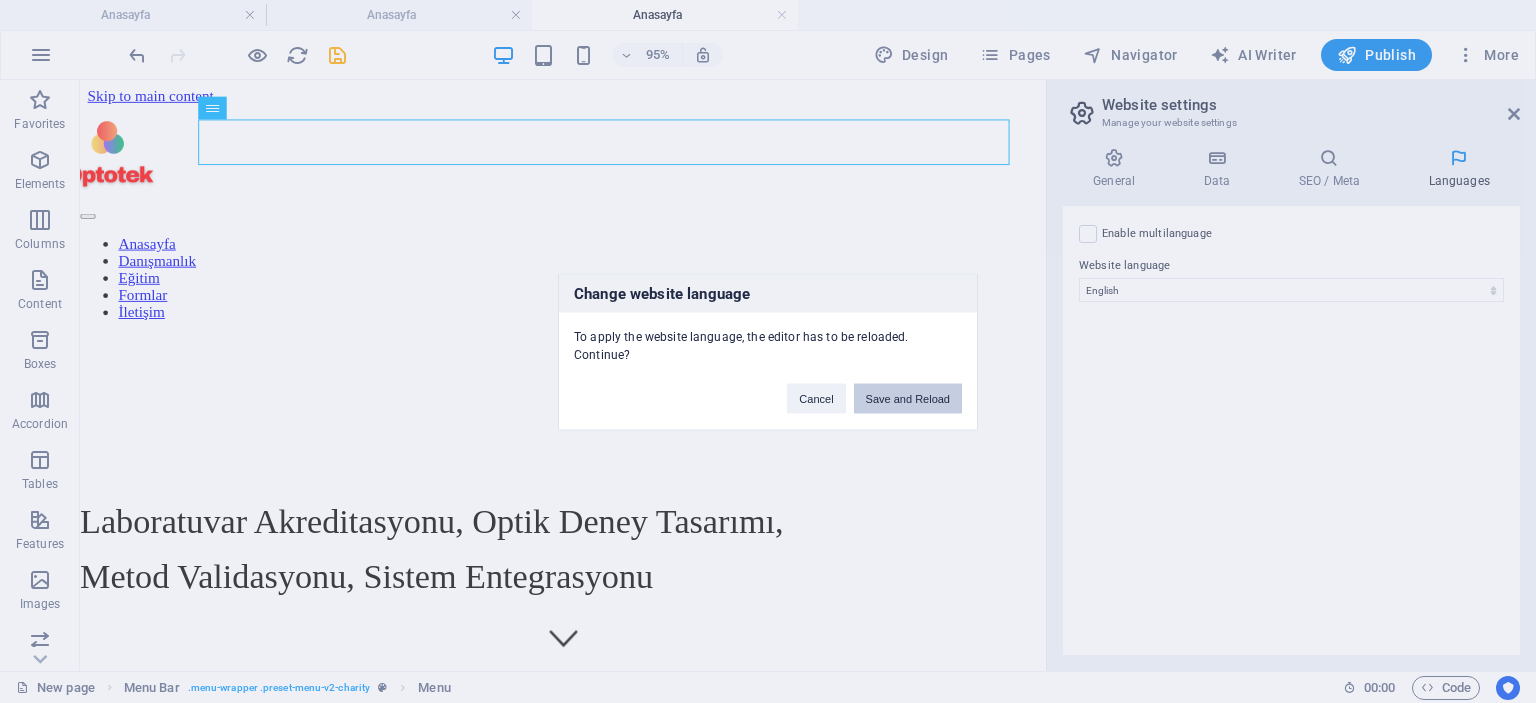 click on "Save and Reload" at bounding box center [908, 398] 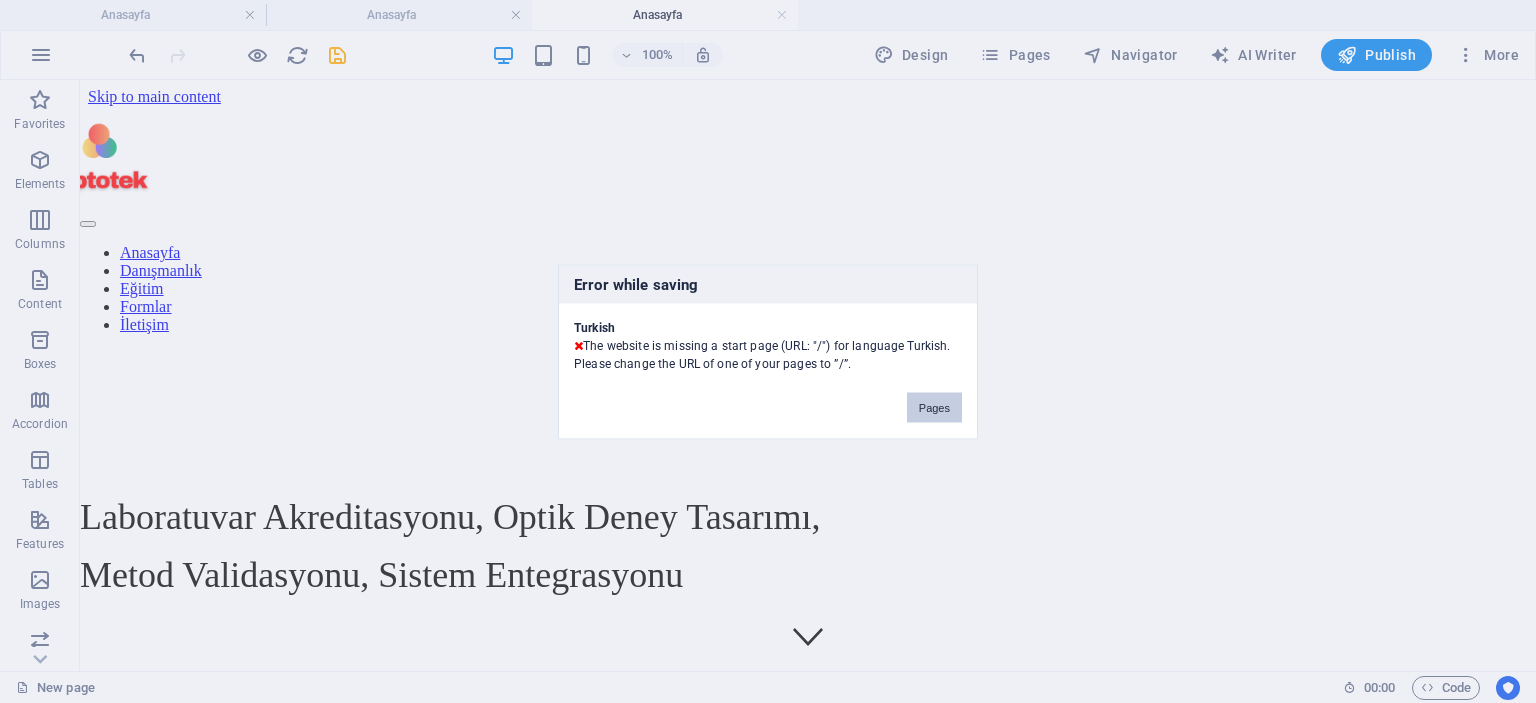 click on "Pages" at bounding box center [934, 407] 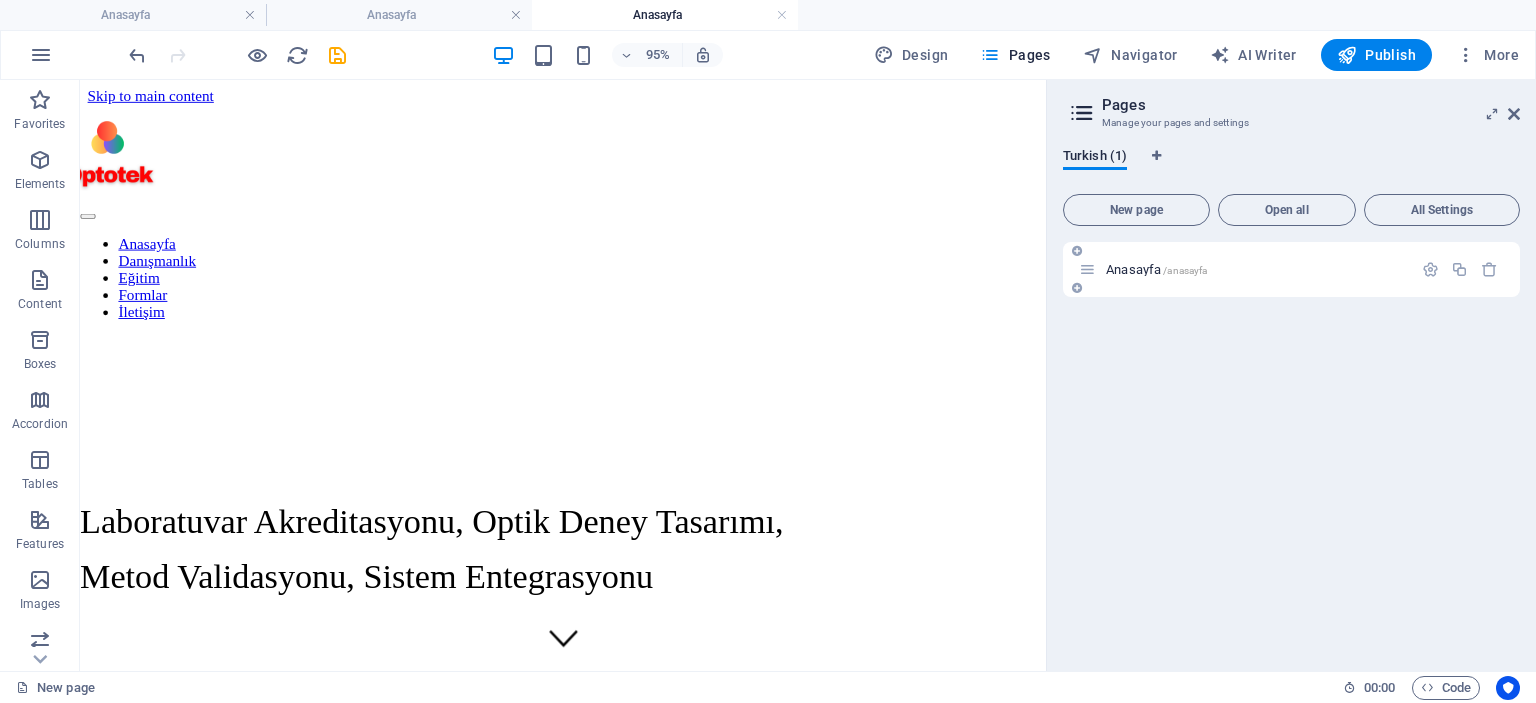 click on "Anasayfa /anasayfa" at bounding box center [1156, 269] 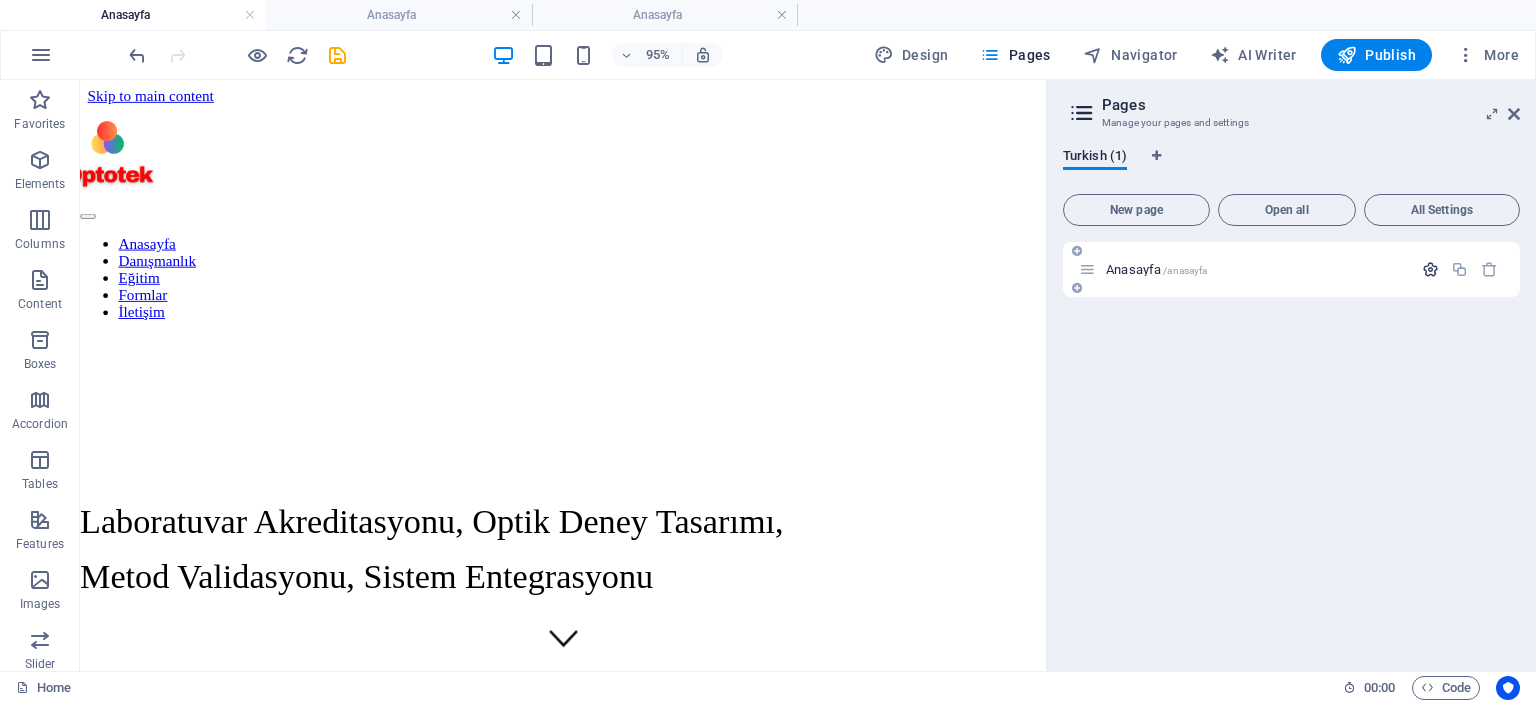 click at bounding box center [1430, 269] 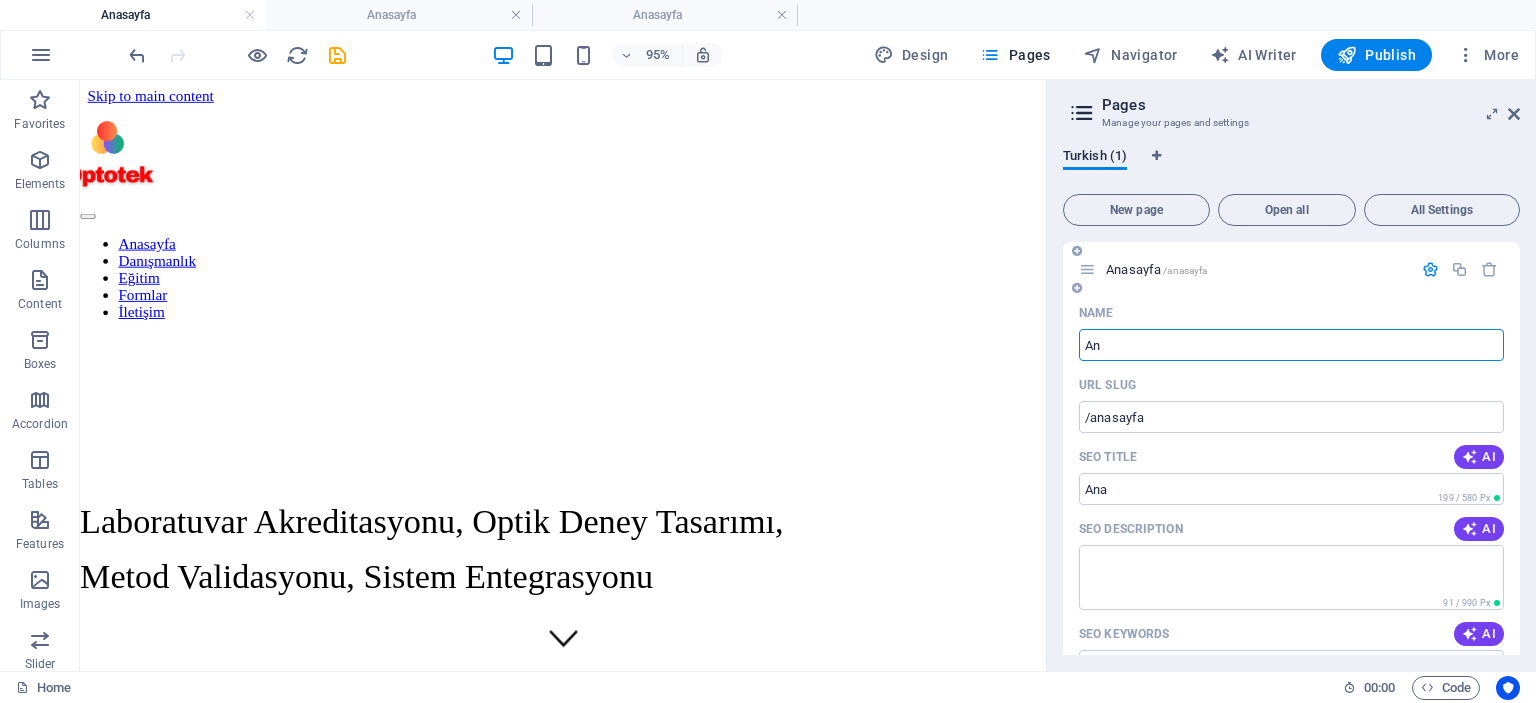 type on "A" 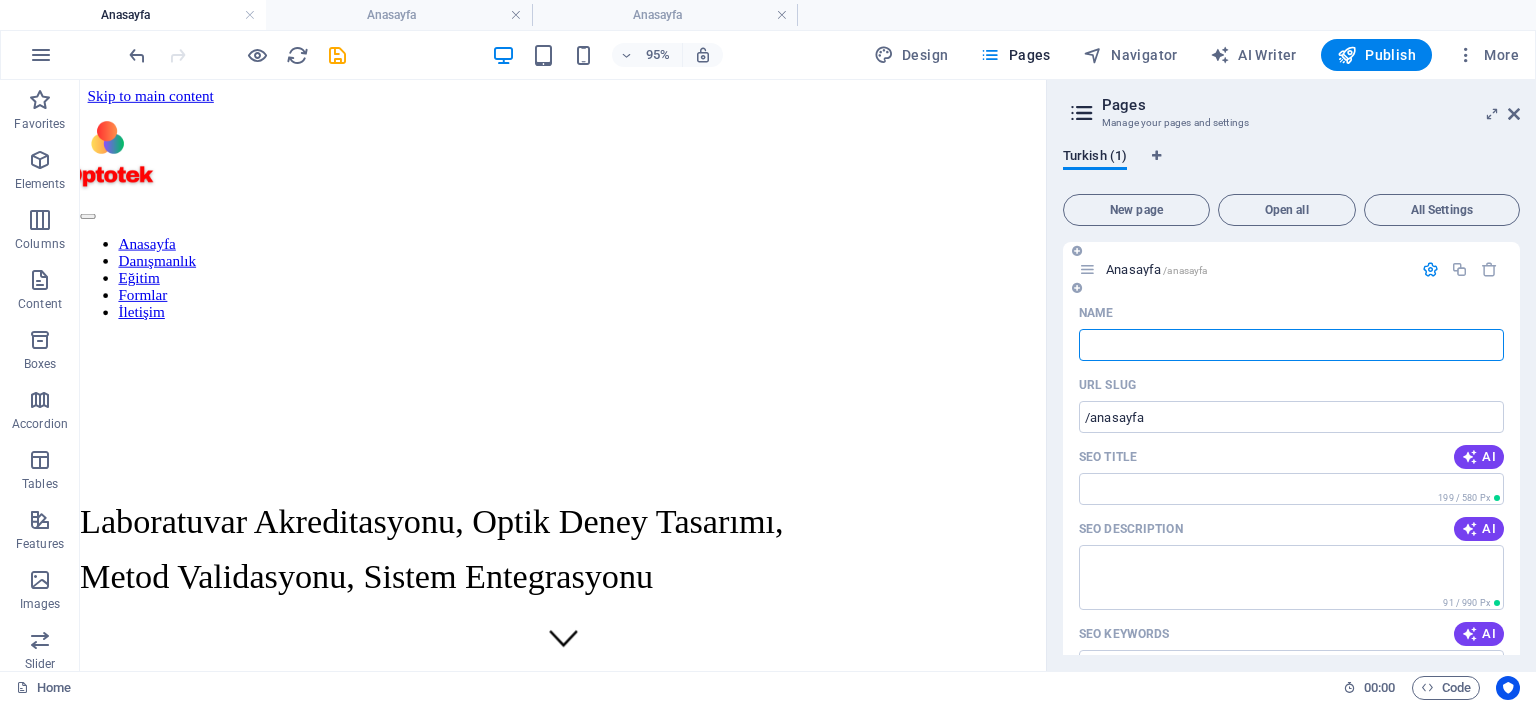 type 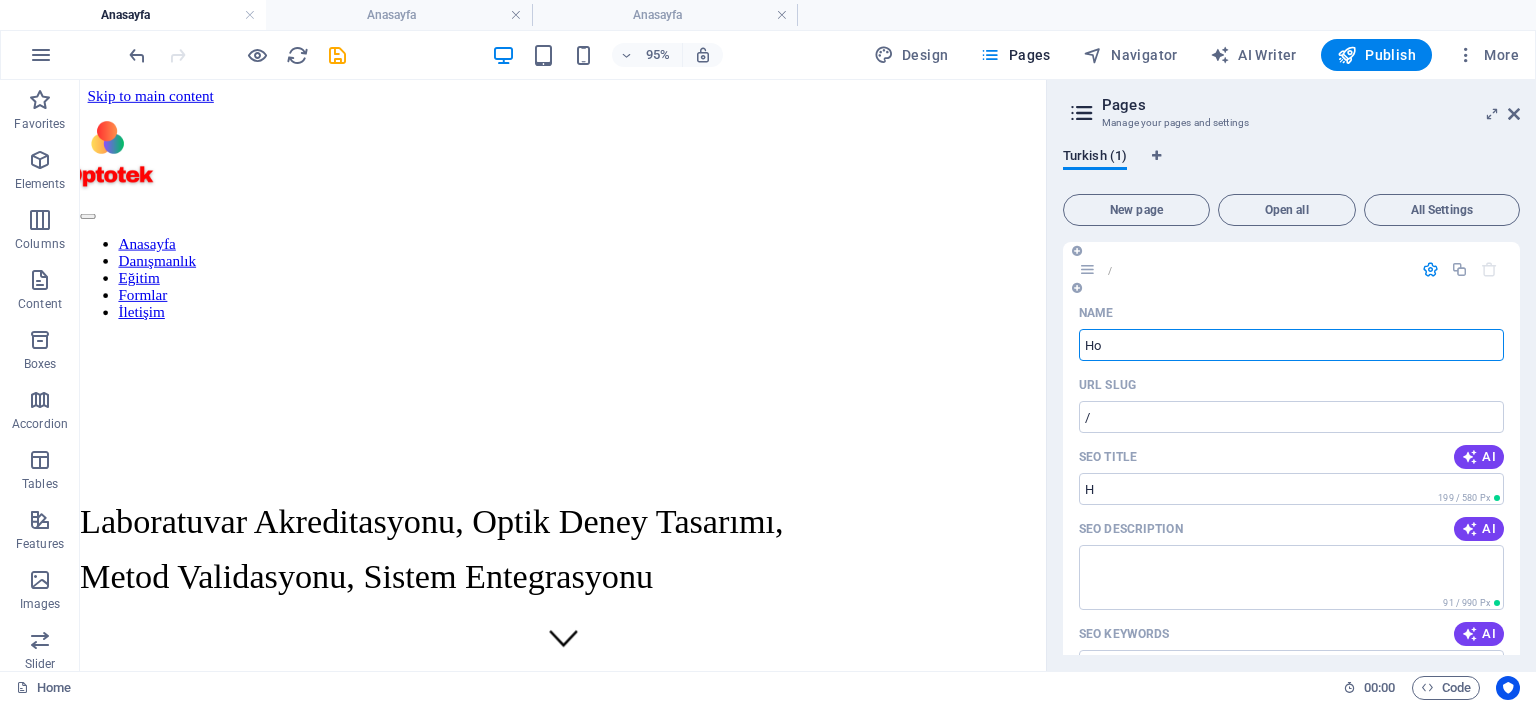 type on "Hom" 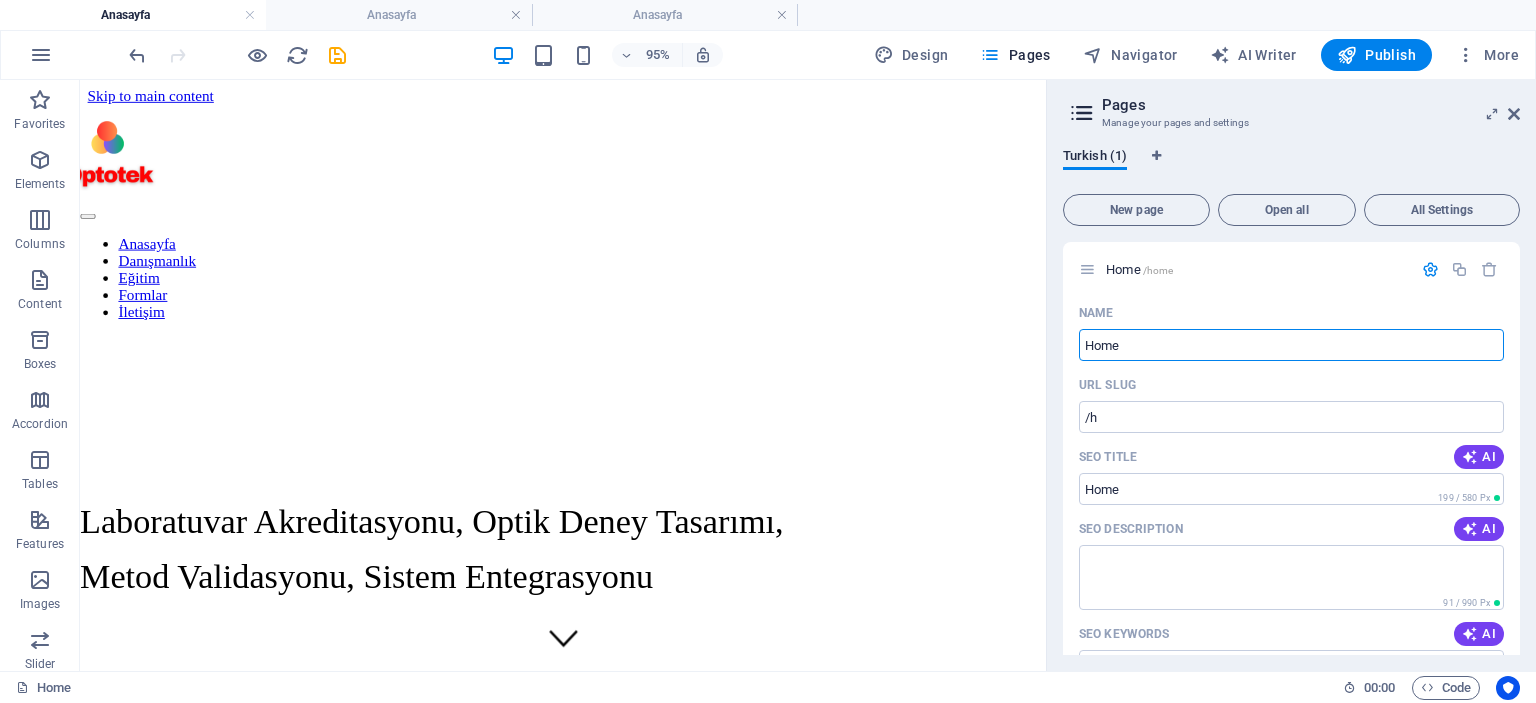 type on "Home" 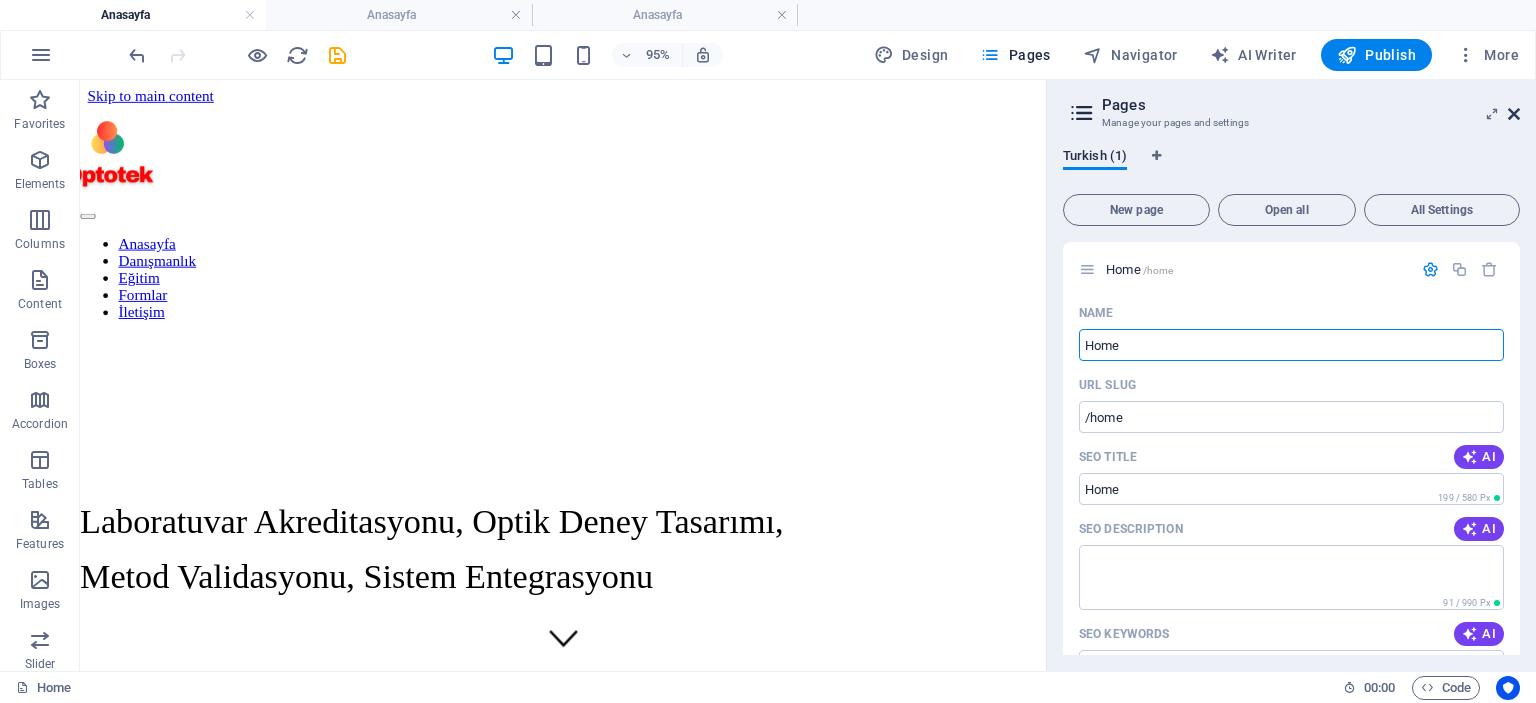 type on "Home" 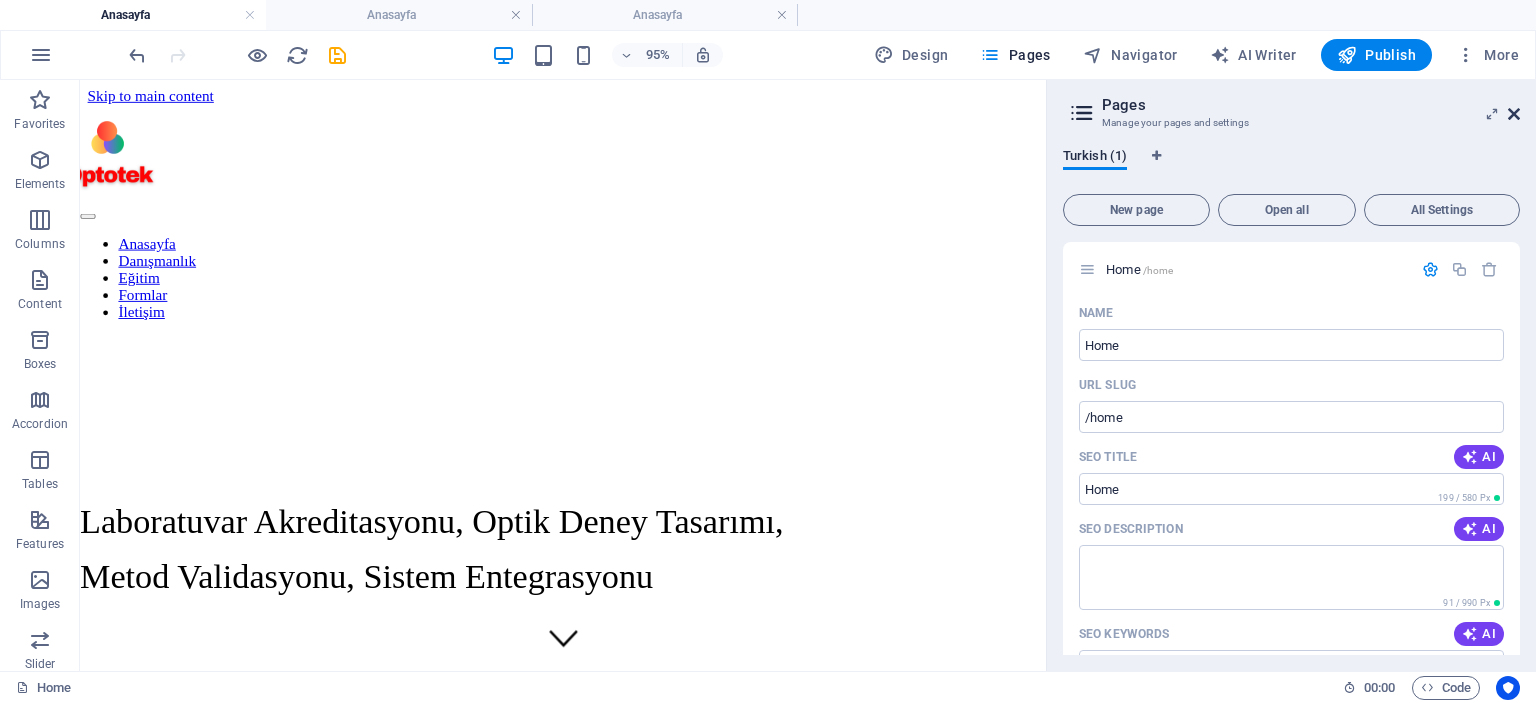 drag, startPoint x: 1507, startPoint y: 115, endPoint x: 1412, endPoint y: 46, distance: 117.413795 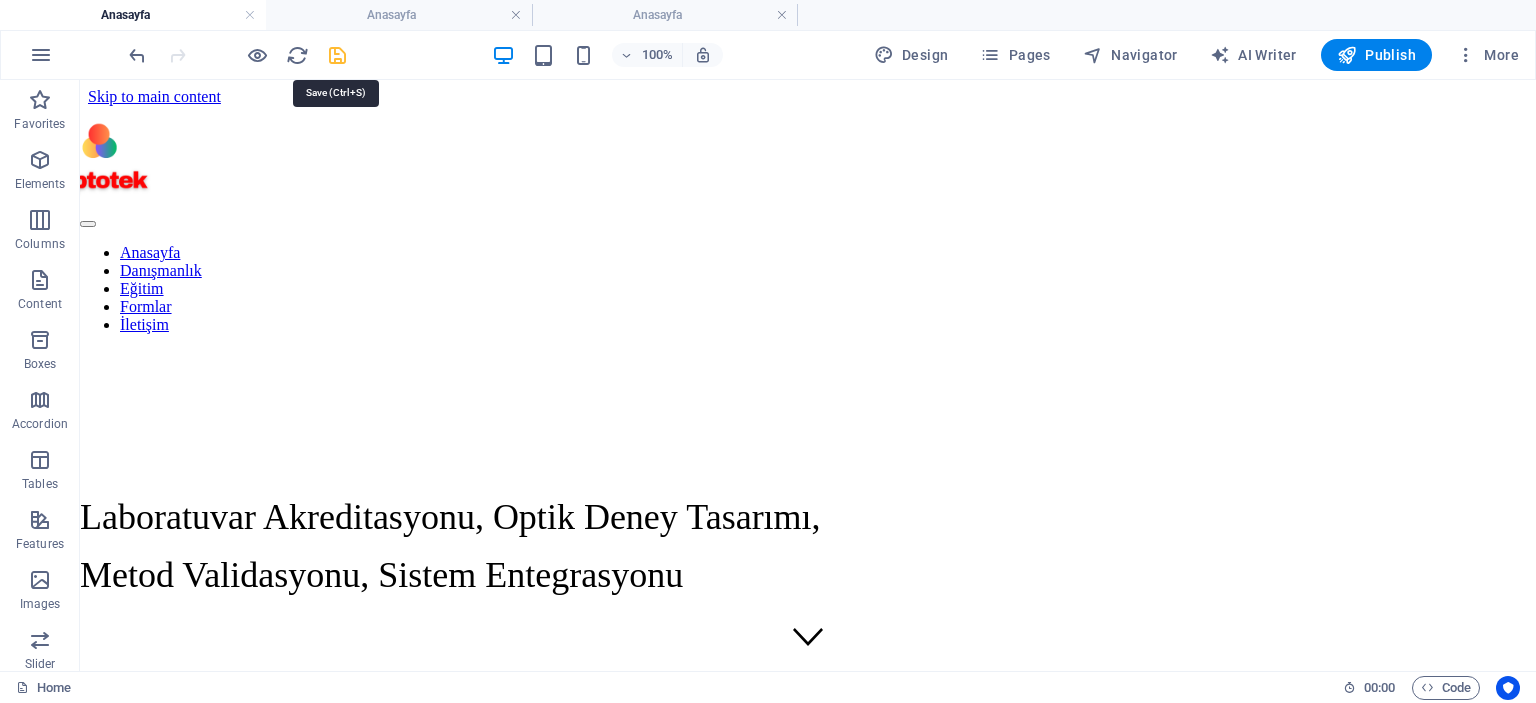 click at bounding box center (337, 55) 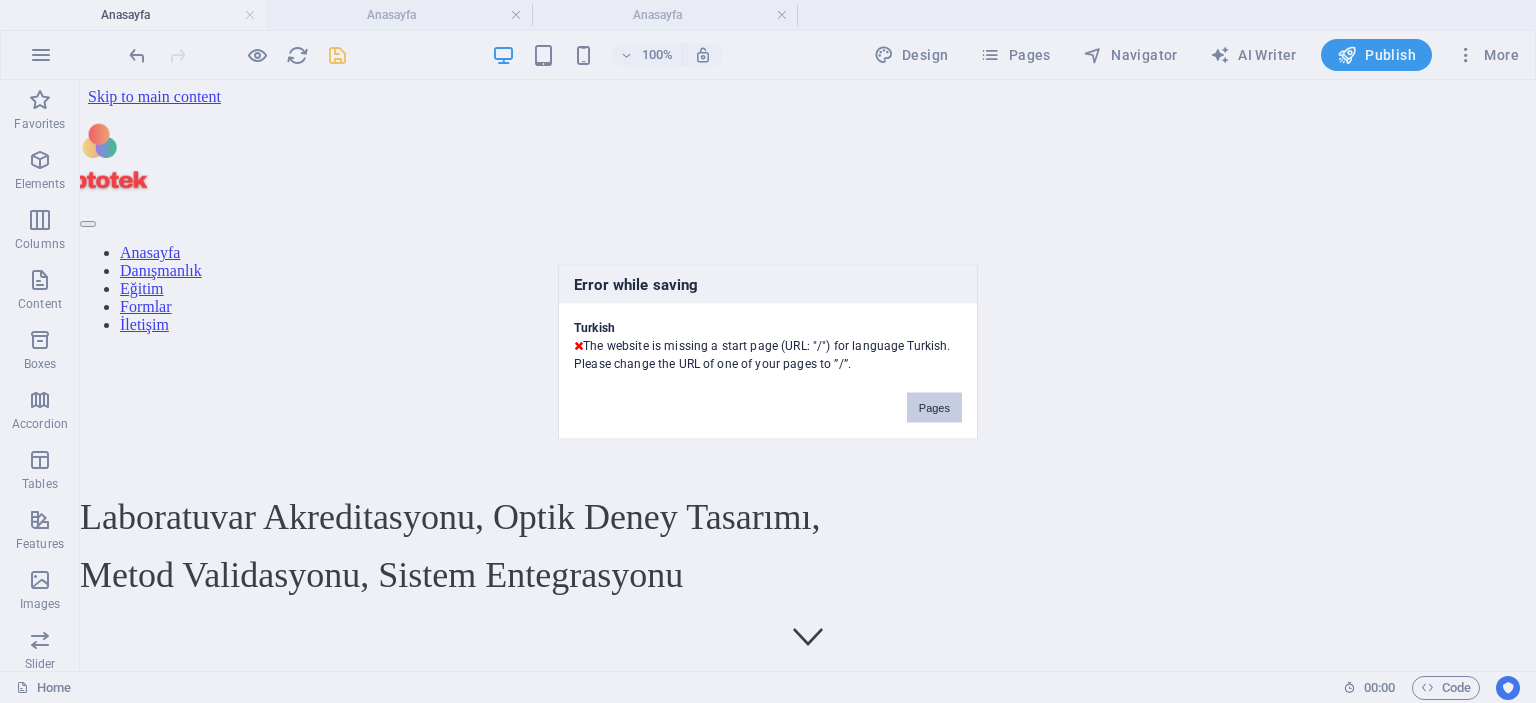 click on "Pages" at bounding box center (934, 407) 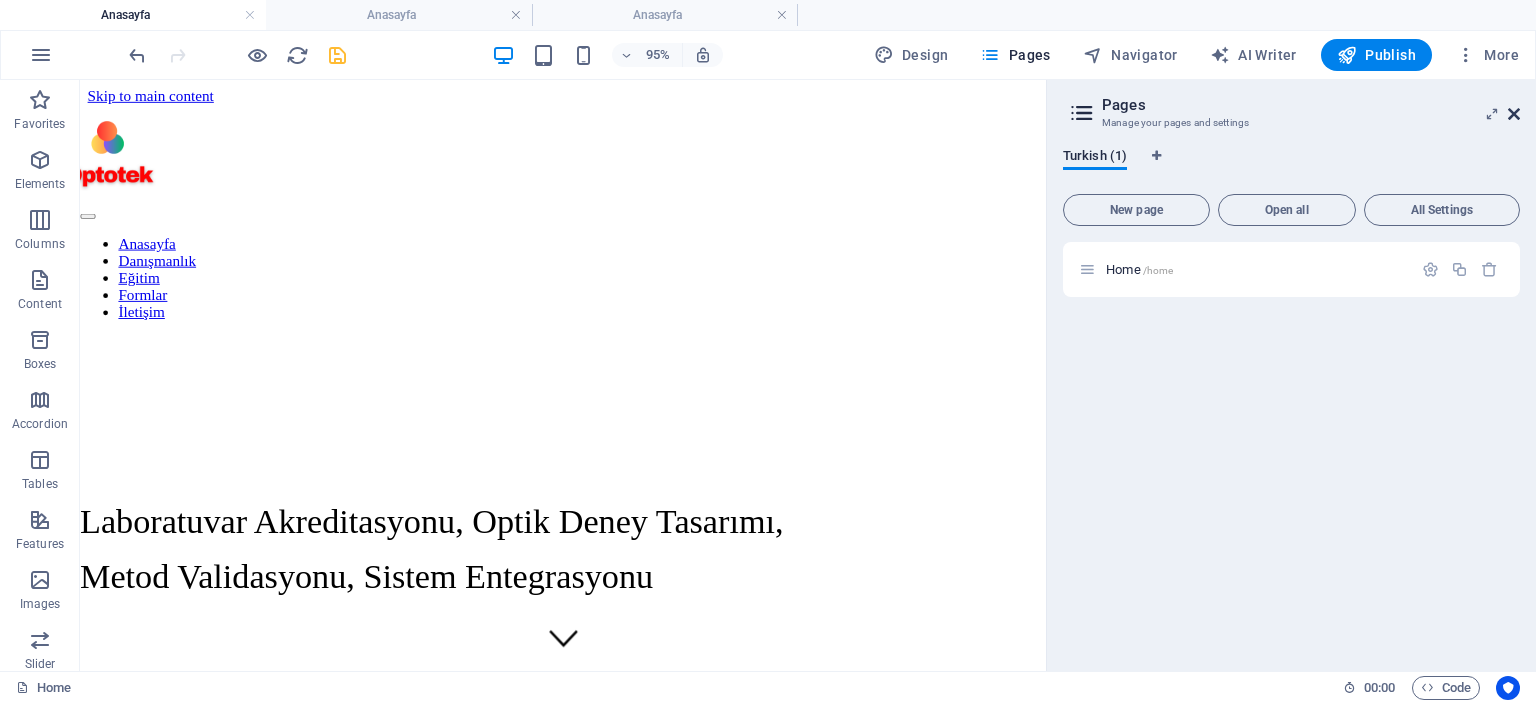 click at bounding box center [1514, 114] 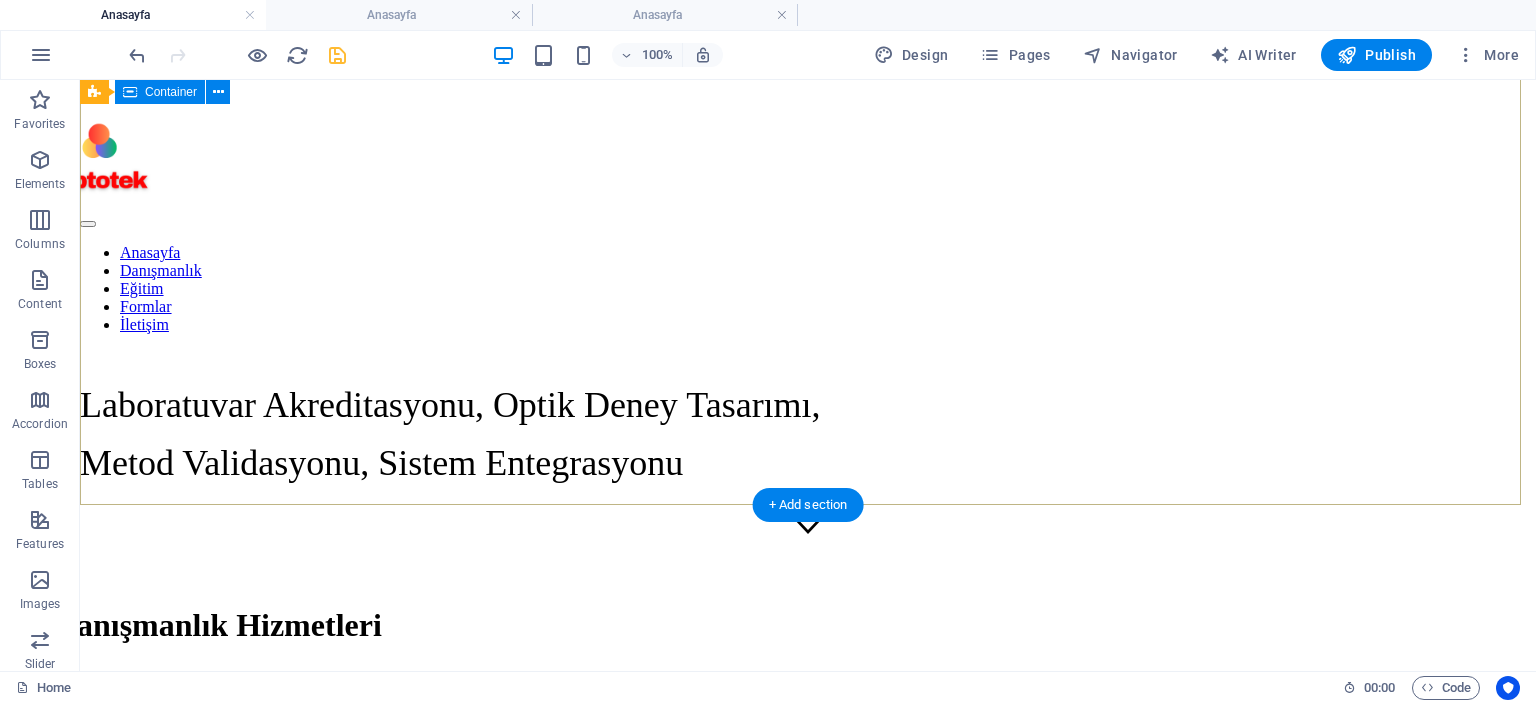 scroll, scrollTop: 0, scrollLeft: 0, axis: both 